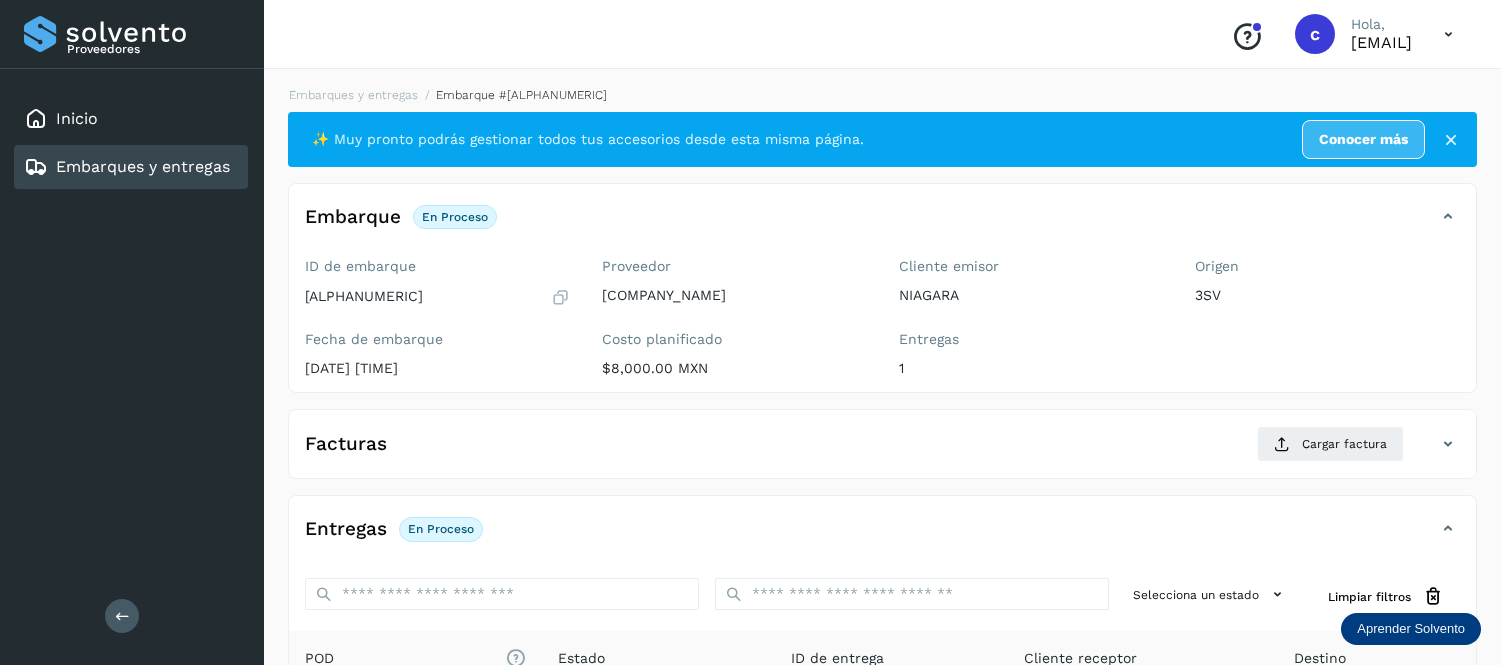 scroll, scrollTop: 0, scrollLeft: 0, axis: both 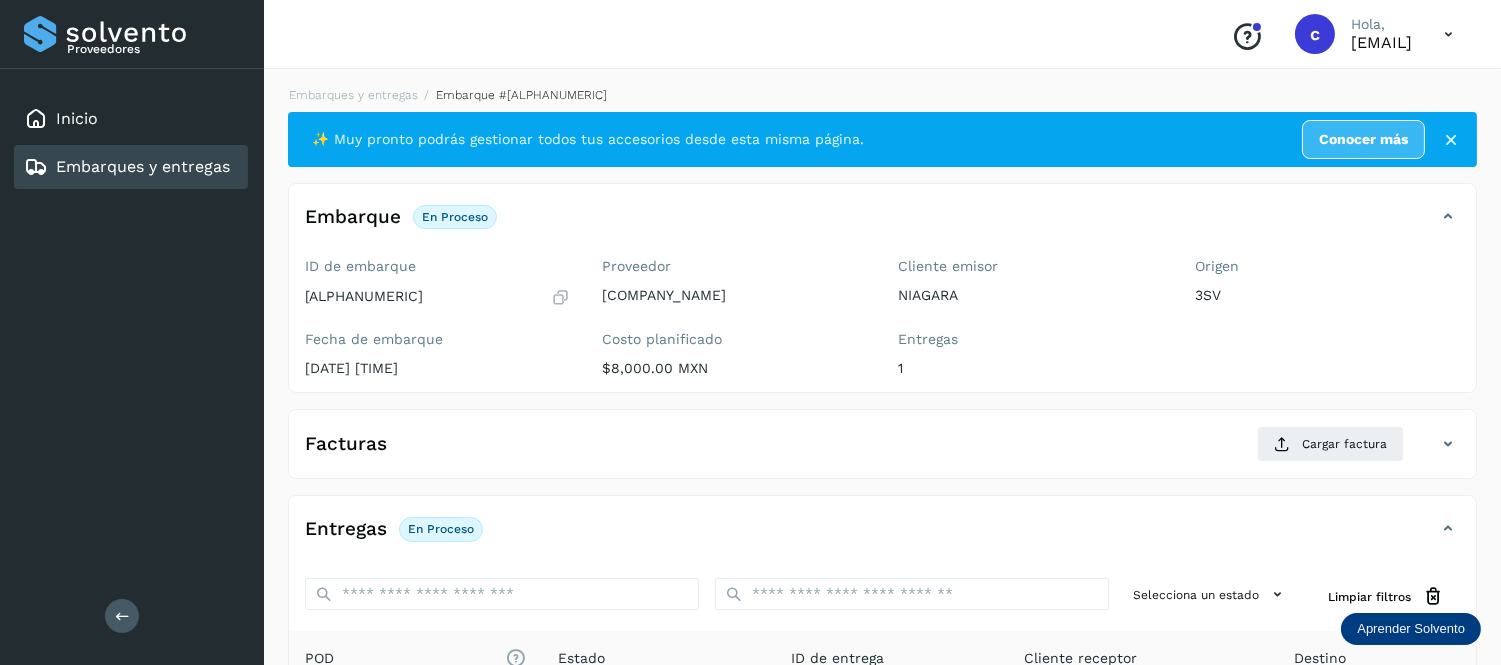 click on "Embarques y entregas" at bounding box center [127, 167] 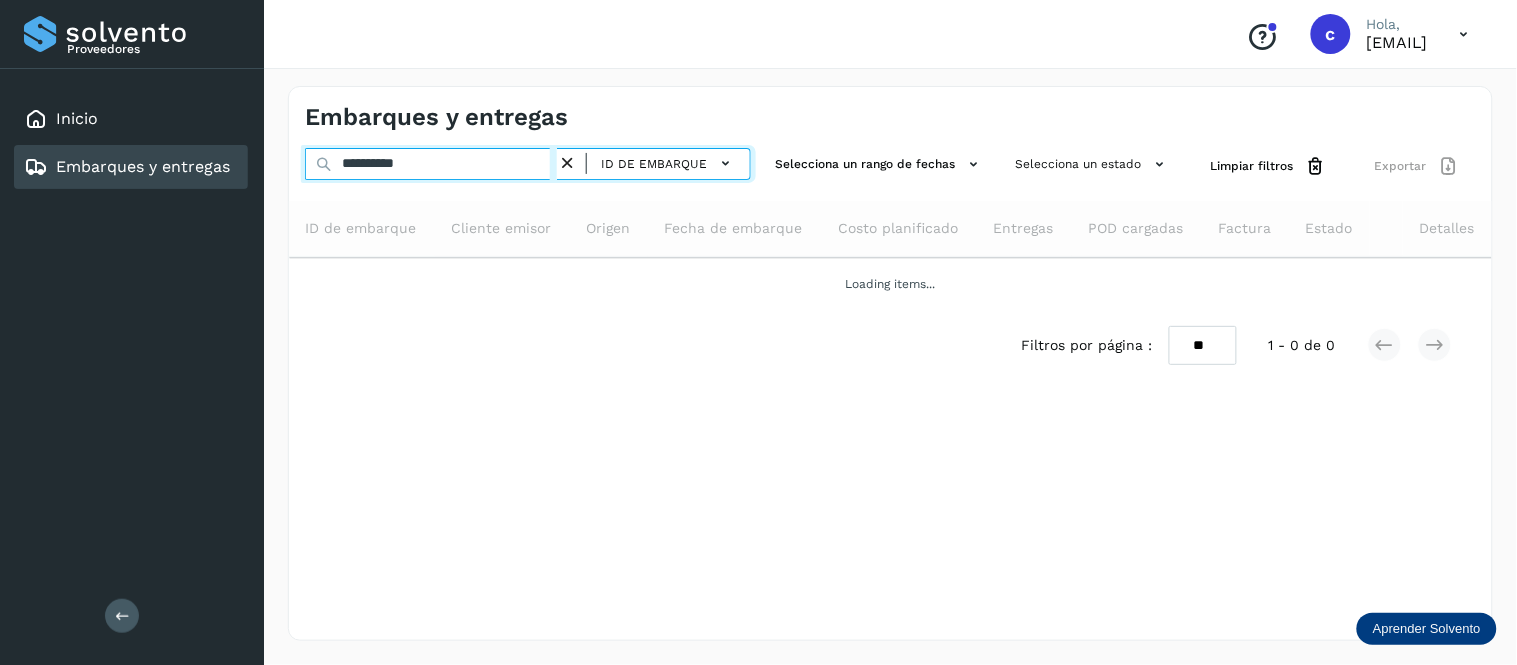 drag, startPoint x: 475, startPoint y: 165, endPoint x: 307, endPoint y: 198, distance: 171.2104 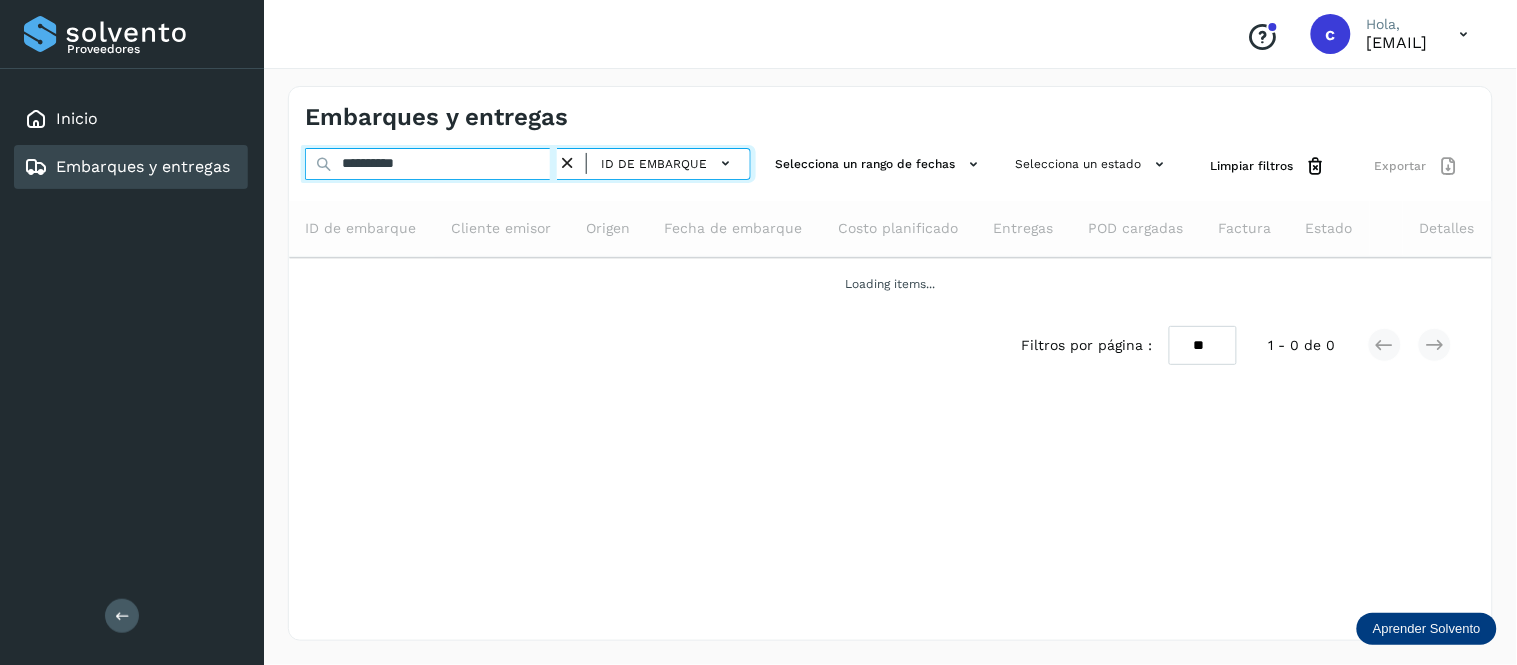 click on "**********" at bounding box center (890, 264) 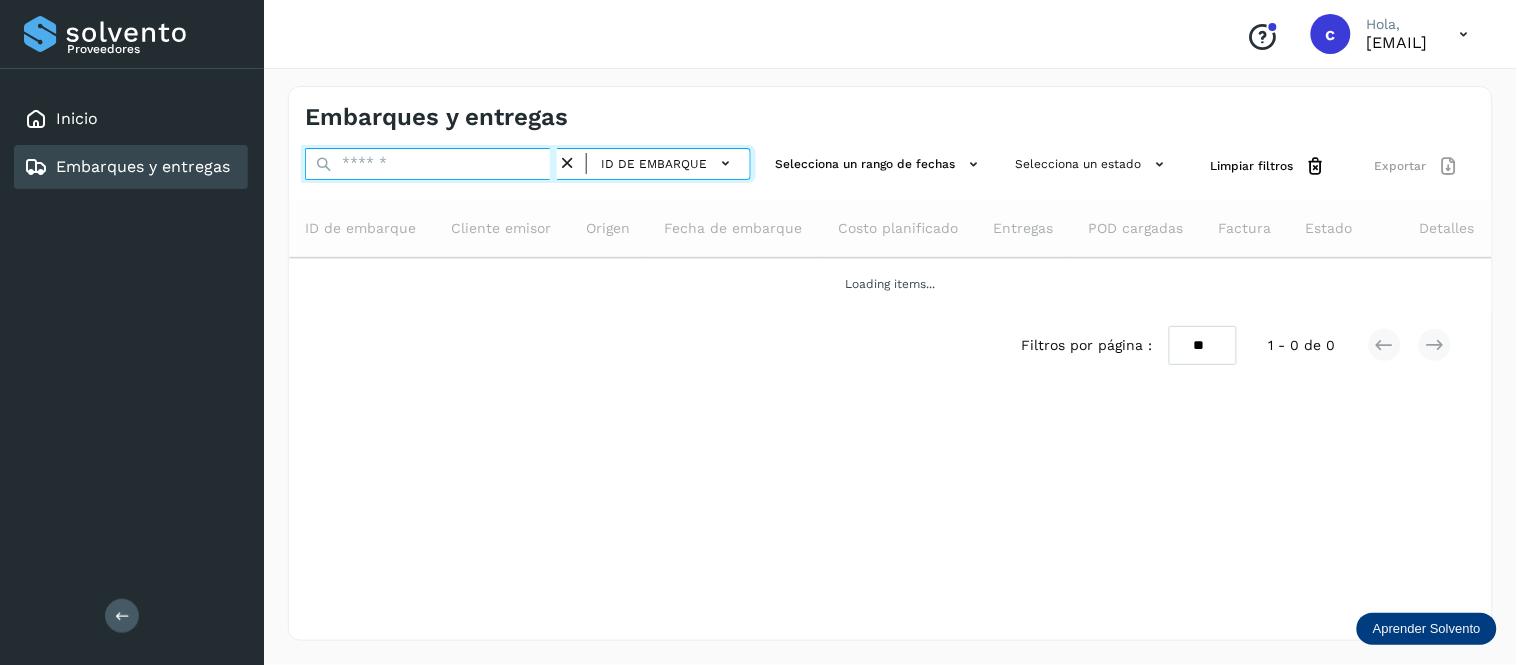 paste on "**********" 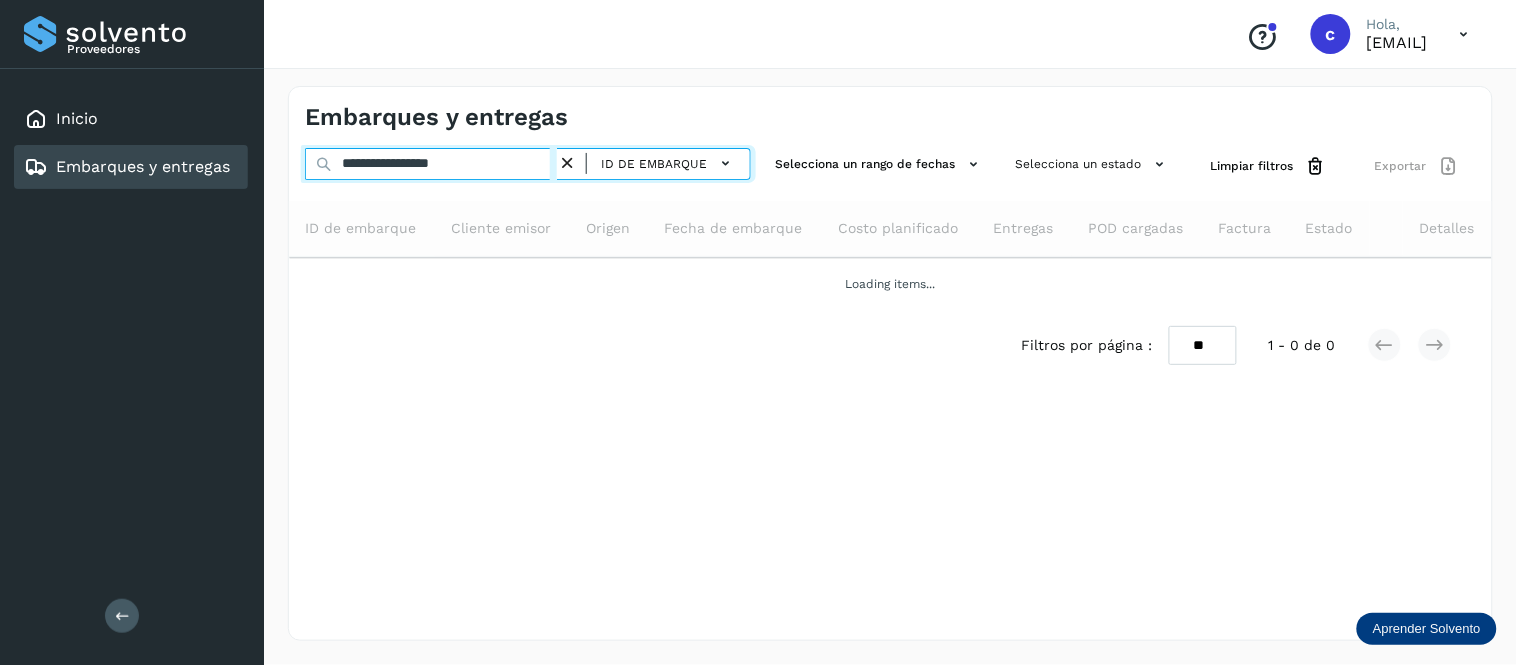 type on "**********" 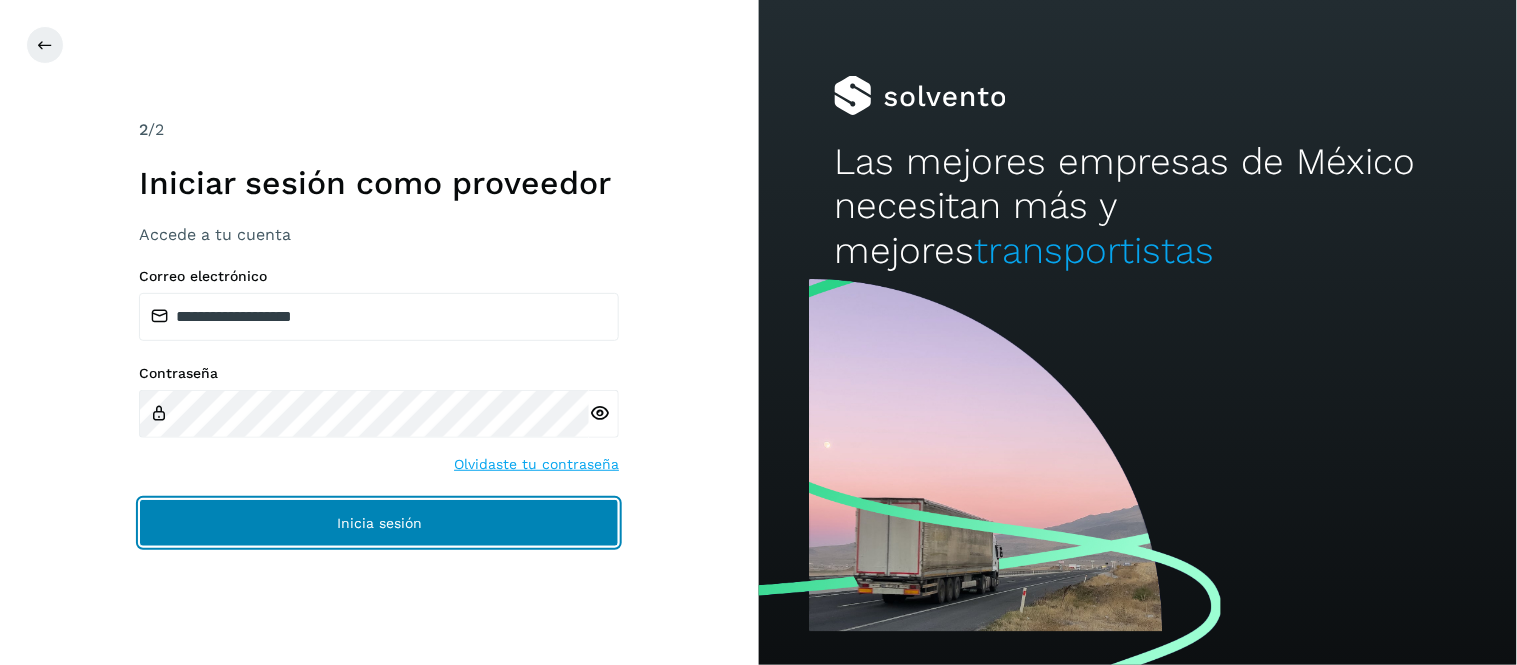 click on "Inicia sesión" 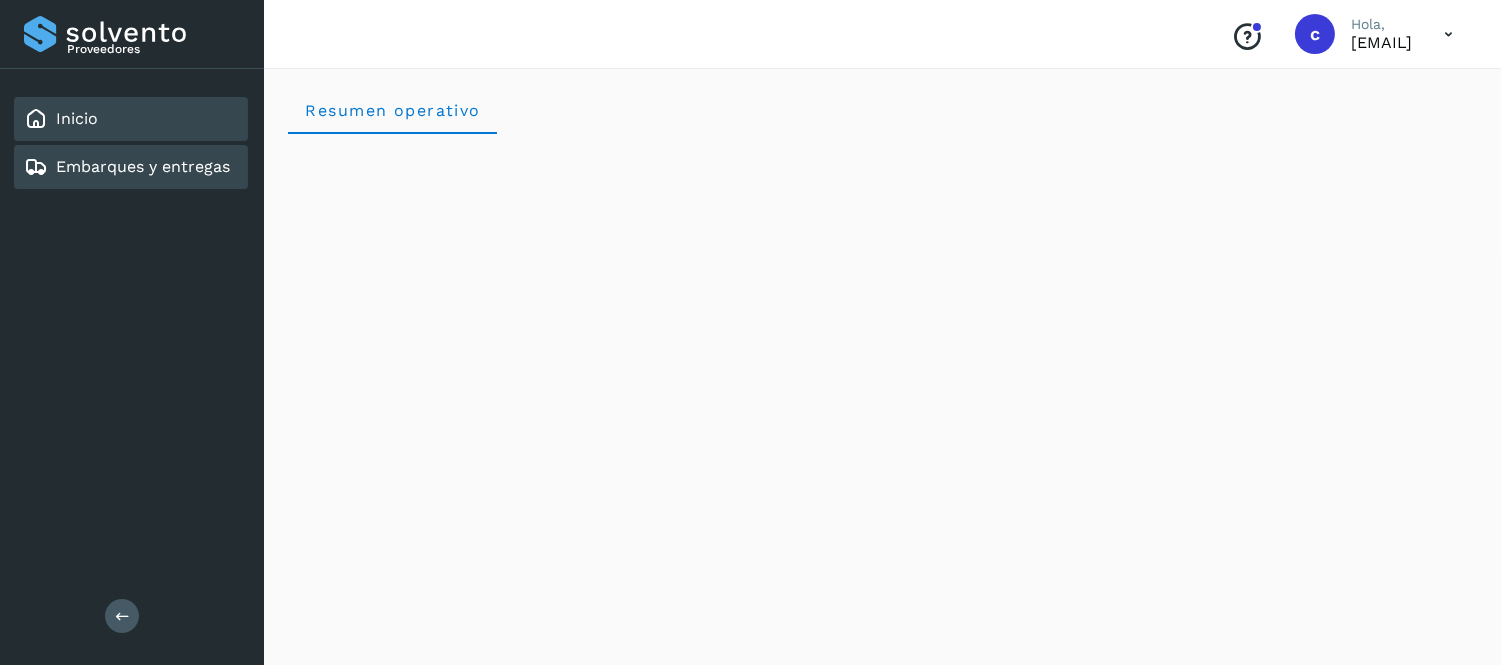click on "Embarques y entregas" at bounding box center [143, 166] 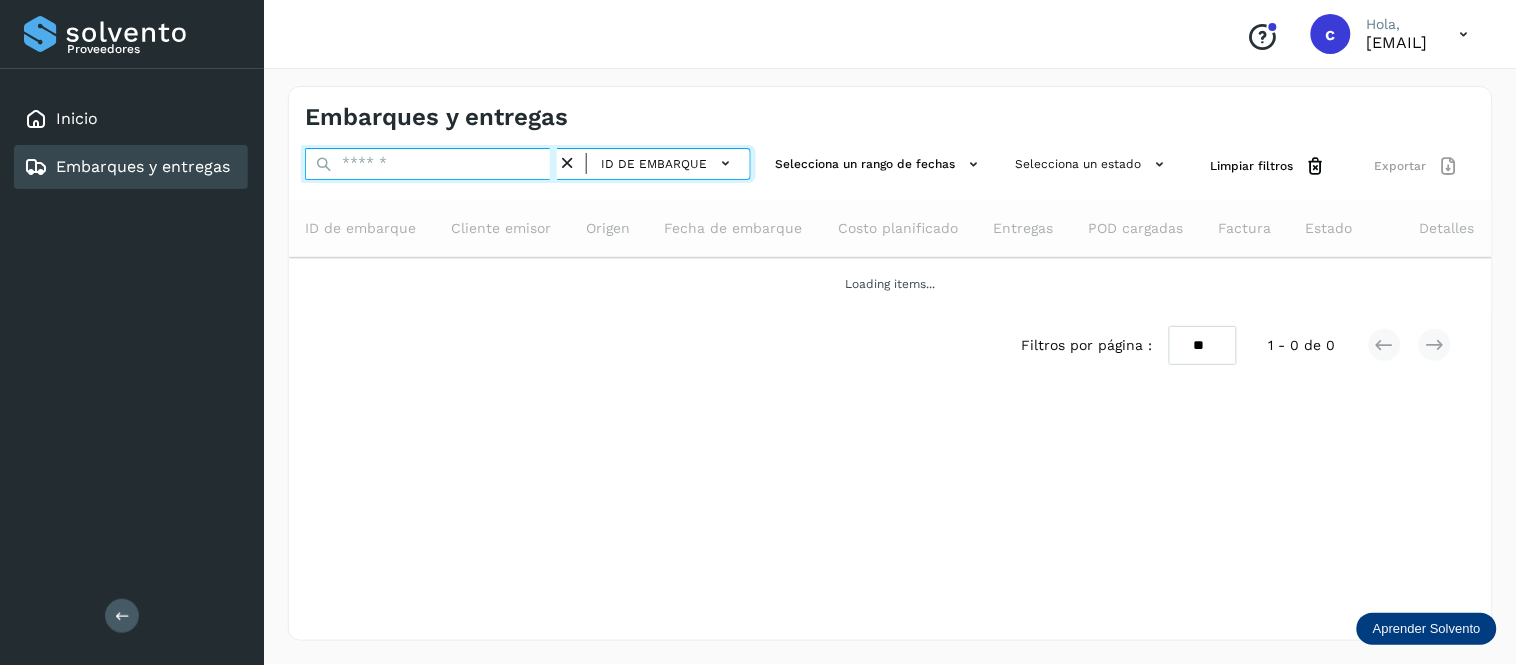click at bounding box center (431, 164) 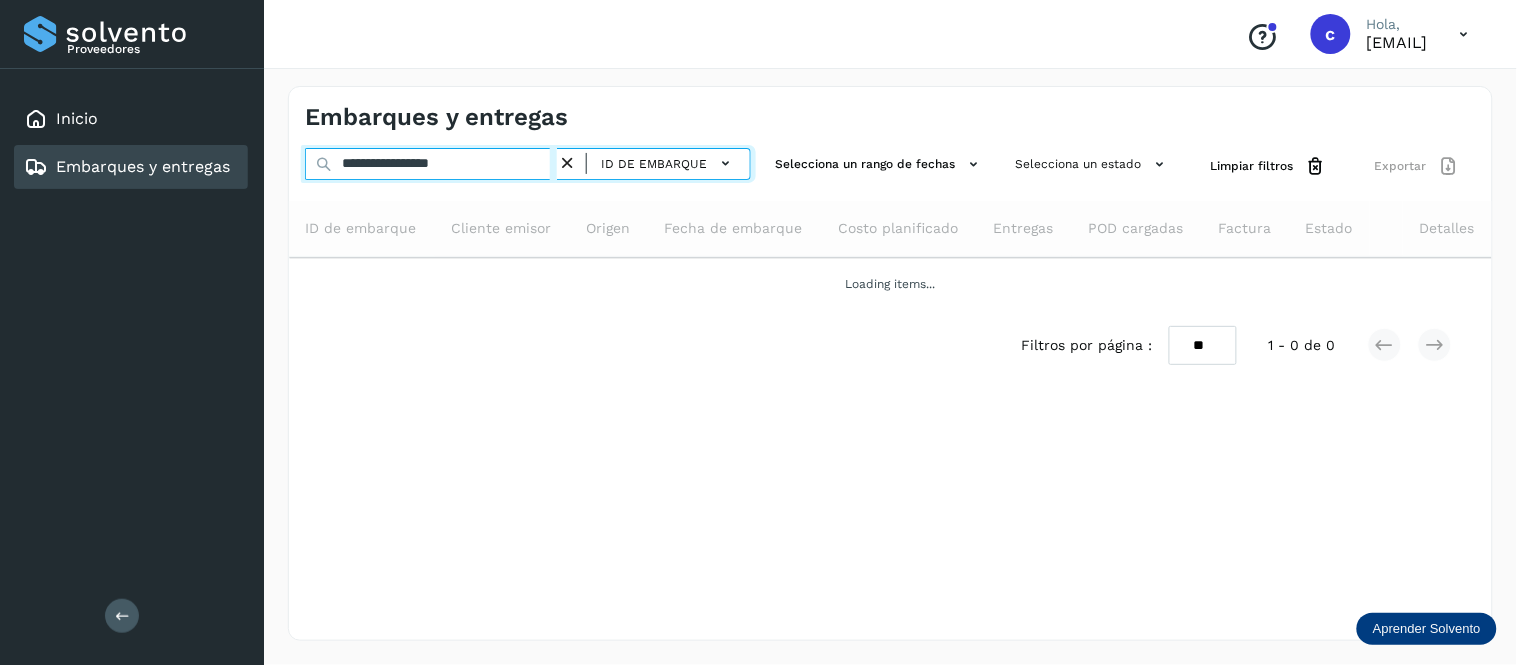 type on "**********" 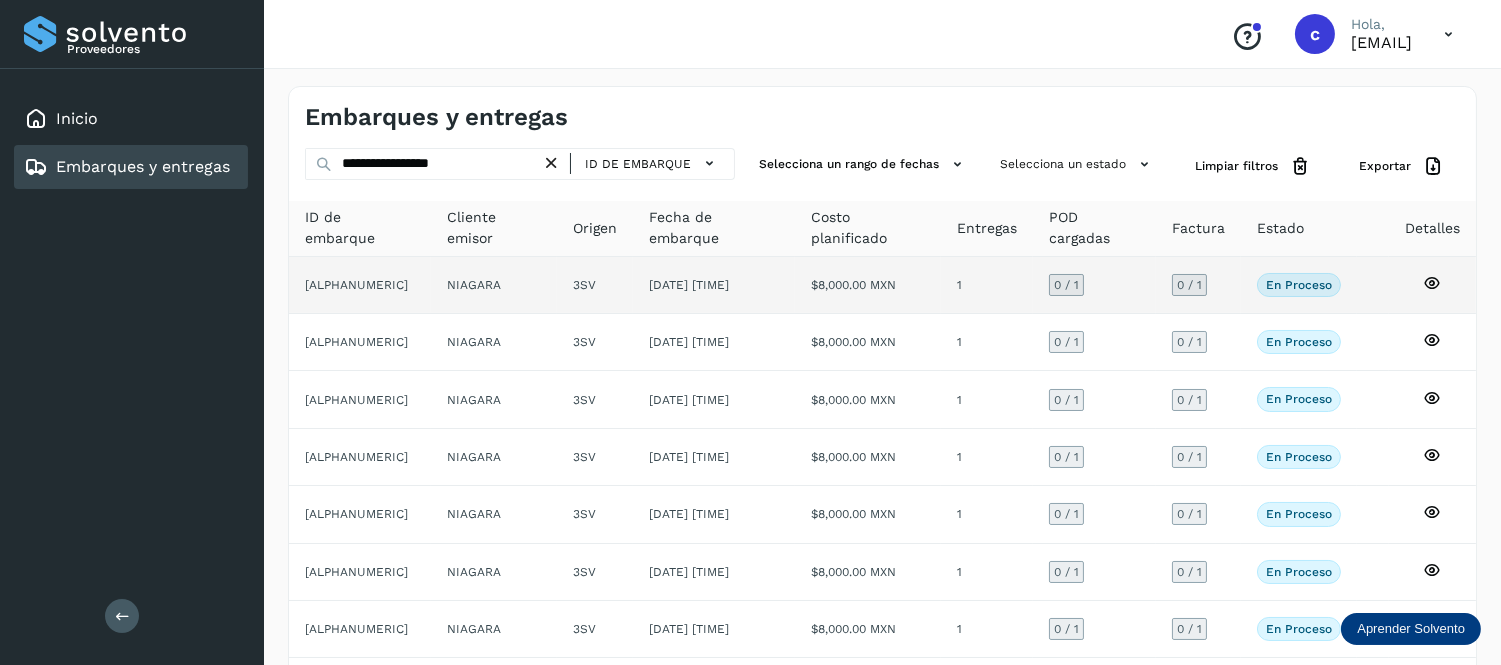 click on "[DATE] [TIME]" 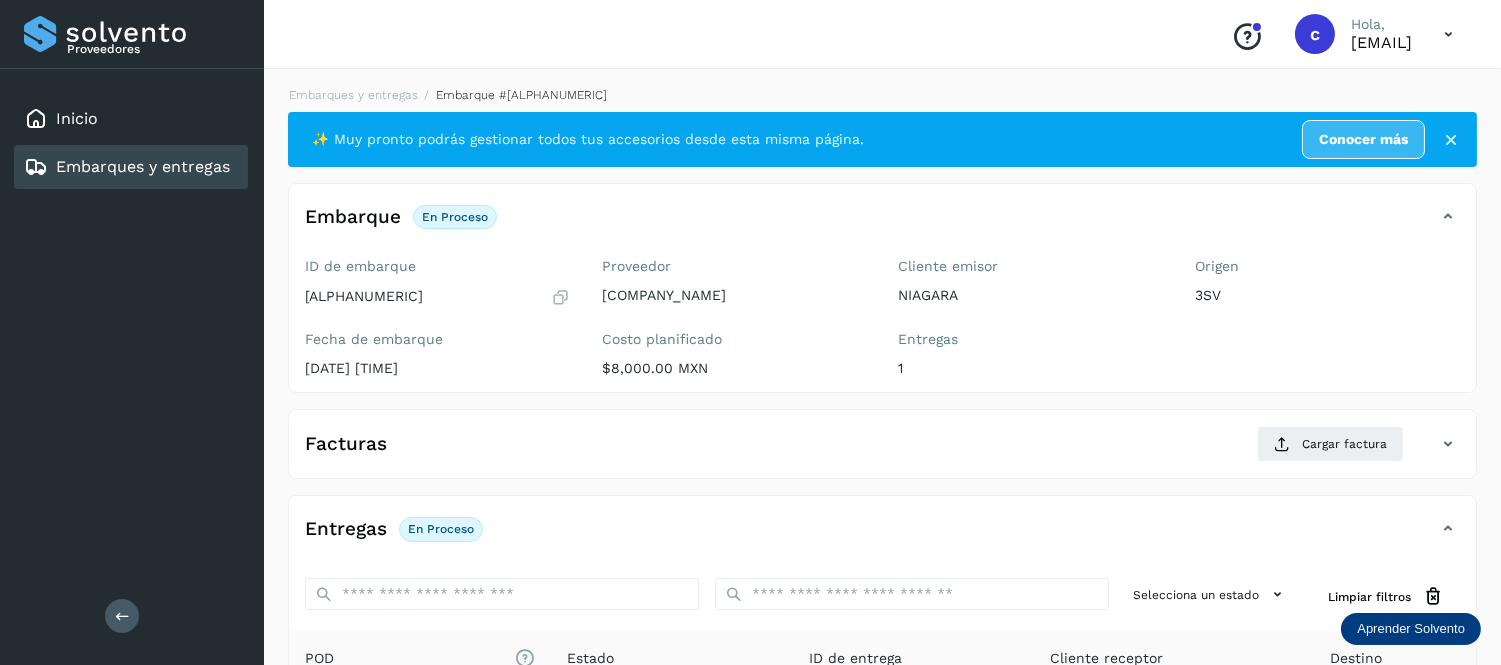 click on "Embarques y entregas" 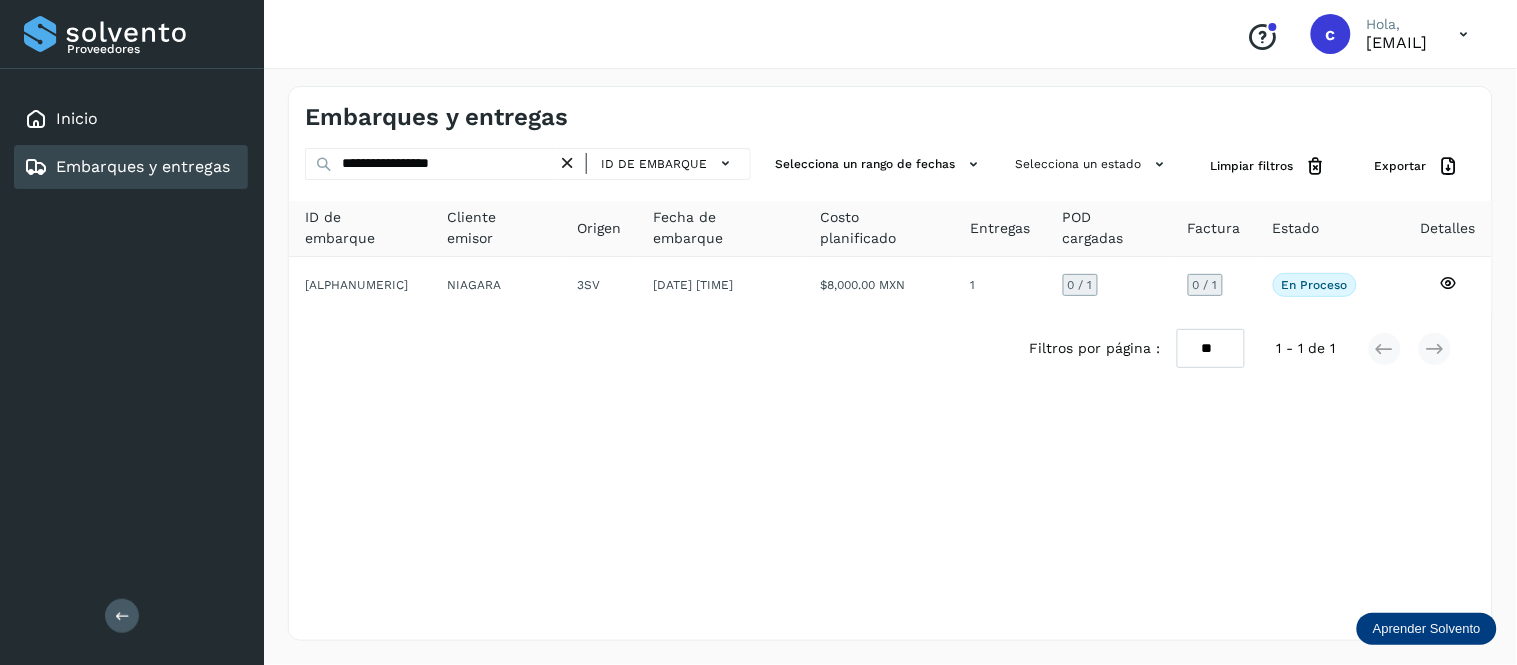 click at bounding box center (567, 163) 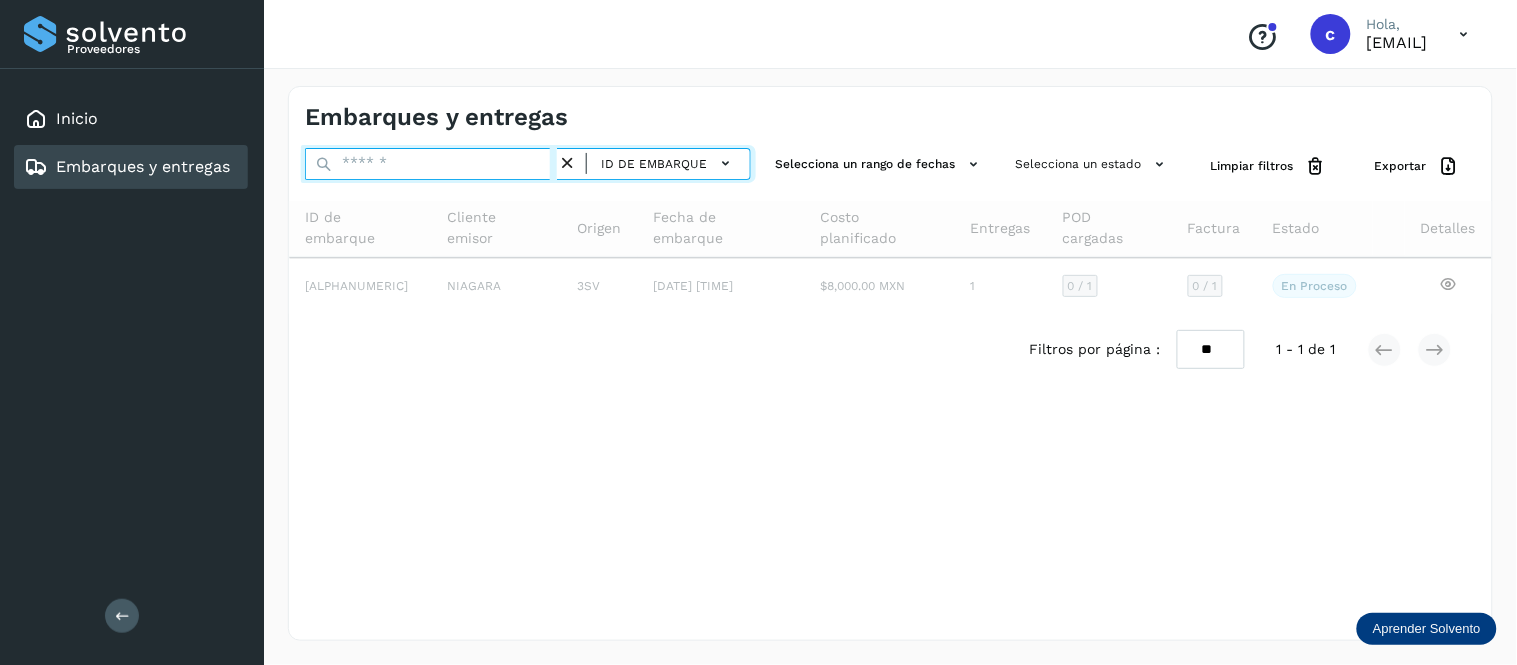 click at bounding box center (431, 164) 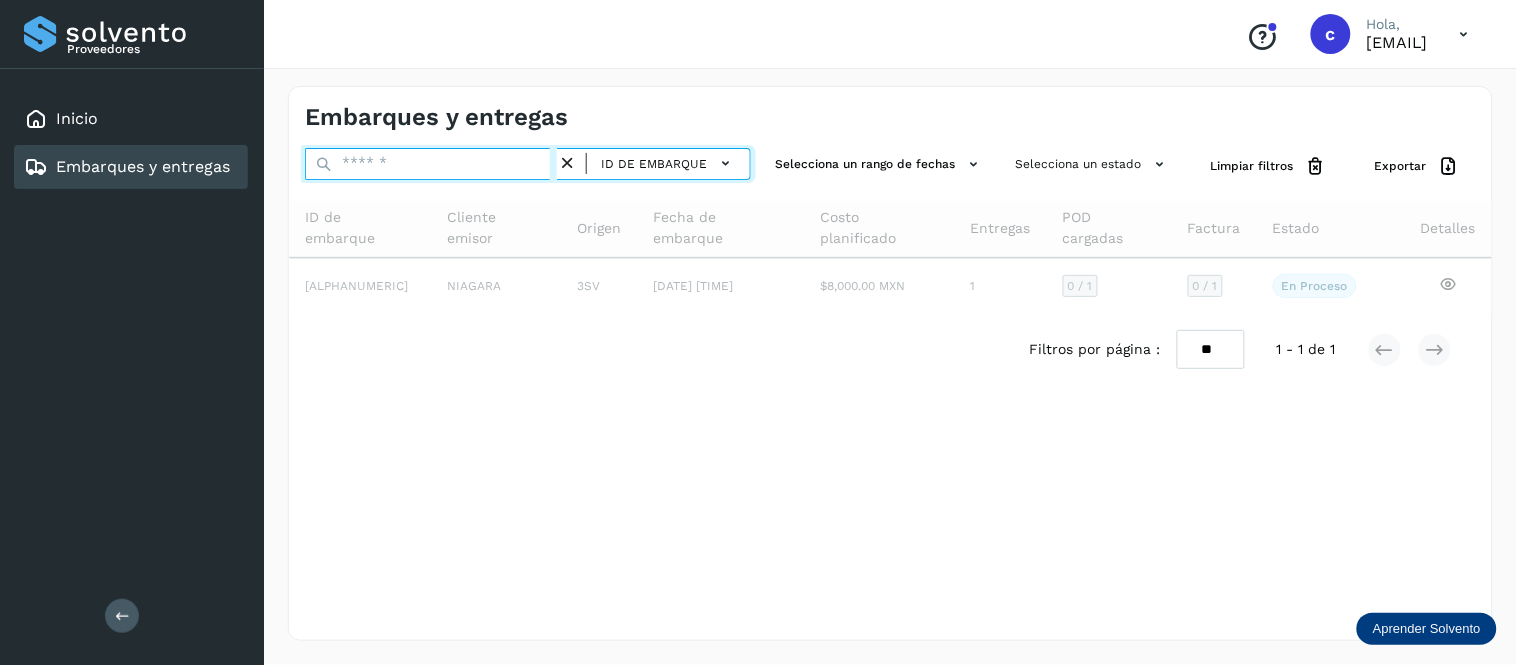 paste on "**********" 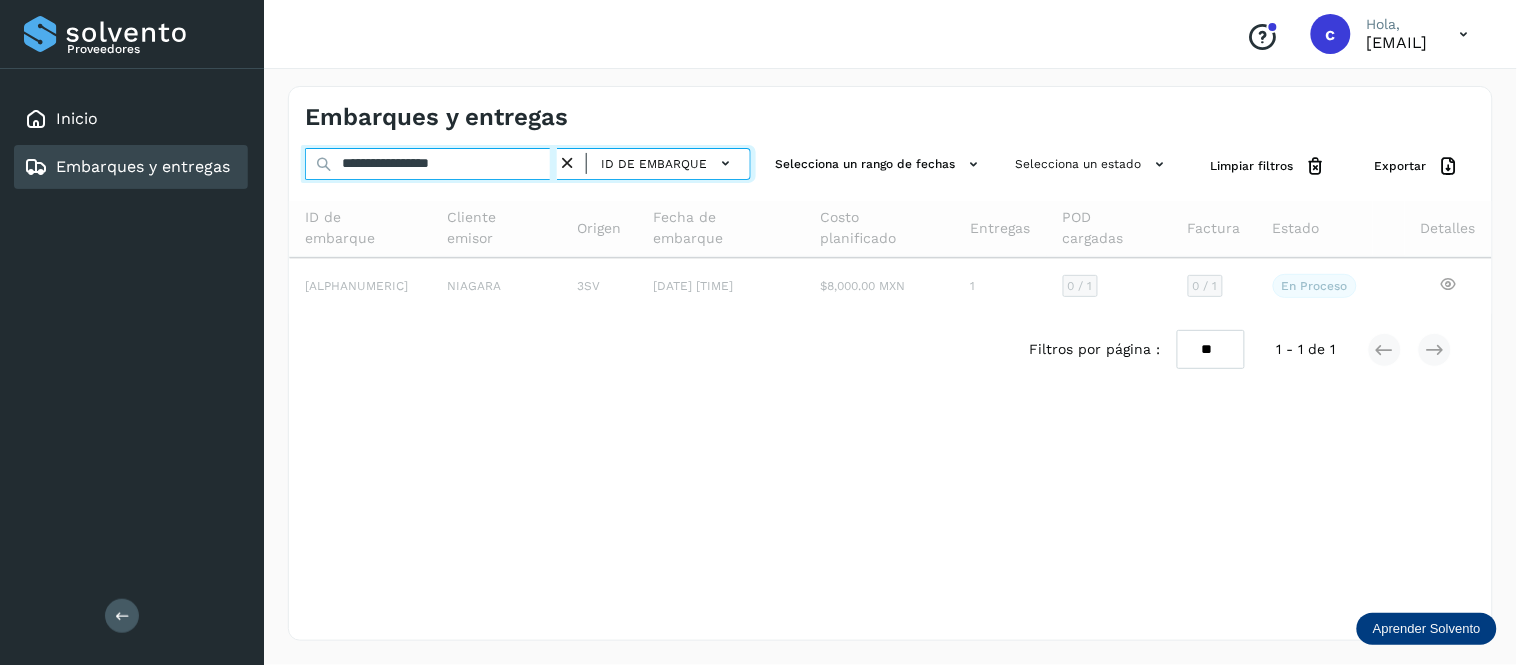 type on "**********" 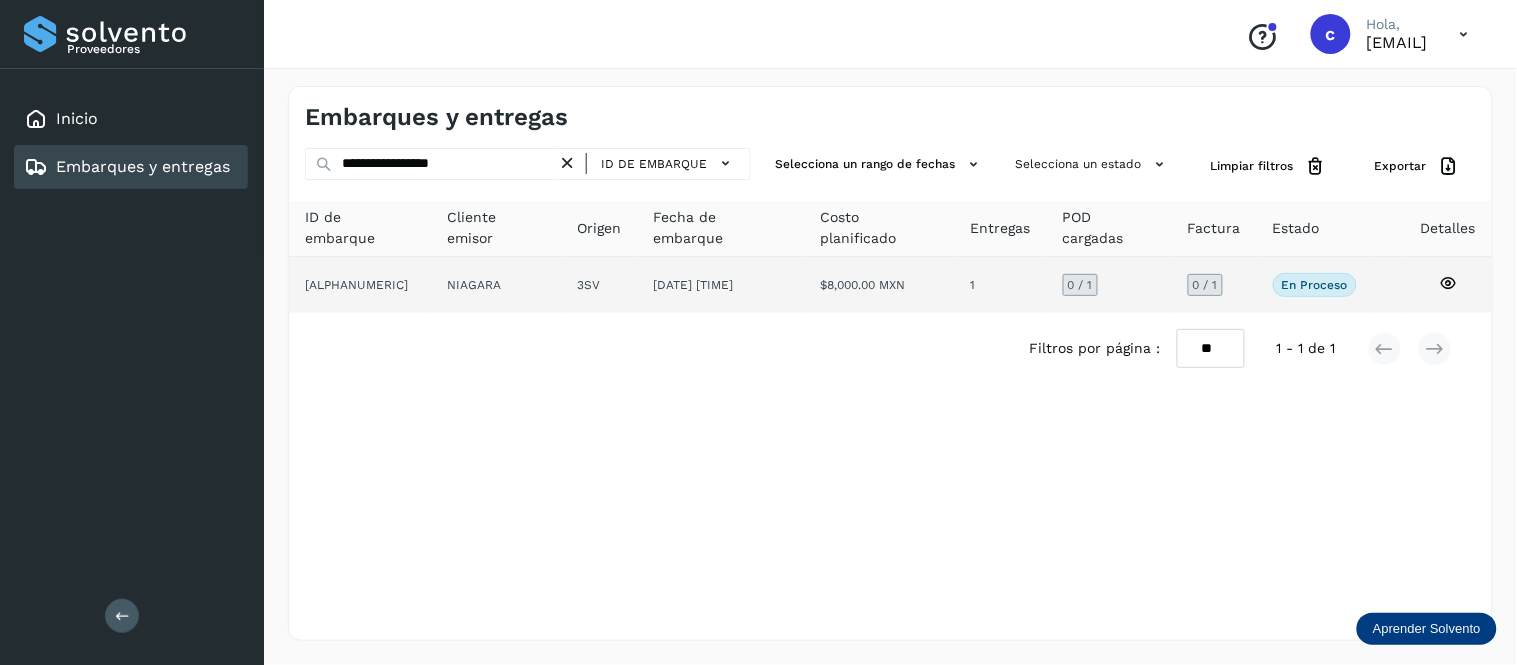 click on "[DATE] [TIME]" 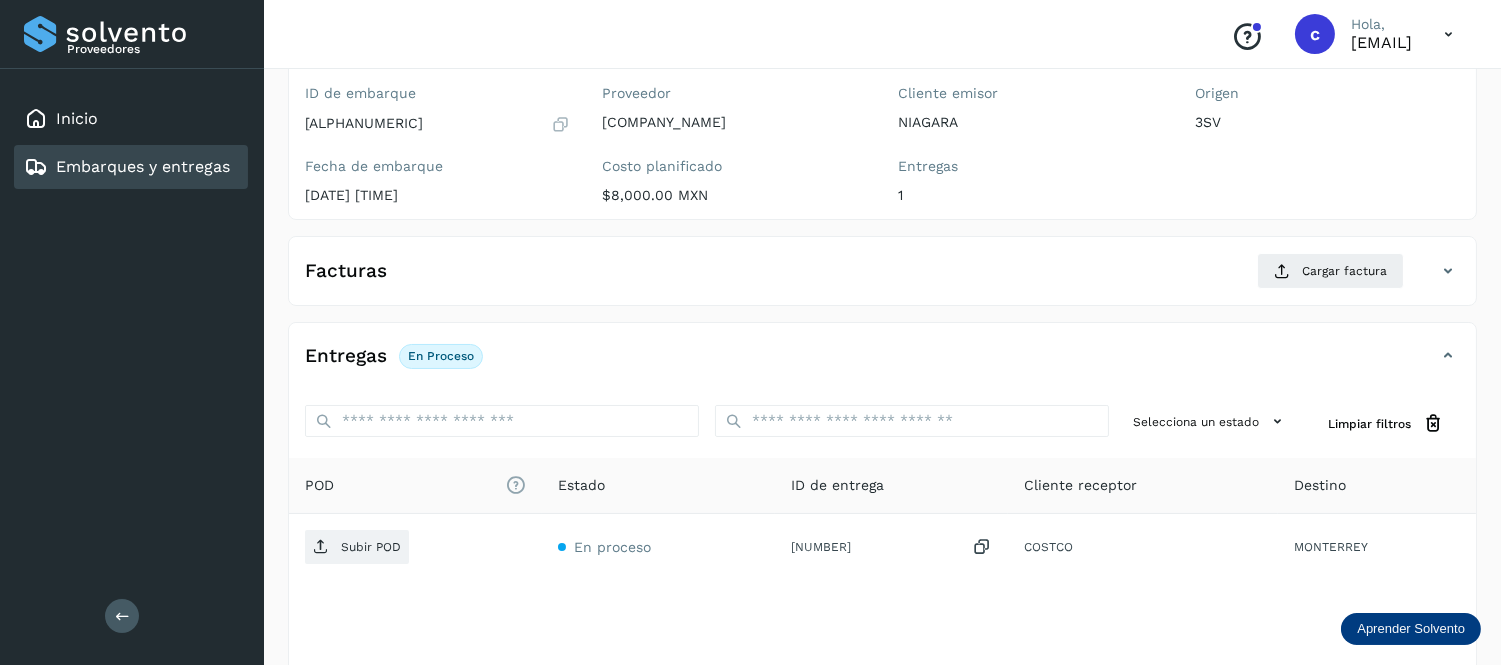 scroll, scrollTop: 297, scrollLeft: 0, axis: vertical 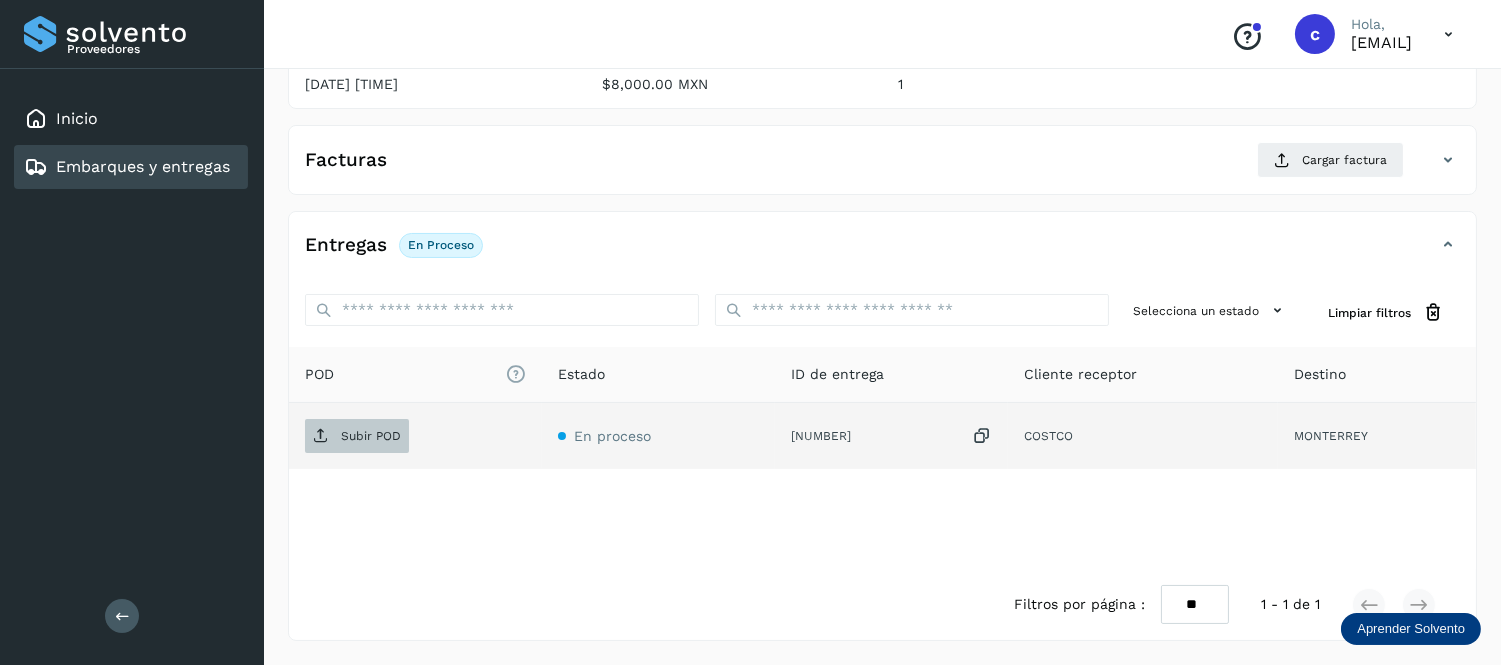 click on "Subir POD" at bounding box center [357, 436] 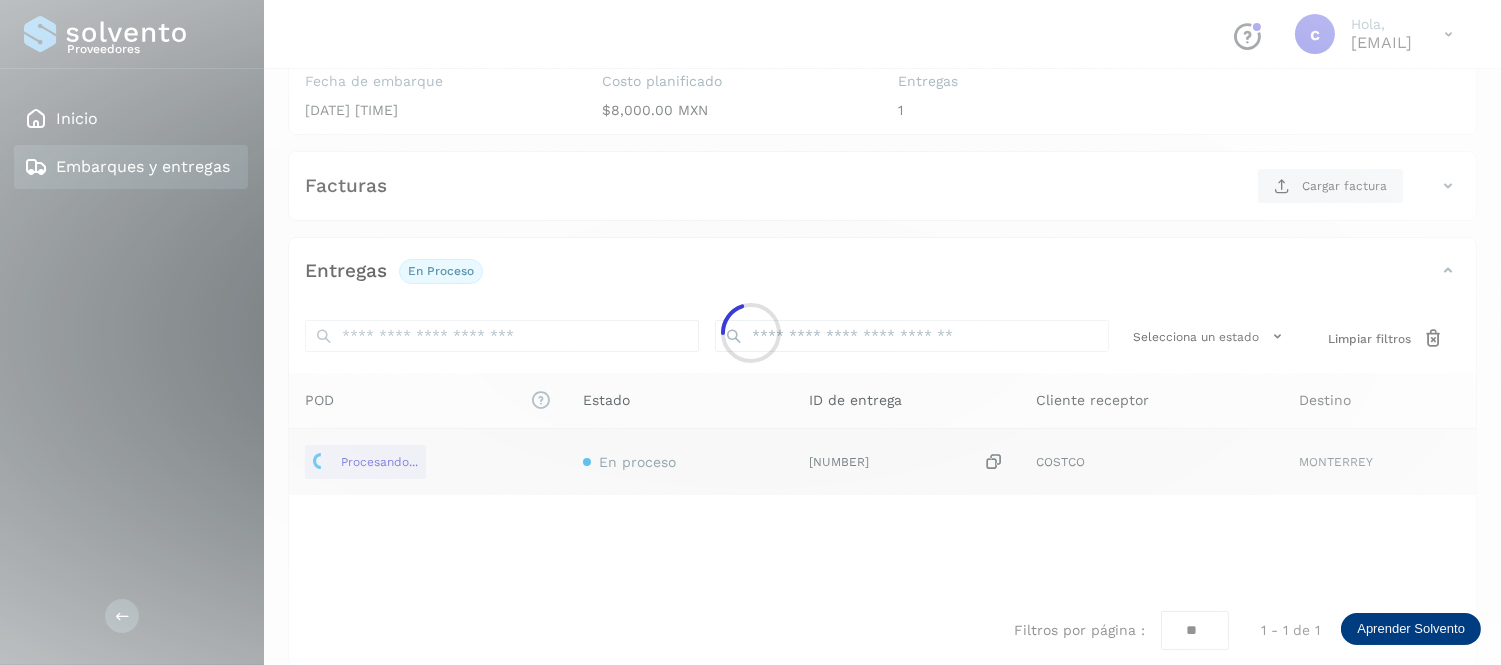 scroll, scrollTop: 257, scrollLeft: 0, axis: vertical 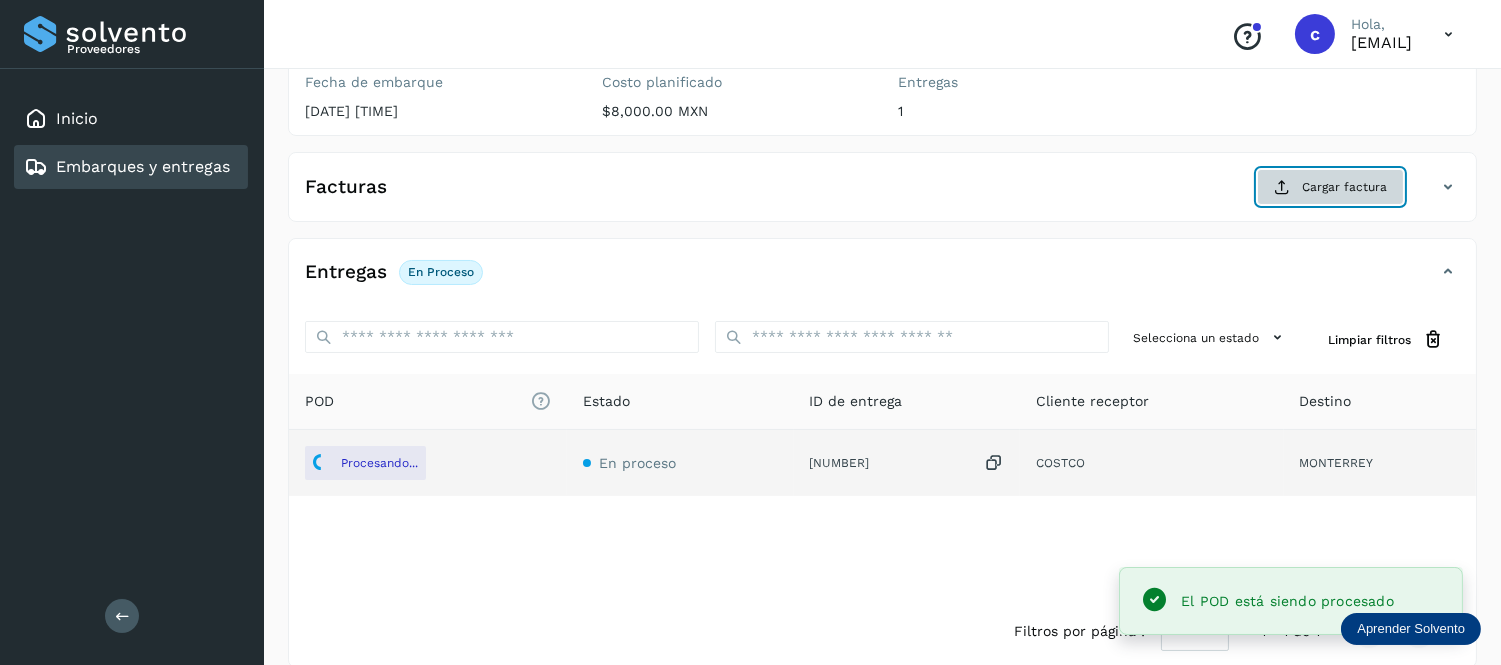 click on "Cargar factura" 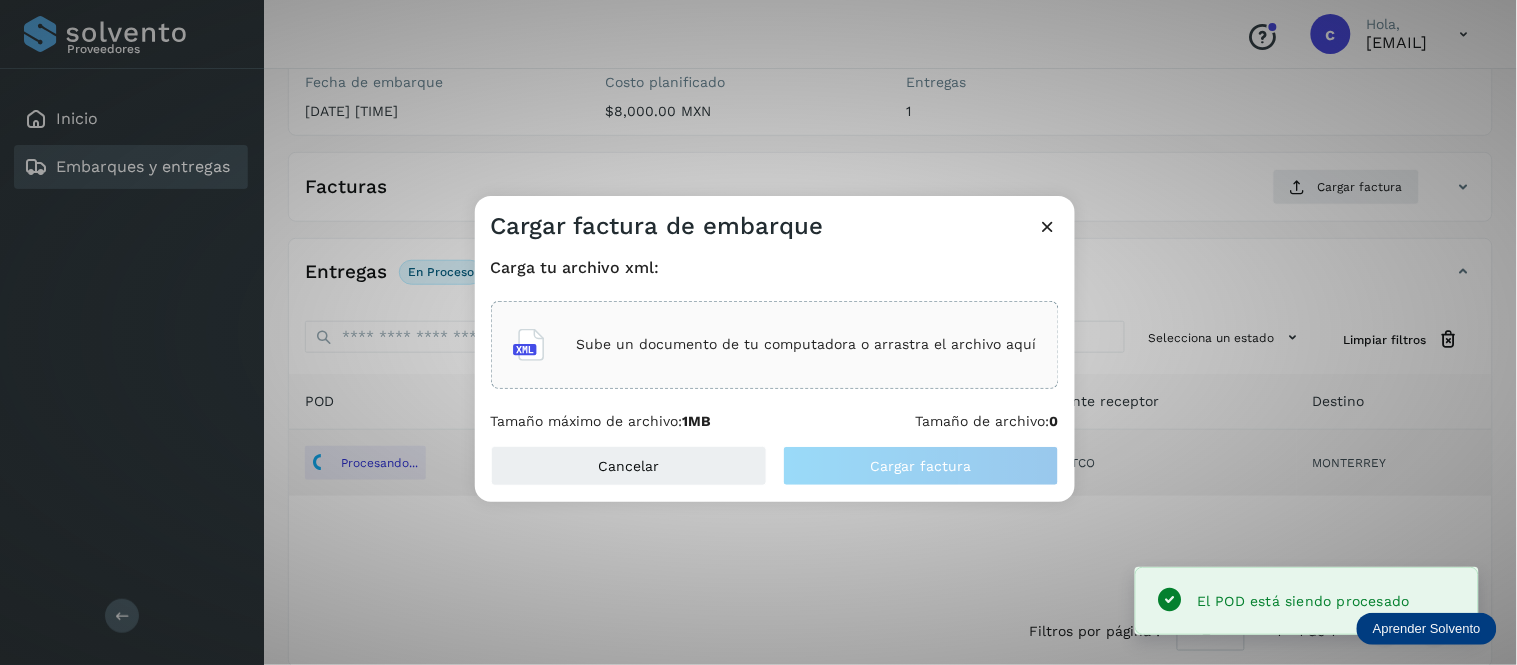 click on "Sube un documento de tu computadora o arrastra el archivo aquí" at bounding box center (807, 344) 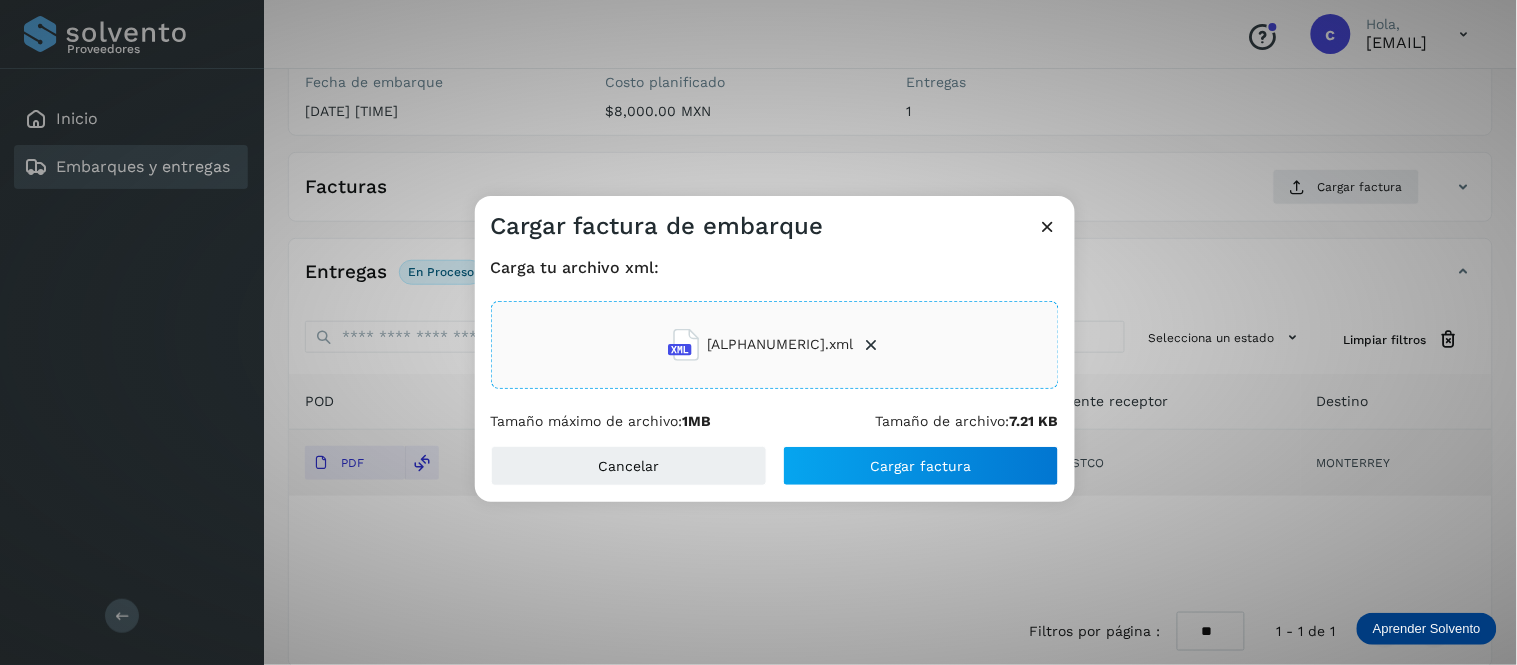 click on "Carga tu archivo xml: [ALPHANUMERIC].xml Tamaño máximo de archivo:  1MB Tamaño de archivo:  7.21 KB" at bounding box center [775, 344] 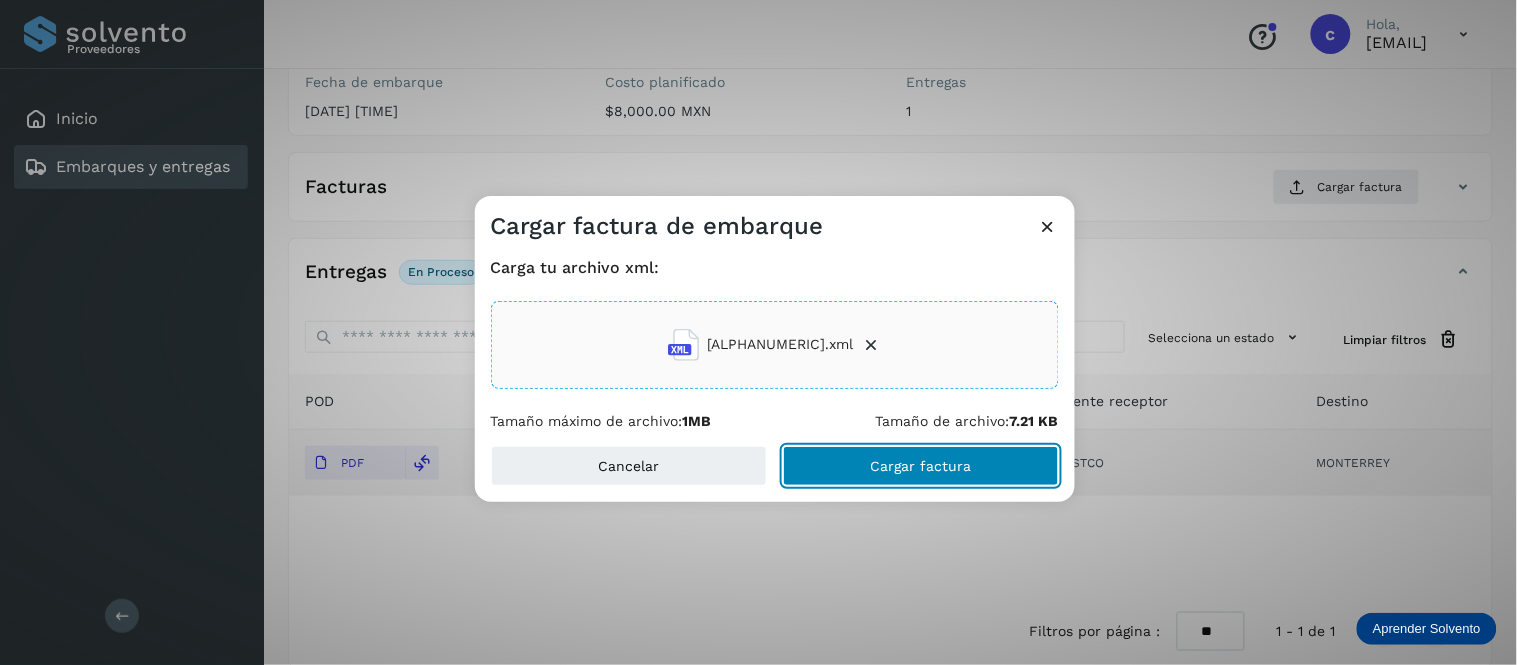 click on "Cargar factura" 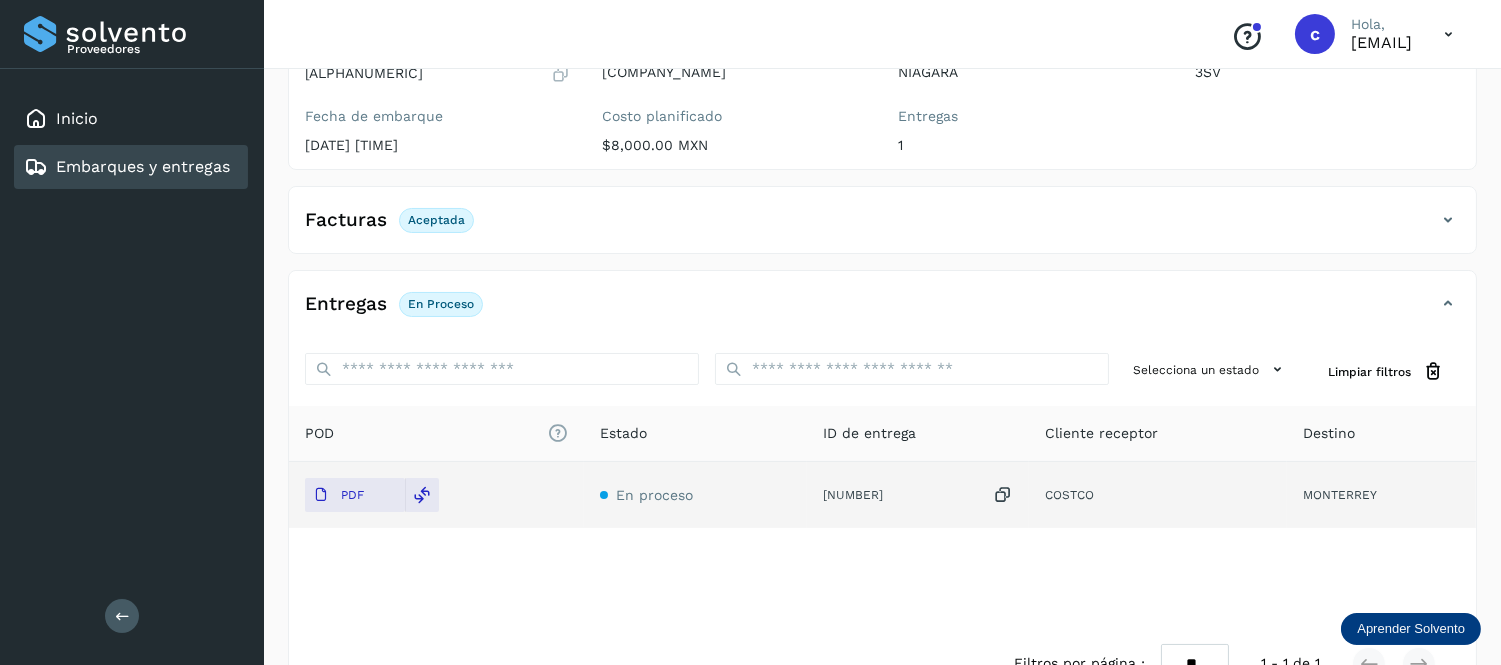 scroll, scrollTop: 221, scrollLeft: 0, axis: vertical 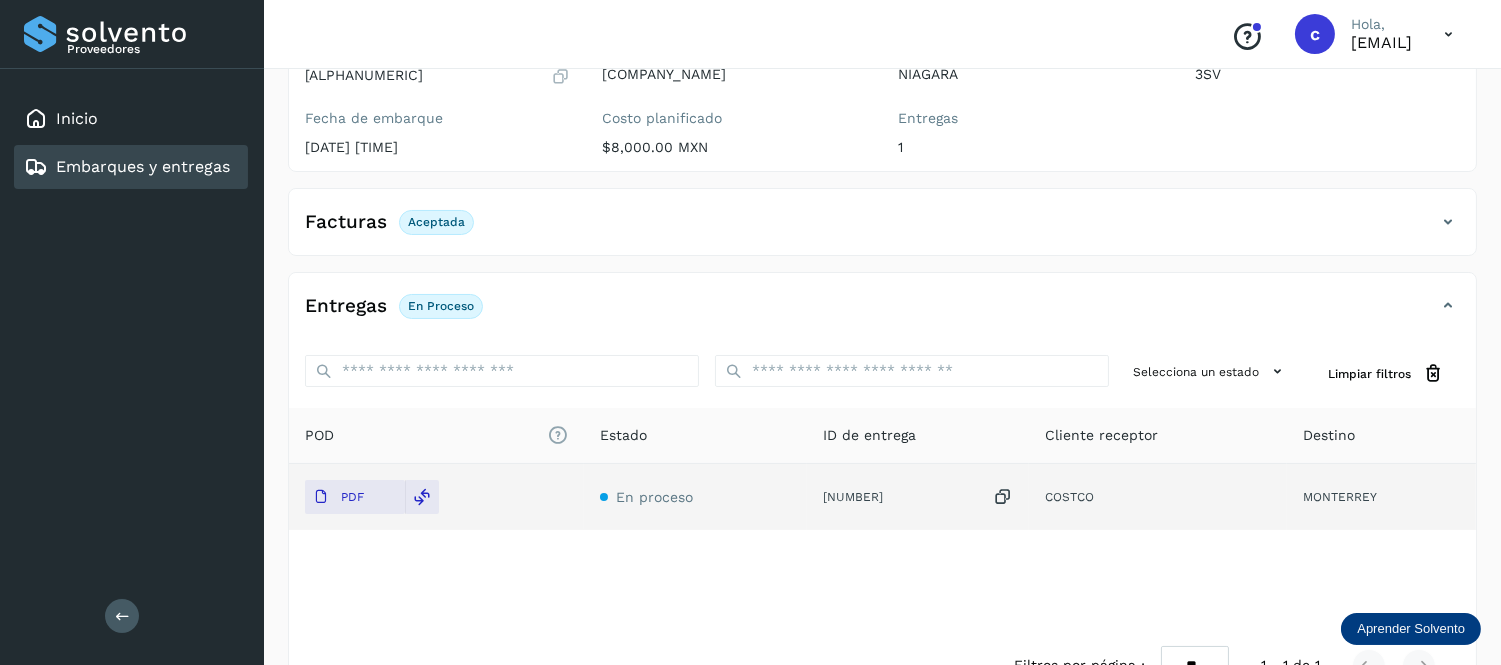 click on "Embarques y entregas" 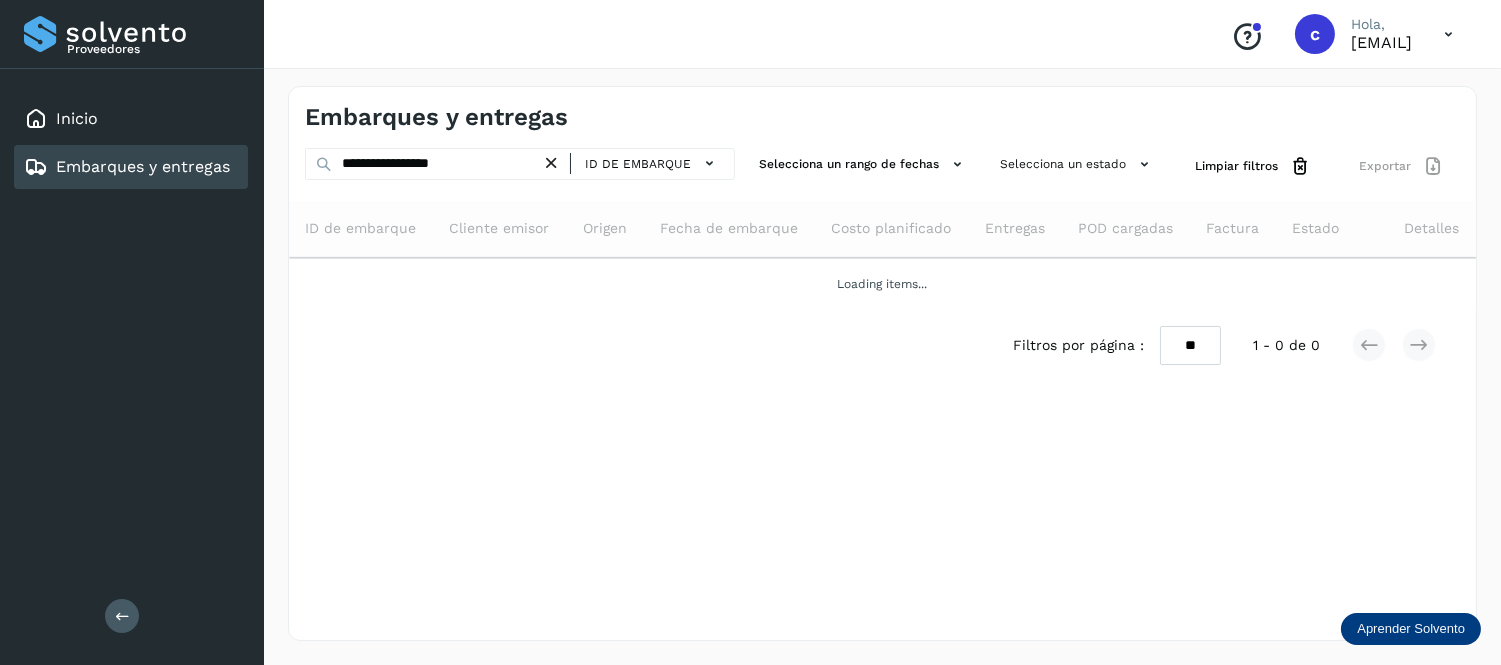 scroll, scrollTop: 0, scrollLeft: 0, axis: both 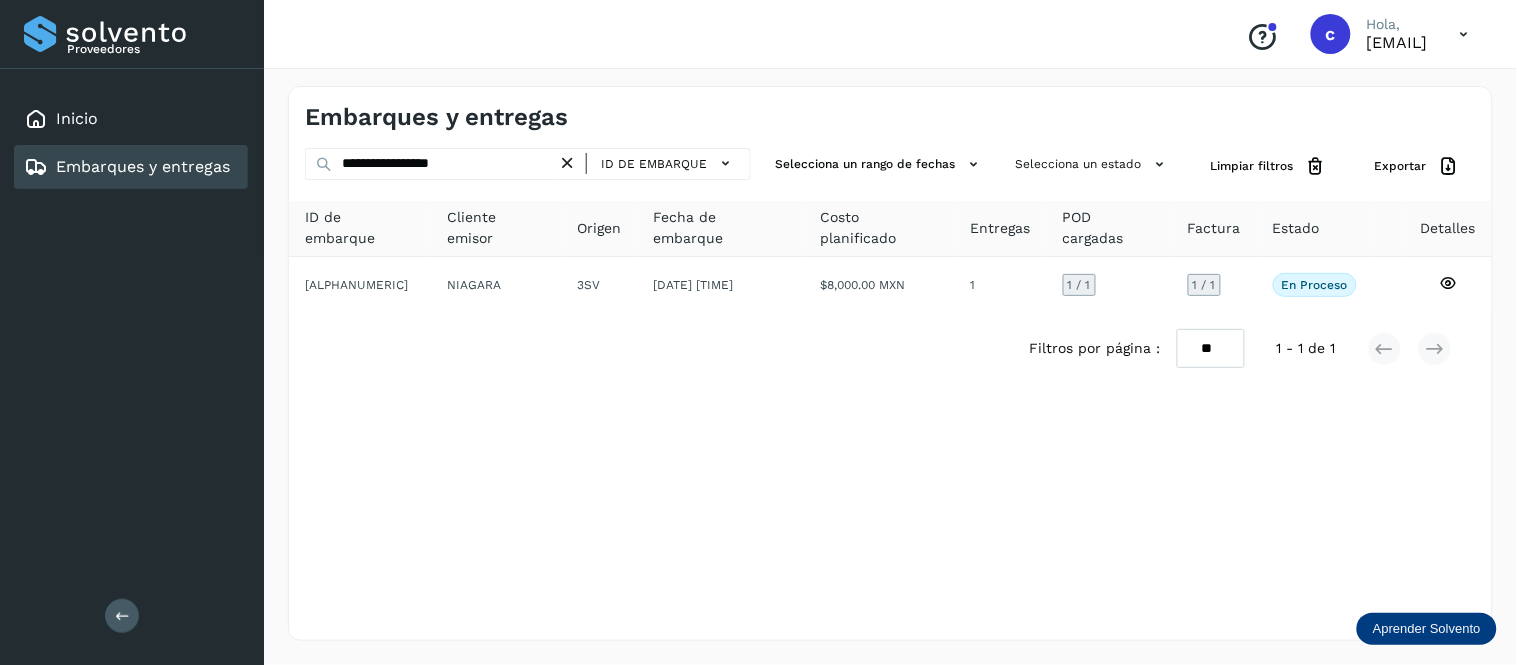 click at bounding box center [567, 163] 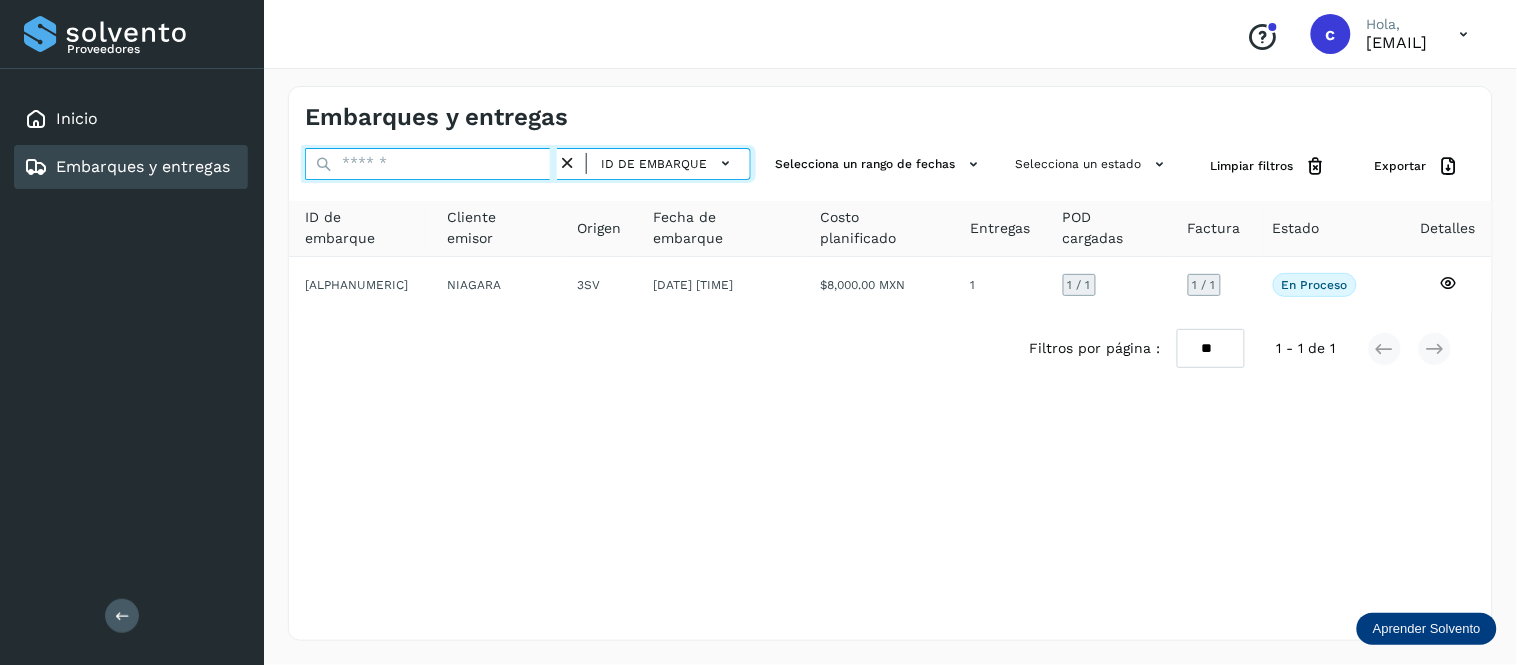 click at bounding box center (431, 164) 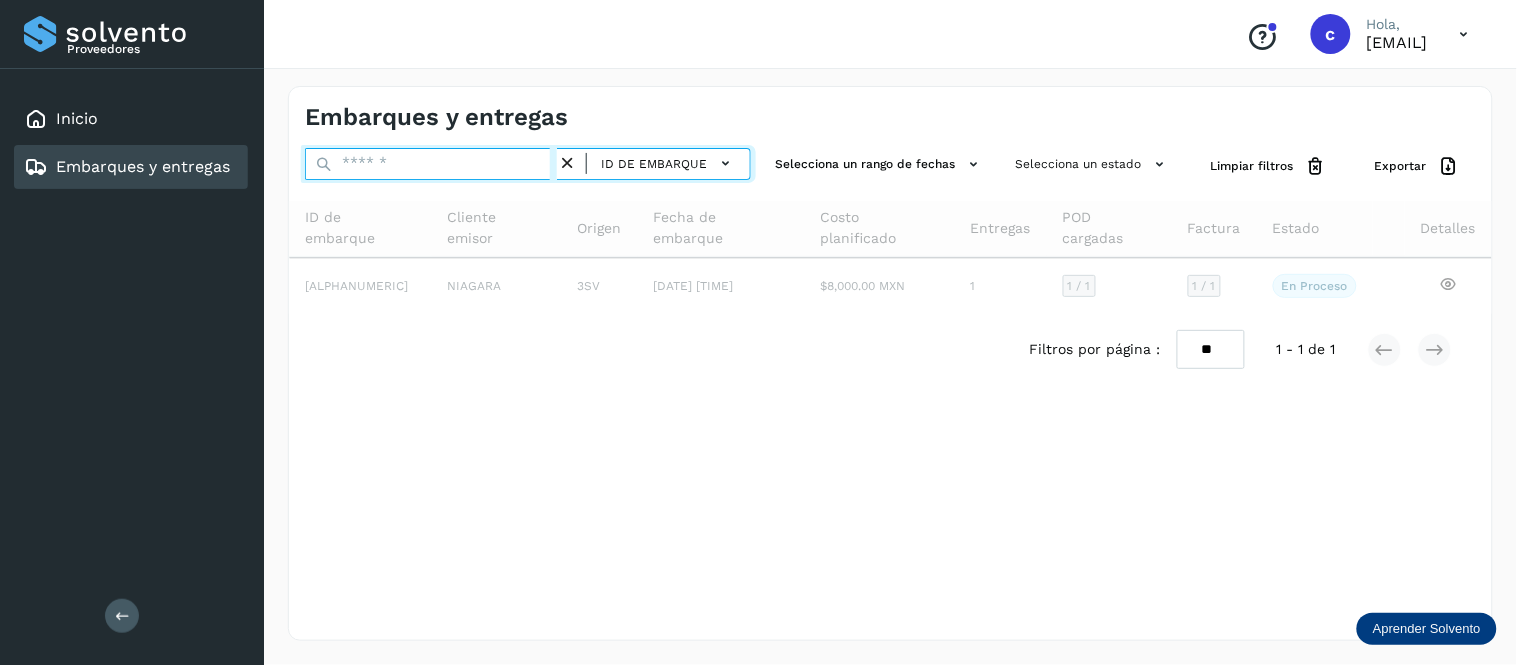 paste on "**********" 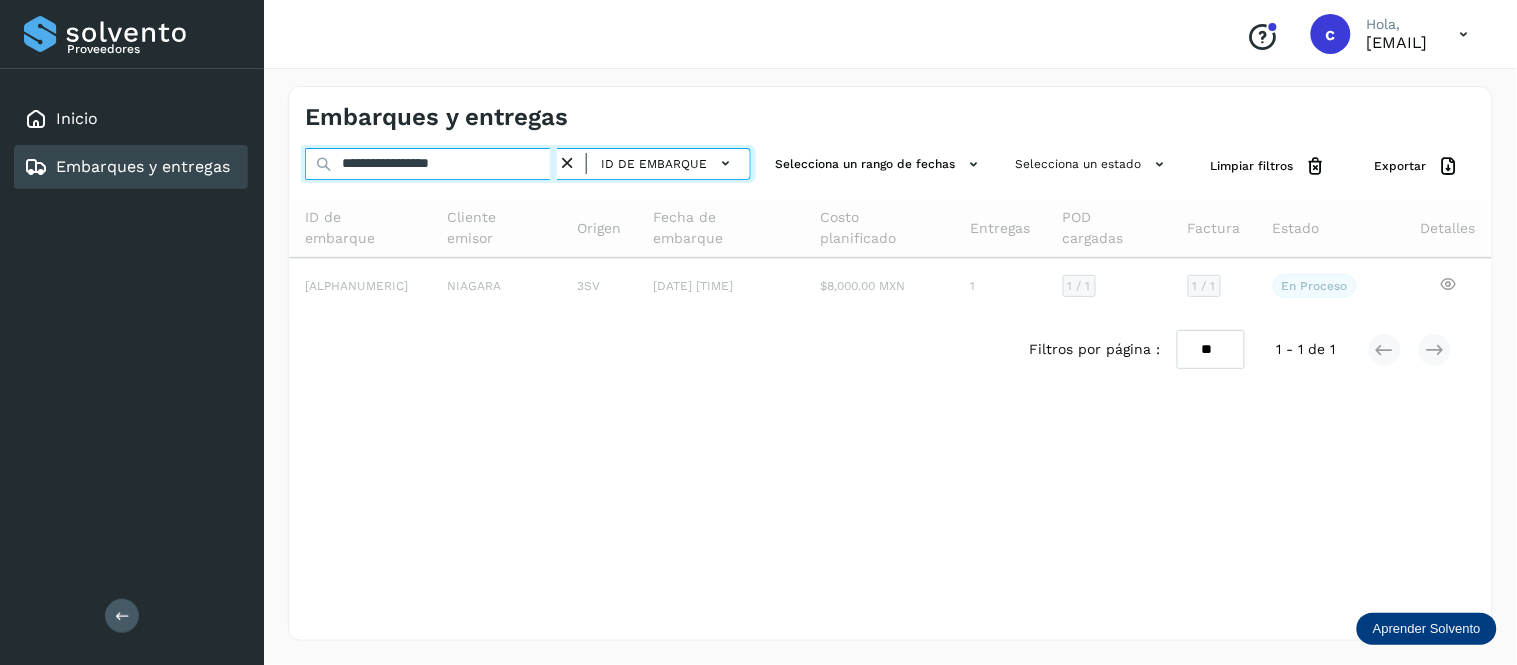 type on "**********" 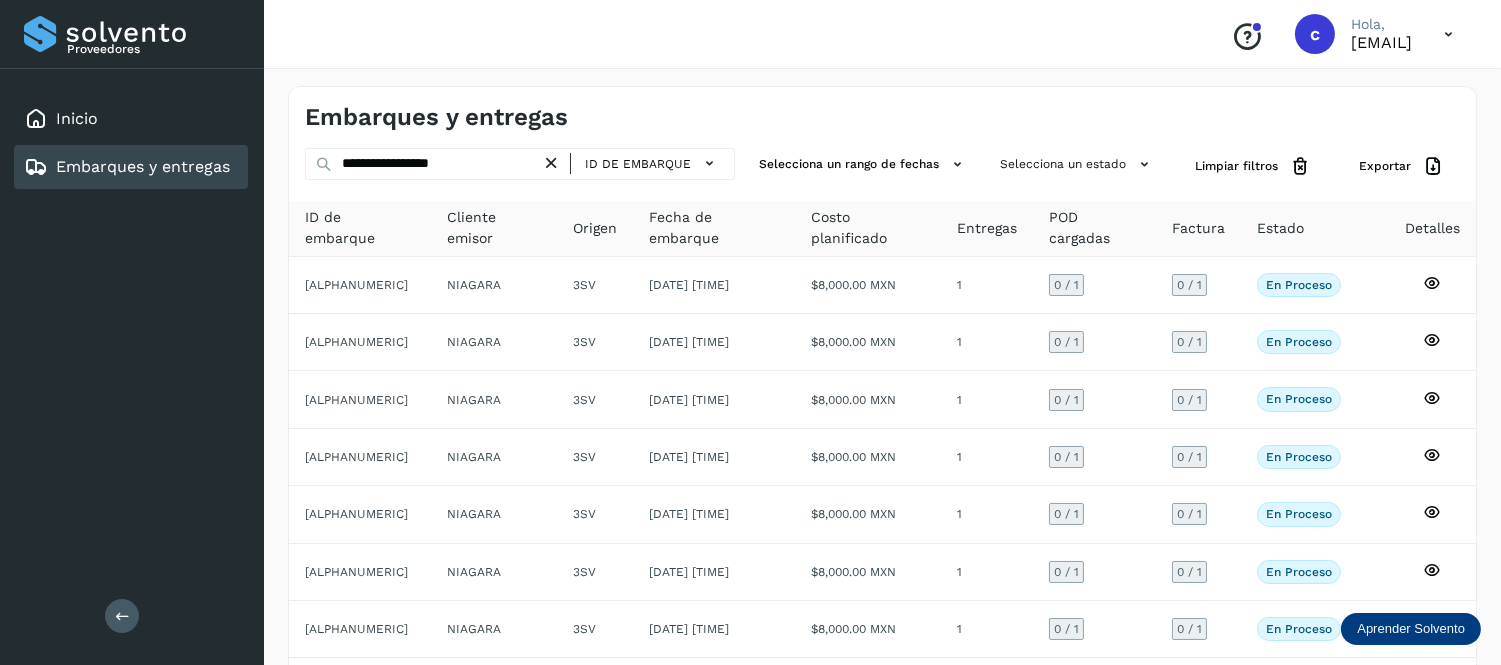 click at bounding box center [551, 163] 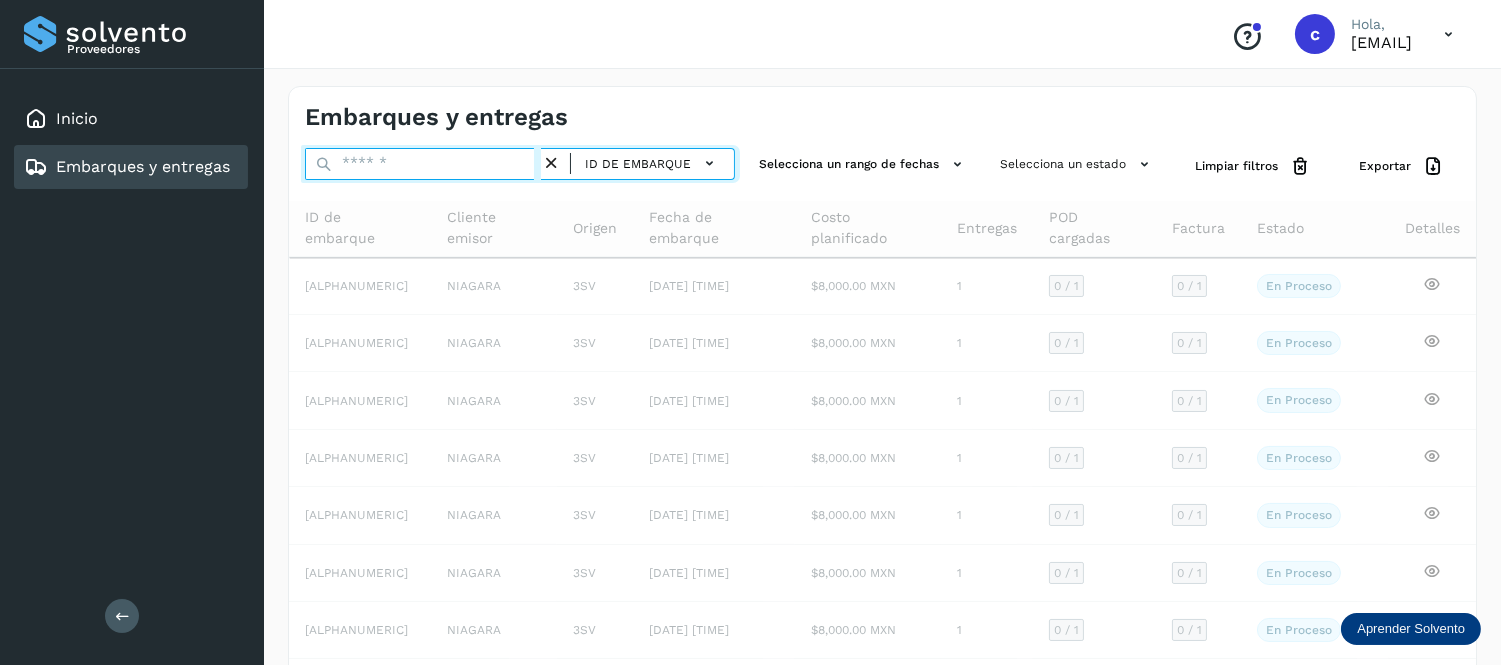 click at bounding box center [423, 164] 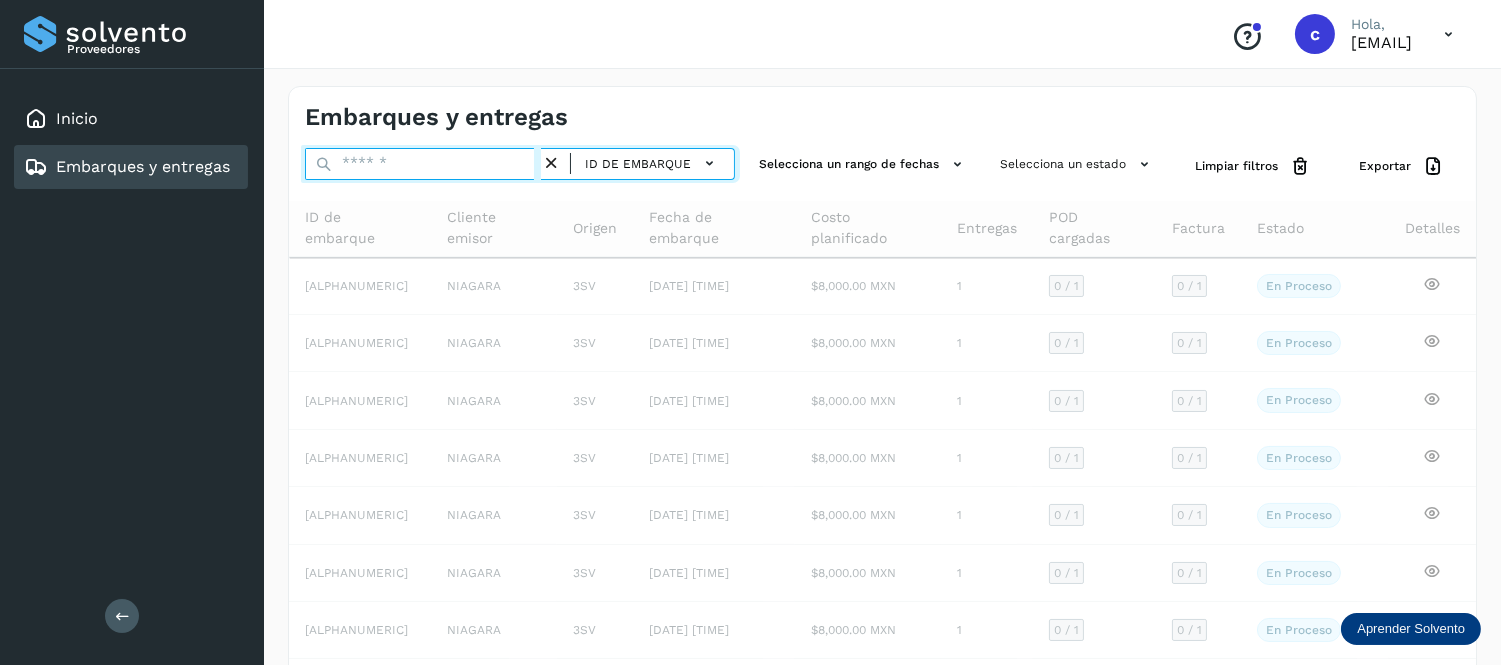 paste on "**********" 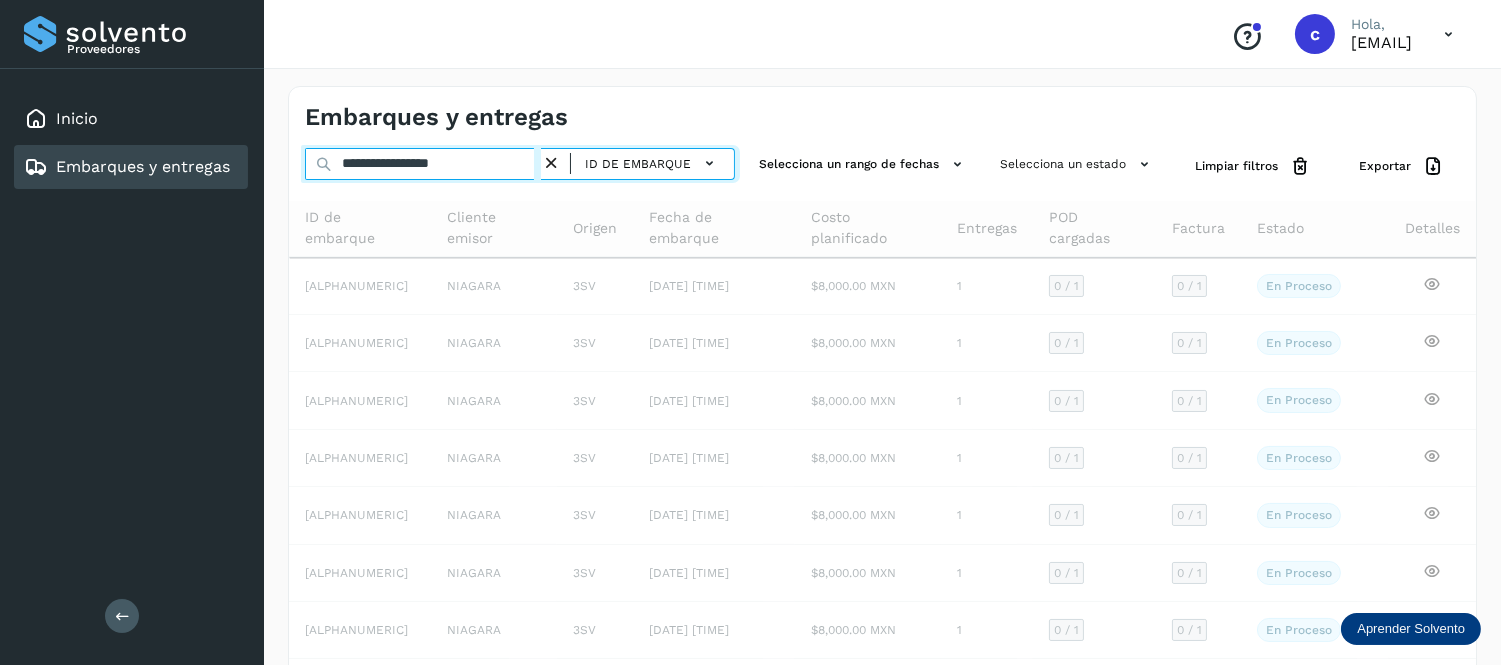 type on "**********" 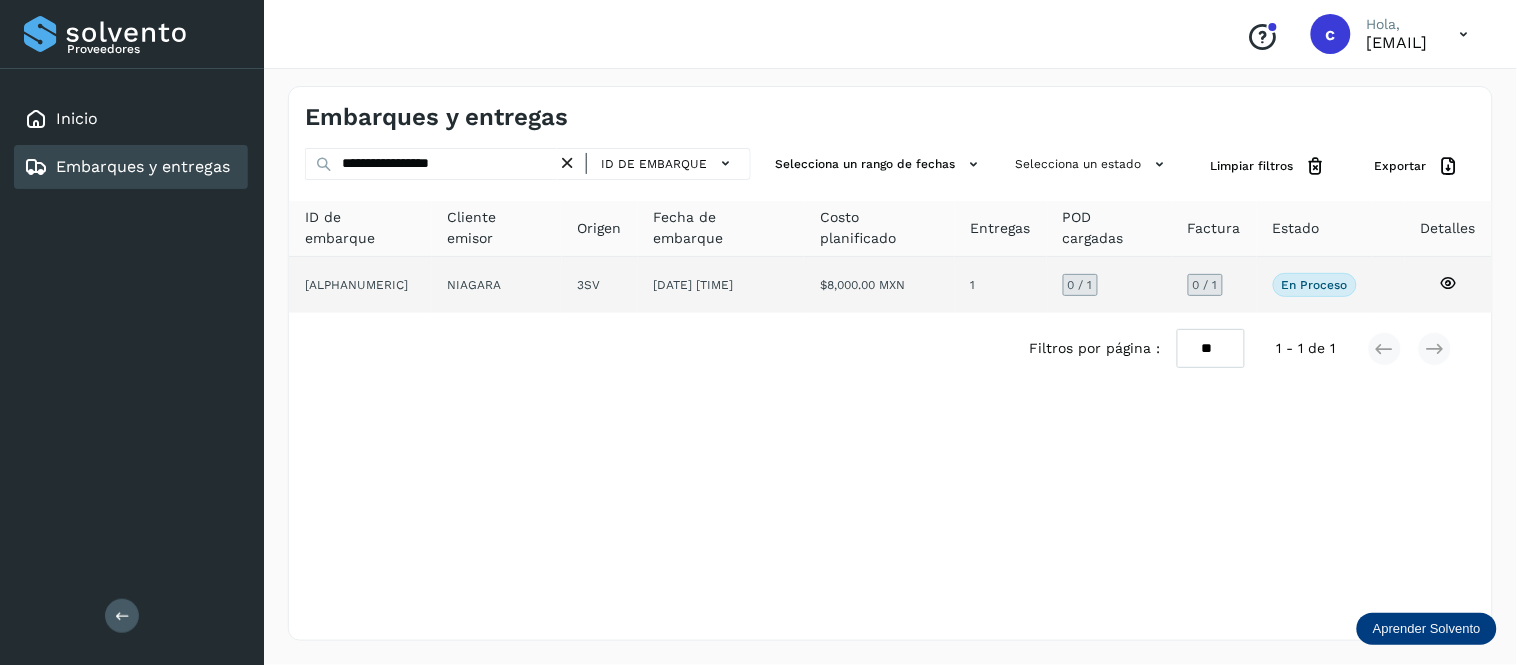 click on "[DATE] [TIME]" 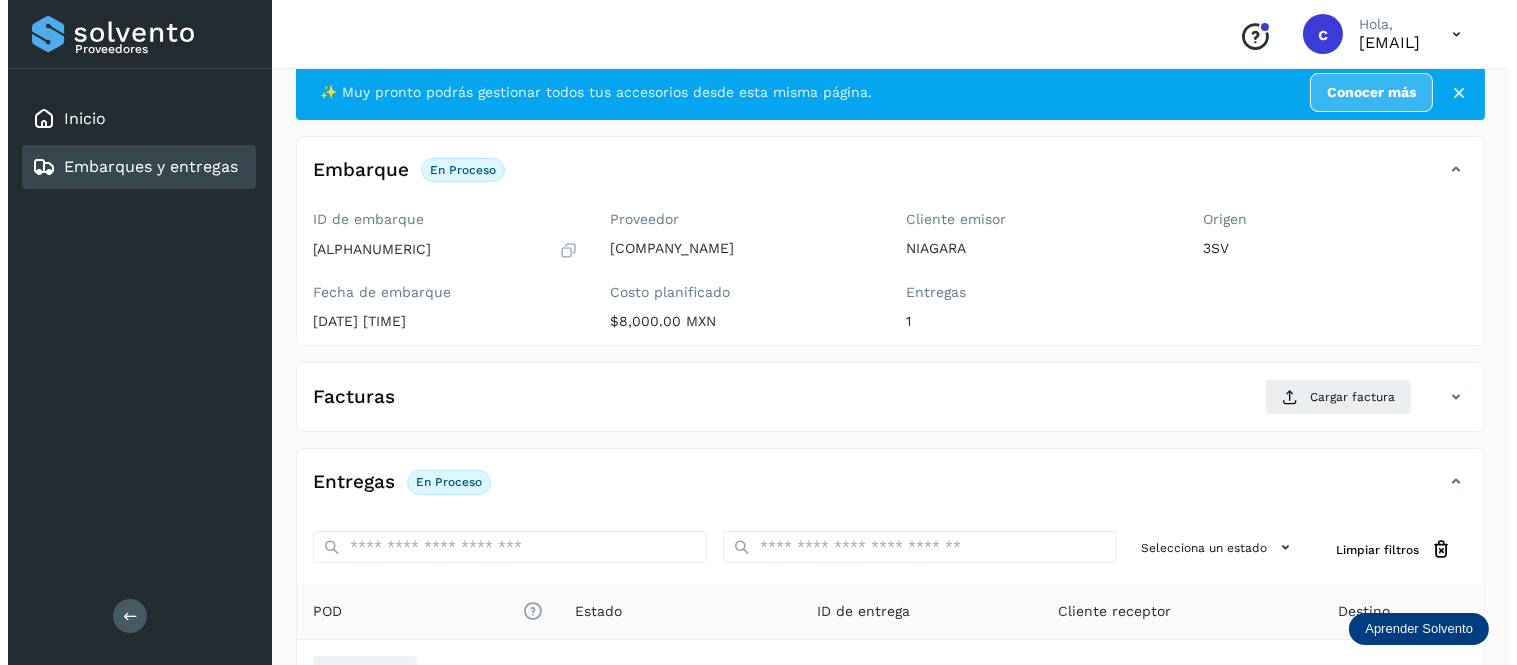 scroll, scrollTop: 297, scrollLeft: 0, axis: vertical 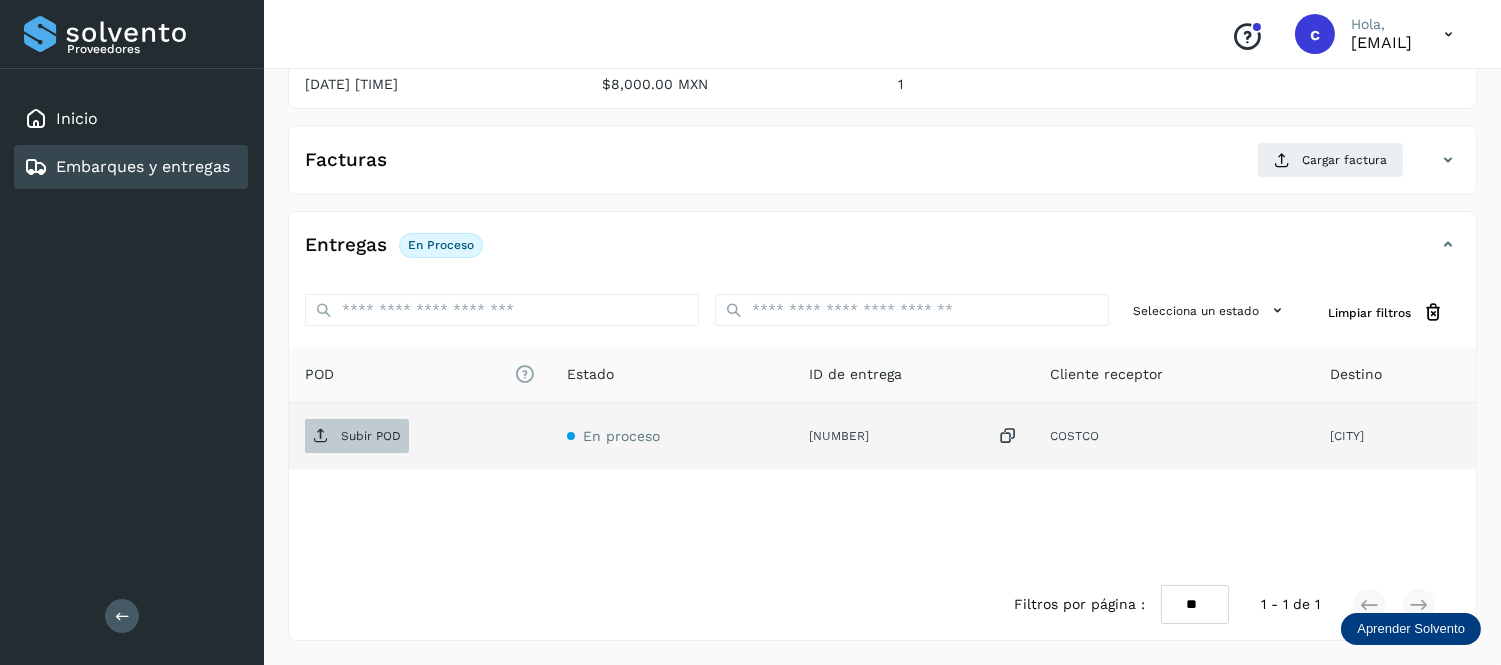 click on "Subir POD" at bounding box center (371, 436) 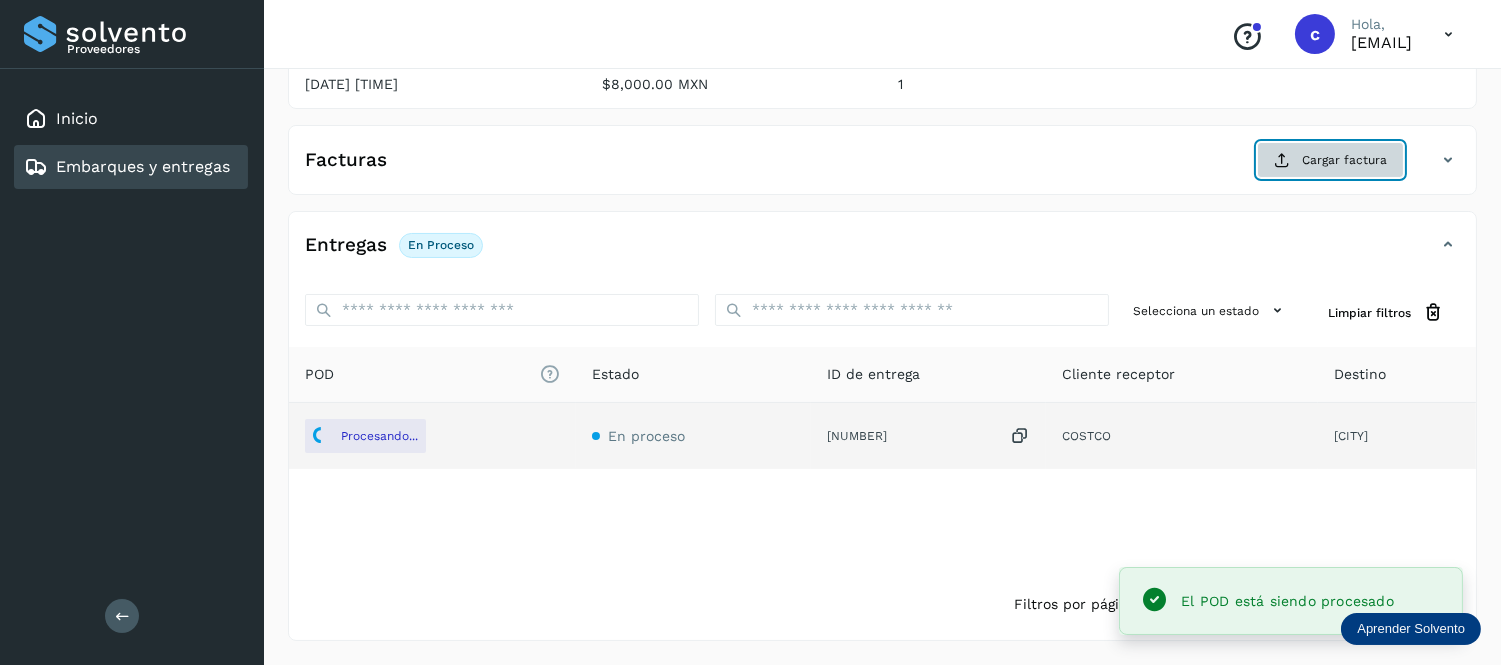 click on "Cargar factura" 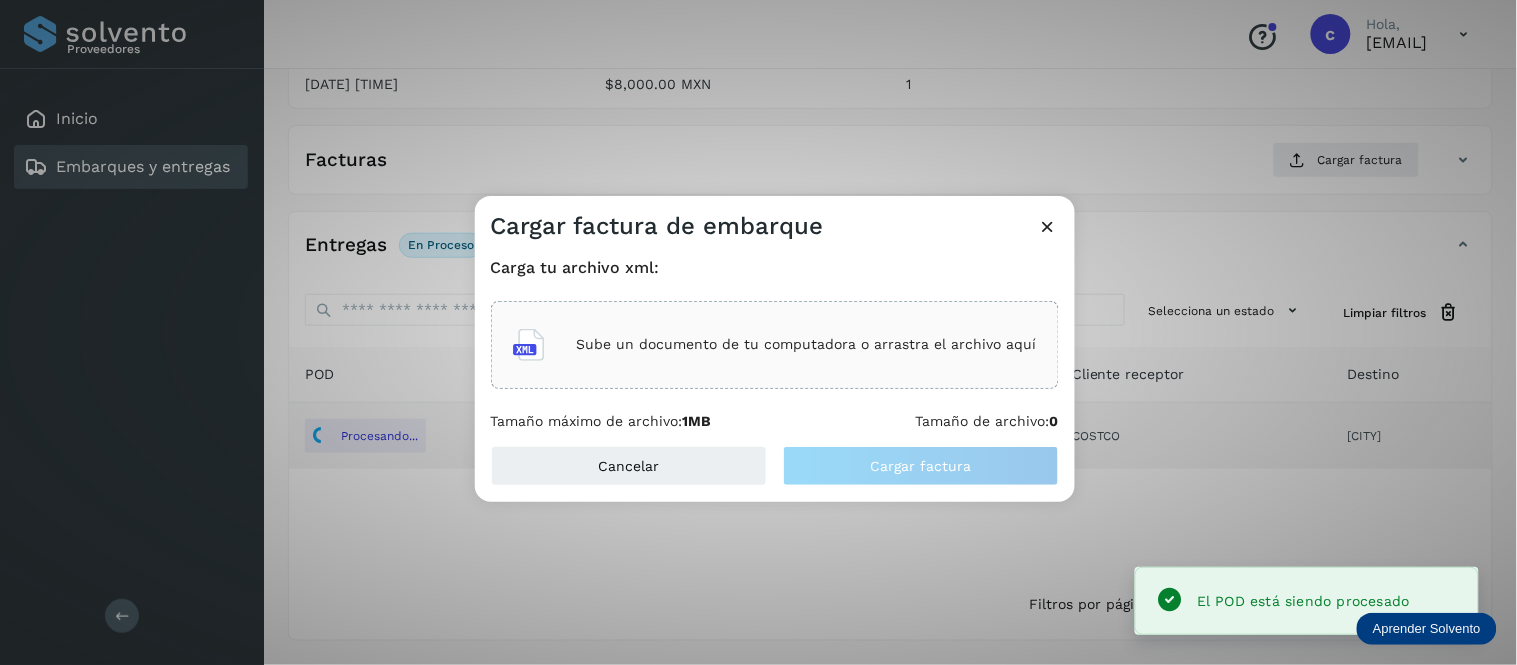 click on "Sube un documento de tu computadora o arrastra el archivo aquí" at bounding box center [807, 344] 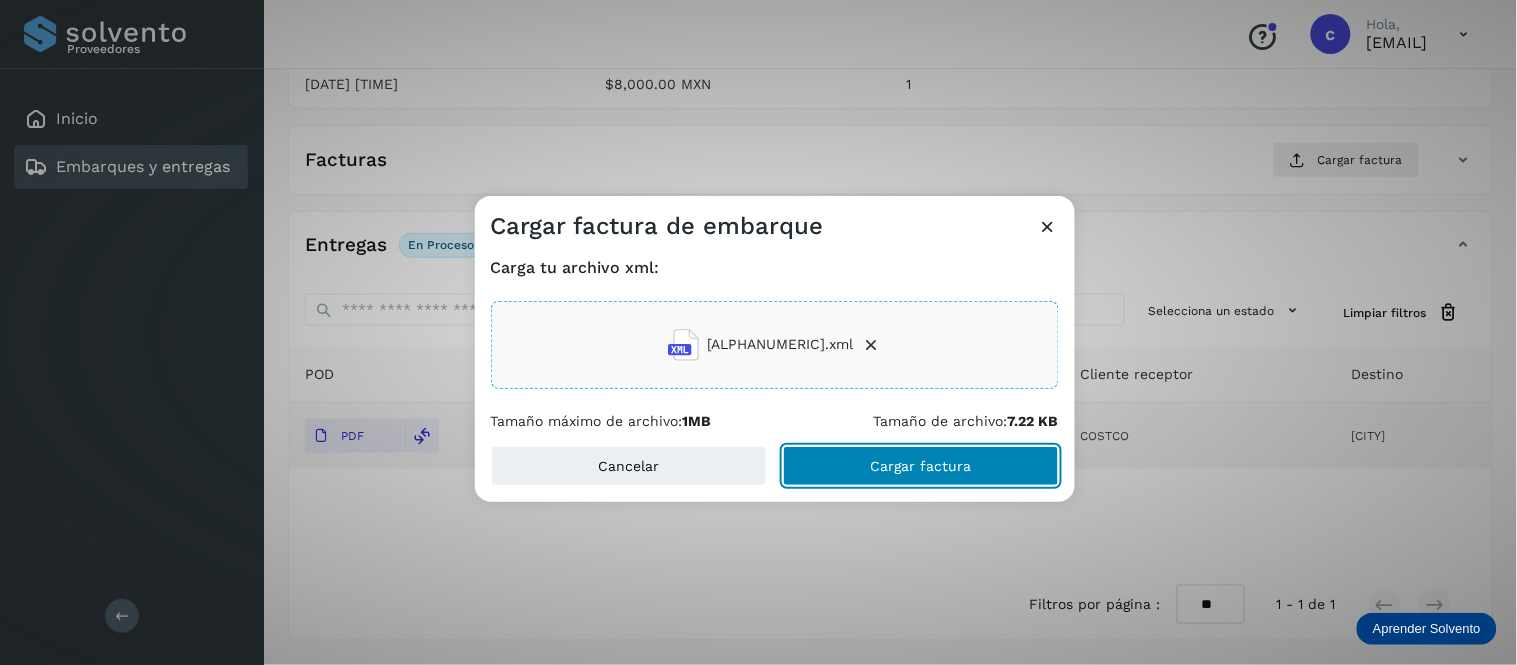 click on "Cargar factura" 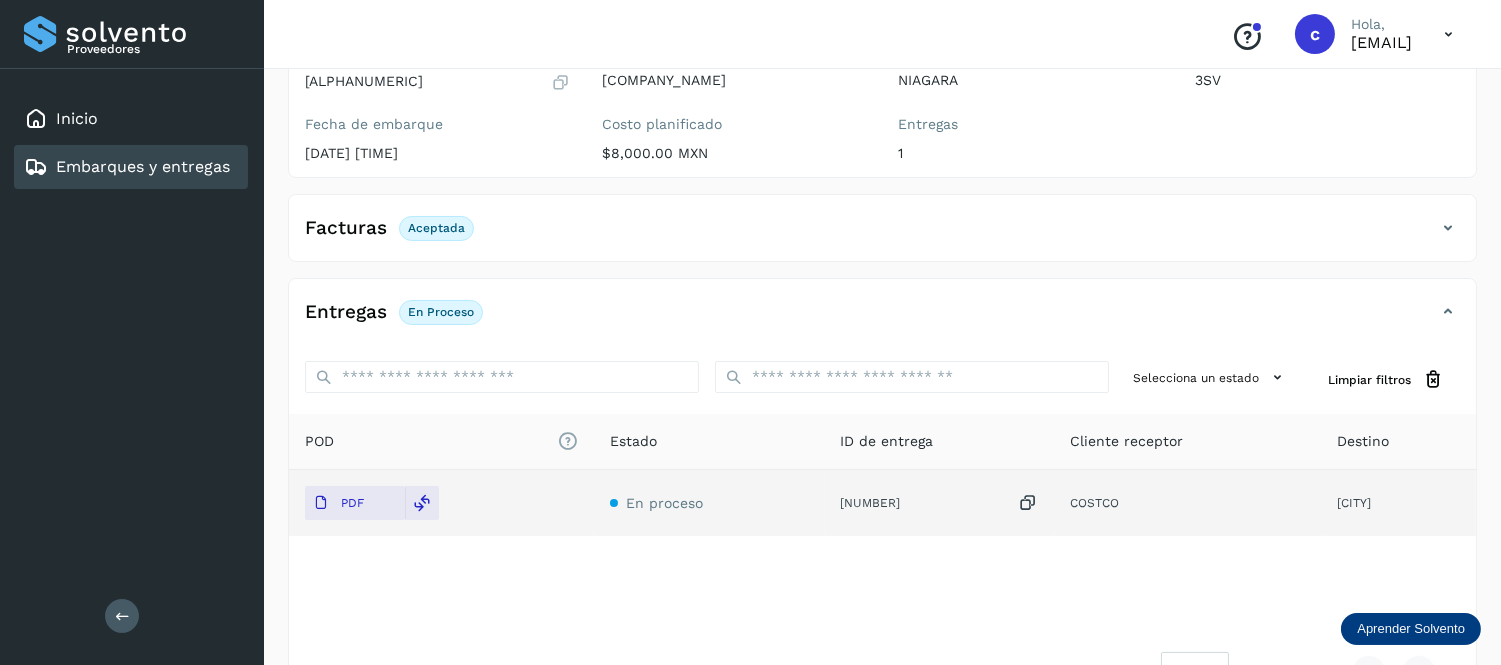 scroll, scrollTop: 216, scrollLeft: 0, axis: vertical 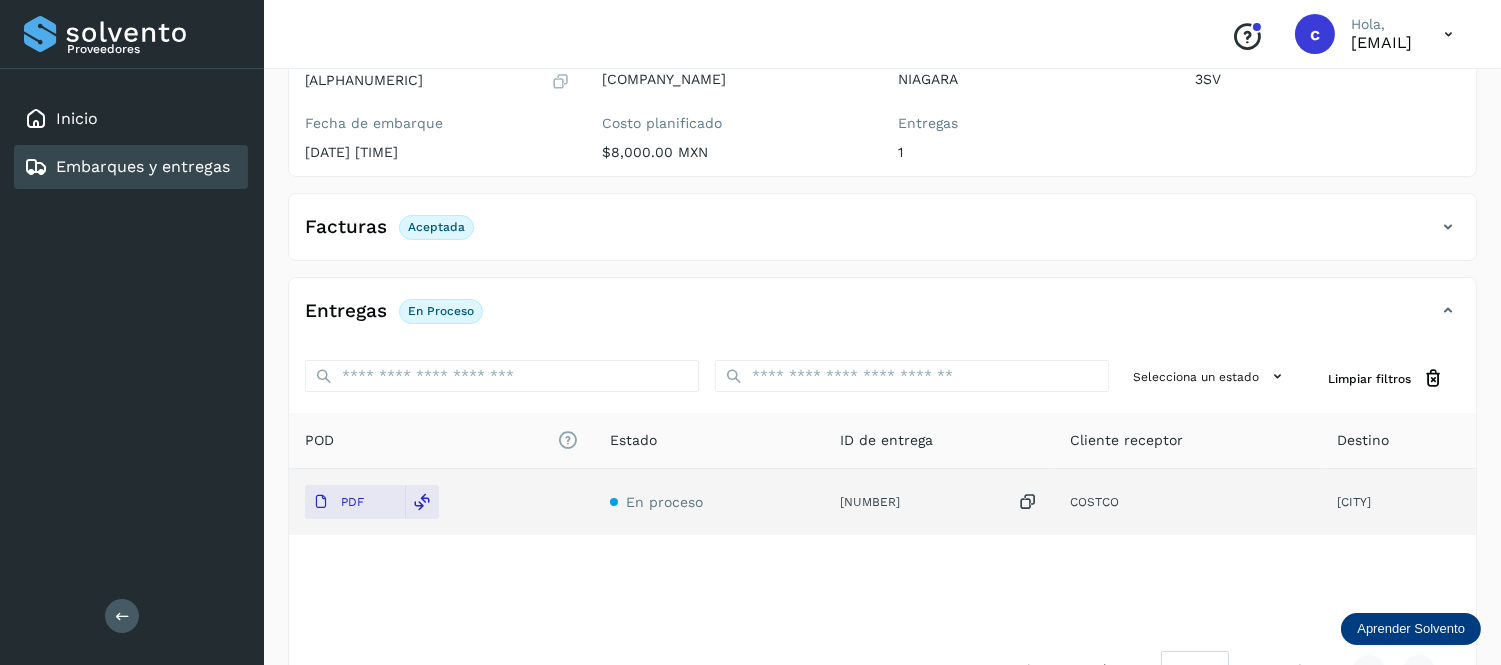 click on "En proceso" 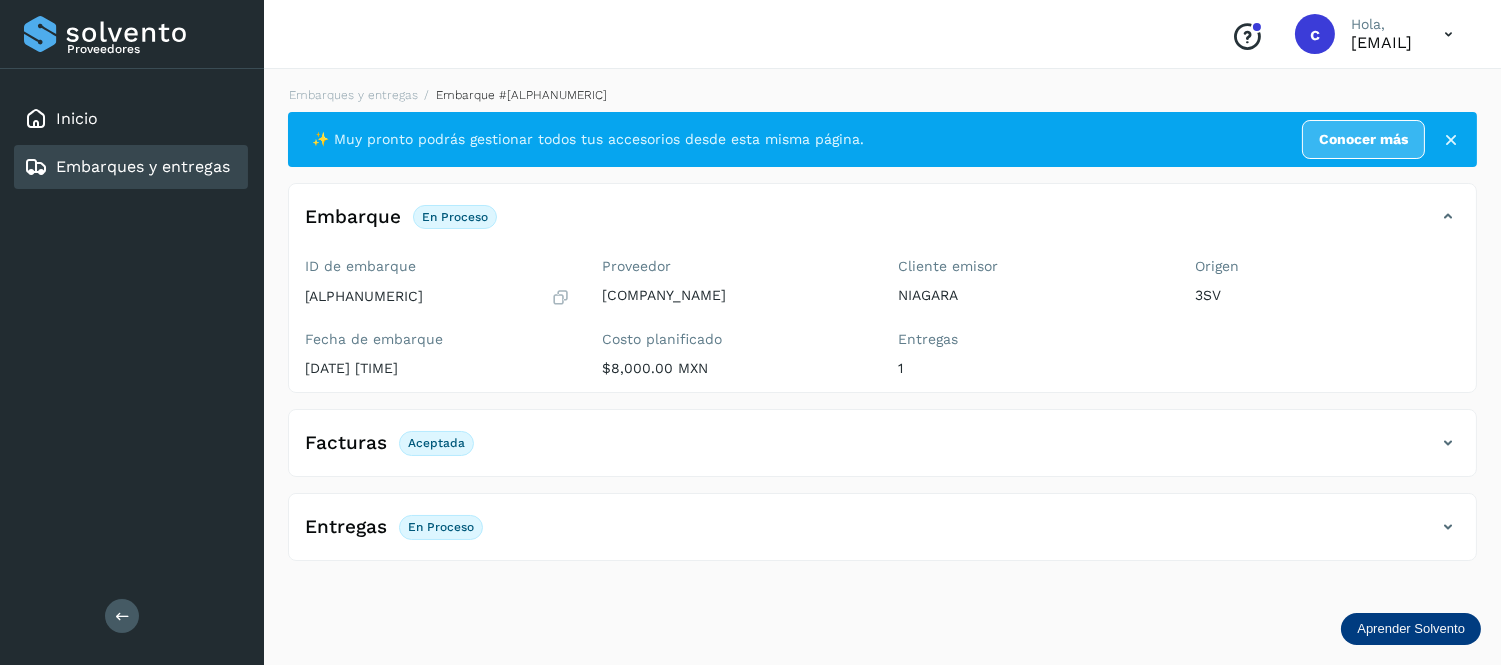 scroll, scrollTop: 0, scrollLeft: 0, axis: both 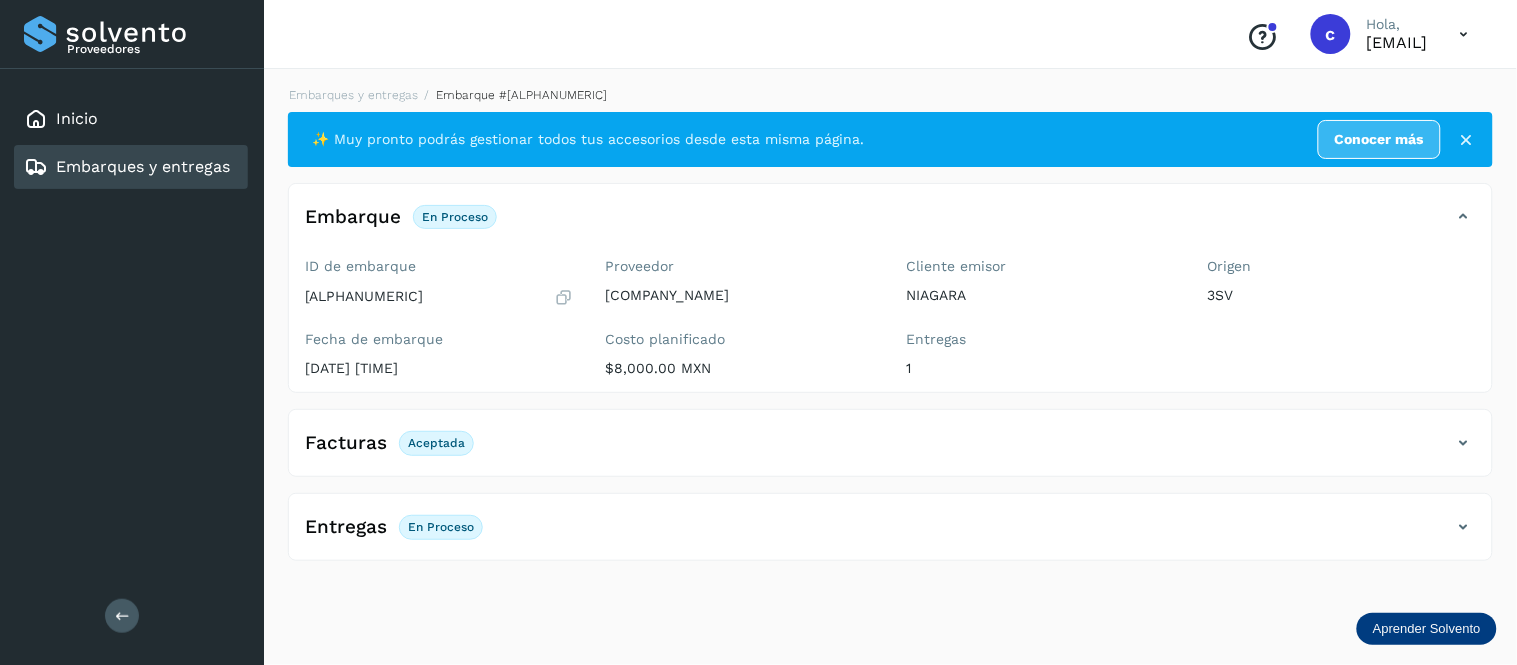click at bounding box center [1464, 527] 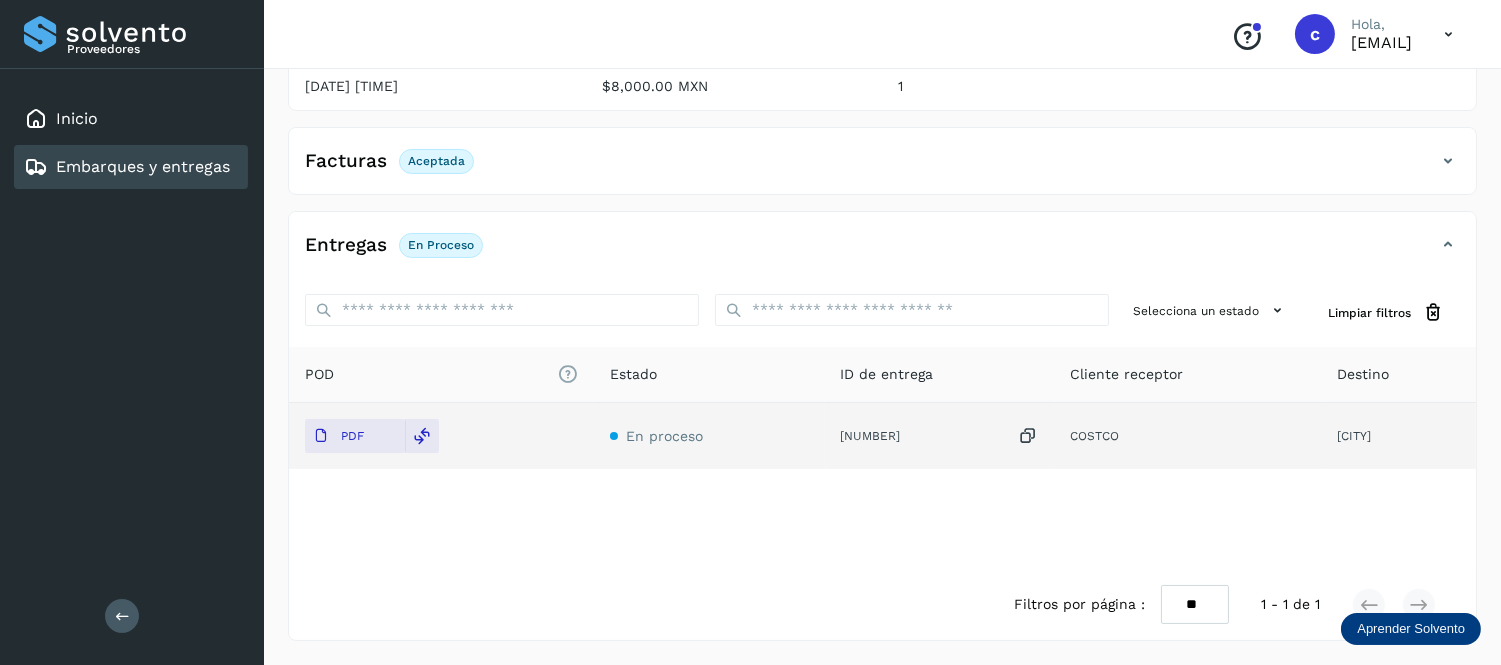 scroll, scrollTop: 286, scrollLeft: 0, axis: vertical 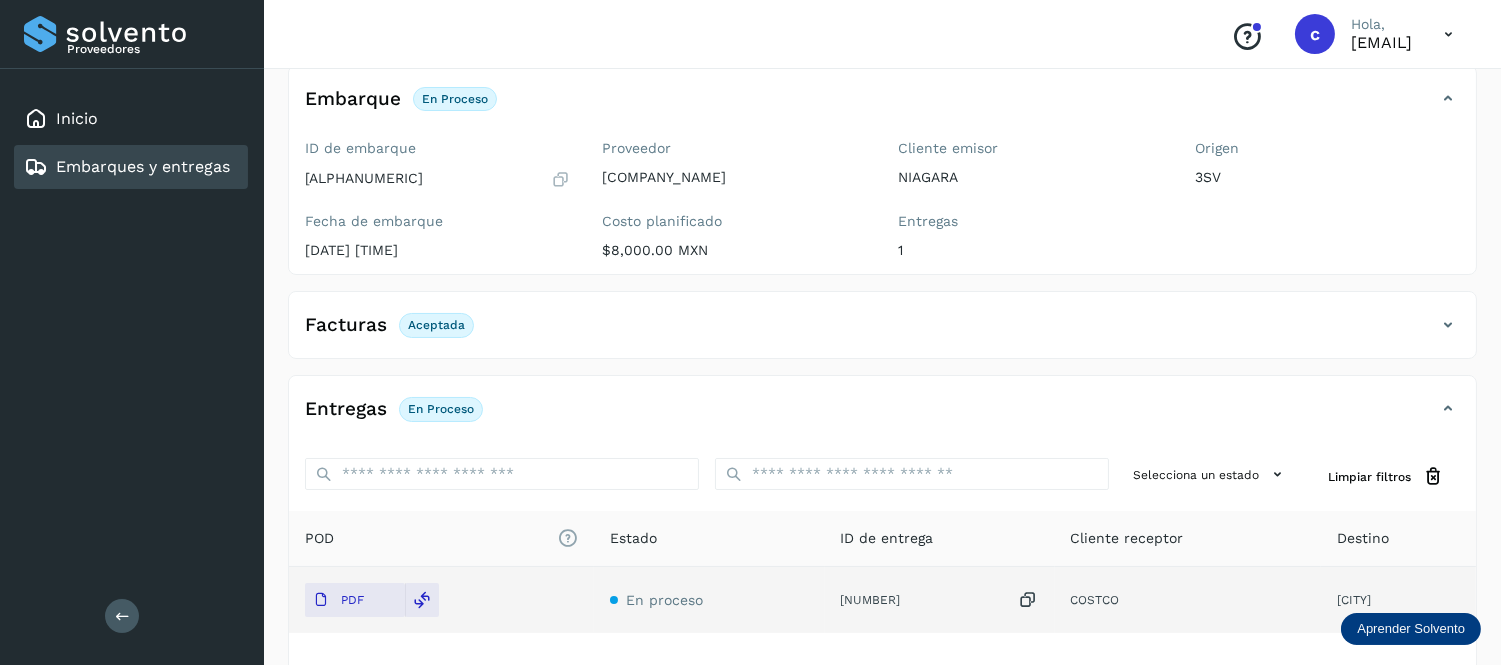 click on "Embarques y entregas" at bounding box center [143, 166] 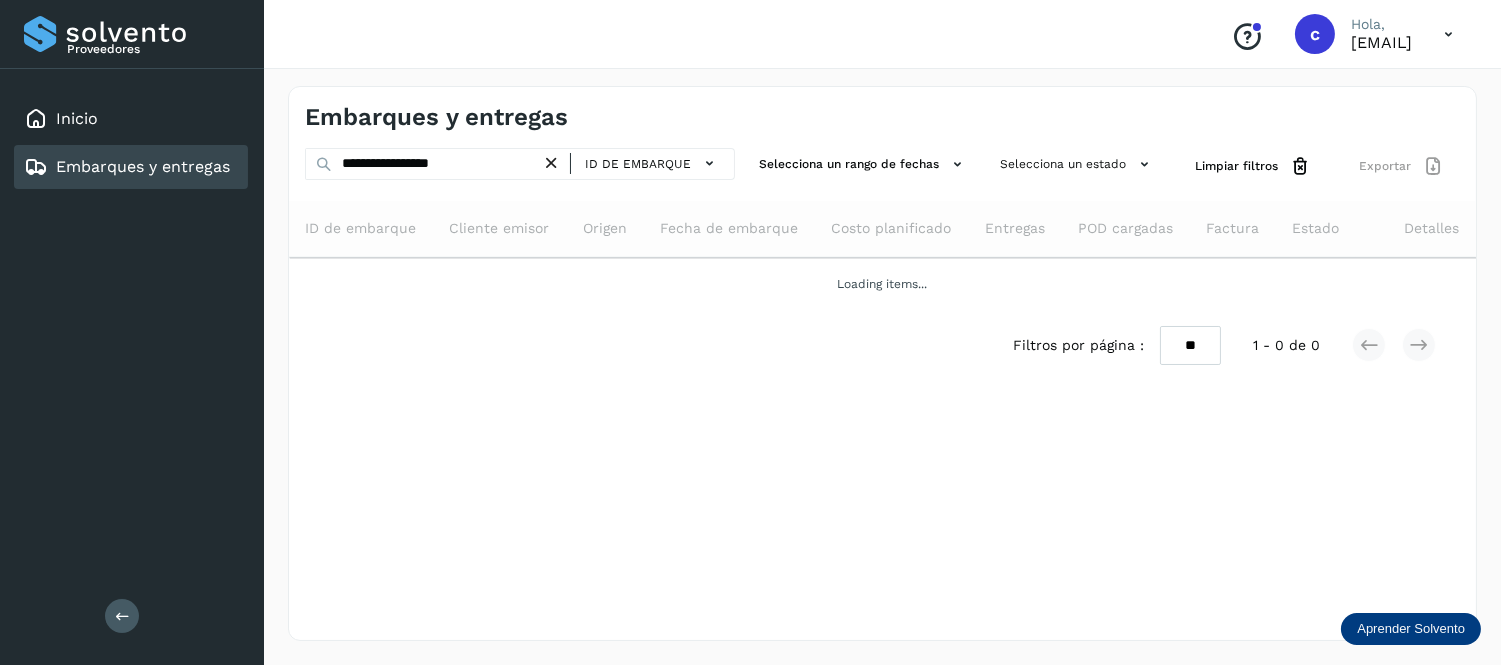 scroll, scrollTop: 0, scrollLeft: 0, axis: both 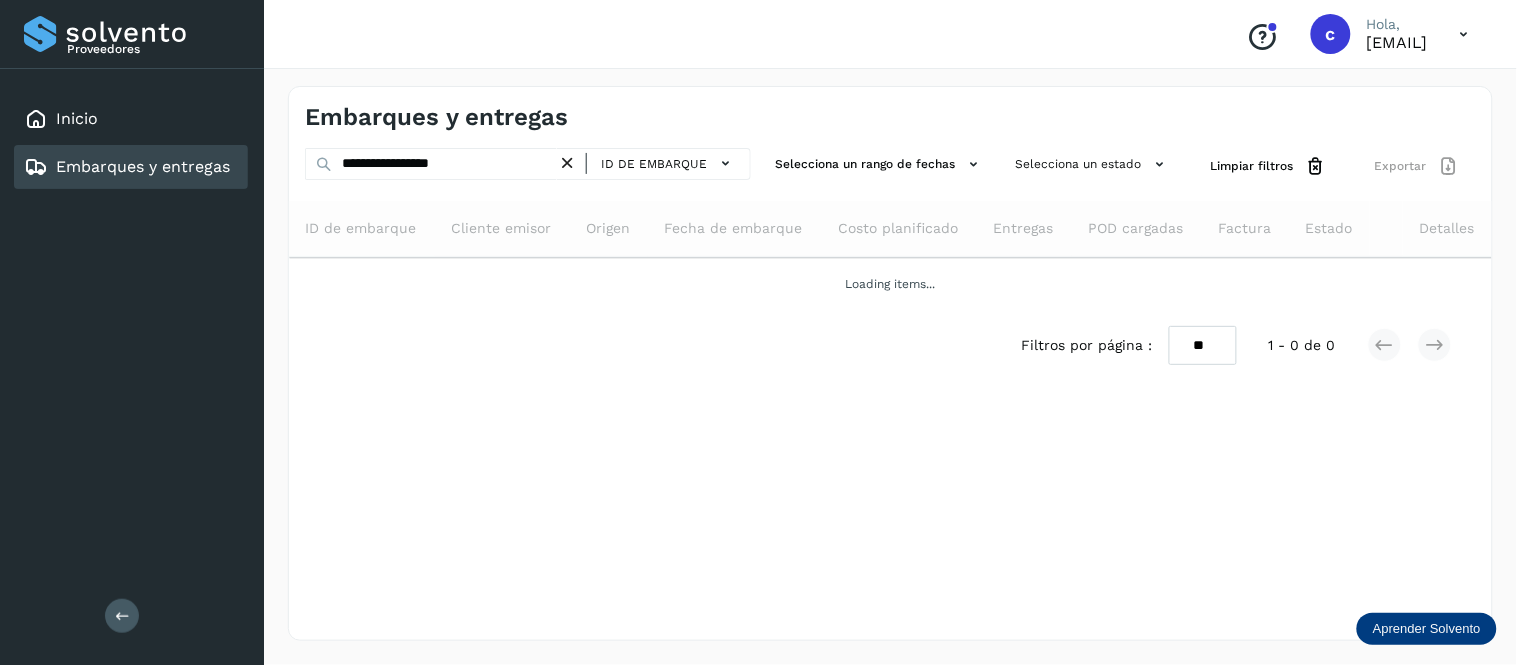 click at bounding box center (567, 163) 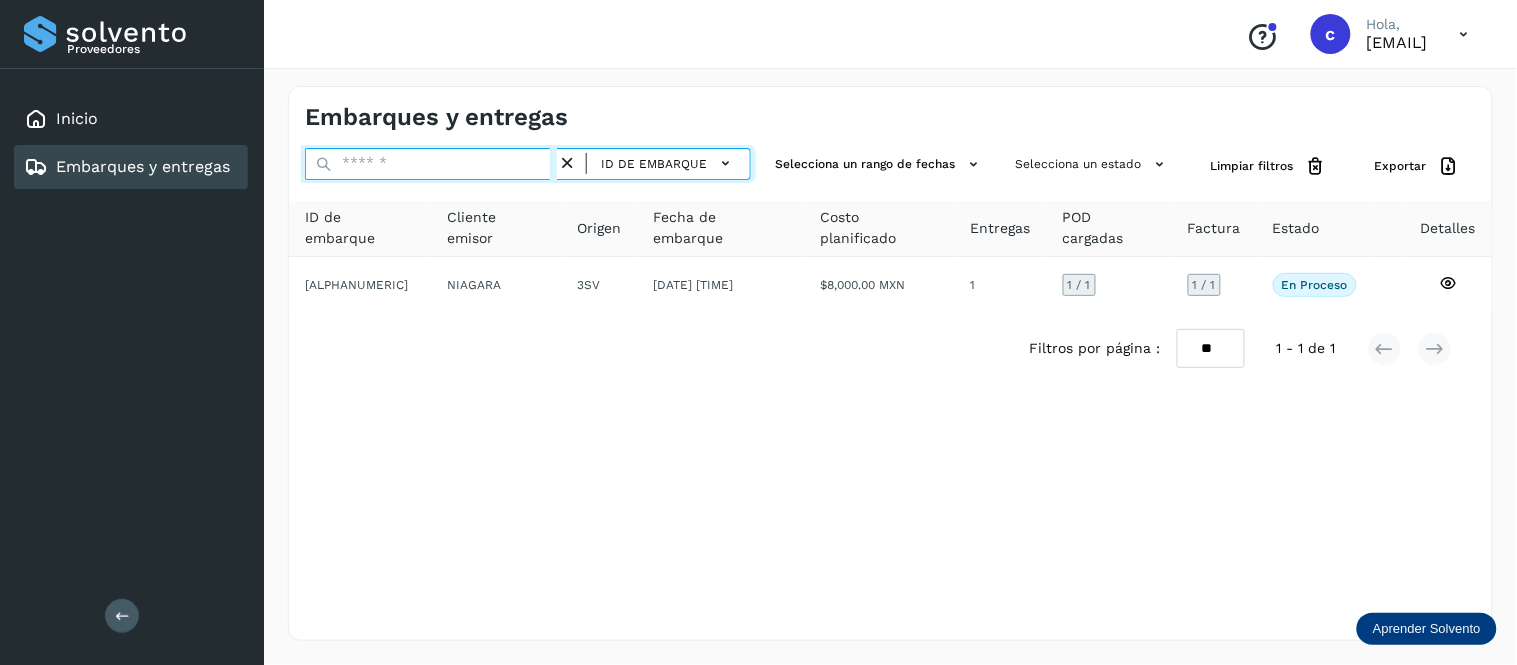 click at bounding box center (431, 164) 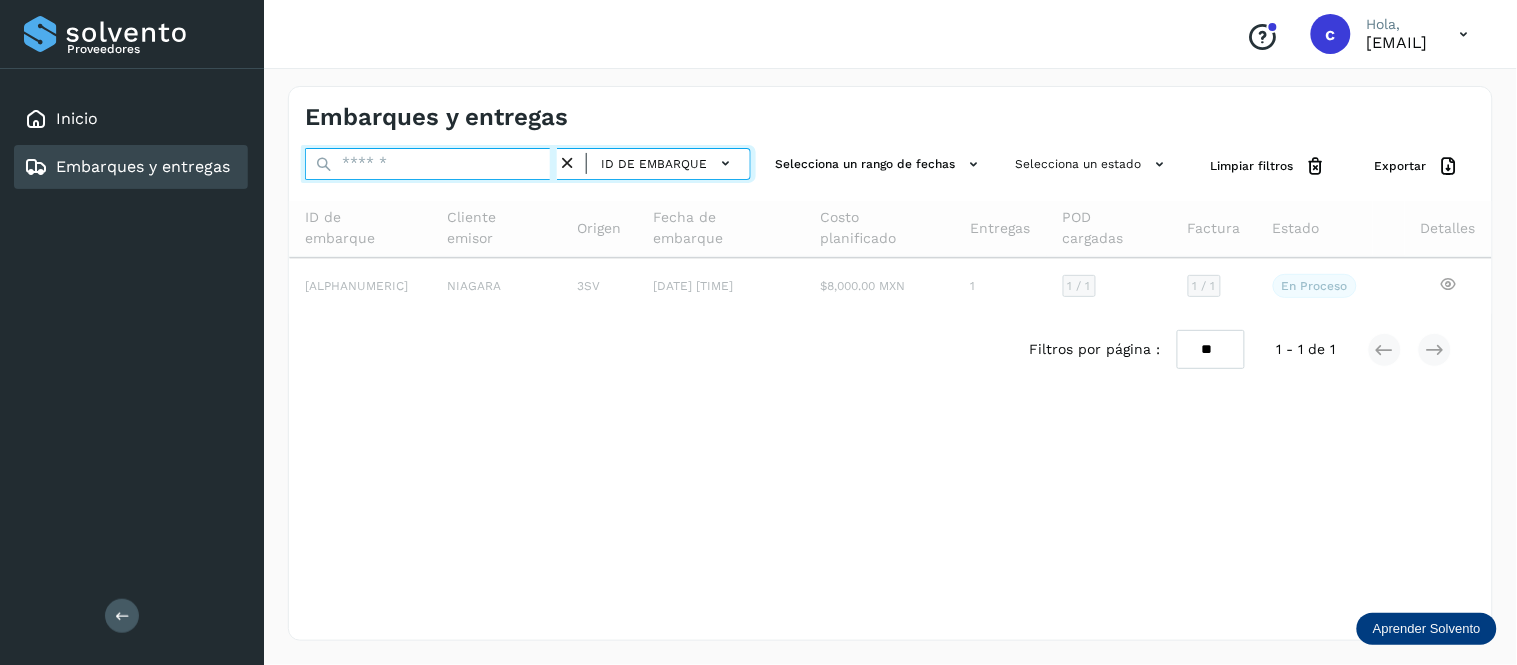 paste on "**********" 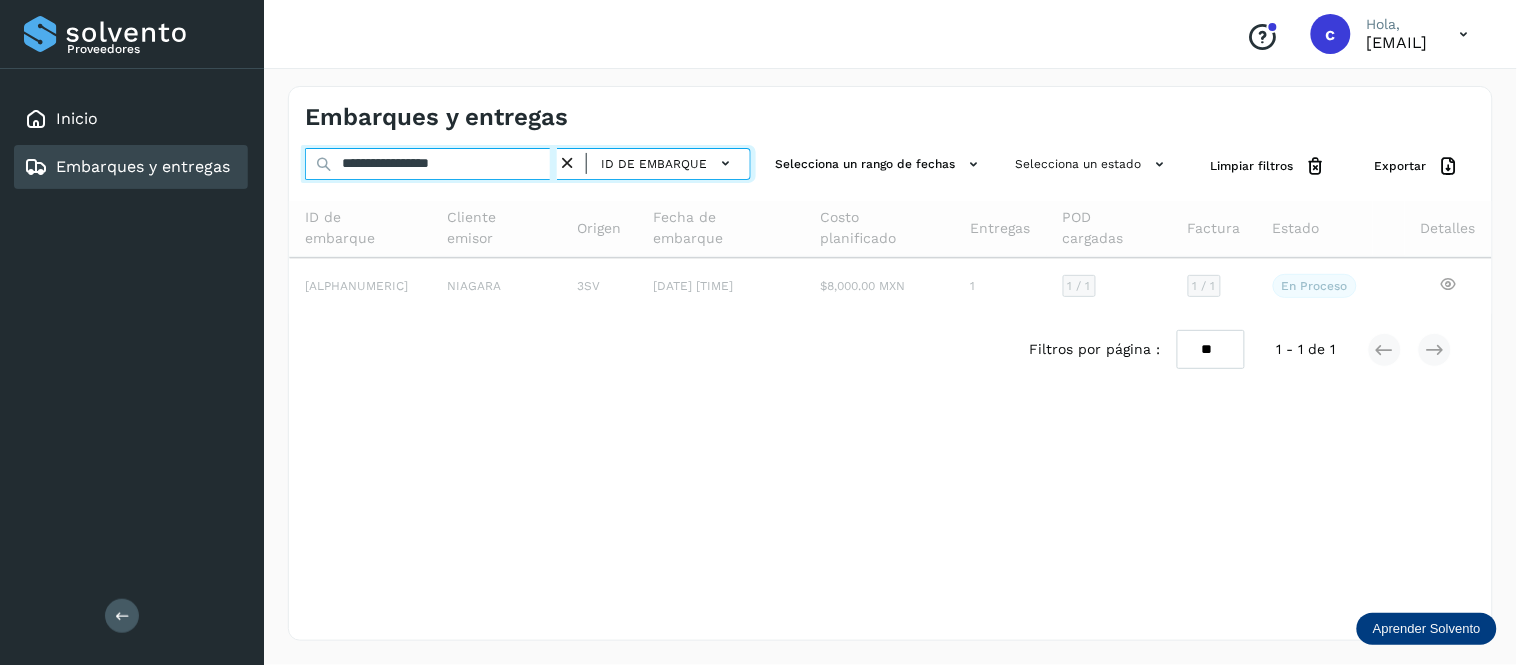 type on "**********" 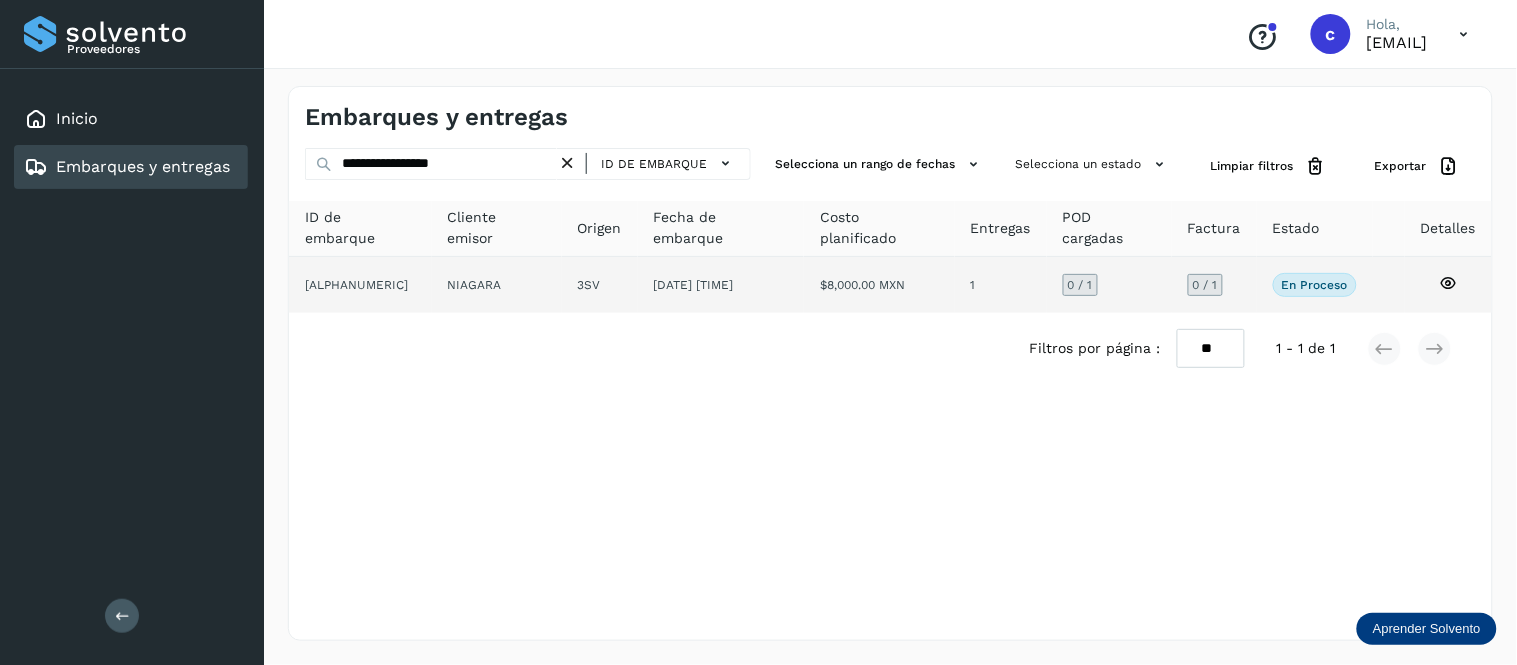 click on "[DATE] [TIME]" 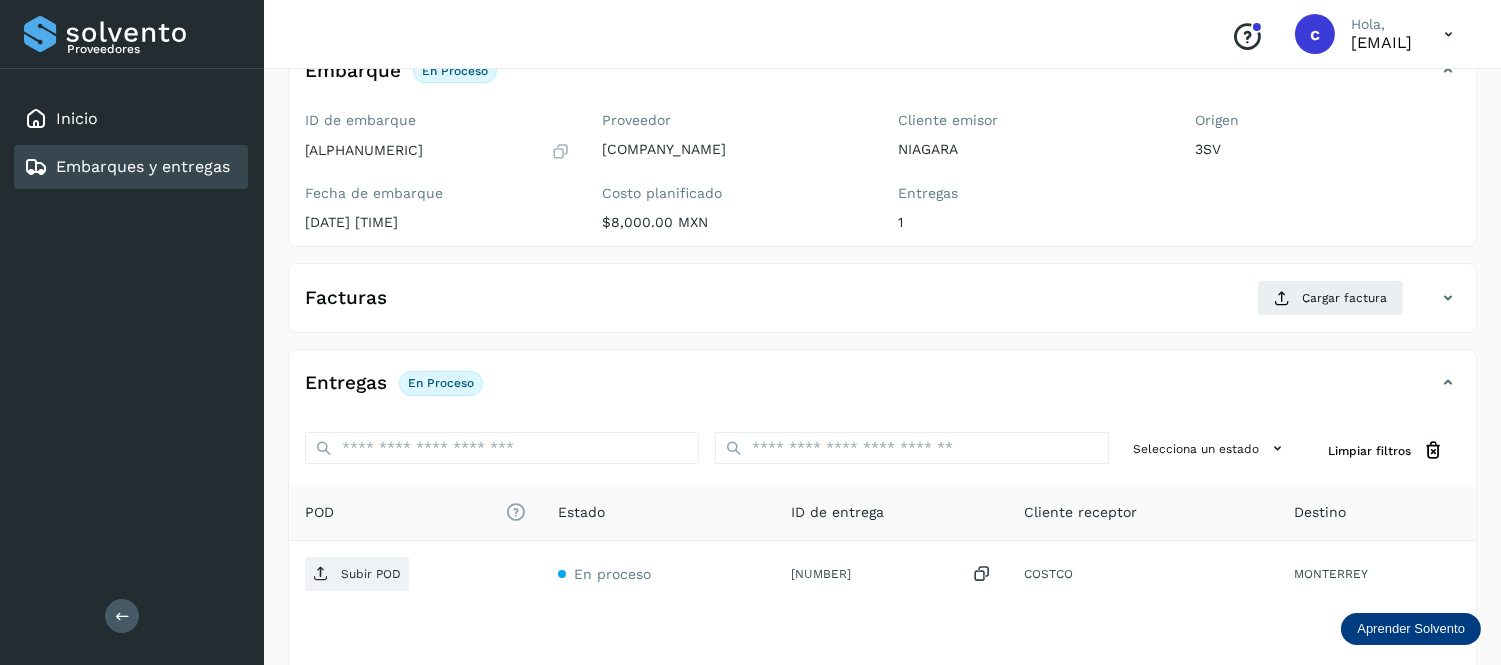 scroll, scrollTop: 145, scrollLeft: 0, axis: vertical 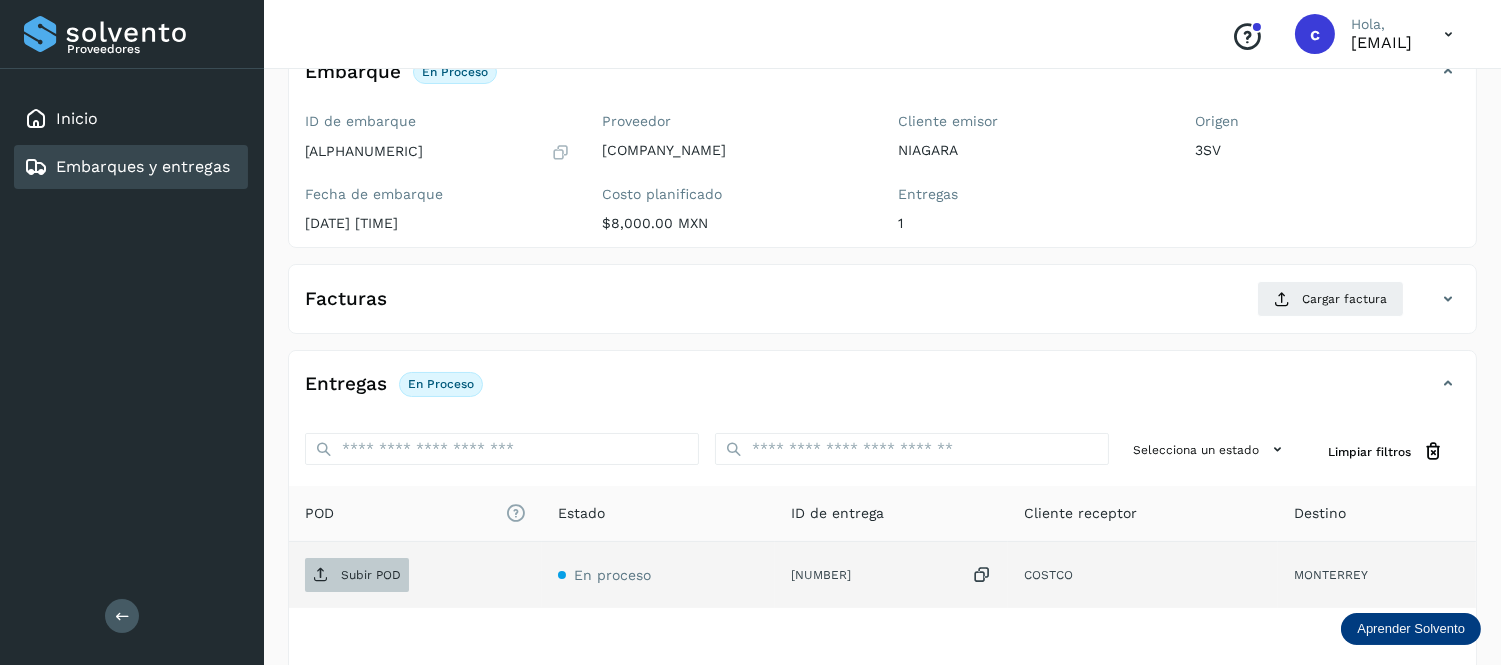 click on "Subir POD" at bounding box center (371, 575) 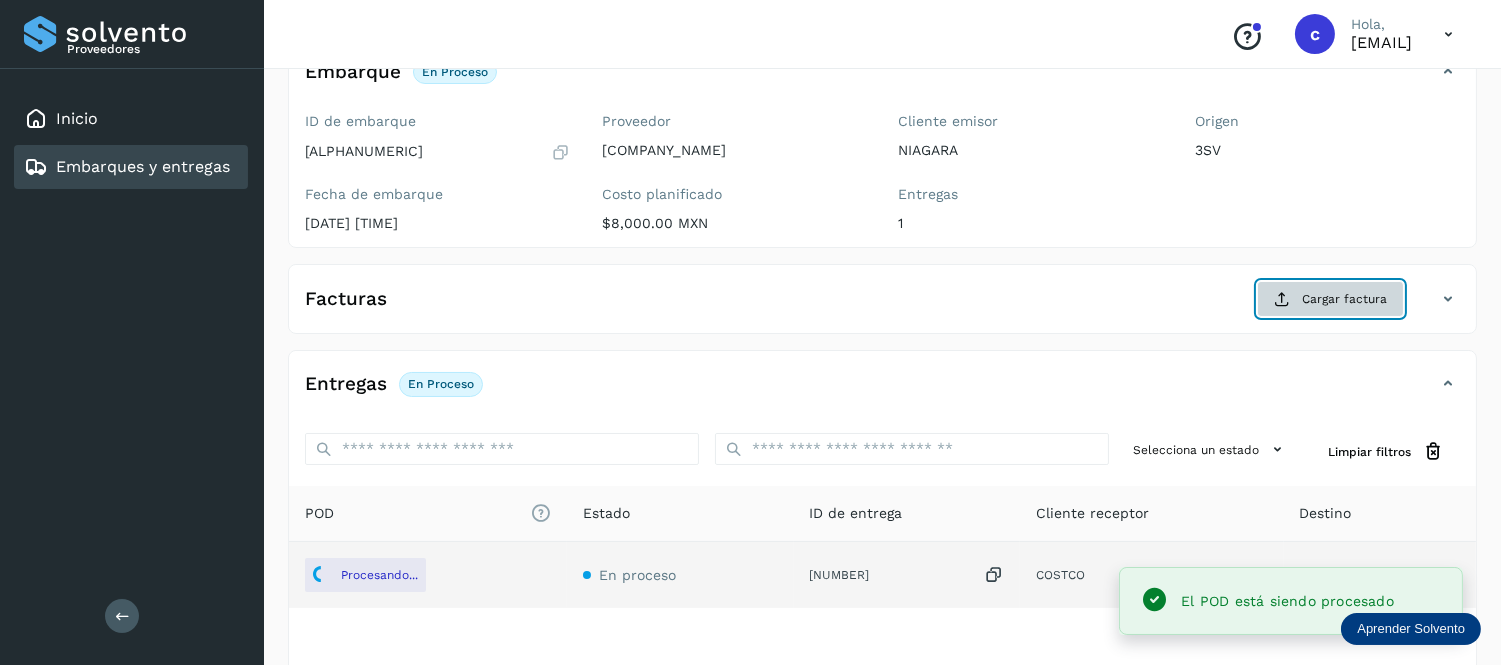 click on "Cargar factura" at bounding box center [1330, 299] 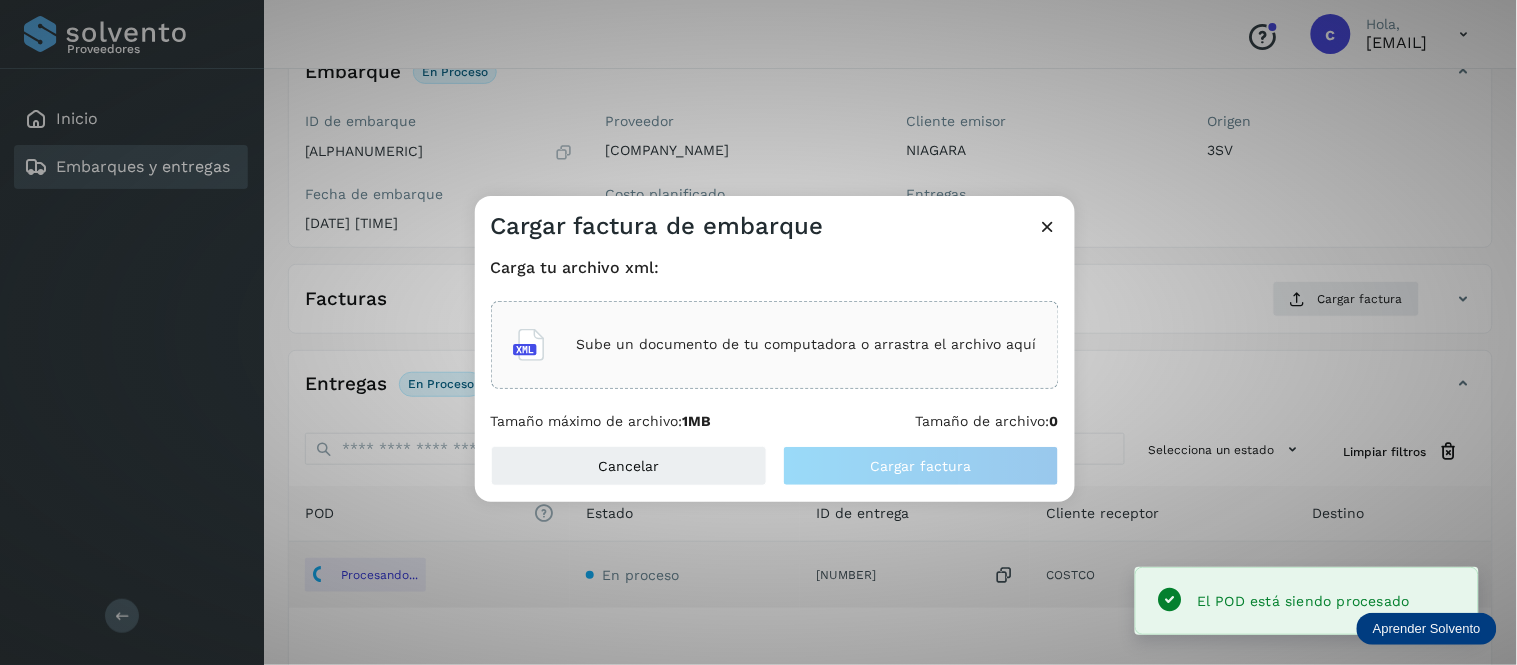 click on "Sube un documento de tu computadora o arrastra el archivo aquí" 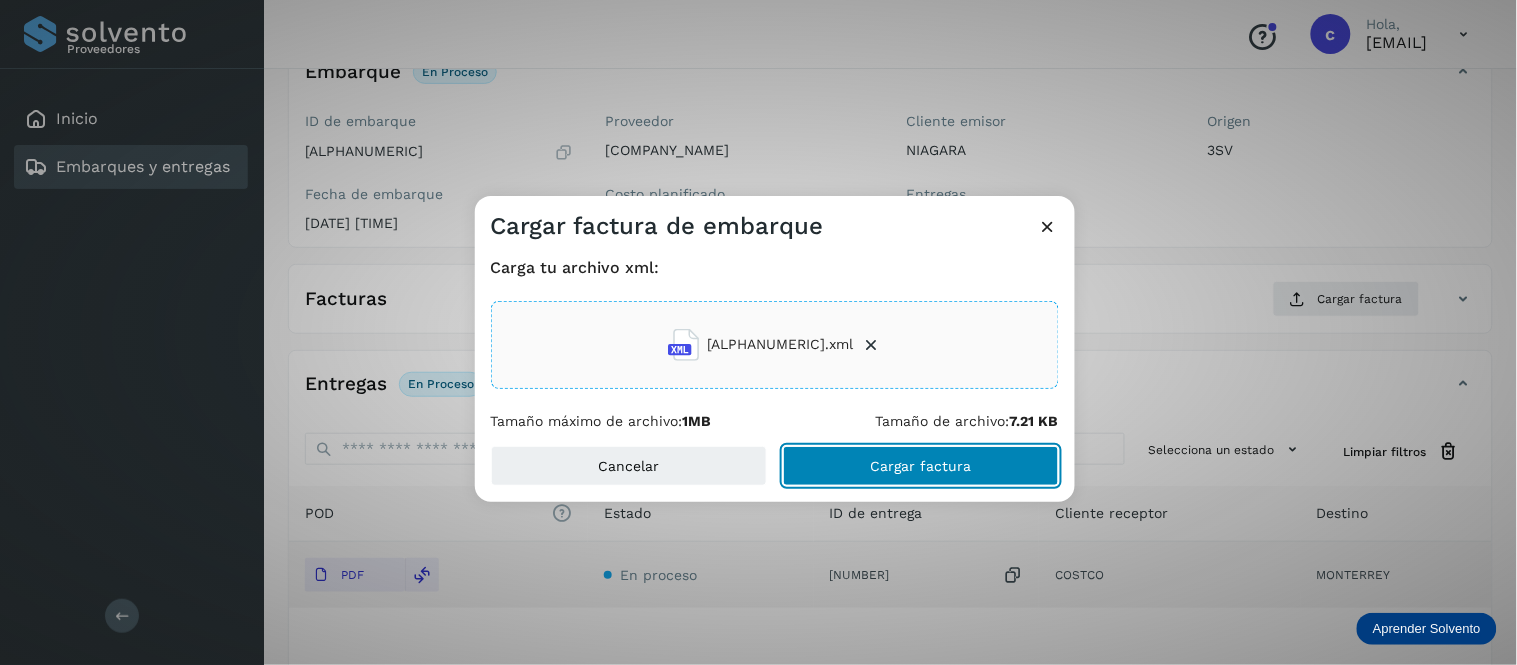 click on "Cargar factura" 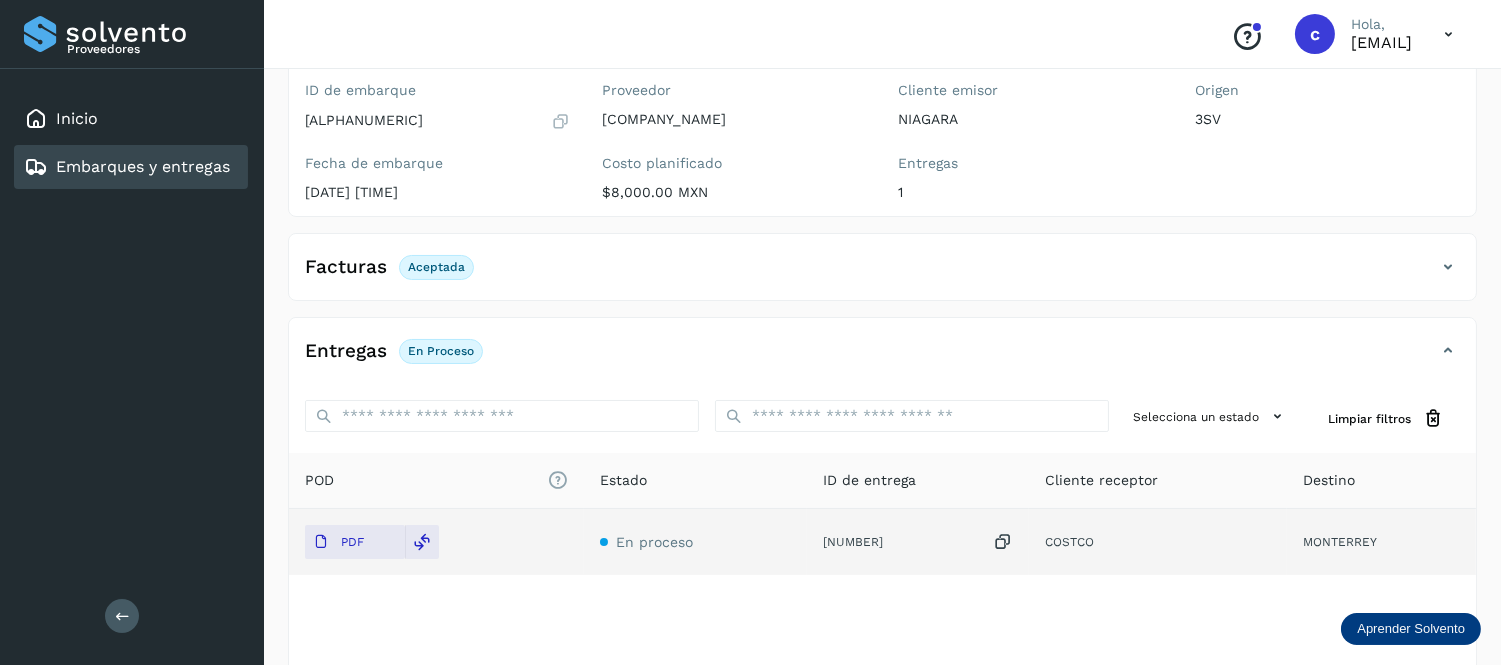 scroll, scrollTop: 190, scrollLeft: 0, axis: vertical 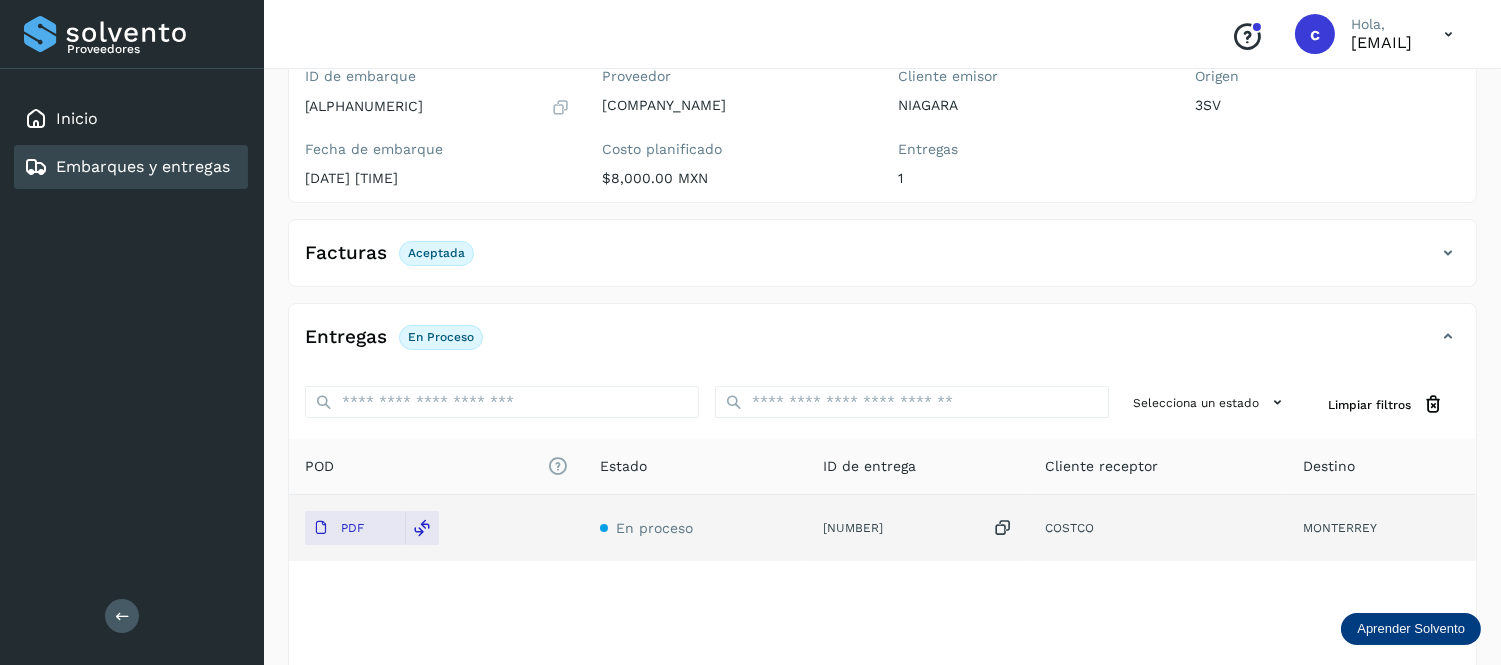 click on "Embarques y entregas" at bounding box center (127, 167) 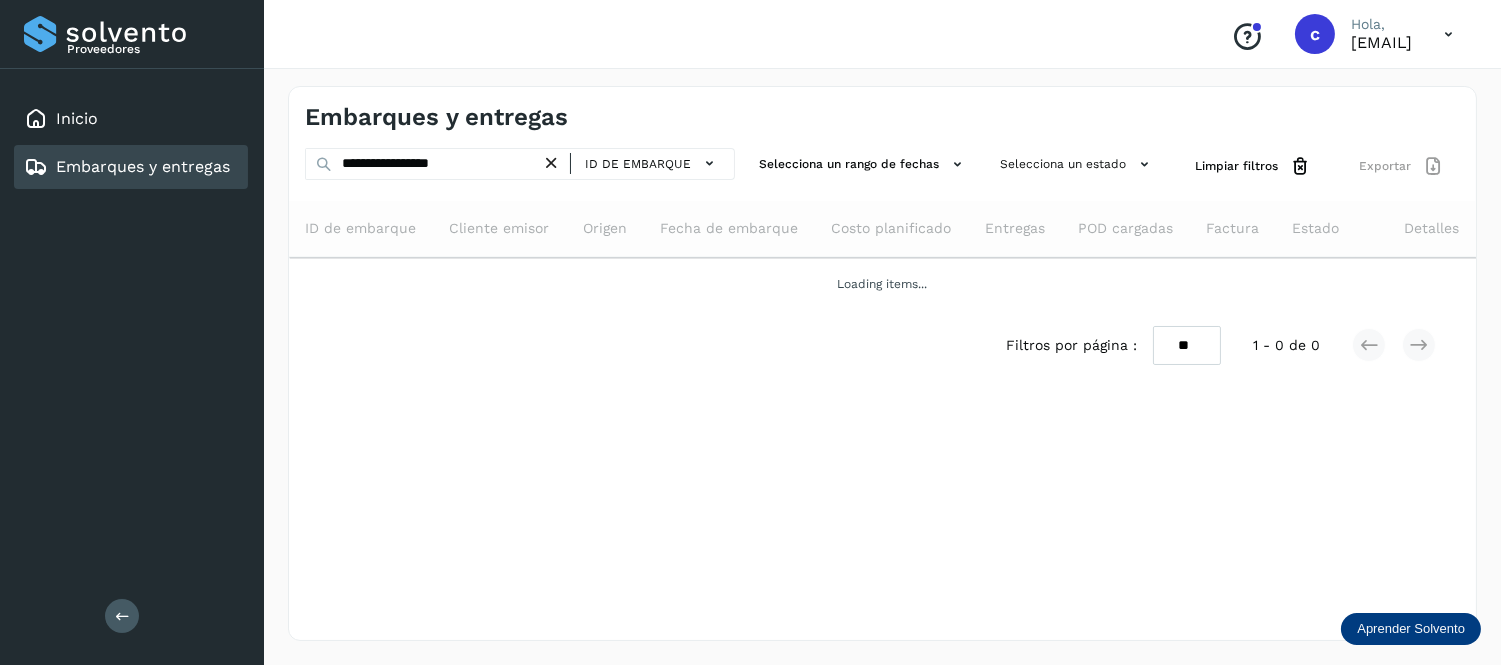 scroll, scrollTop: 0, scrollLeft: 0, axis: both 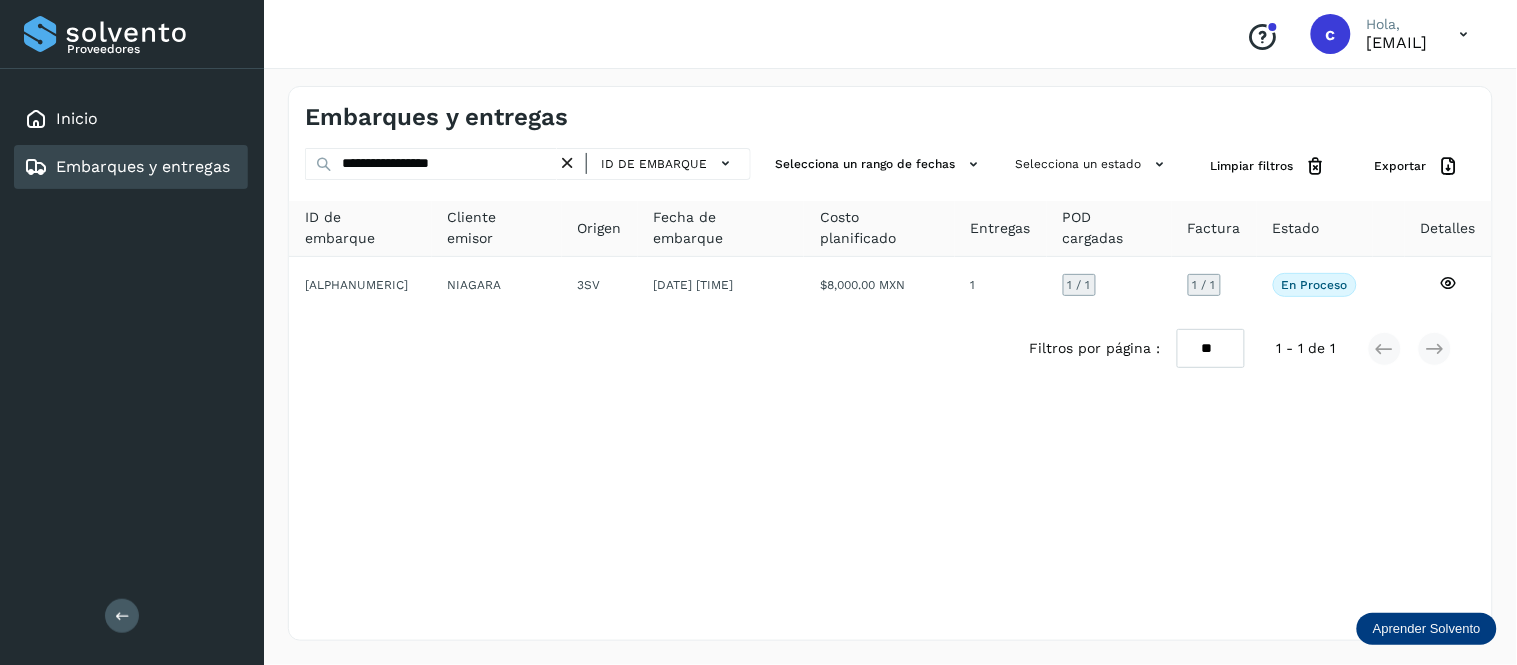 click at bounding box center [567, 163] 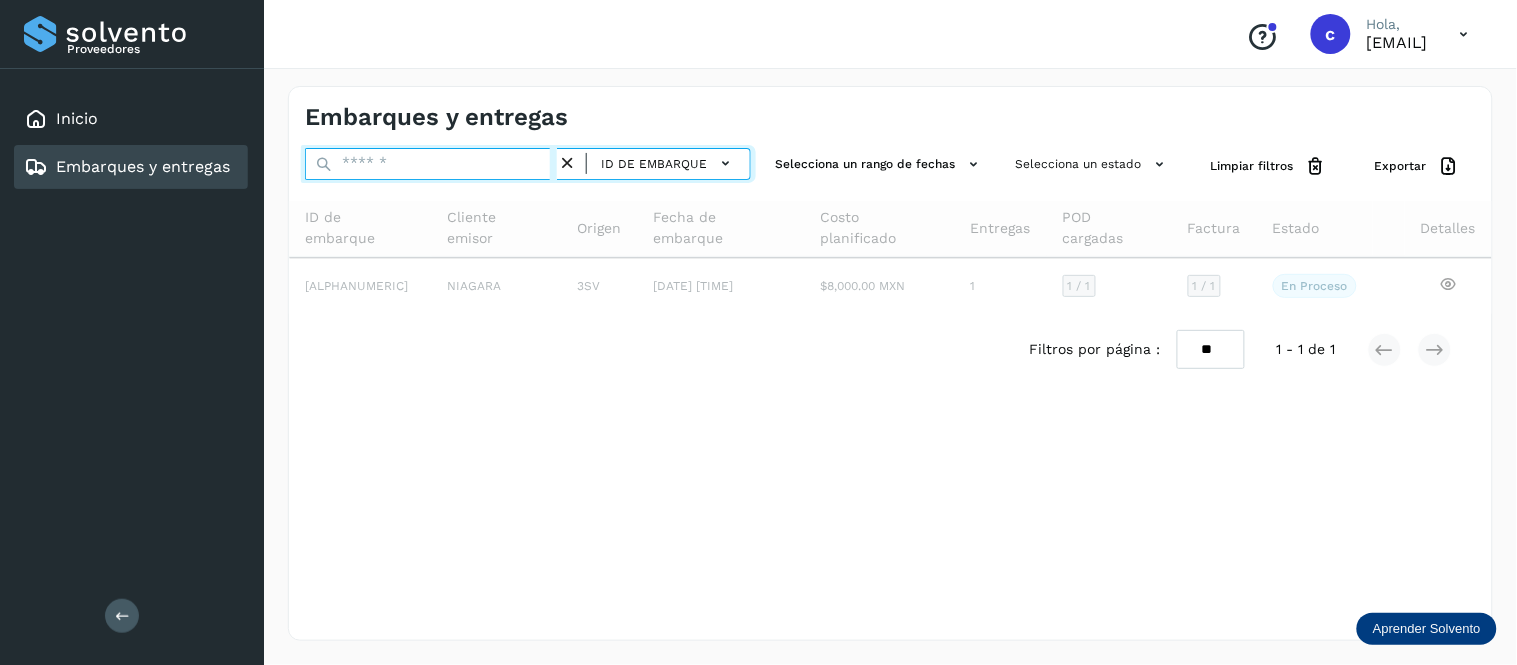 click at bounding box center [431, 164] 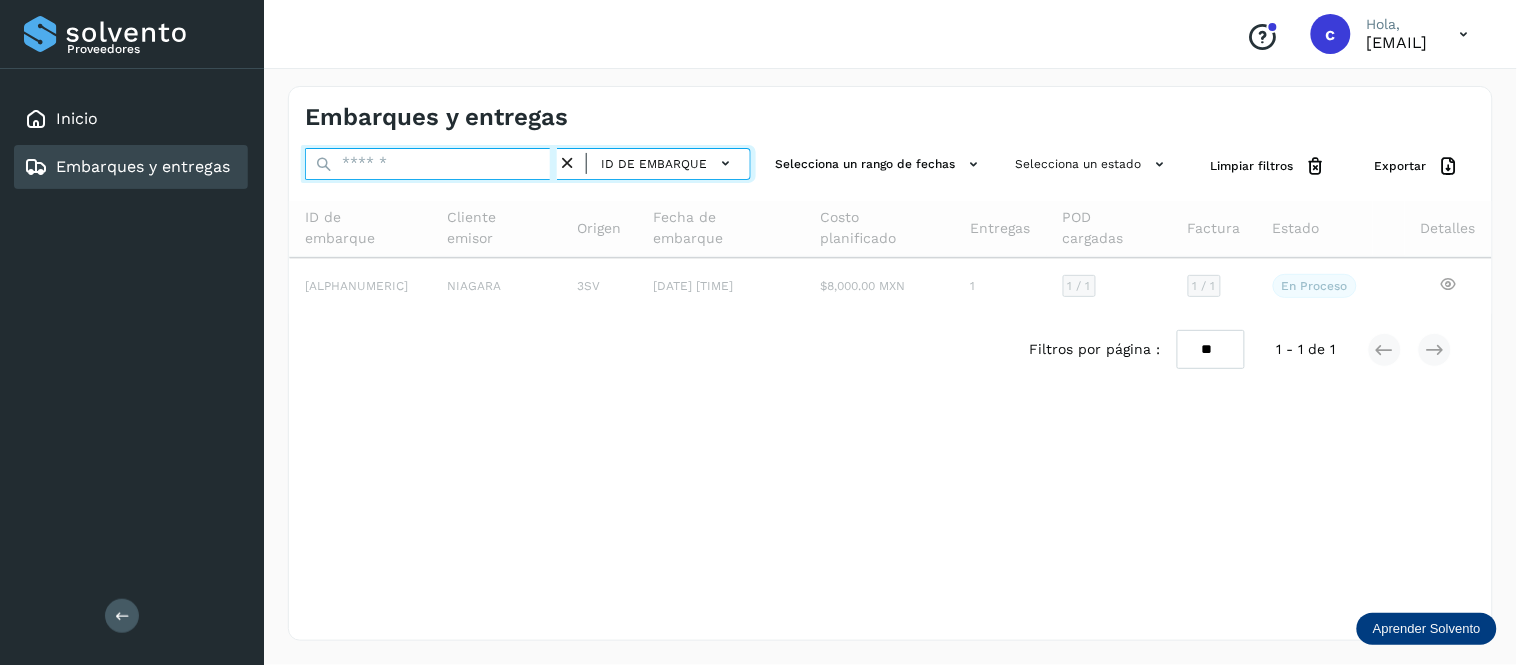 paste on "**********" 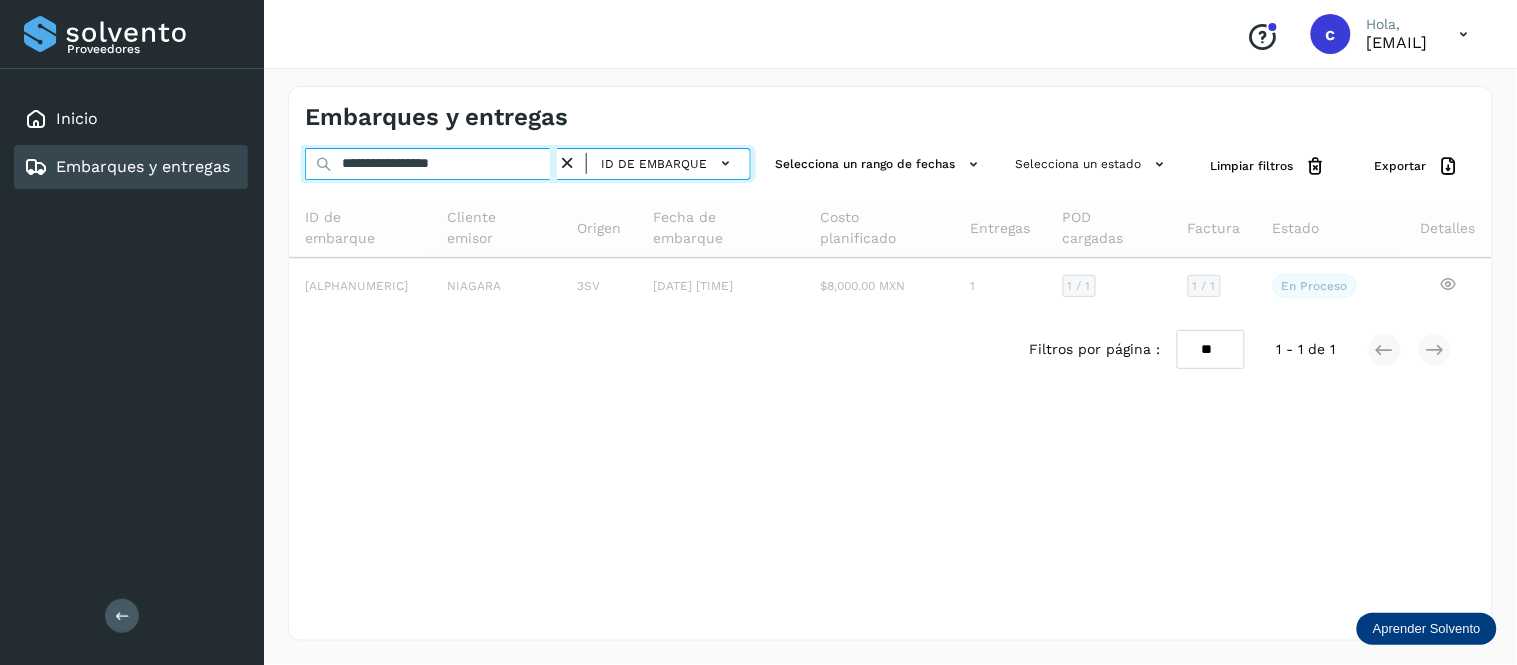 type on "**********" 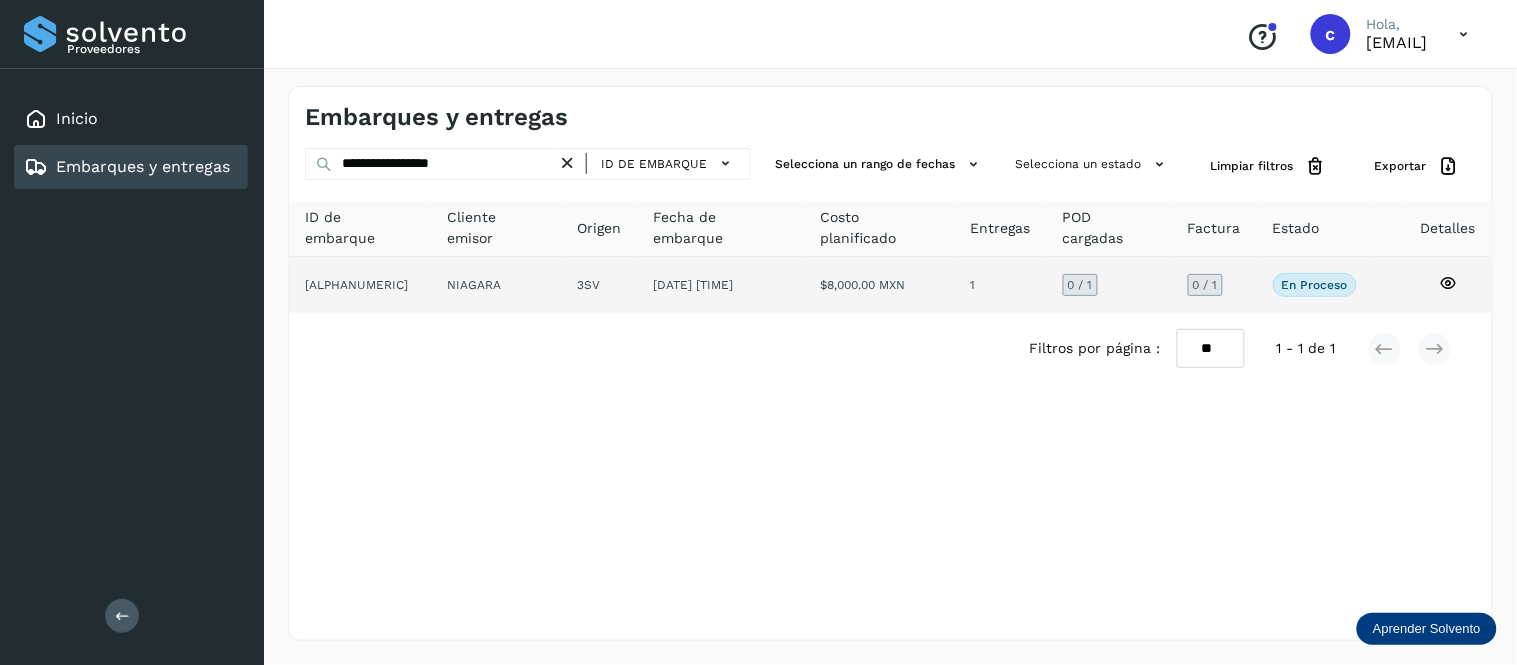 click on "NIAGARA" 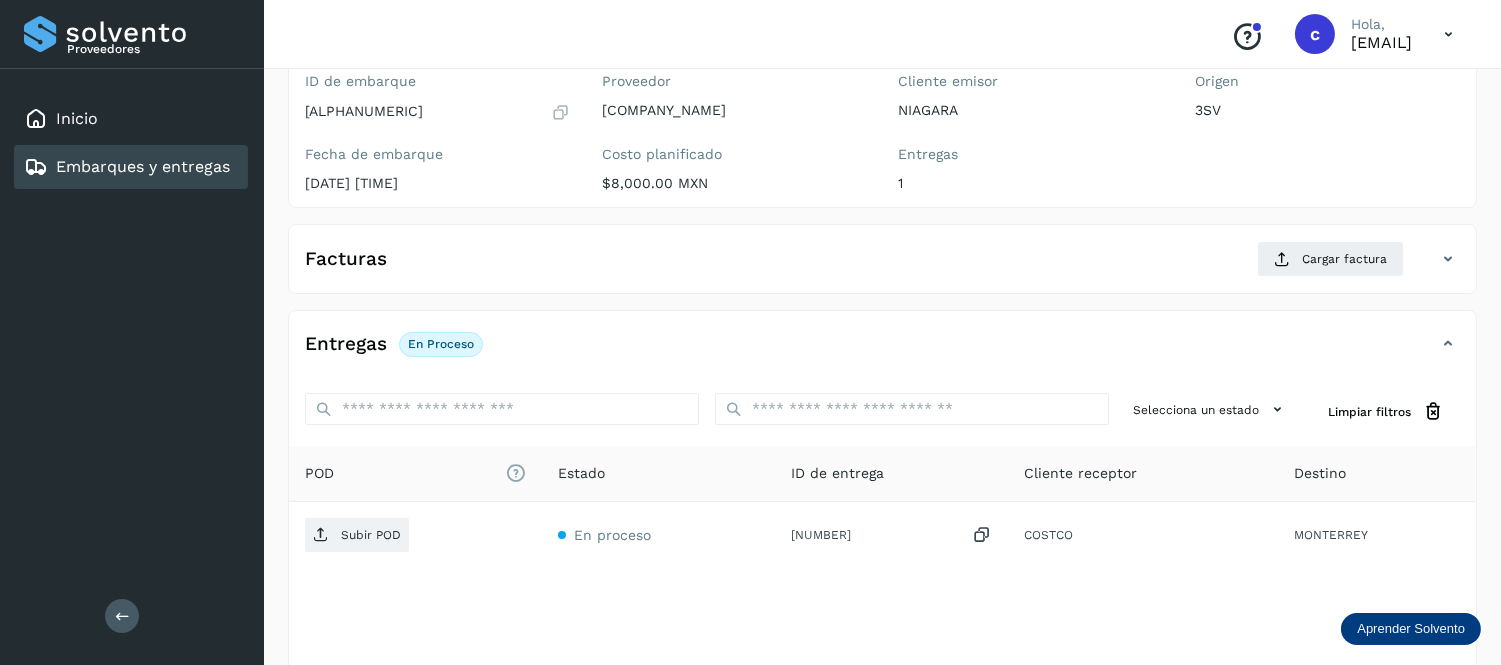 scroll, scrollTop: 184, scrollLeft: 0, axis: vertical 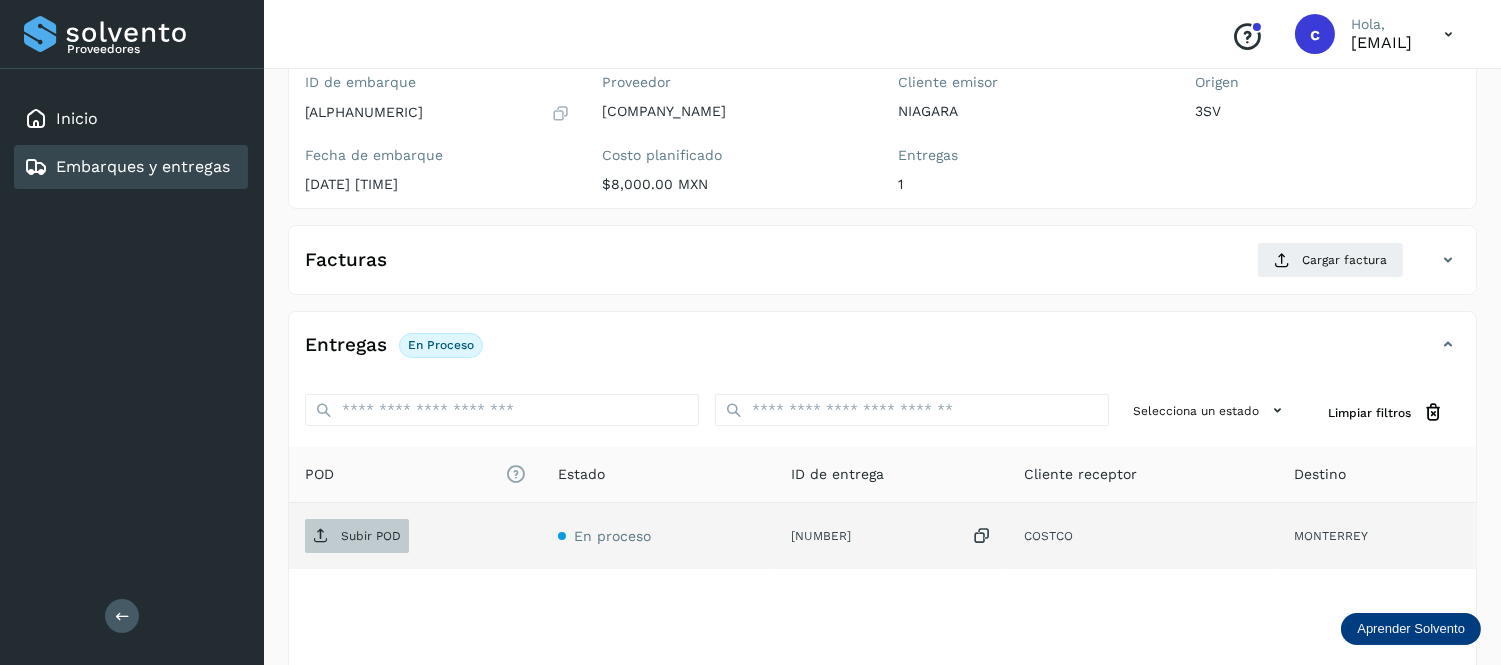 click on "Subir POD" at bounding box center [371, 536] 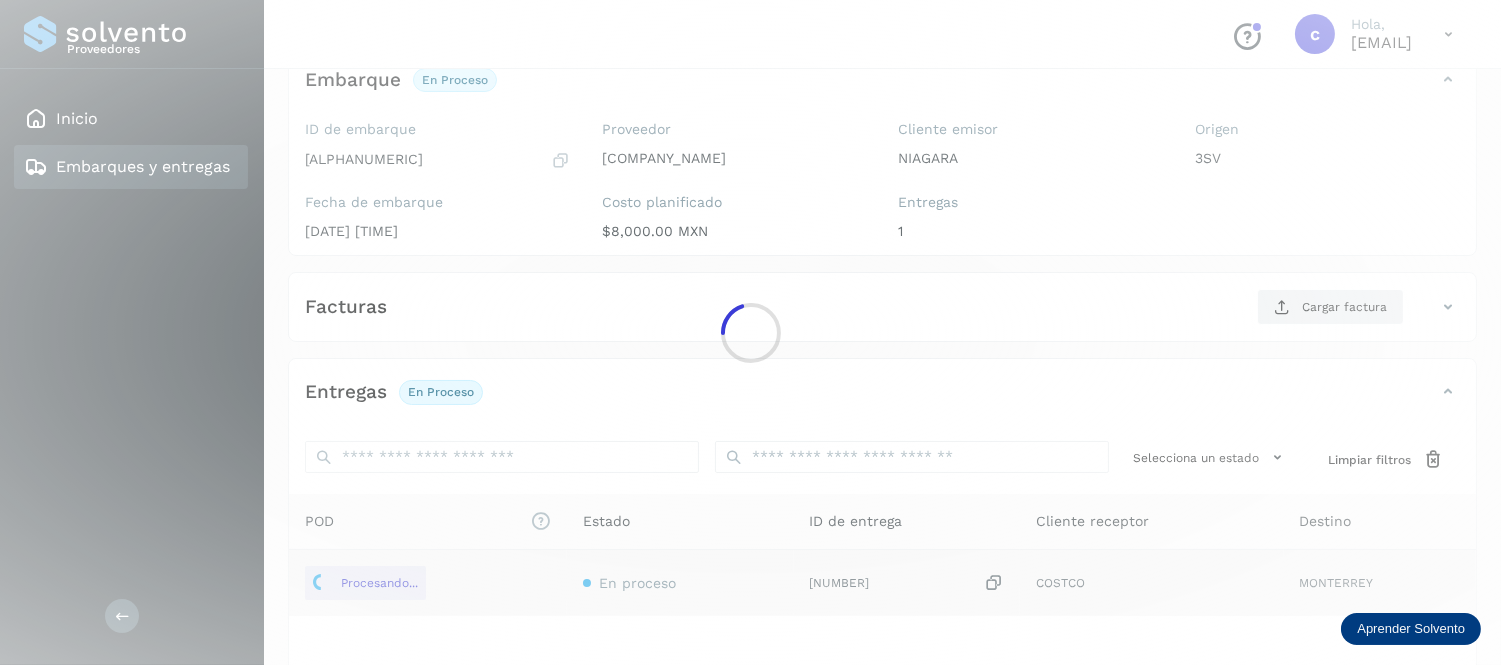 scroll, scrollTop: 134, scrollLeft: 0, axis: vertical 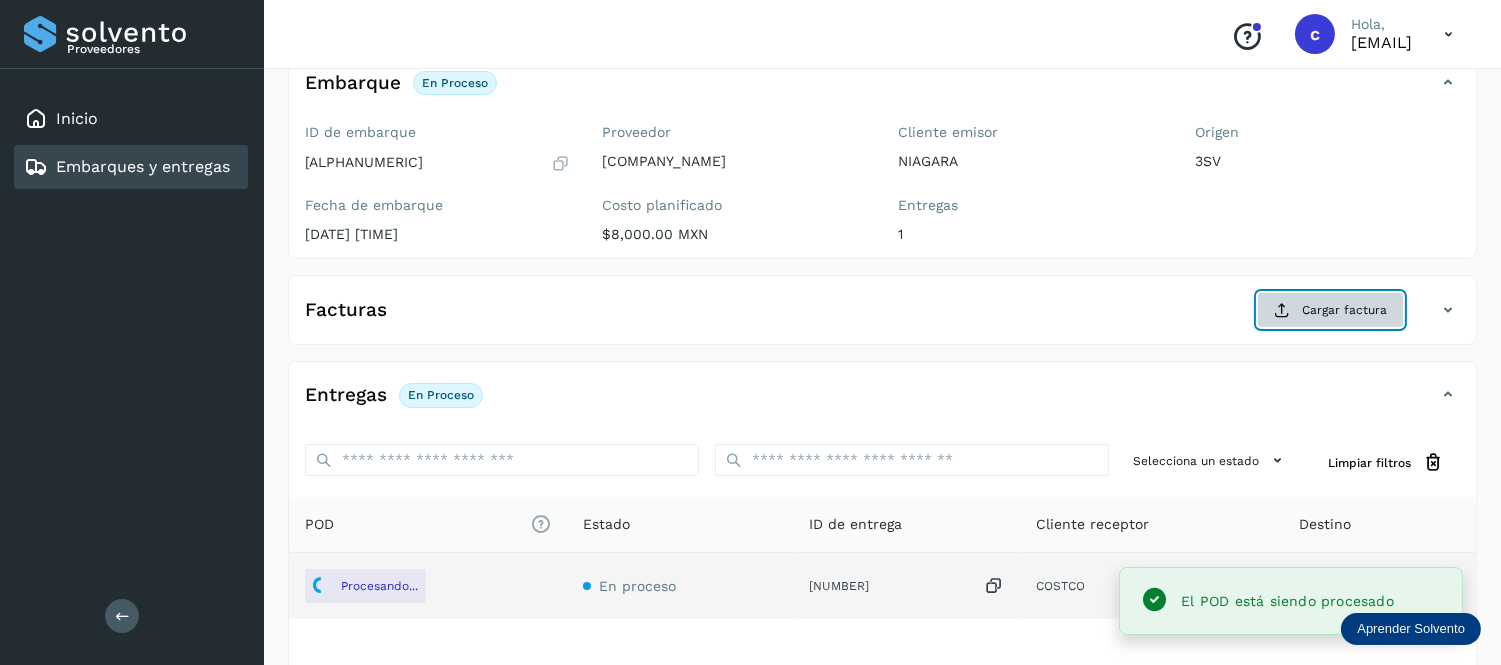 click on "Cargar factura" 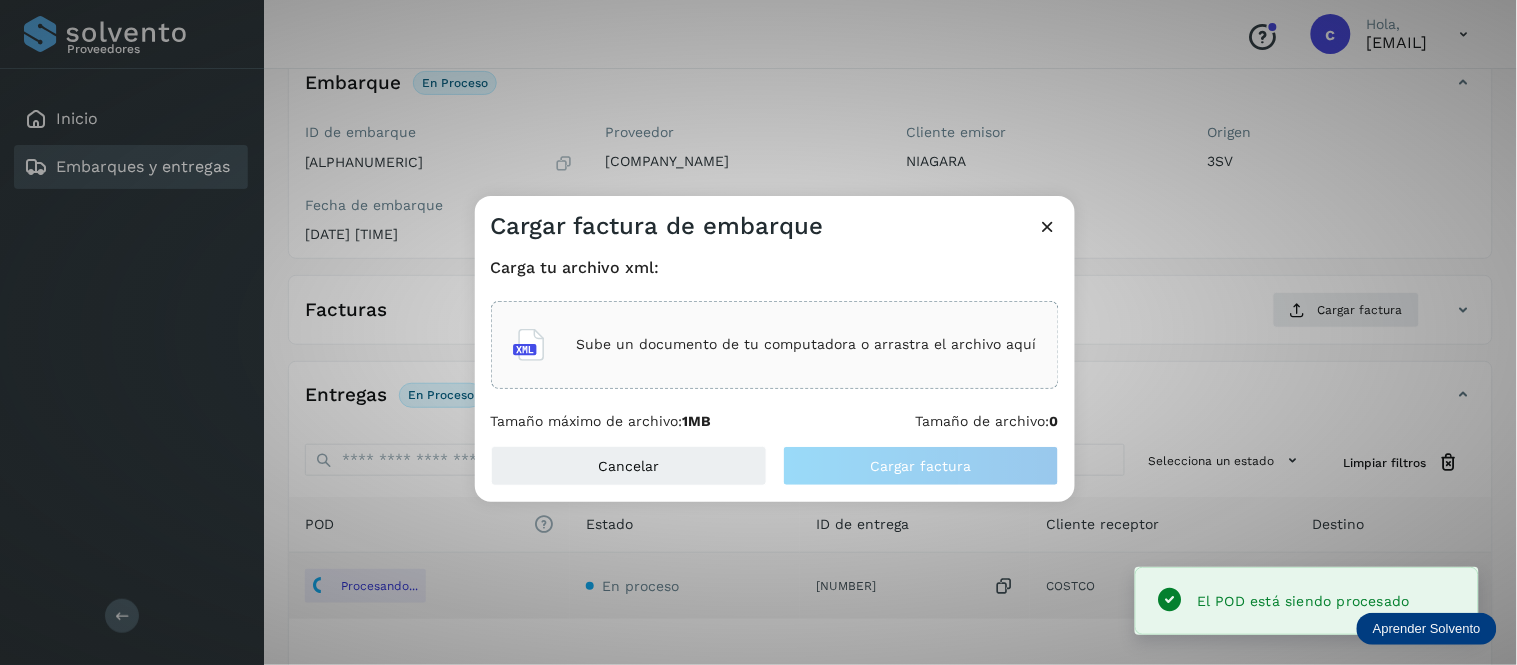 click on "Sube un documento de tu computadora o arrastra el archivo aquí" at bounding box center [807, 344] 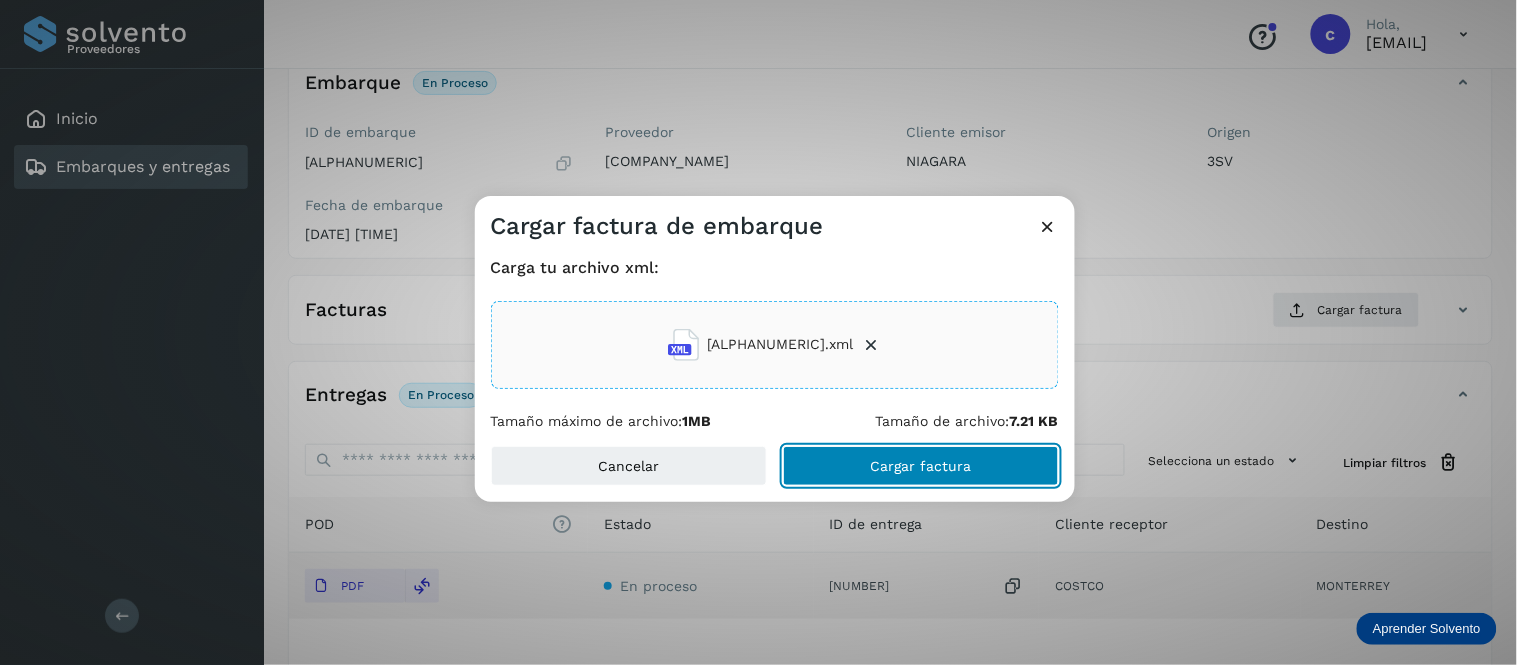 click on "Cargar factura" 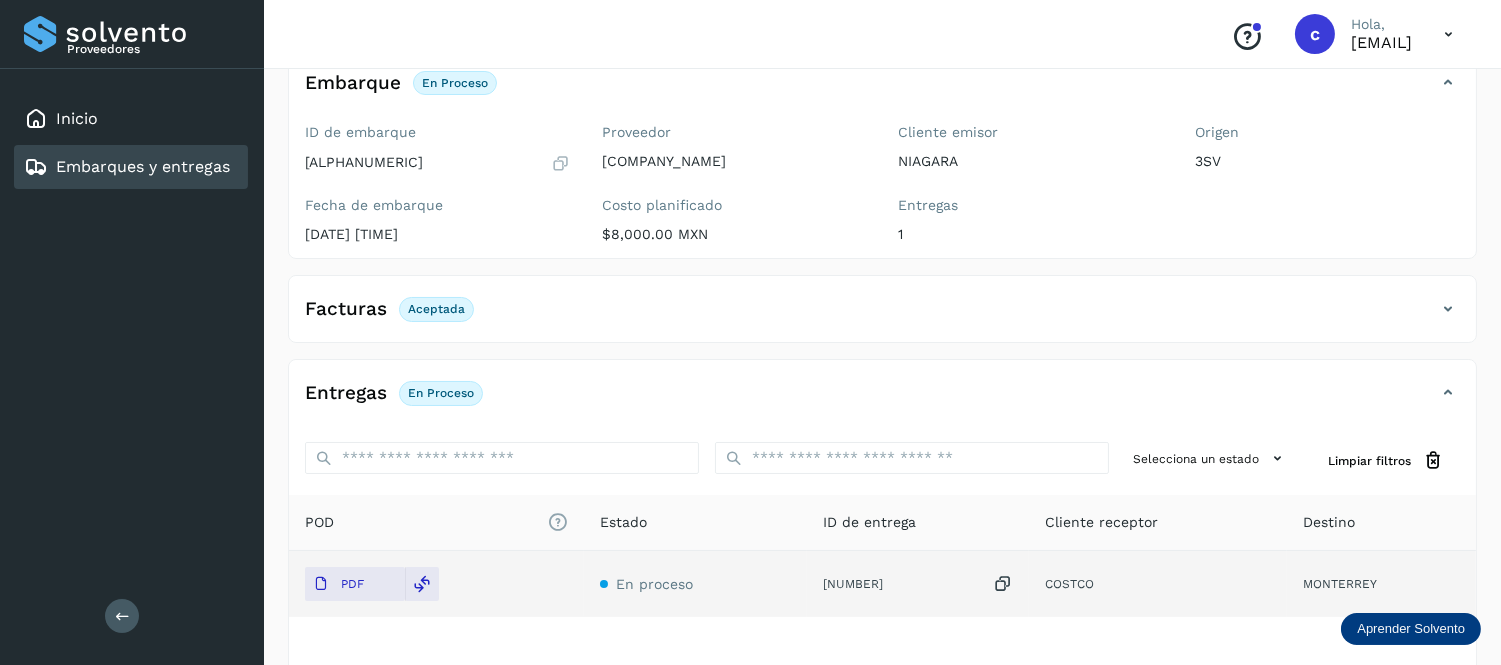 scroll, scrollTop: 0, scrollLeft: 0, axis: both 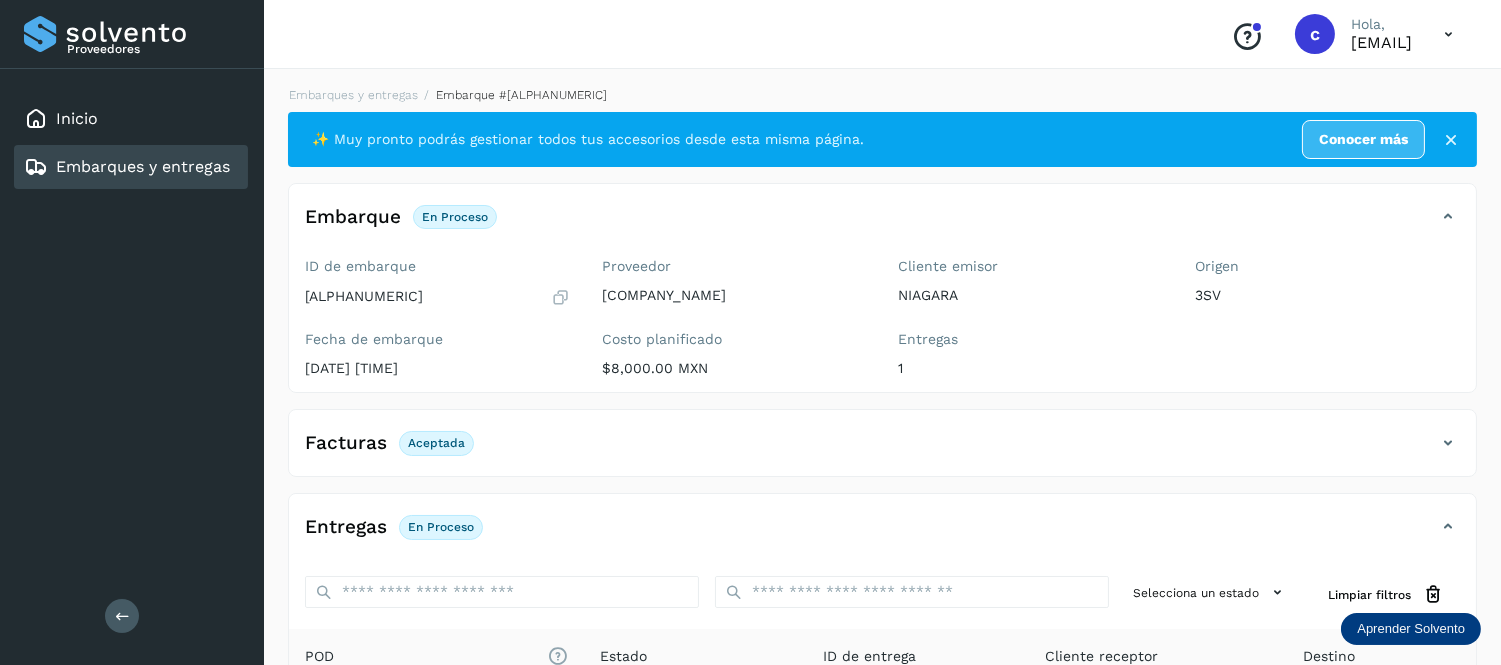 click on "Embarques y entregas" at bounding box center [143, 166] 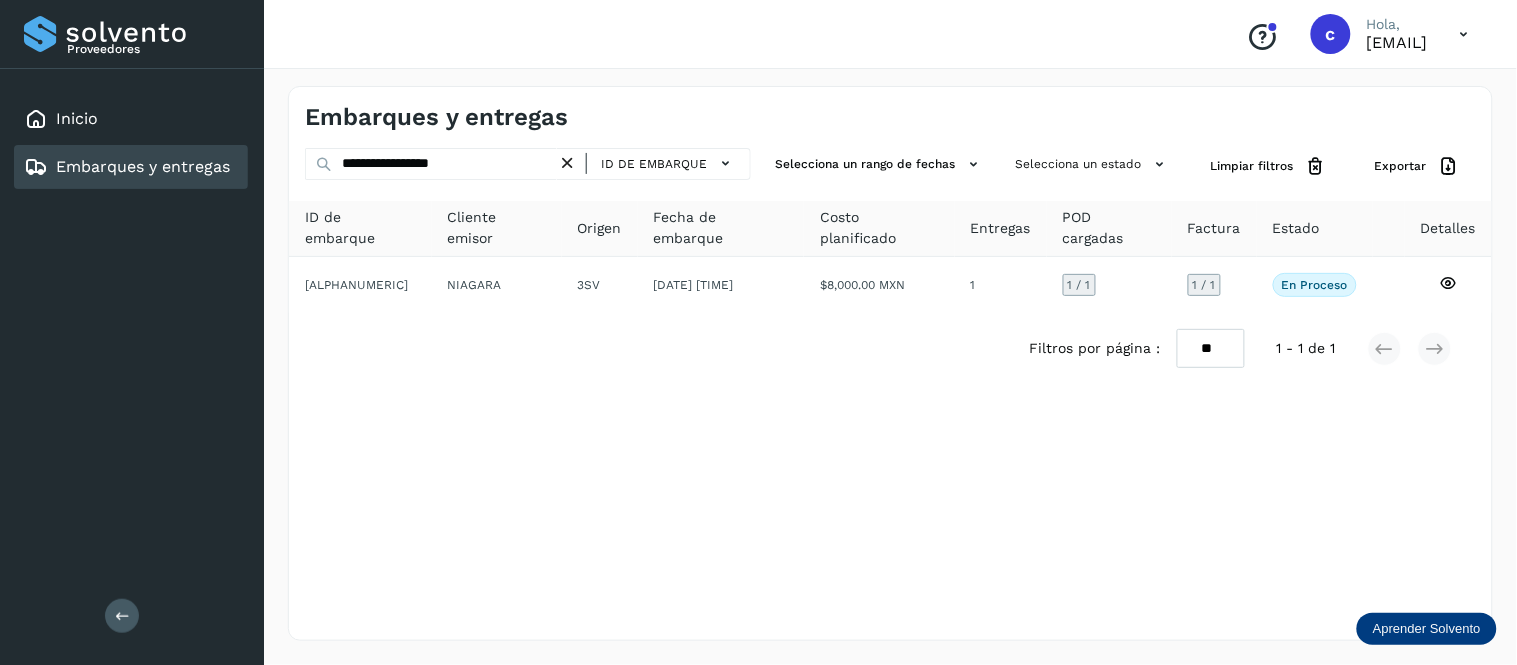 click at bounding box center [567, 163] 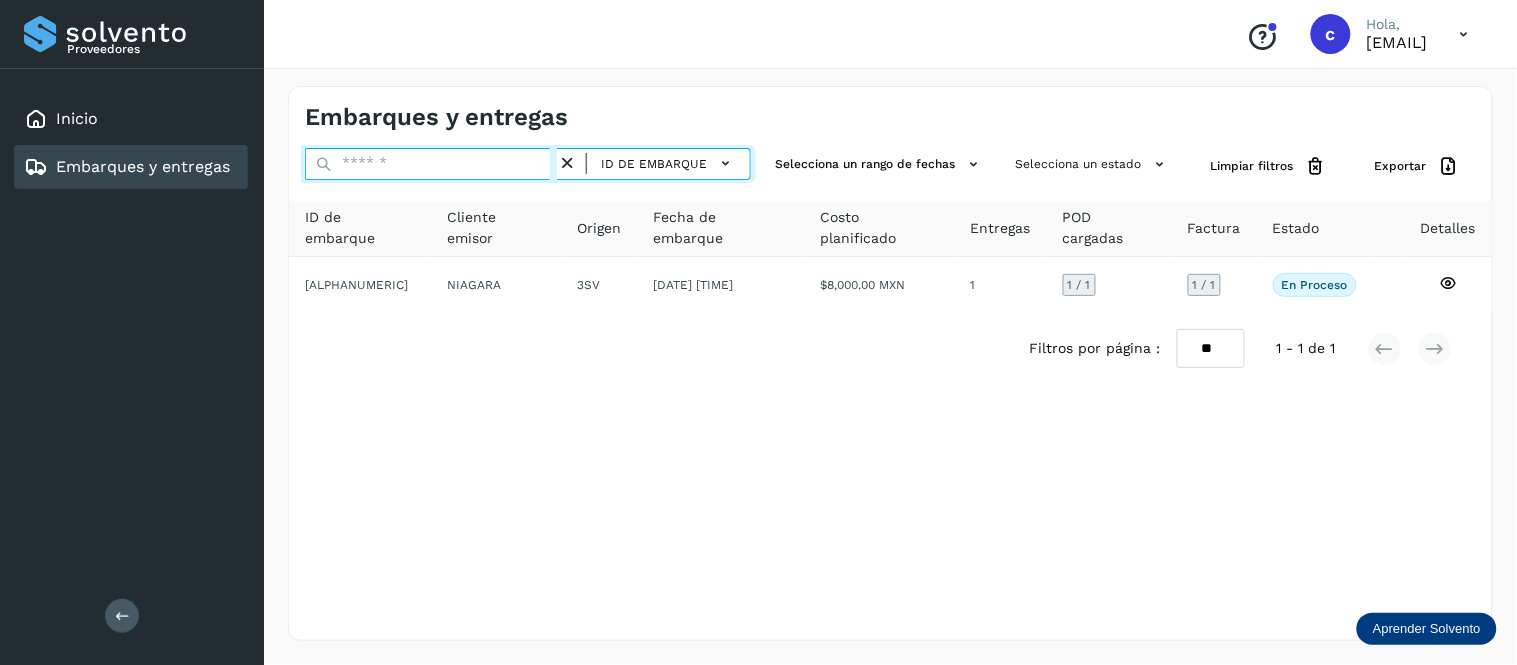 click at bounding box center [431, 164] 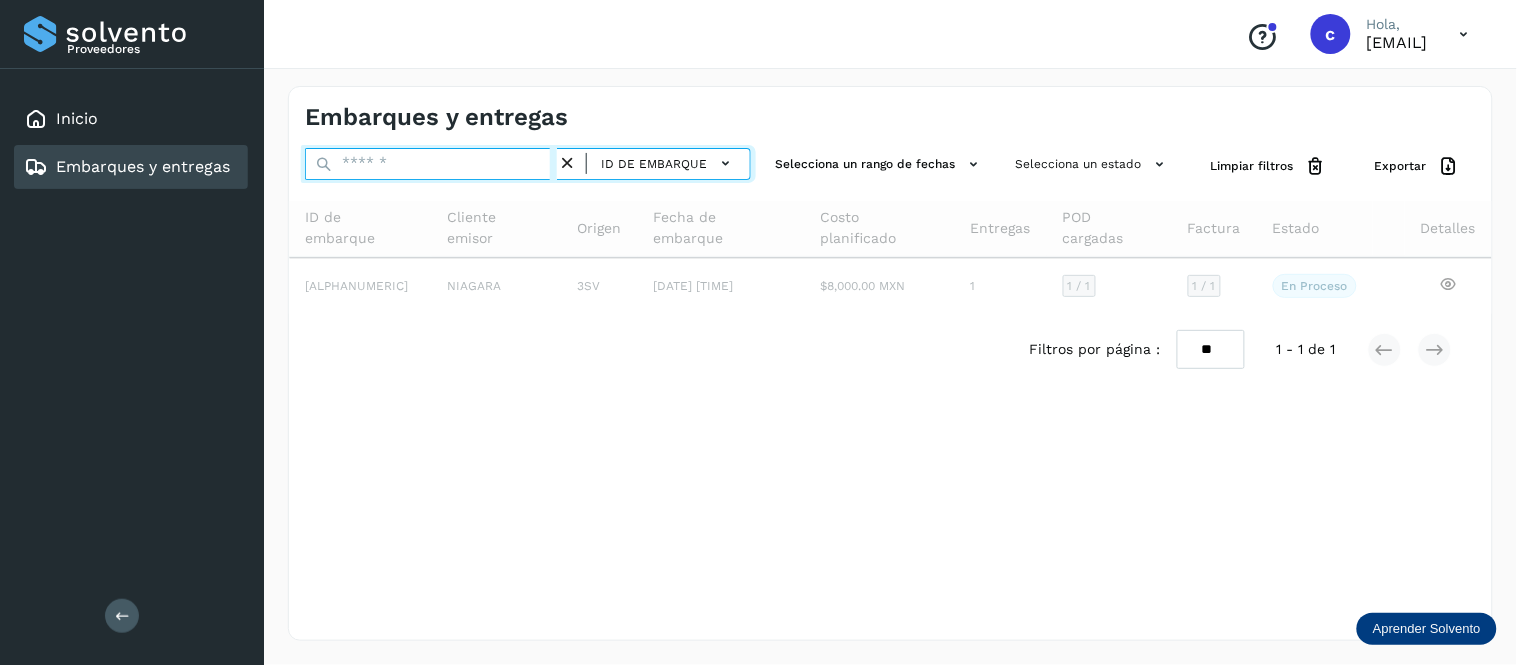 paste on "**********" 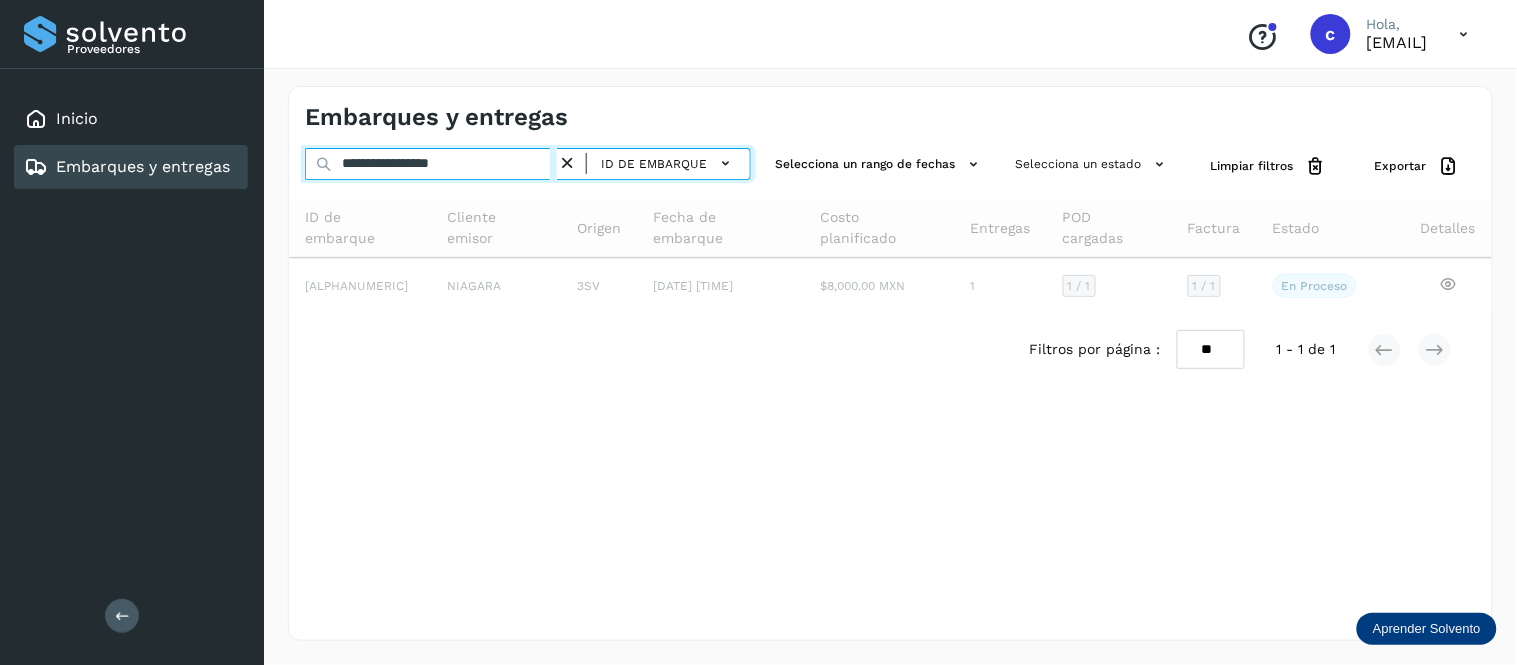type on "**********" 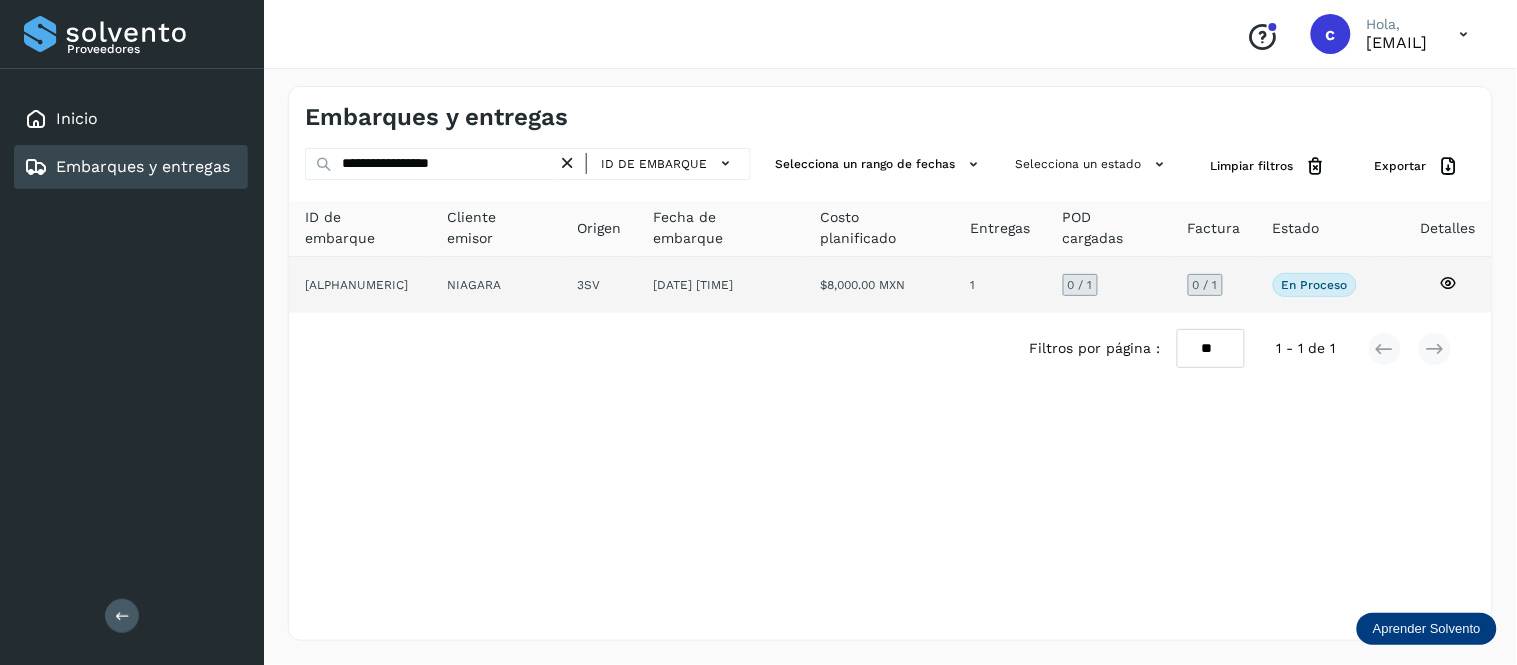 click on "[DATE] [TIME]" 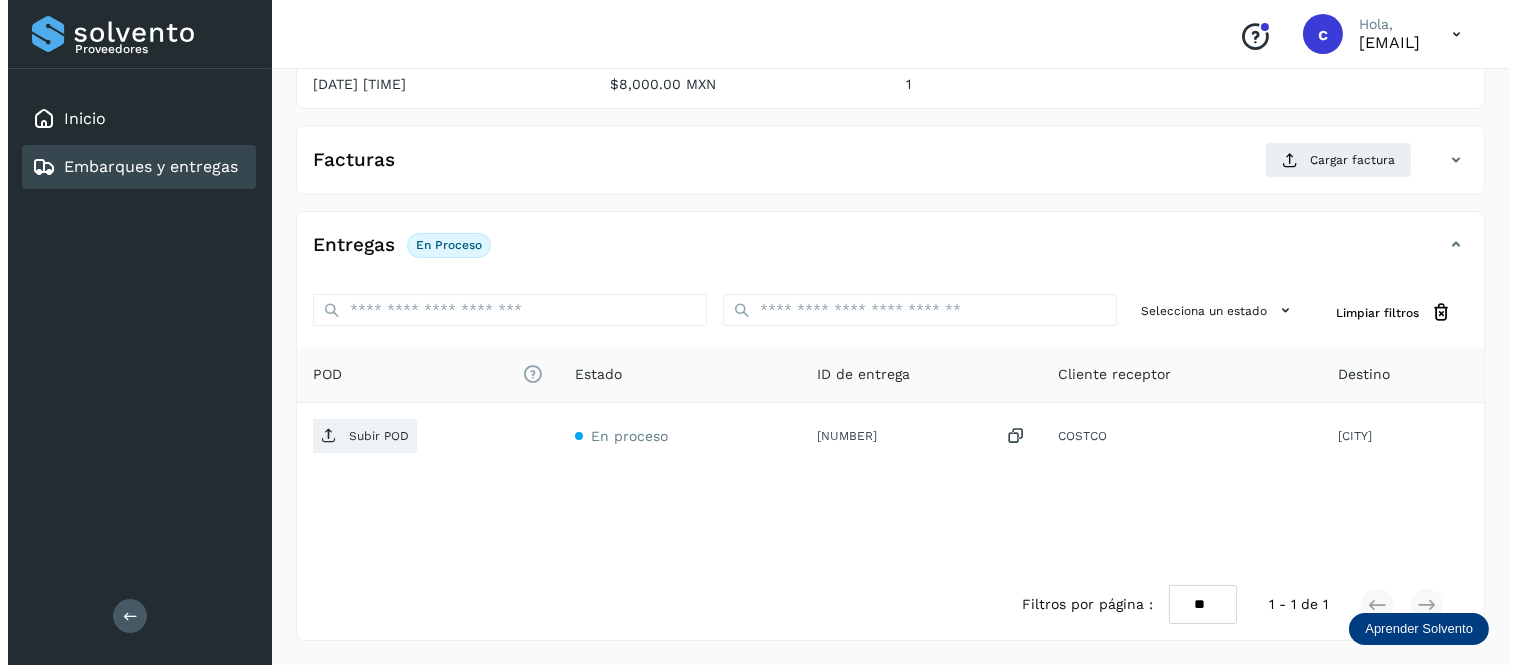 scroll, scrollTop: 297, scrollLeft: 0, axis: vertical 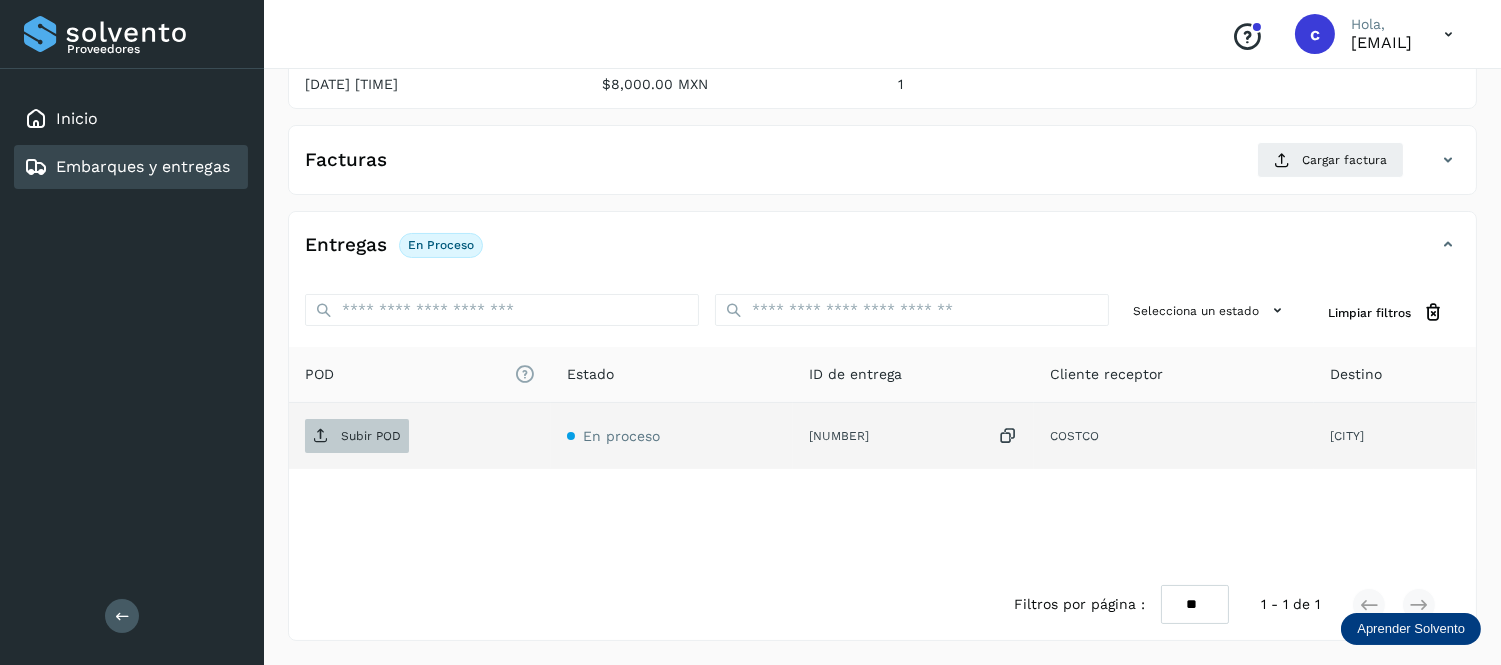 click on "Subir POD" at bounding box center (371, 436) 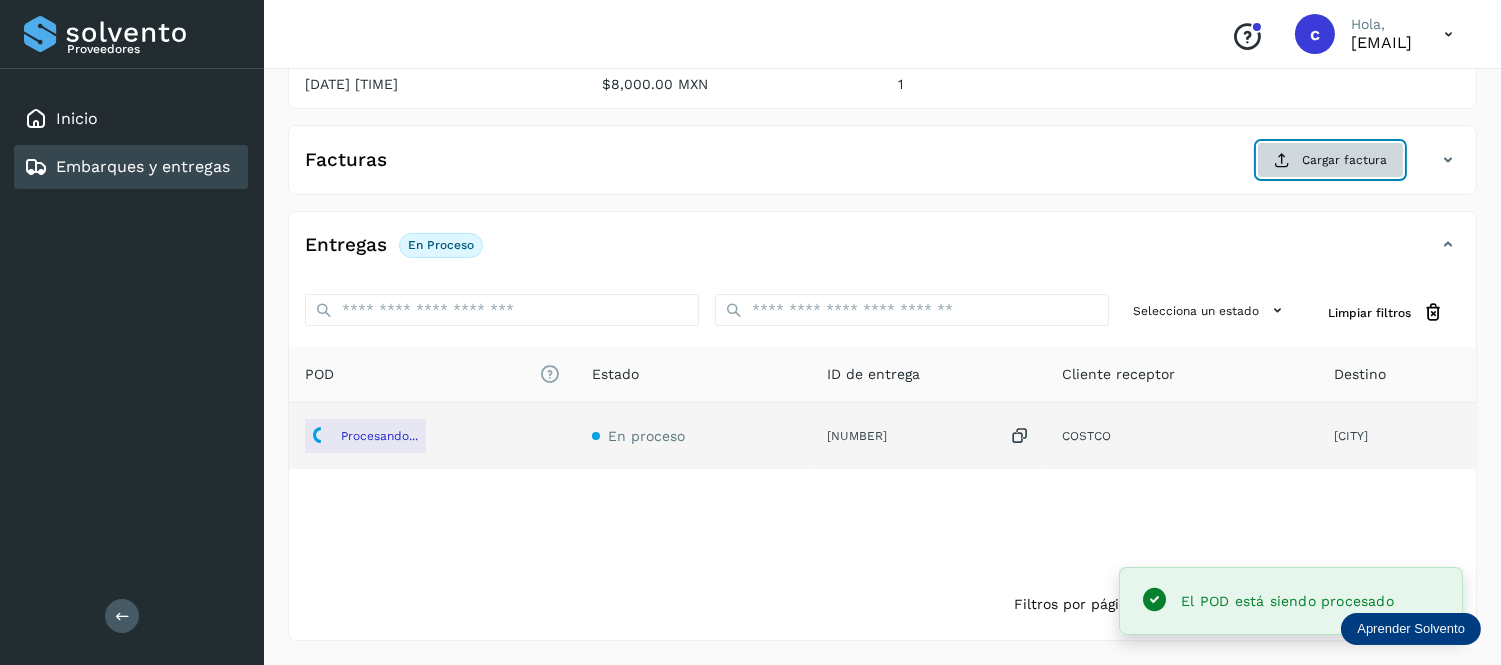 click on "Cargar factura" at bounding box center (1330, 160) 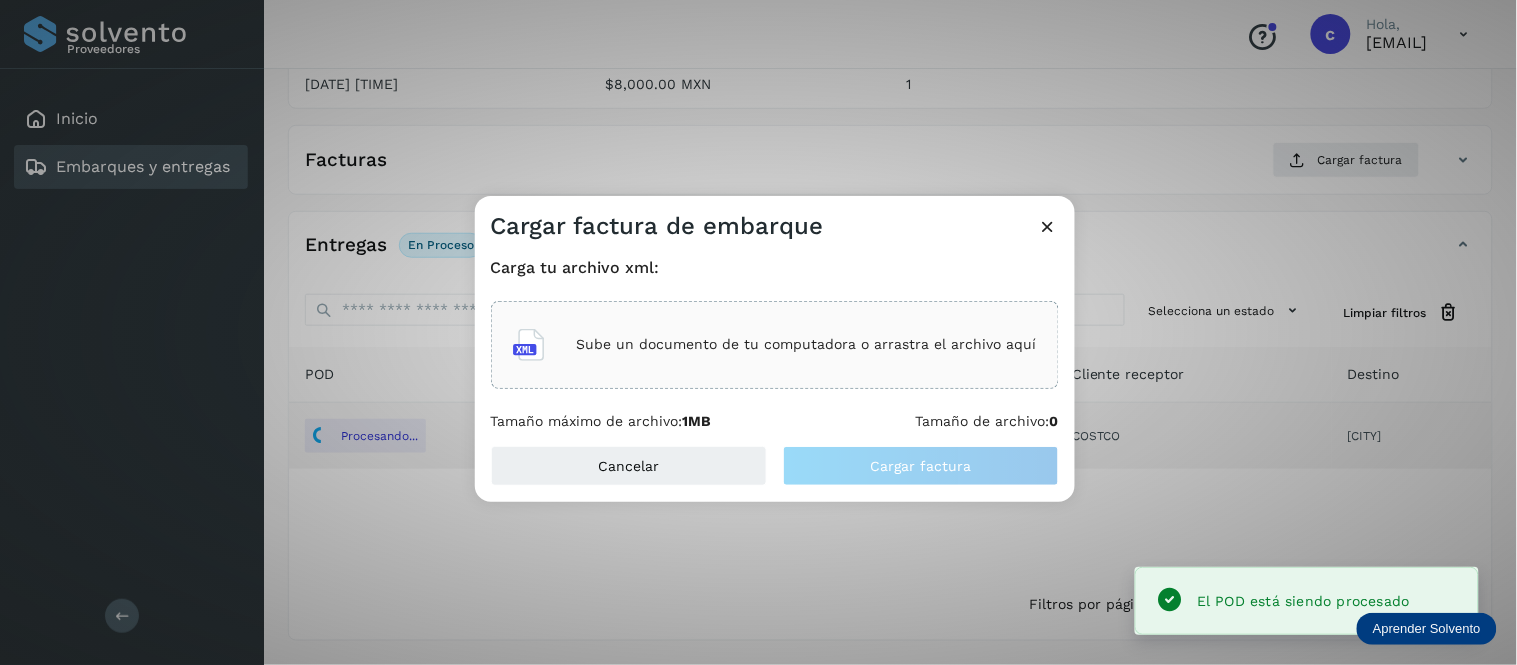click on "Sube un documento de tu computadora o arrastra el archivo aquí" at bounding box center [807, 344] 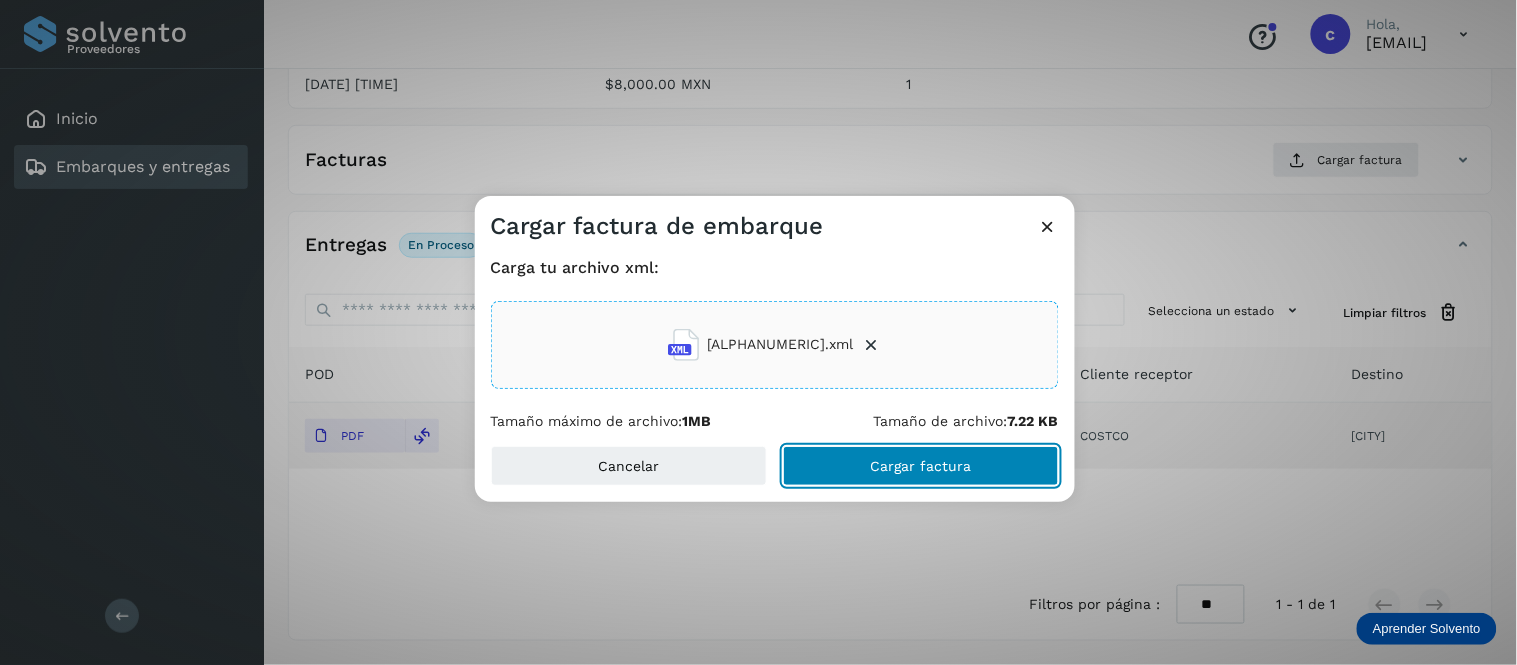 click on "Cargar factura" 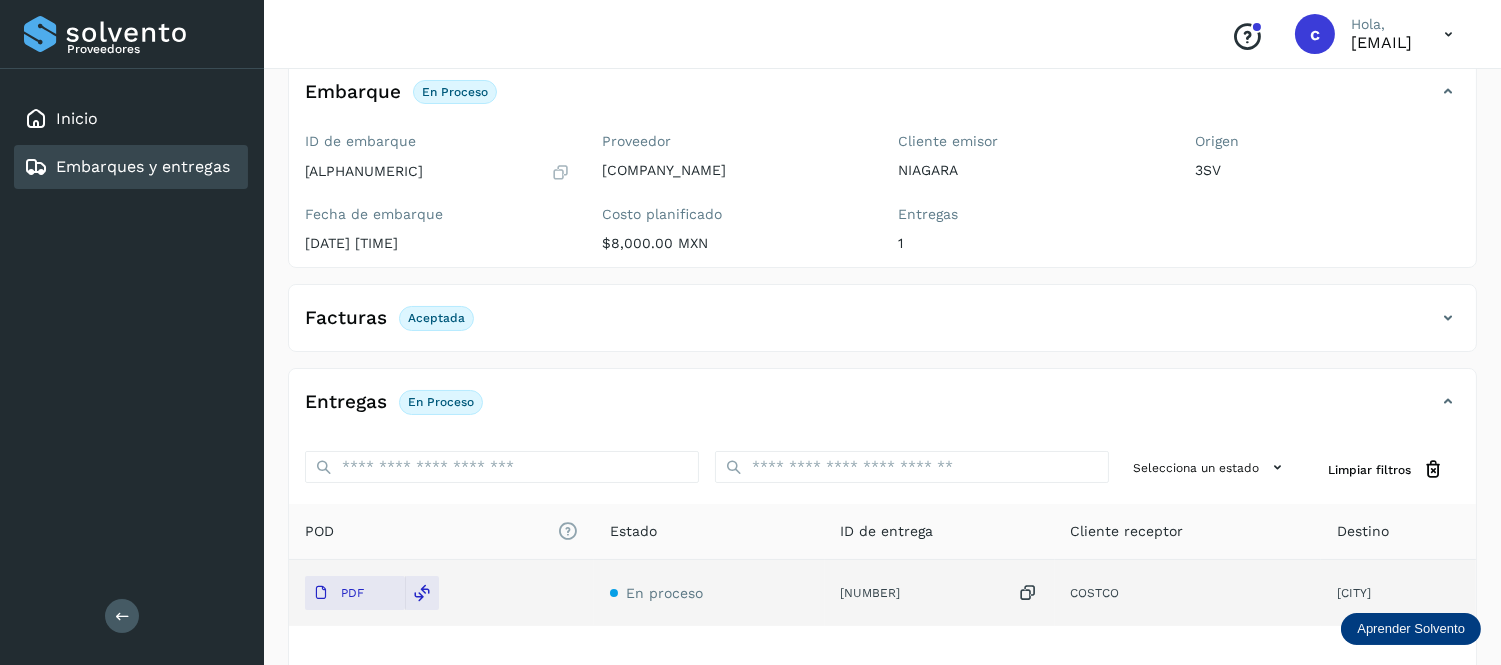 scroll, scrollTop: 124, scrollLeft: 0, axis: vertical 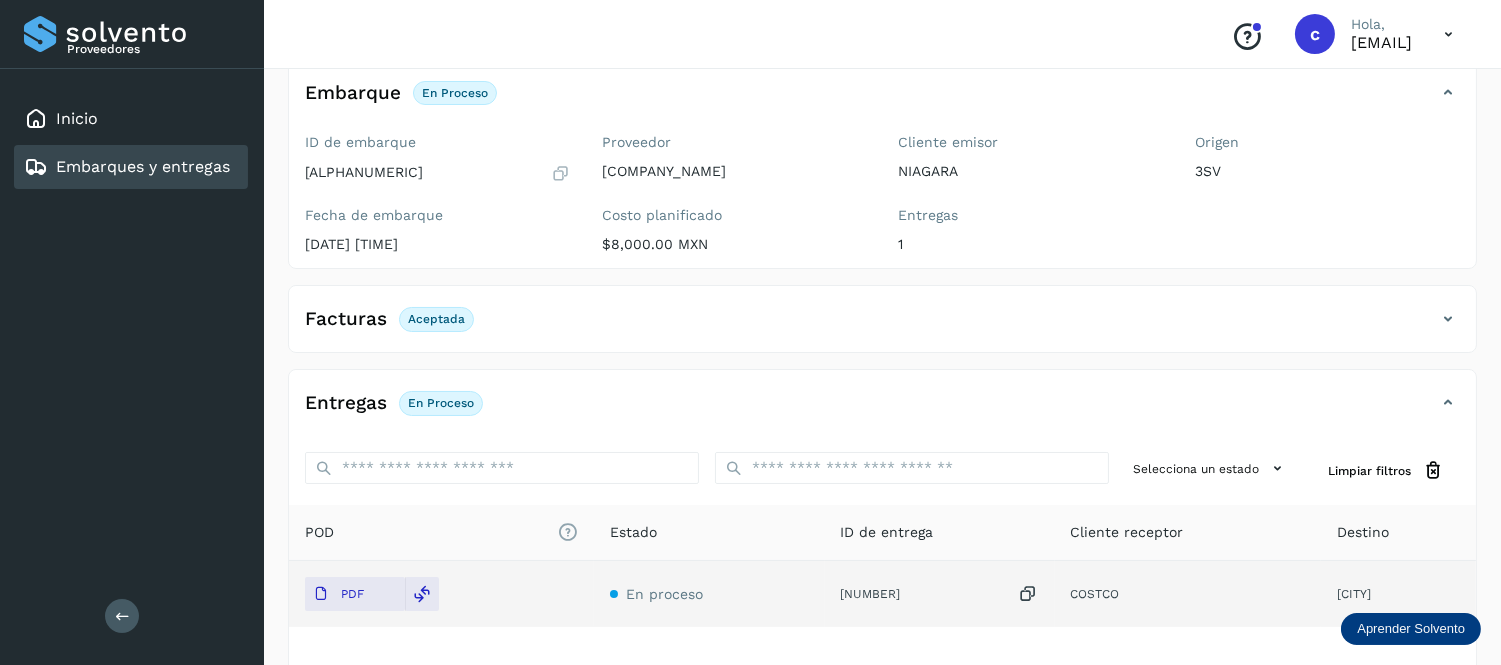 click on "Embarques y entregas" at bounding box center (143, 166) 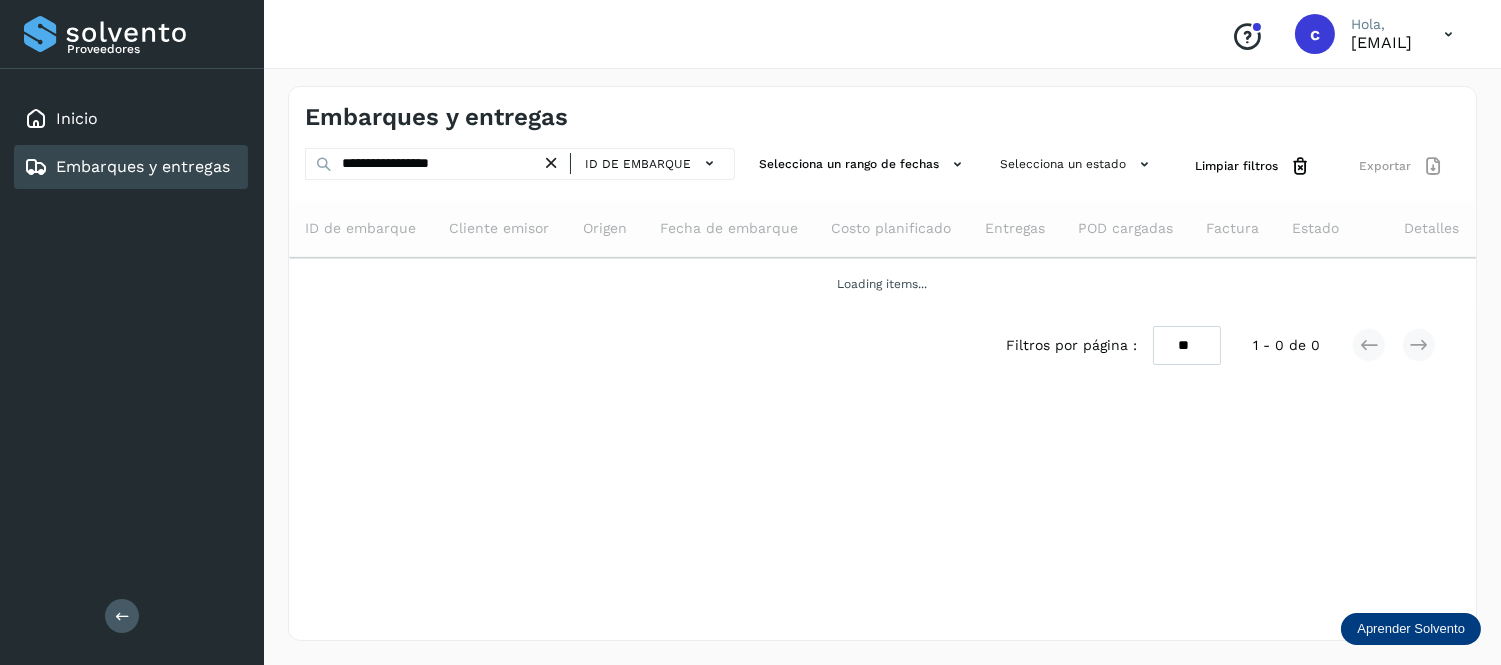 scroll, scrollTop: 0, scrollLeft: 0, axis: both 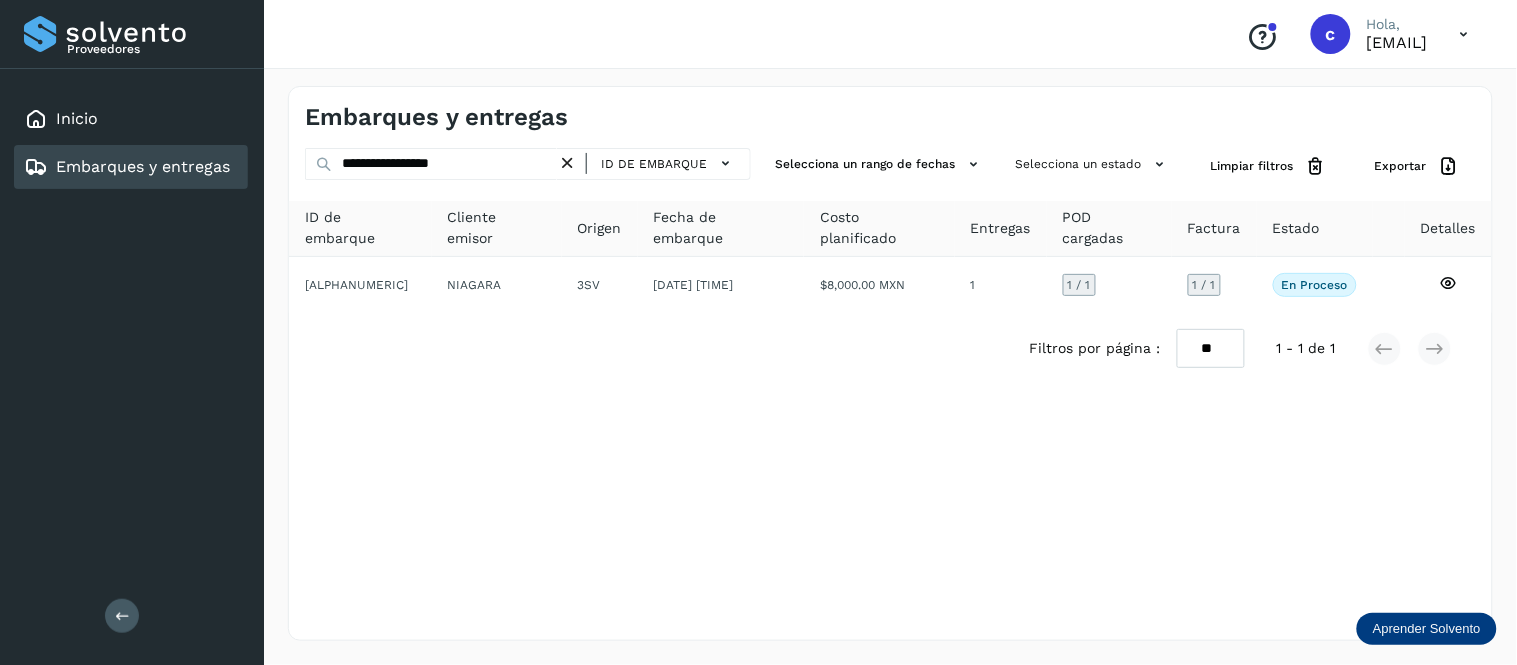 click at bounding box center (567, 163) 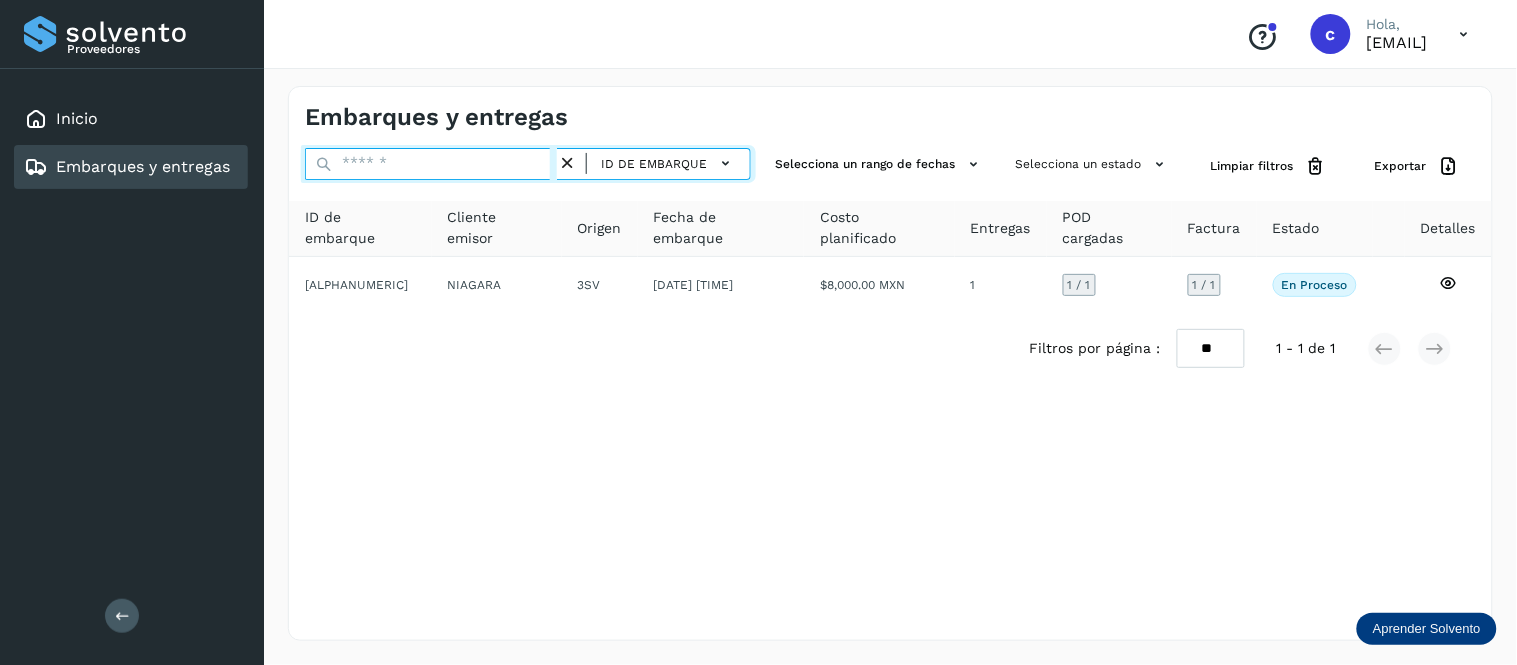 click at bounding box center [431, 164] 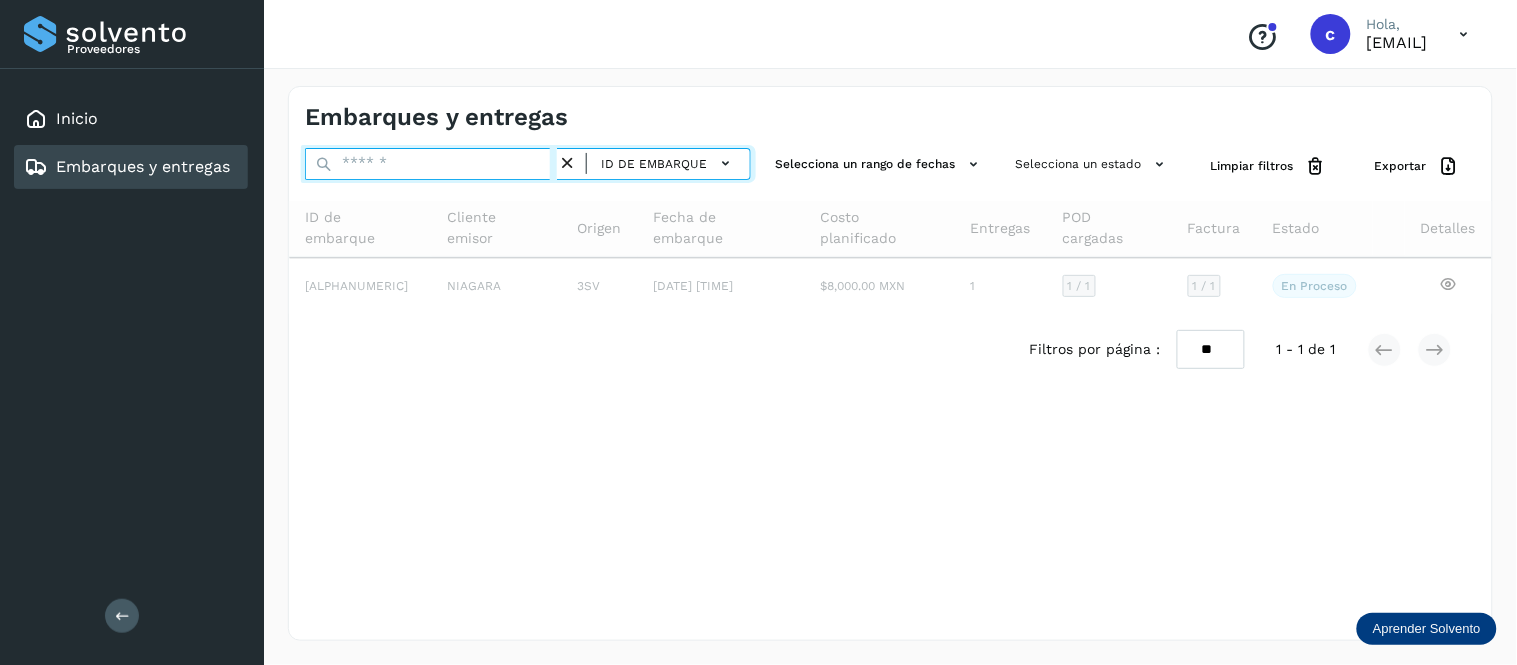 paste on "**********" 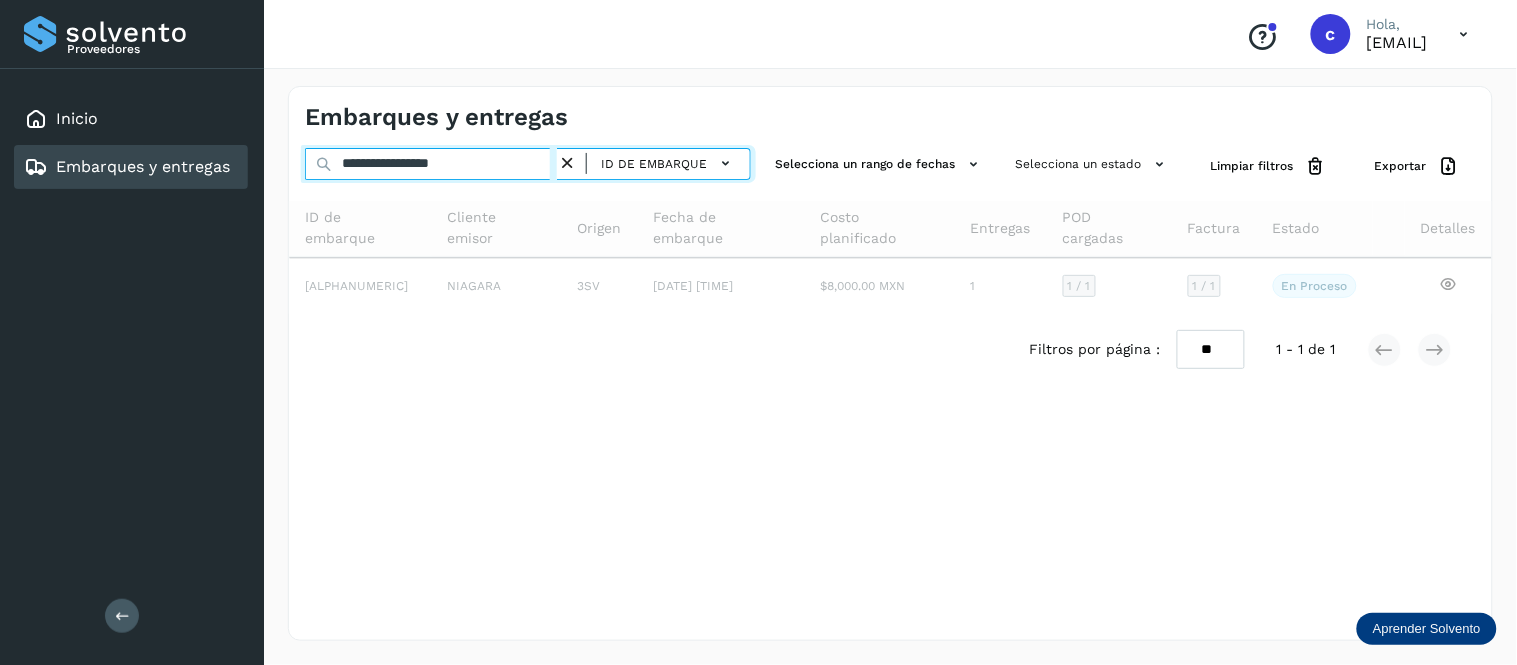 type on "**********" 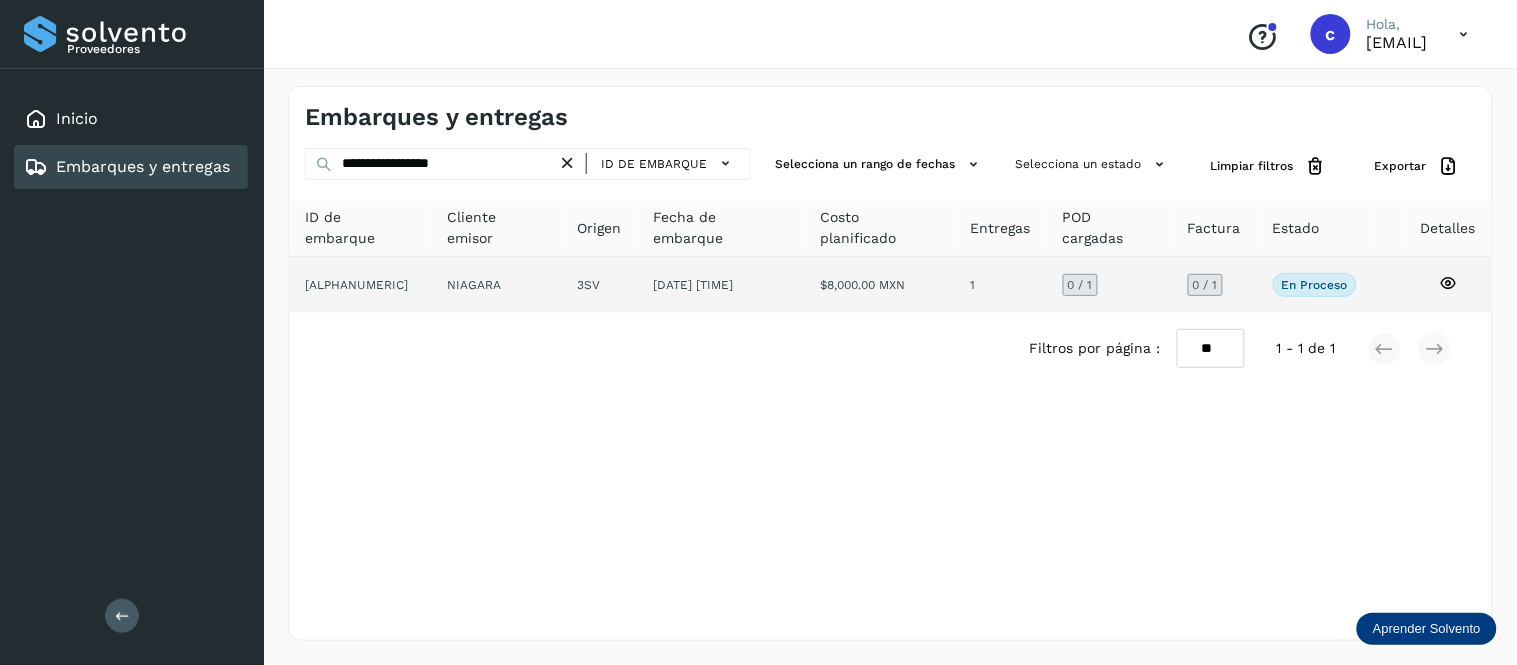 click on "[DATE] [TIME]" 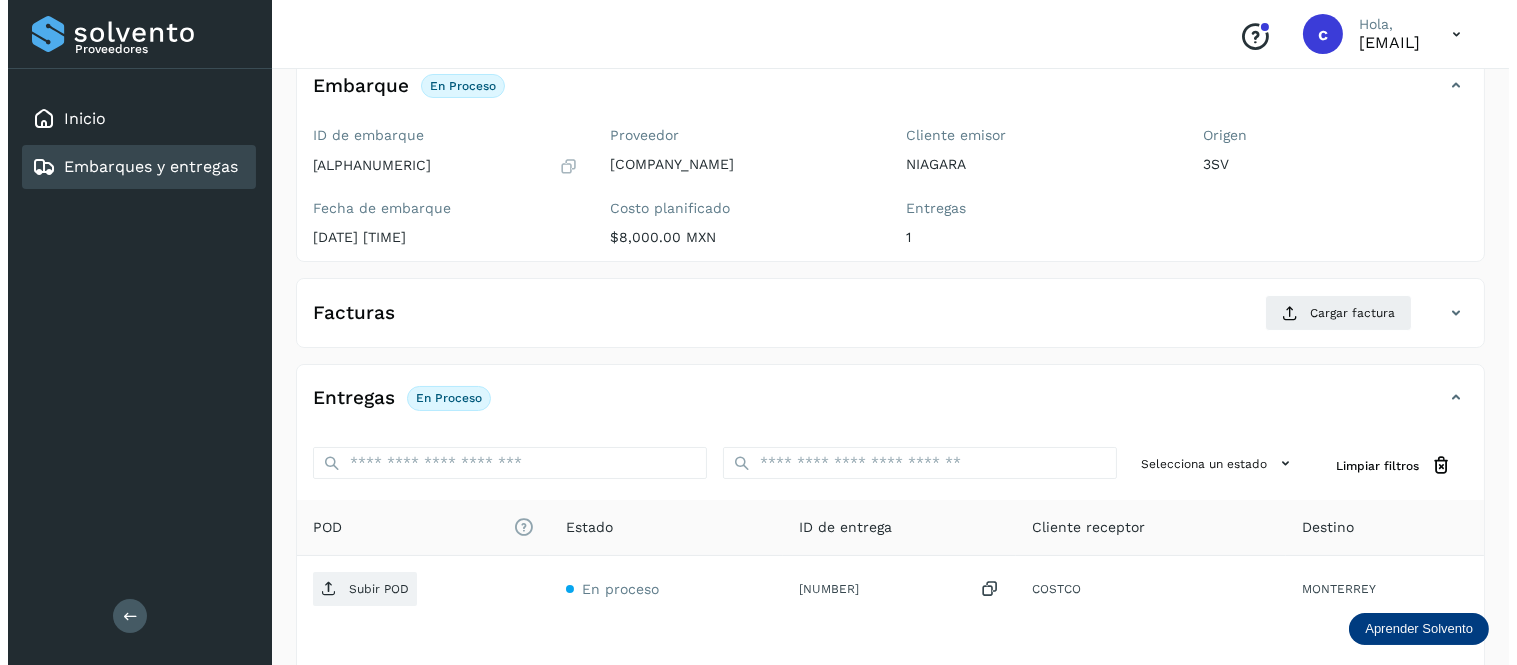 scroll, scrollTop: 297, scrollLeft: 0, axis: vertical 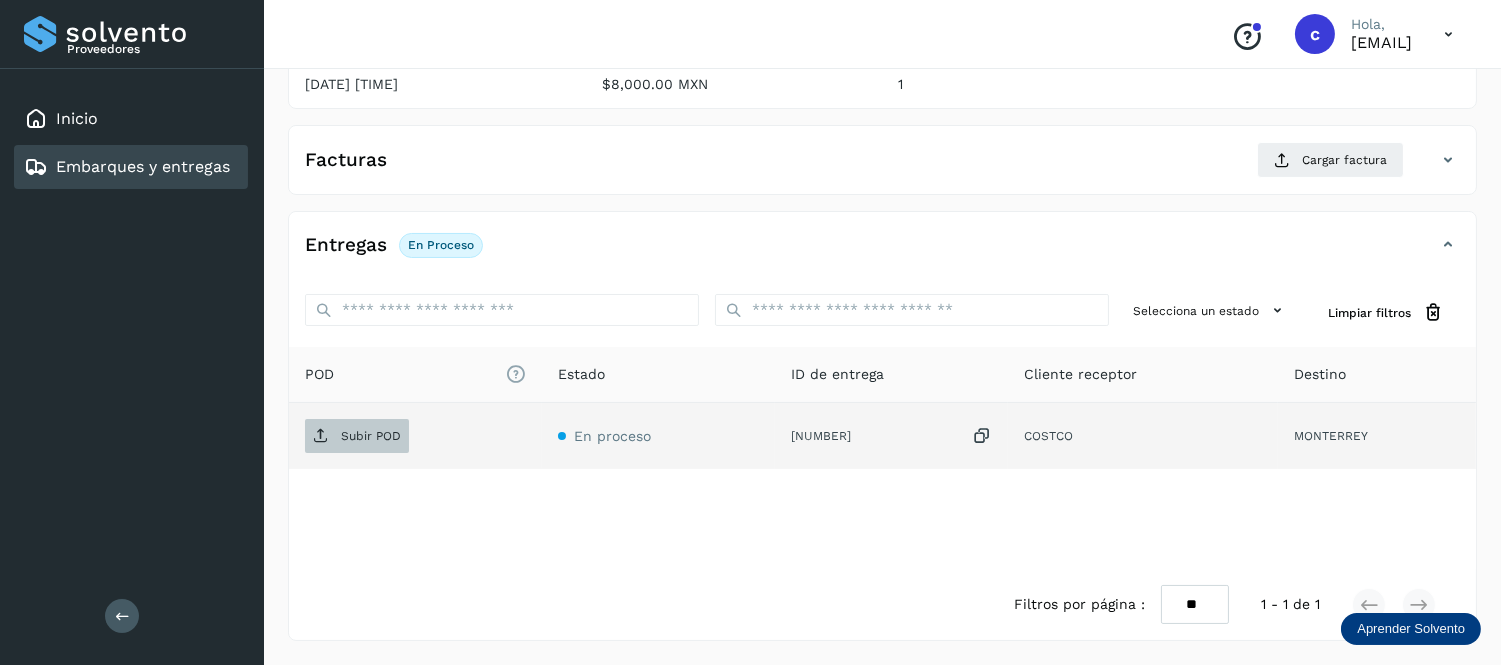 click on "Subir POD" at bounding box center [371, 436] 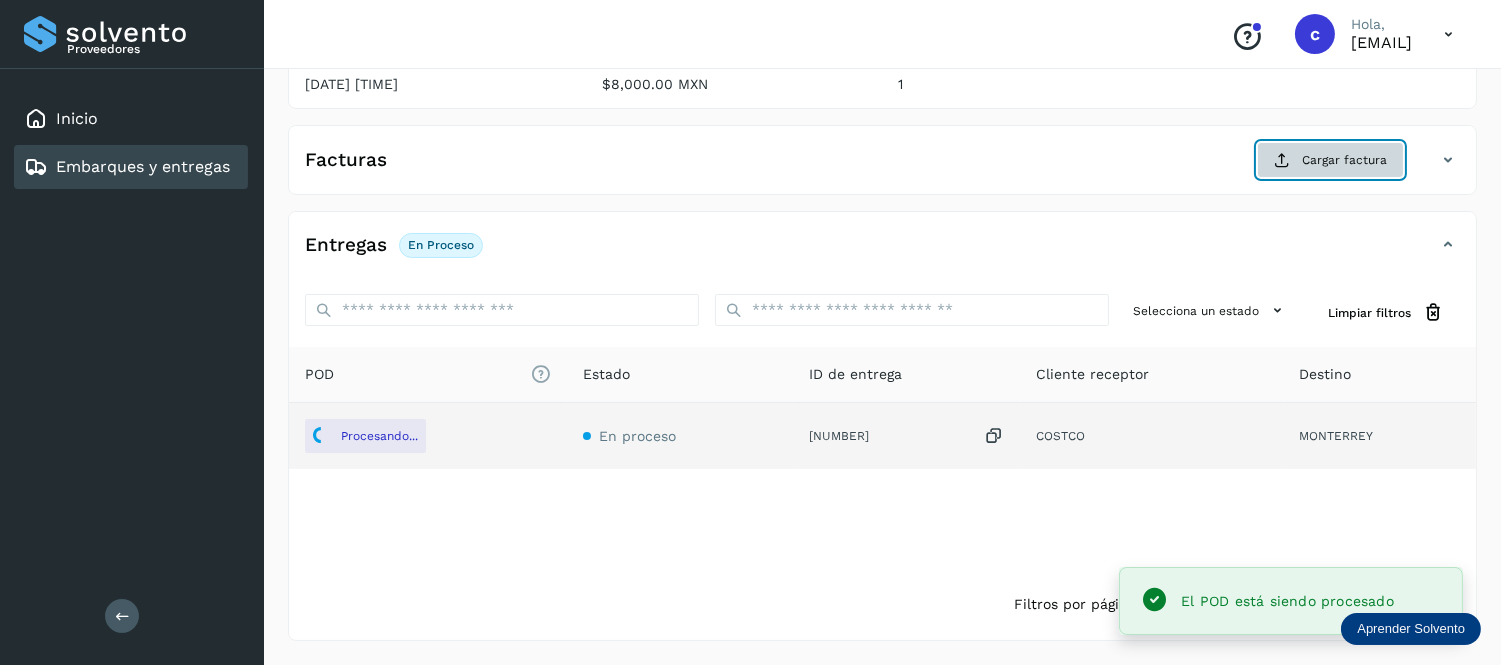 click on "Cargar factura" at bounding box center [1330, 160] 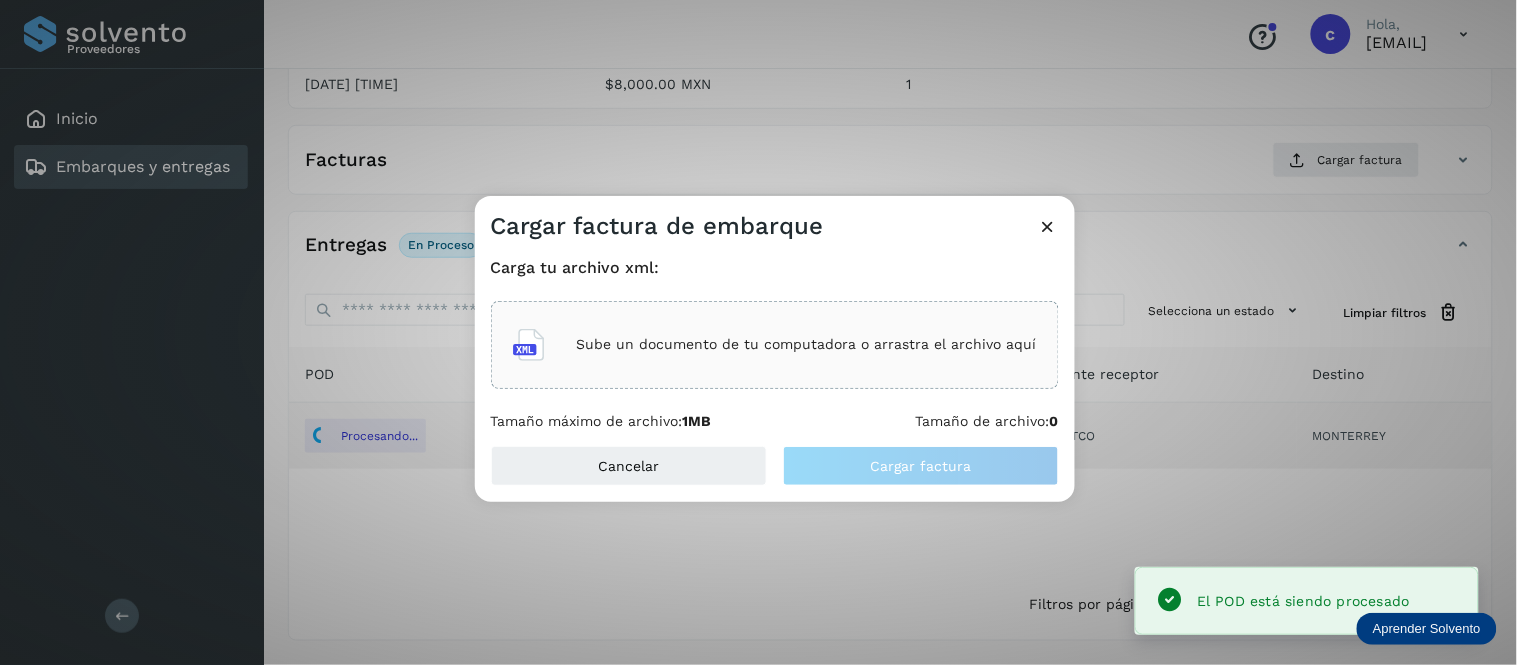 click on "Sube un documento de tu computadora o arrastra el archivo aquí" 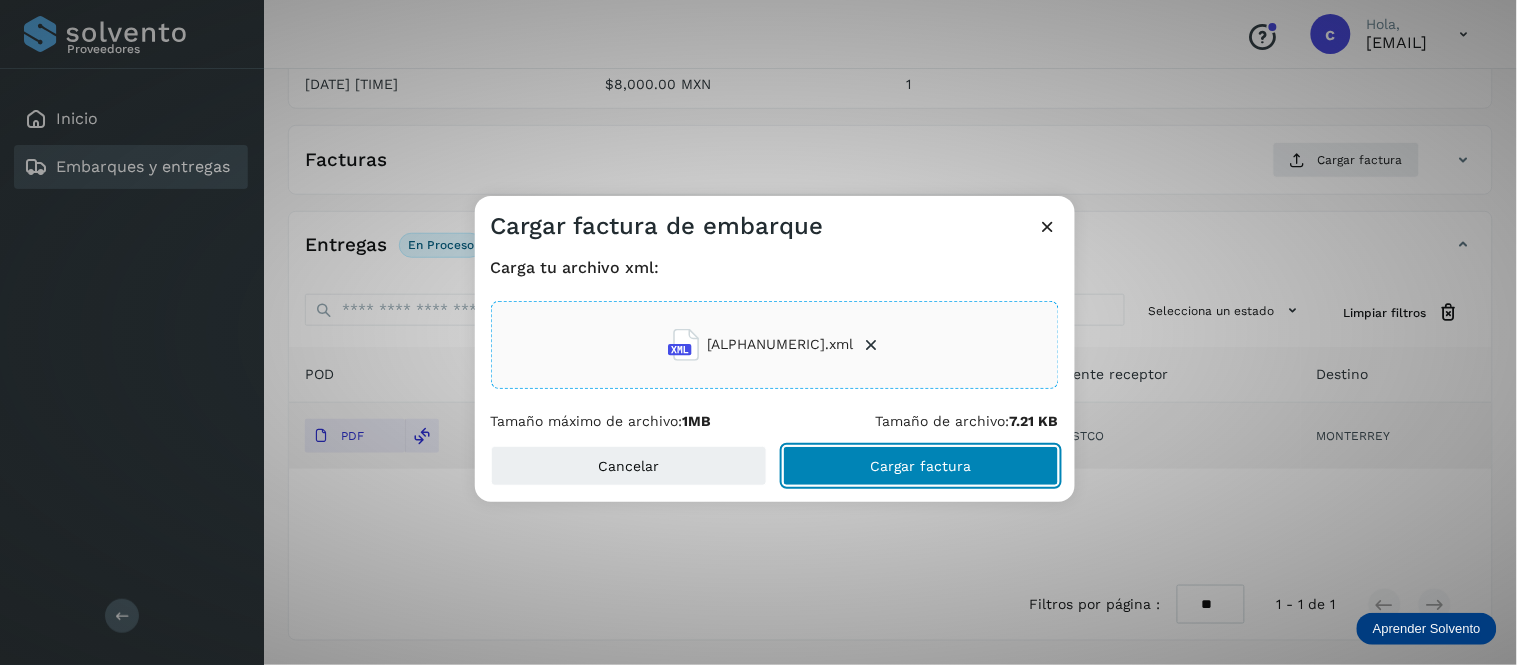 click on "Cargar factura" 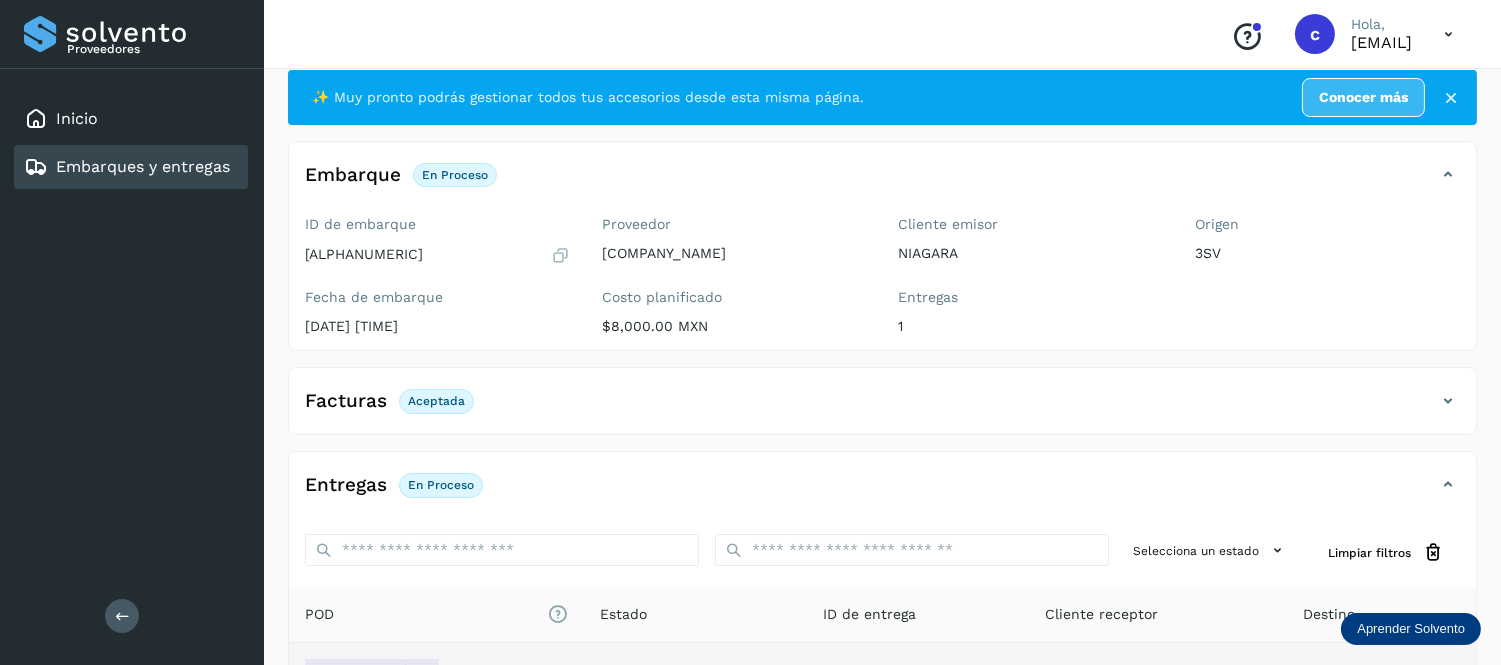 scroll, scrollTop: 36, scrollLeft: 0, axis: vertical 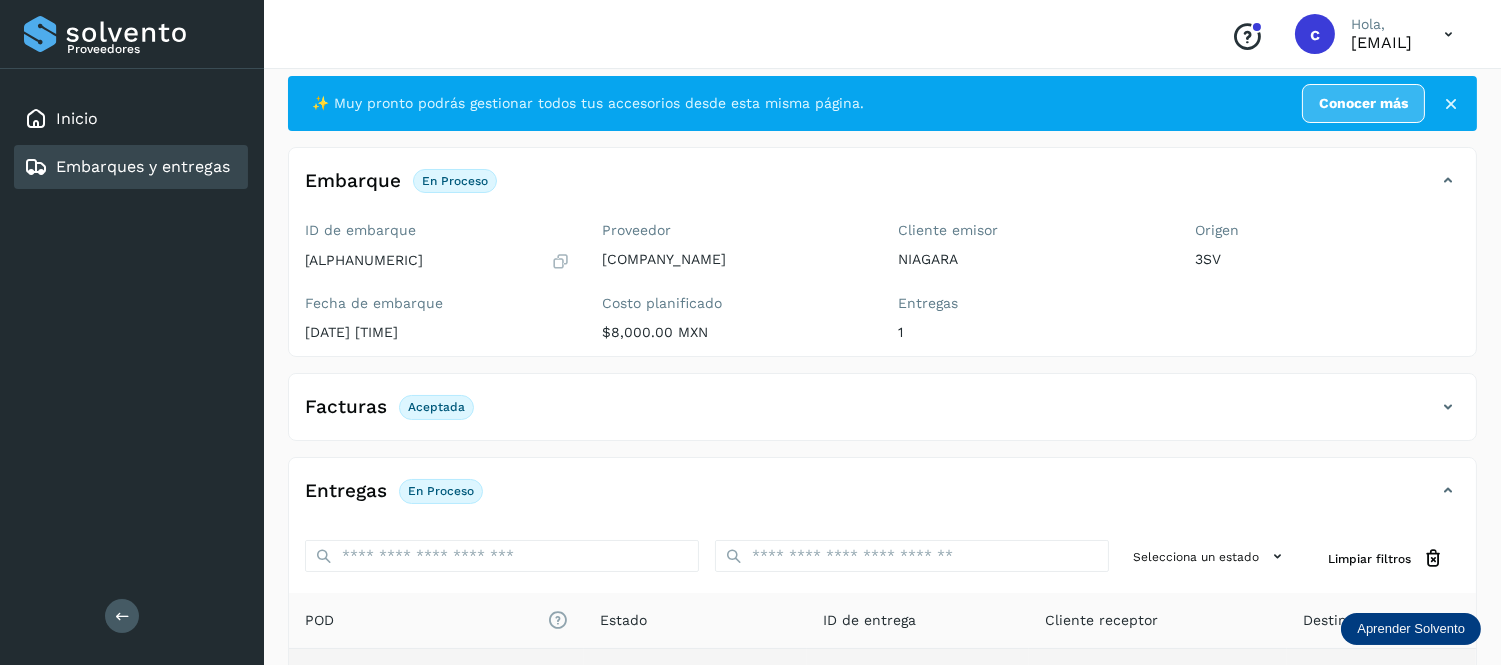 click on "Embarques y entregas" at bounding box center [143, 166] 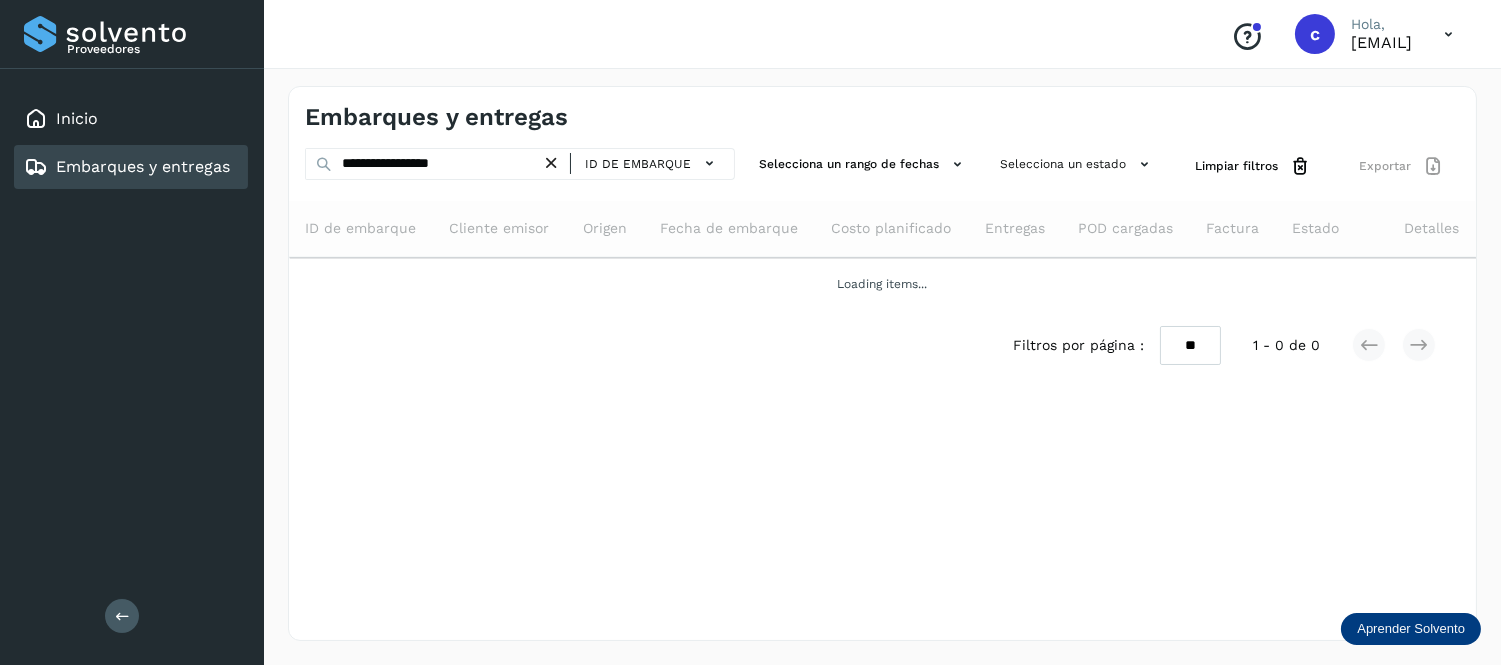 scroll, scrollTop: 0, scrollLeft: 0, axis: both 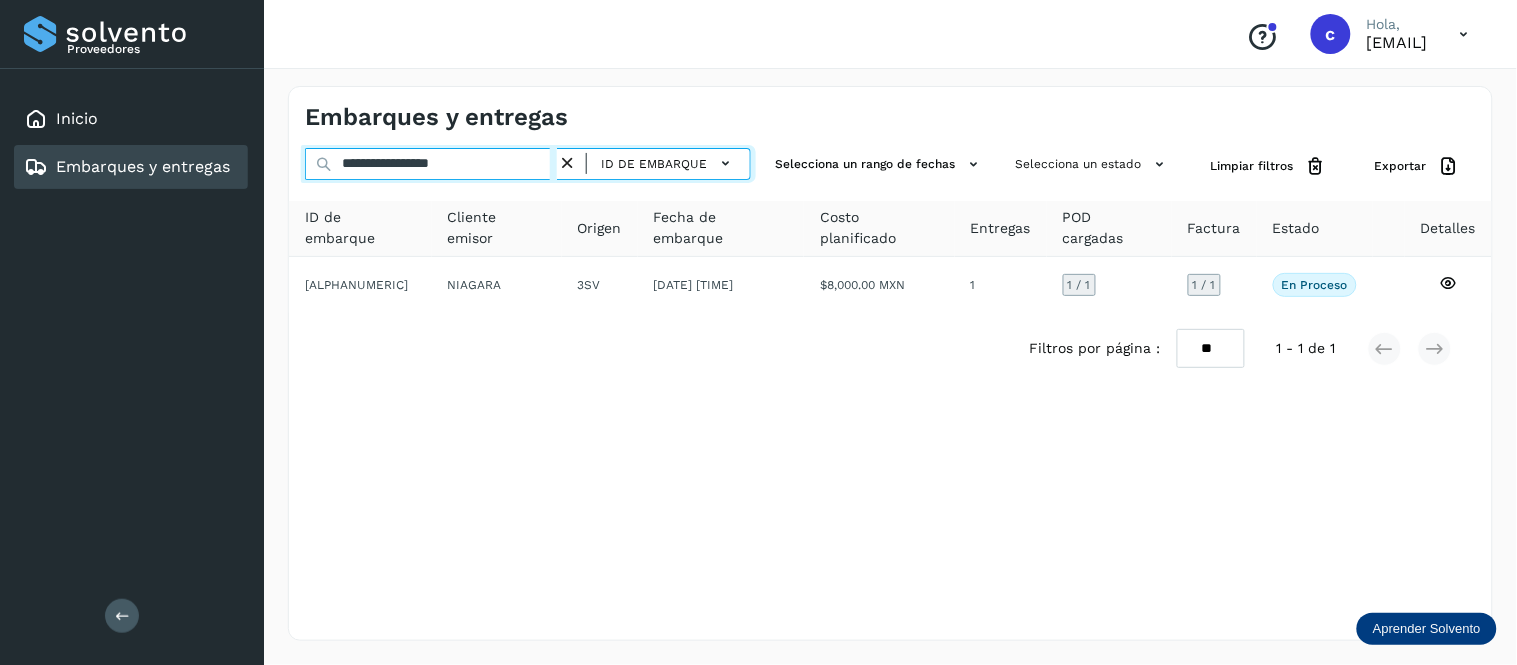 click on "**********" at bounding box center [431, 164] 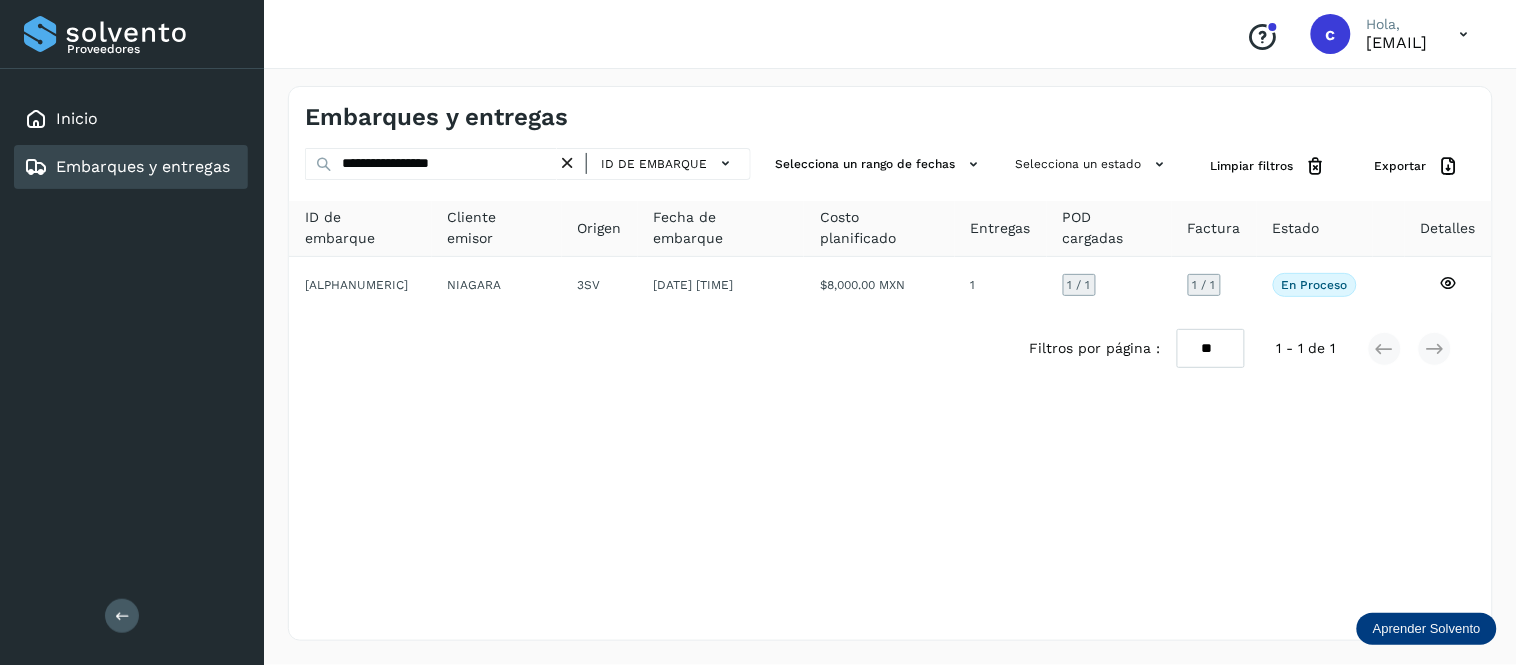 click at bounding box center [567, 163] 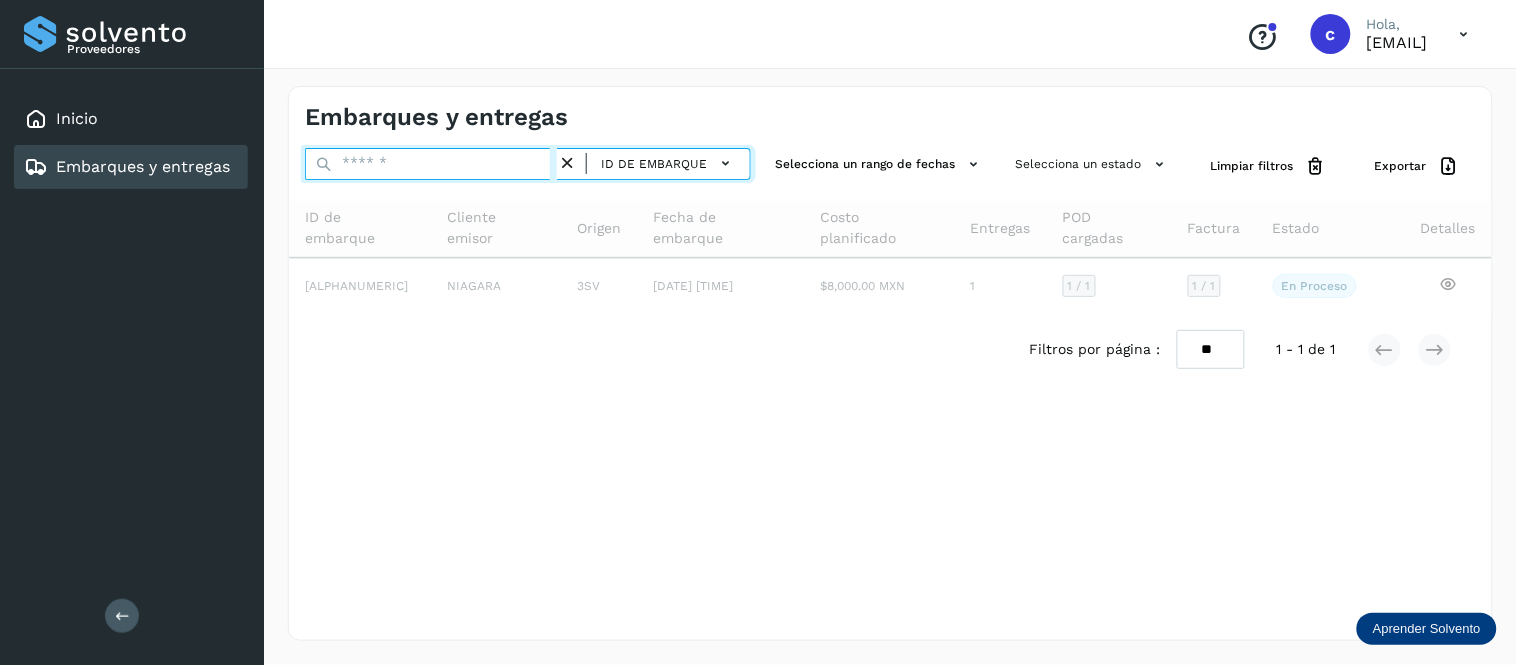 click at bounding box center [431, 164] 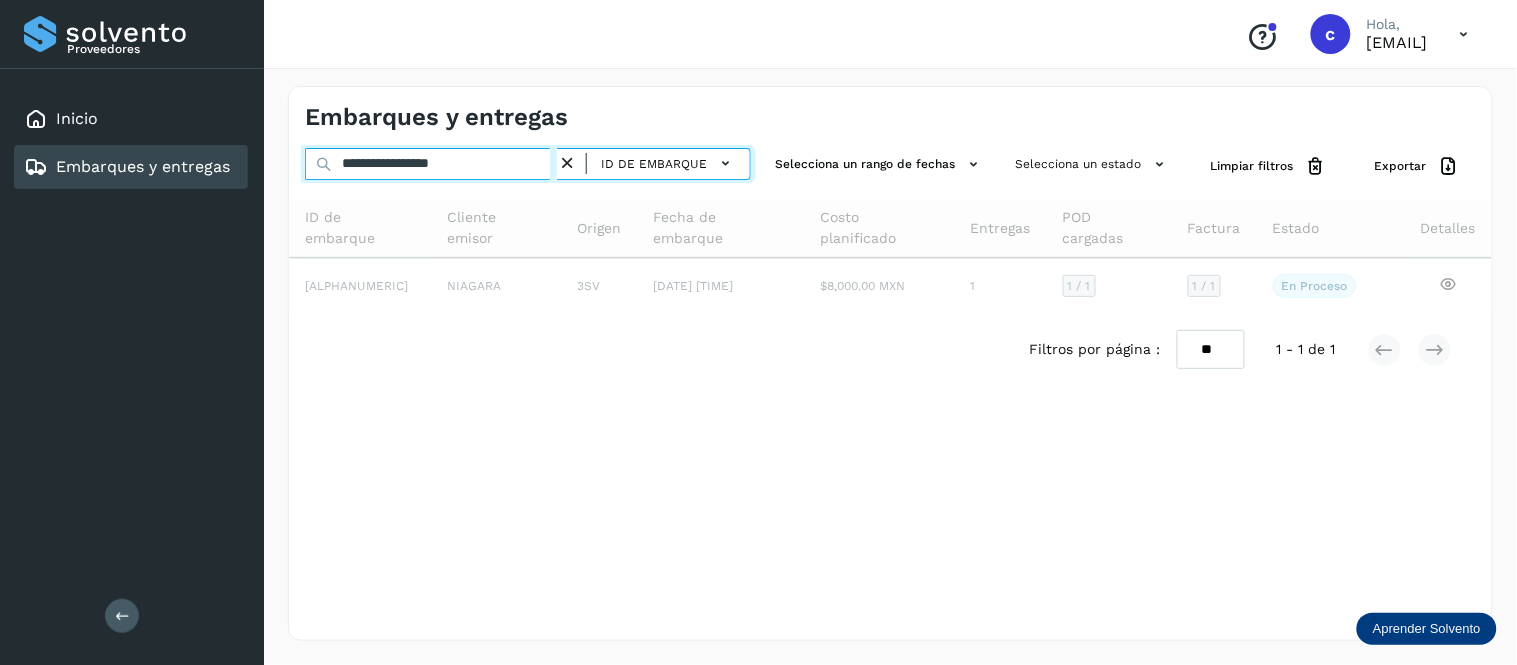 type on "**********" 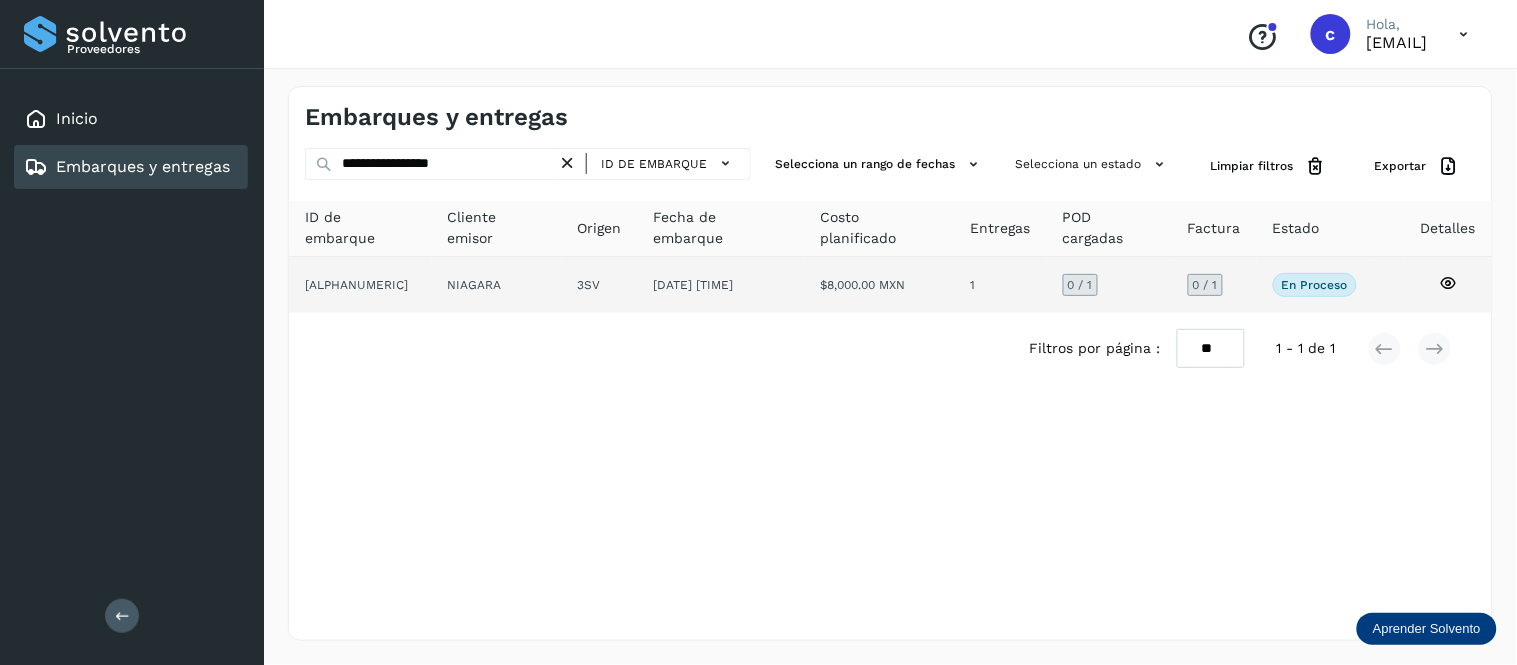 click on "[DATE] [TIME]" 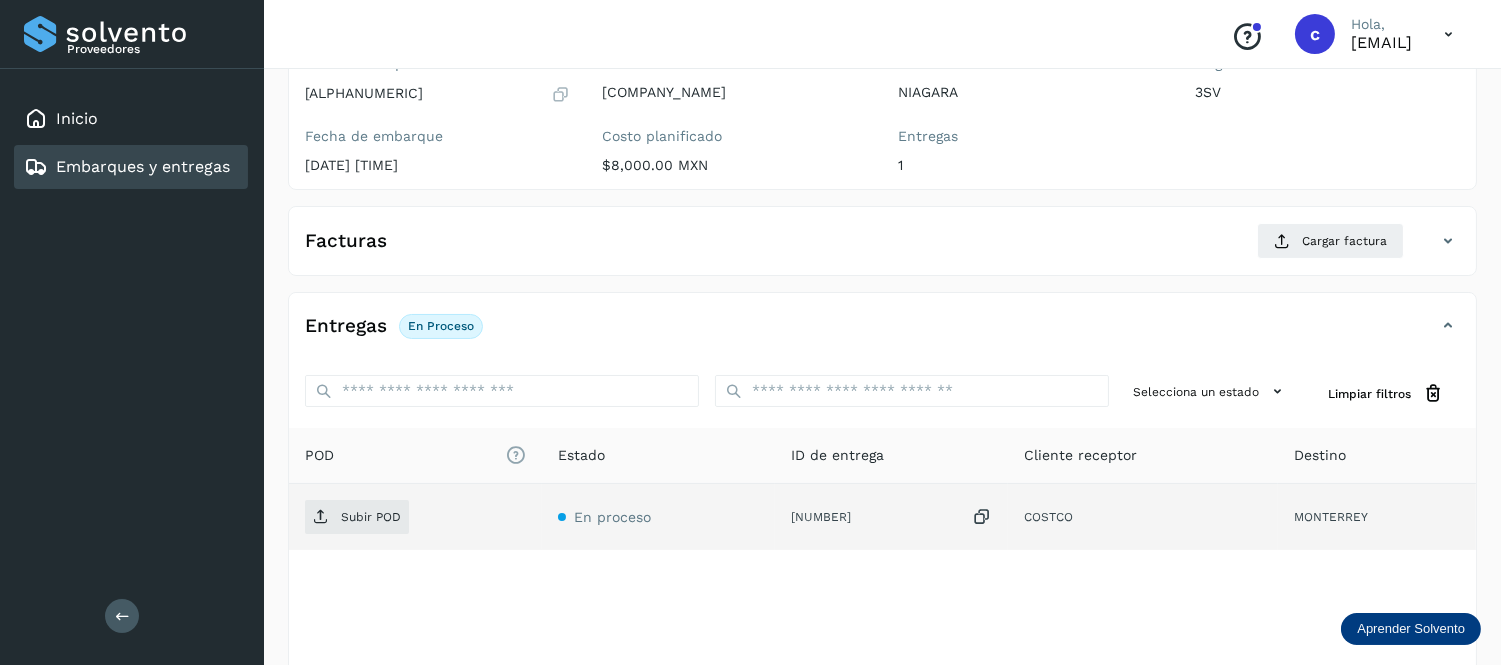 scroll, scrollTop: 202, scrollLeft: 0, axis: vertical 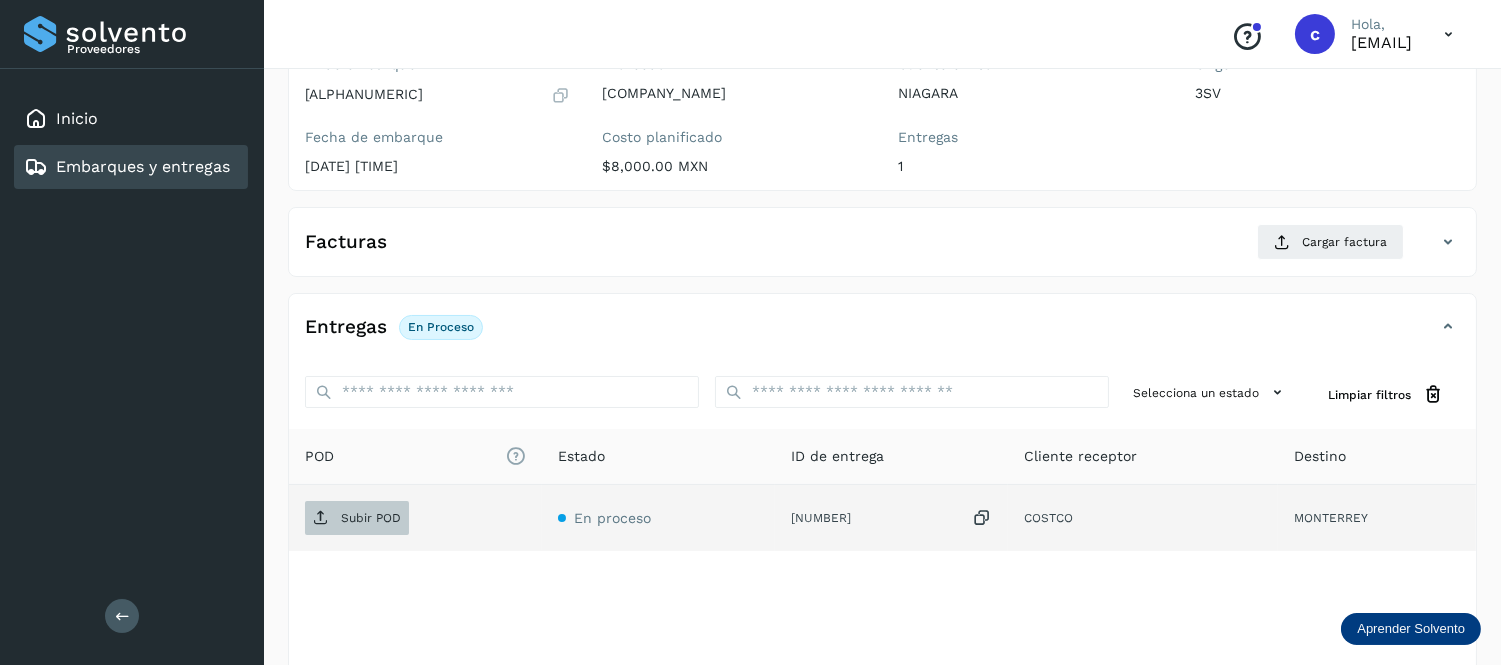 click on "Subir POD" at bounding box center (357, 518) 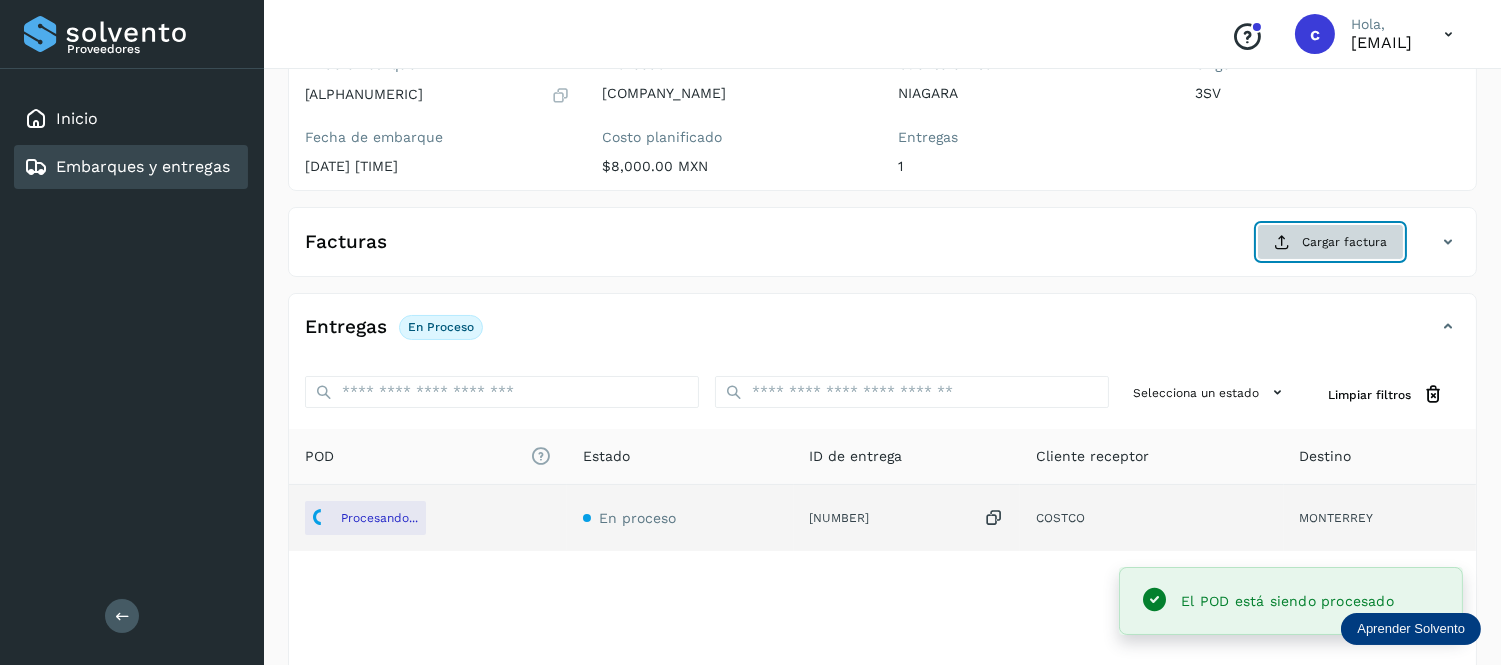 click on "Cargar factura" 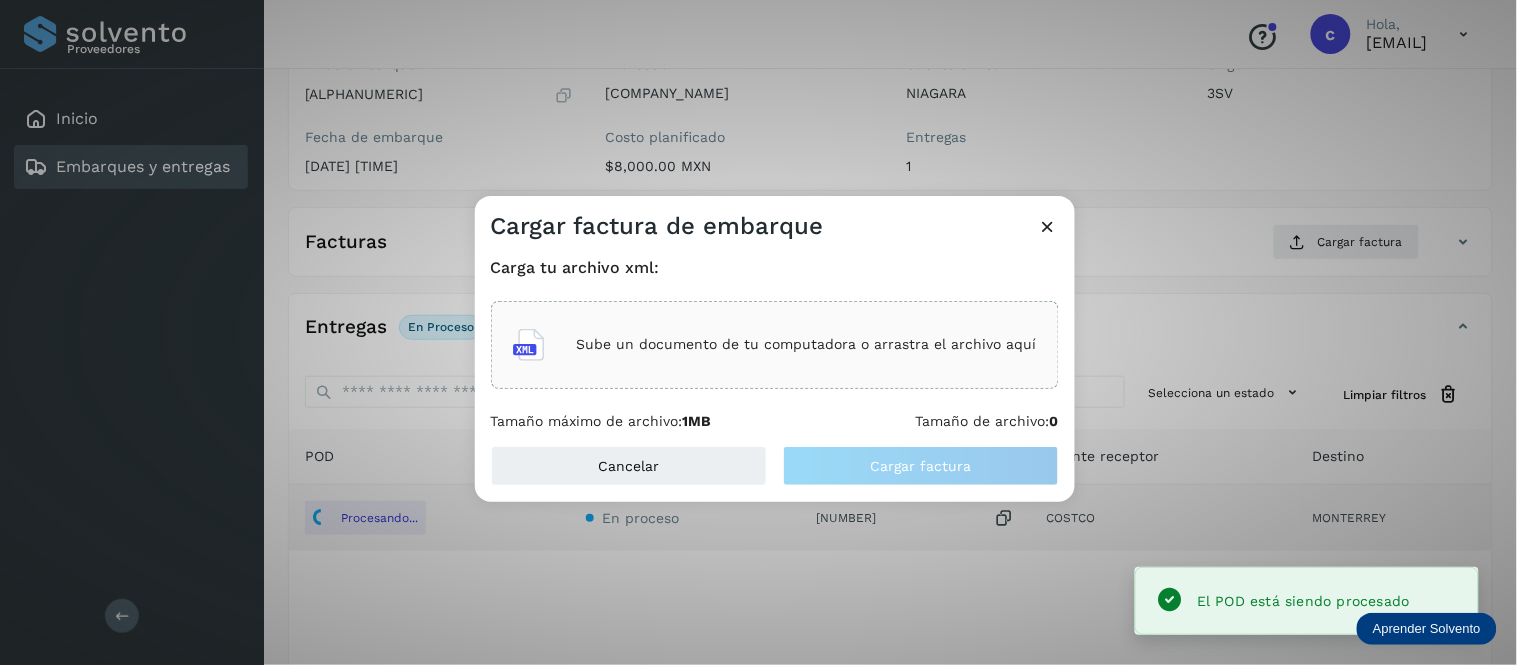 click on "Sube un documento de tu computadora o arrastra el archivo aquí" at bounding box center [775, 345] 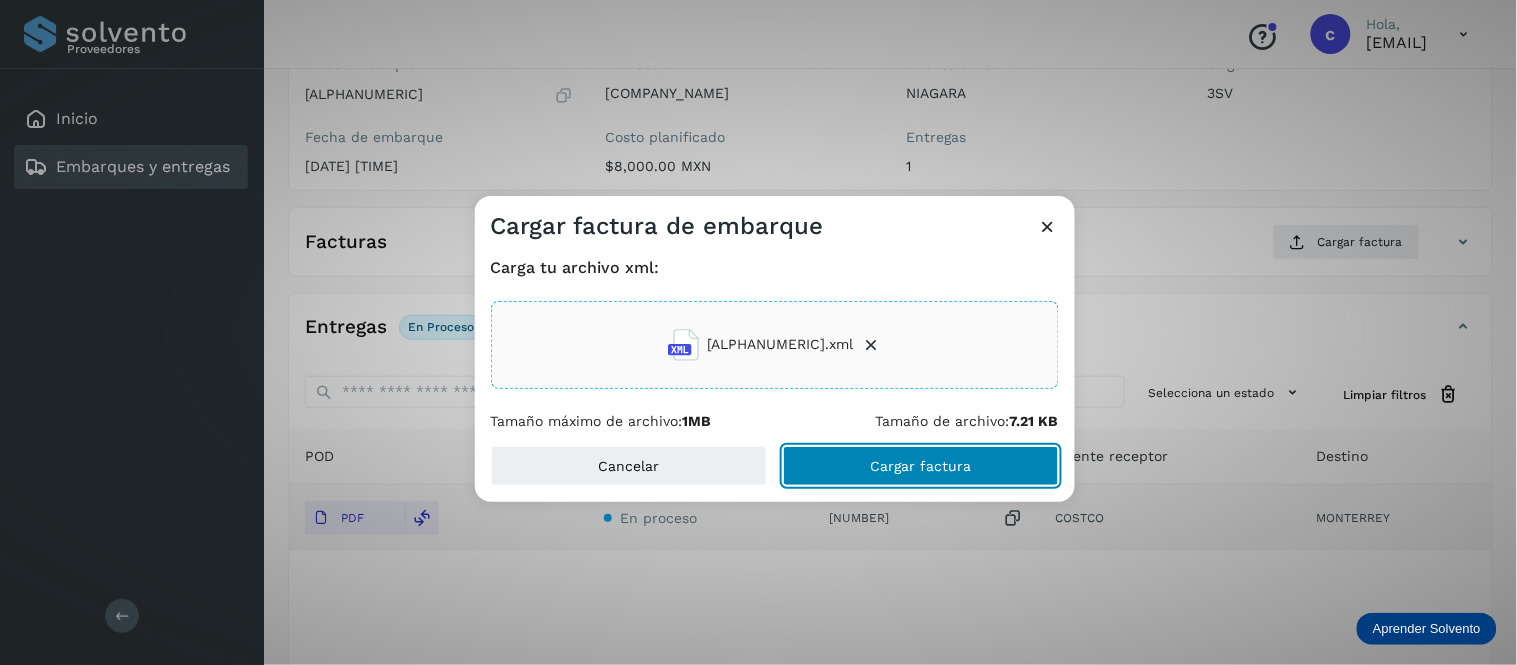 click on "Cargar factura" 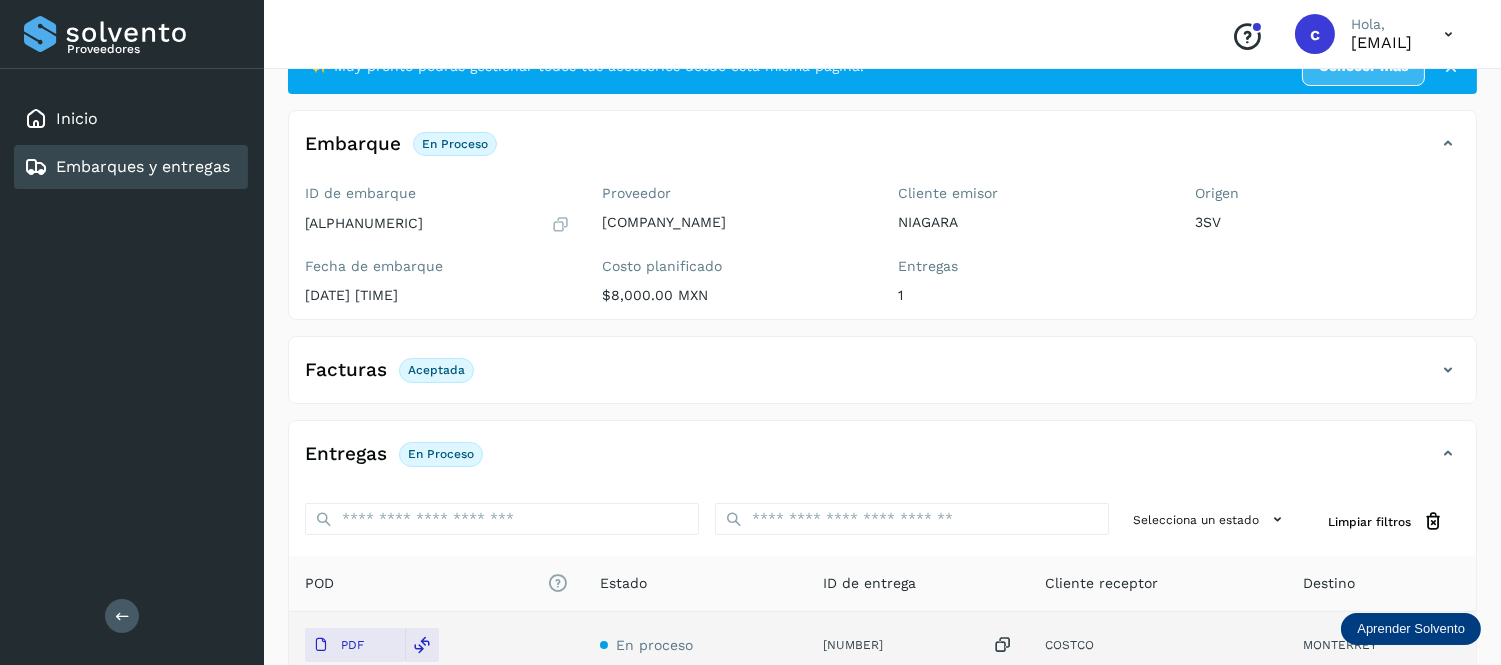 scroll, scrollTop: 72, scrollLeft: 0, axis: vertical 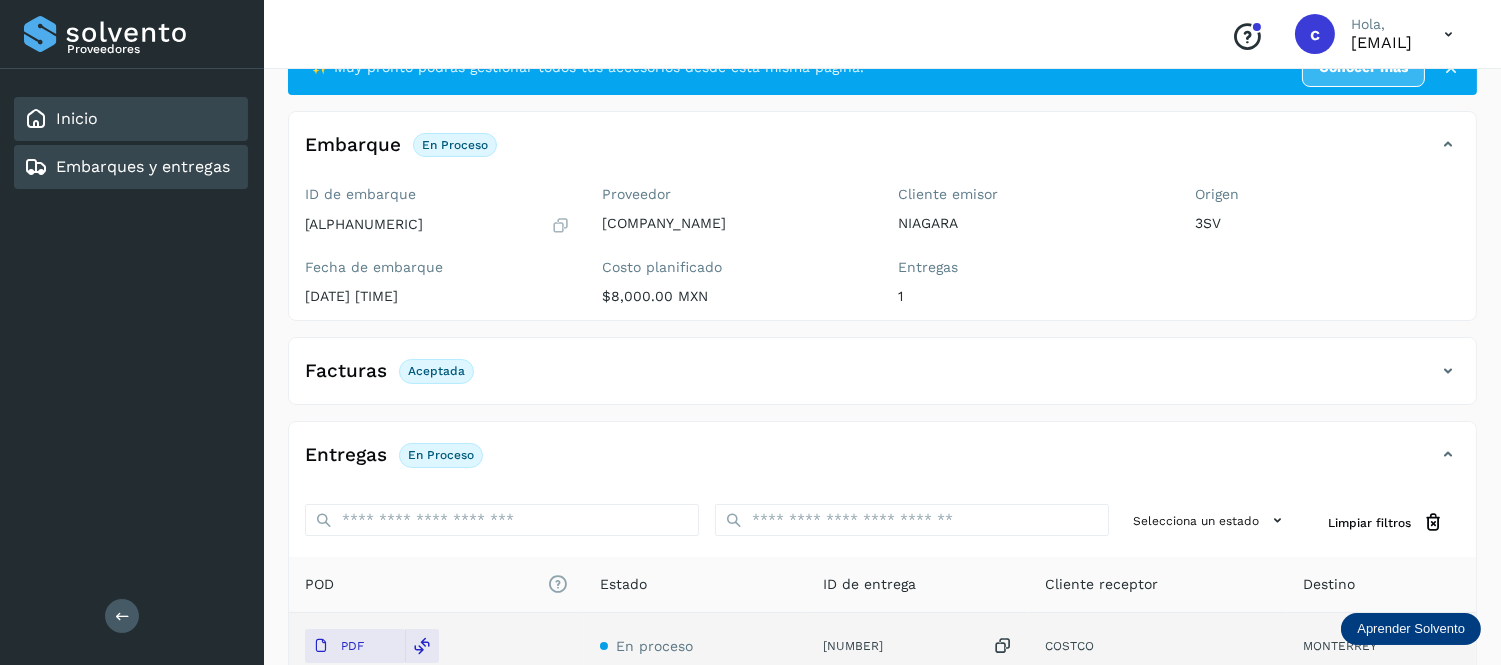 click on "Inicio" 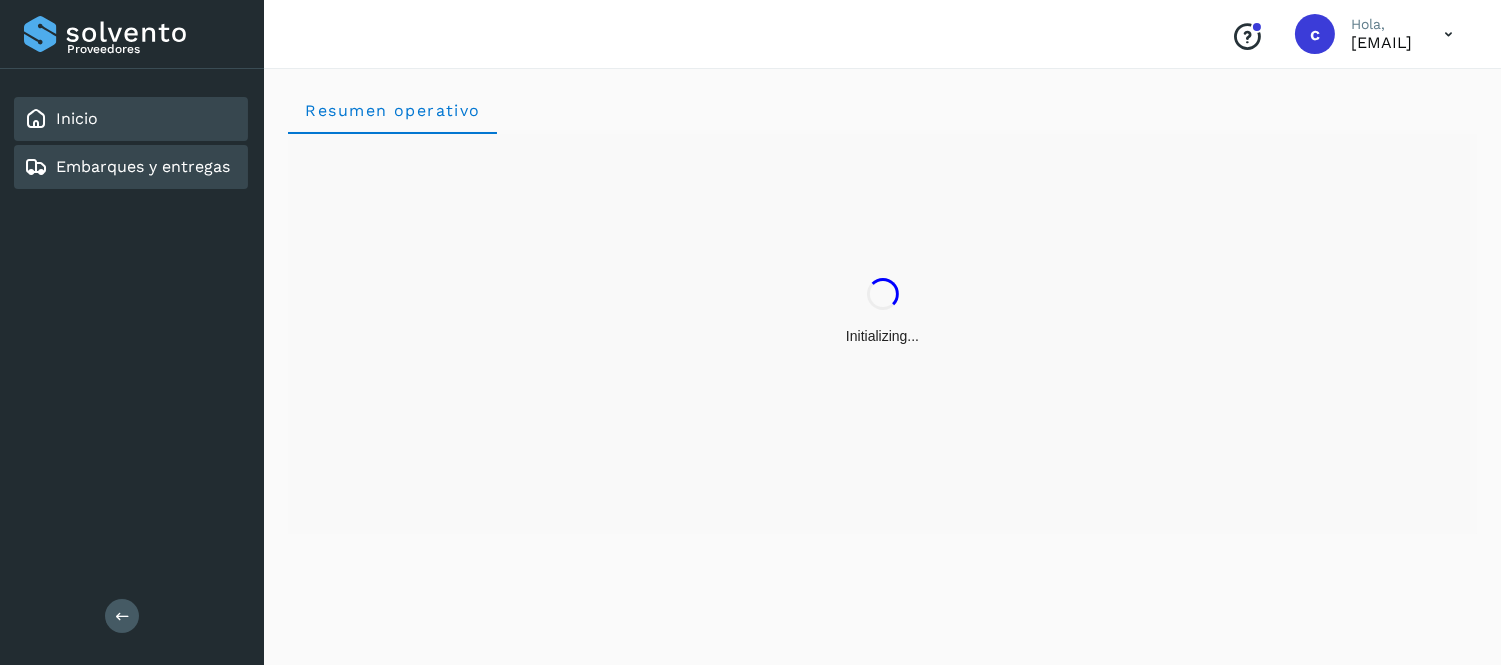 scroll, scrollTop: 0, scrollLeft: 0, axis: both 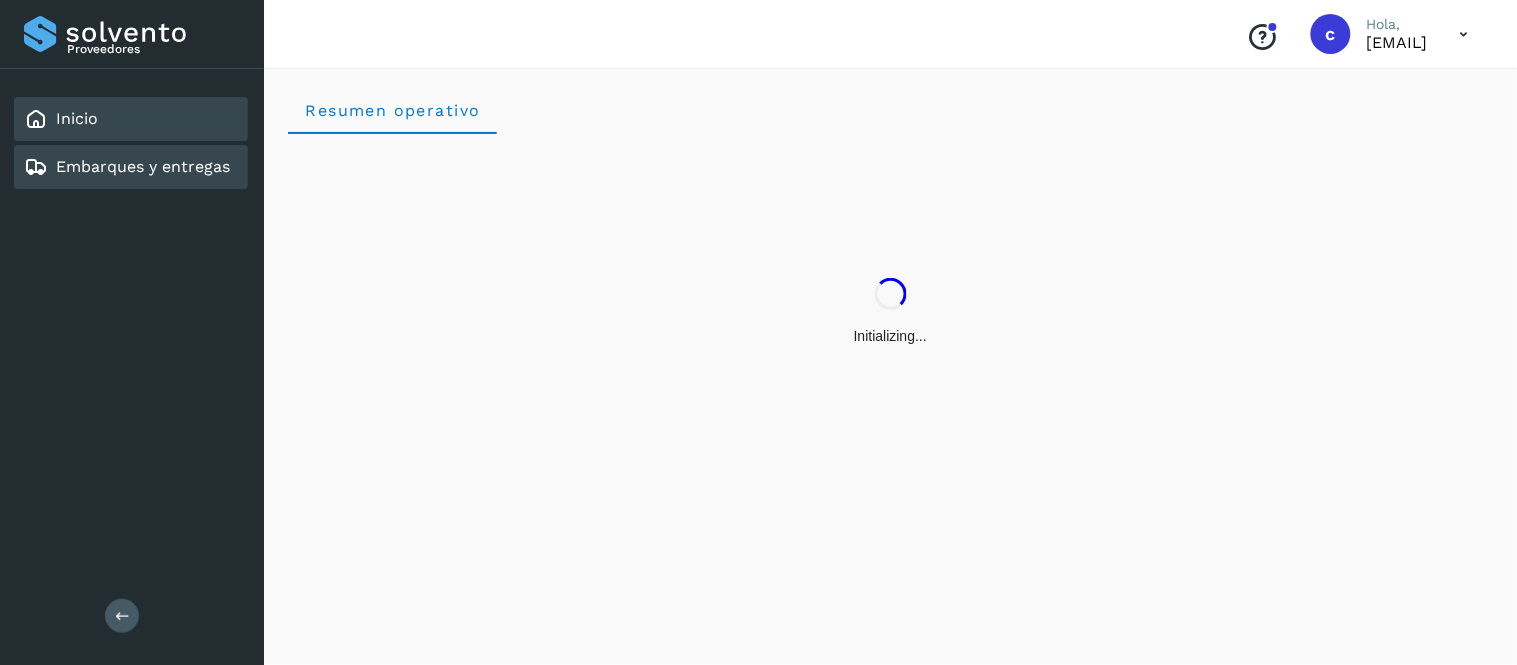 click on "Embarques y entregas" at bounding box center [143, 166] 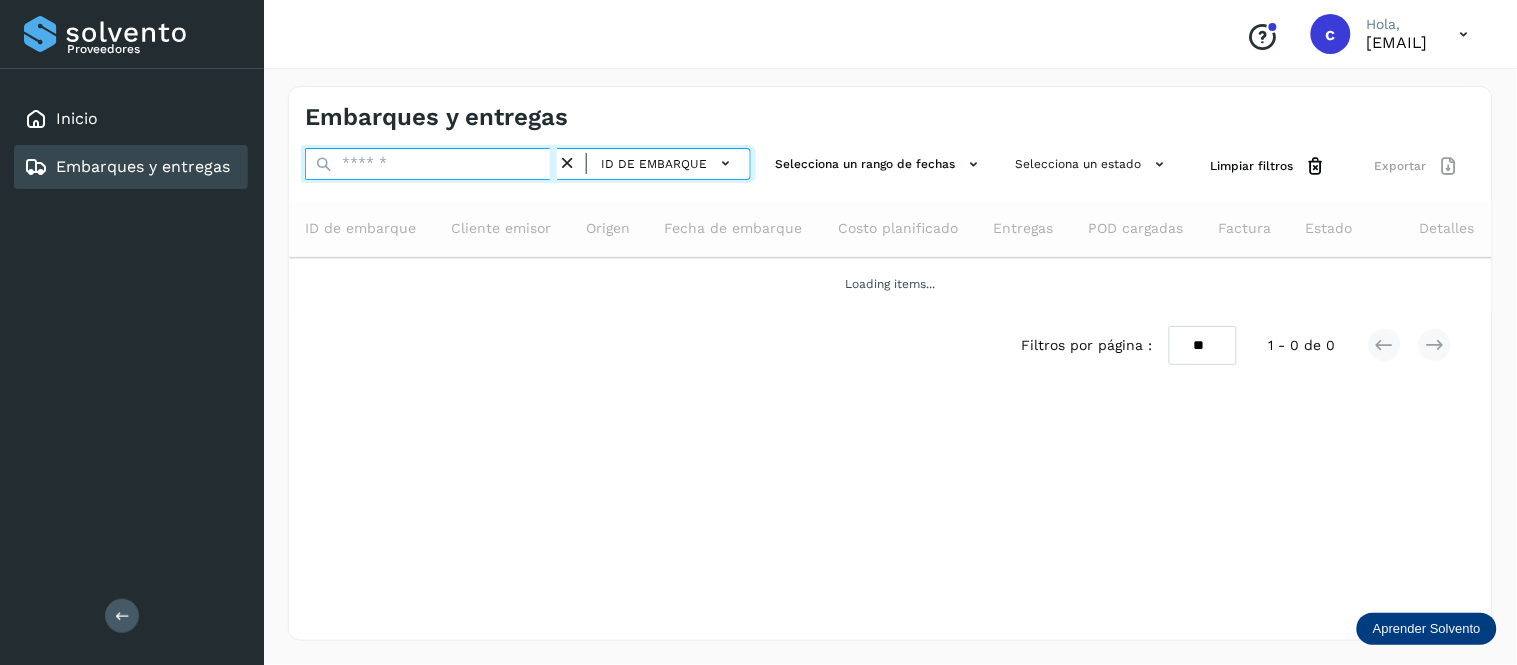 click at bounding box center [431, 164] 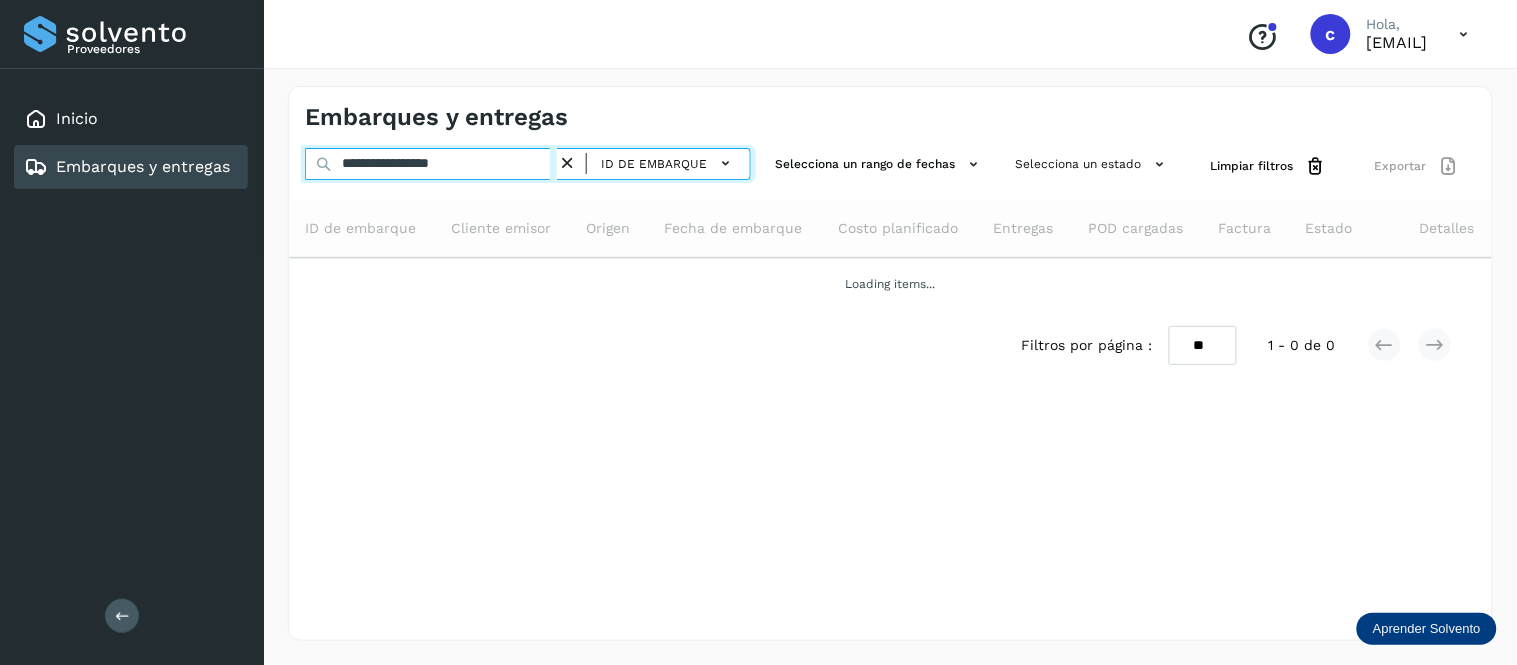 type on "**********" 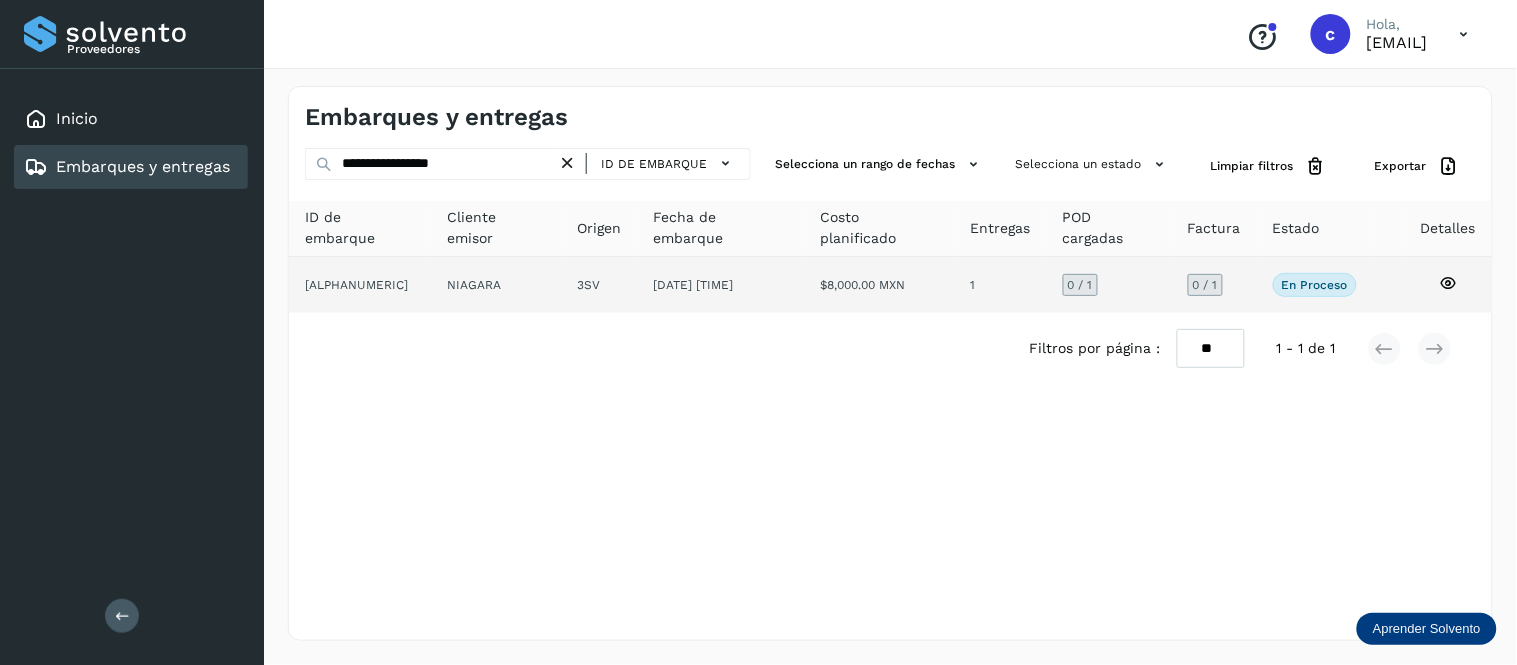 click on "NIAGARA" 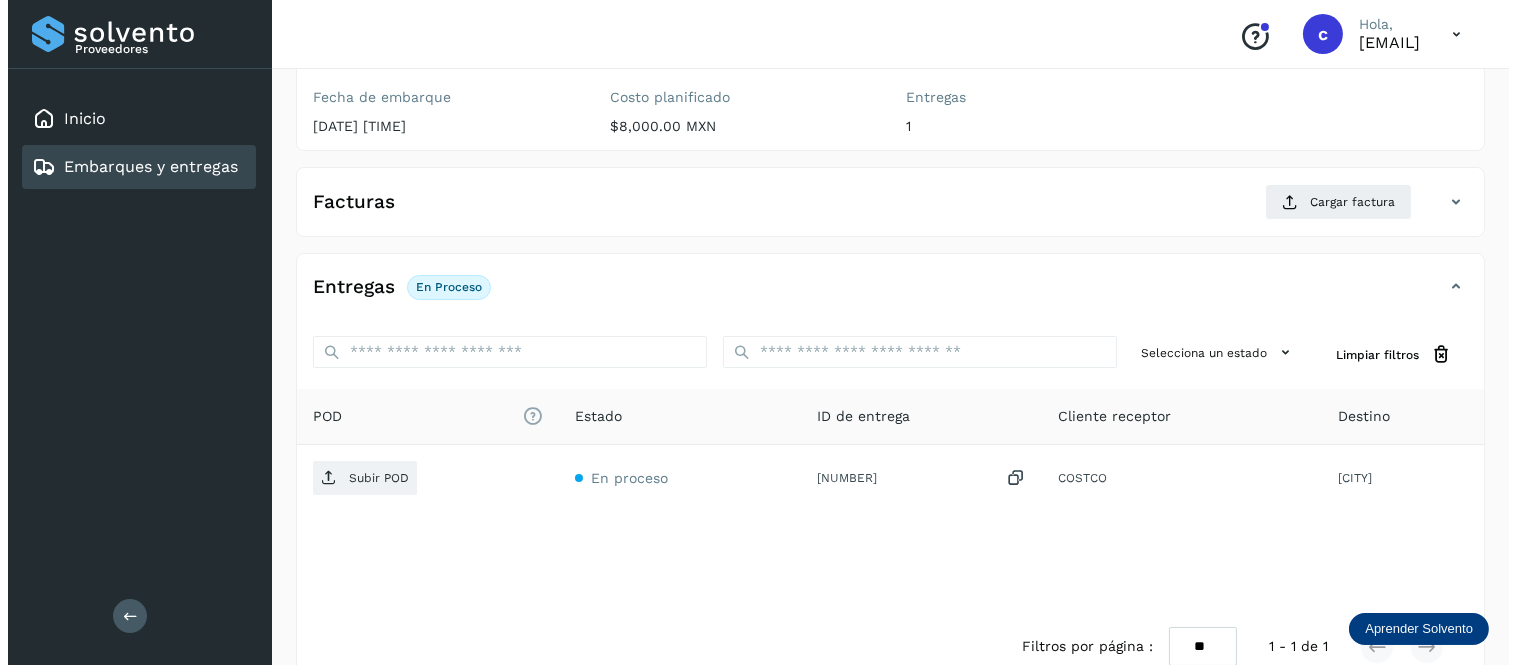 scroll, scrollTop: 297, scrollLeft: 0, axis: vertical 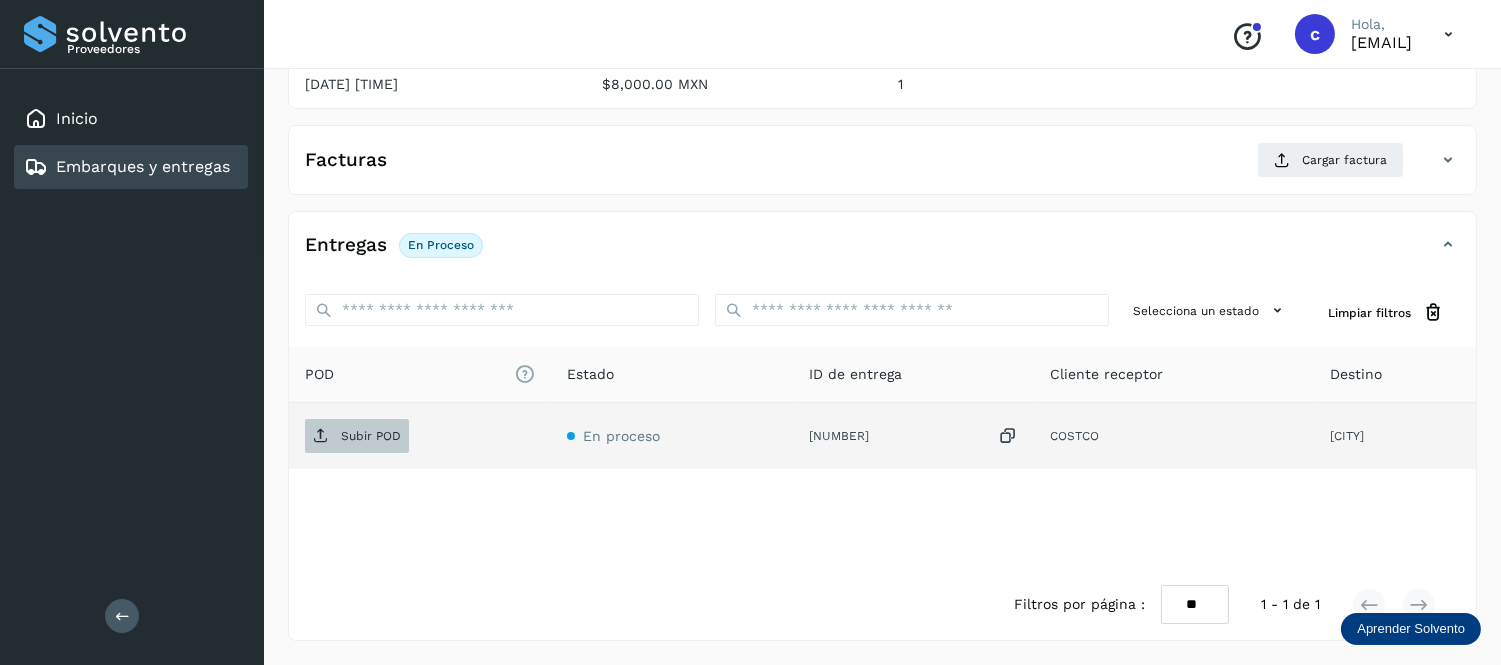 click on "Subir POD" at bounding box center (357, 436) 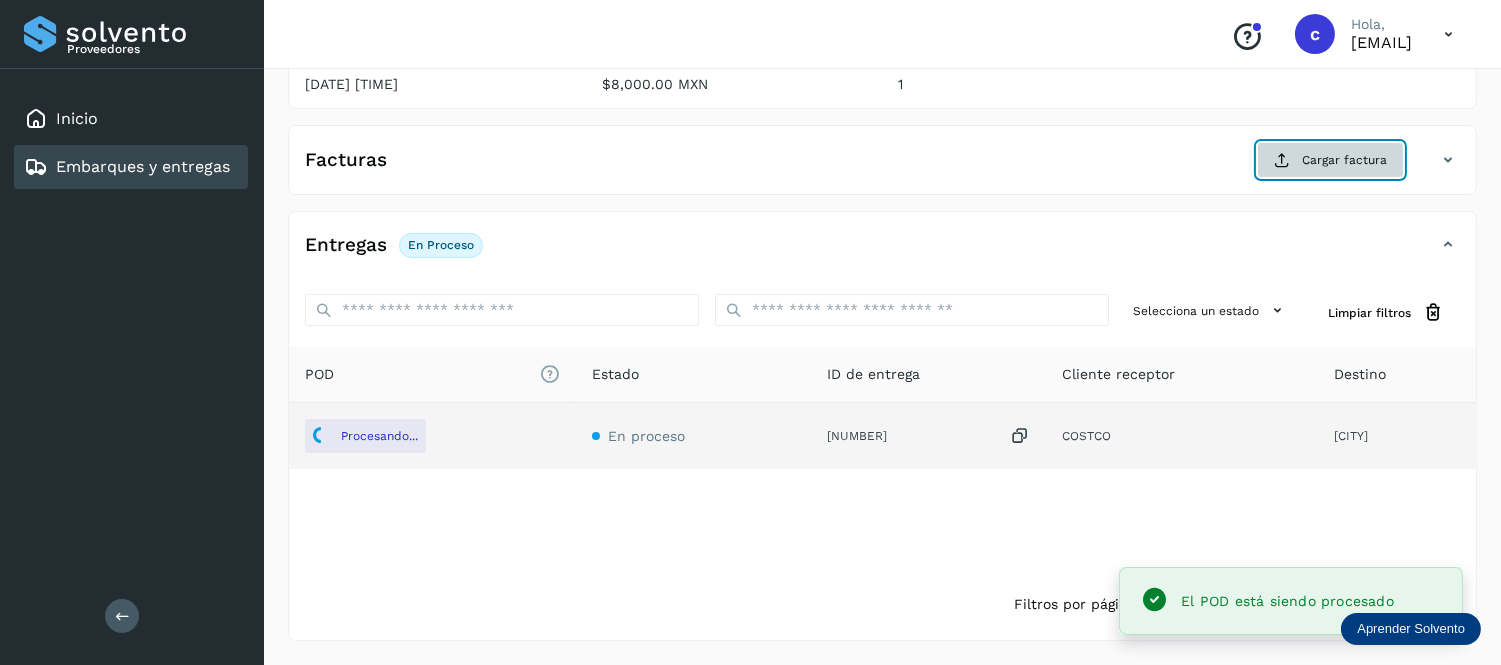click on "Cargar factura" 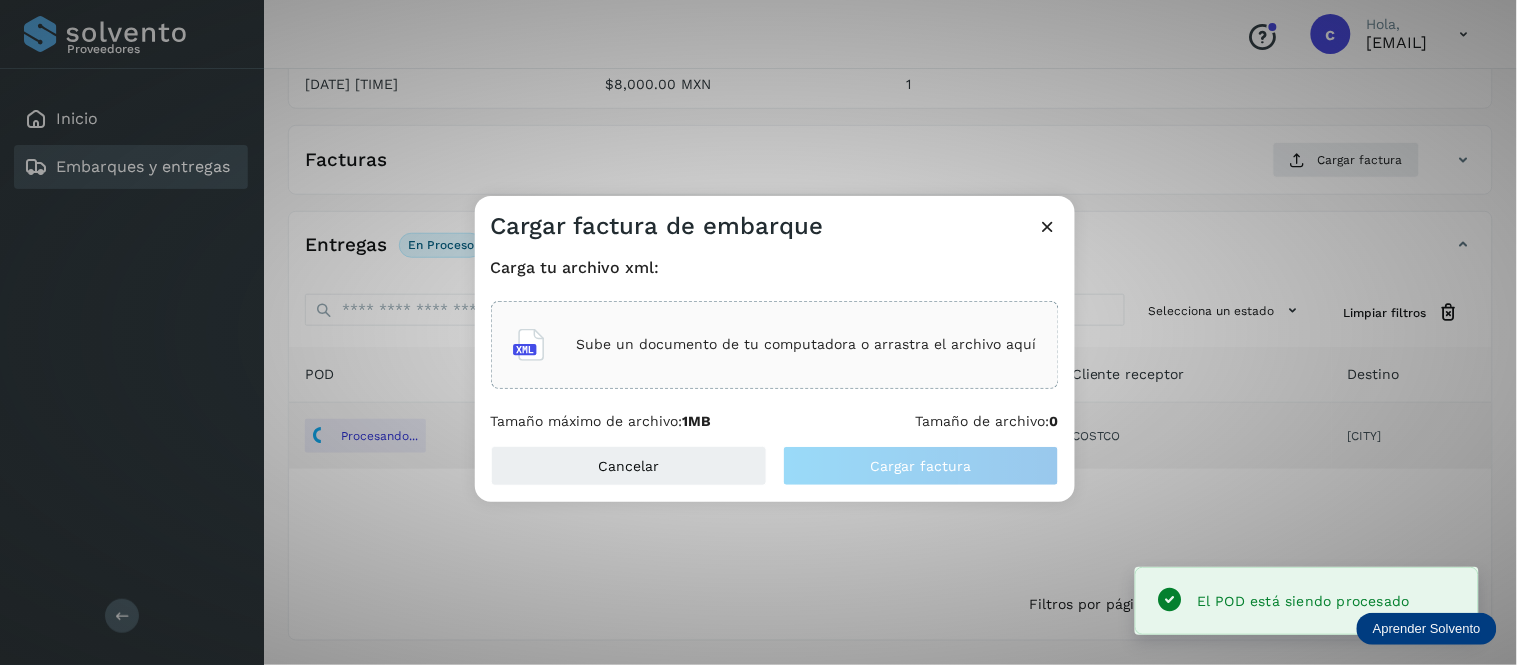 click on "Sube un documento de tu computadora o arrastra el archivo aquí" 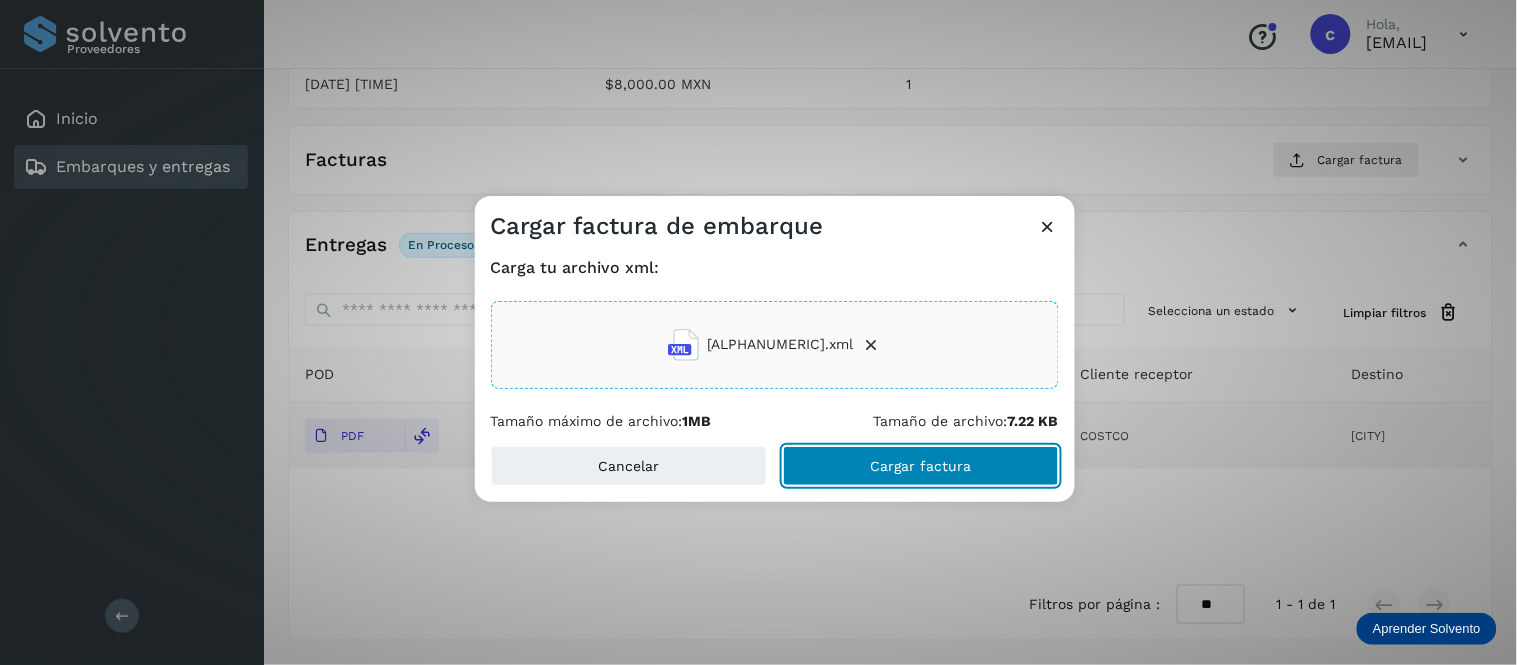click on "Cargar factura" 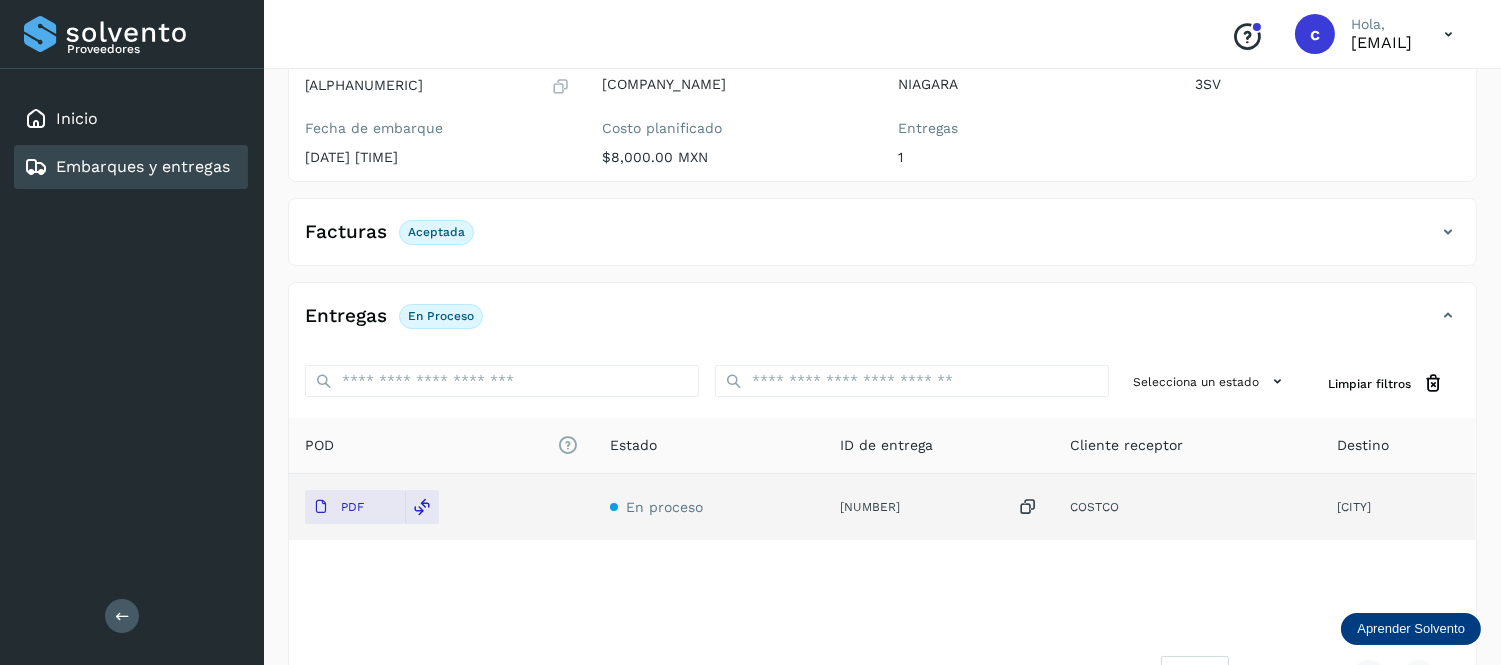 scroll, scrollTop: 197, scrollLeft: 0, axis: vertical 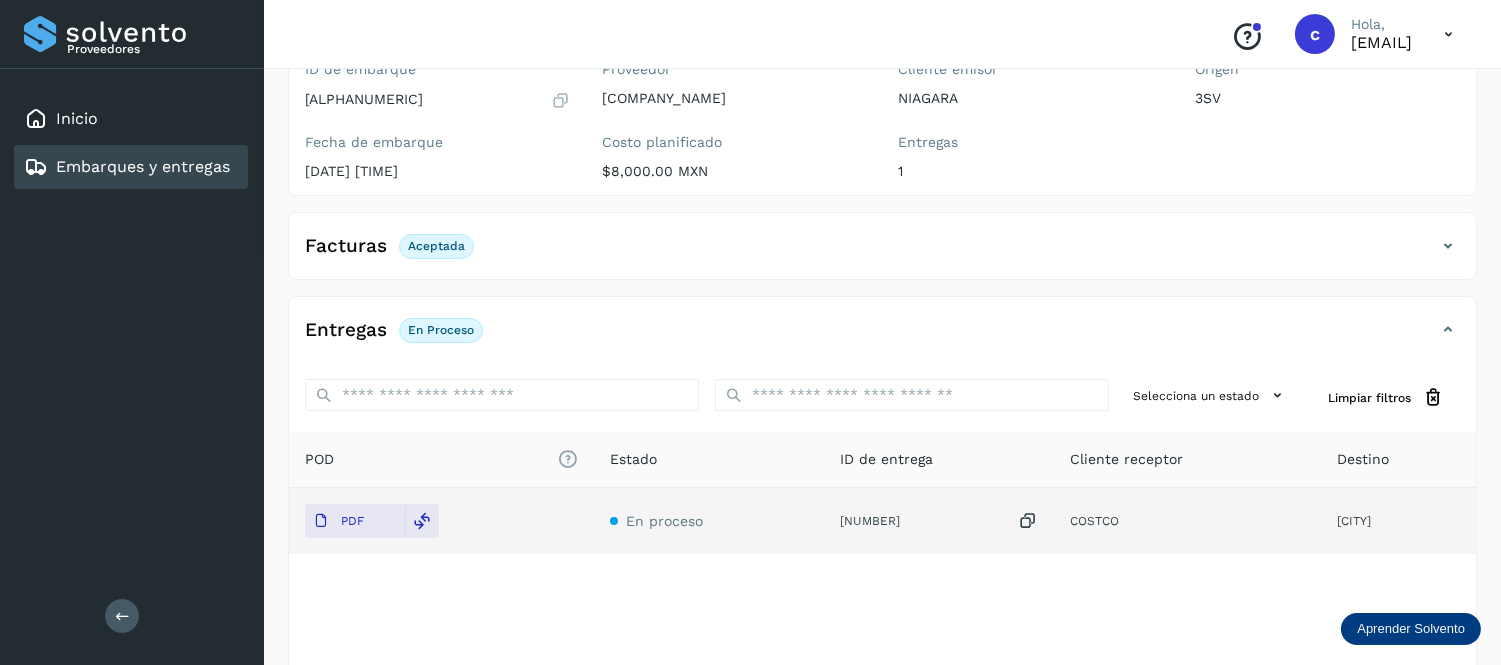 click on "Embarques y entregas" at bounding box center [143, 166] 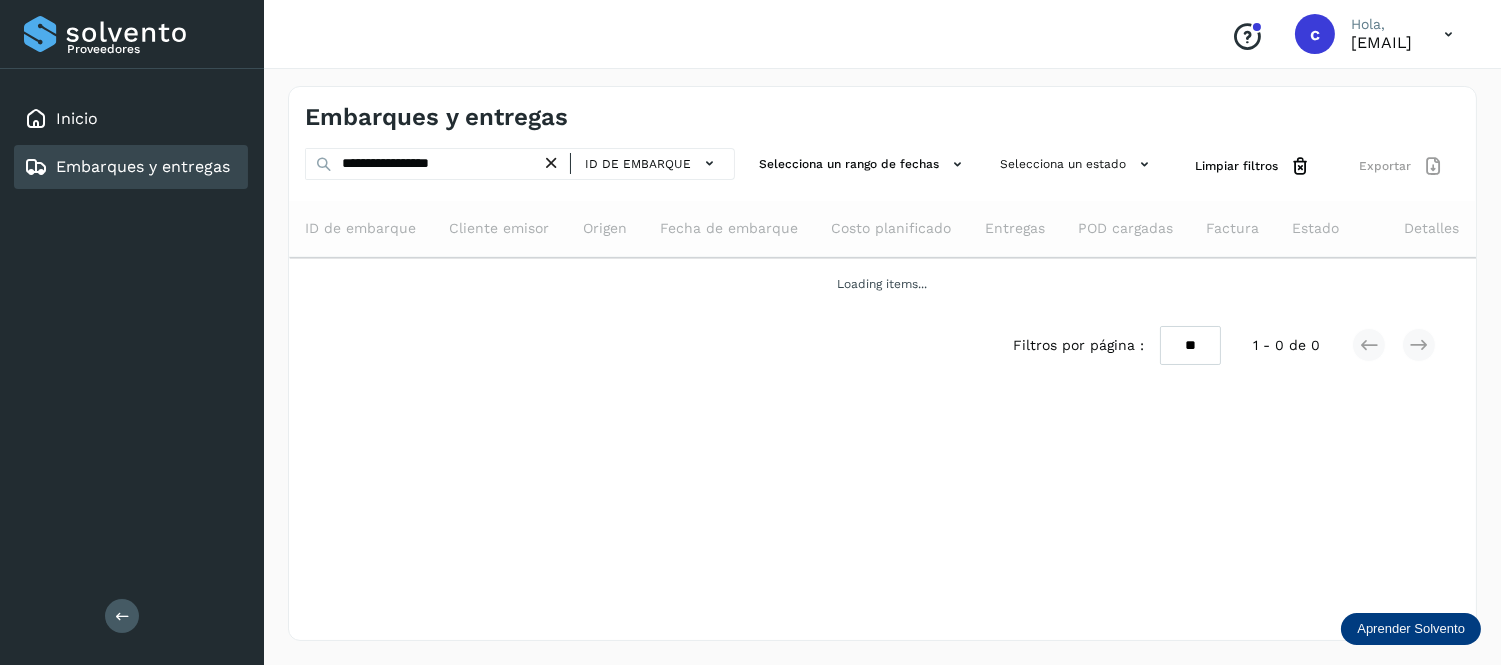 scroll, scrollTop: 0, scrollLeft: 0, axis: both 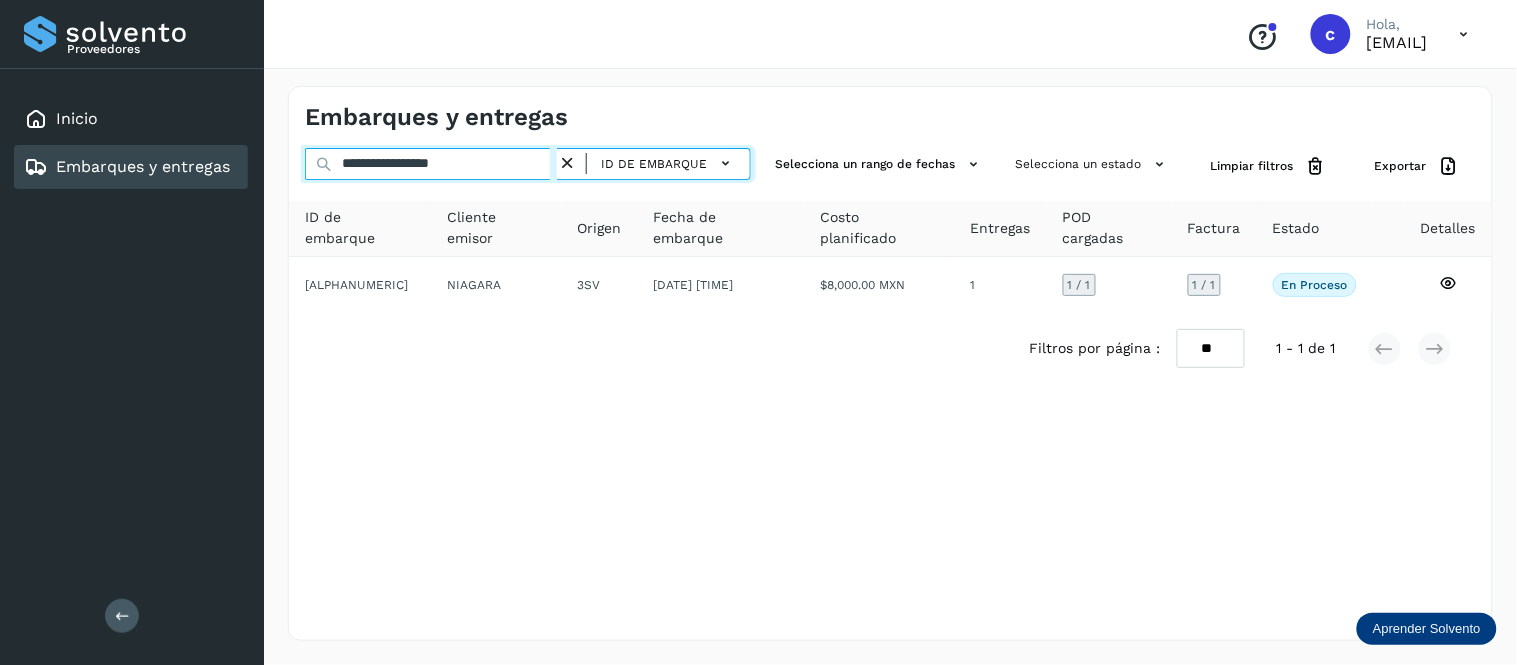 click on "**********" at bounding box center [431, 164] 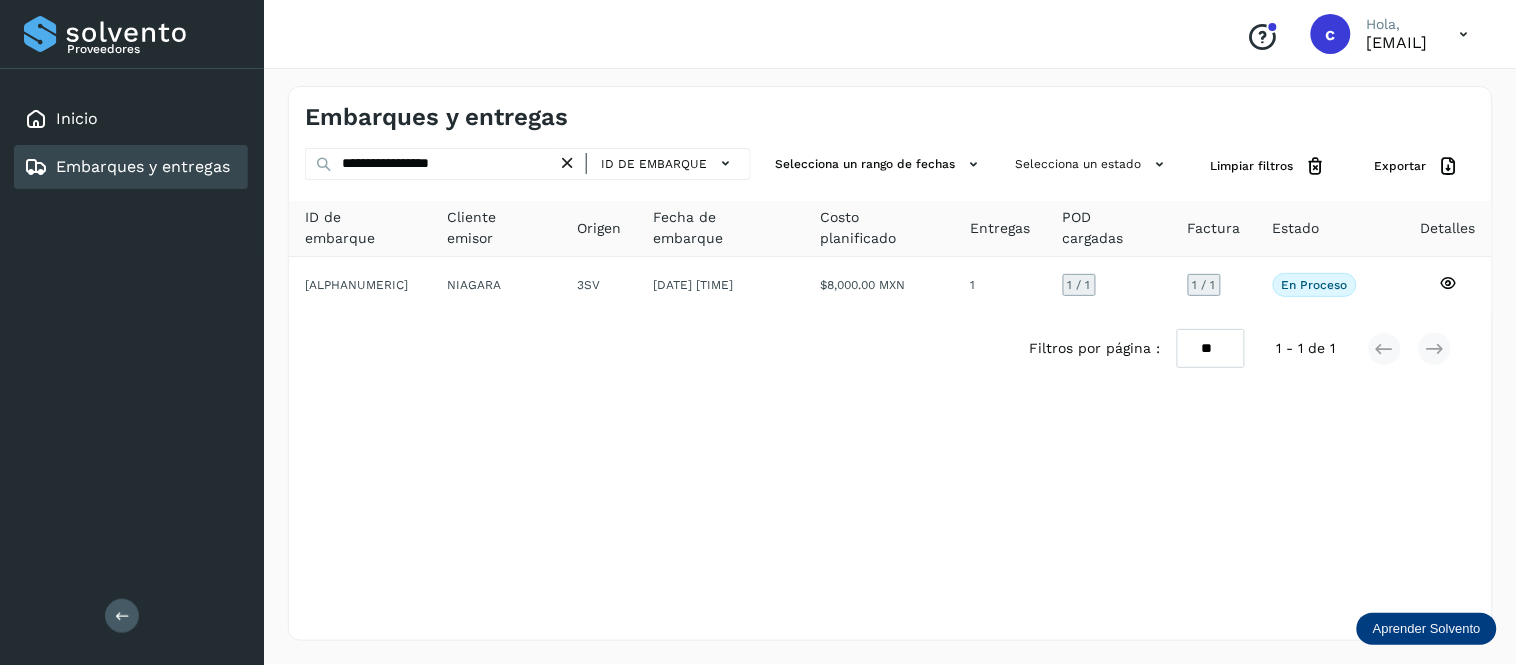 click at bounding box center [567, 163] 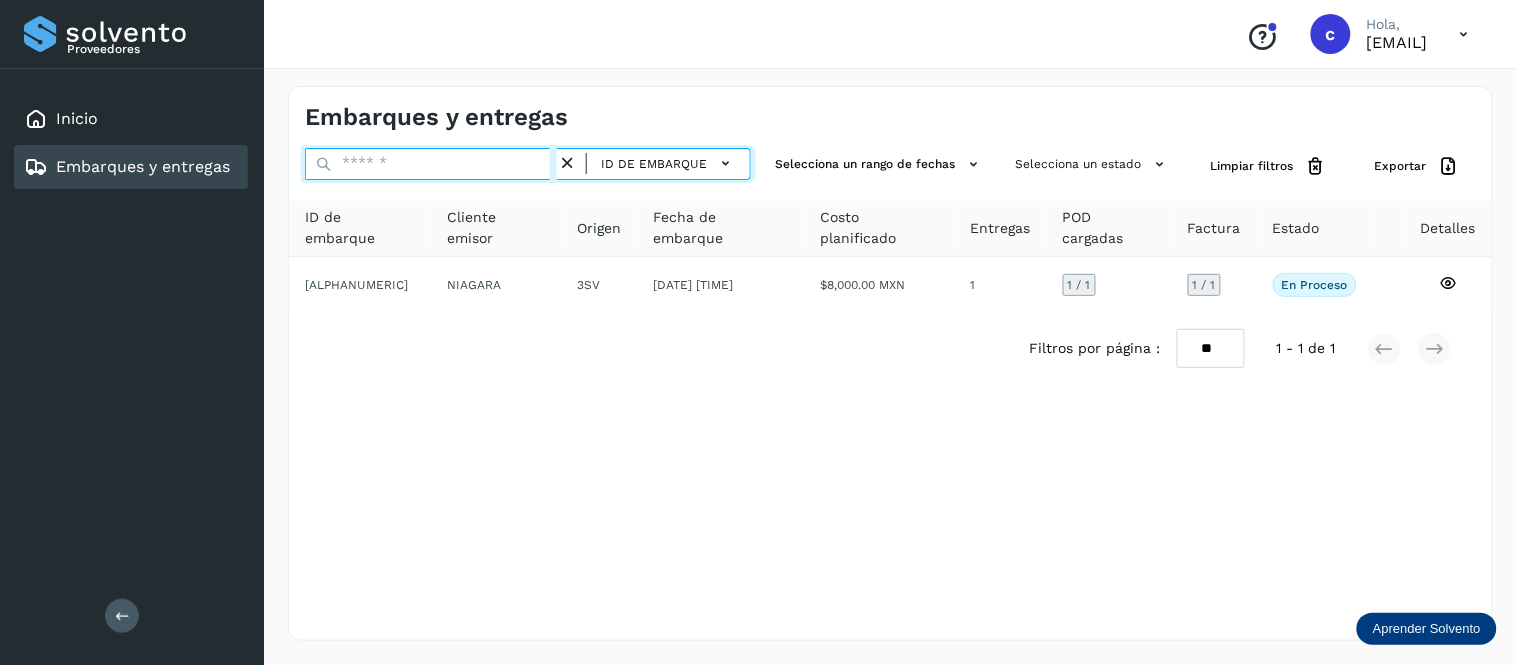 click at bounding box center (431, 164) 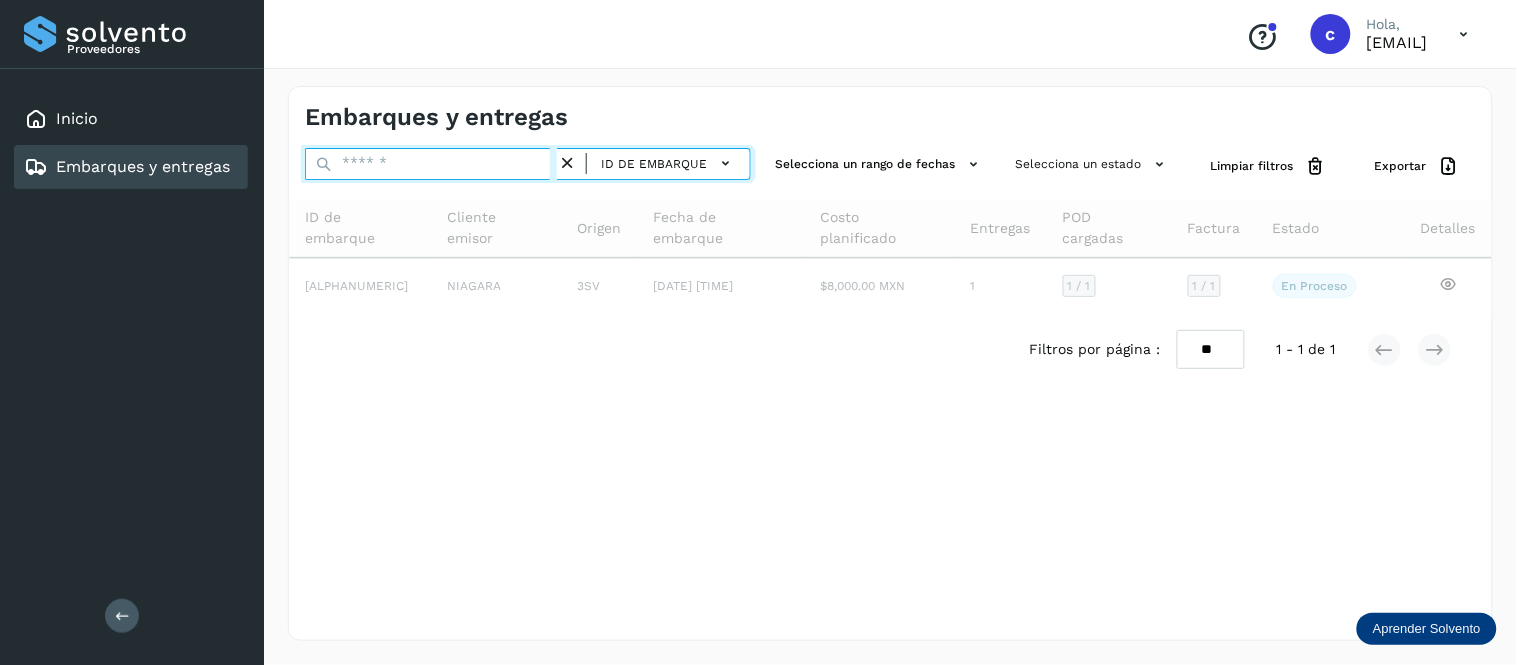 paste on "**********" 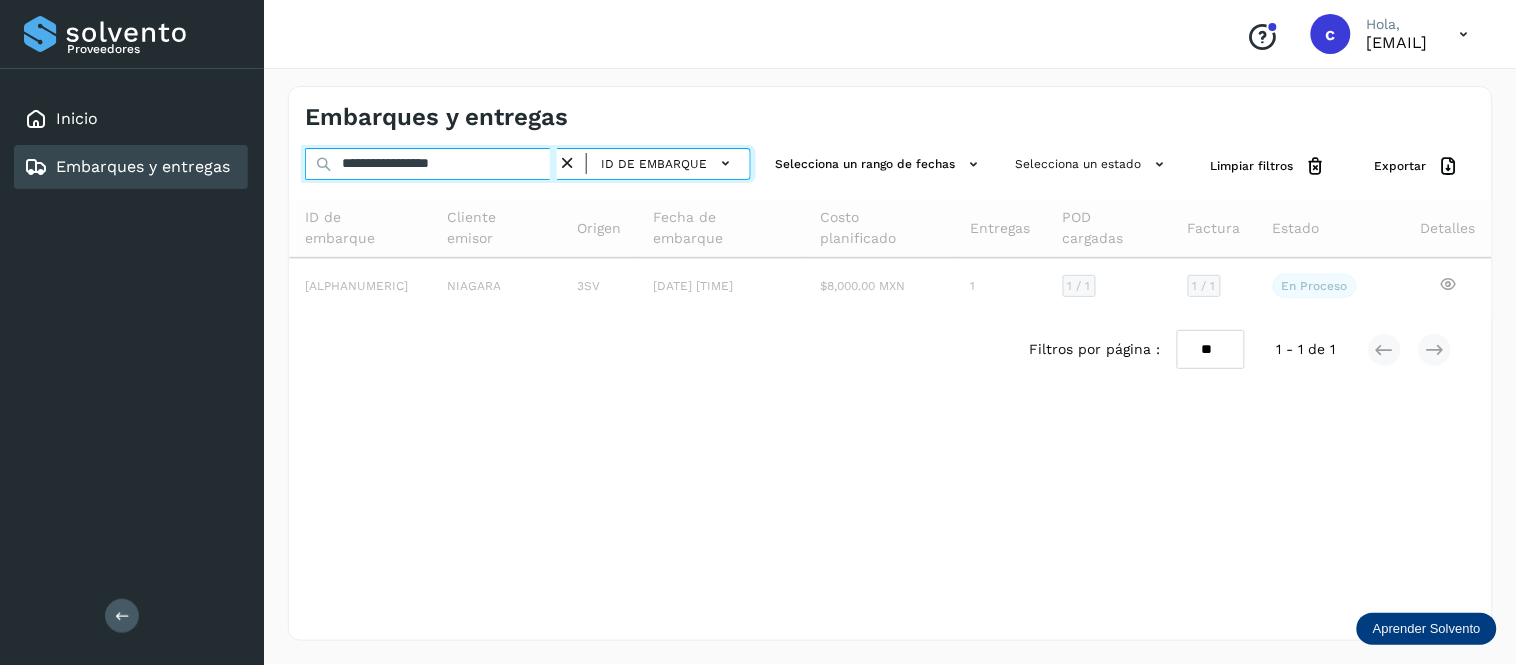 type on "**********" 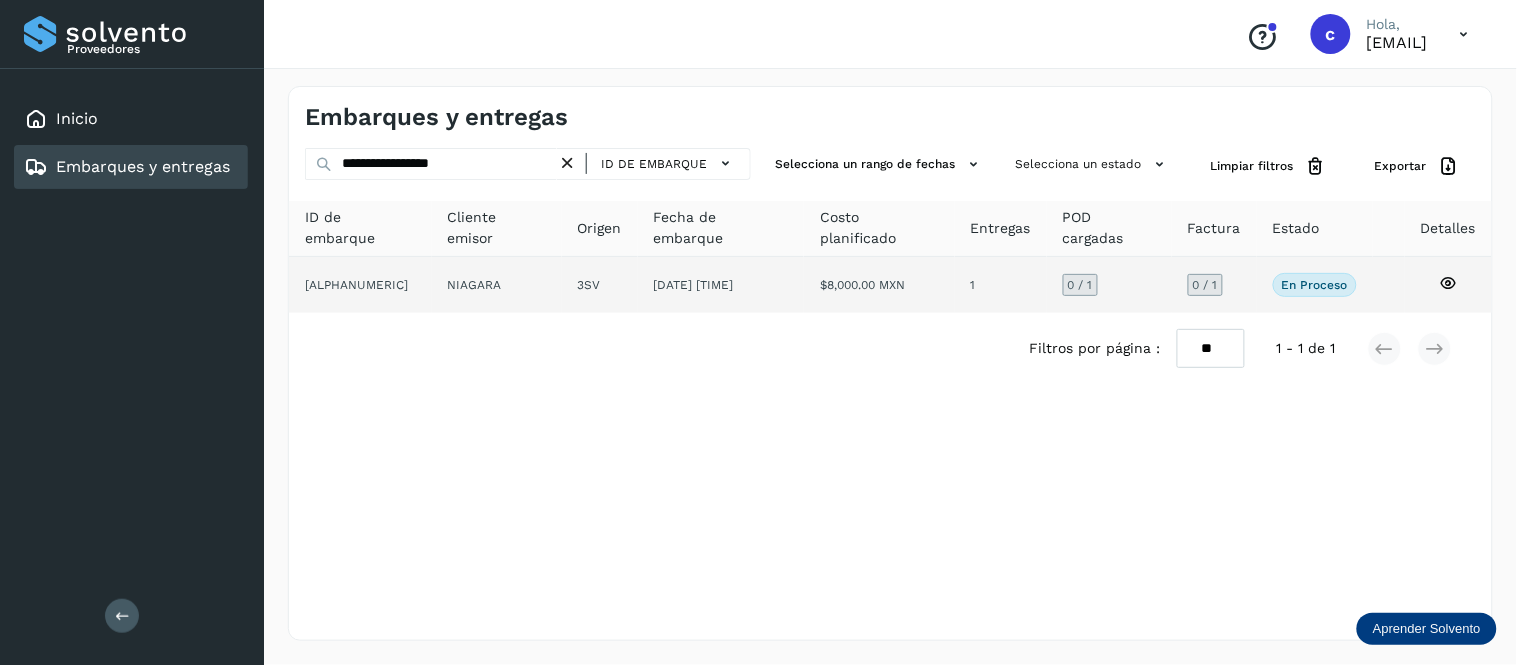 click on "3SV" 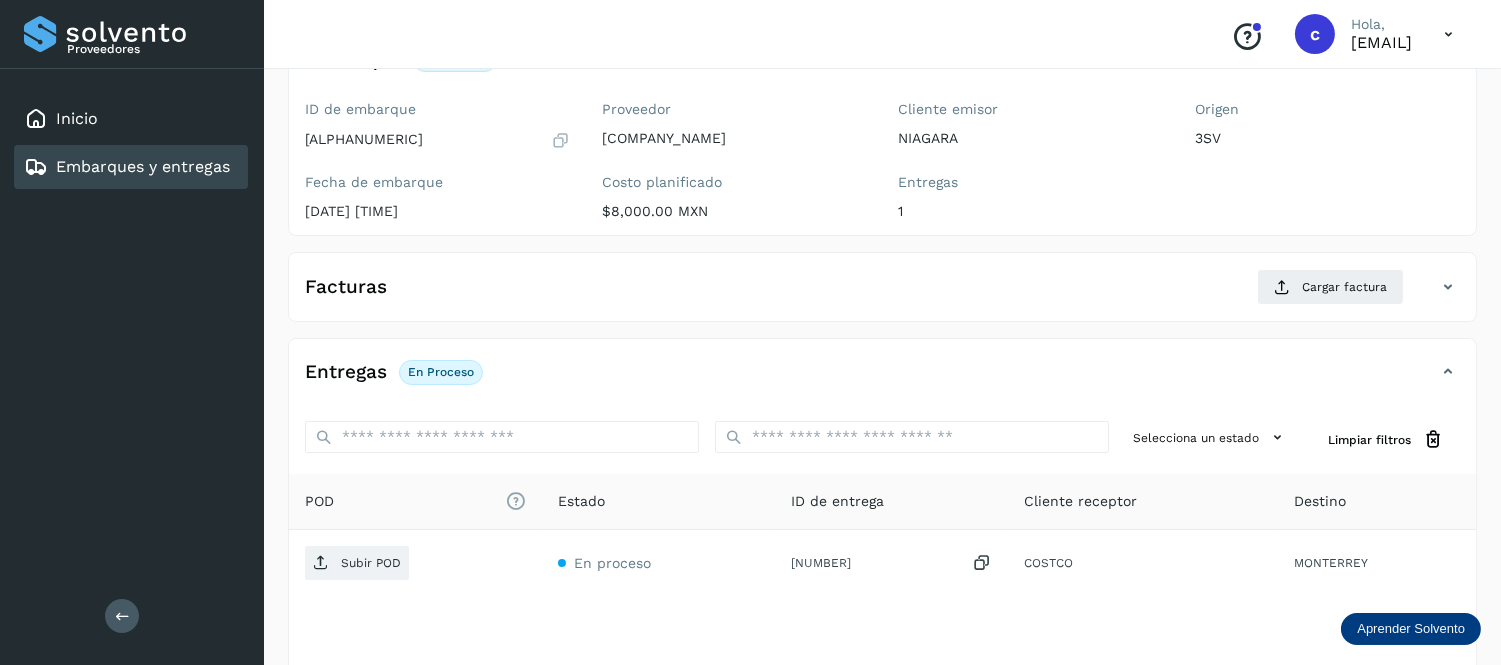 scroll, scrollTop: 162, scrollLeft: 0, axis: vertical 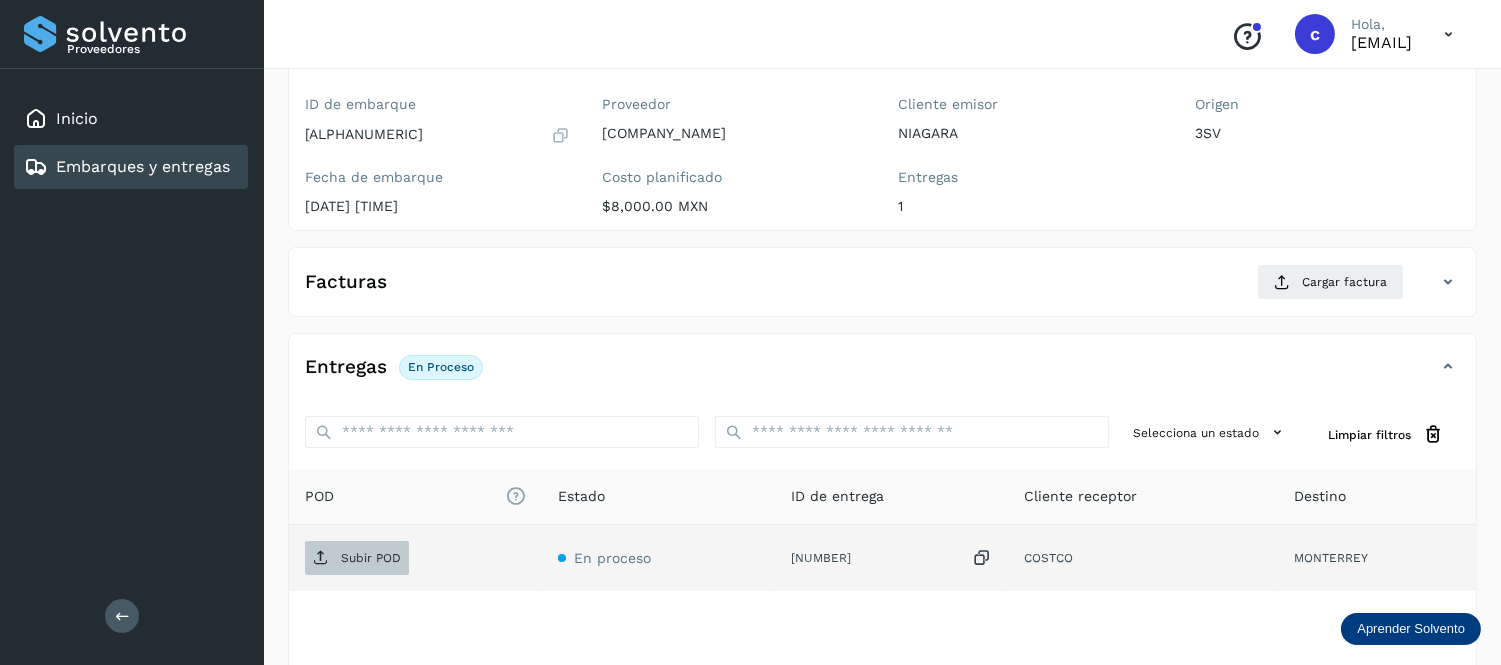 click on "Subir POD" at bounding box center (357, 558) 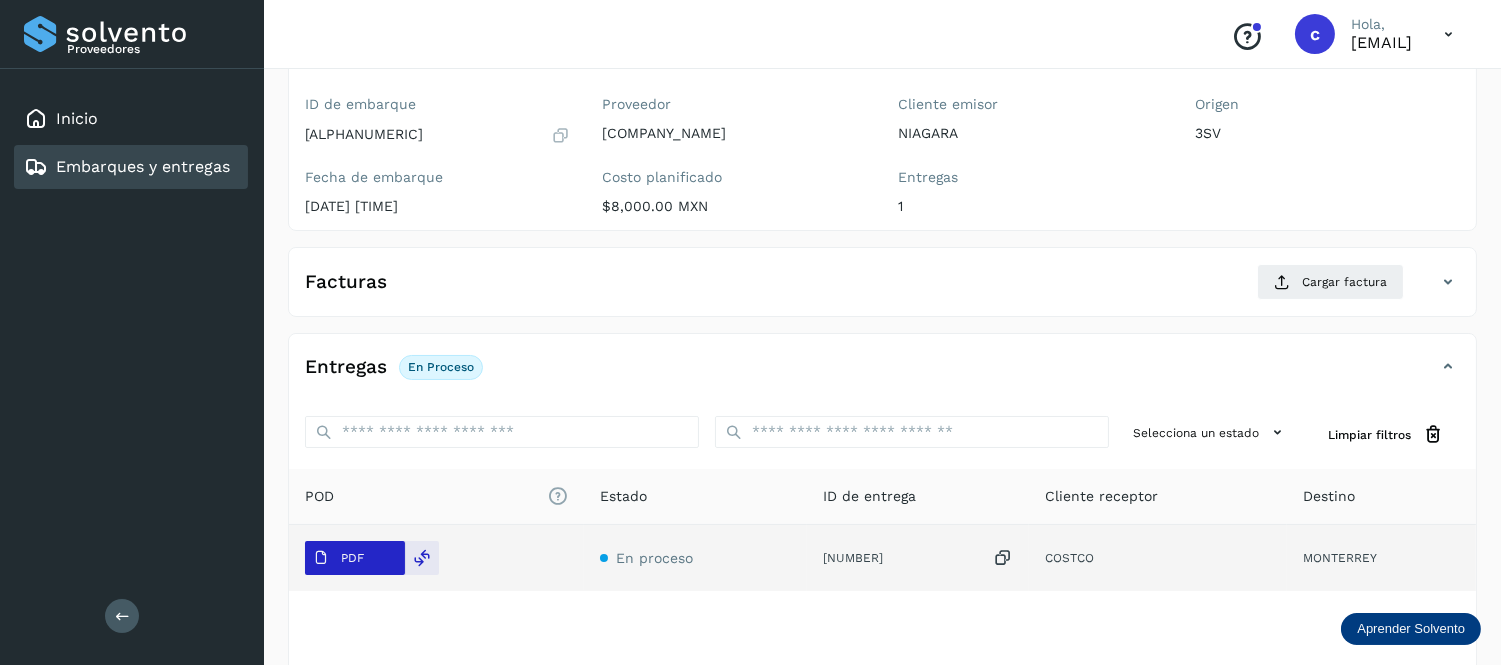 click on "PDF" at bounding box center [352, 558] 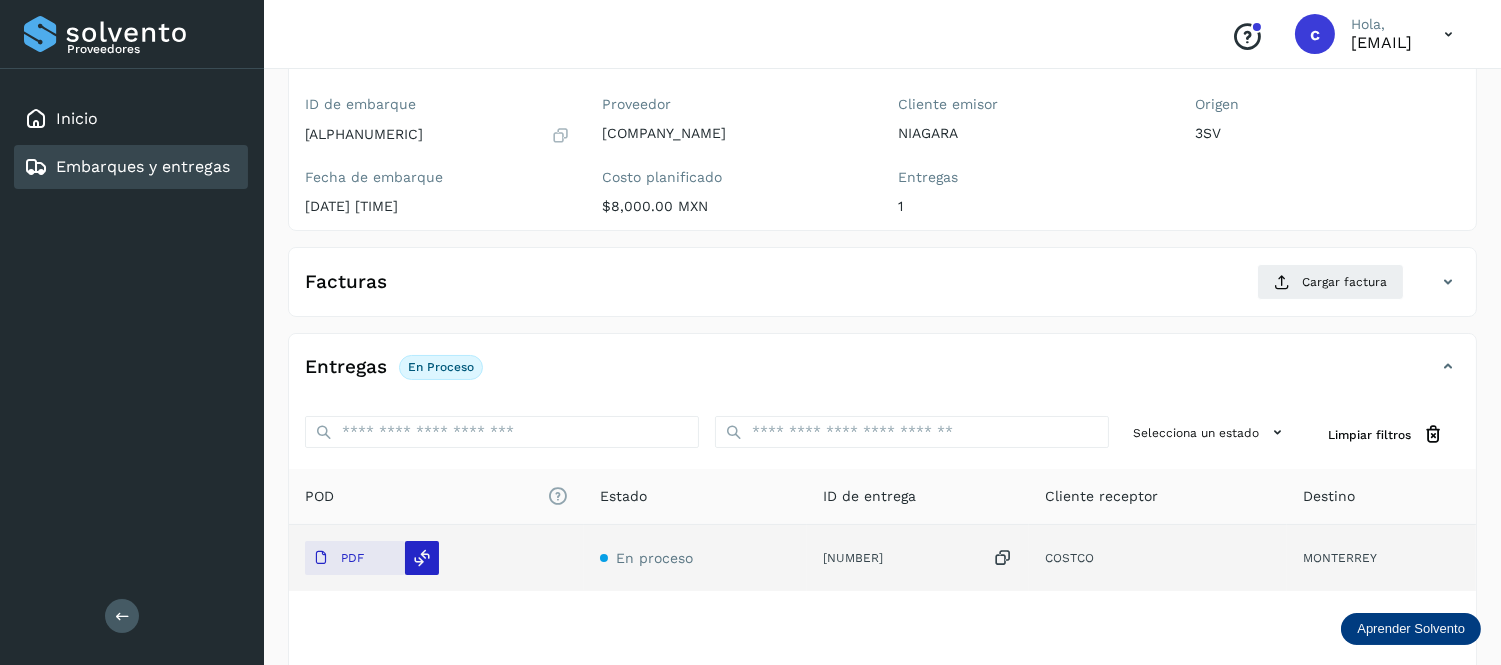 click 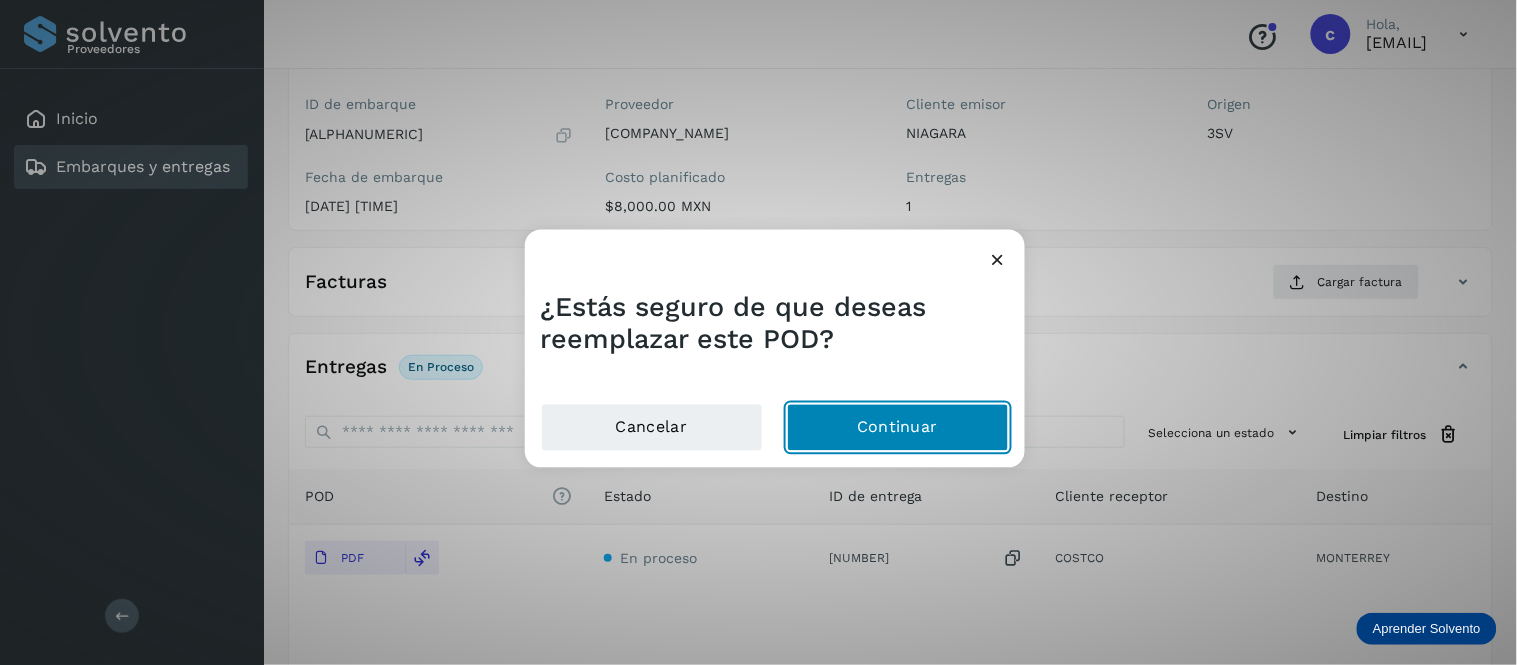 click on "Continuar" 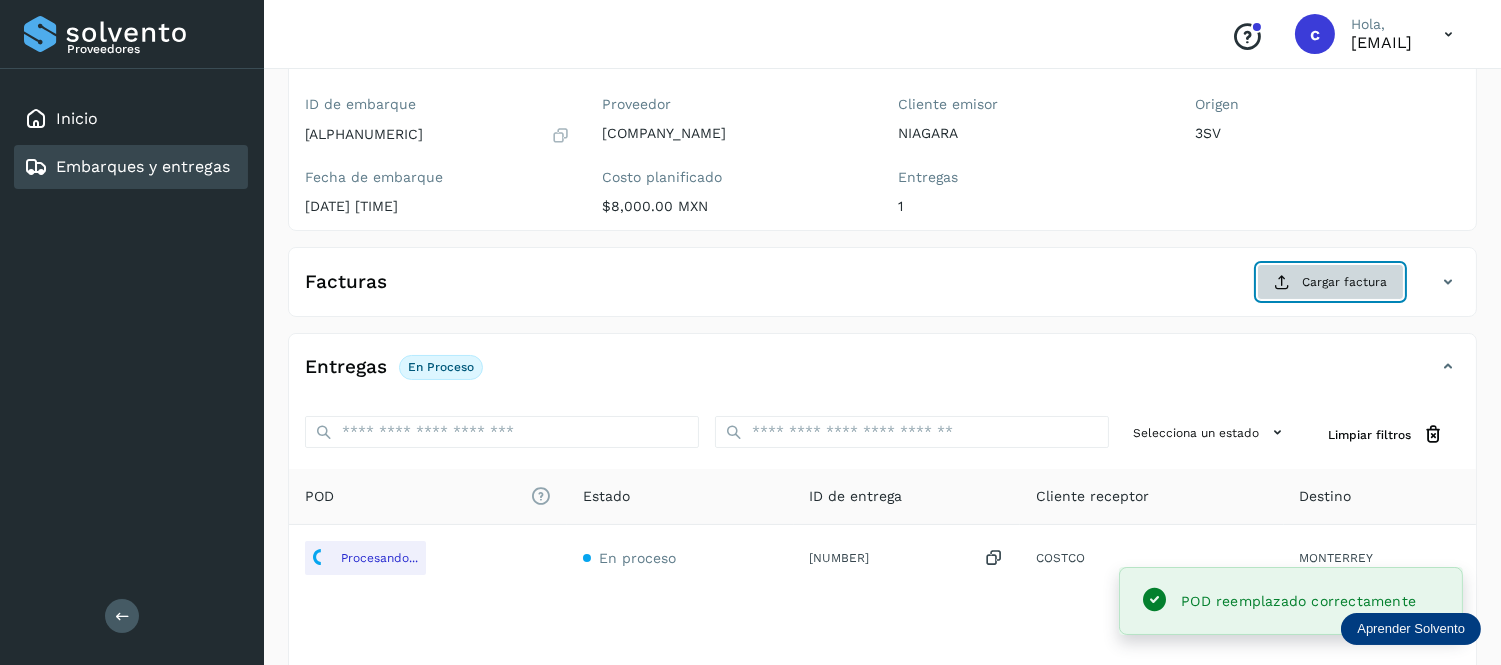 click at bounding box center [1282, 282] 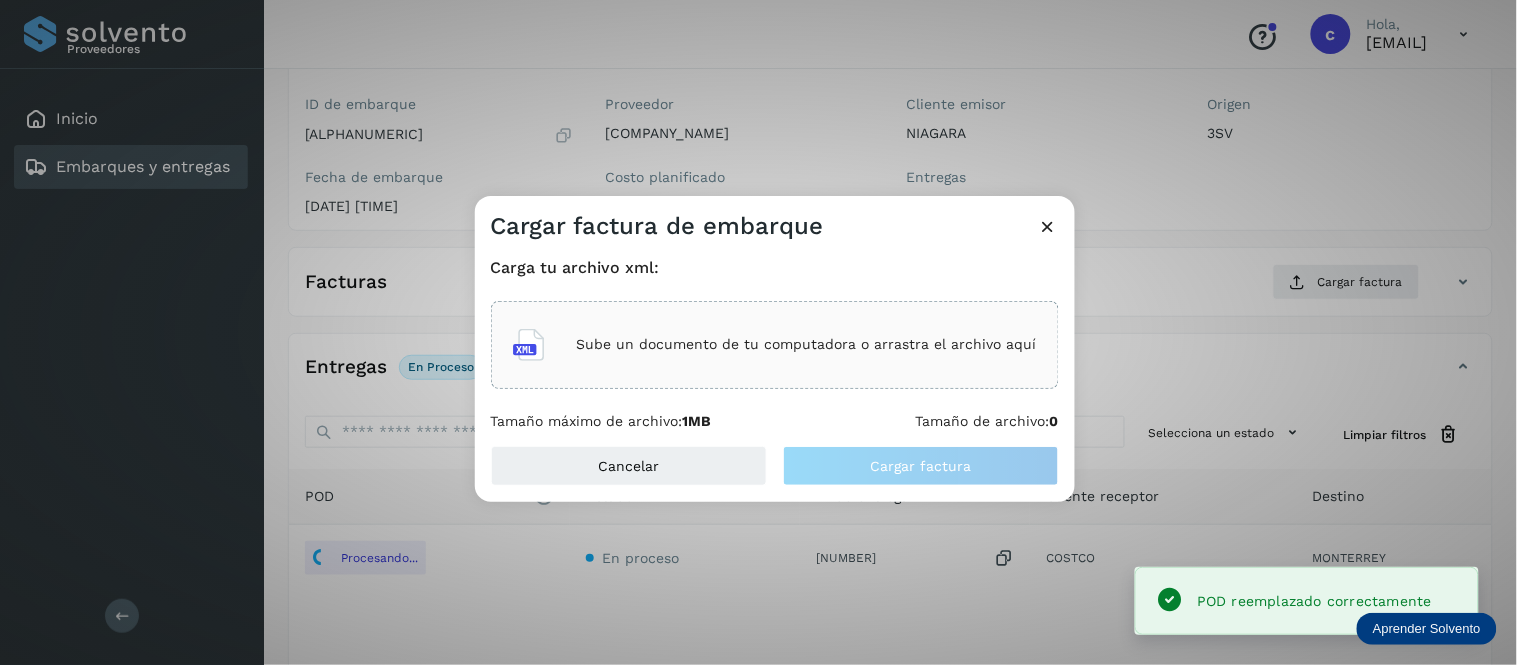 click on "Sube un documento de tu computadora o arrastra el archivo aquí" at bounding box center (807, 344) 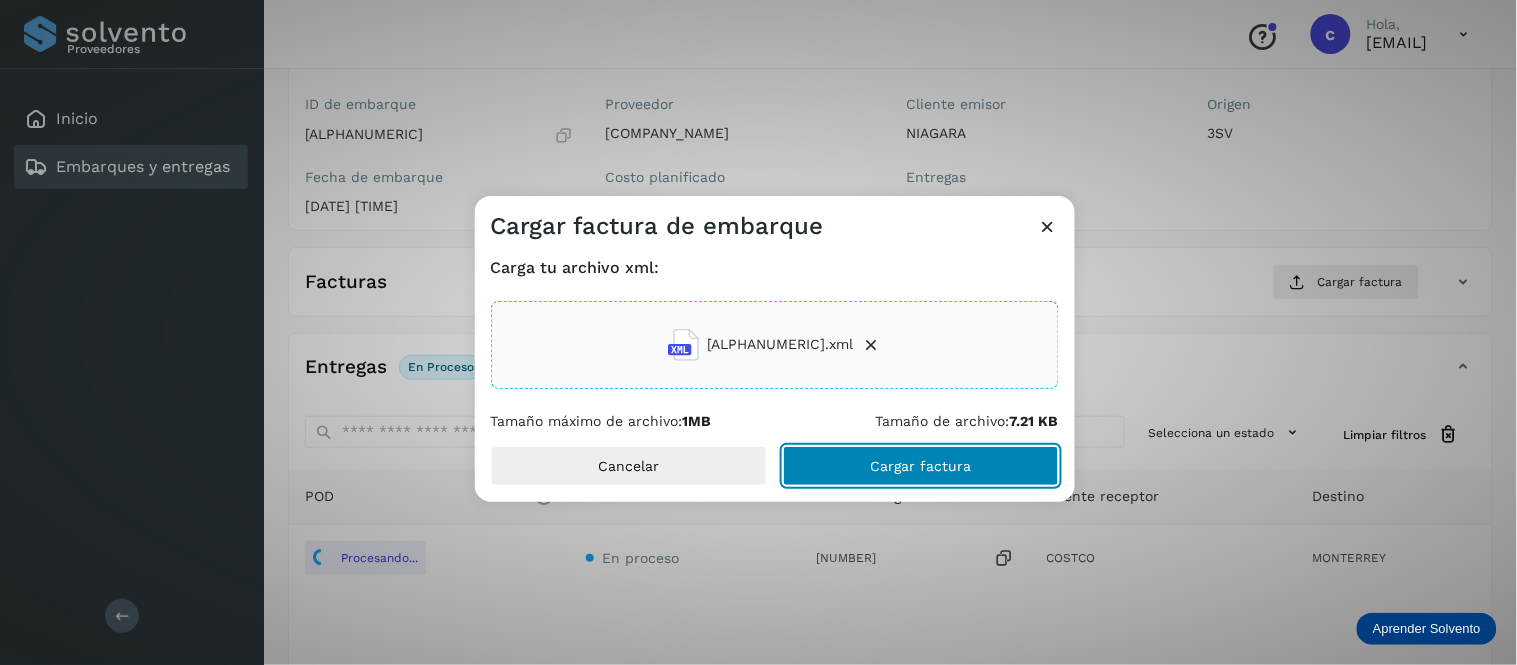 click on "Cargar factura" 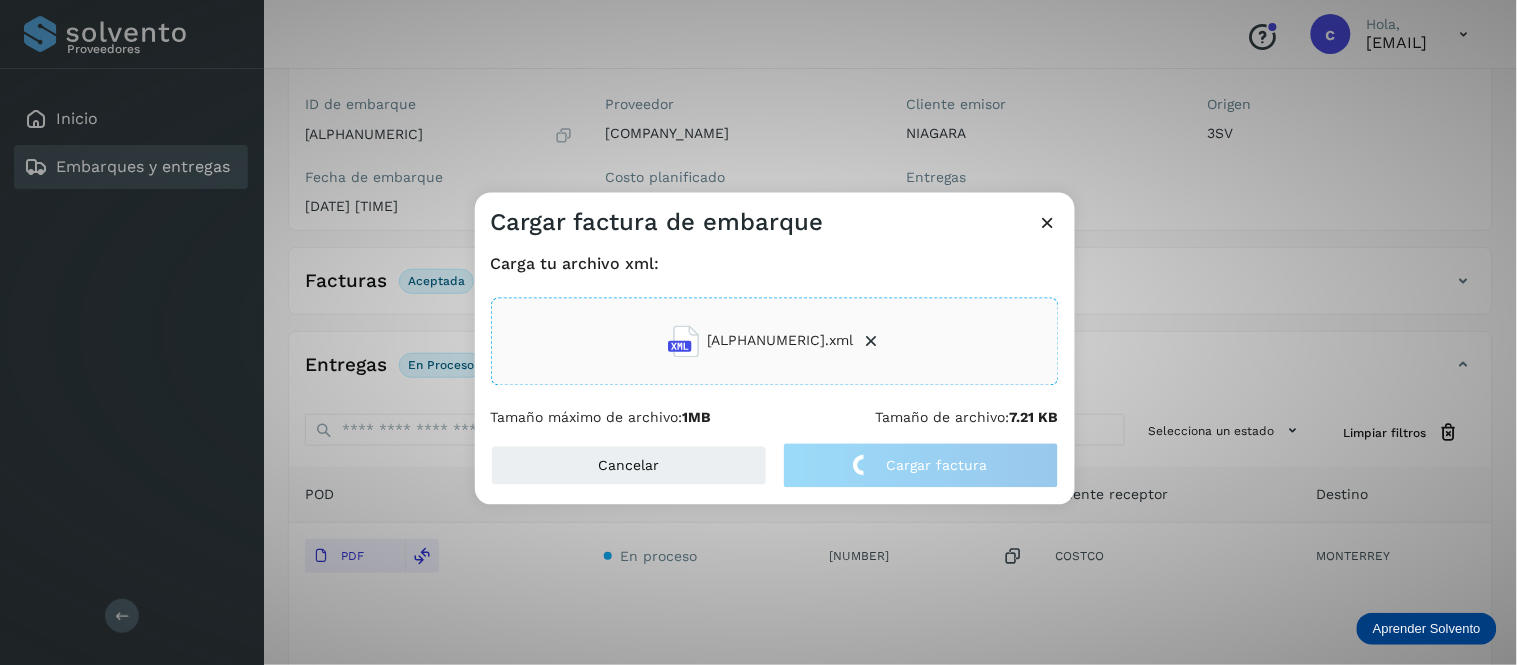click at bounding box center [1048, 222] 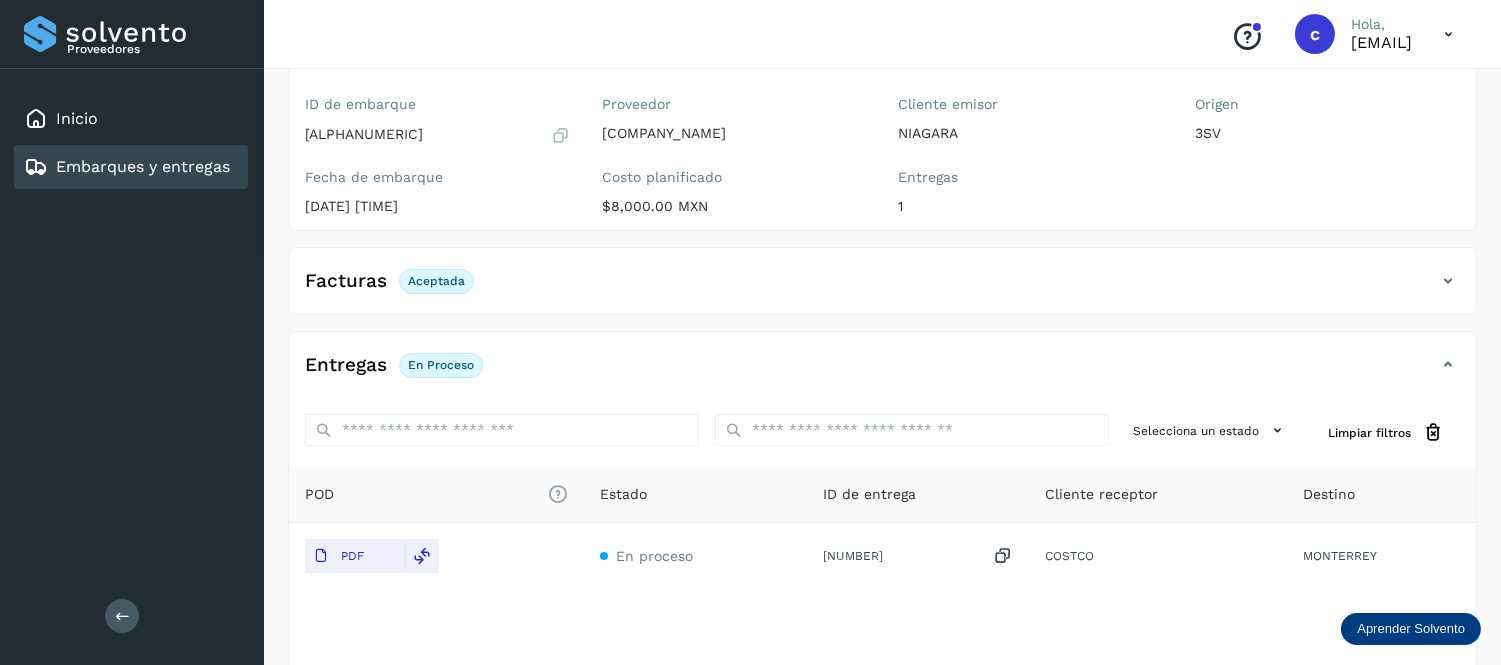 click on "Embarques y entregas" at bounding box center (143, 166) 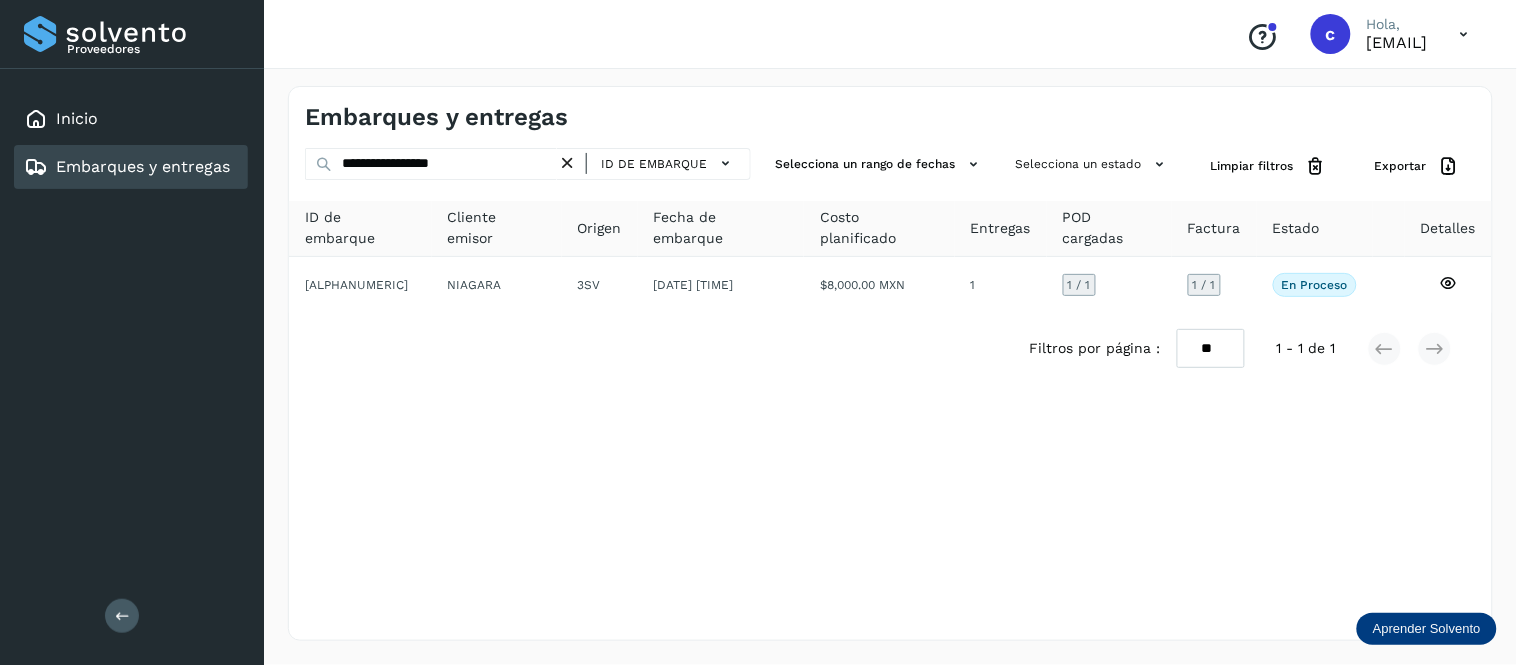 click at bounding box center [567, 163] 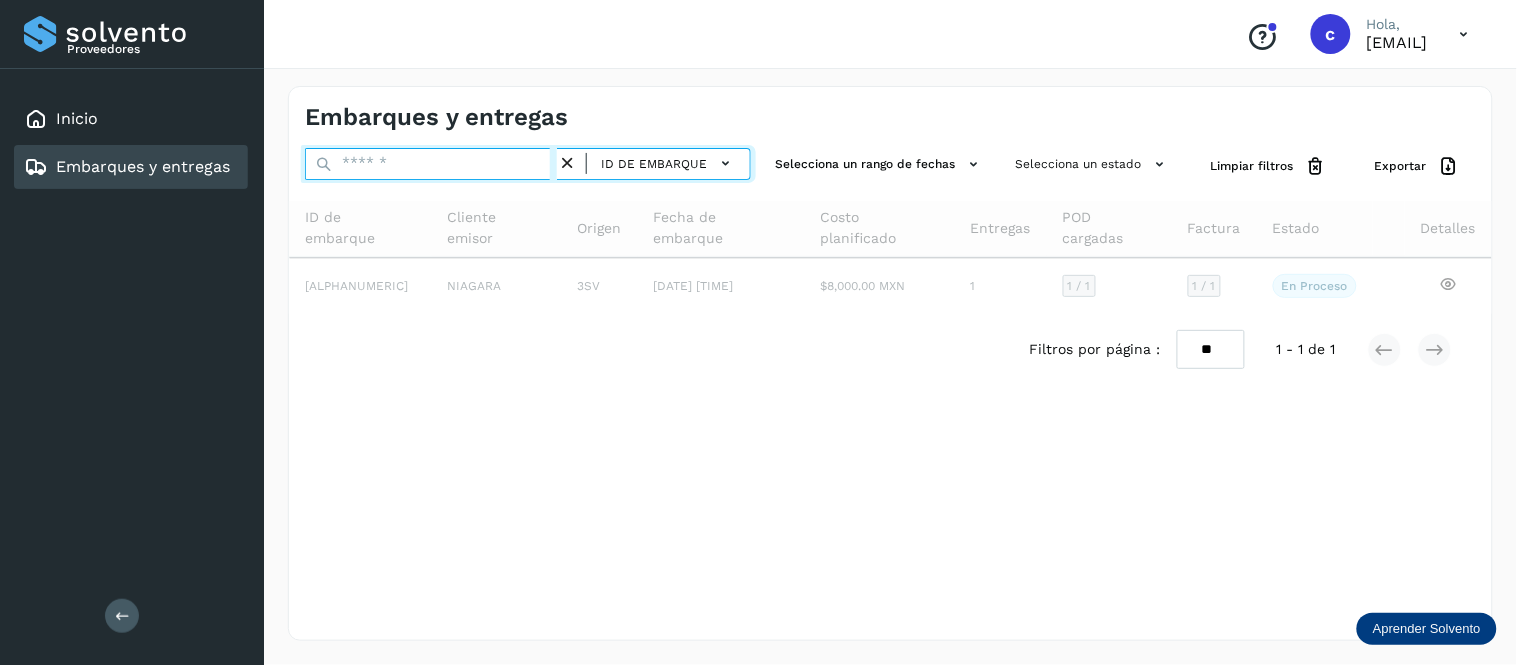 click at bounding box center (431, 164) 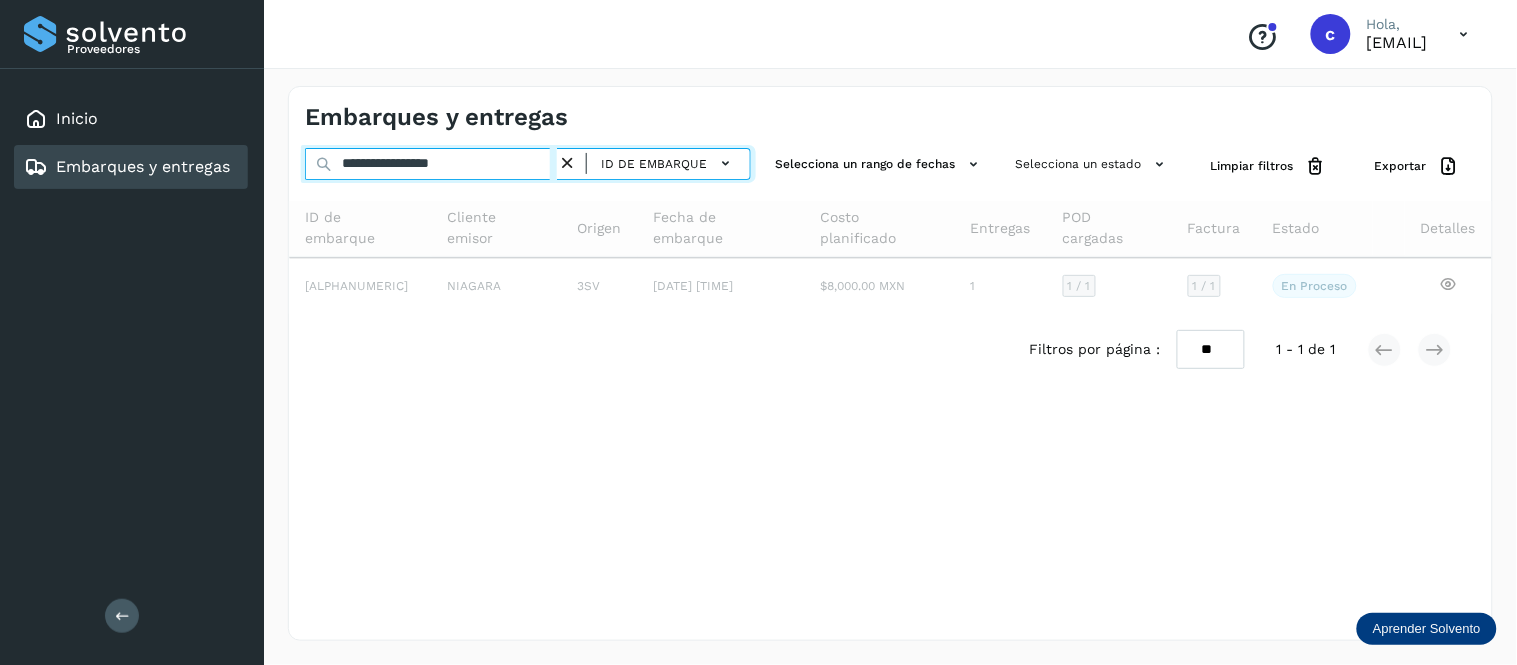 type on "**********" 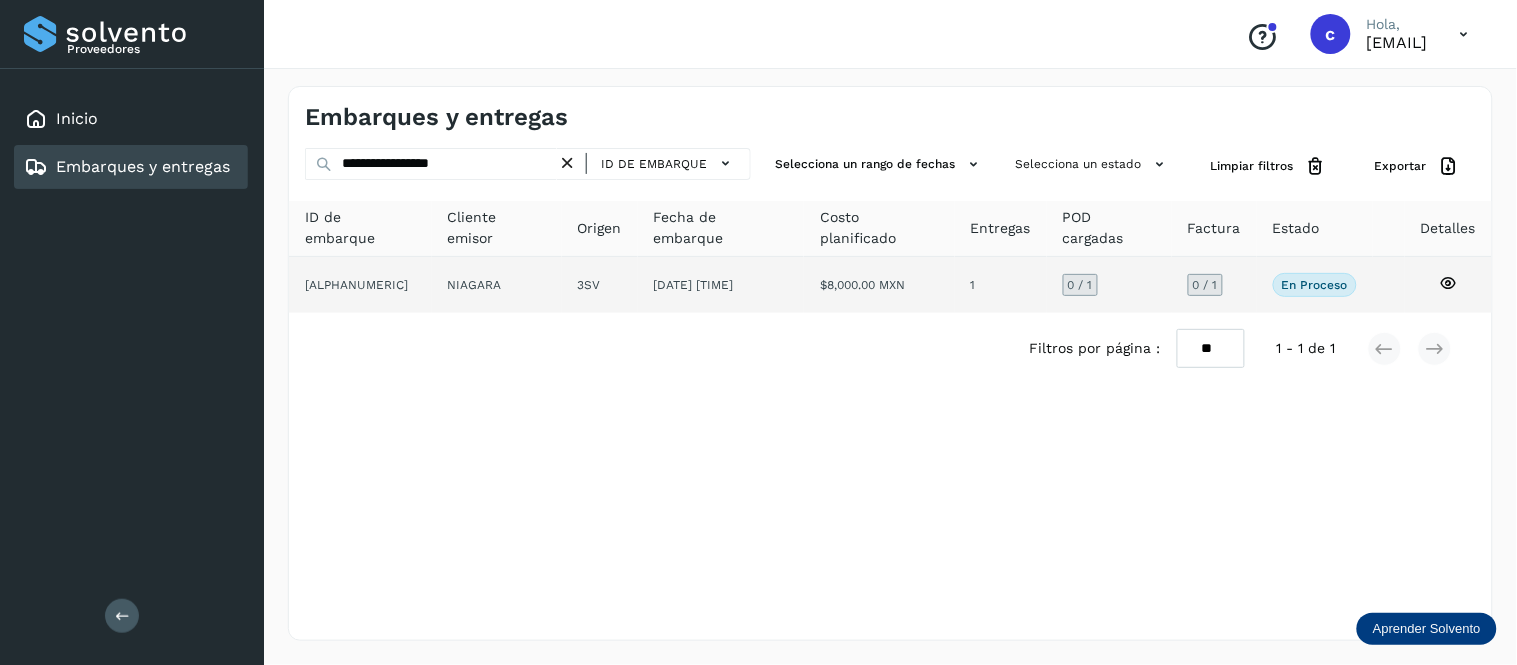 click on "[DATE] [TIME]" 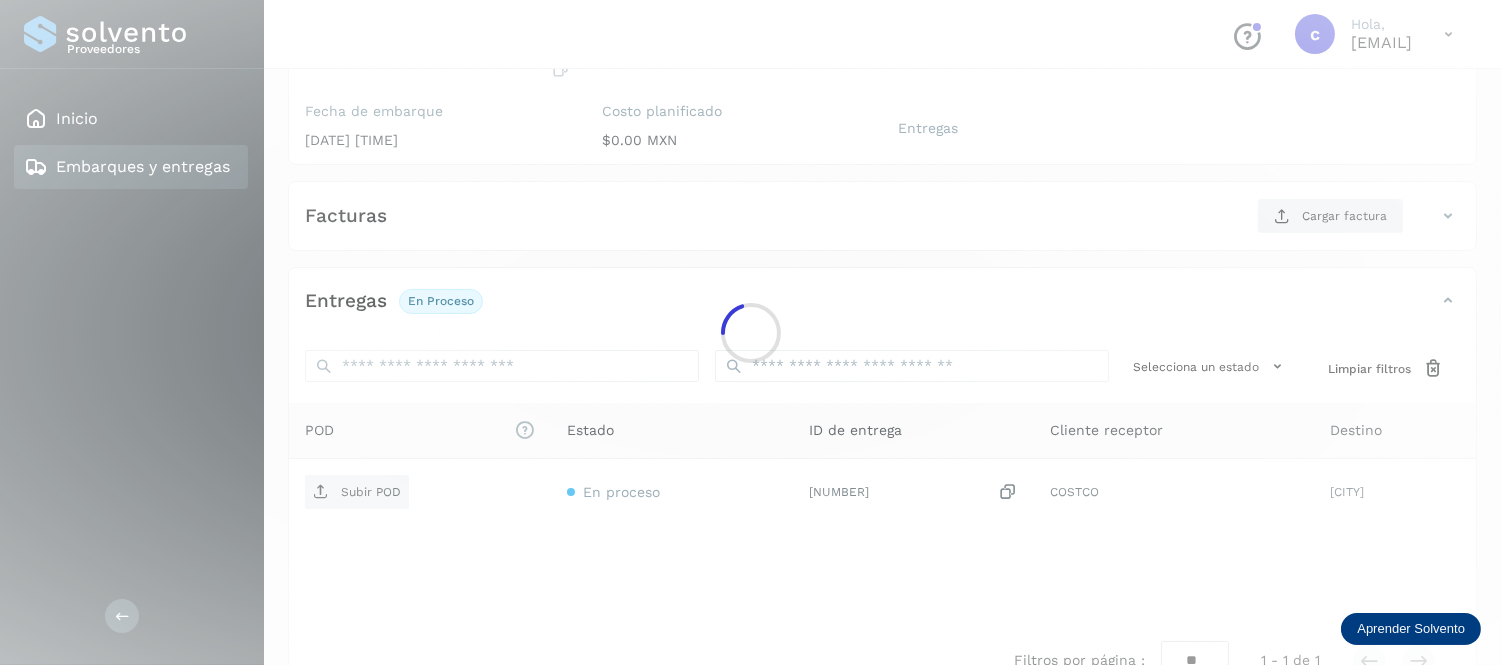 scroll, scrollTop: 233, scrollLeft: 0, axis: vertical 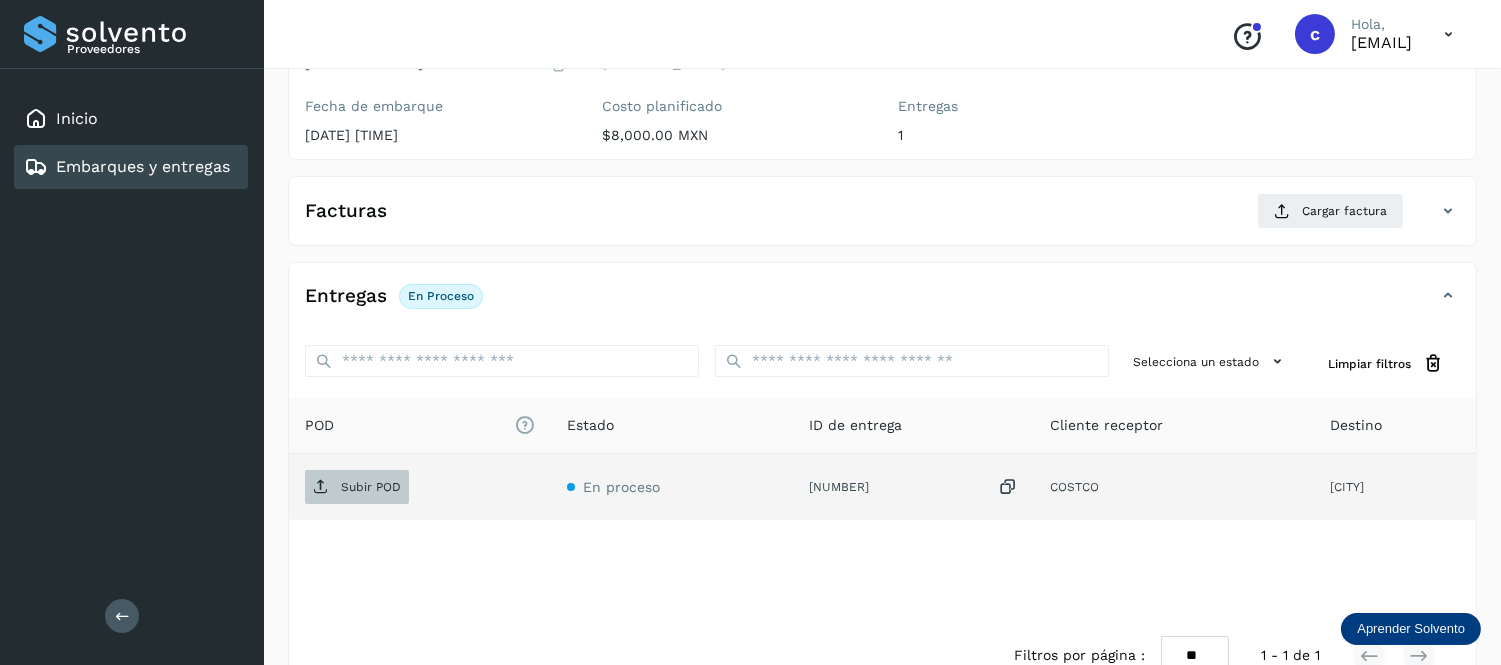 click on "Subir POD" at bounding box center (371, 487) 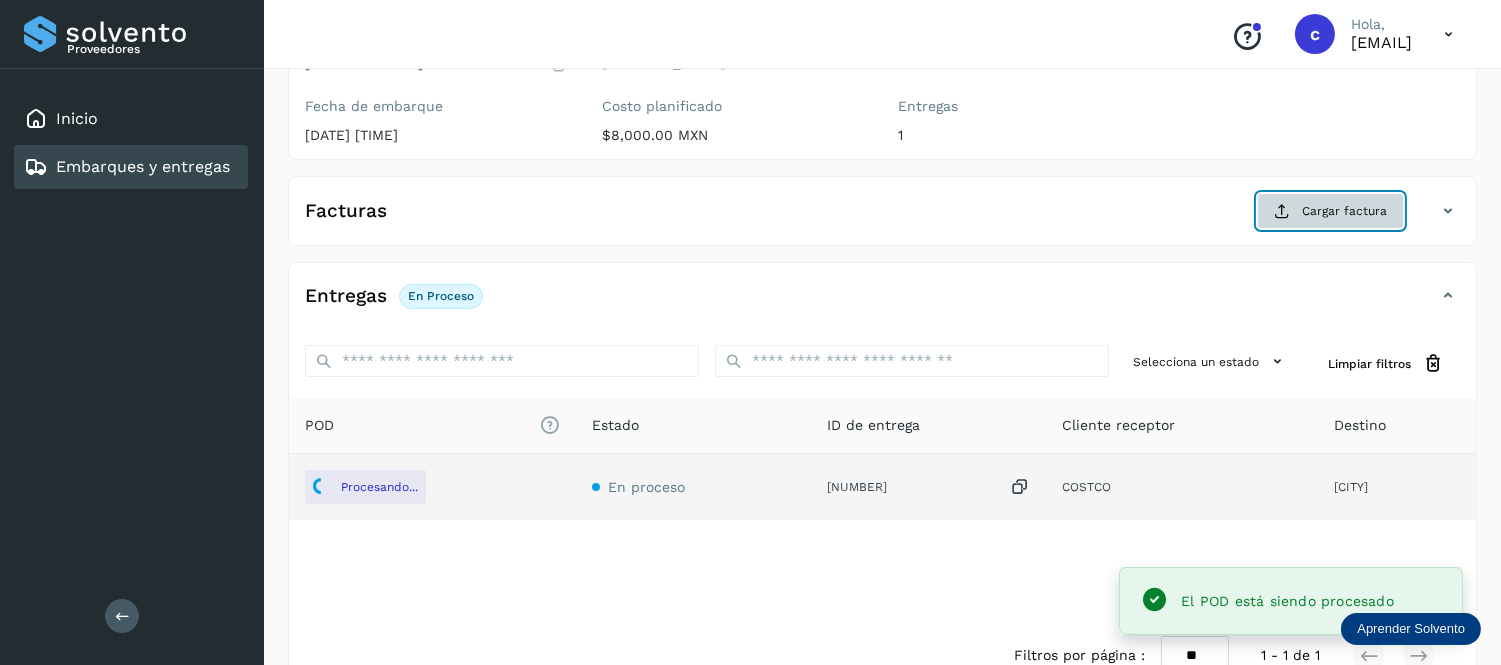 click on "Cargar factura" at bounding box center (1330, 211) 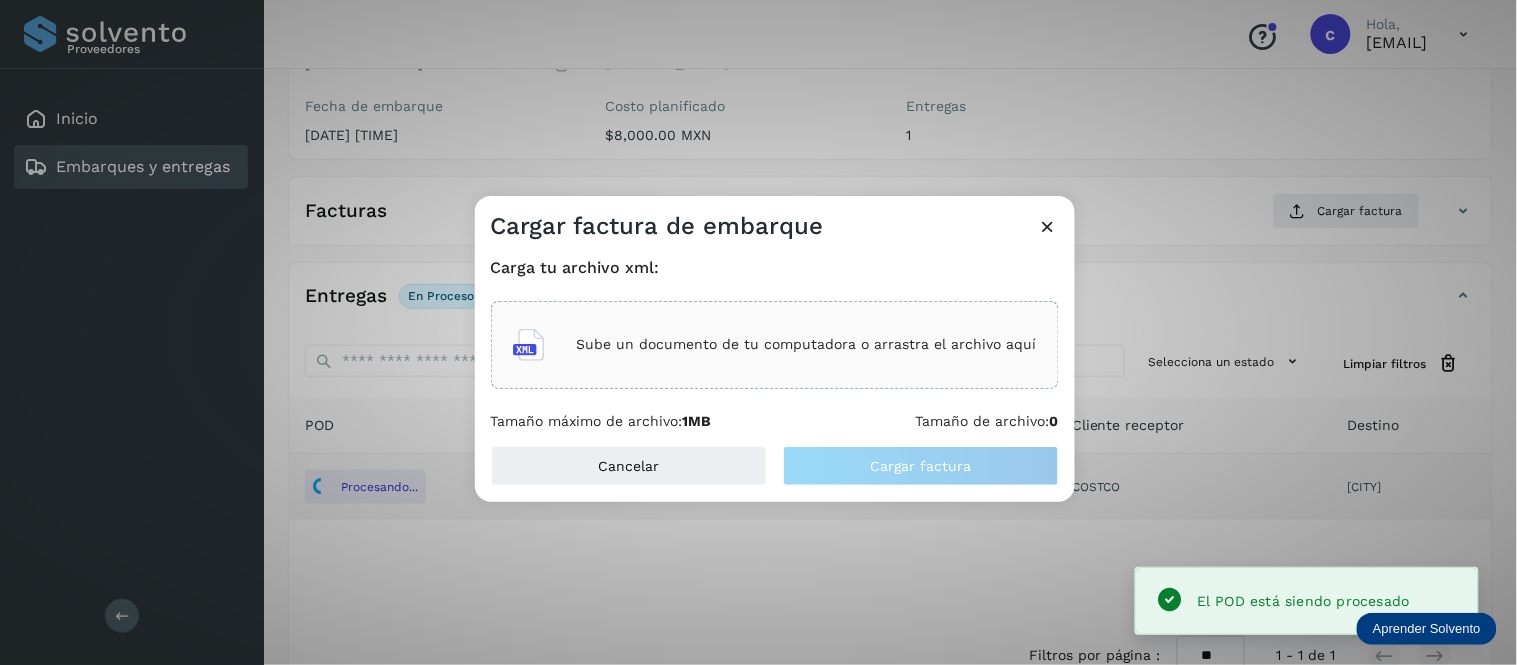 click at bounding box center (1048, 226) 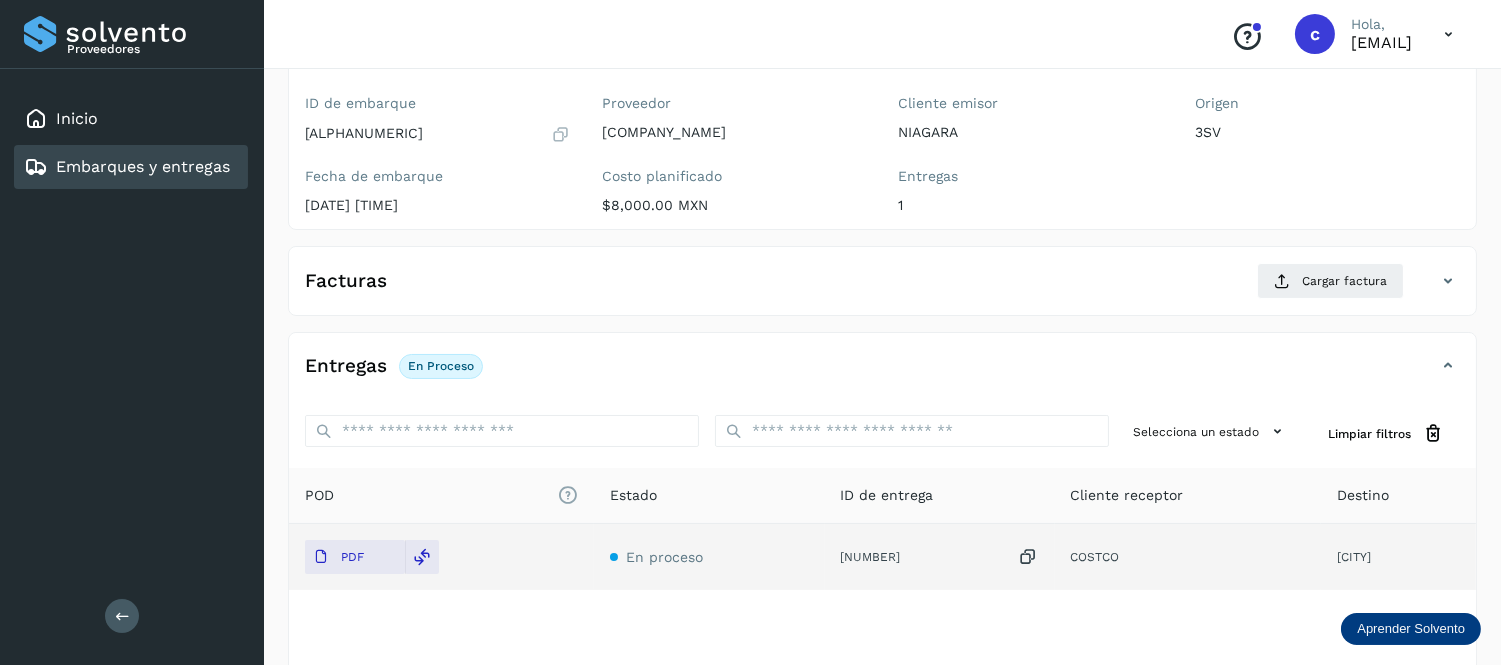 scroll, scrollTop: 164, scrollLeft: 0, axis: vertical 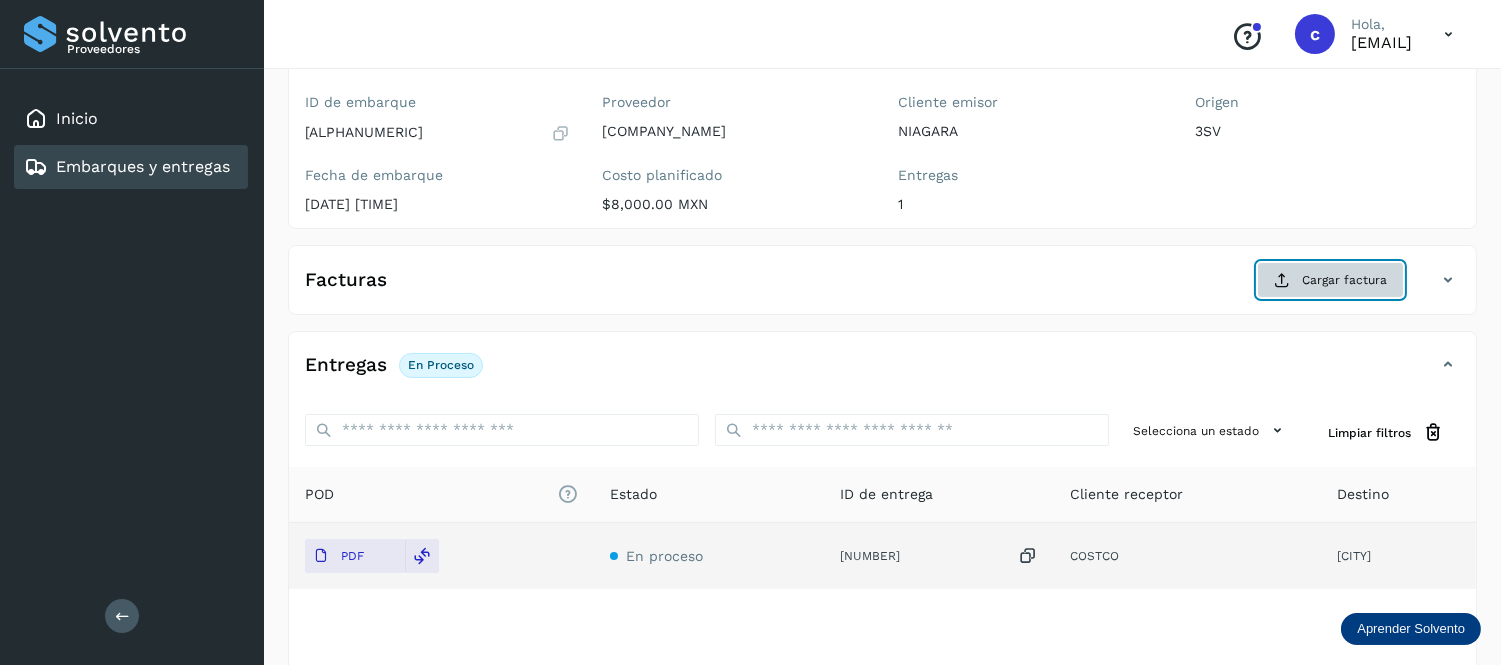 click on "Cargar factura" 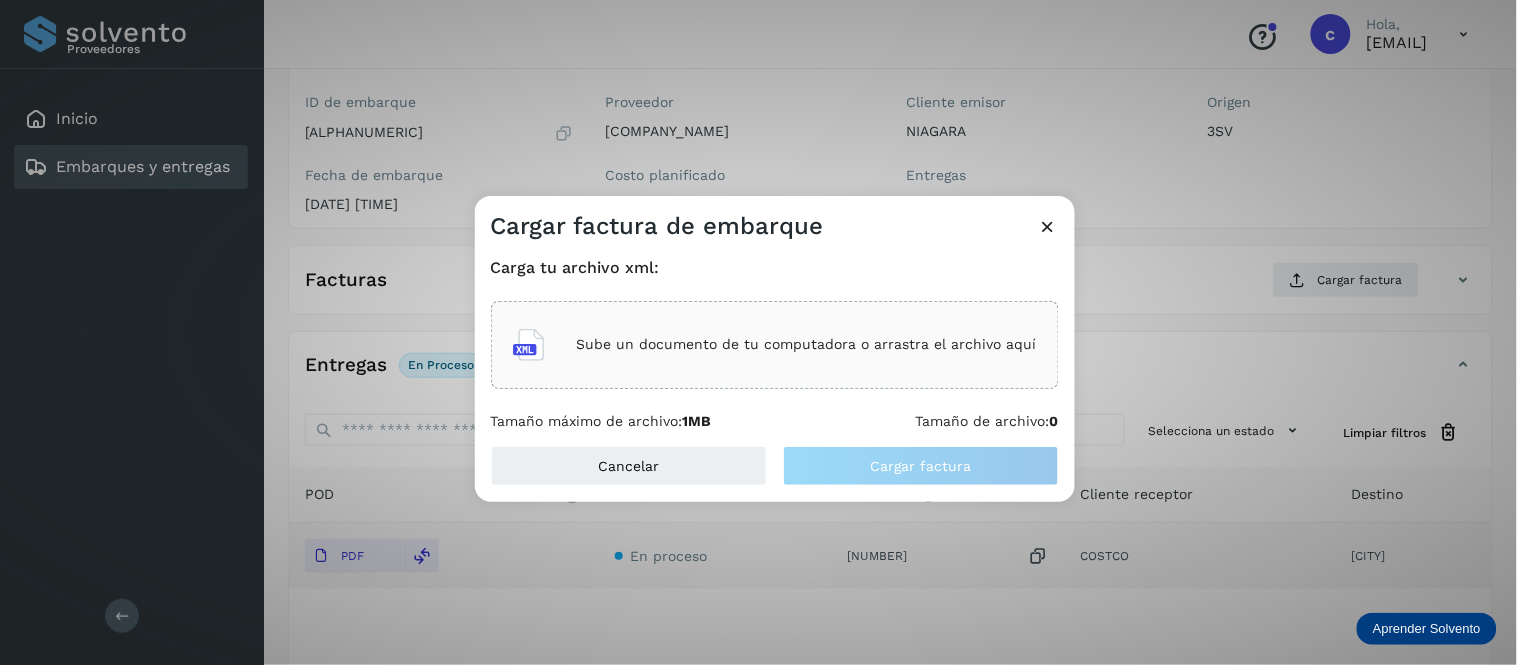 click on "Sube un documento de tu computadora o arrastra el archivo aquí" 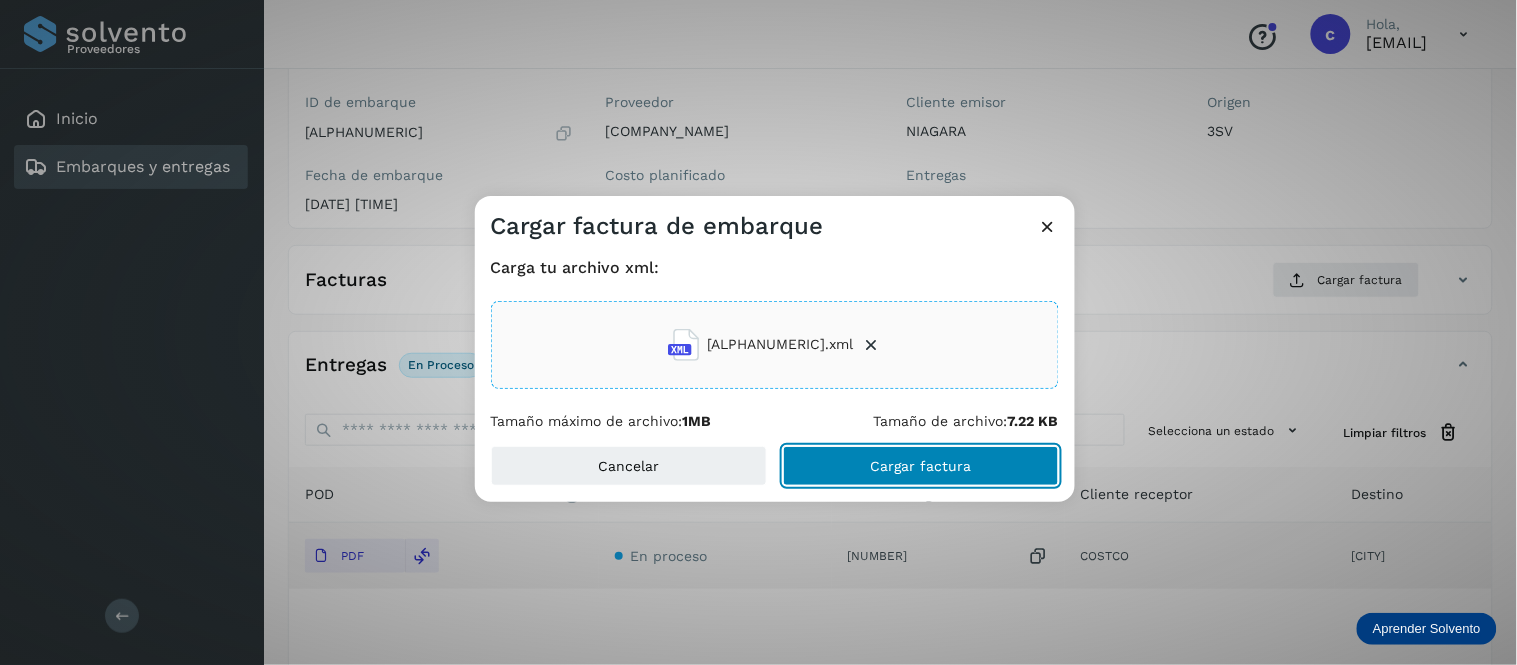 click on "Cargar factura" 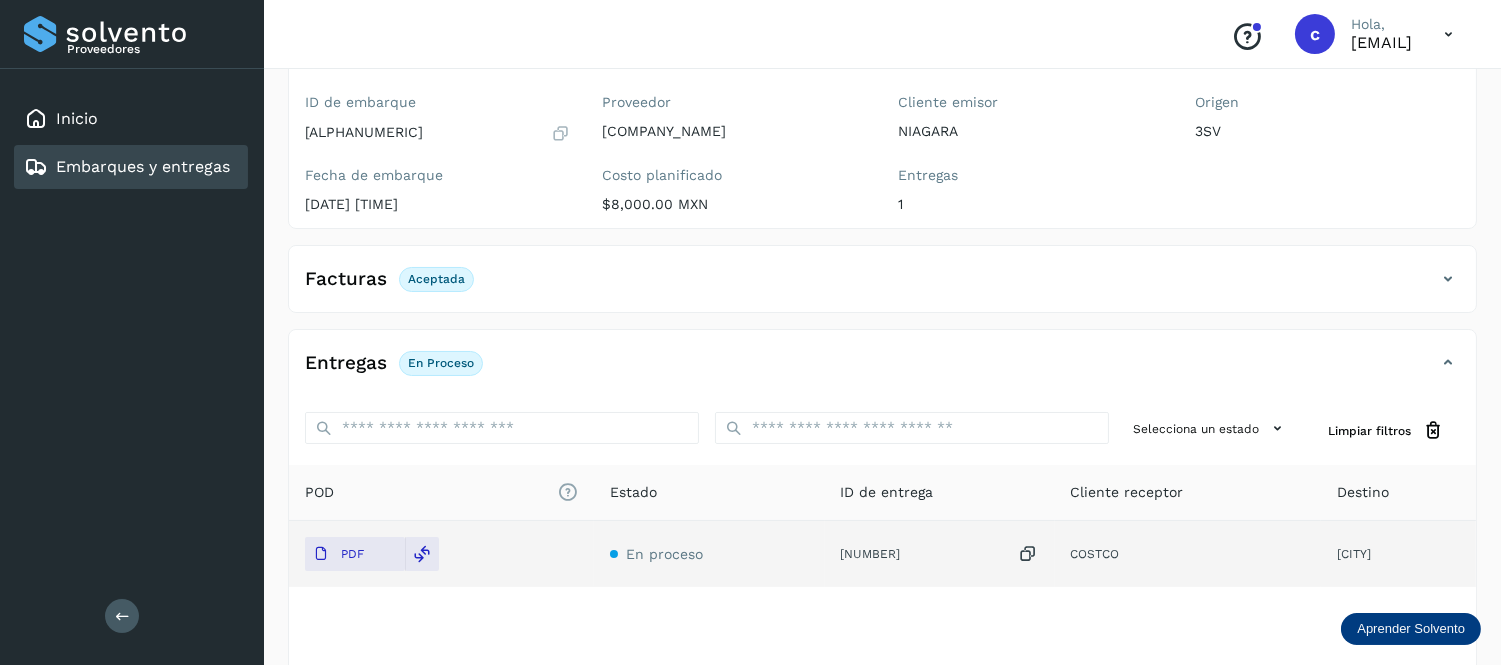 click on "Embarques y entregas" at bounding box center [143, 166] 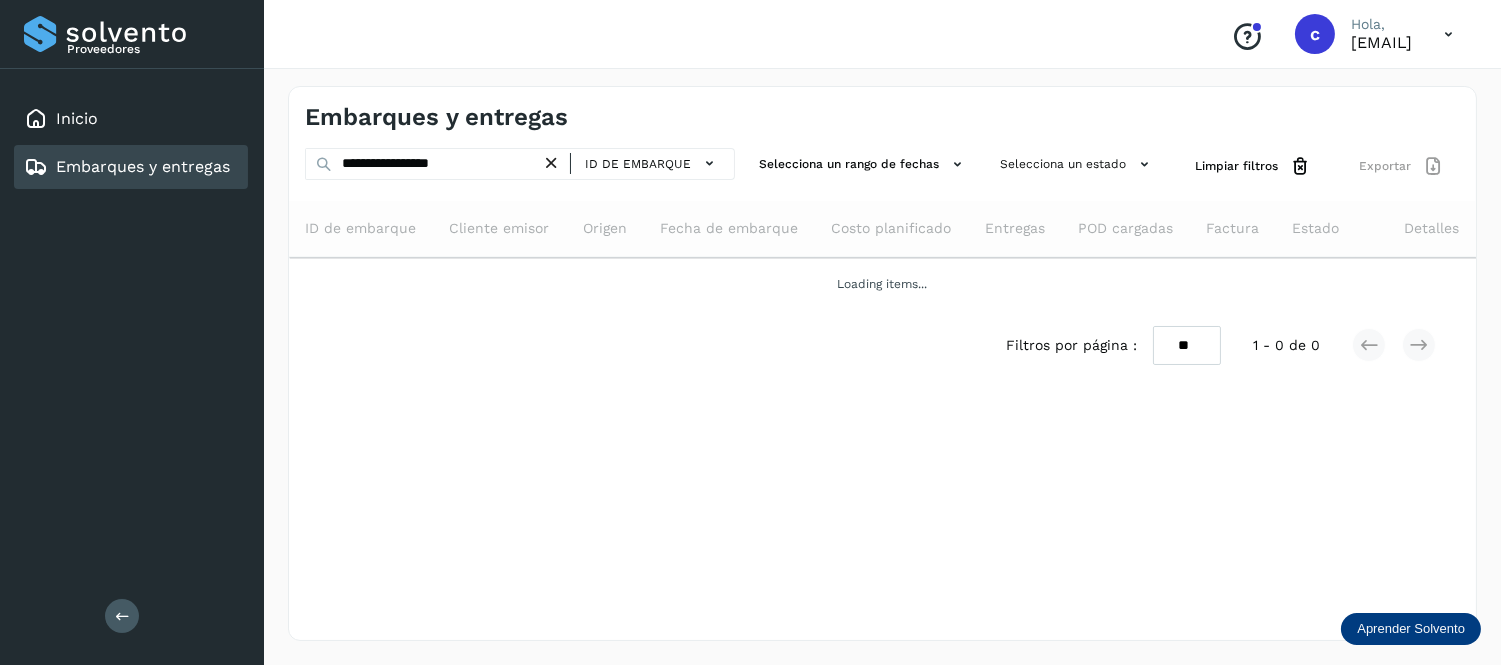 scroll, scrollTop: 0, scrollLeft: 0, axis: both 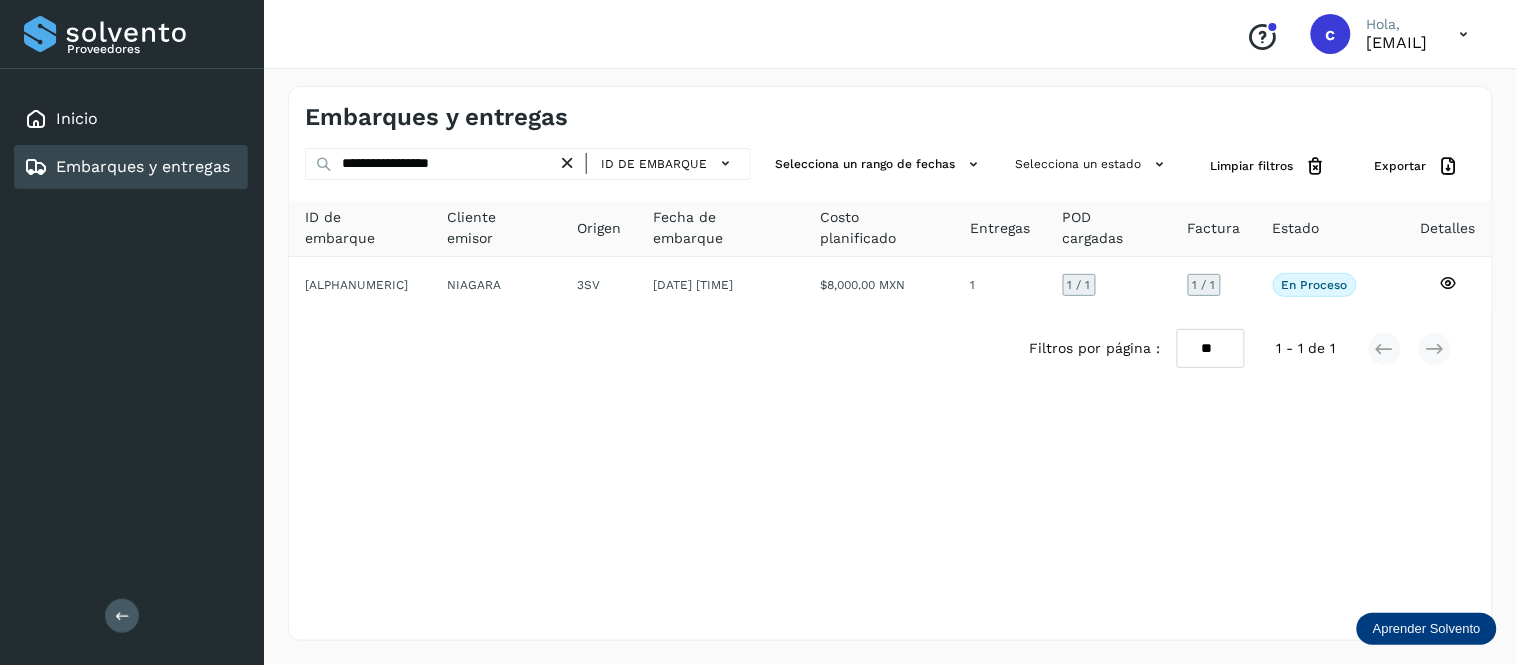 click at bounding box center (567, 163) 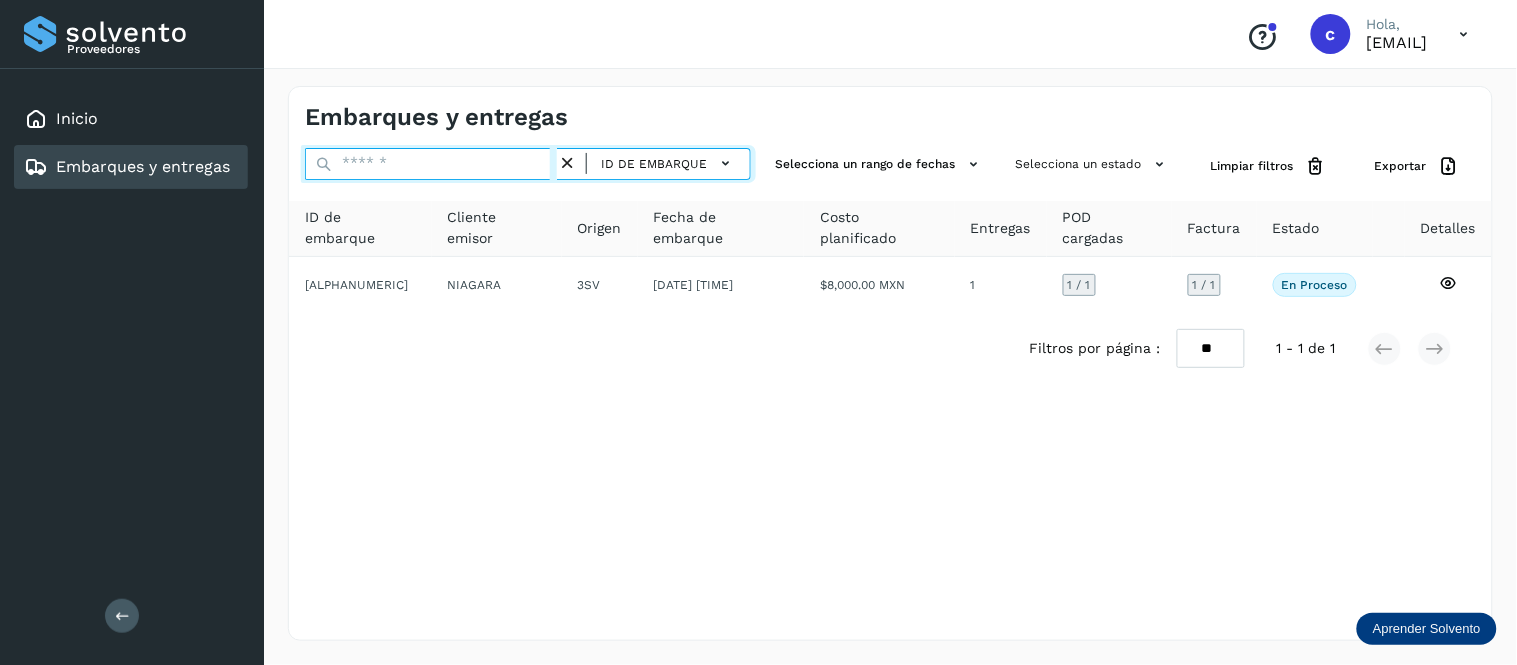 click at bounding box center [431, 164] 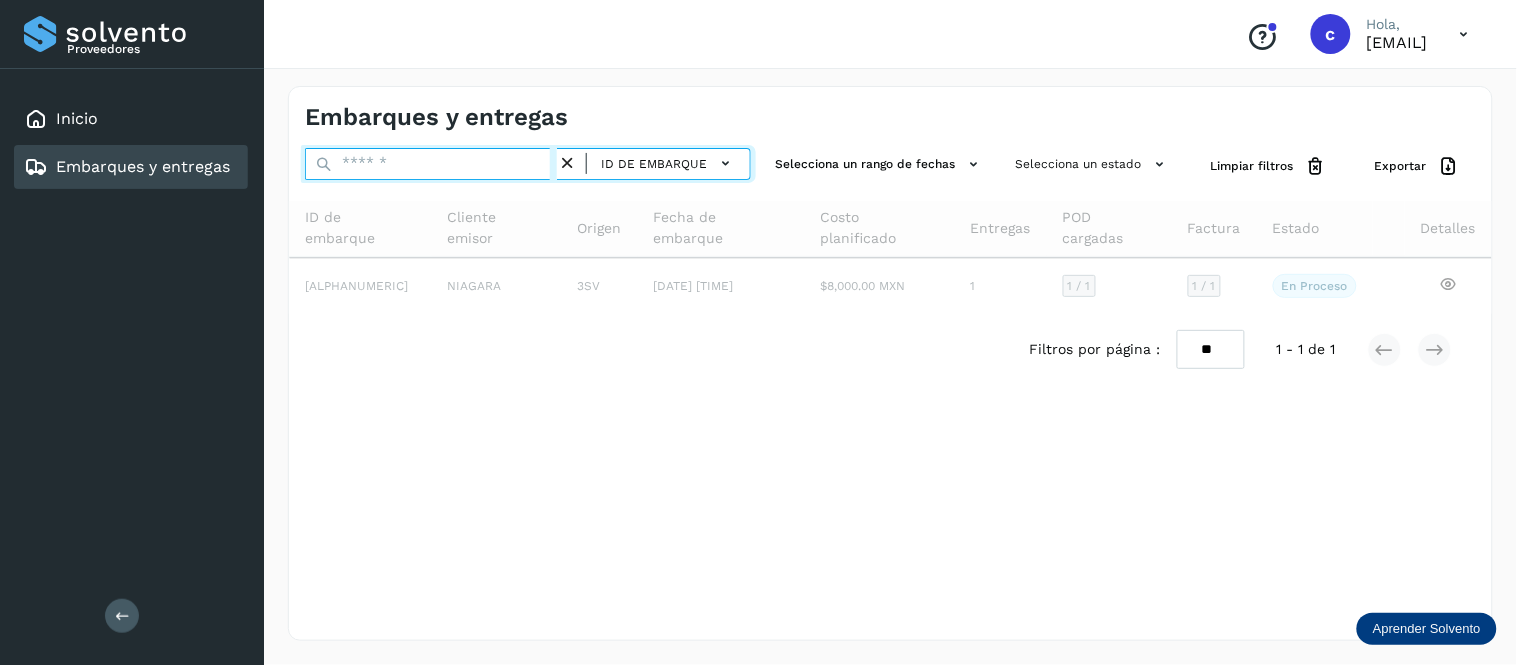 paste on "**********" 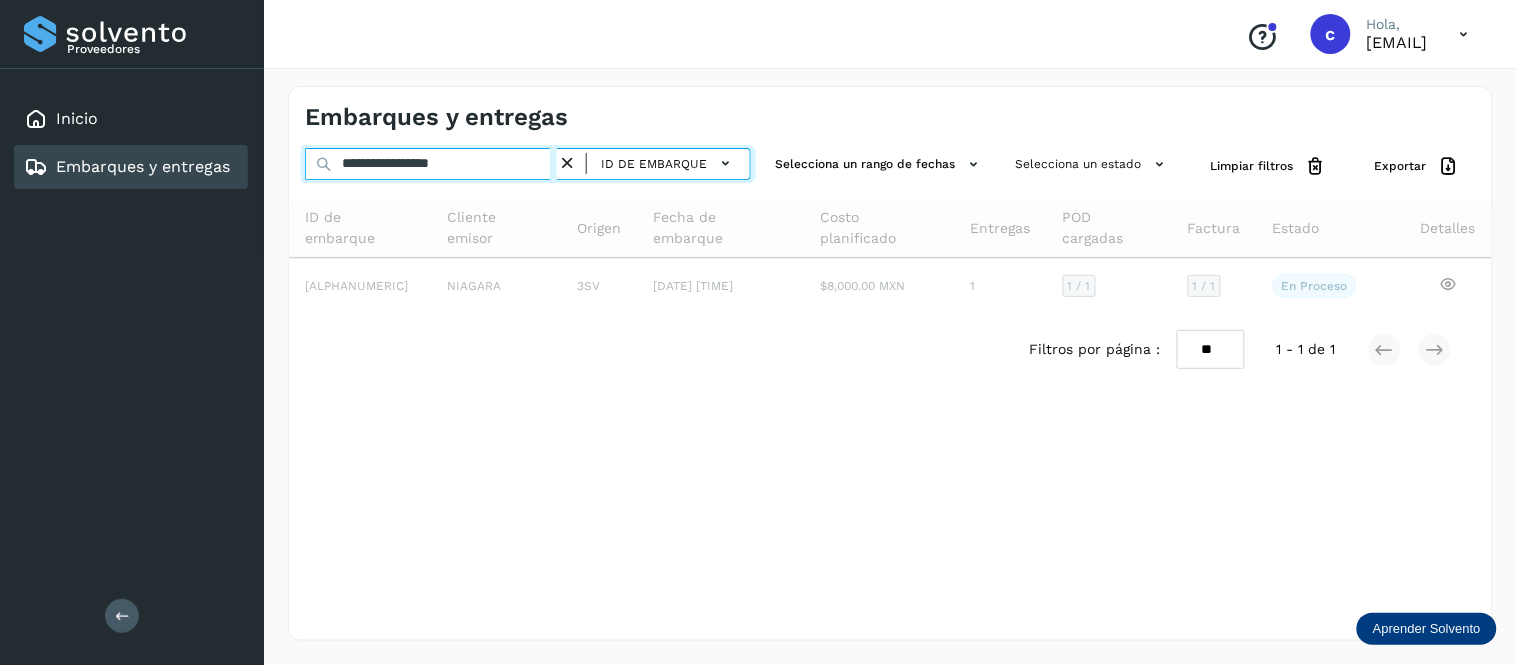 type on "**********" 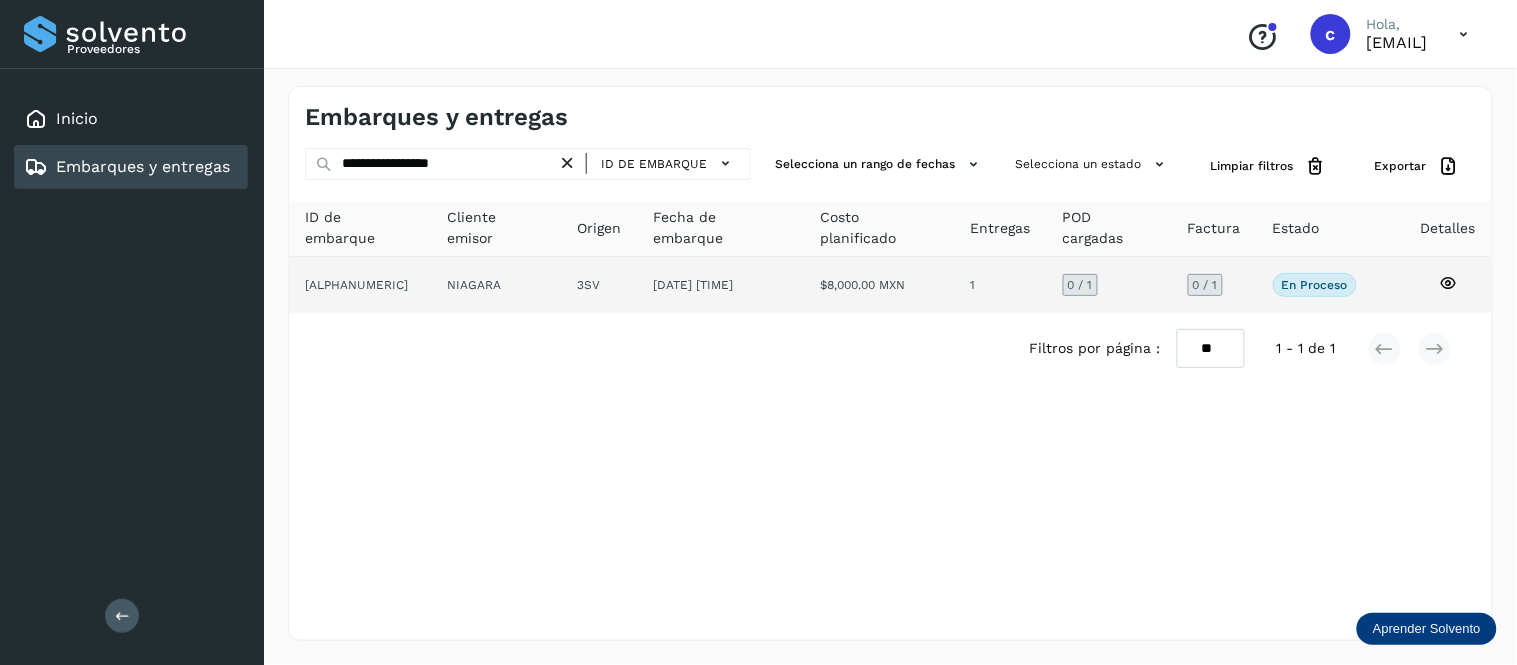 click on "[DATE] [TIME]" 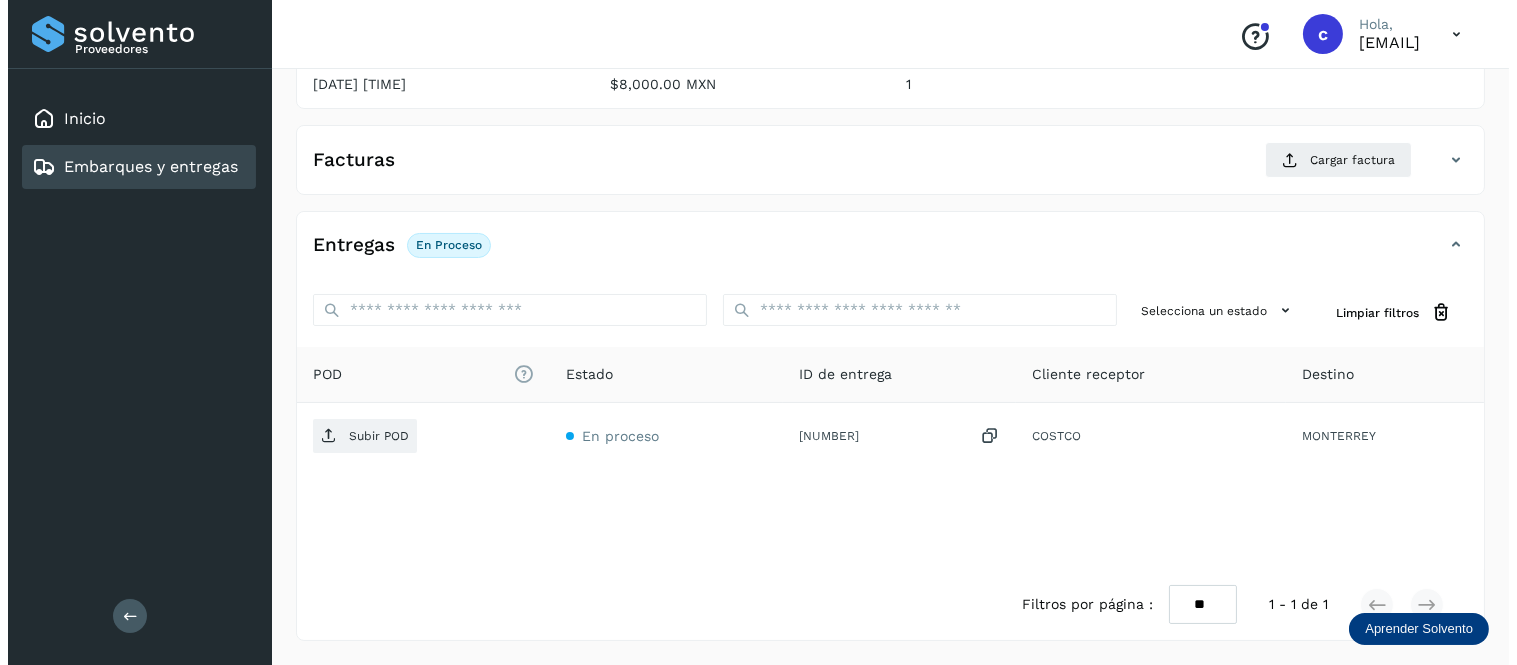 scroll, scrollTop: 297, scrollLeft: 0, axis: vertical 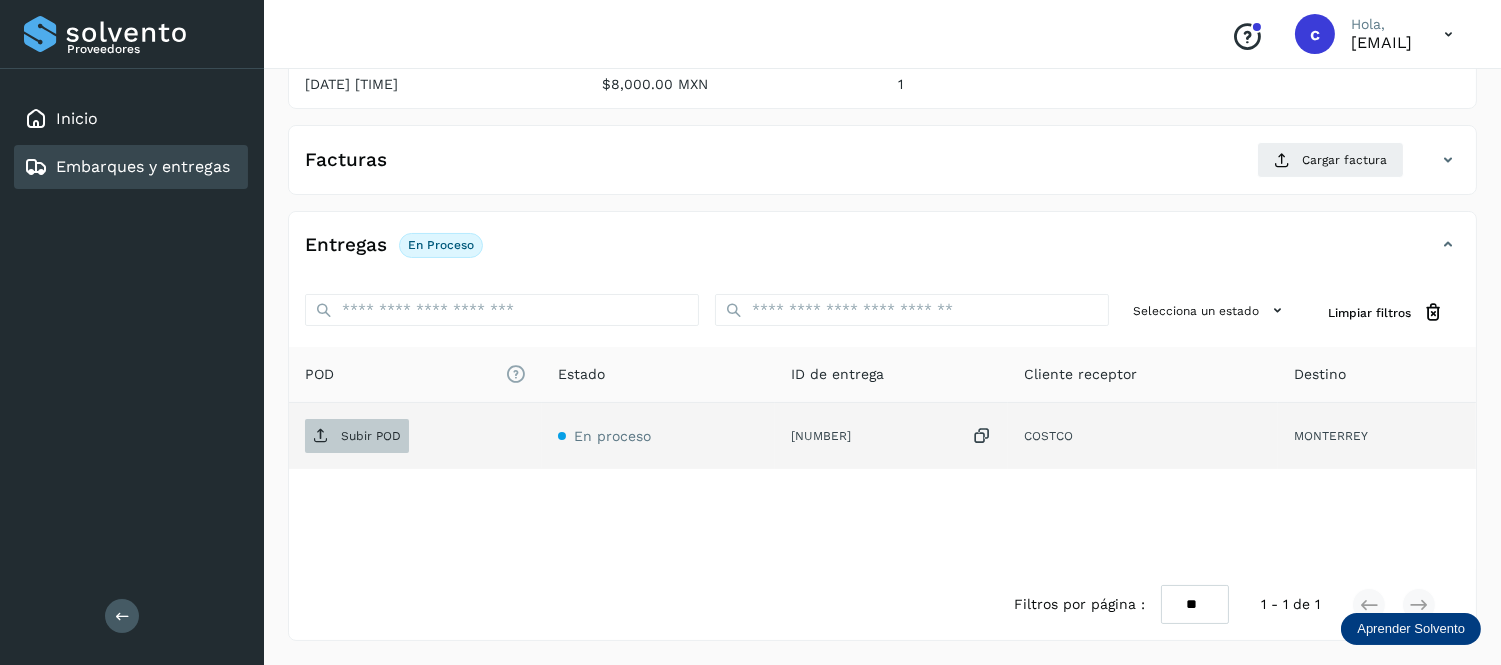 click on "Subir POD" at bounding box center [357, 436] 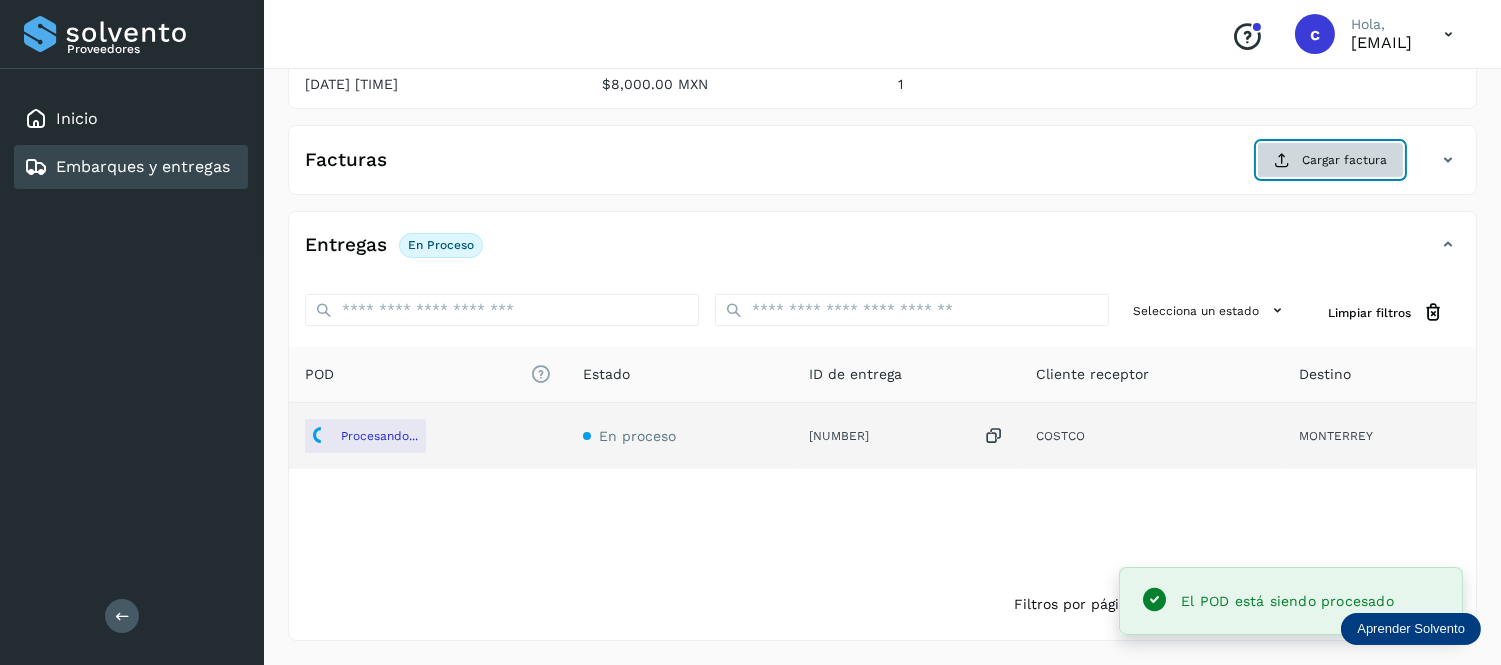 click on "Cargar factura" at bounding box center (1330, 160) 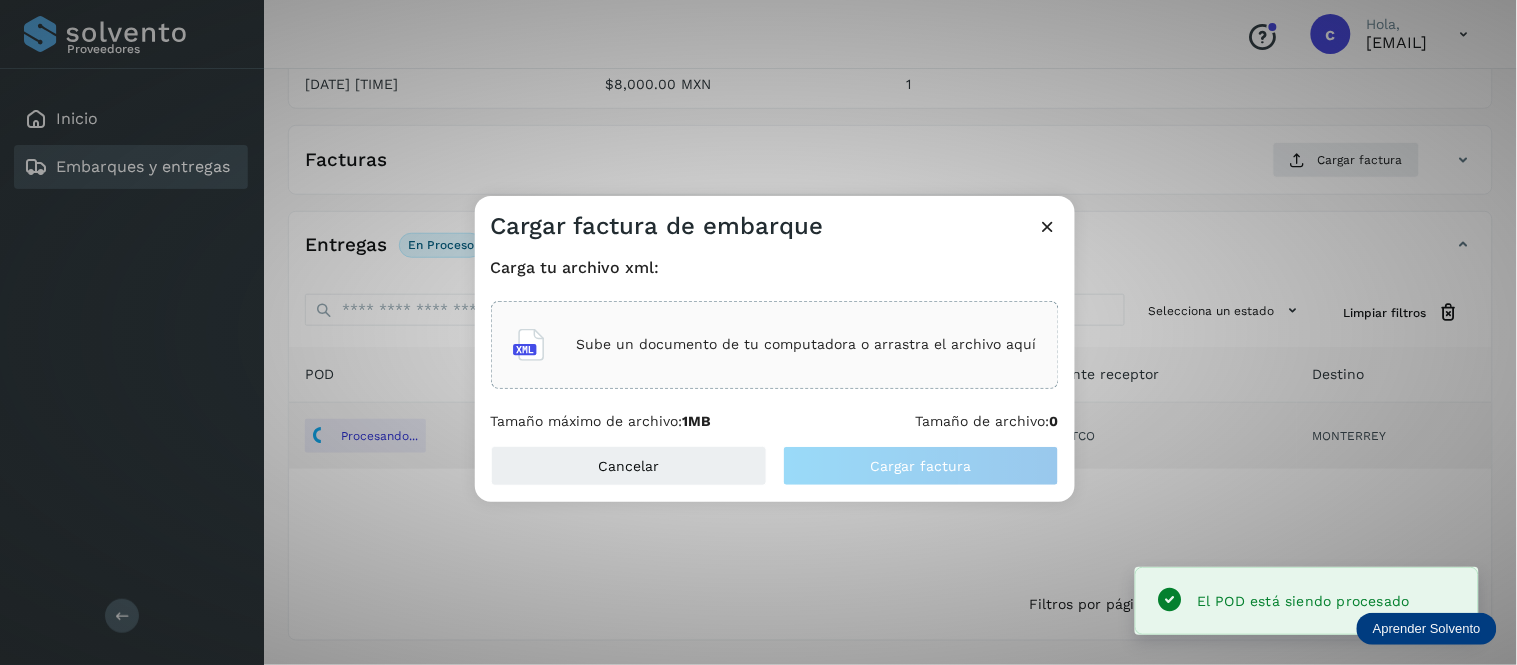 click on "Sube un documento de tu computadora o arrastra el archivo aquí" at bounding box center [775, 345] 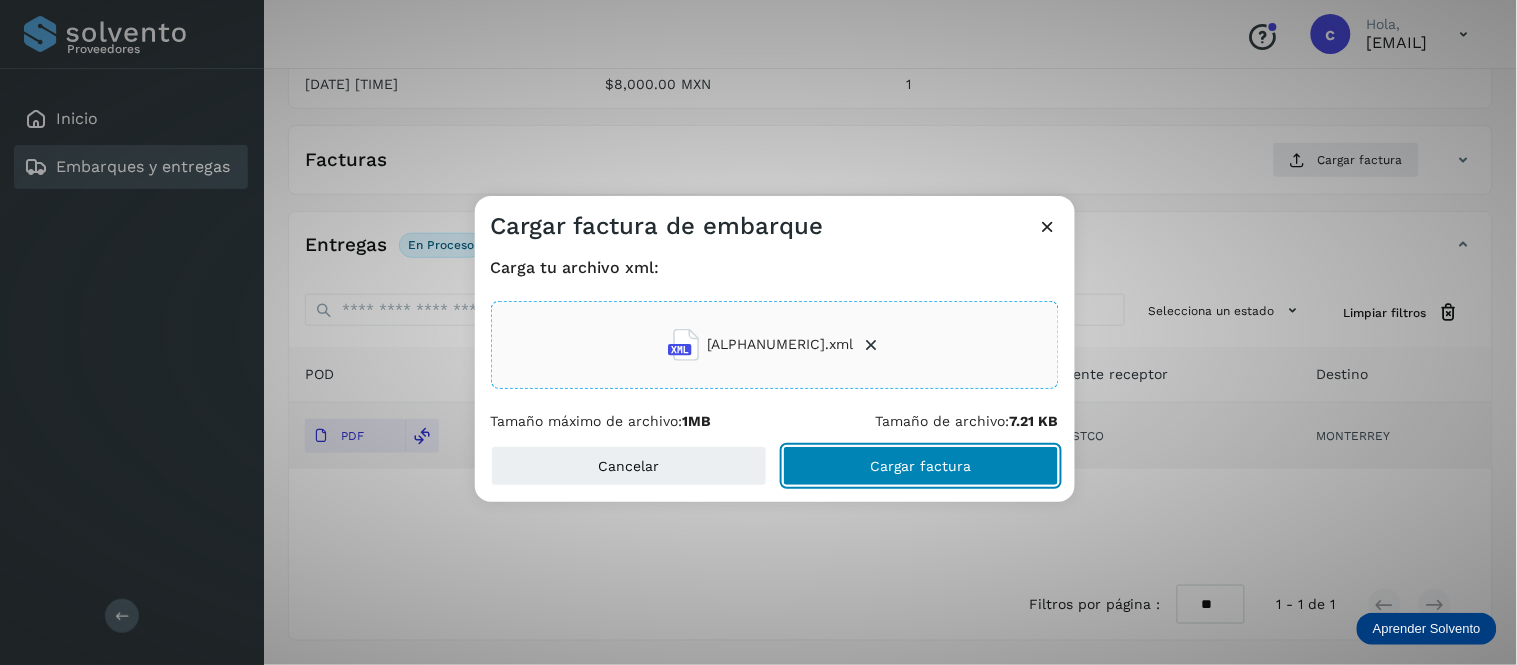 click on "Cargar factura" 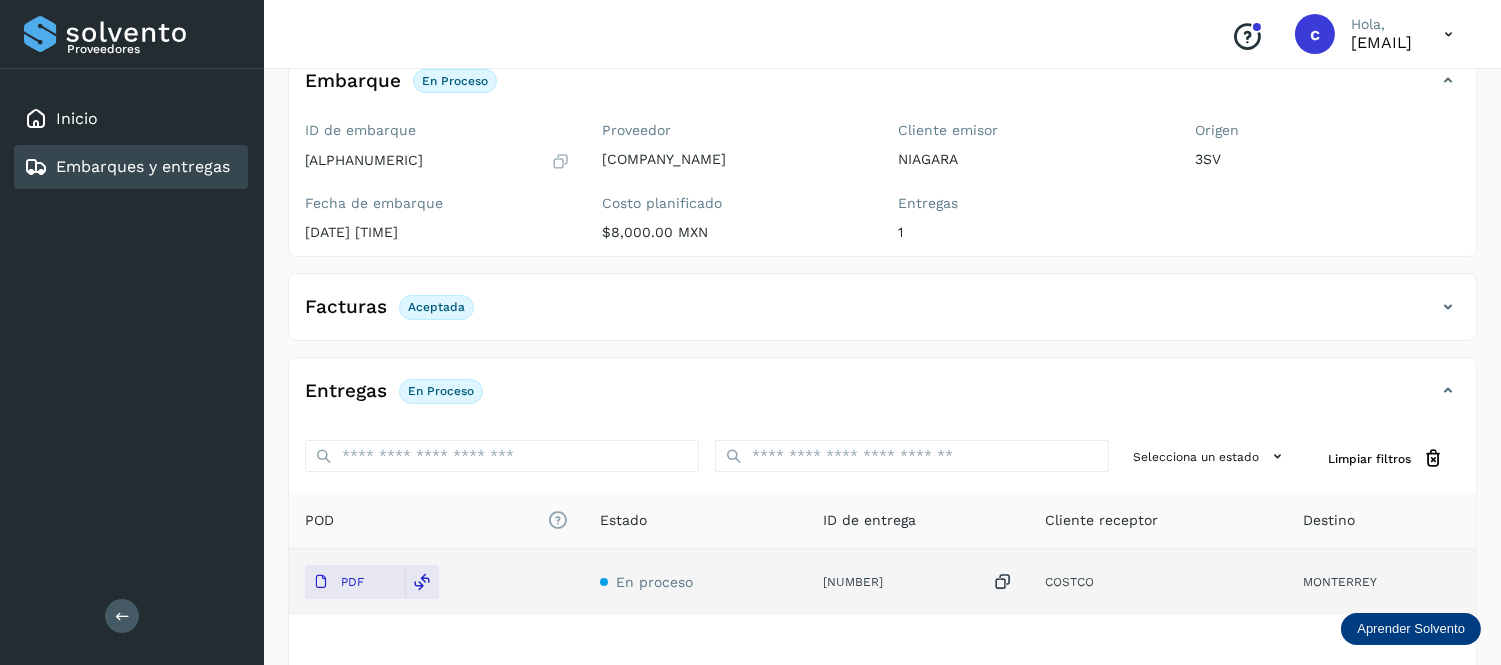 scroll, scrollTop: 135, scrollLeft: 0, axis: vertical 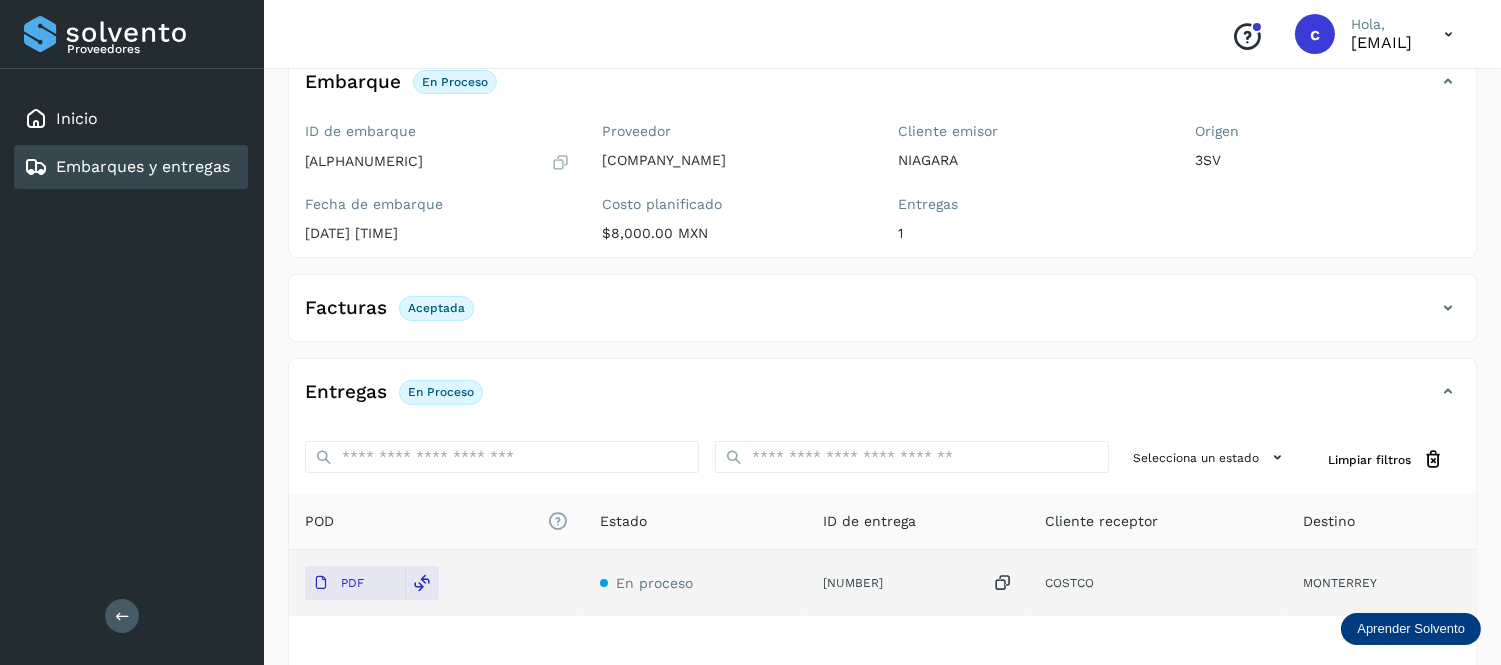click on "Embarques y entregas" 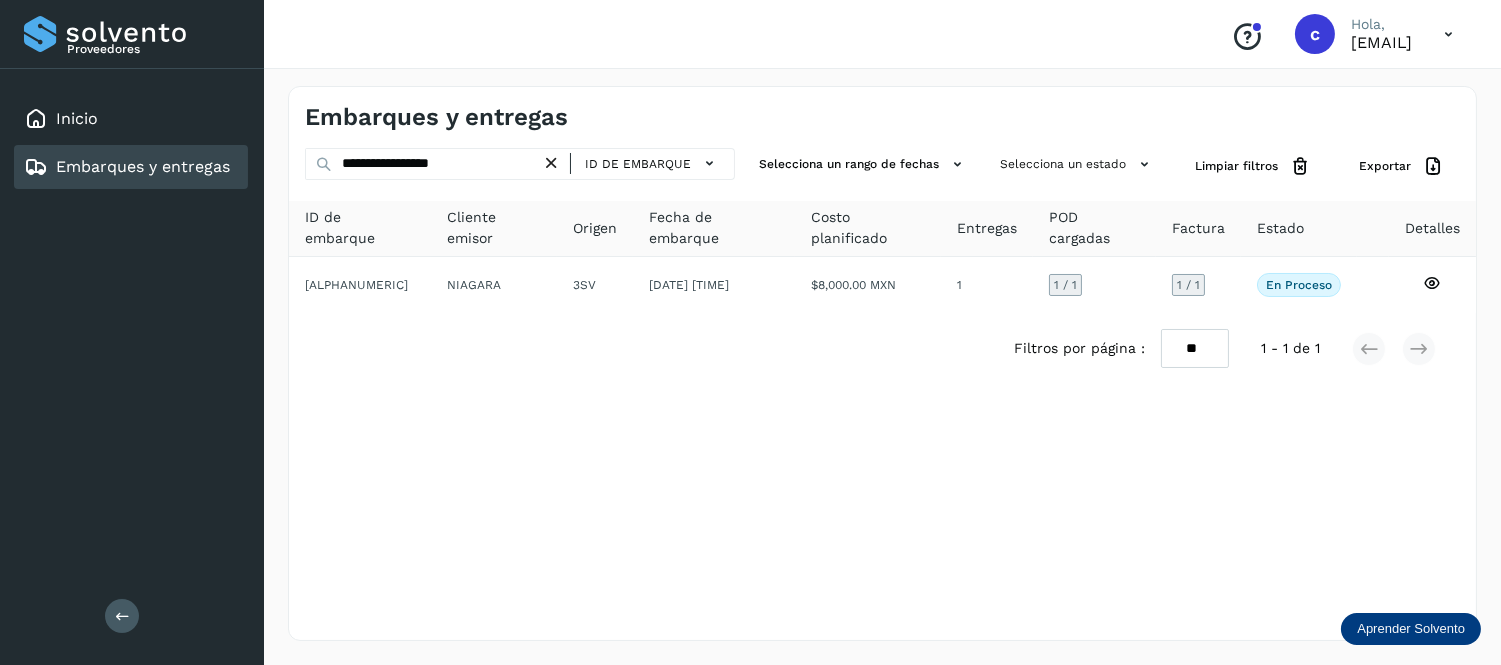 scroll, scrollTop: 0, scrollLeft: 0, axis: both 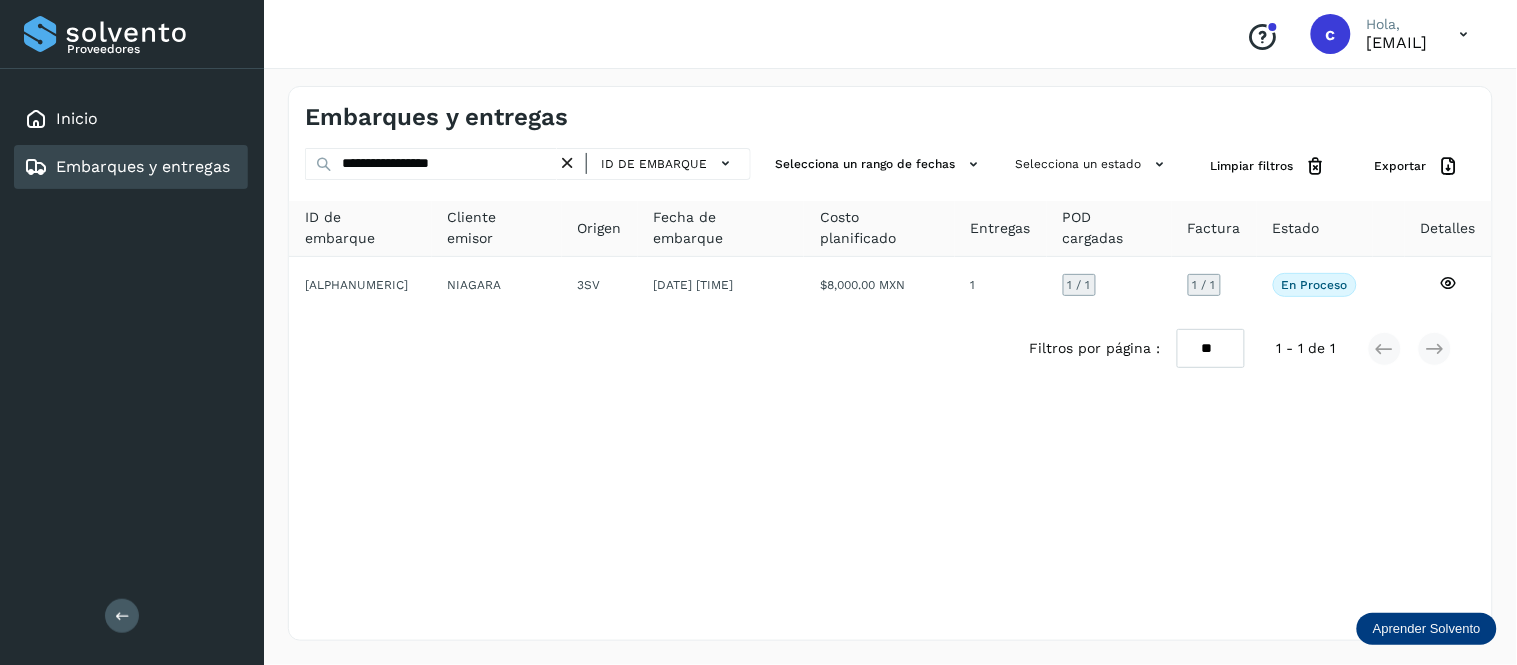 click at bounding box center (567, 163) 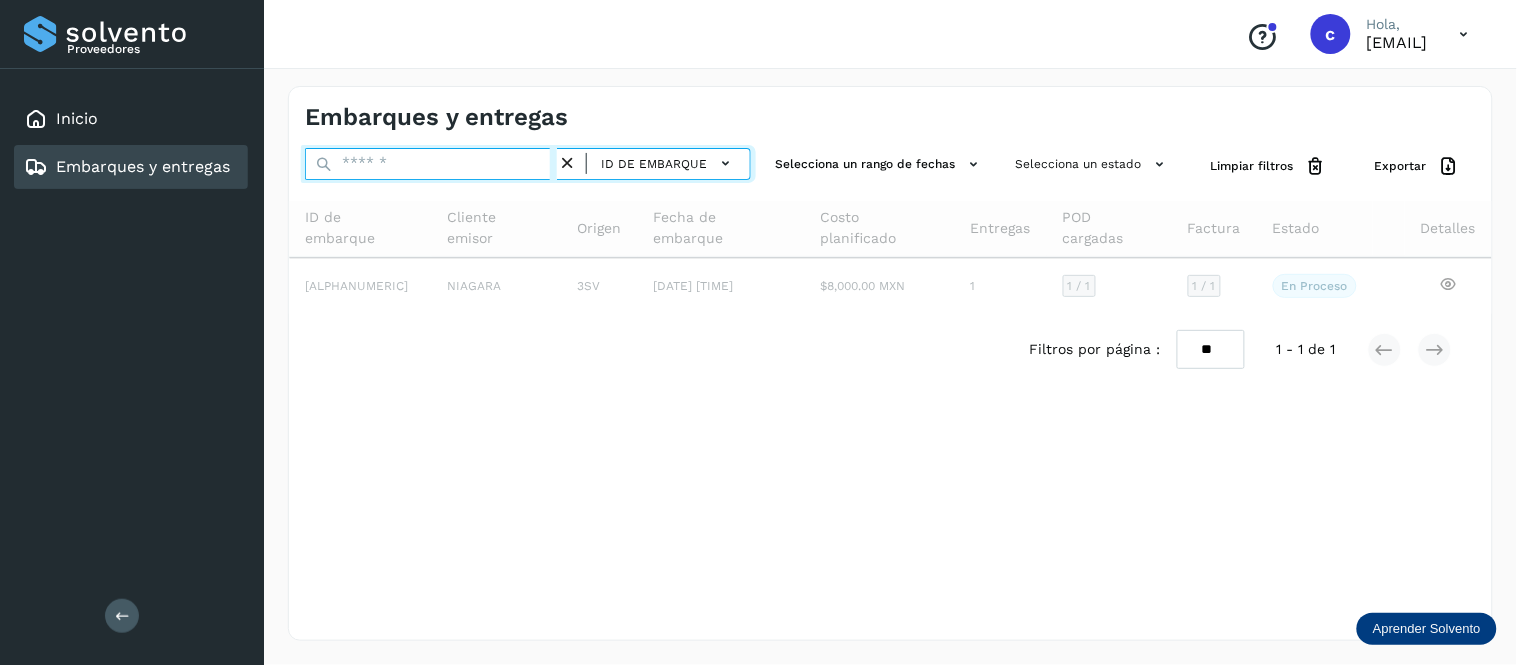 click at bounding box center [431, 164] 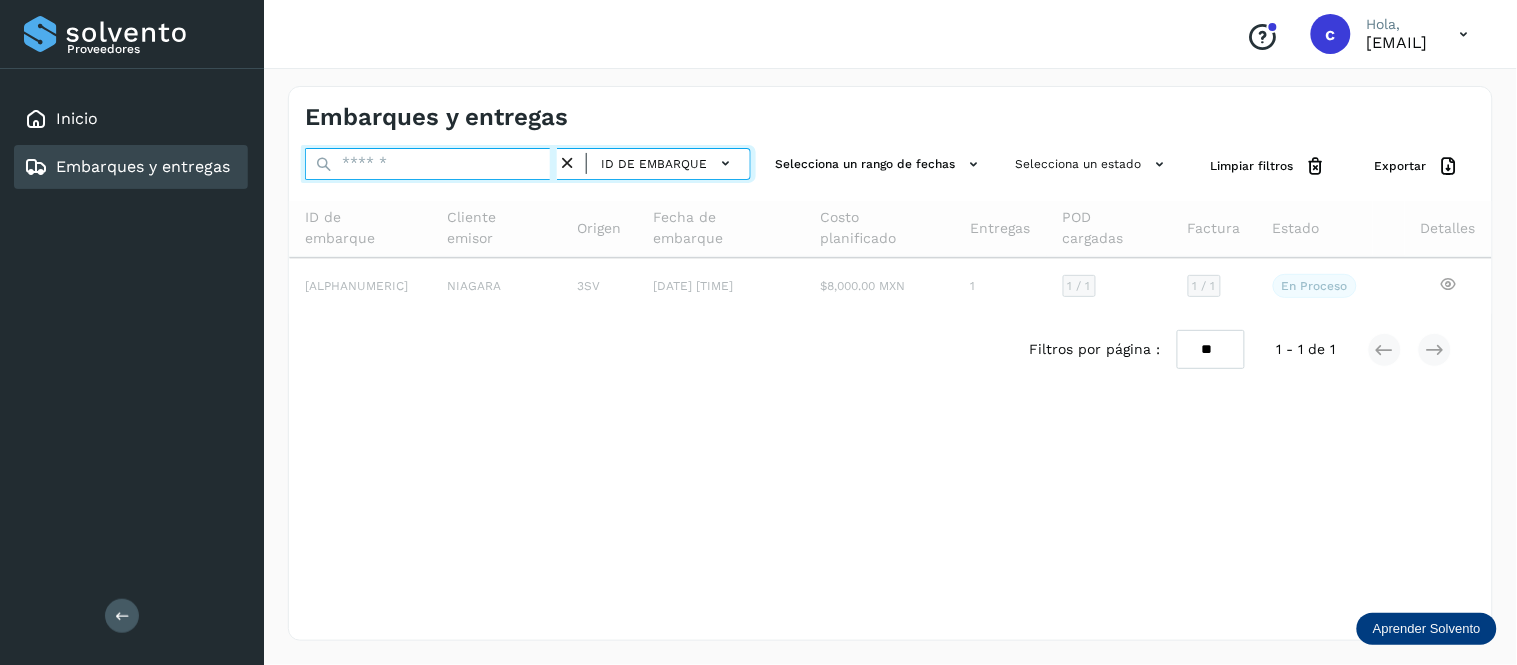 paste on "**********" 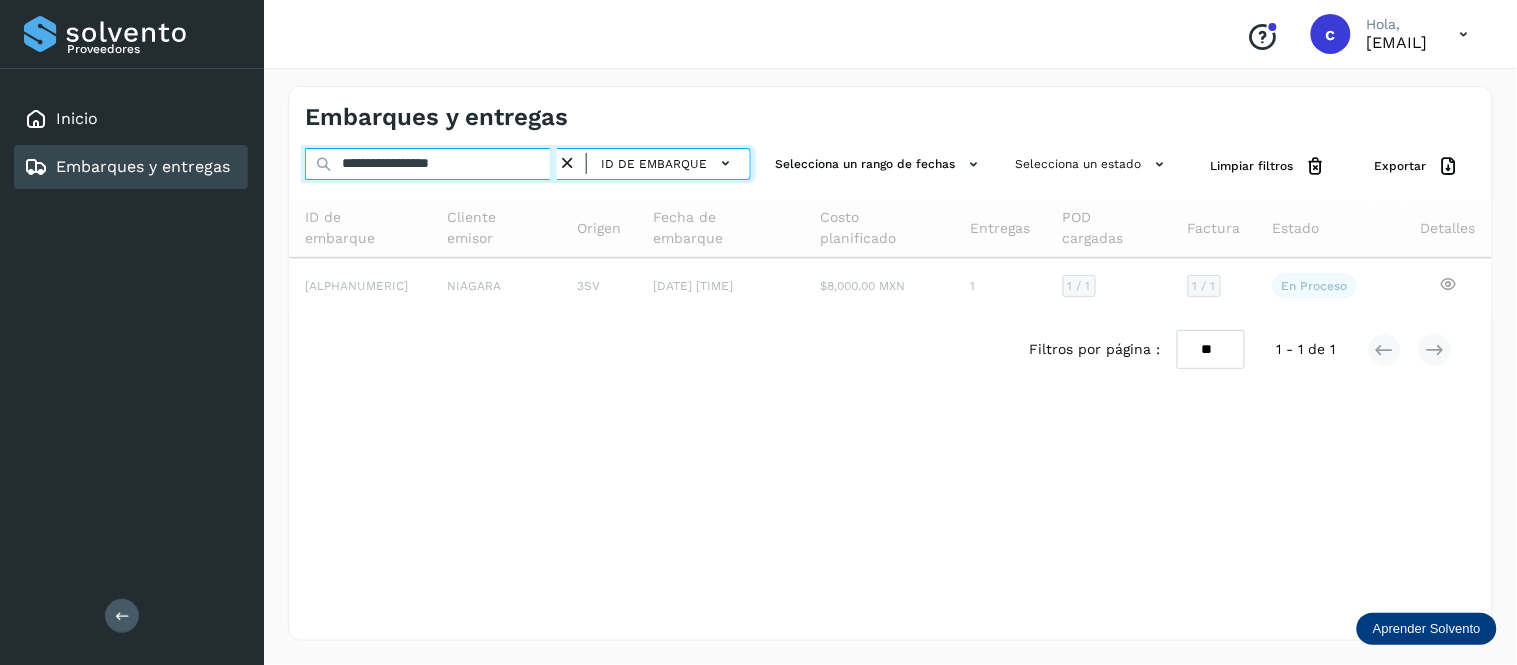 type on "**********" 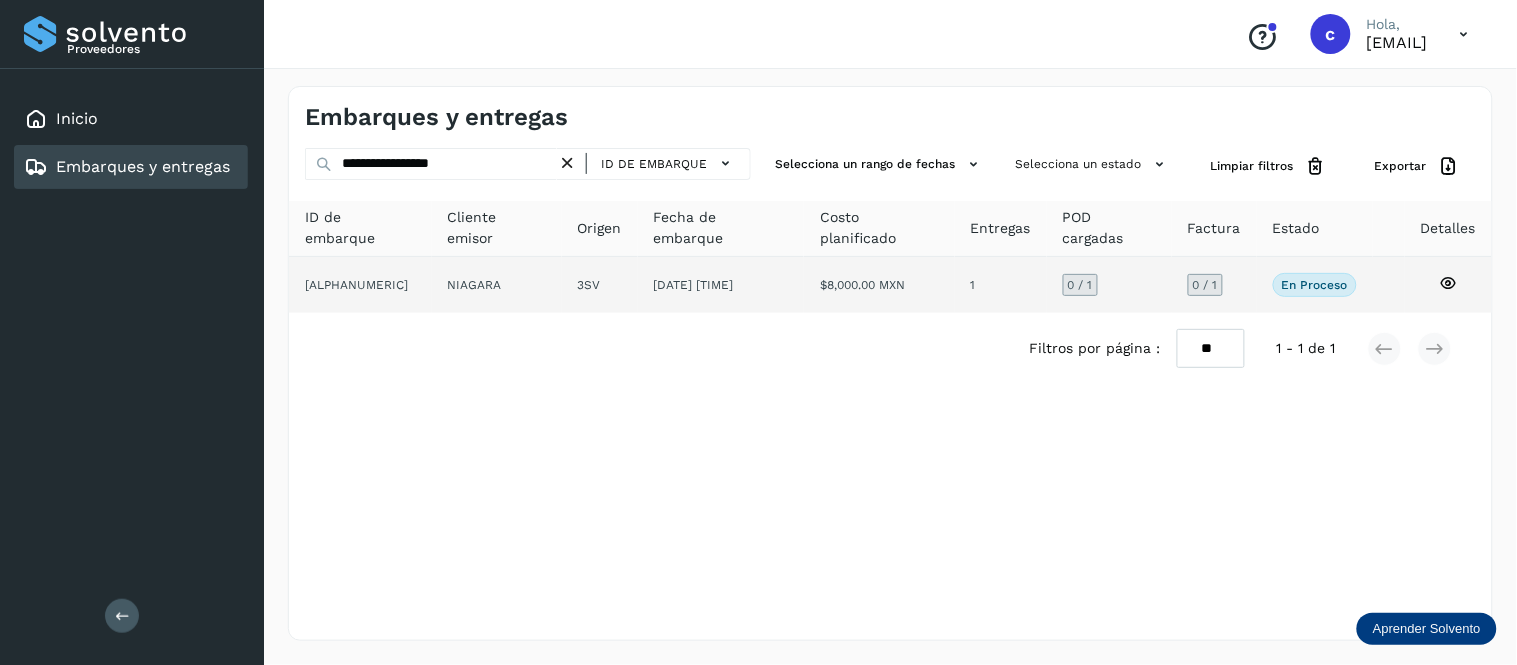 click on "[DATE] [TIME]" 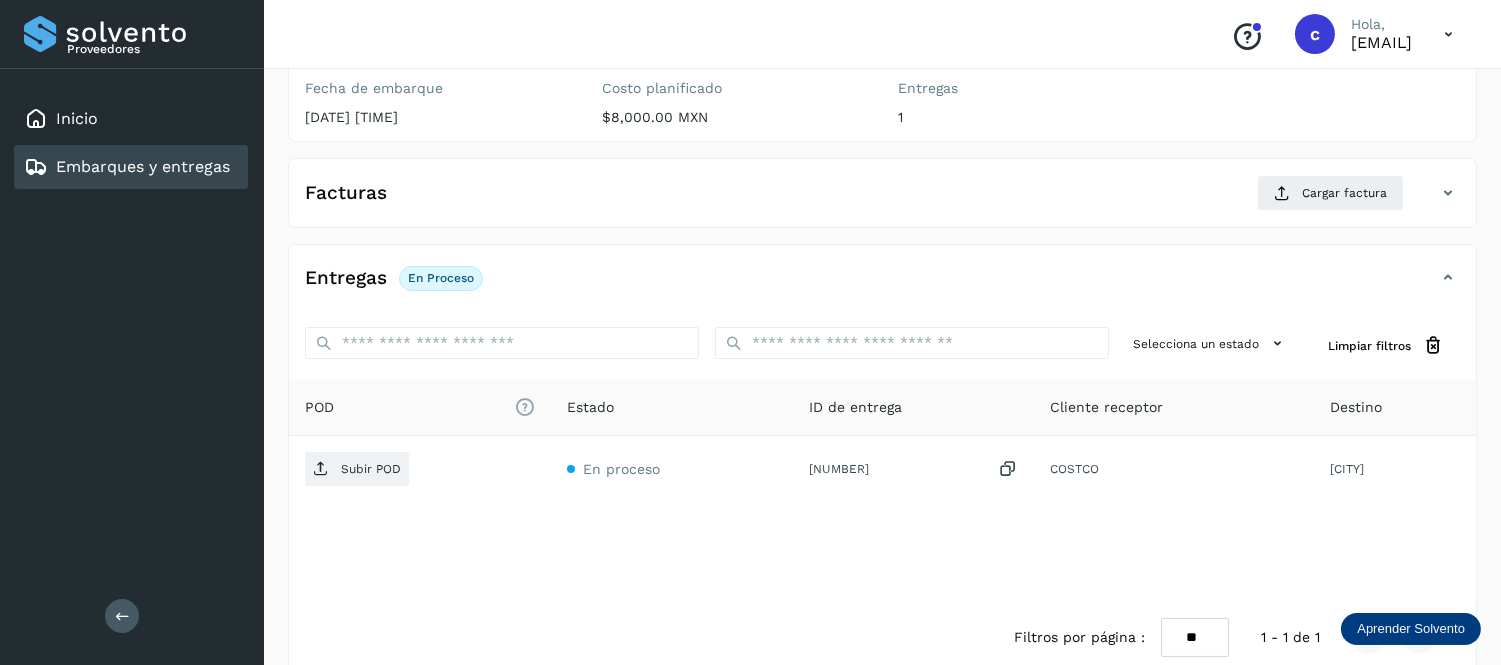 scroll, scrollTop: 253, scrollLeft: 0, axis: vertical 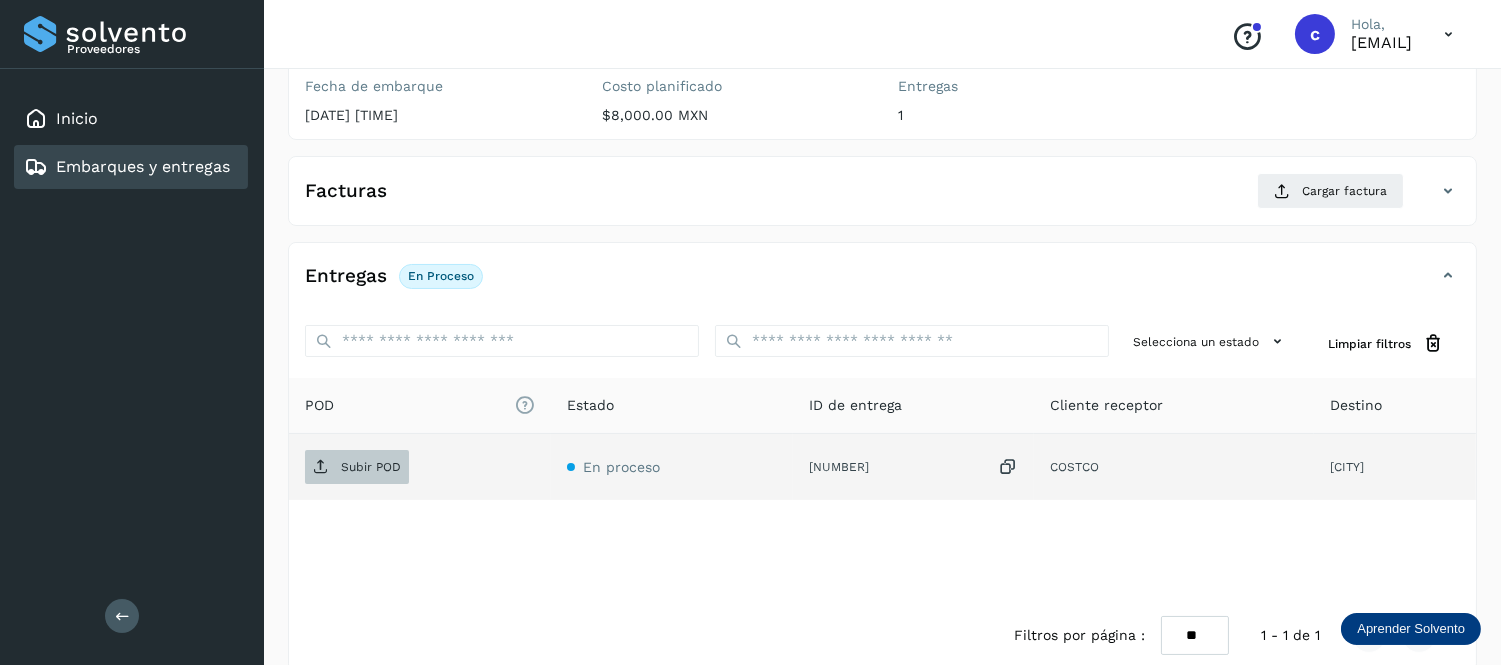 click on "Subir POD" at bounding box center [371, 467] 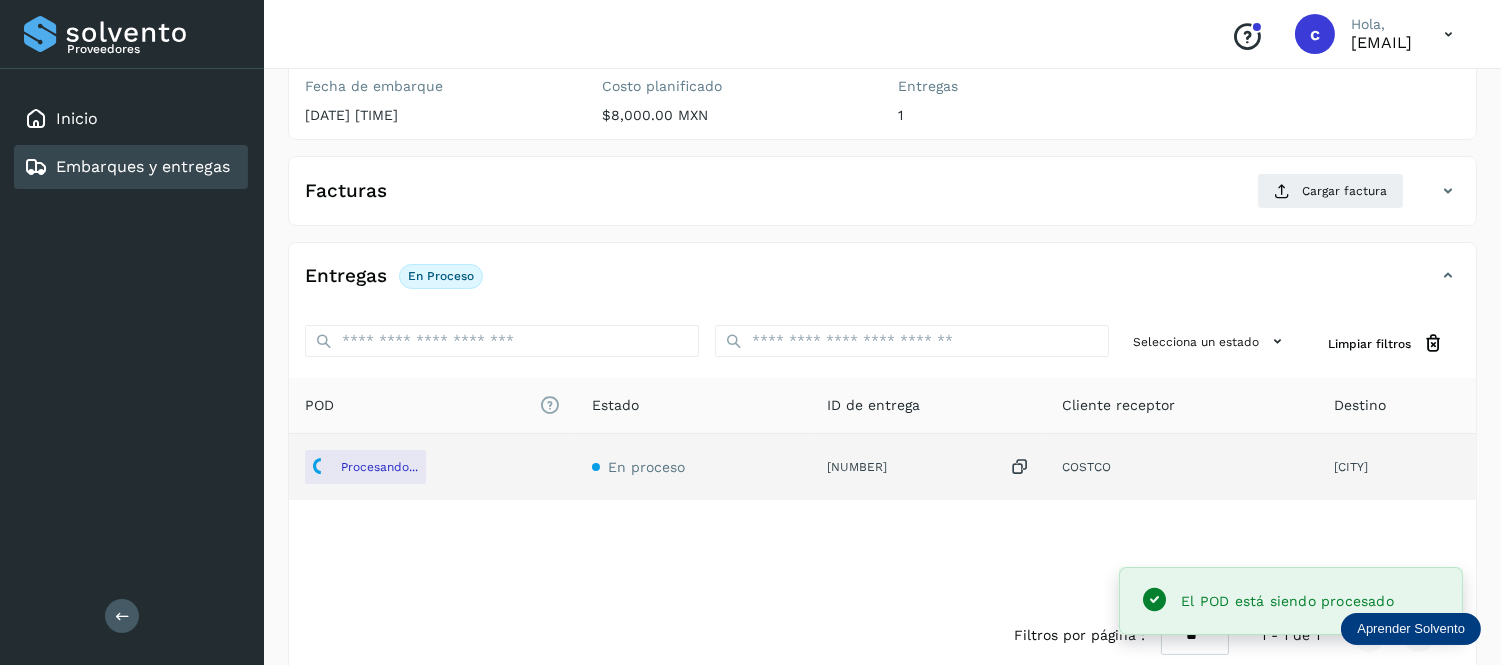 scroll, scrollTop: 228, scrollLeft: 0, axis: vertical 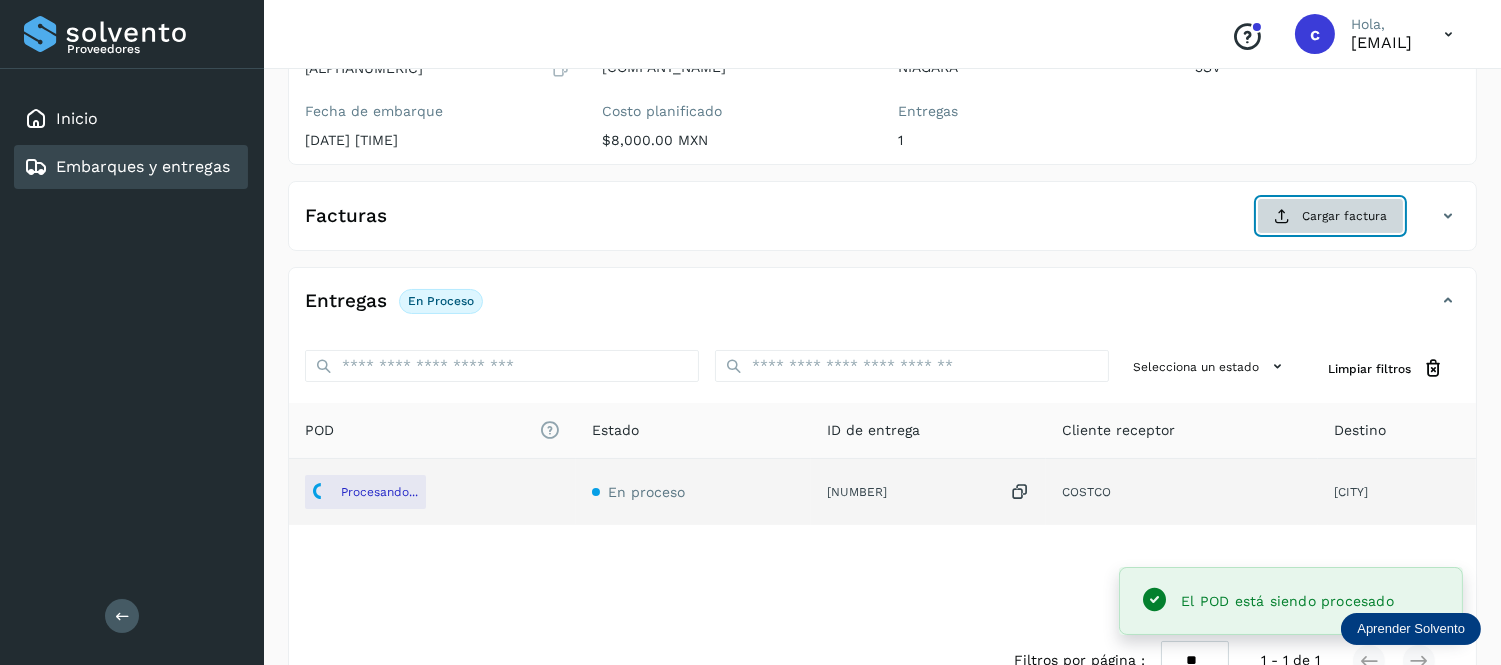 click on "Cargar factura" 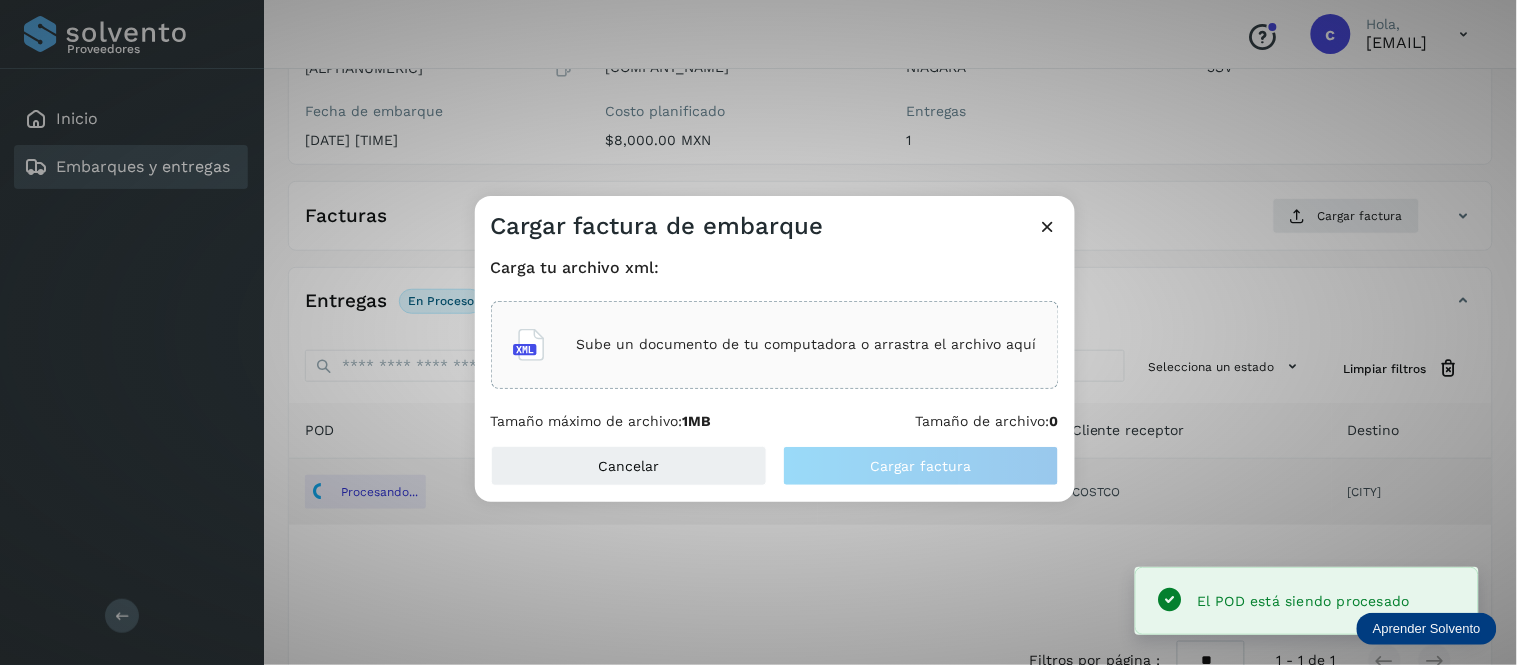 click on "Sube un documento de tu computadora o arrastra el archivo aquí" 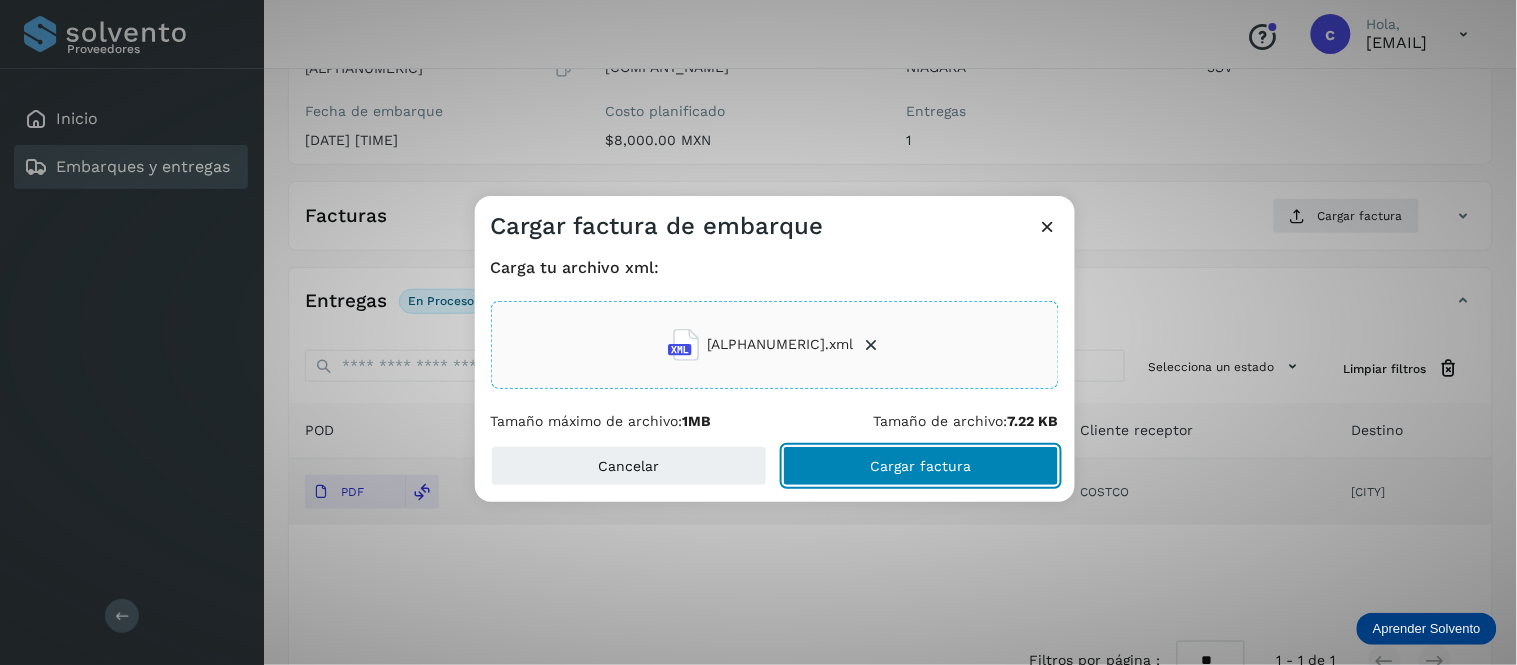 click on "Cargar factura" 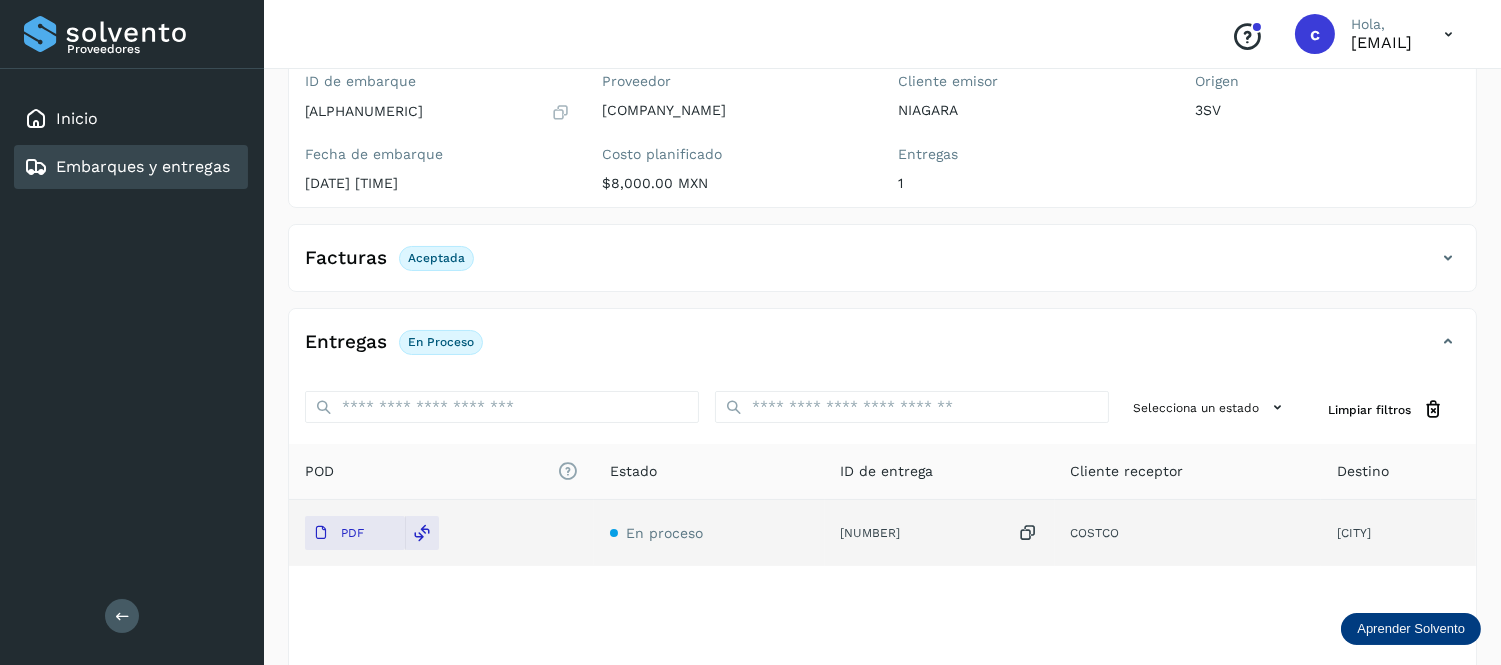 scroll, scrollTop: 212, scrollLeft: 0, axis: vertical 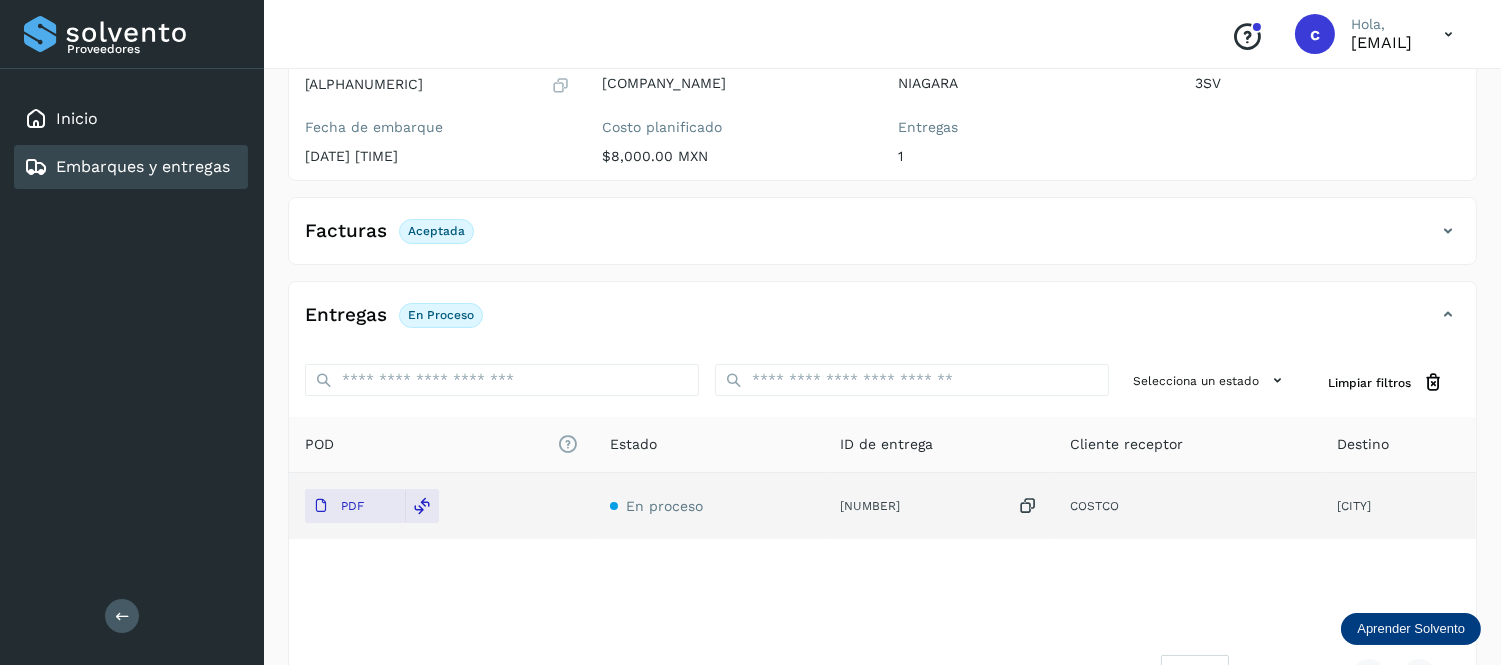 click on "Embarques y entregas" at bounding box center (143, 166) 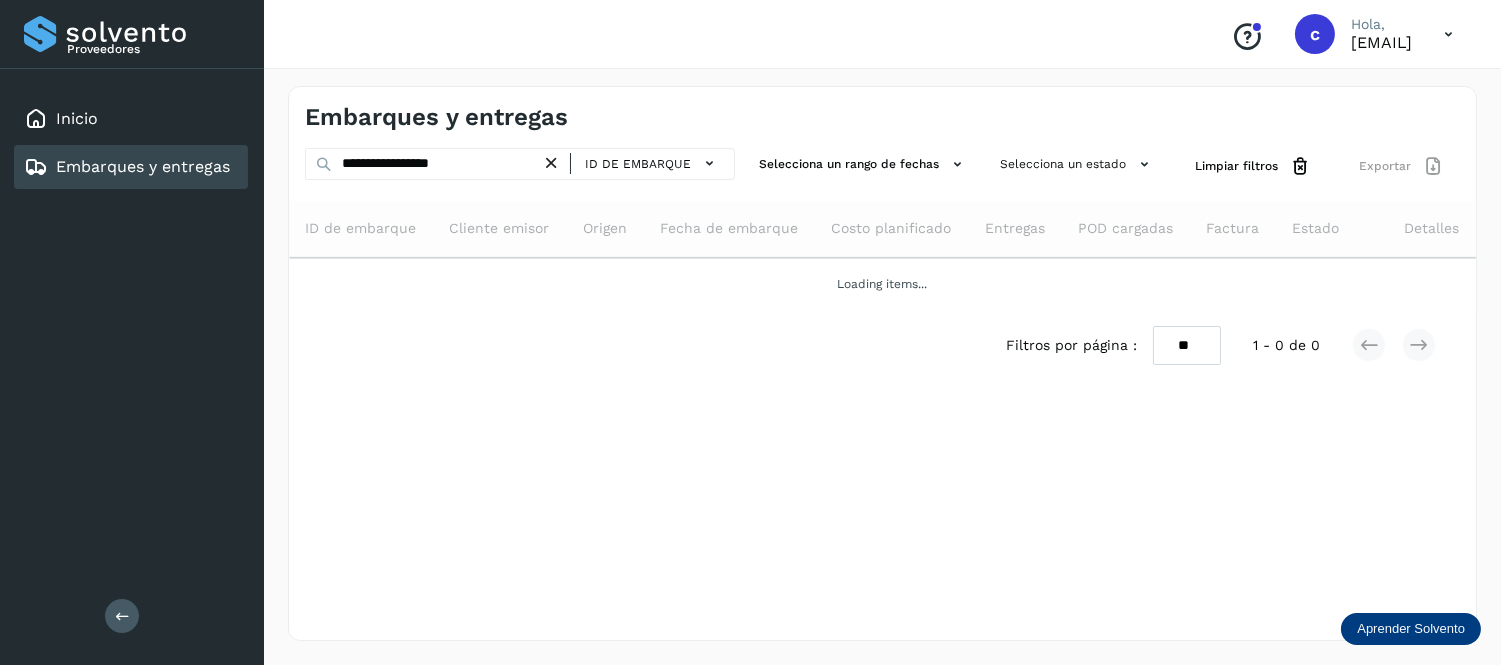 scroll, scrollTop: 0, scrollLeft: 0, axis: both 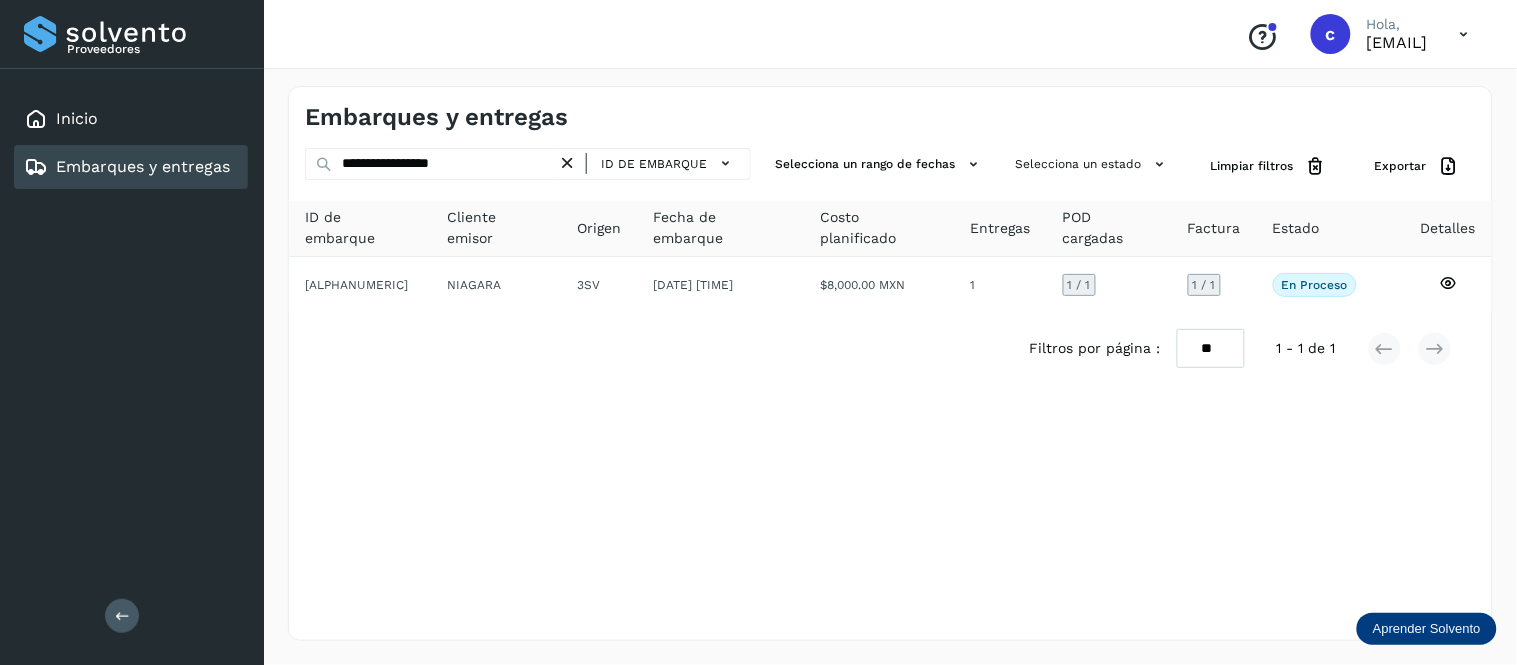 click at bounding box center (567, 163) 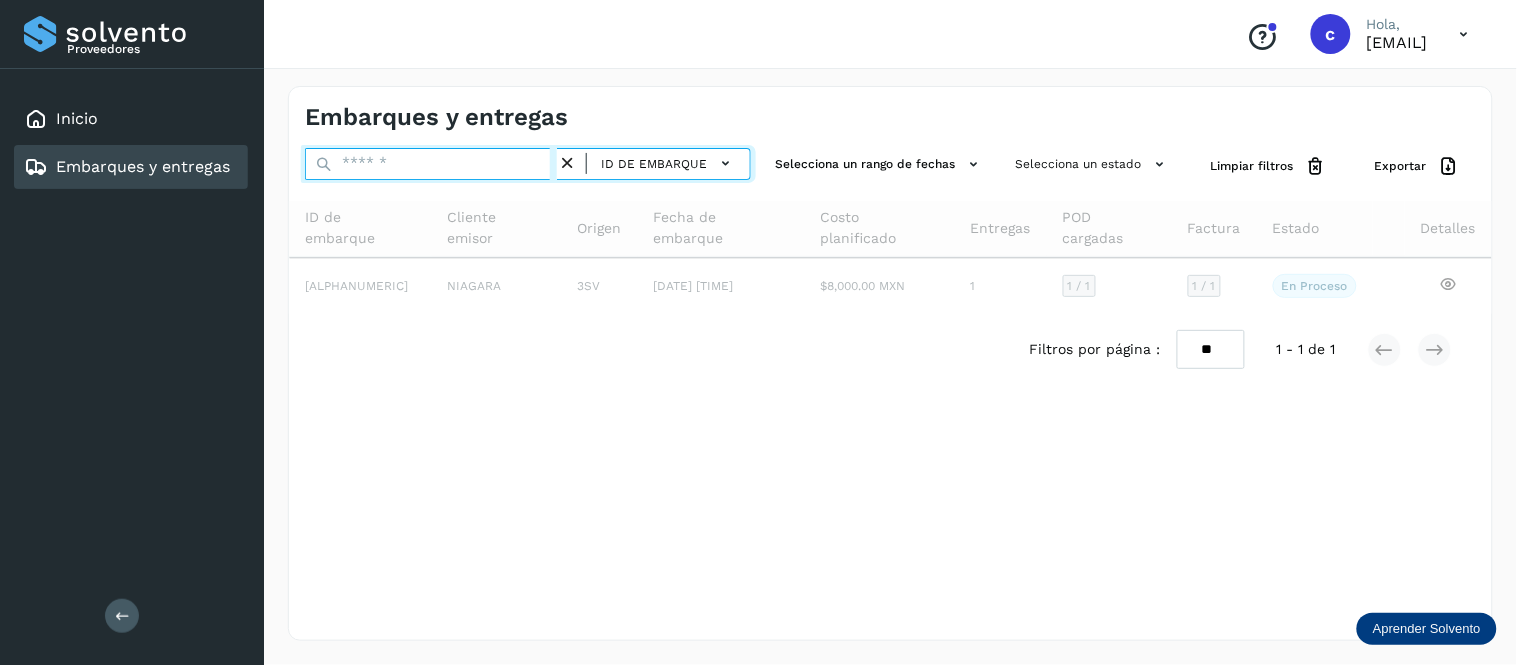 click at bounding box center (431, 164) 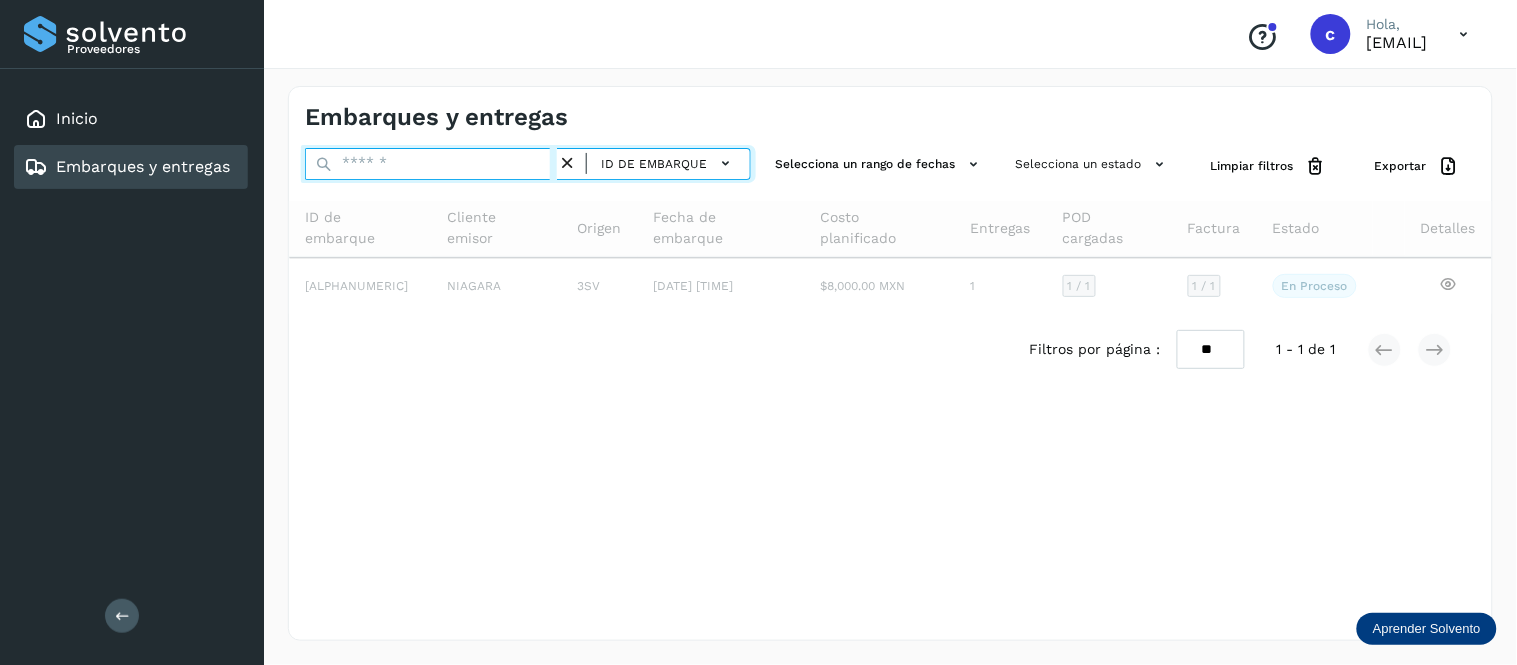 paste on "**********" 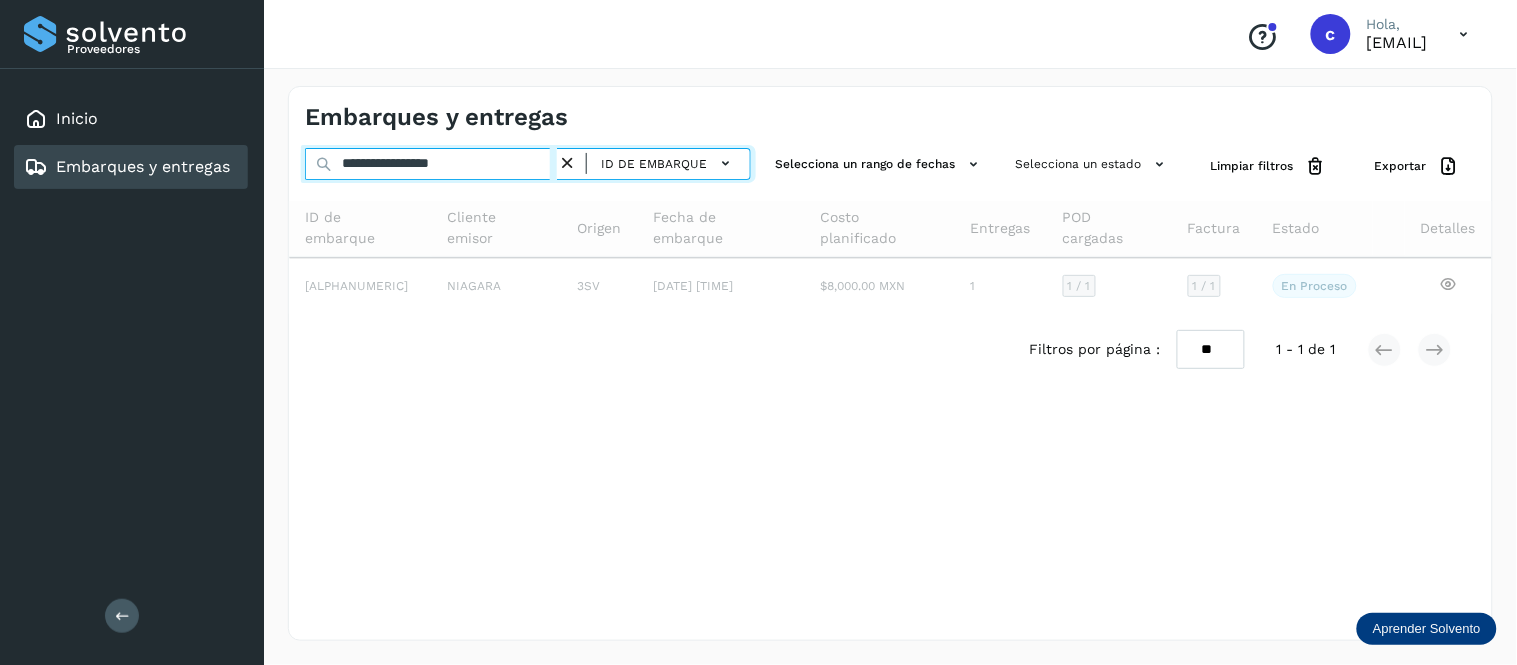 type on "**********" 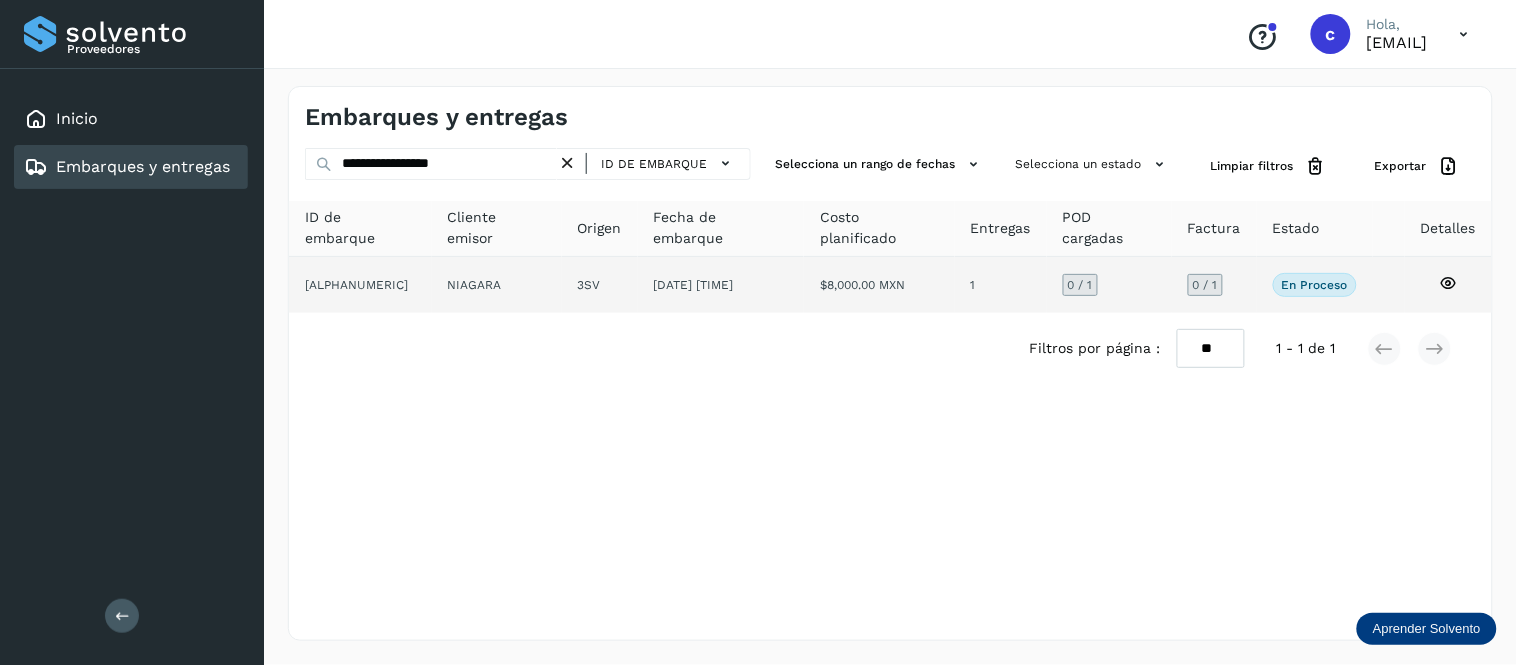 click on "[DATE] [TIME]" 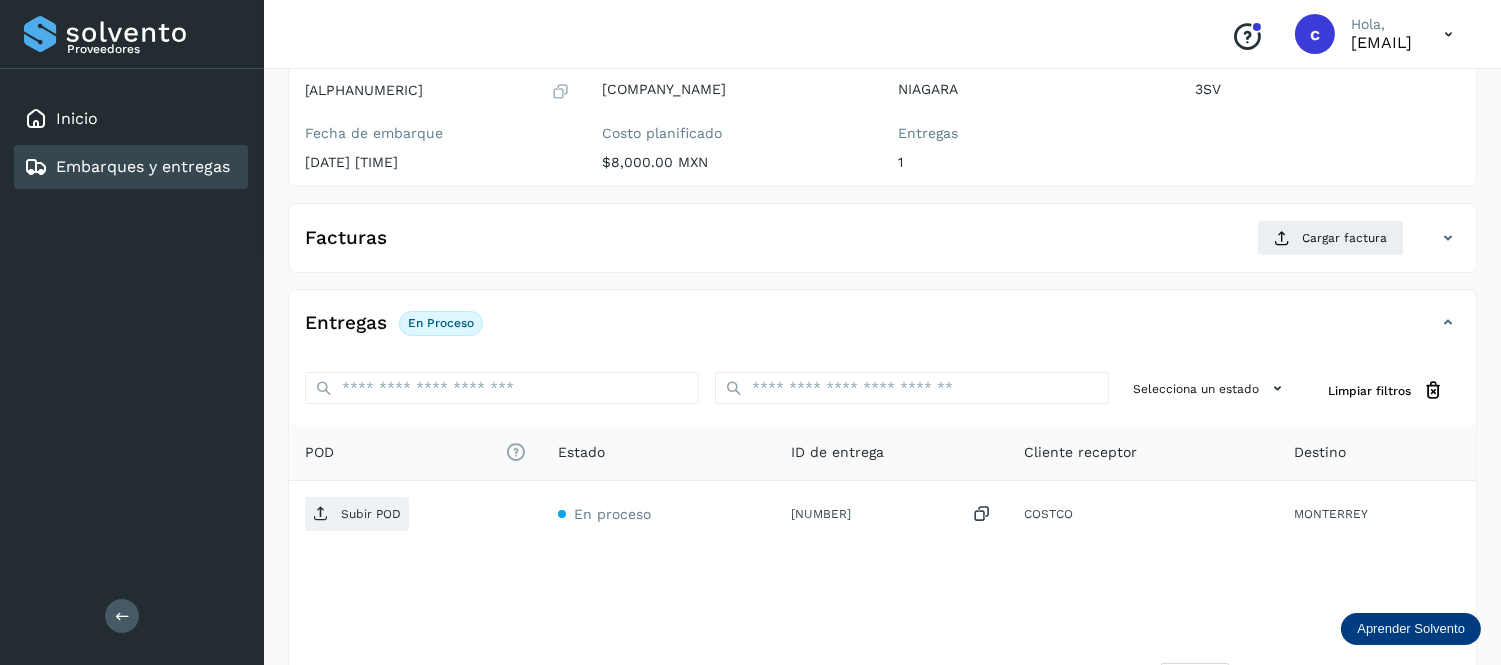 scroll, scrollTop: 207, scrollLeft: 0, axis: vertical 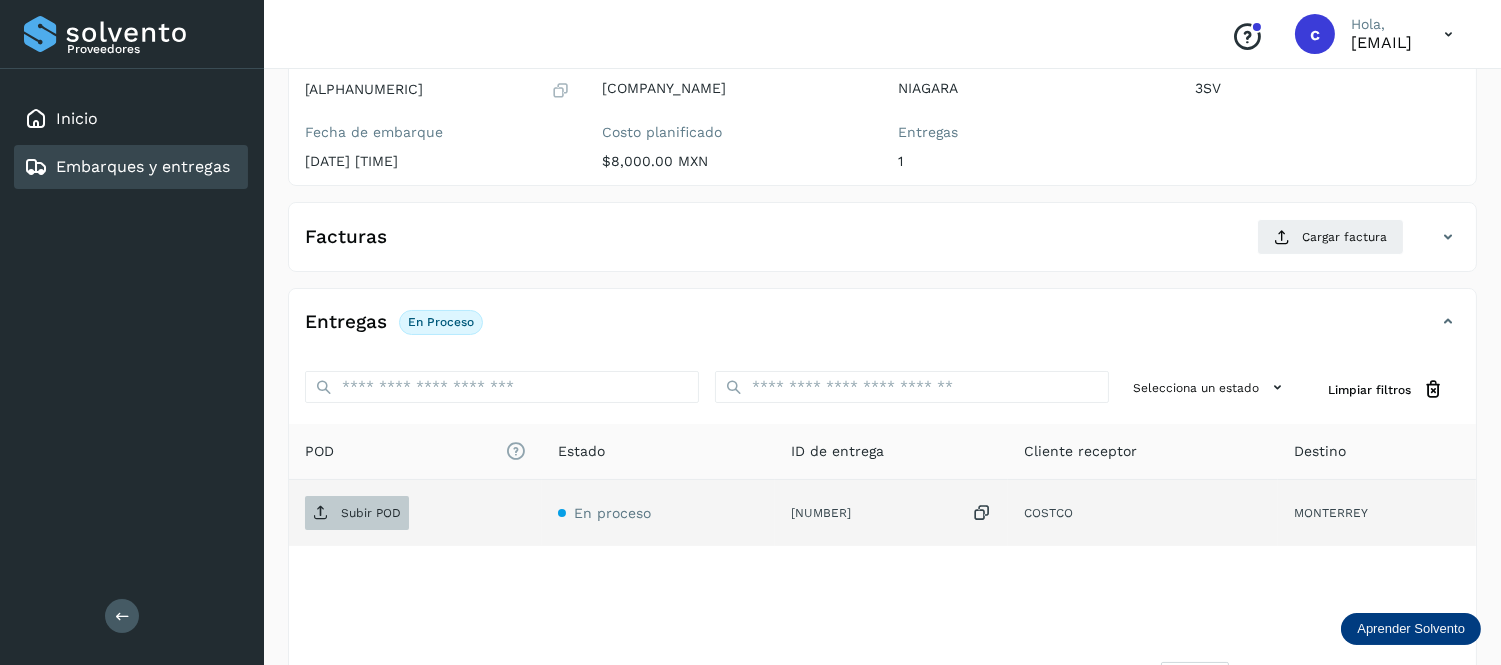 click on "Subir POD" at bounding box center [371, 513] 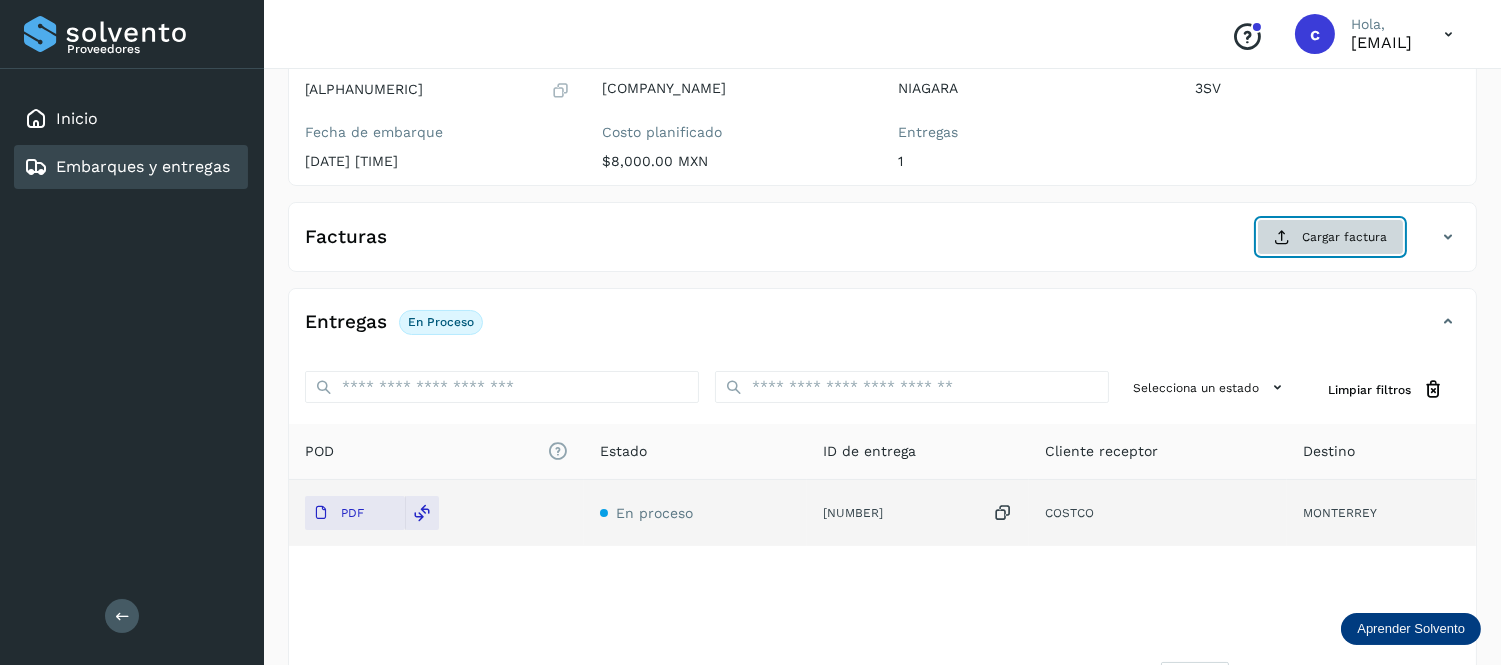 click on "Cargar factura" 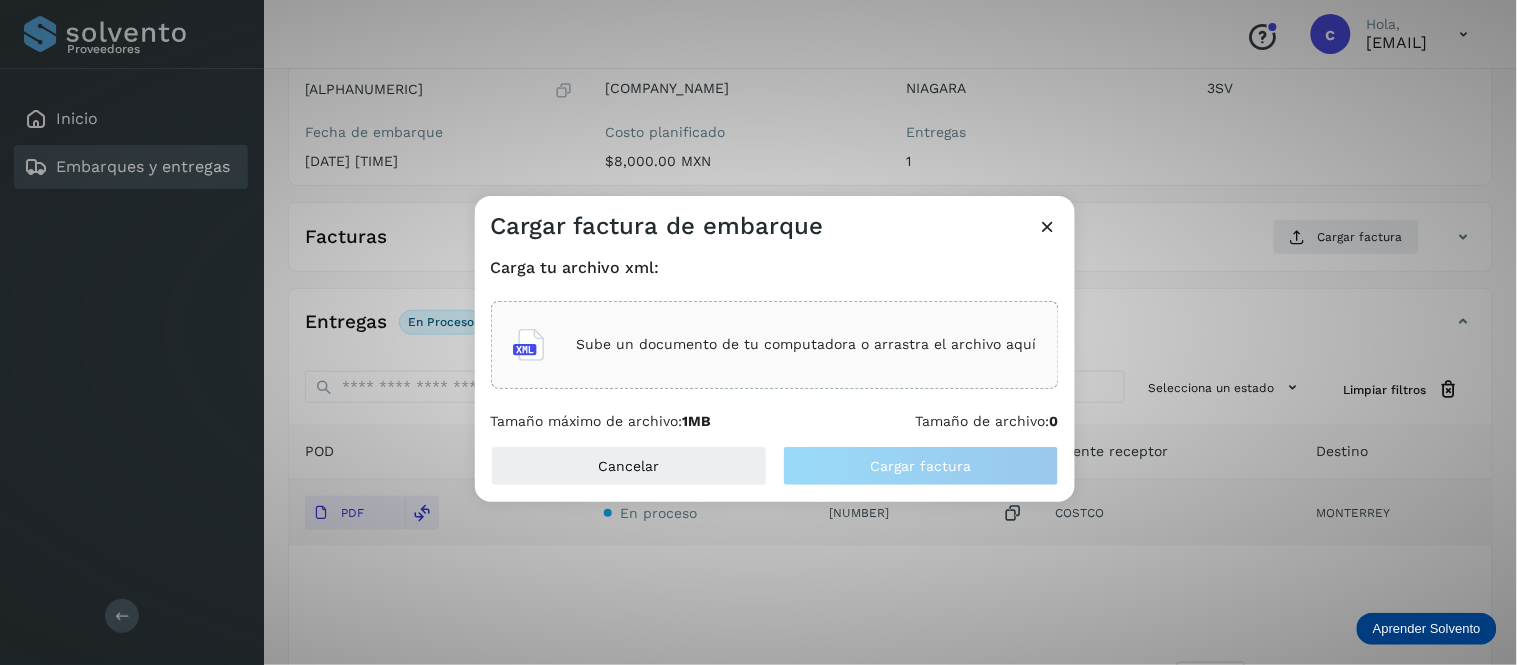 click on "Sube un documento de tu computadora o arrastra el archivo aquí" at bounding box center [807, 344] 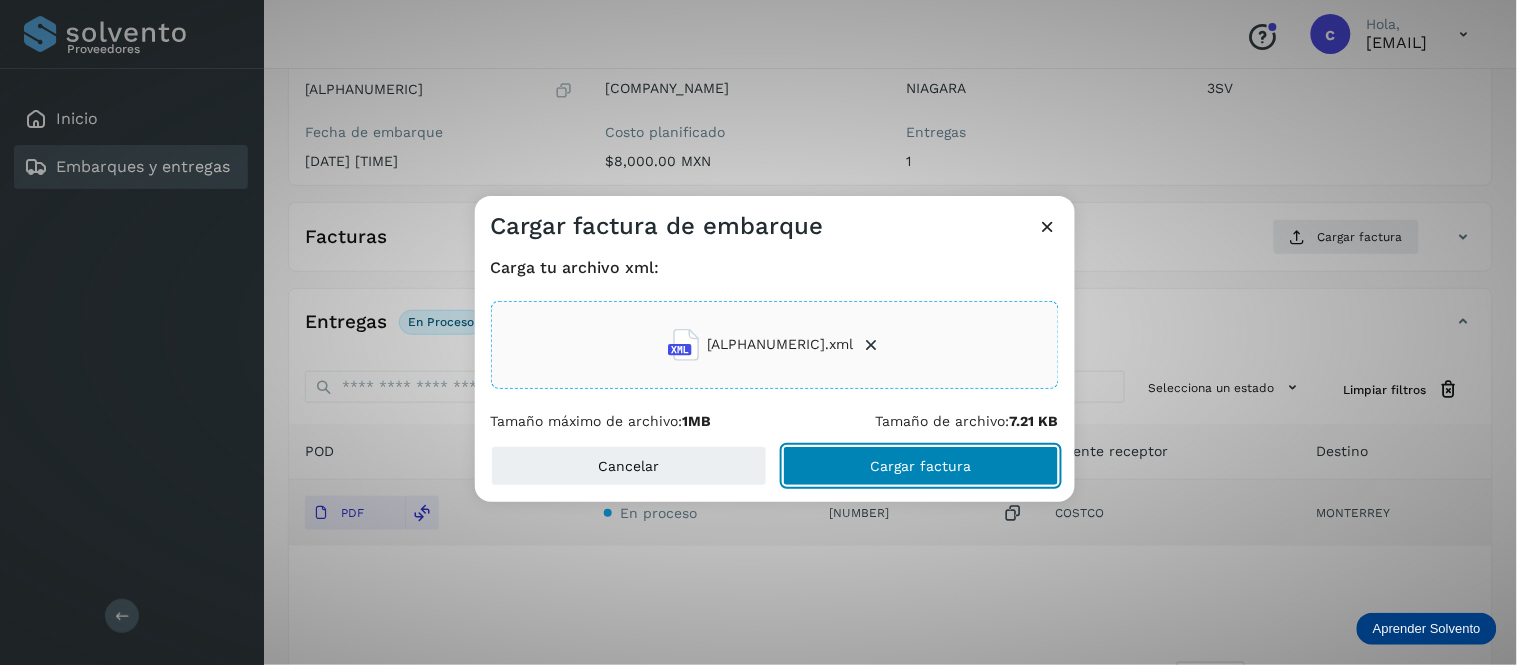 click on "Cargar factura" 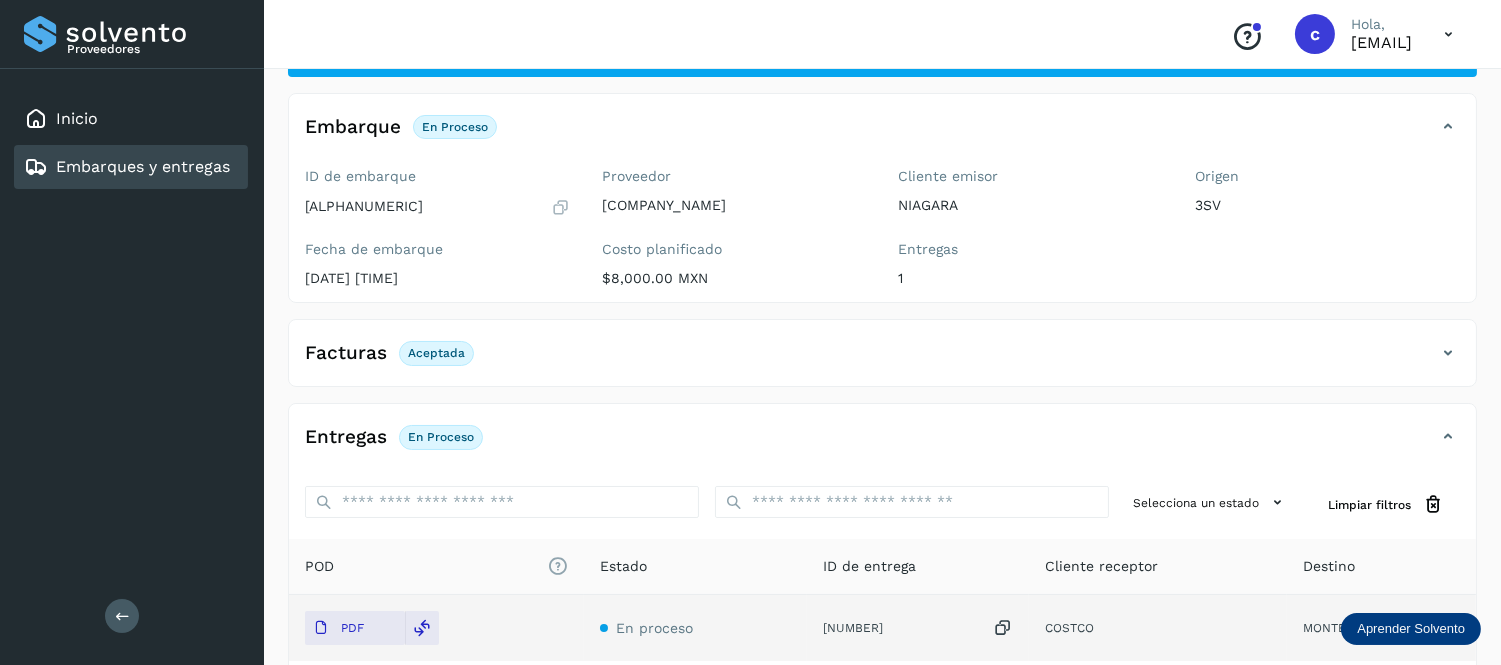 scroll, scrollTop: 78, scrollLeft: 0, axis: vertical 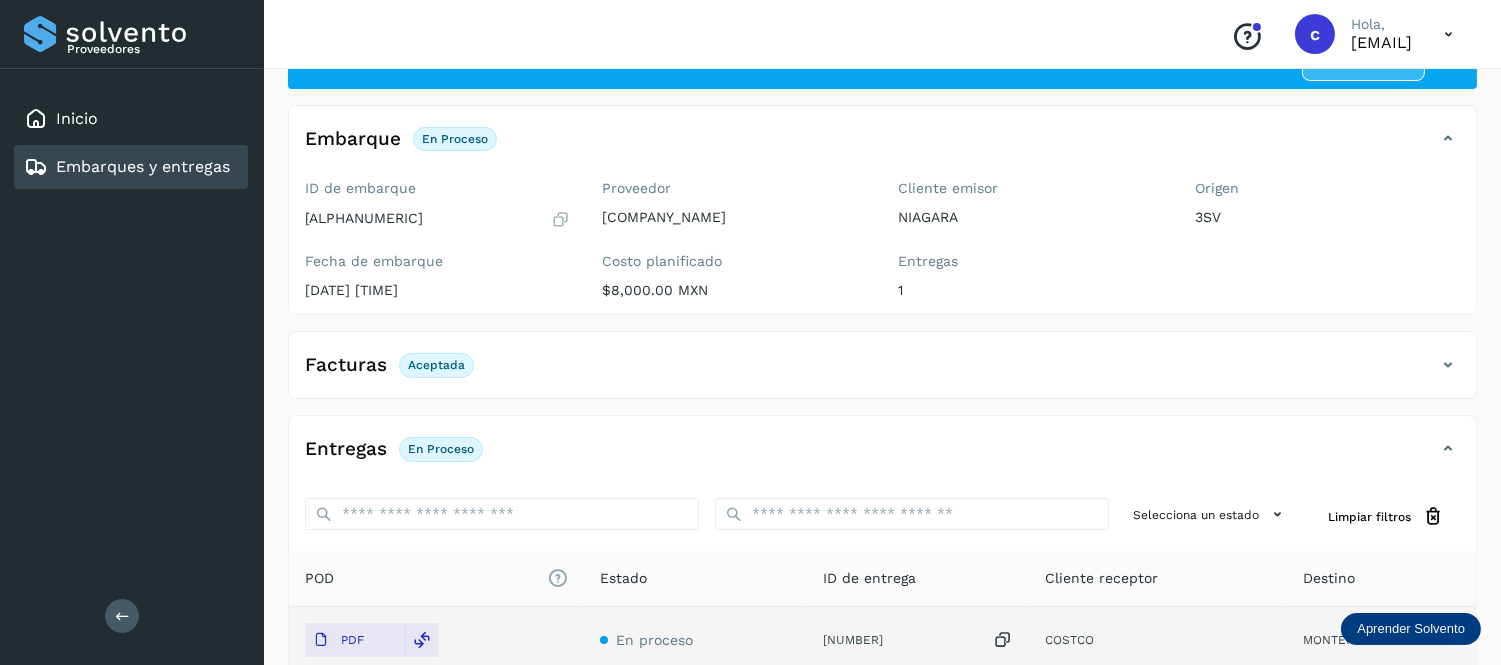 click on "Embarques y entregas" at bounding box center (143, 166) 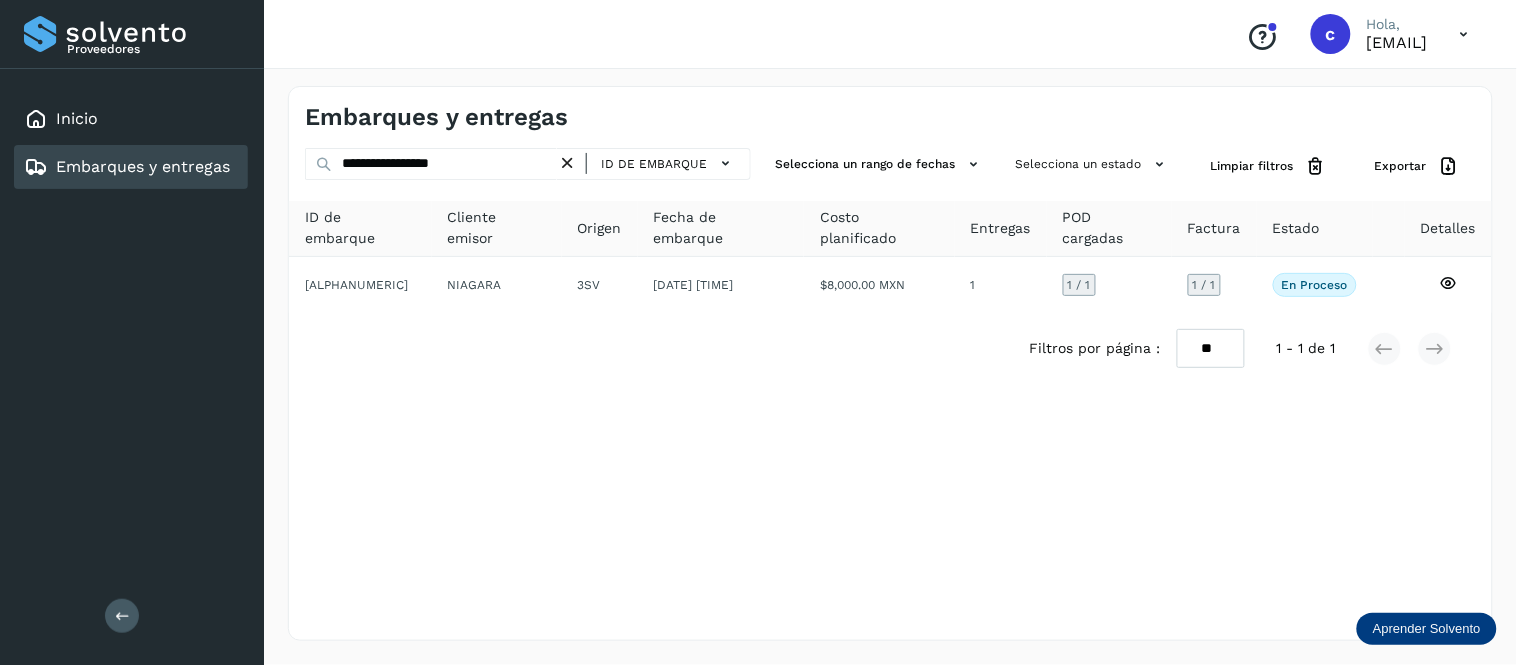 click on "**********" at bounding box center (890, 363) 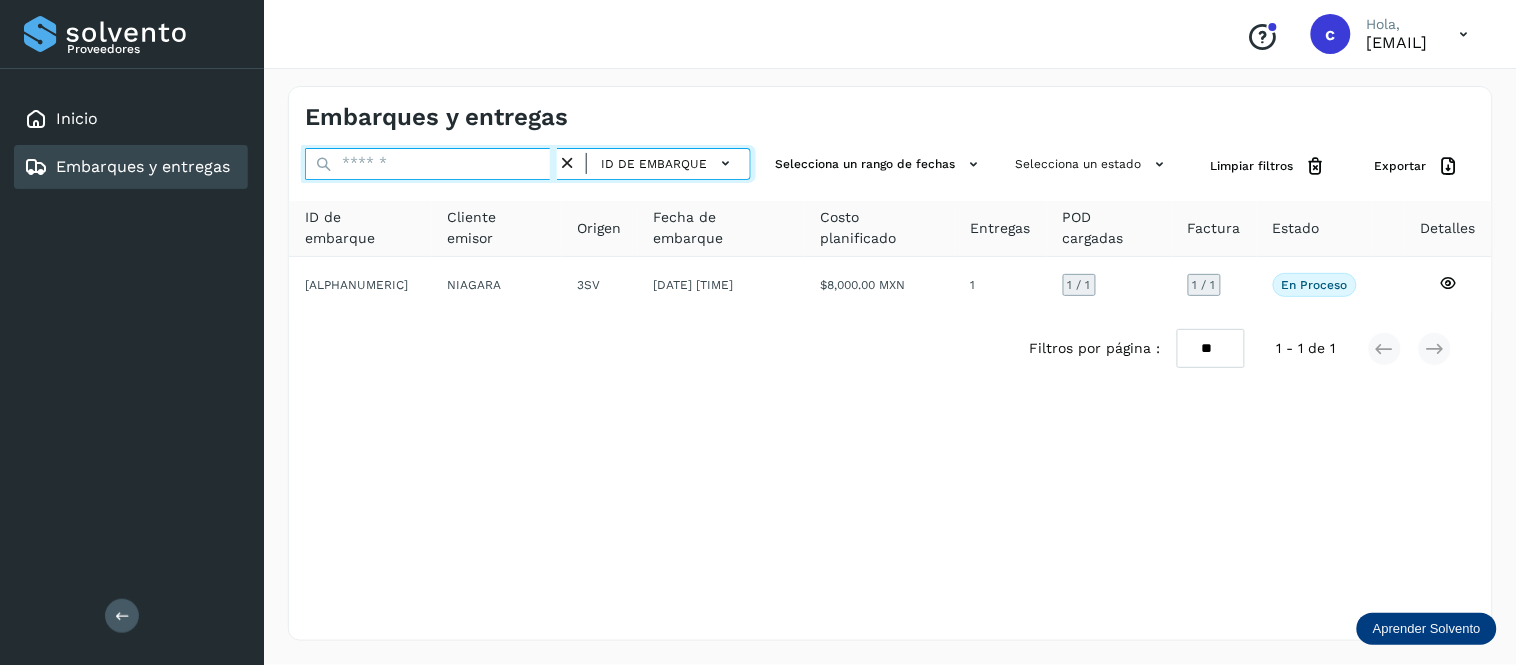 click at bounding box center [431, 164] 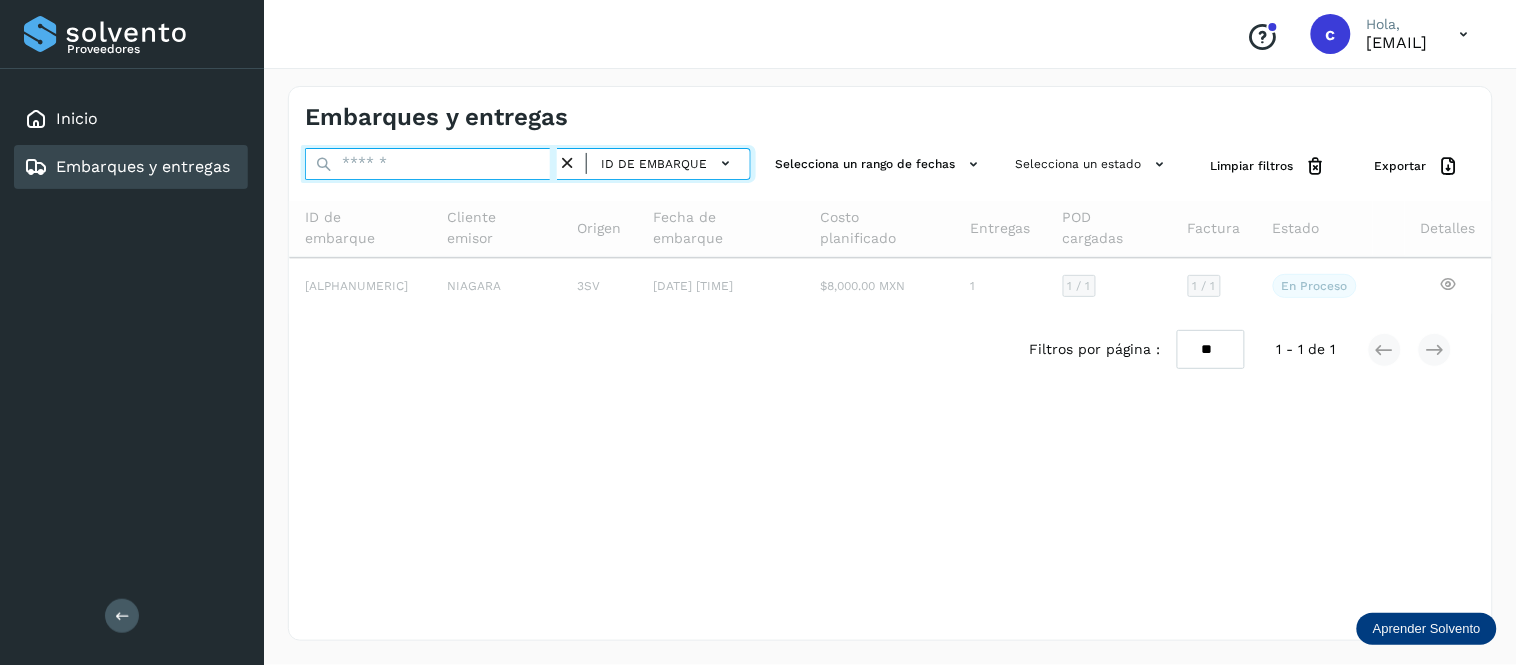 paste on "**********" 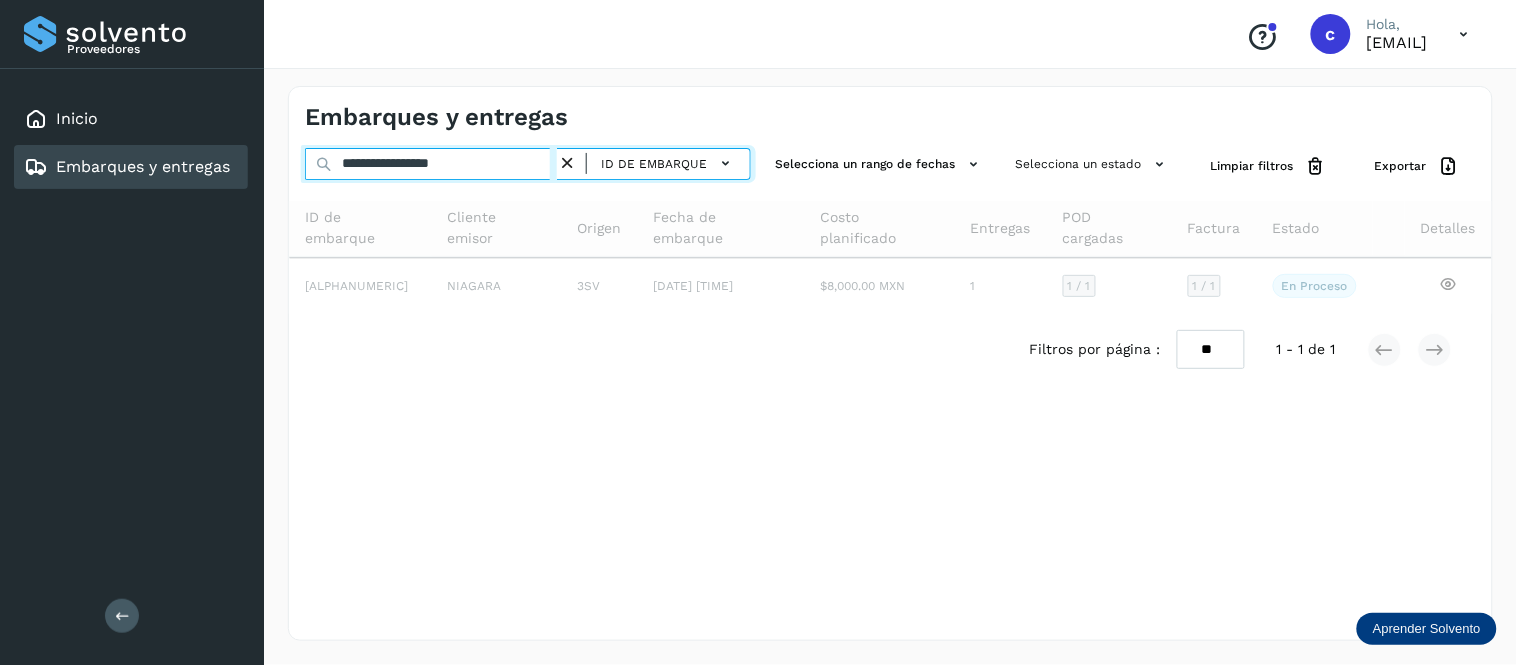 type on "**********" 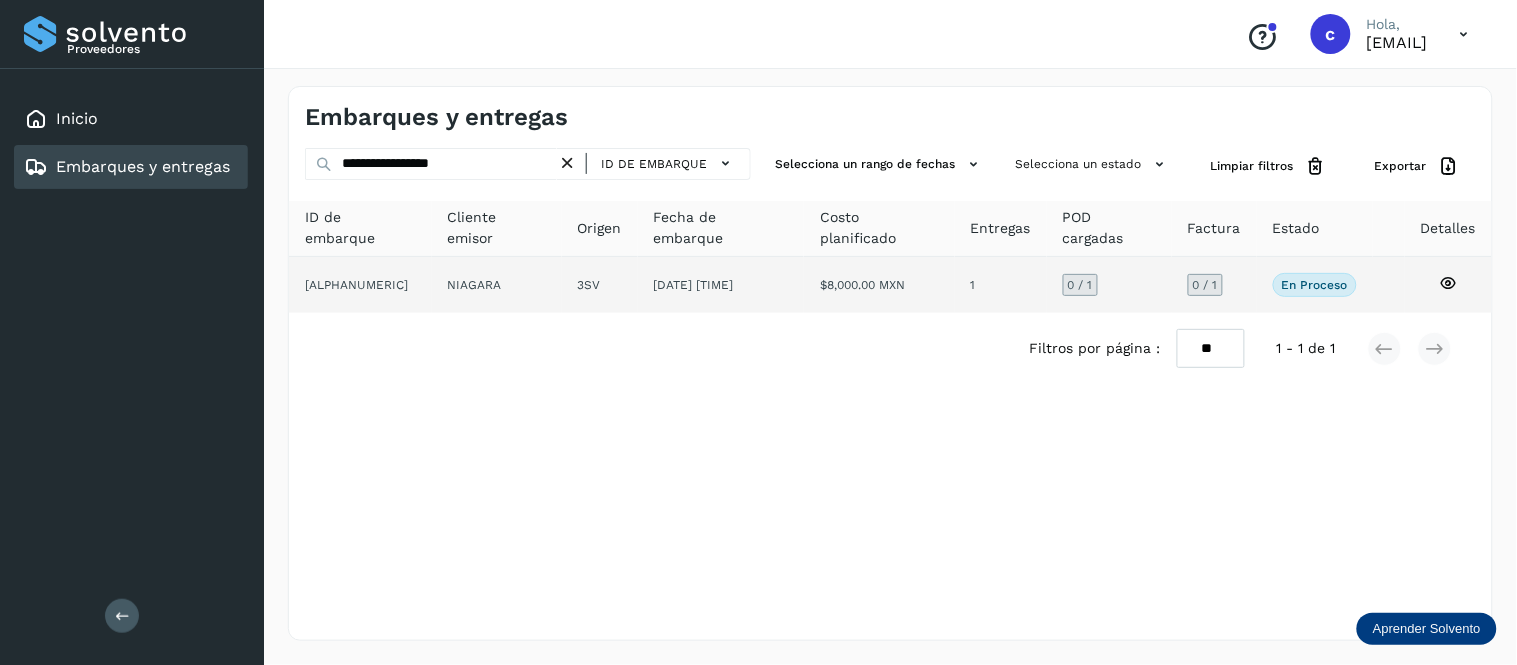 click on "[DATE] [TIME]" 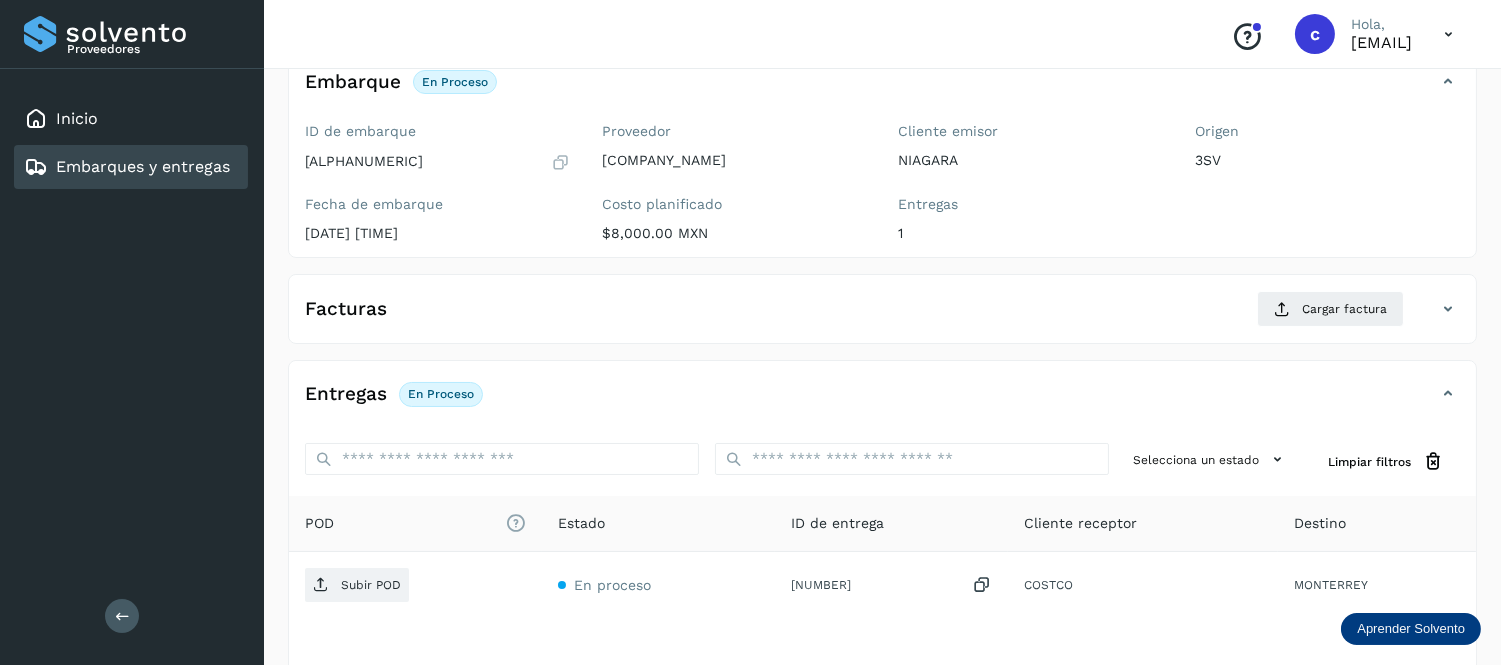 scroll, scrollTop: 136, scrollLeft: 0, axis: vertical 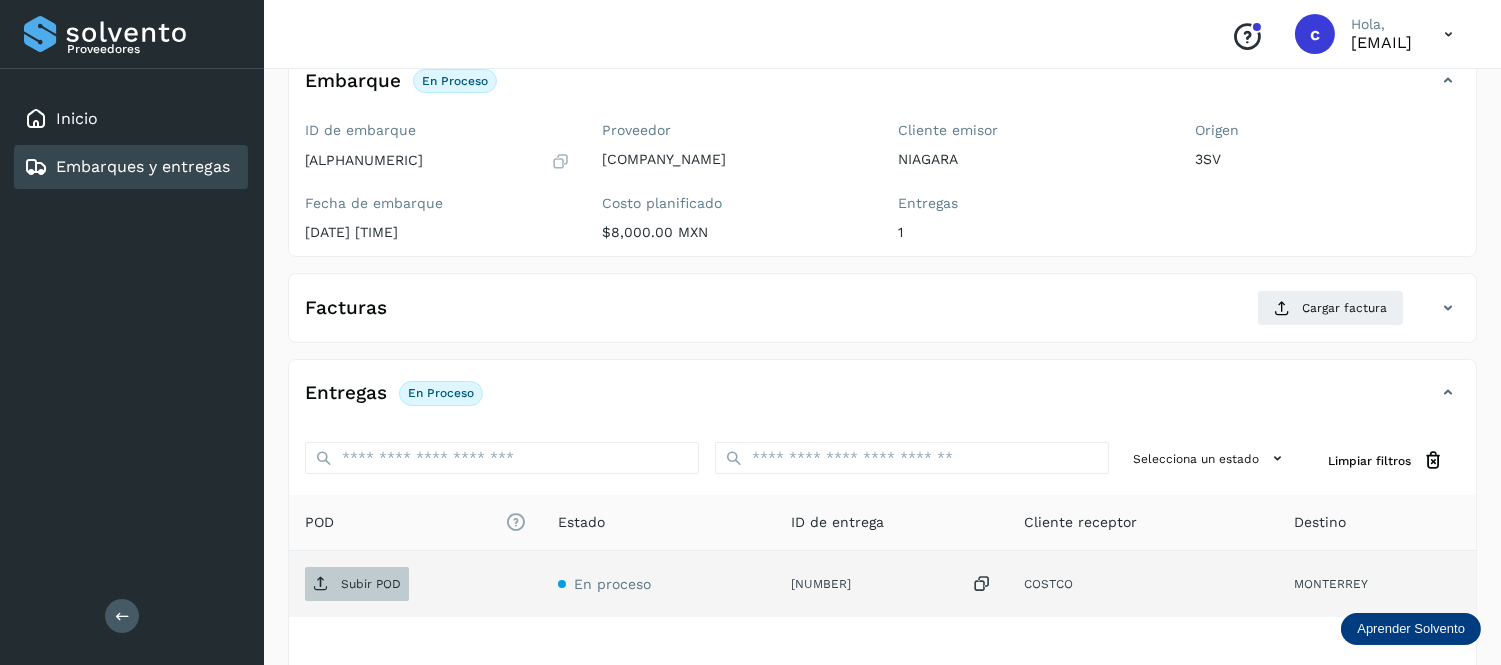 click on "Subir POD" at bounding box center [357, 584] 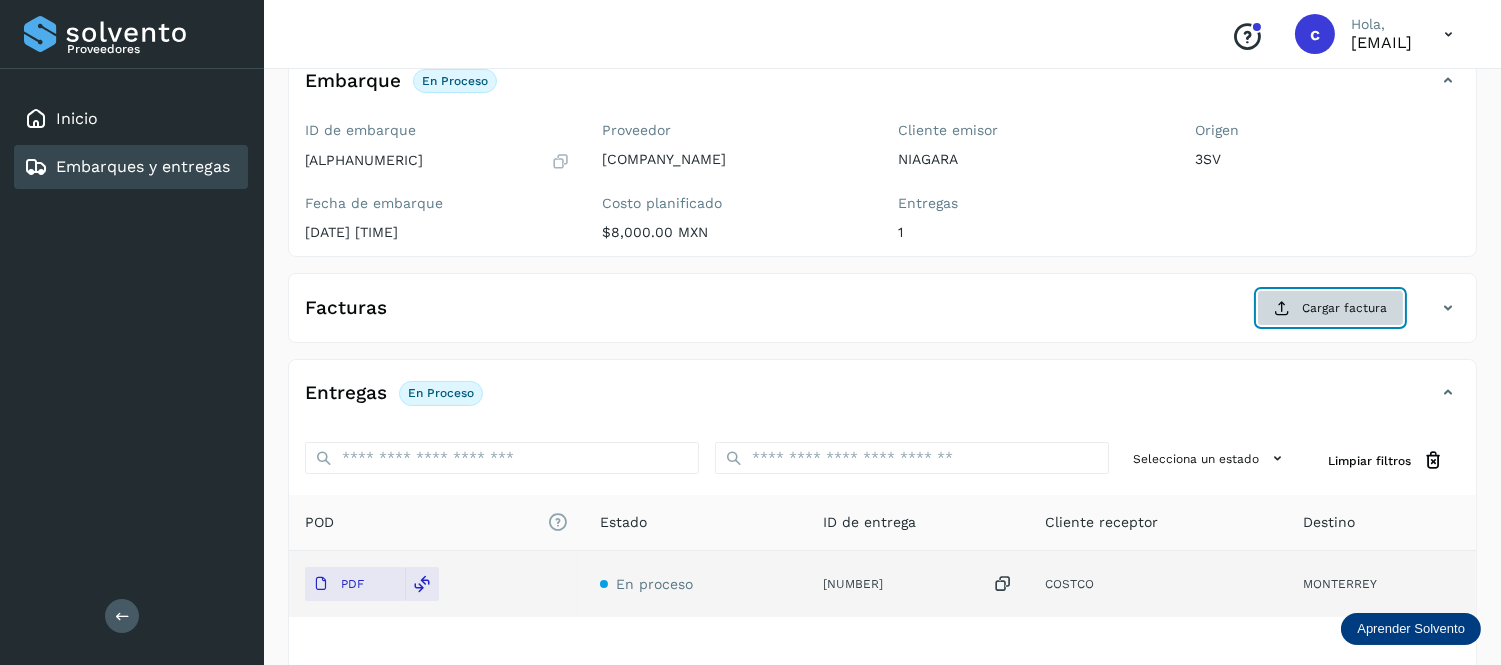 click on "Cargar factura" at bounding box center [1330, 308] 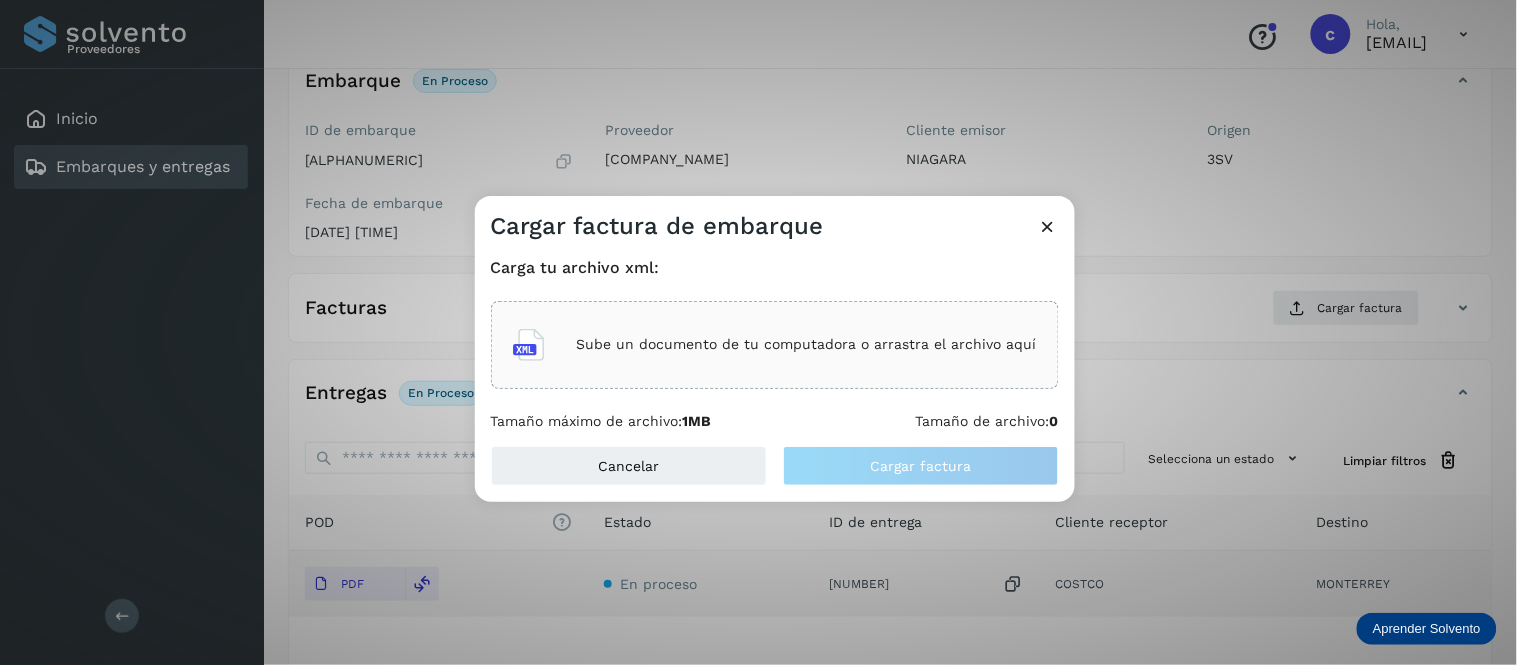 click on "Sube un documento de tu computadora o arrastra el archivo aquí" 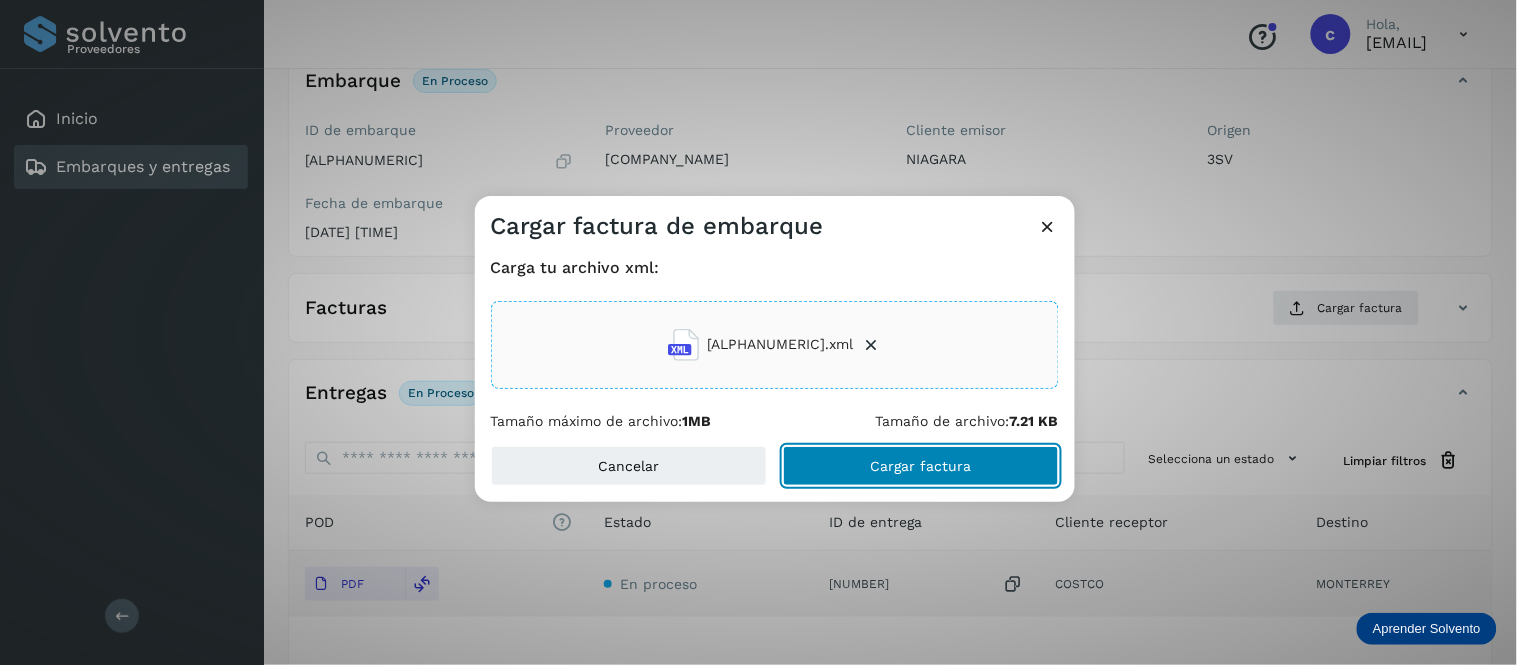 click on "Cargar factura" 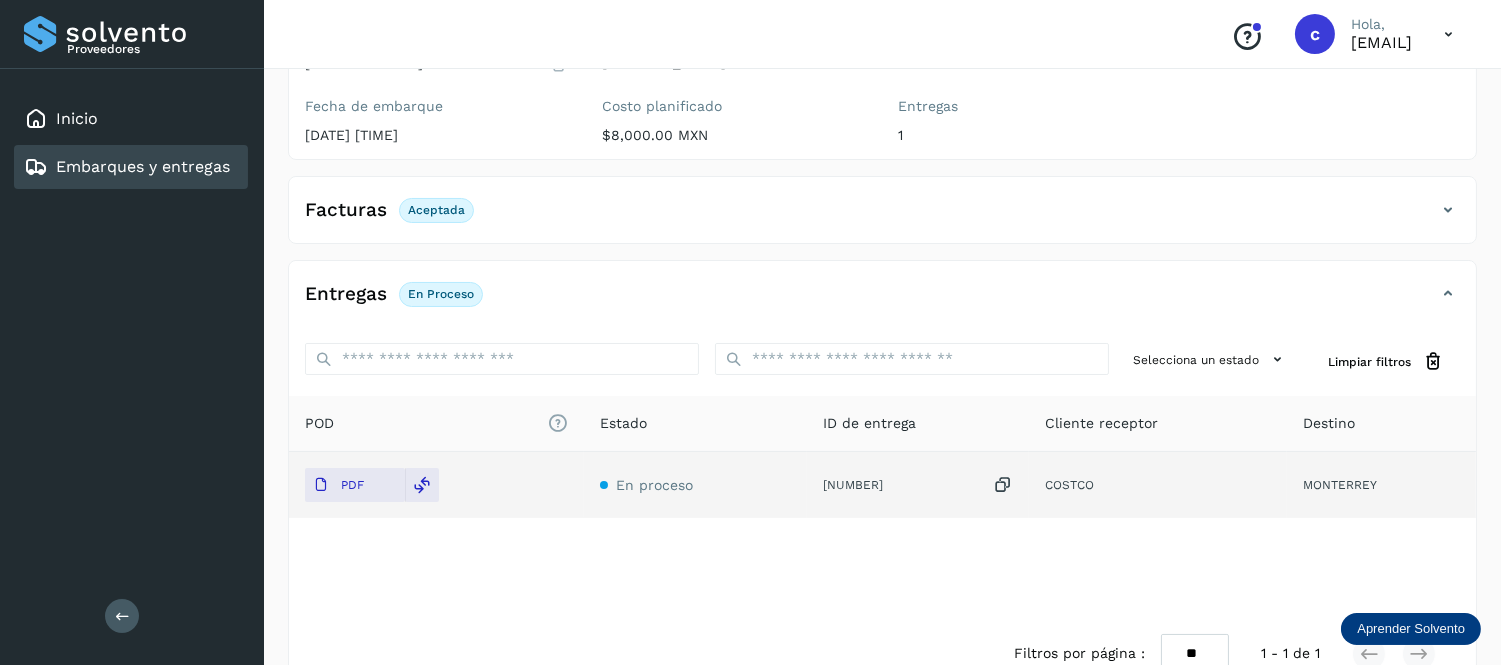 scroll, scrollTop: 0, scrollLeft: 0, axis: both 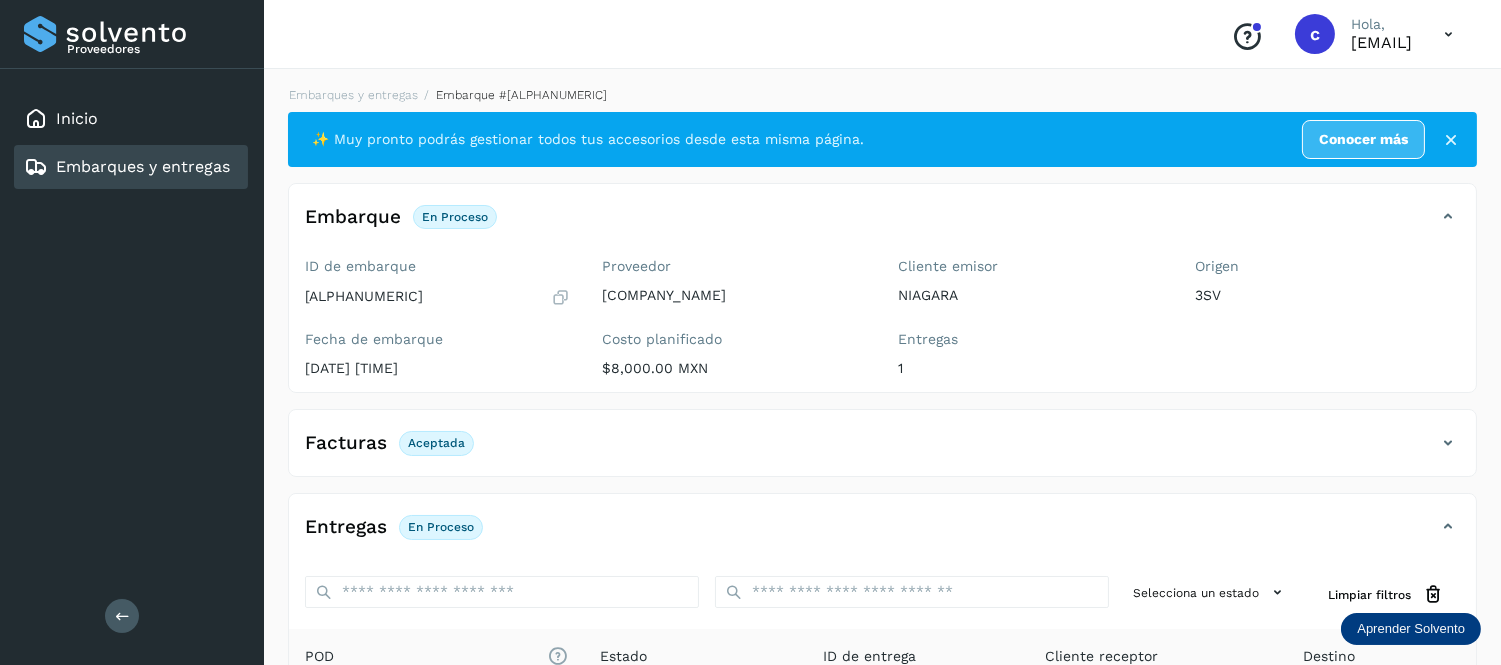 click on "Embarques y entregas" 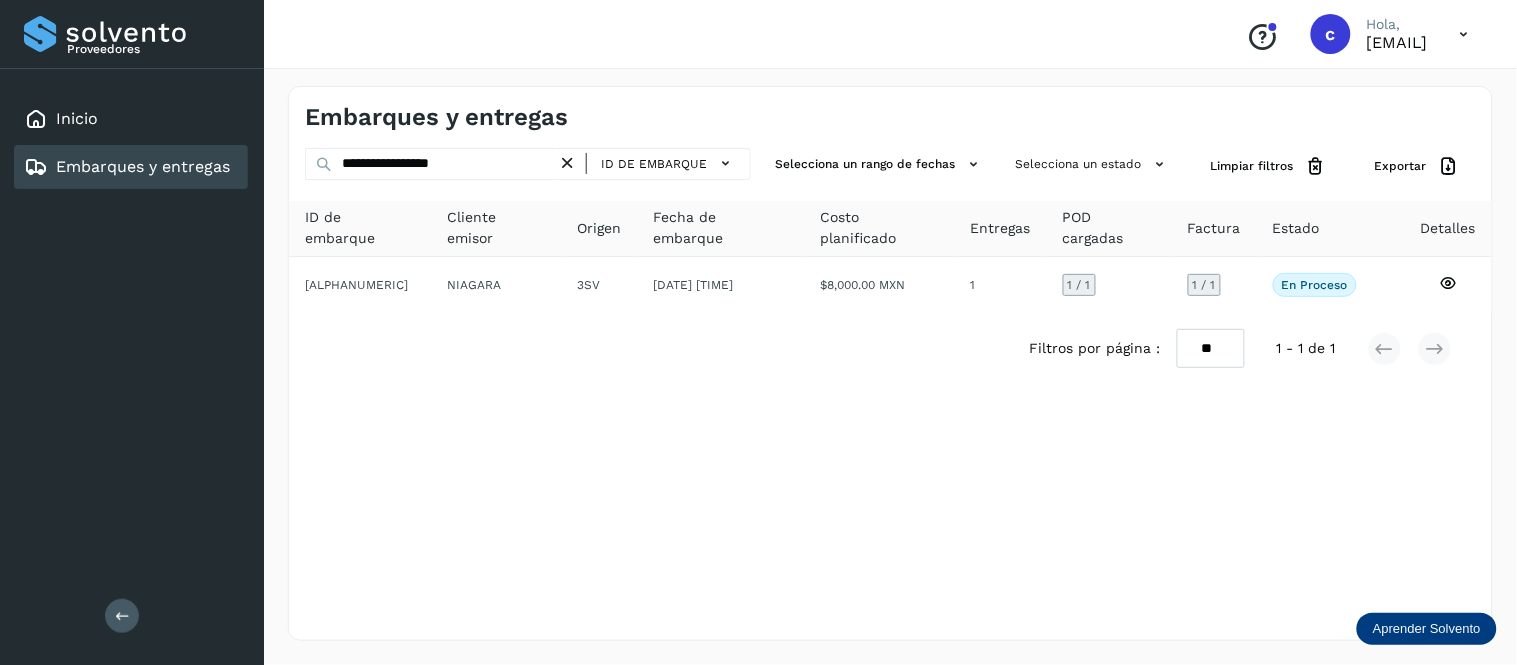 click at bounding box center (567, 163) 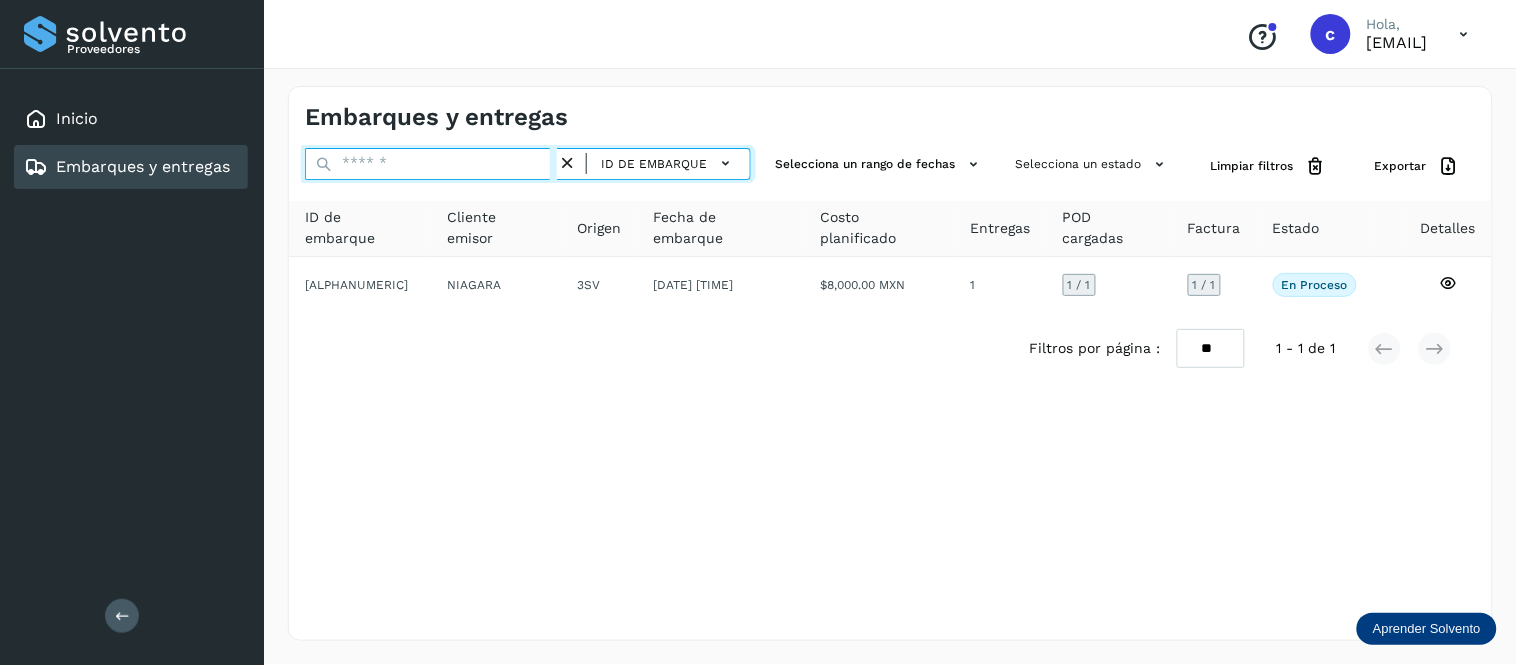 click at bounding box center (431, 164) 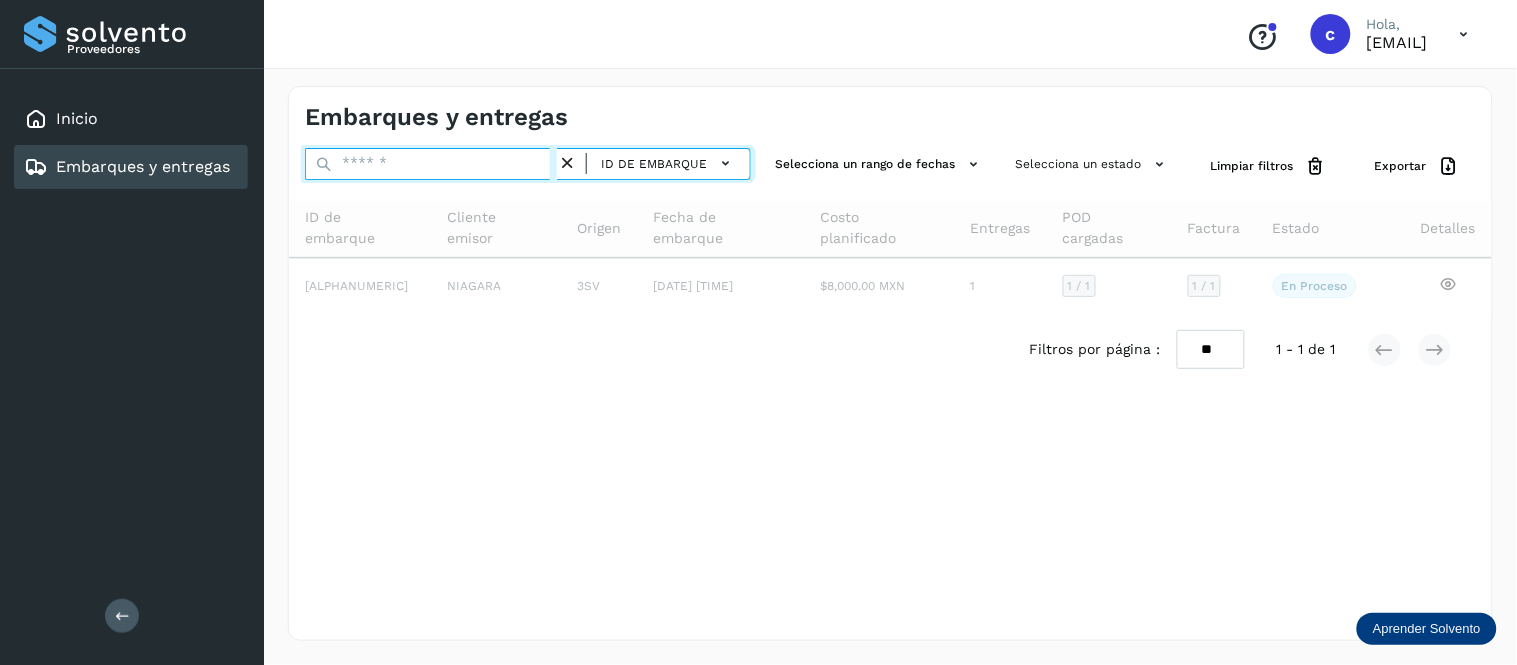 paste on "**********" 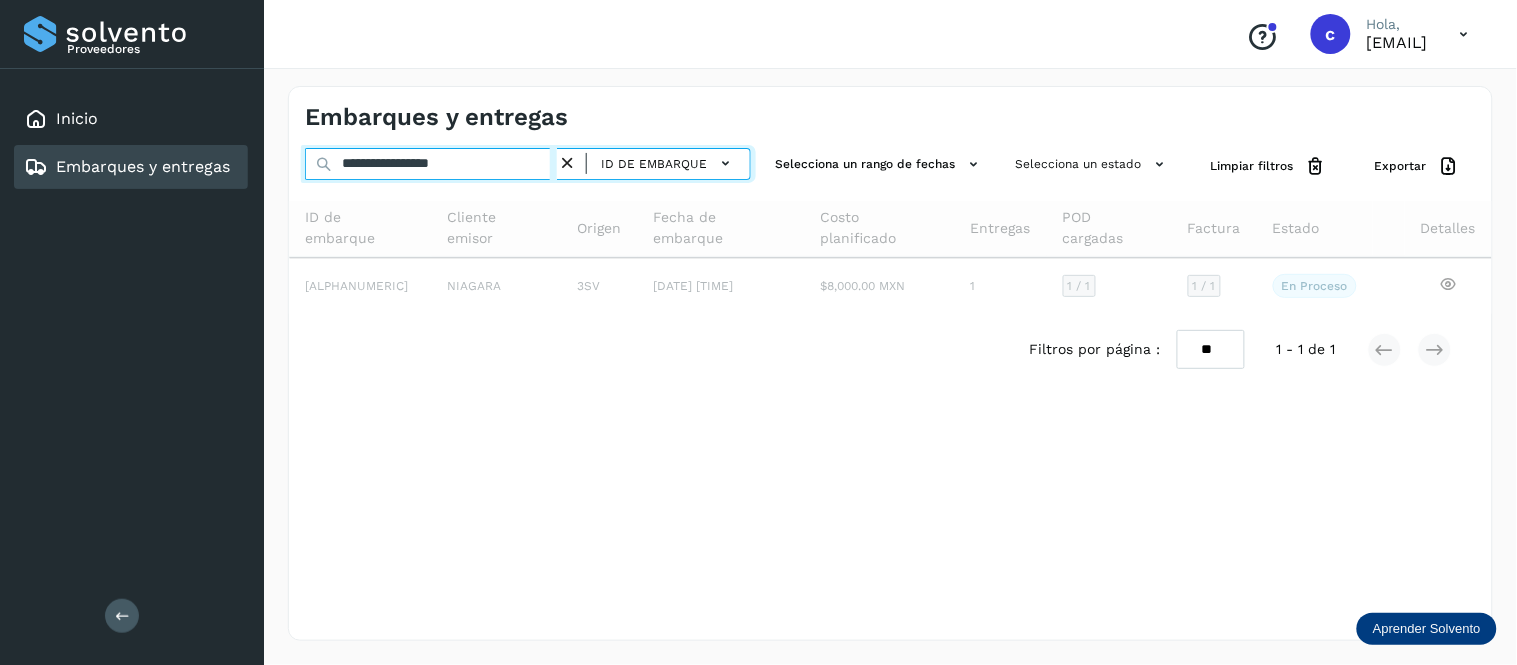 type on "**********" 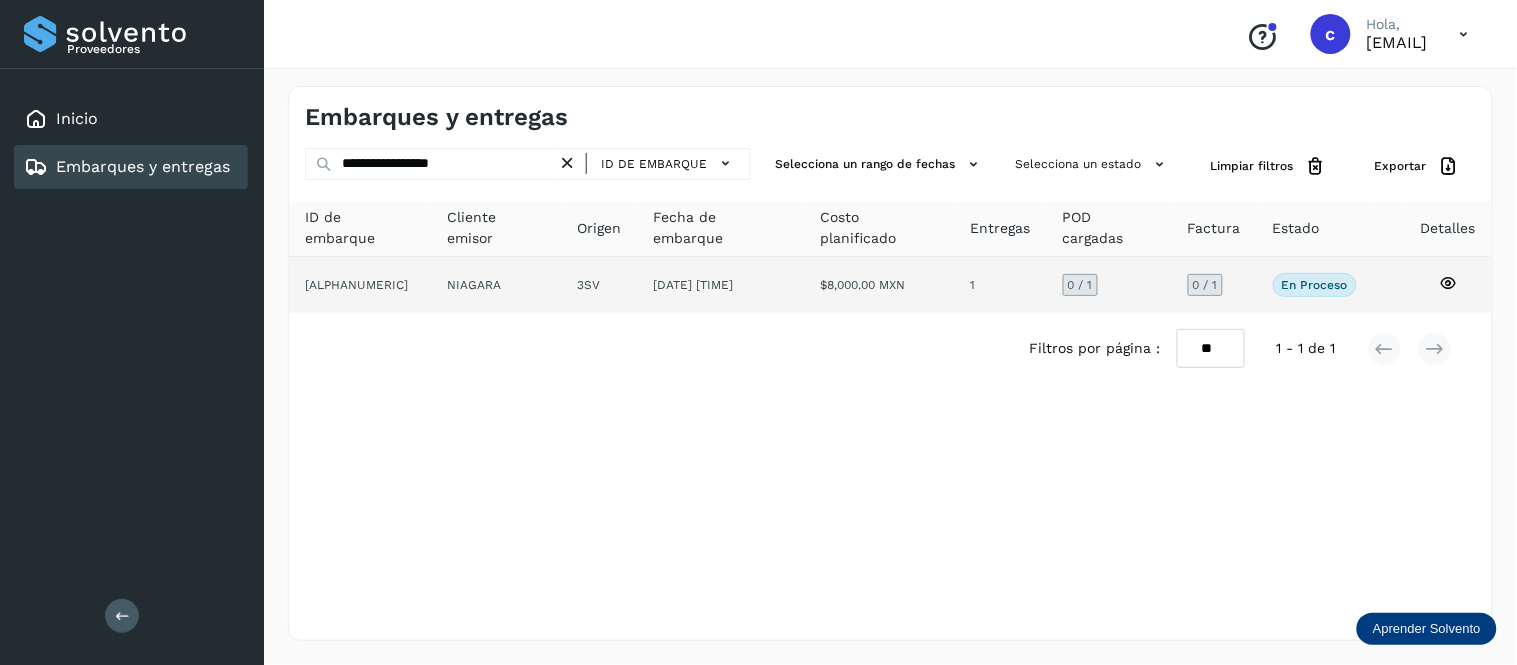 click on "[DATE] [TIME]" 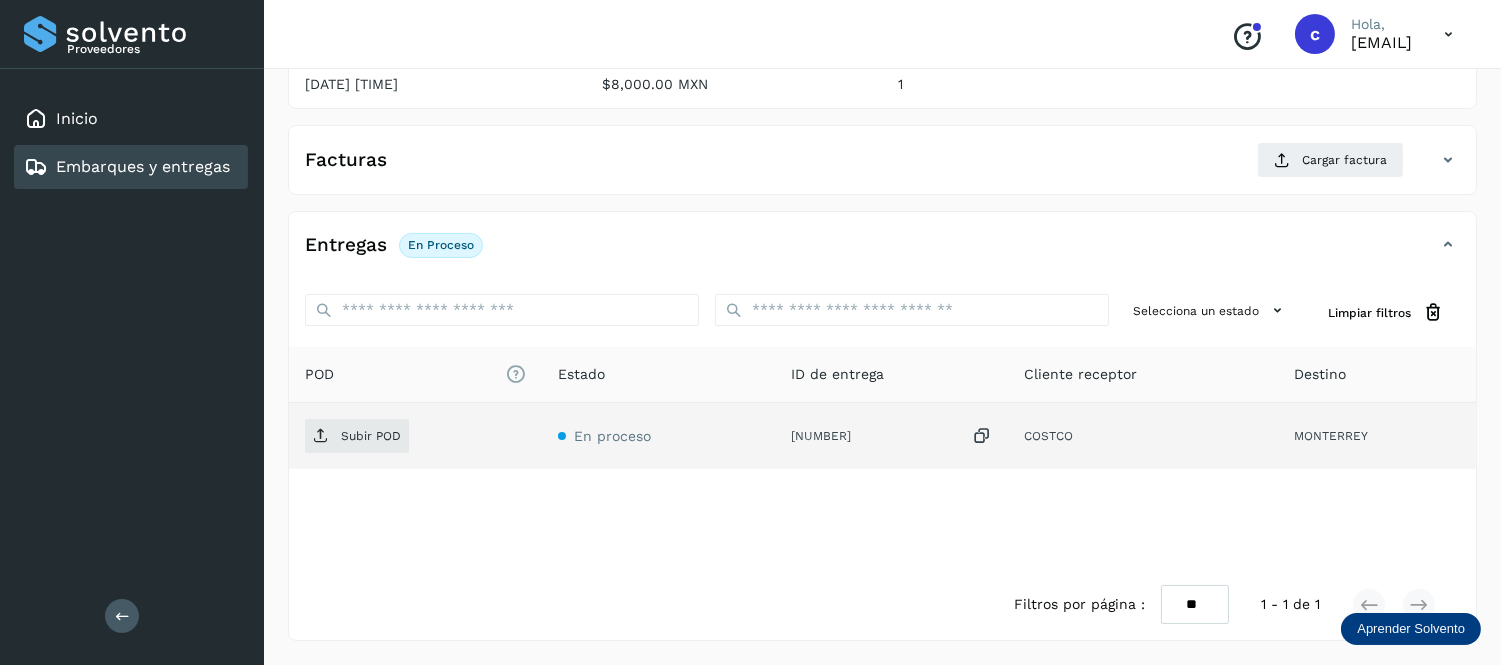 scroll, scrollTop: 297, scrollLeft: 0, axis: vertical 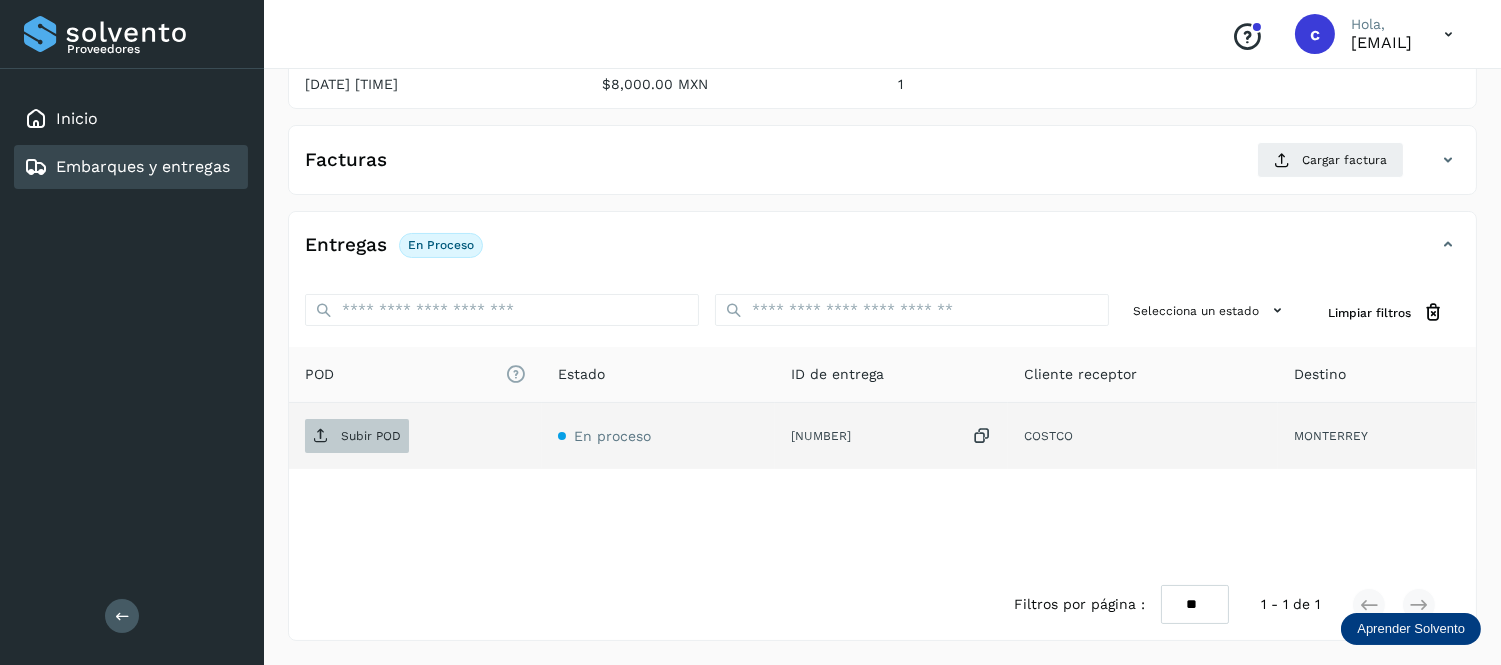 click on "Subir POD" at bounding box center [357, 436] 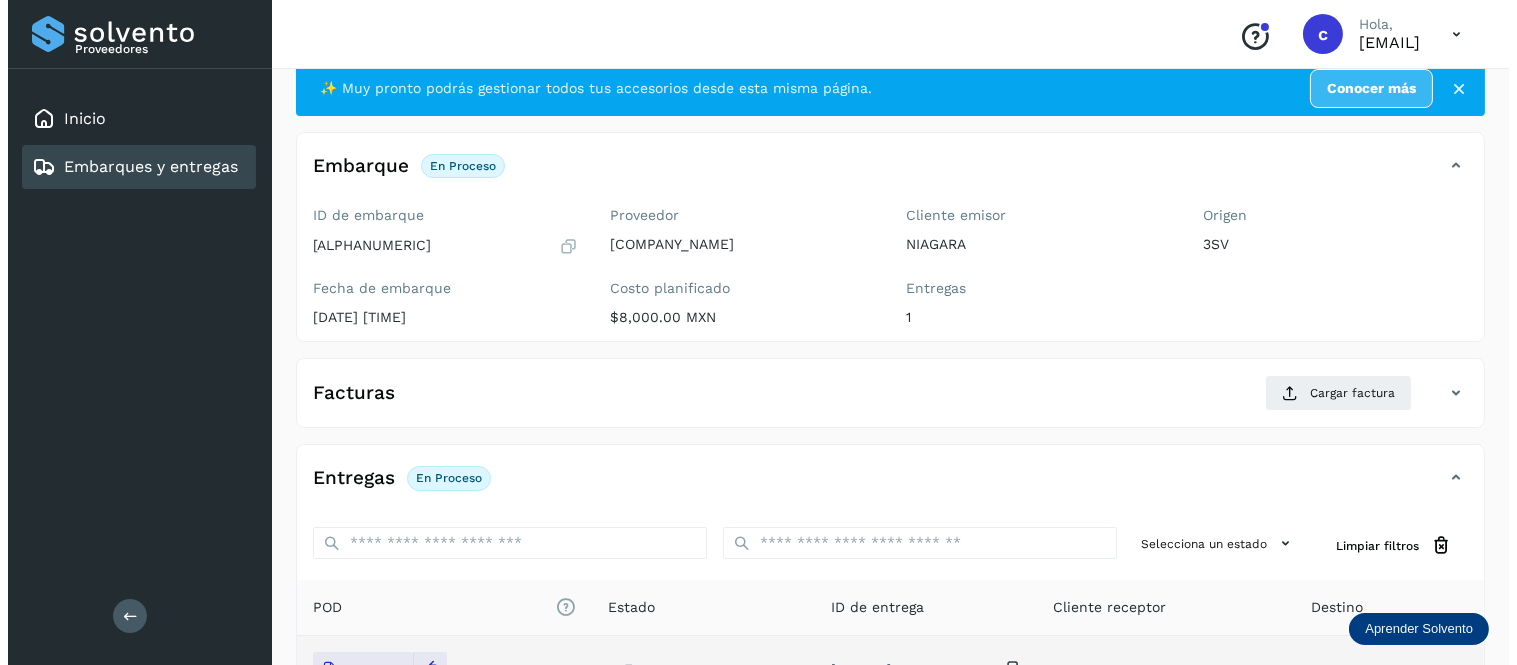 scroll, scrollTop: 297, scrollLeft: 0, axis: vertical 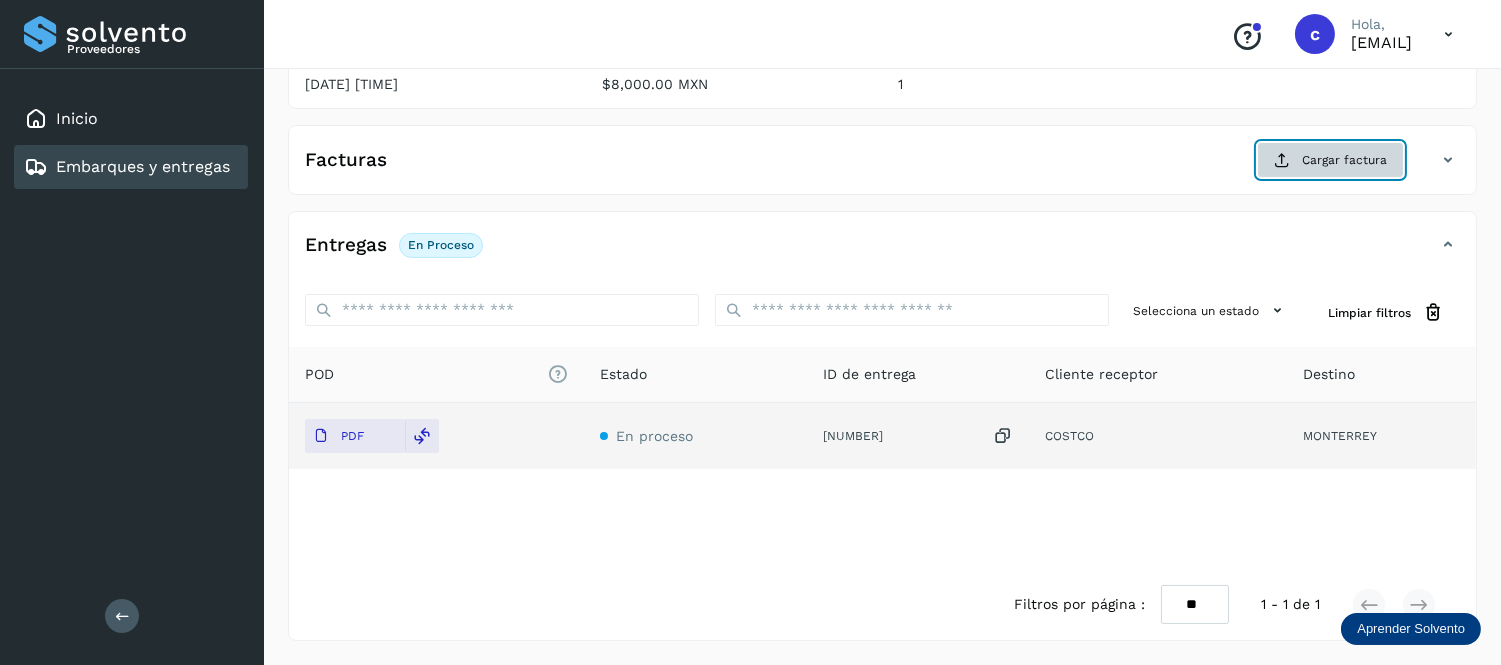 click on "Cargar factura" 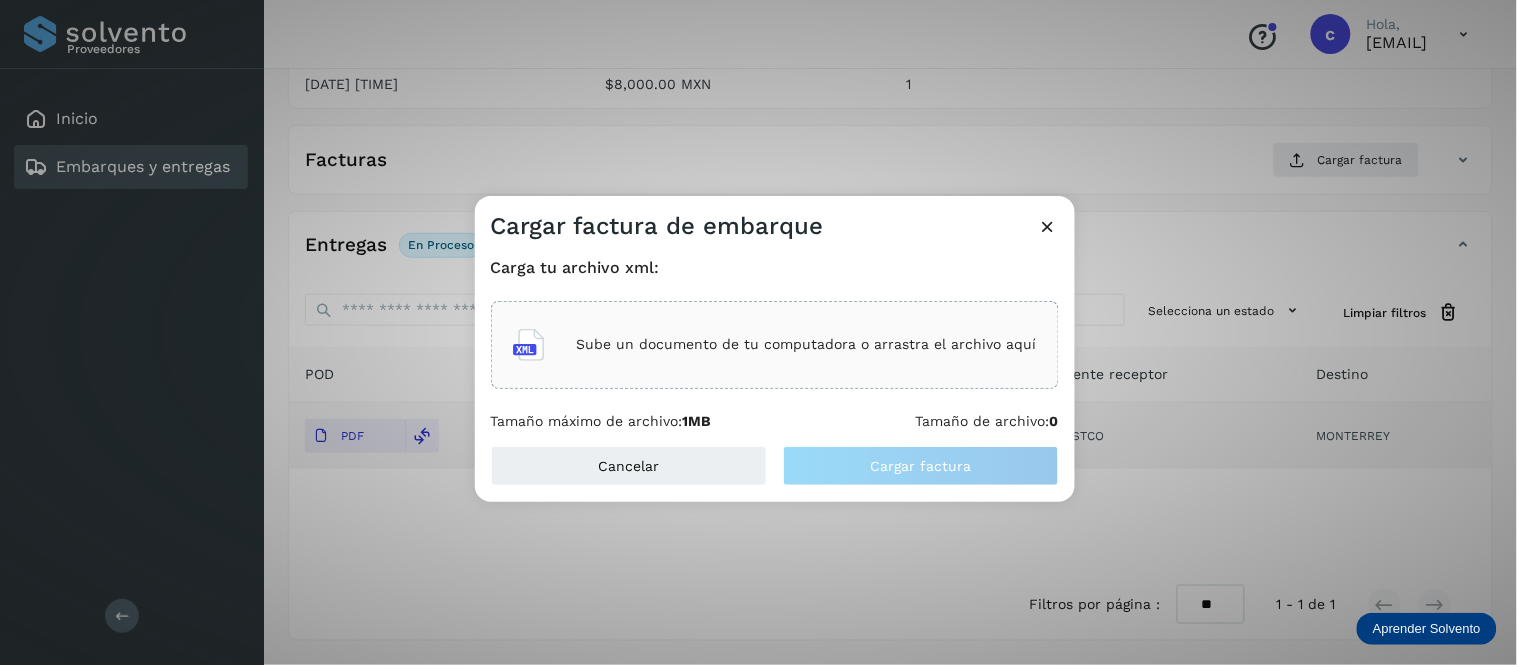 click on "Sube un documento de tu computadora o arrastra el archivo aquí" at bounding box center [807, 344] 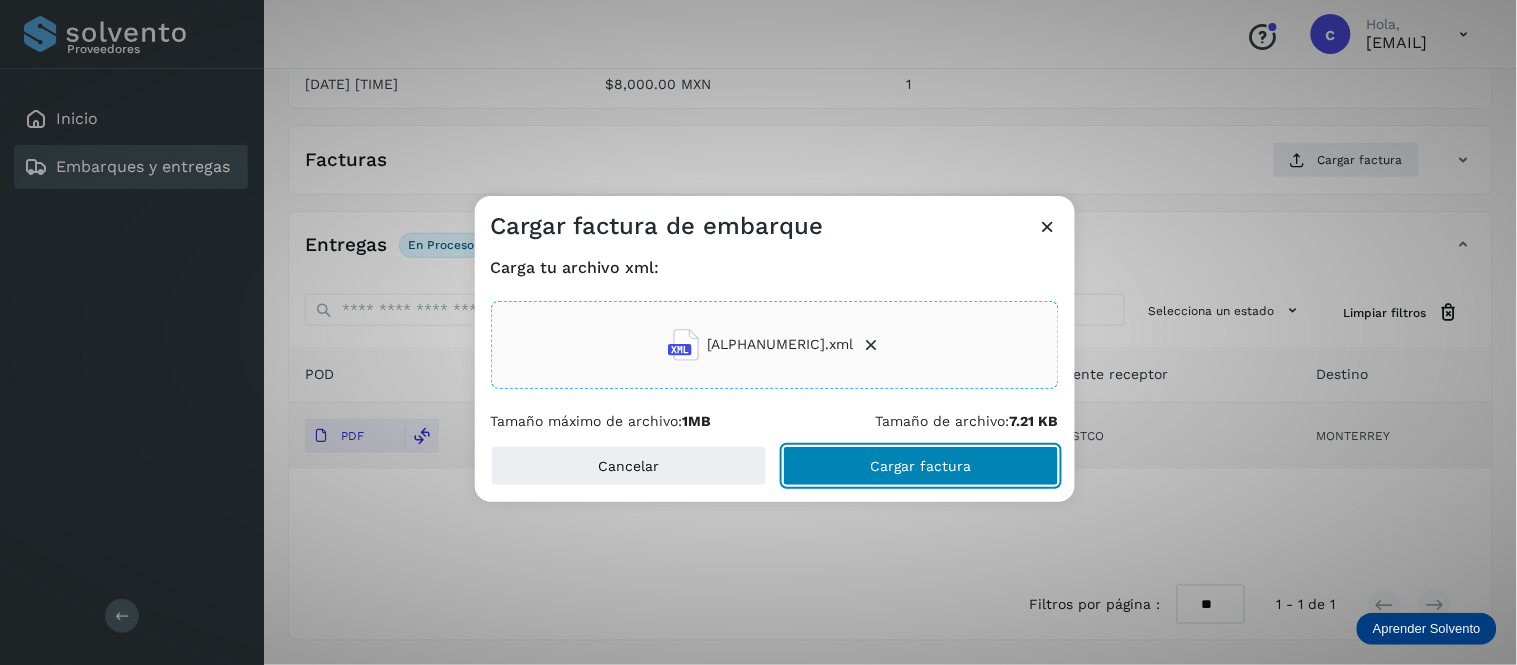click on "Cargar factura" 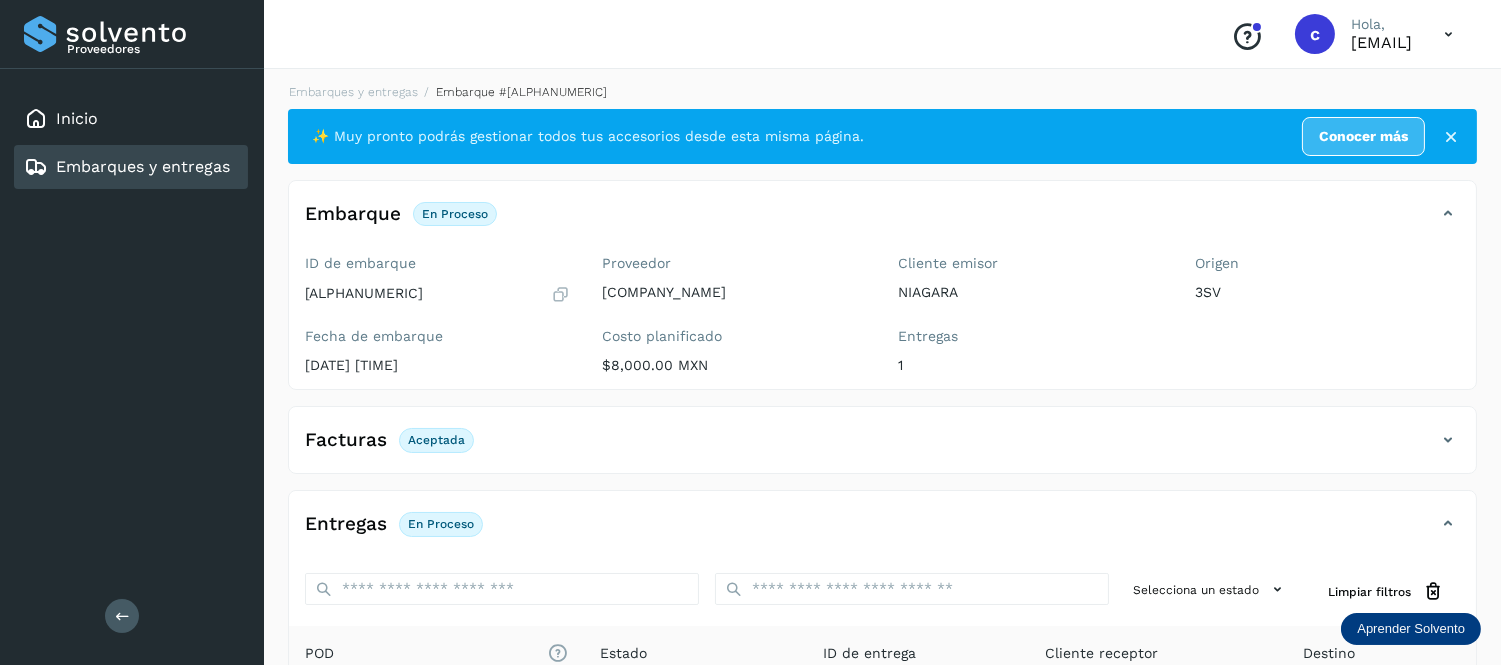 scroll, scrollTop: 0, scrollLeft: 0, axis: both 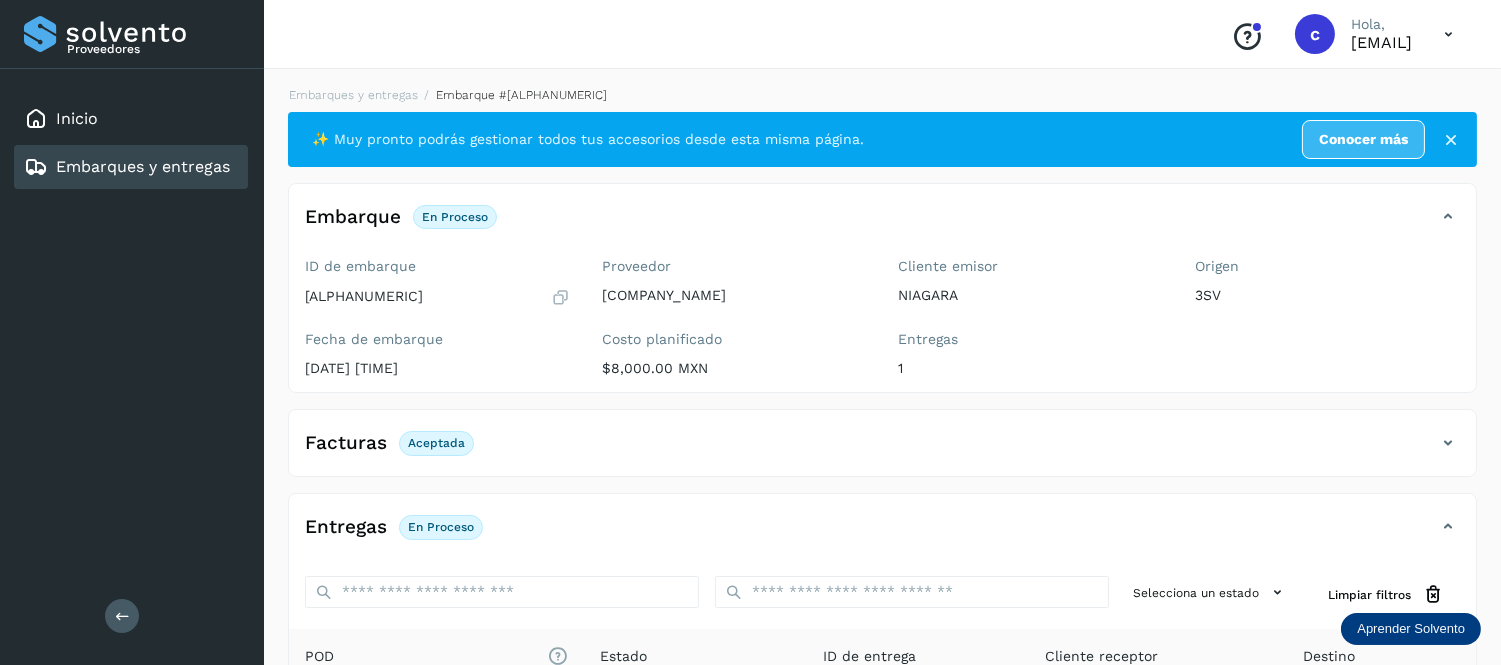 click on "Embarques y entregas" at bounding box center [143, 166] 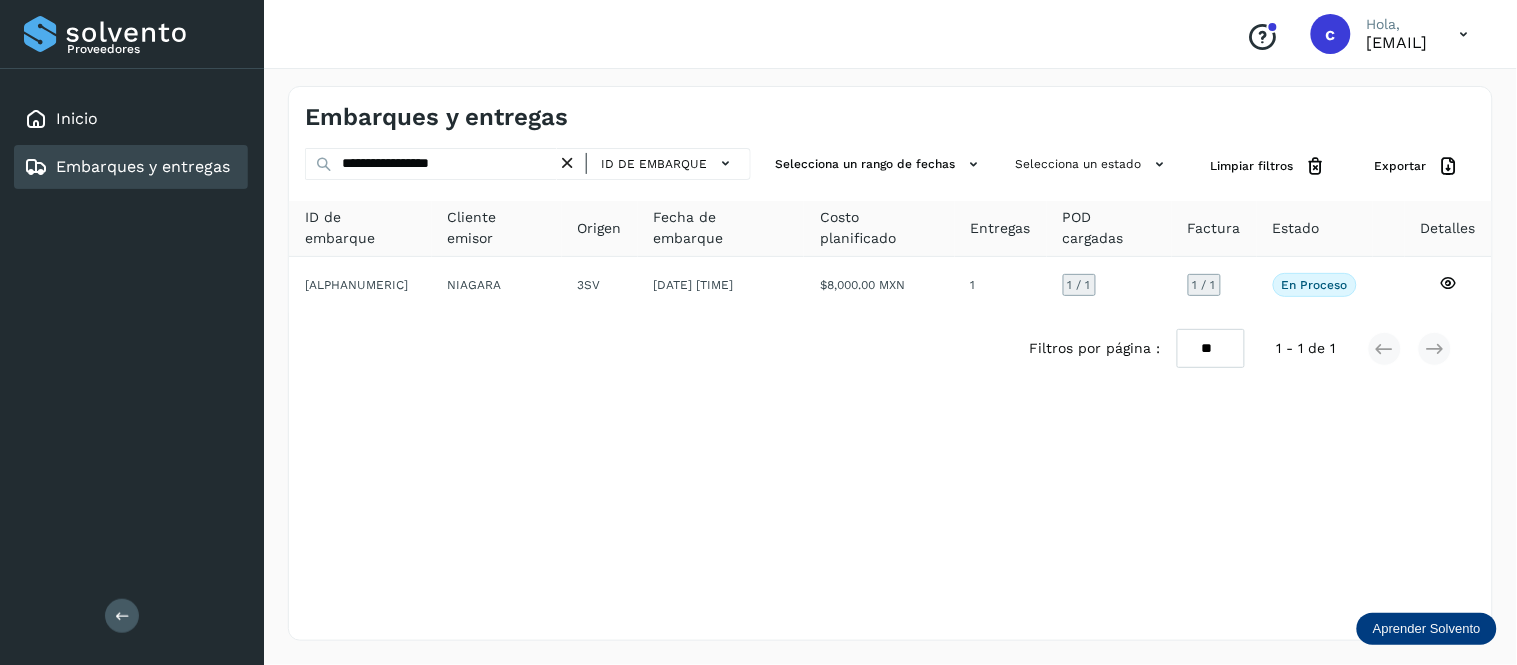 click at bounding box center (567, 163) 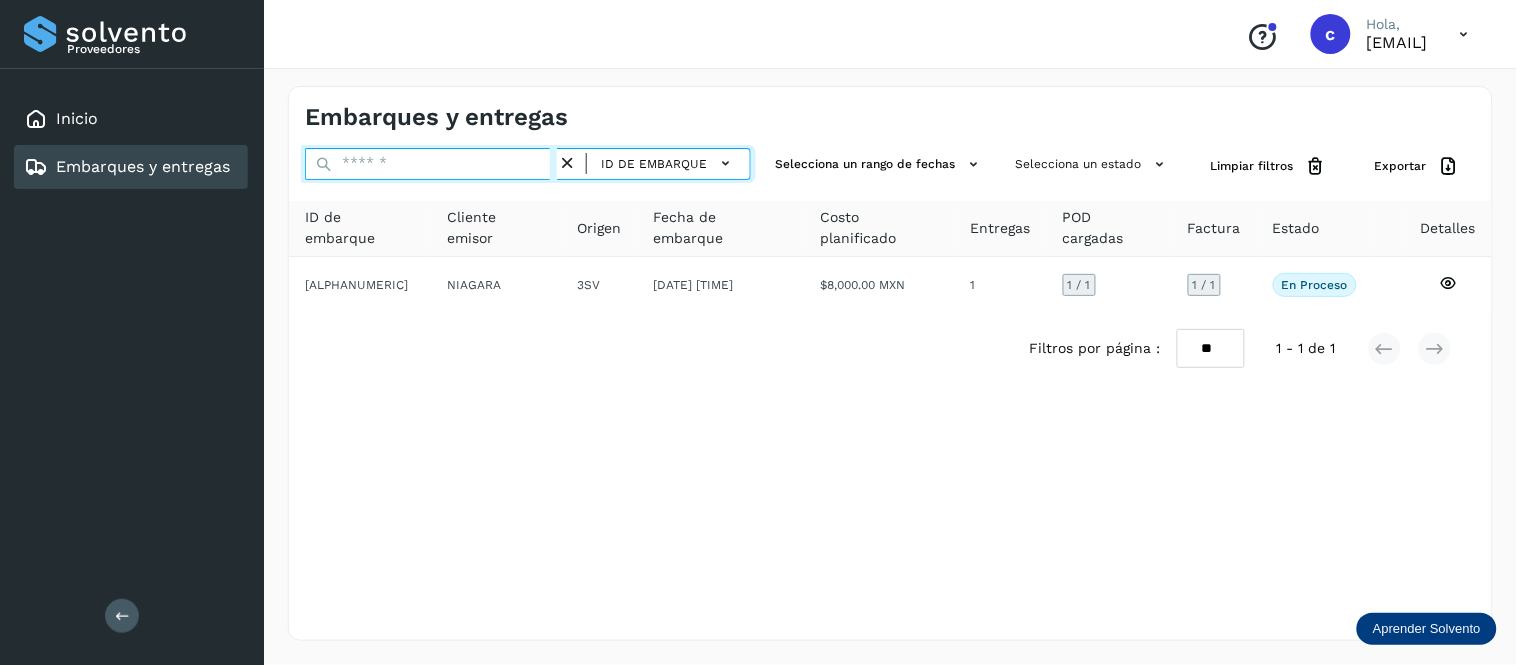 click at bounding box center (431, 164) 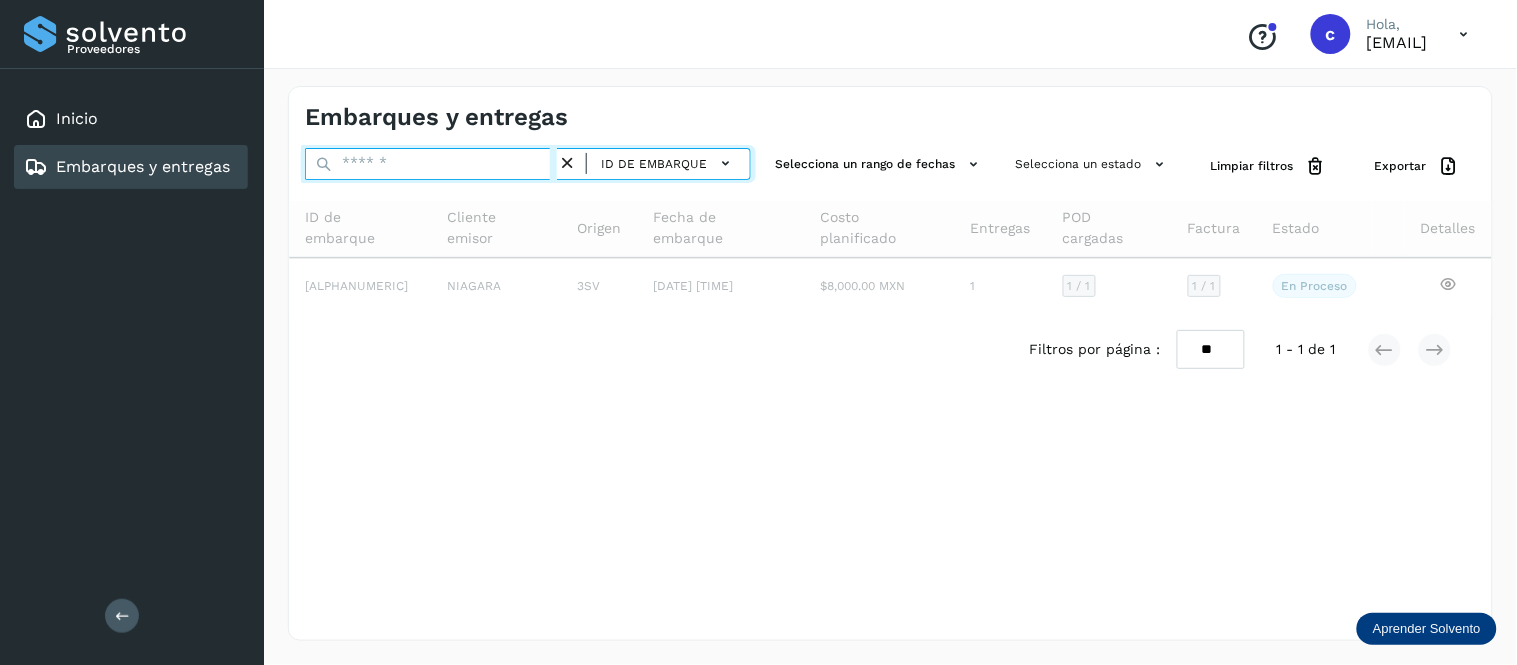 paste on "**********" 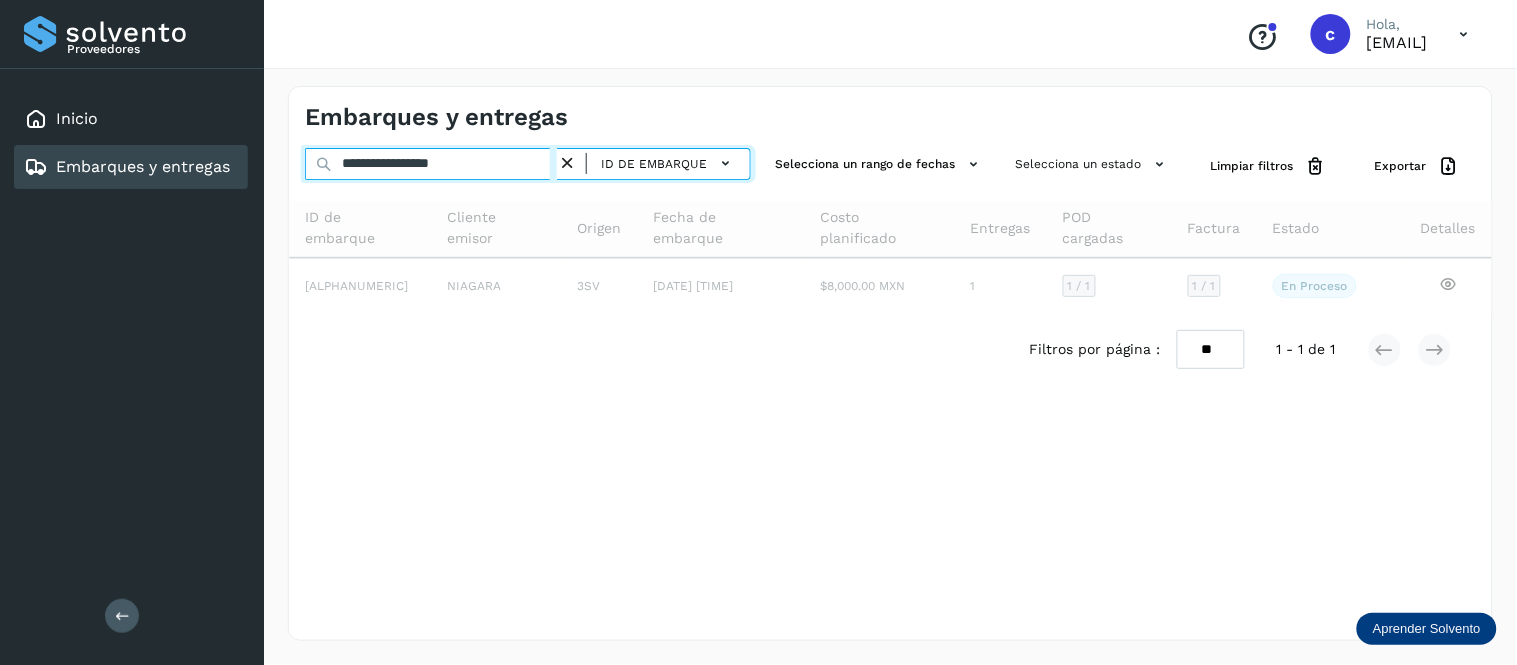 type on "**********" 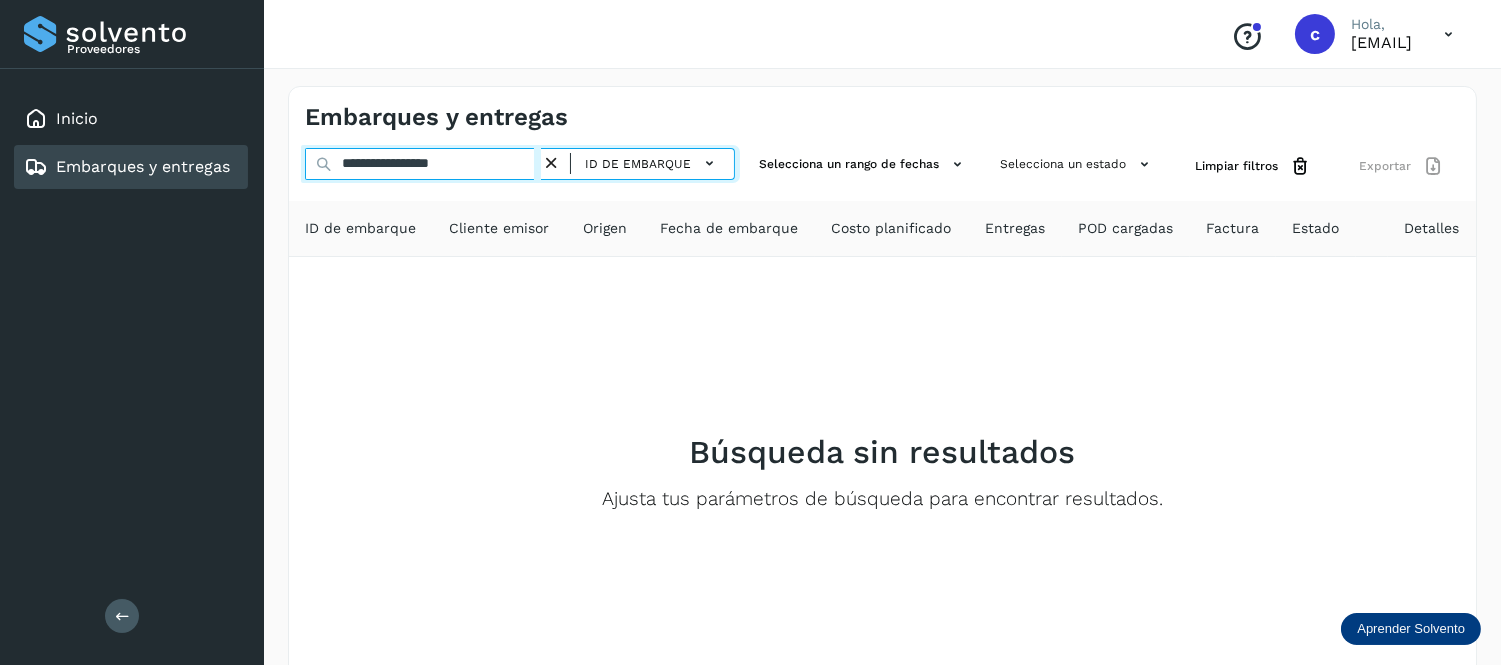 drag, startPoint x: 266, startPoint y: 166, endPoint x: 218, endPoint y: 165, distance: 48.010414 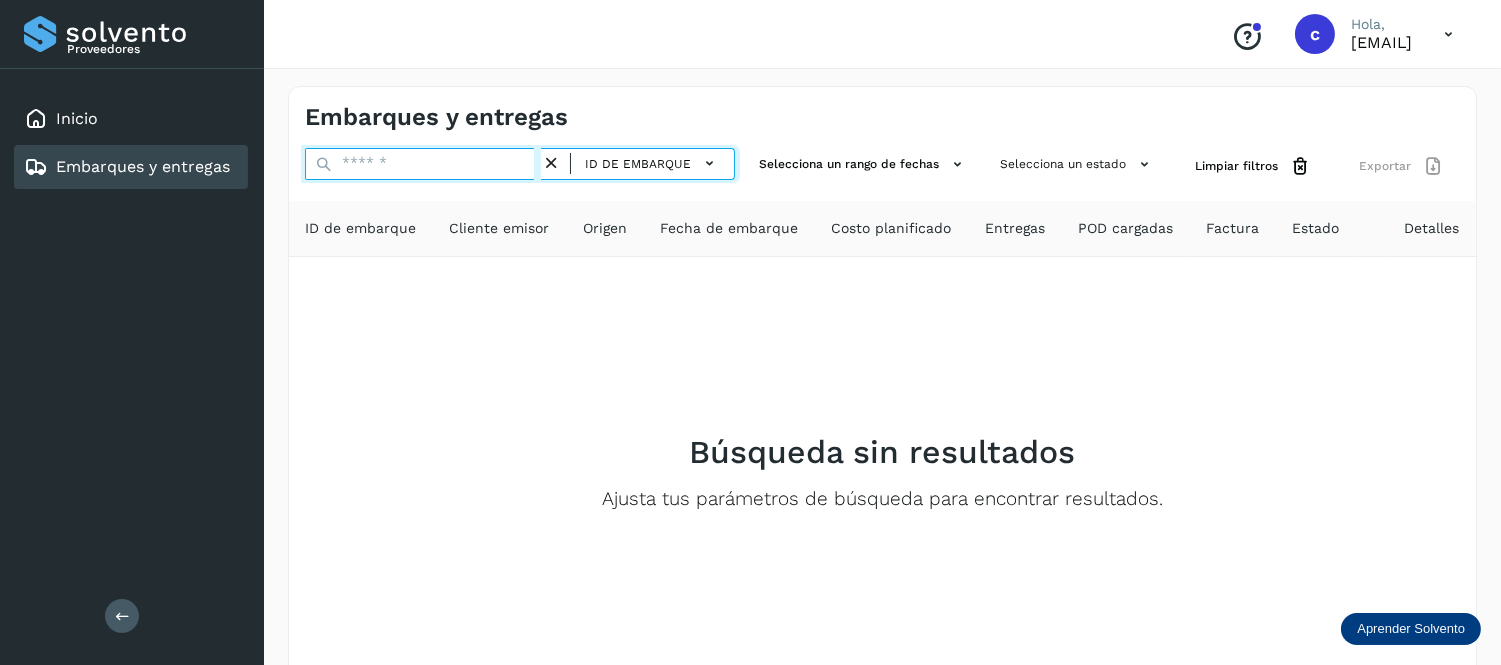 paste on "**********" 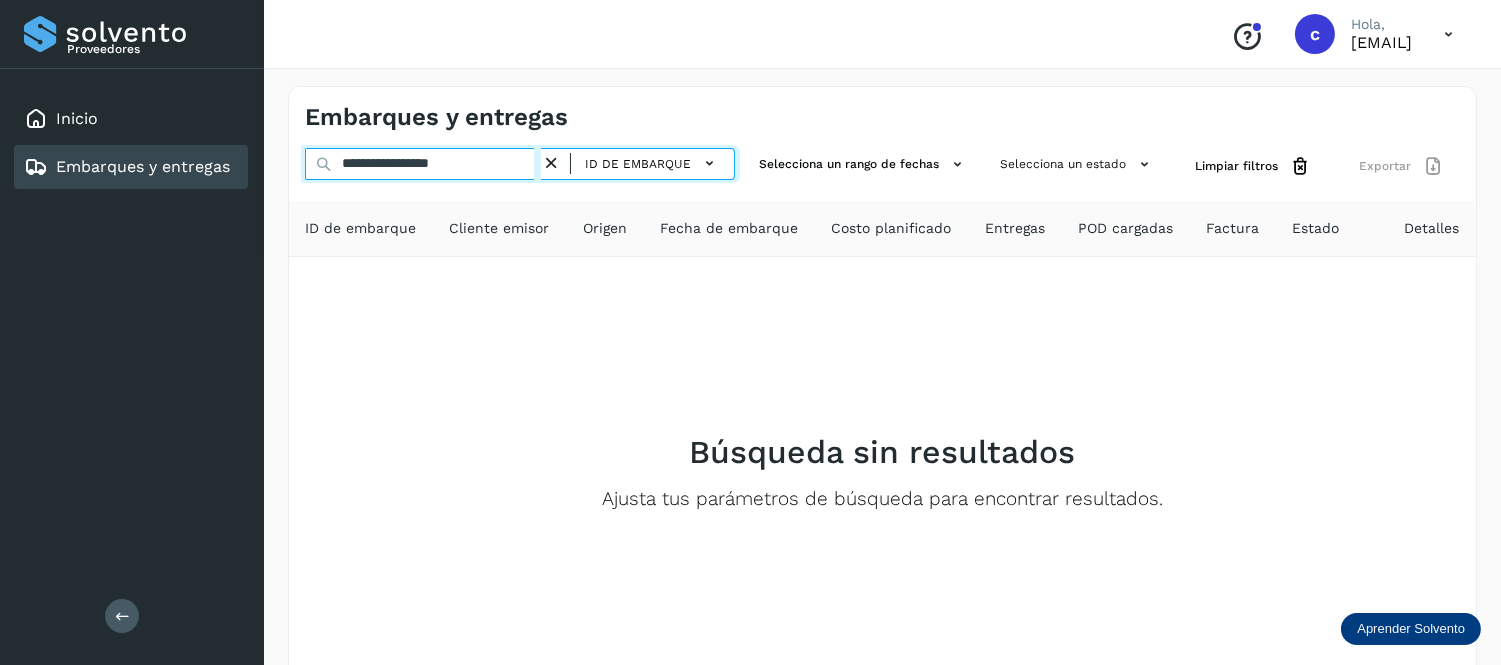 type on "**********" 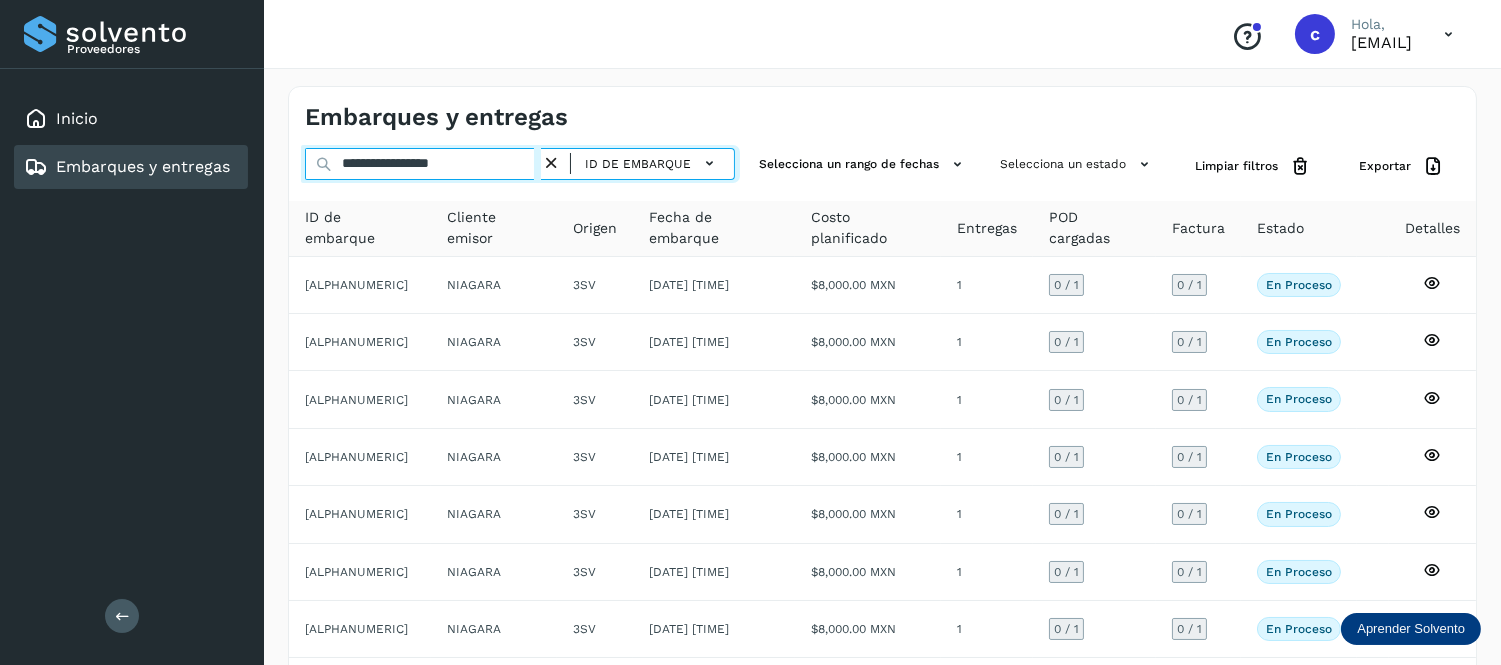 drag, startPoint x: 493, startPoint y: 165, endPoint x: 207, endPoint y: 154, distance: 286.21146 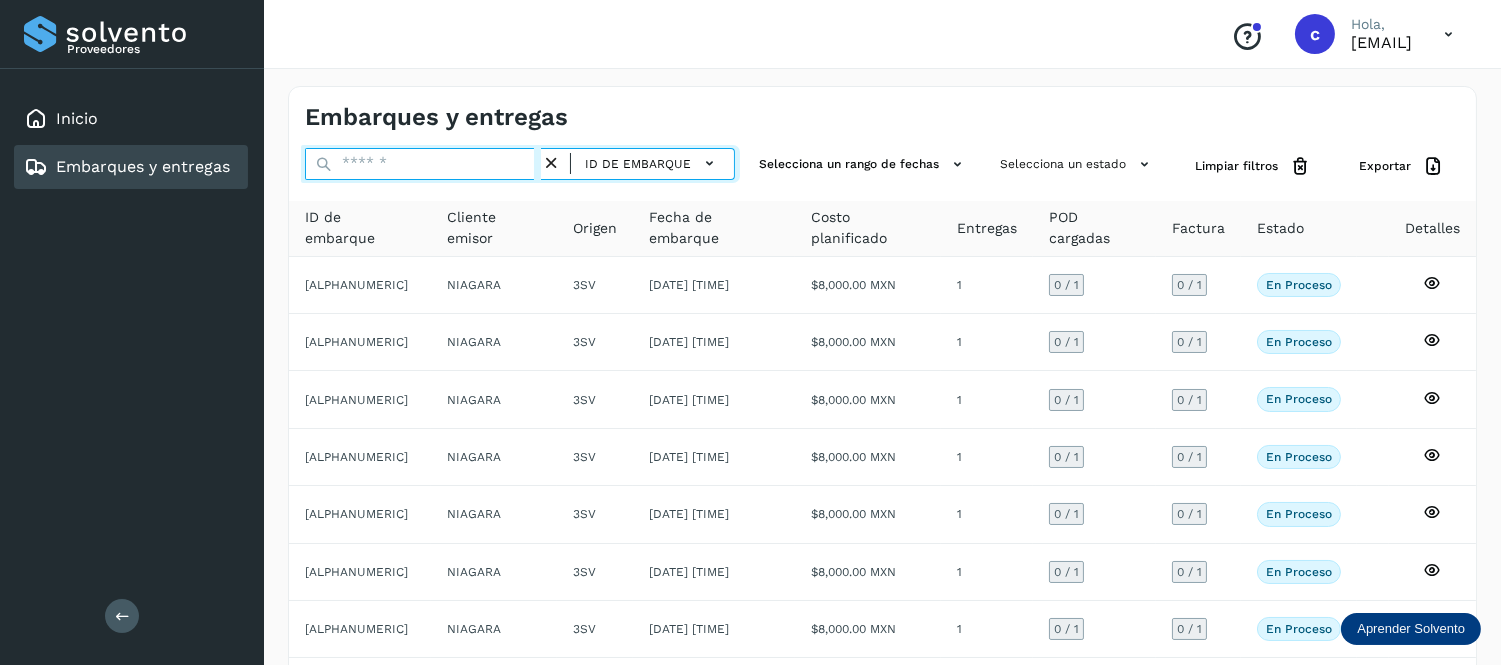 paste on "**********" 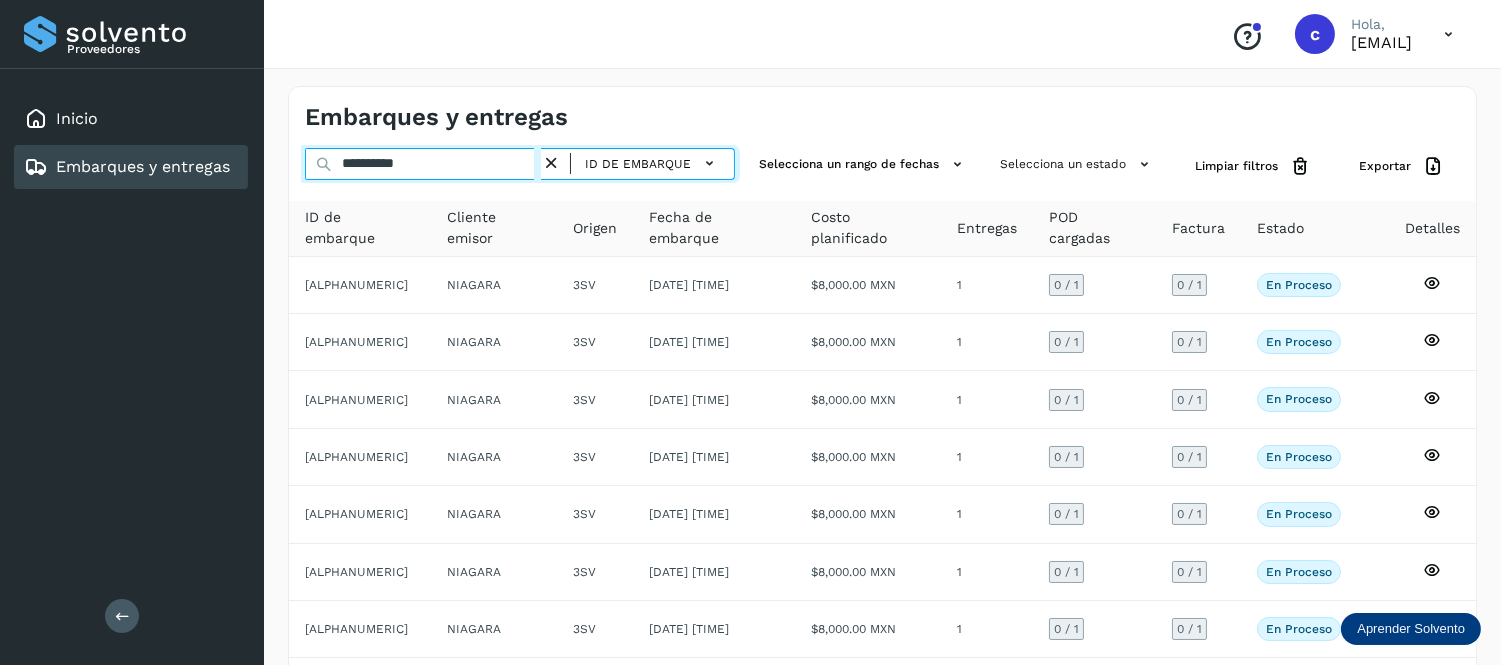 type on "**********" 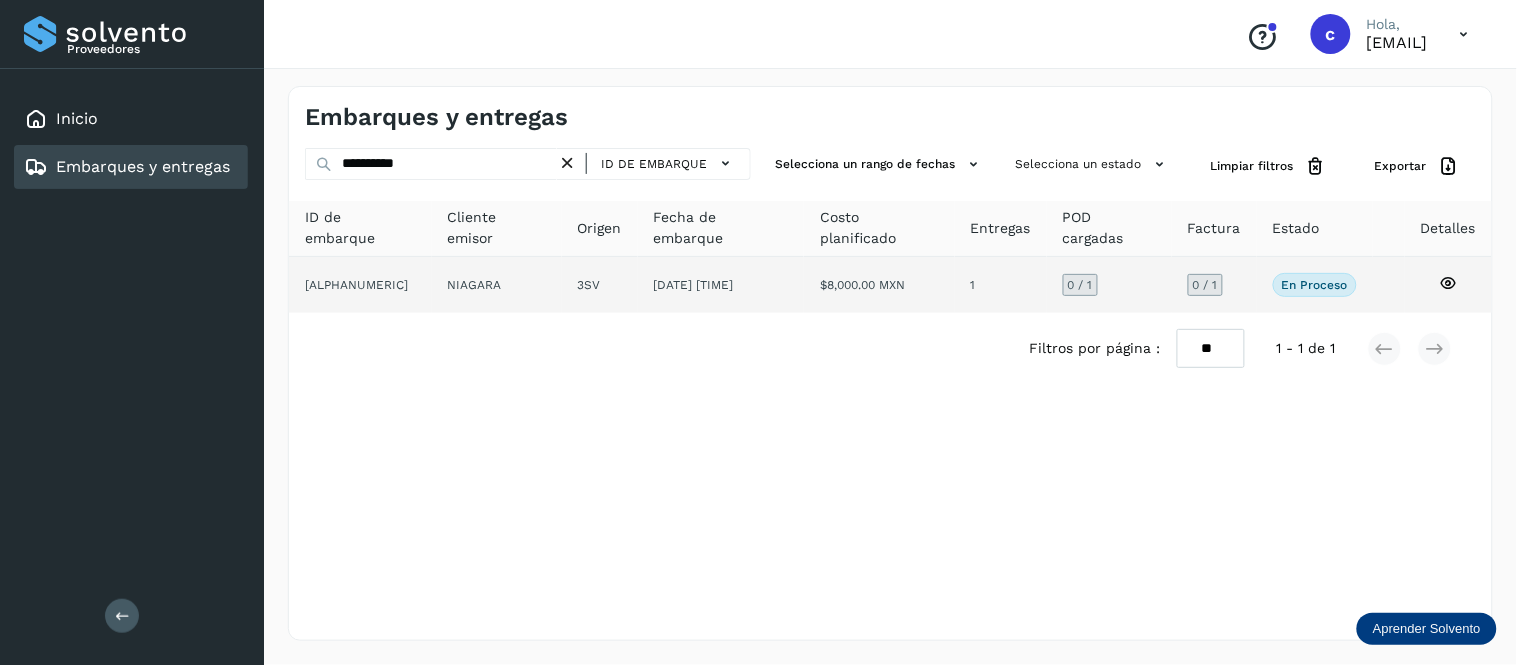 click on "[DATE] [TIME]" 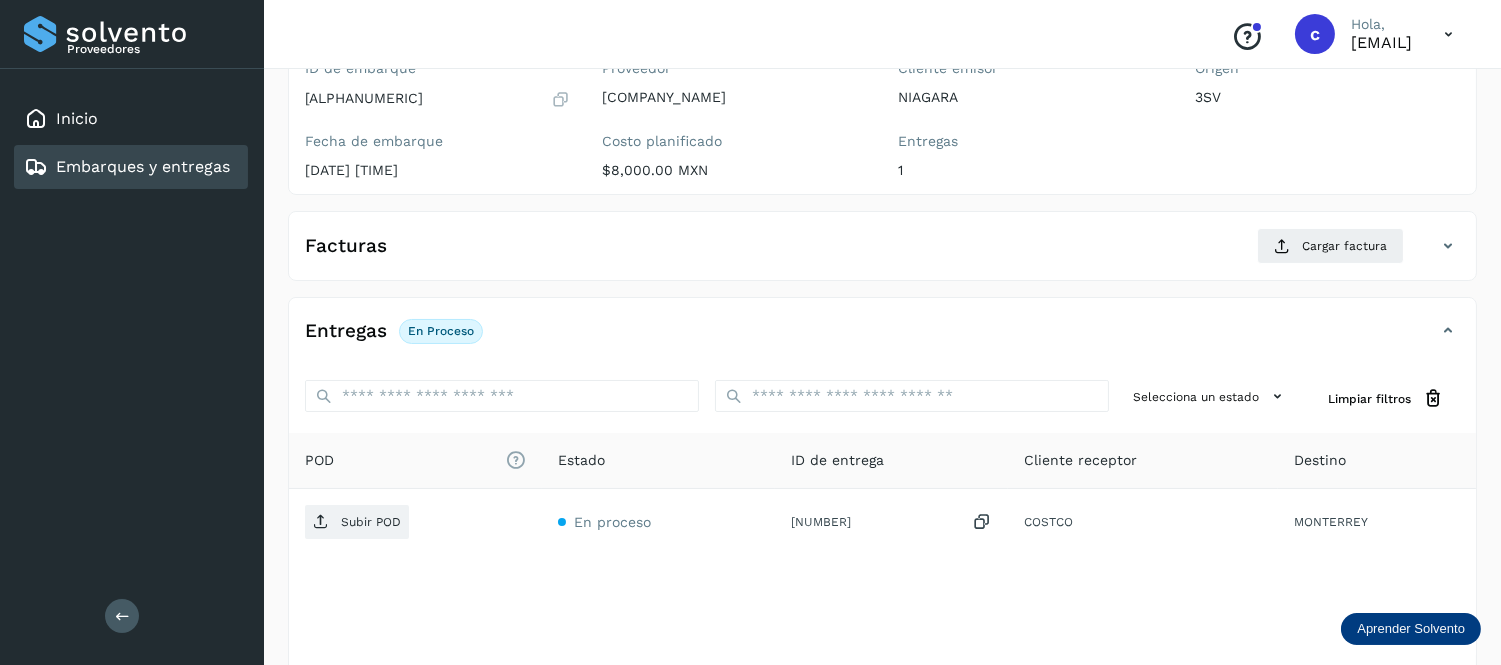 scroll, scrollTop: 197, scrollLeft: 0, axis: vertical 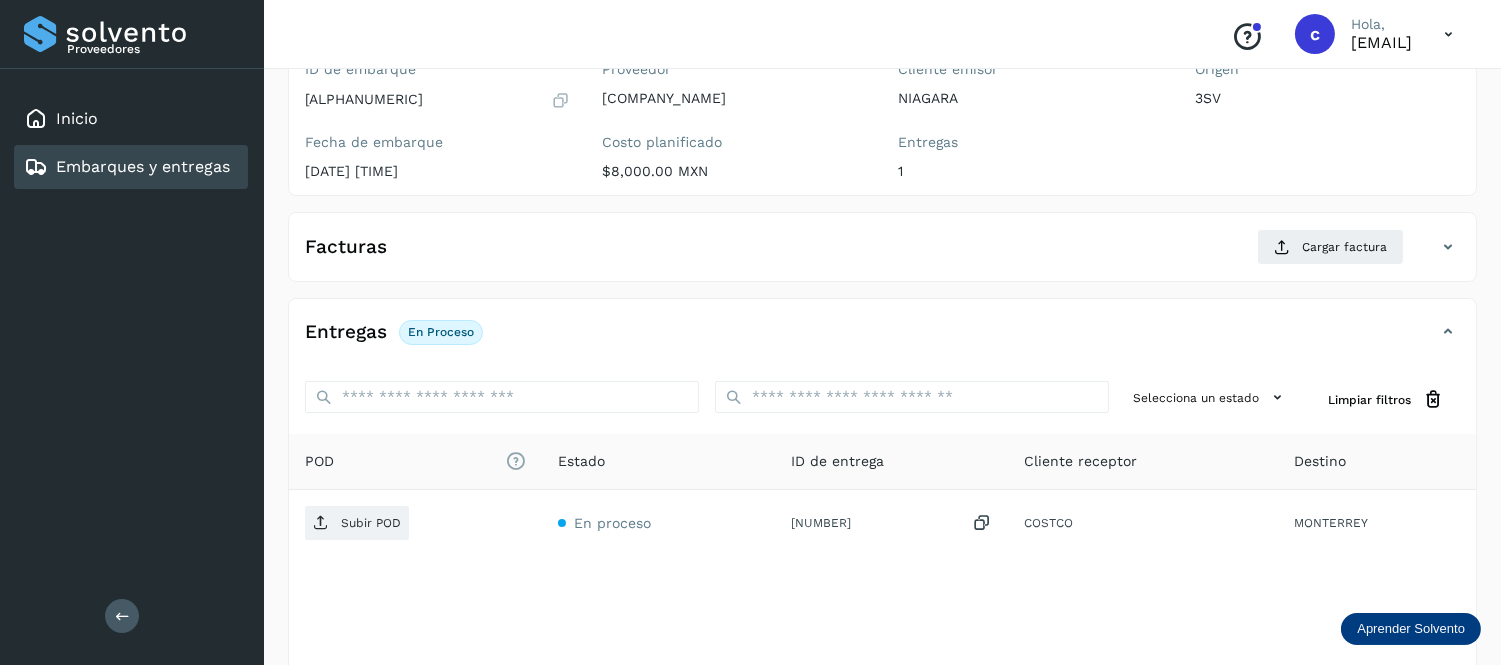 click on "Inicio Embarques y entregas" at bounding box center (132, 143) 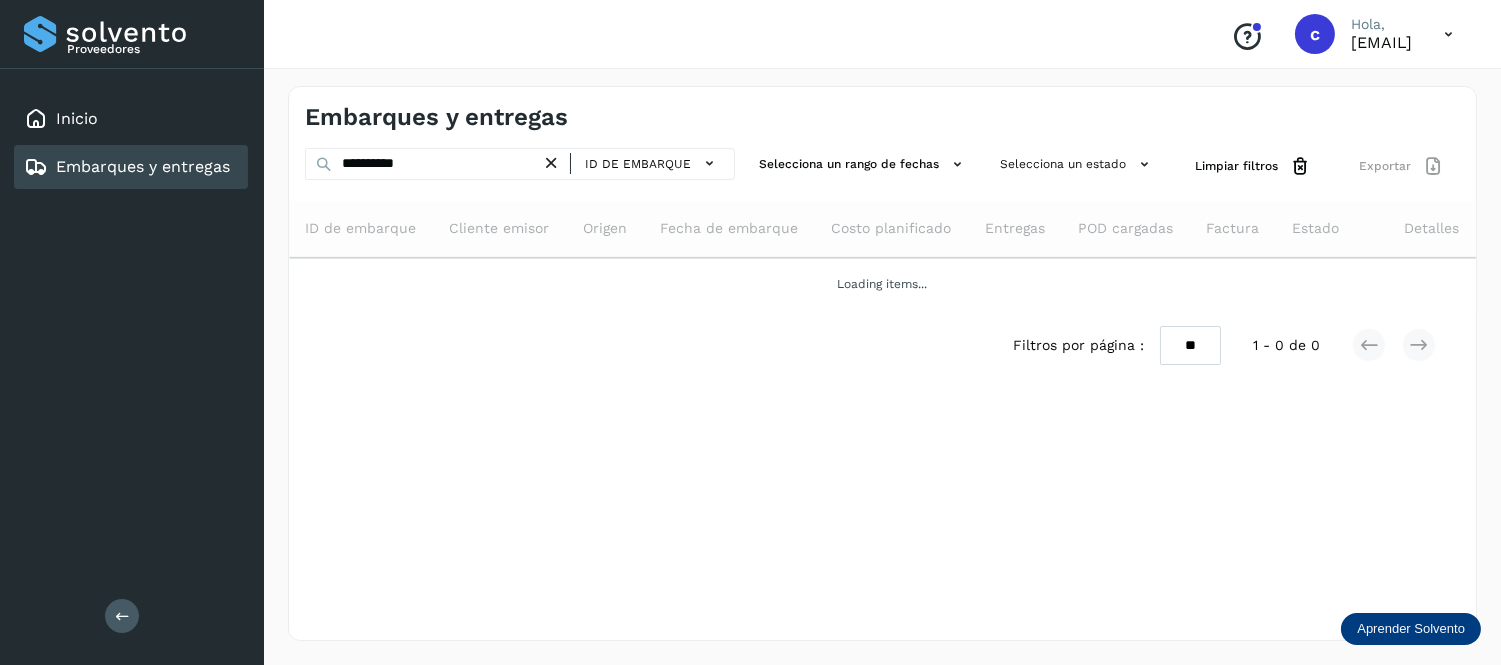 scroll, scrollTop: 0, scrollLeft: 0, axis: both 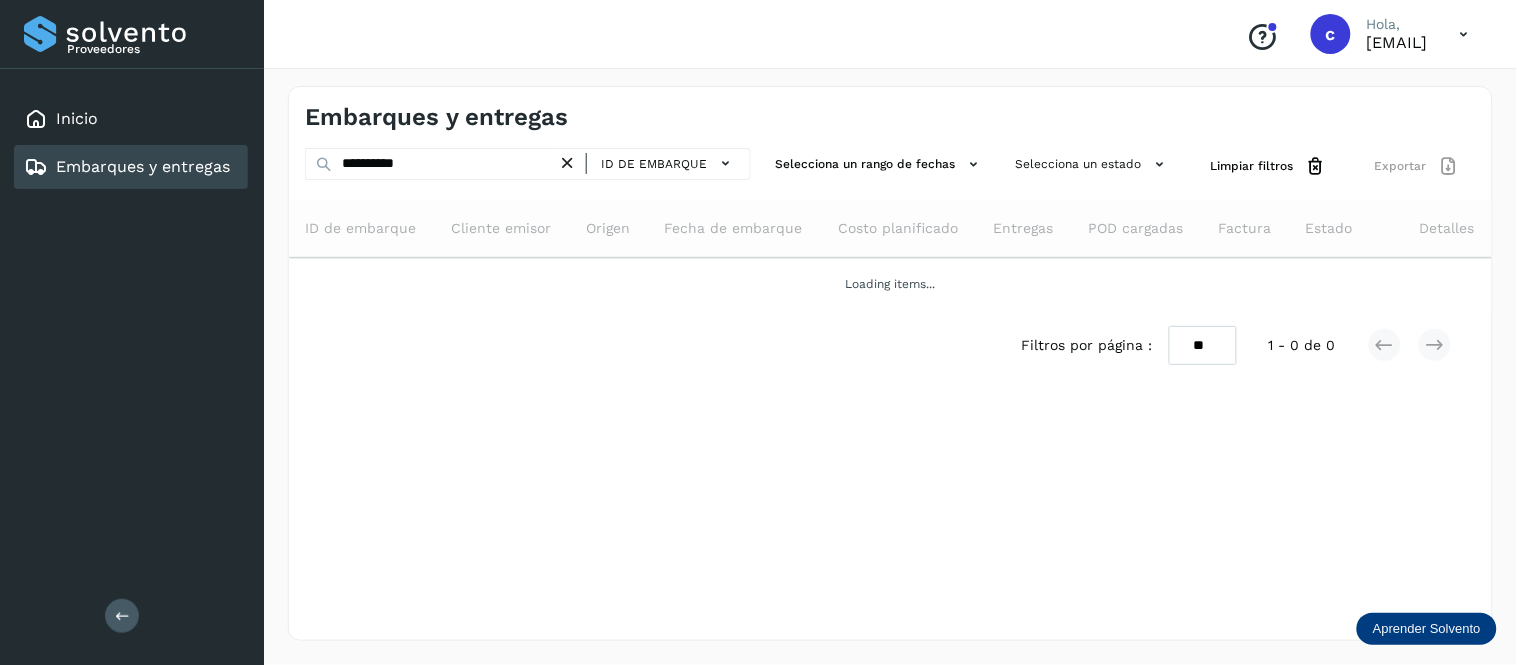 click at bounding box center (567, 163) 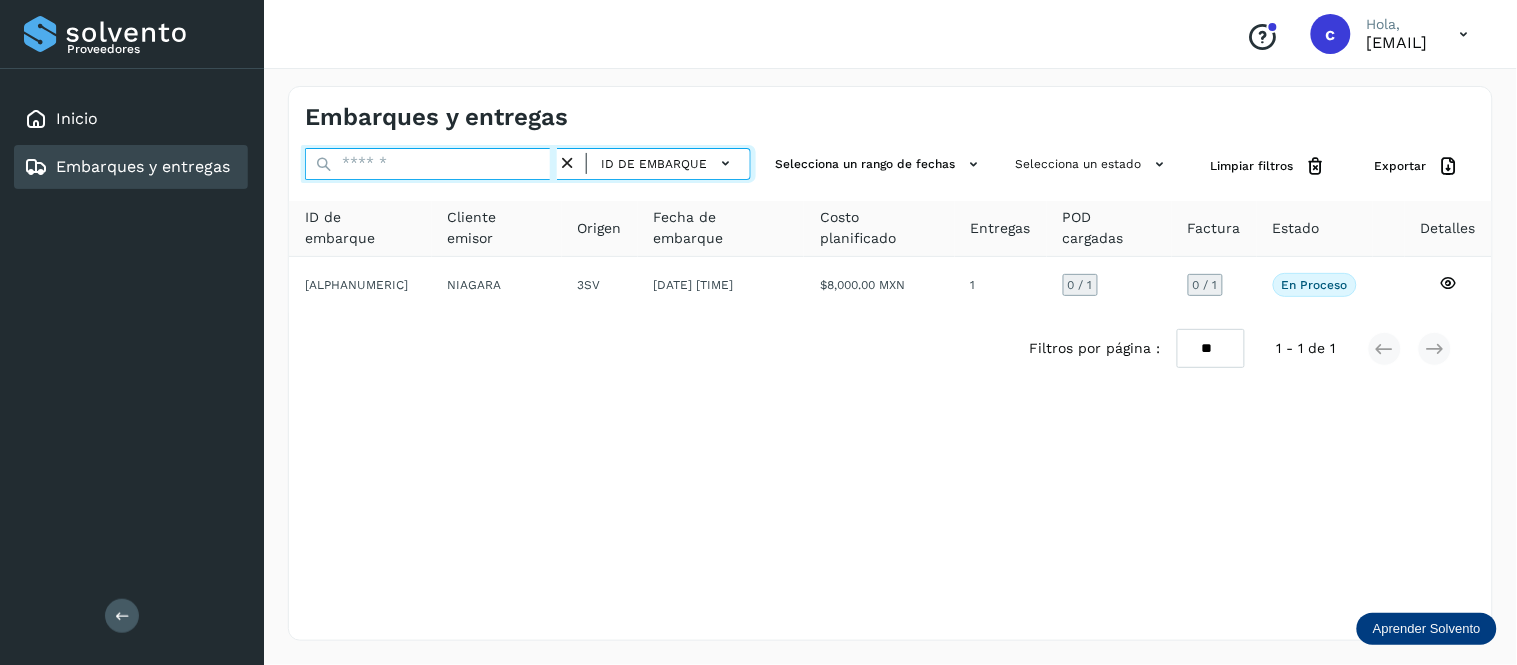 click at bounding box center [431, 164] 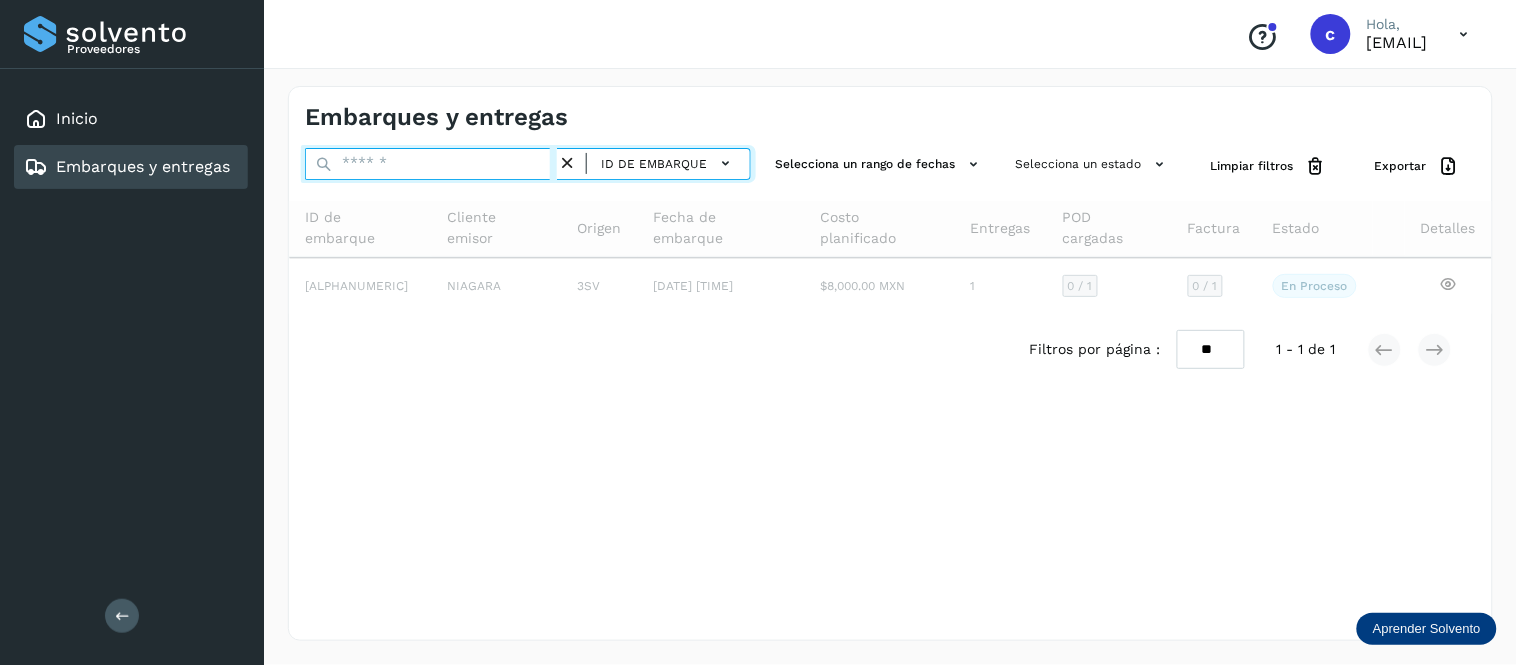 paste on "**********" 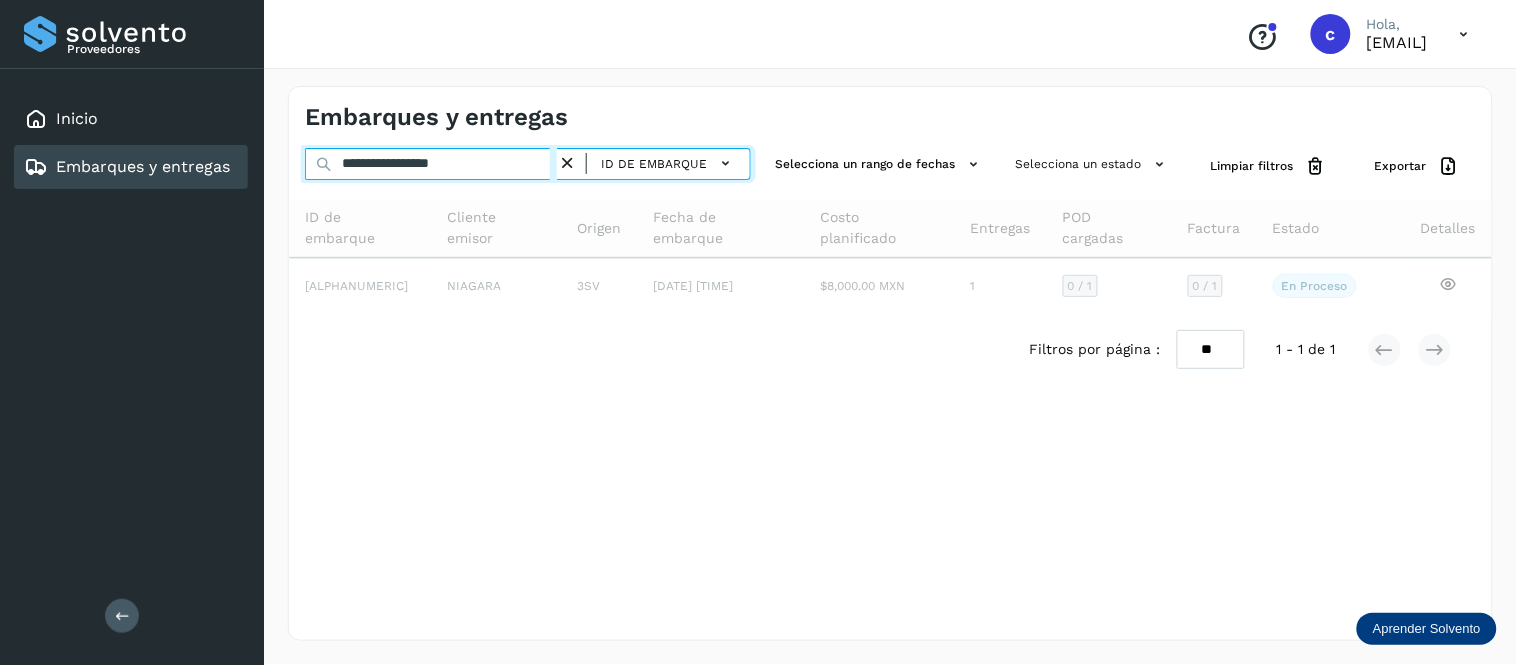 type on "**********" 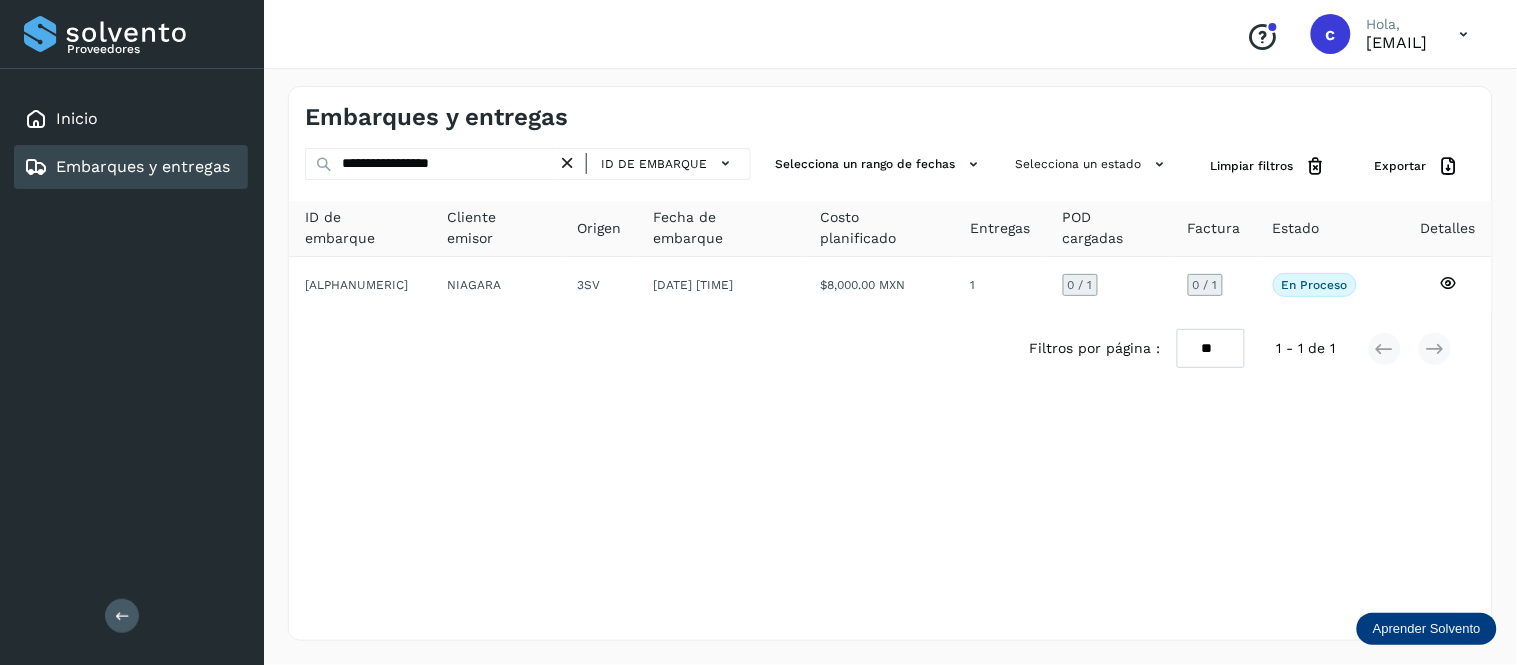 click on "Origen" 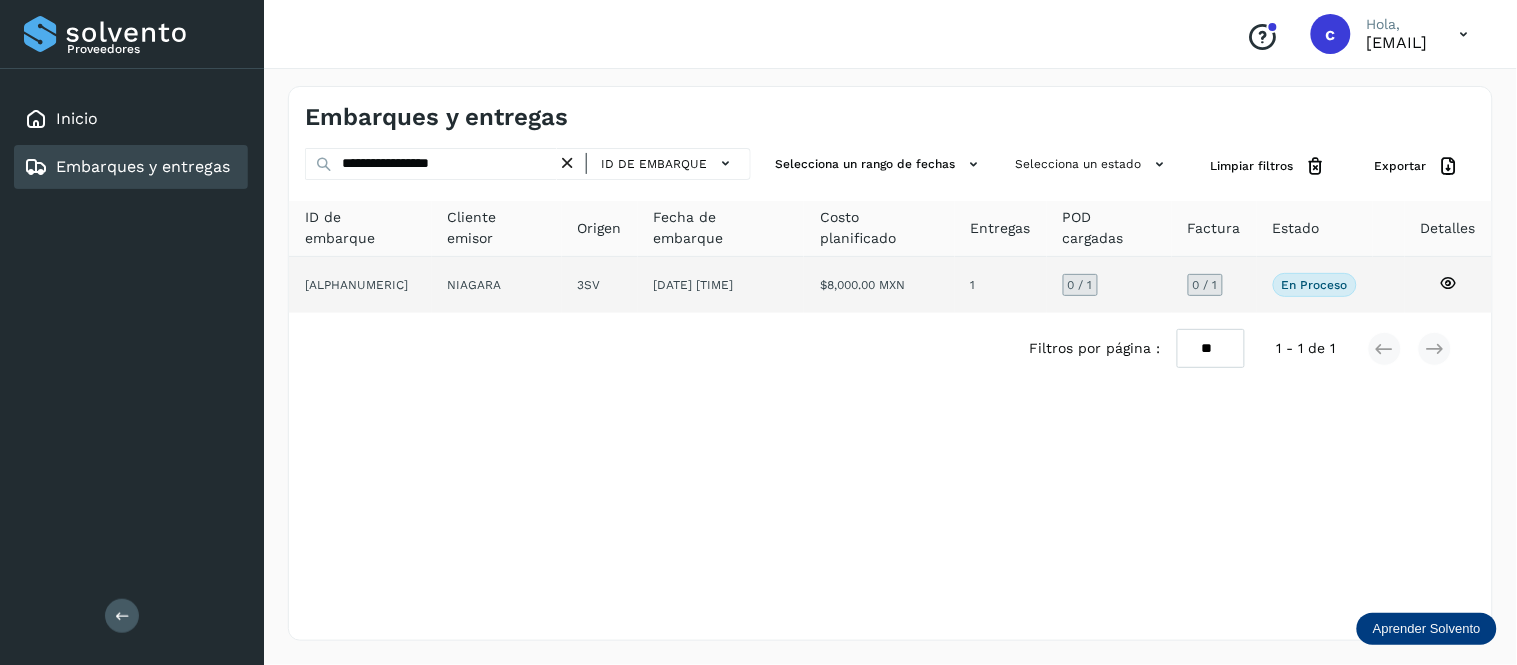 click on "3SV" 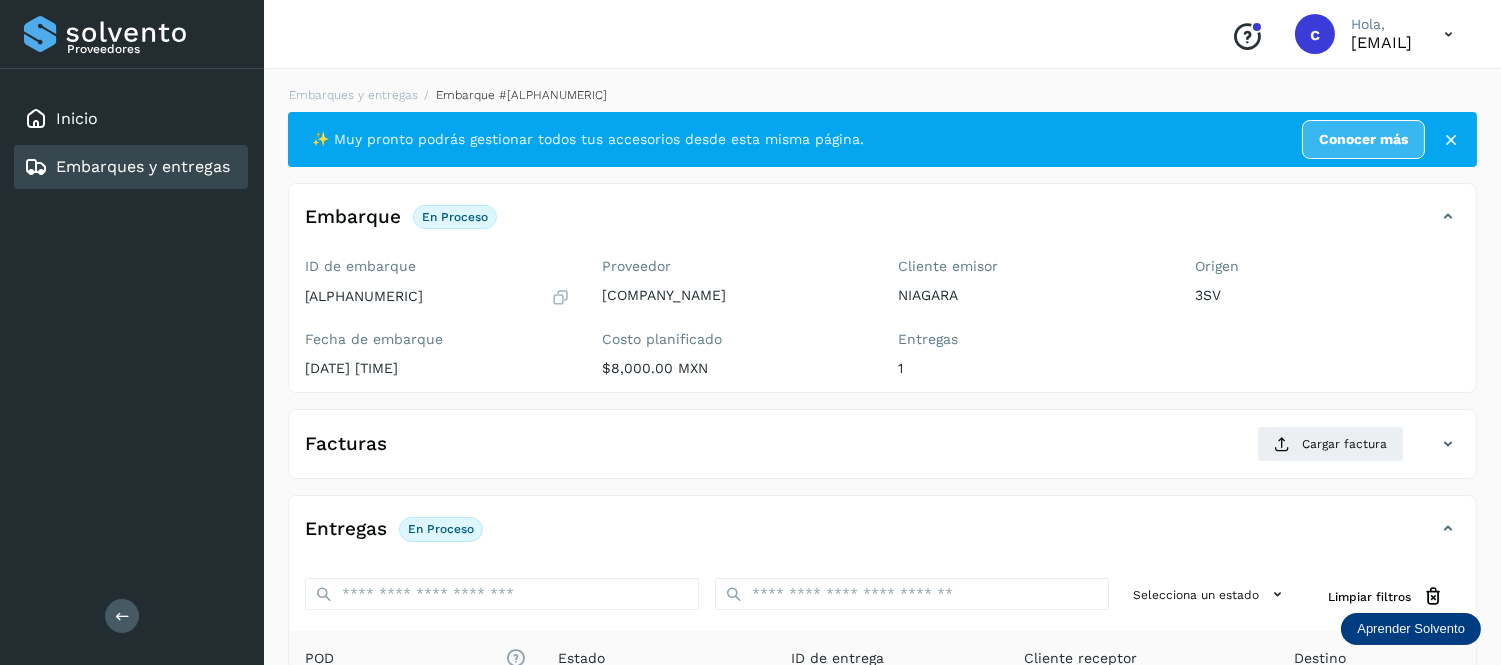 drag, startPoint x: 457, startPoint y: 392, endPoint x: 571, endPoint y: 388, distance: 114.07015 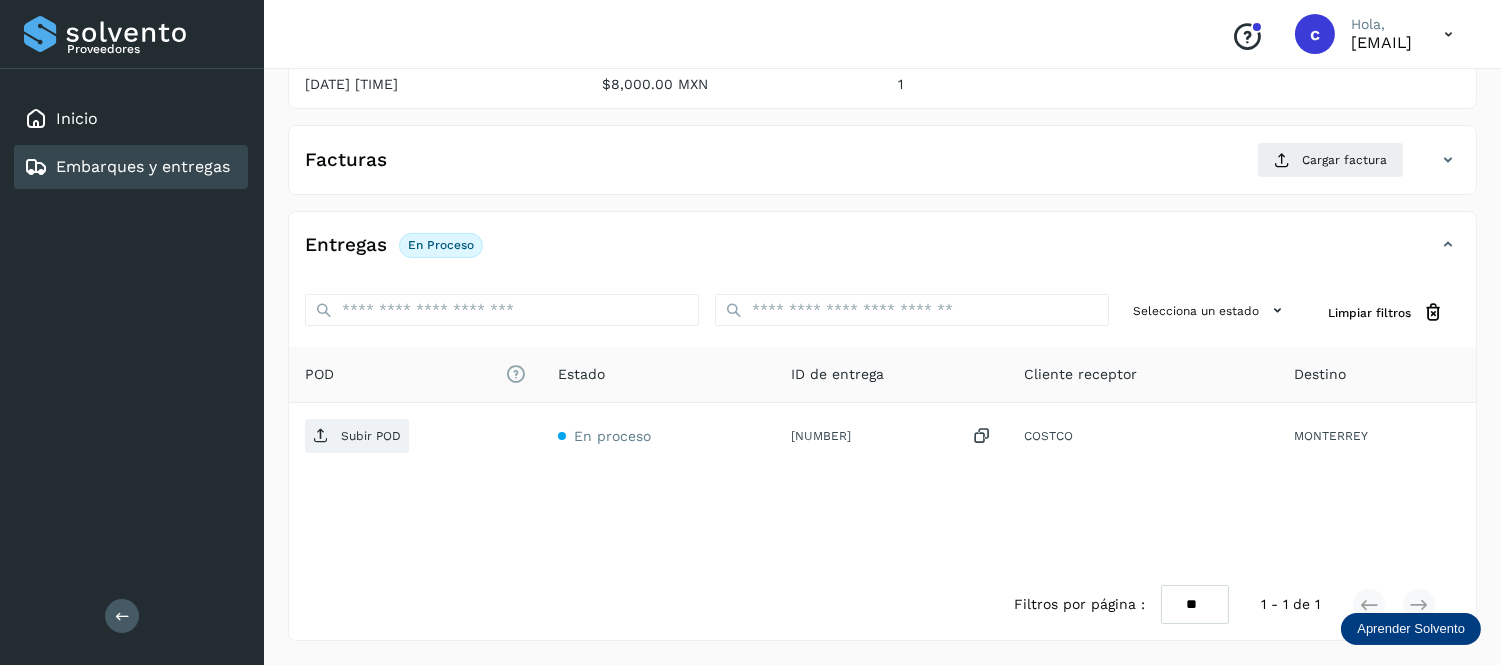 scroll, scrollTop: 275, scrollLeft: 0, axis: vertical 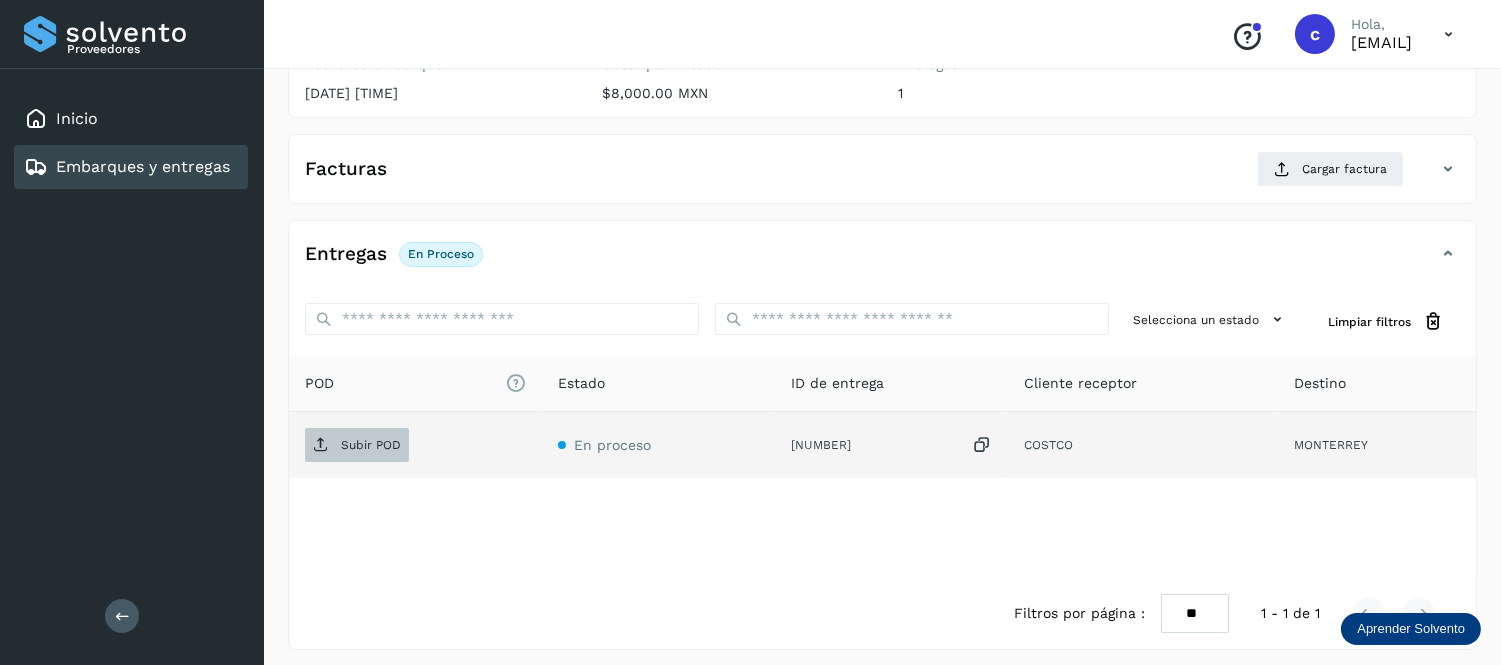 click on "Subir POD" at bounding box center [357, 445] 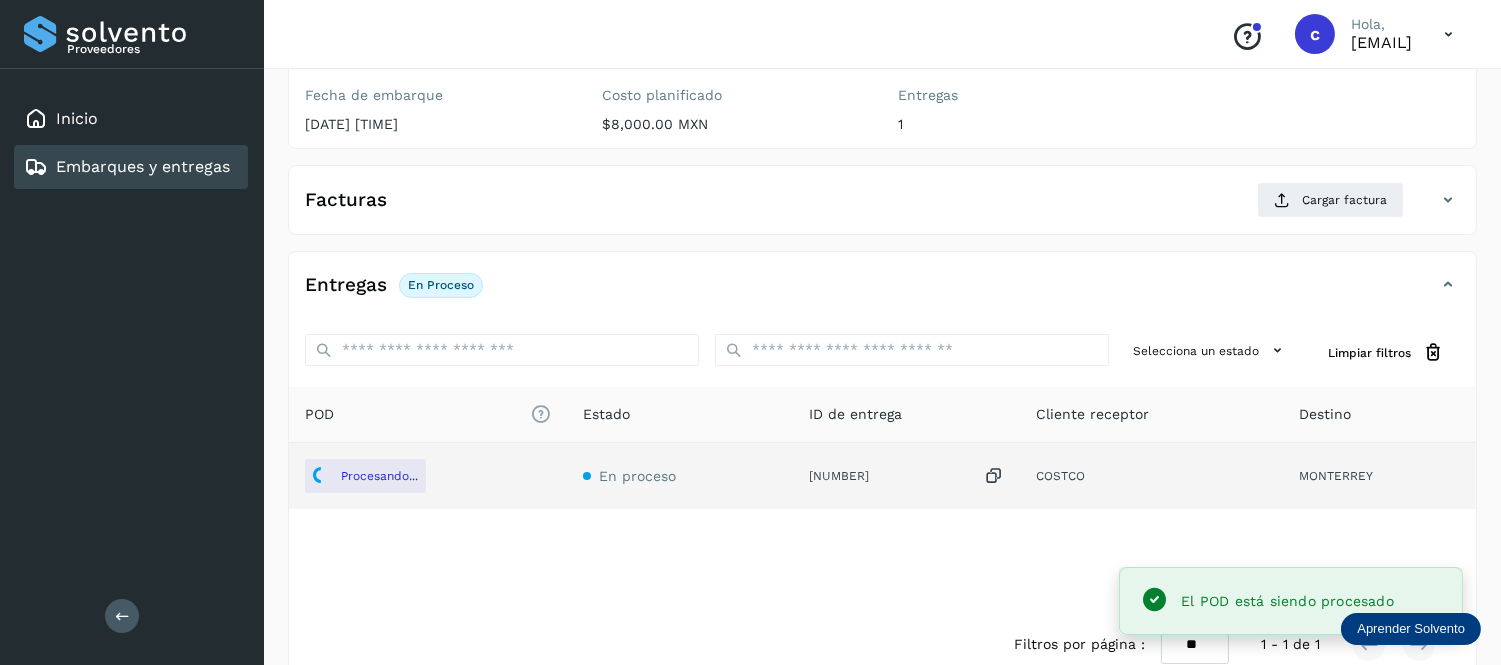 scroll, scrollTop: 243, scrollLeft: 0, axis: vertical 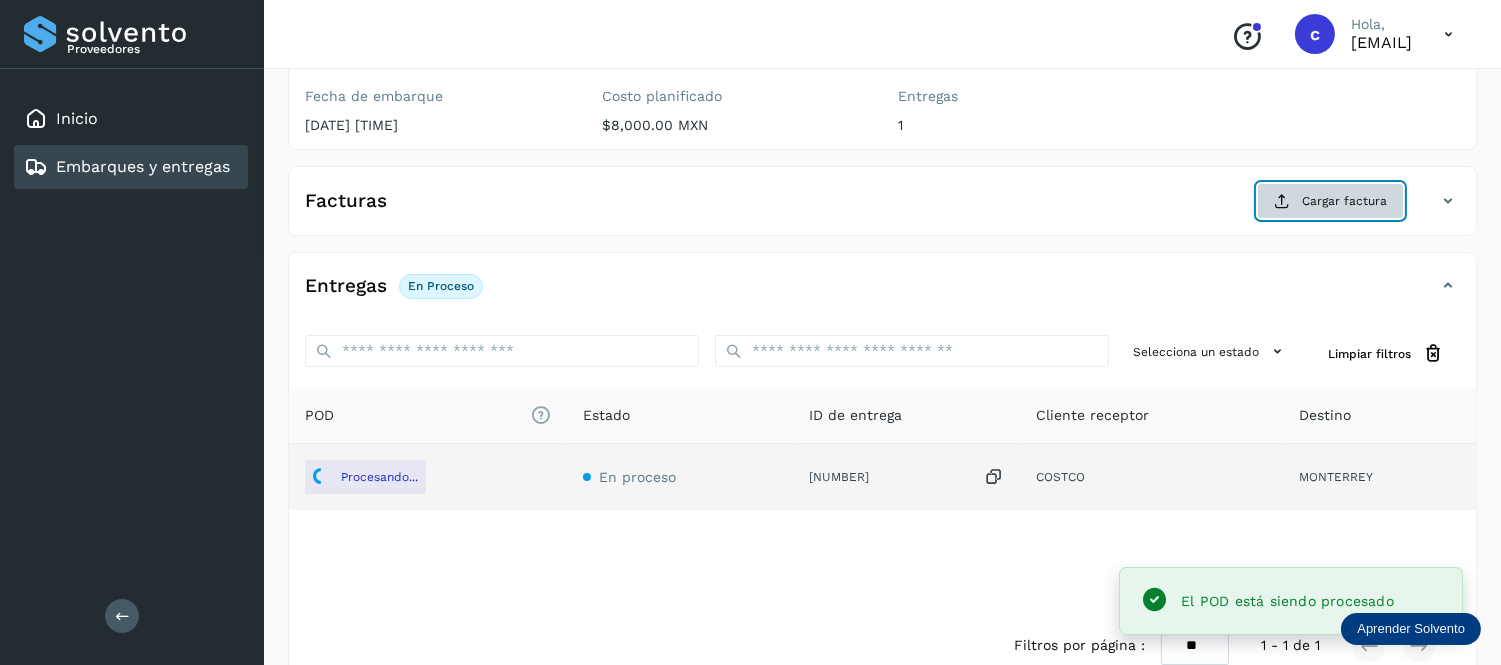 click on "Cargar factura" at bounding box center (1330, 201) 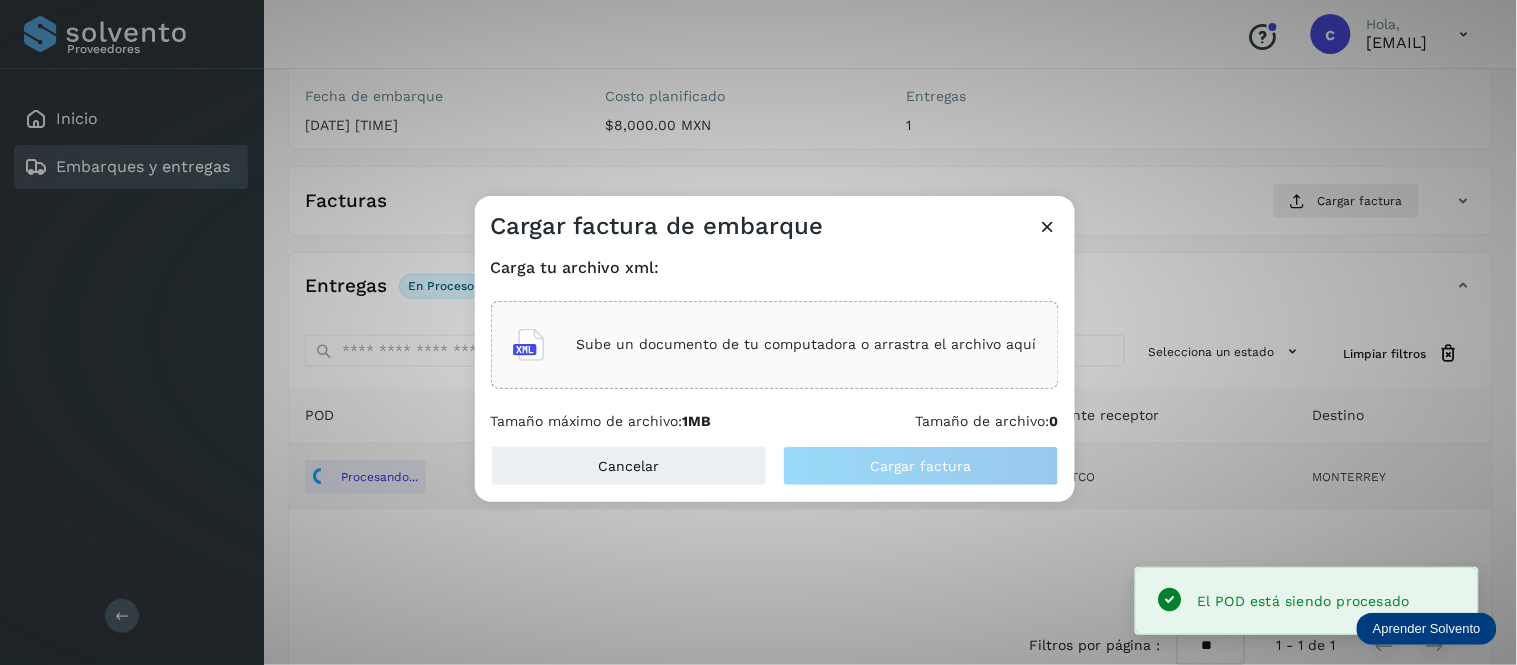 click on "Sube un documento de tu computadora o arrastra el archivo aquí" at bounding box center [807, 344] 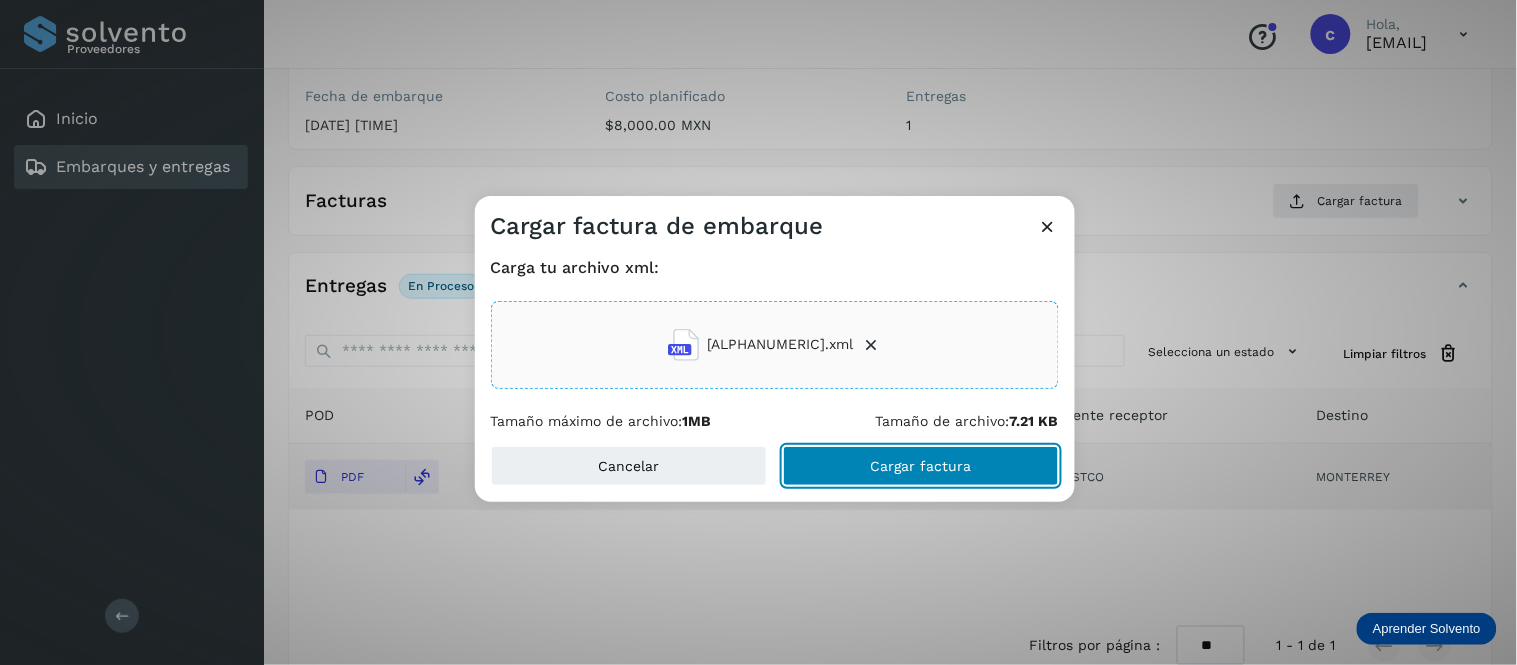 click on "Cargar factura" 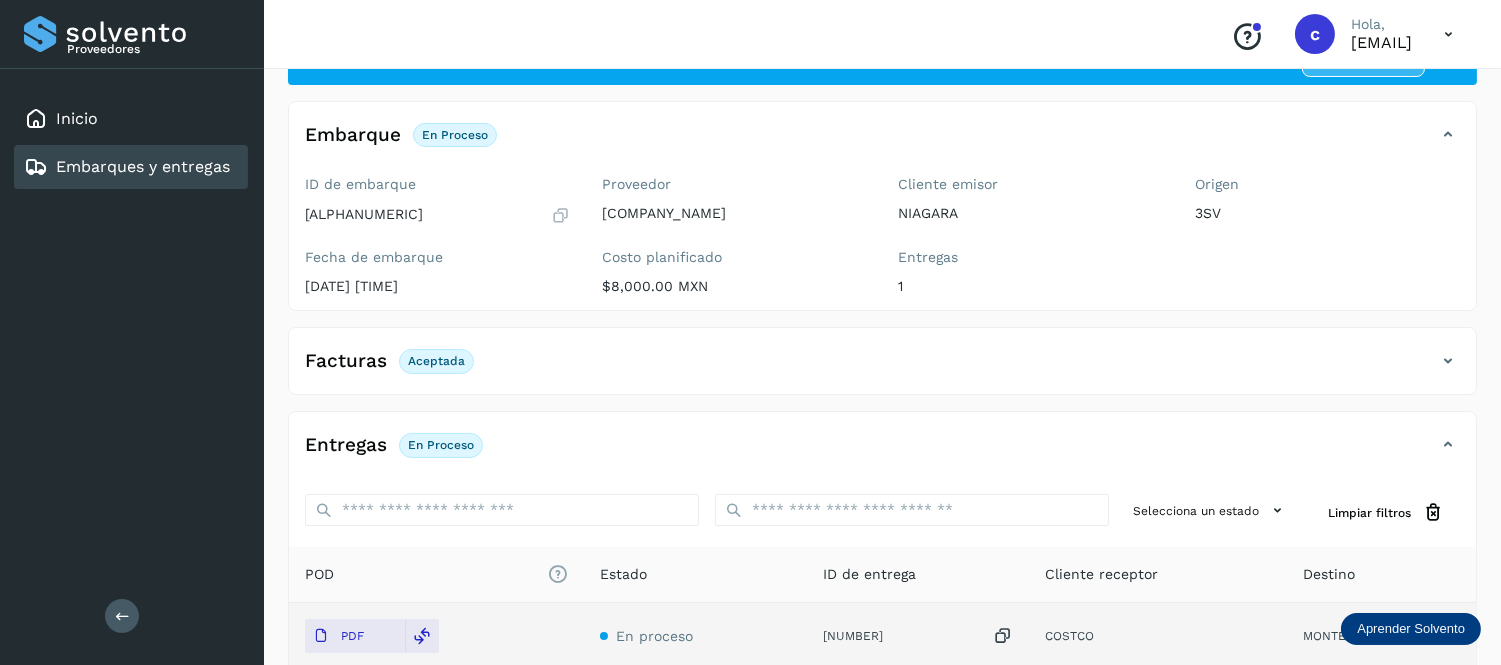 scroll, scrollTop: 81, scrollLeft: 0, axis: vertical 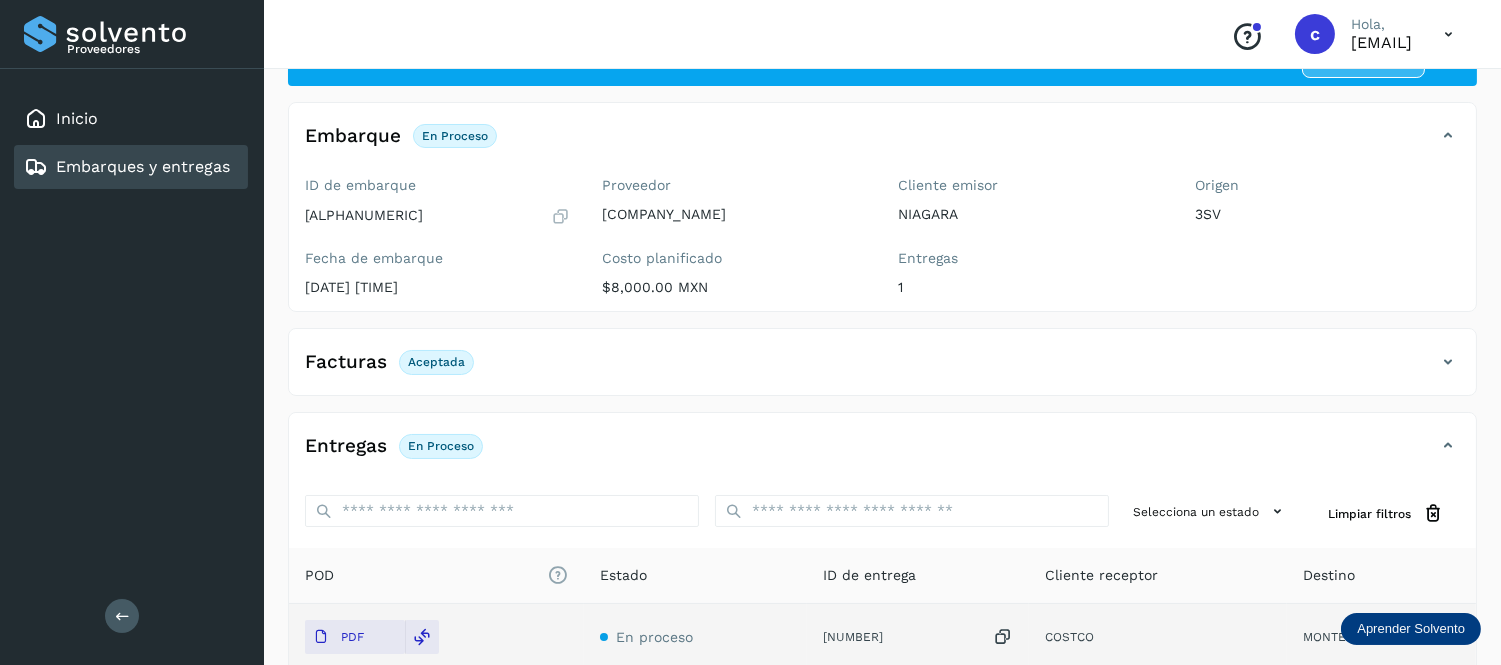 click on "Embarques y entregas" at bounding box center (143, 166) 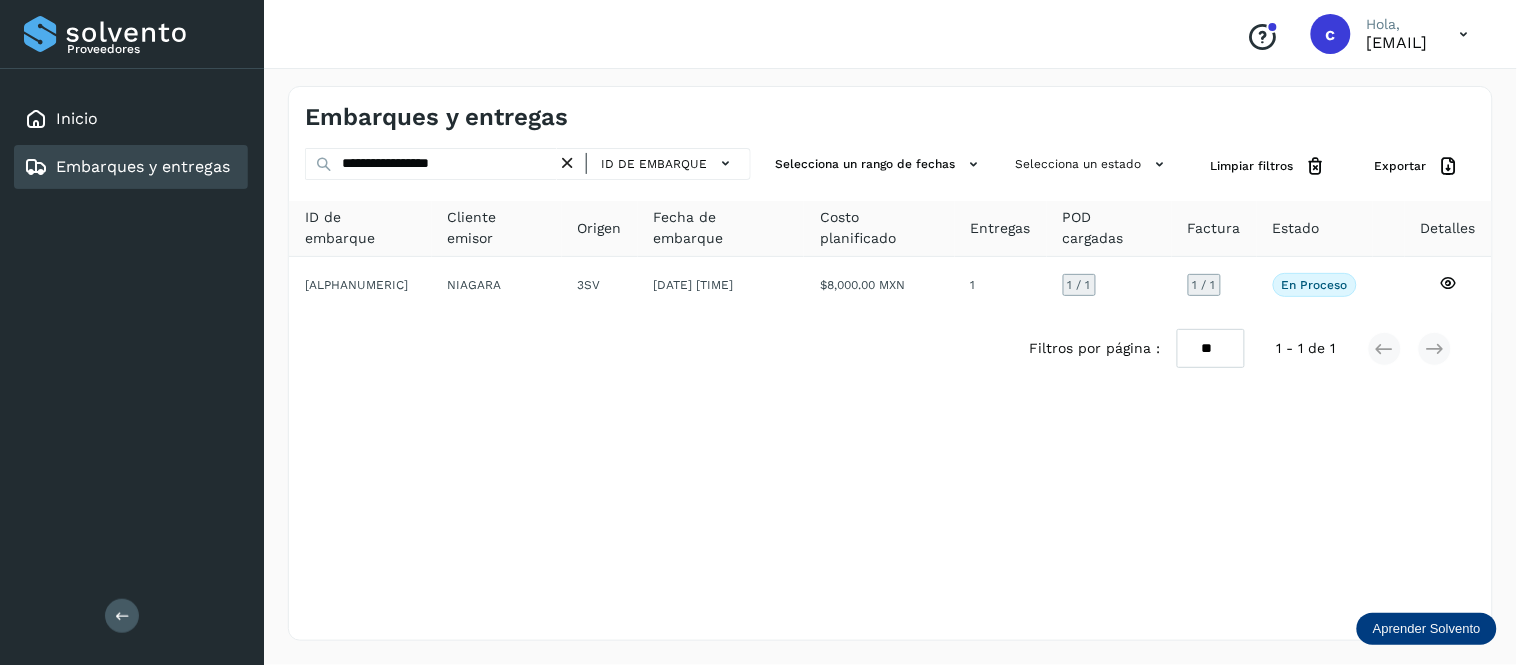 click at bounding box center (567, 163) 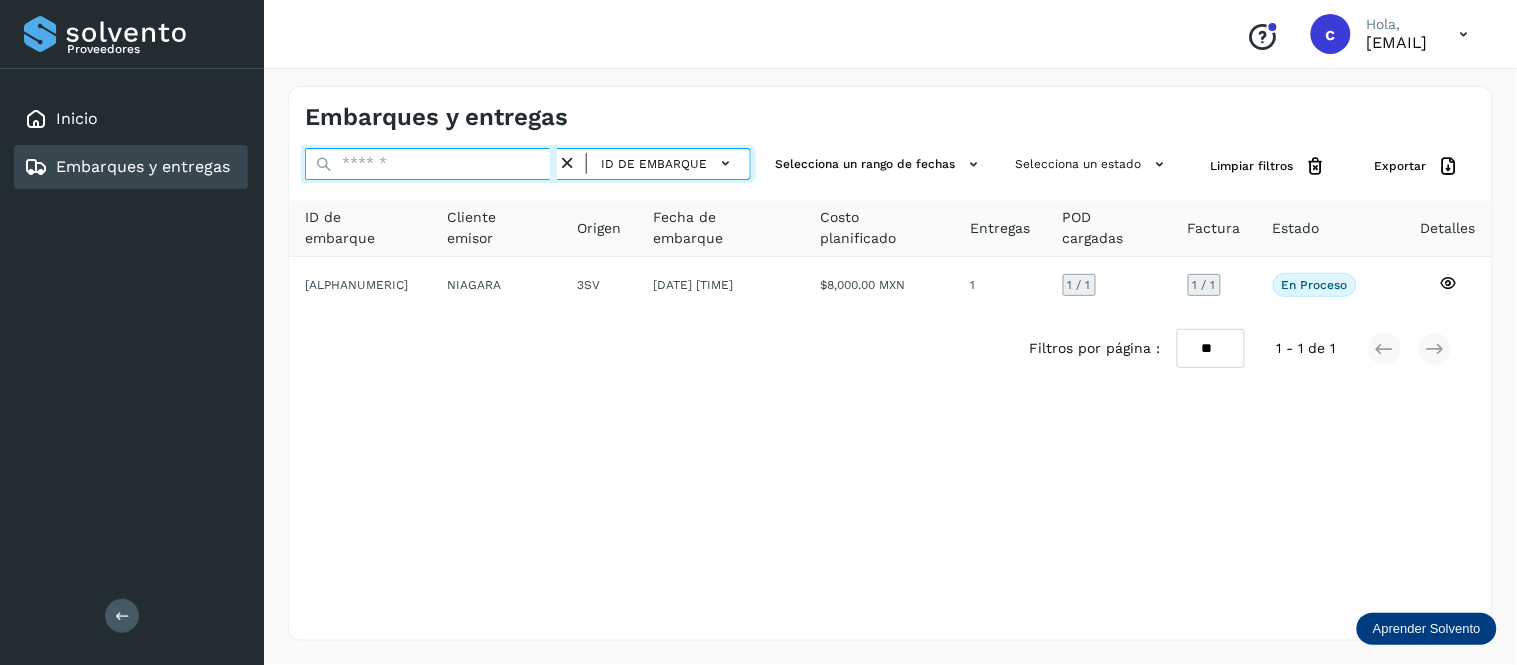 click at bounding box center (431, 164) 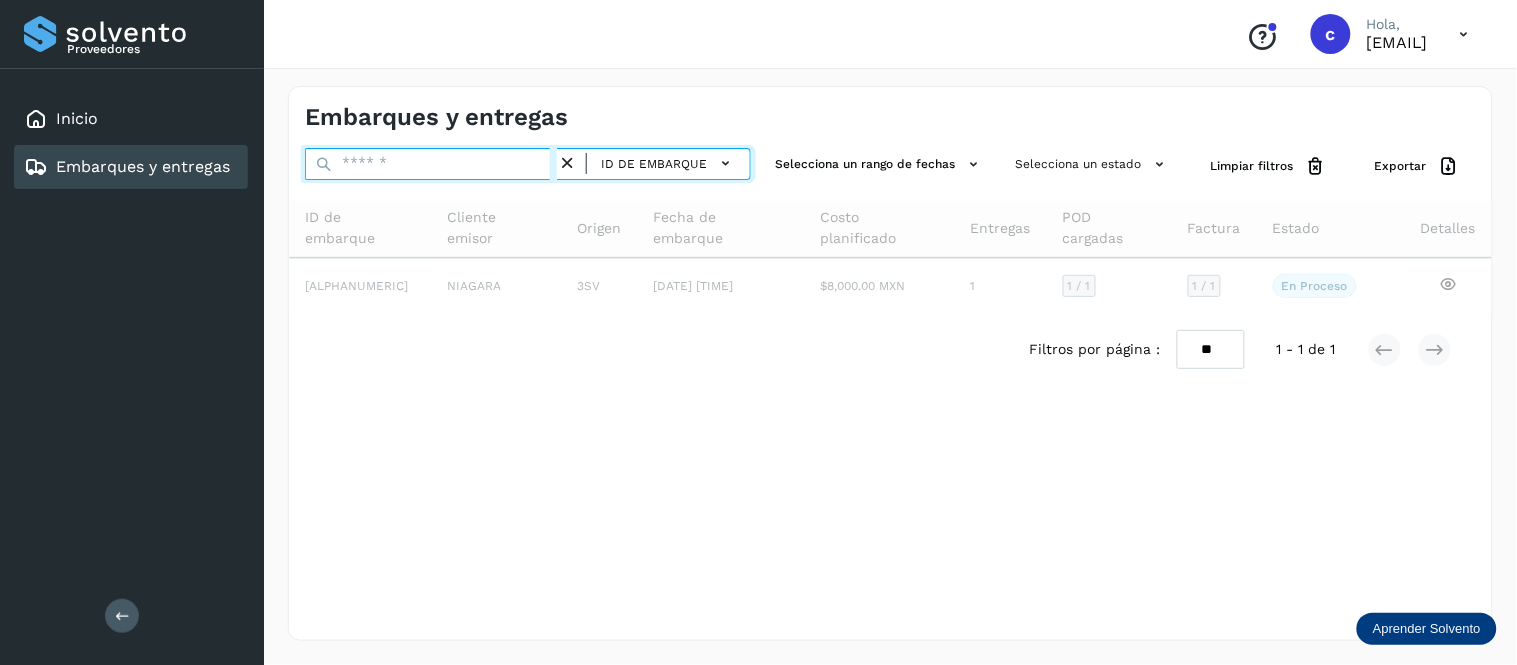 paste on "**********" 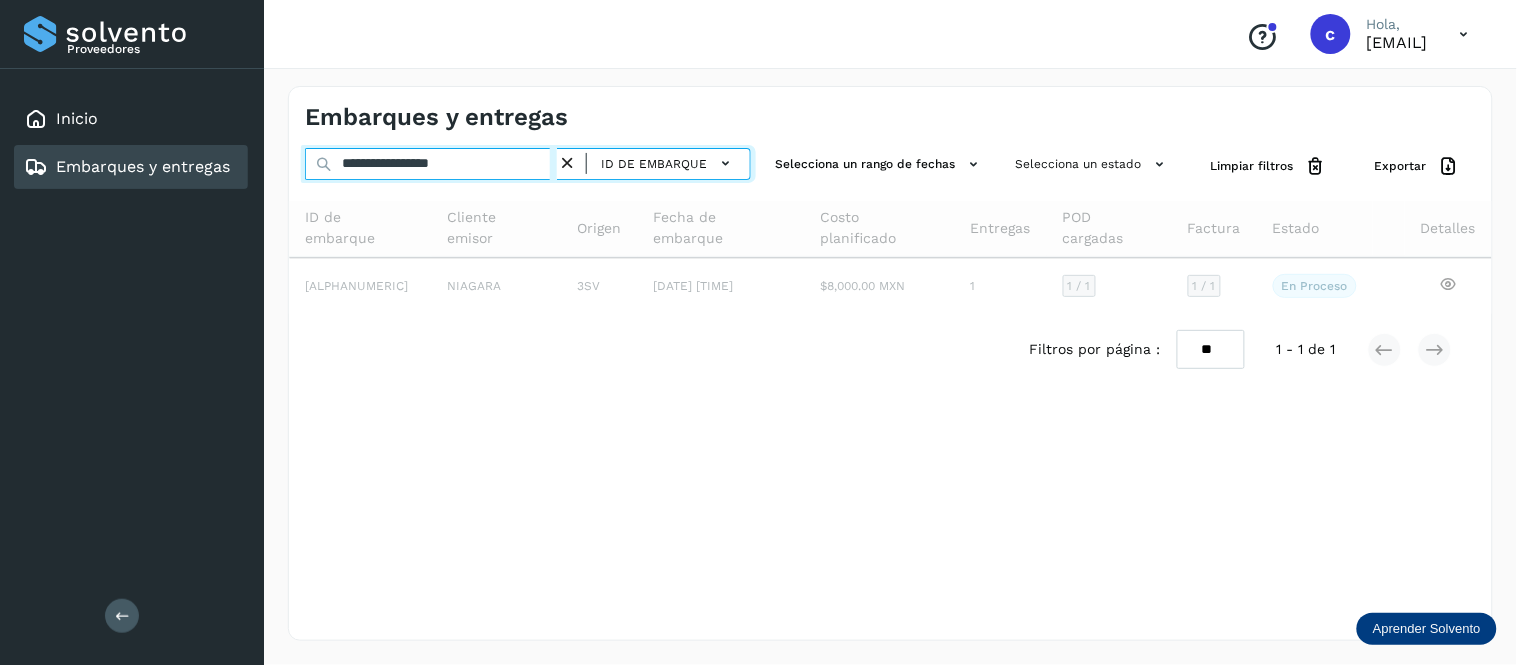 type on "**********" 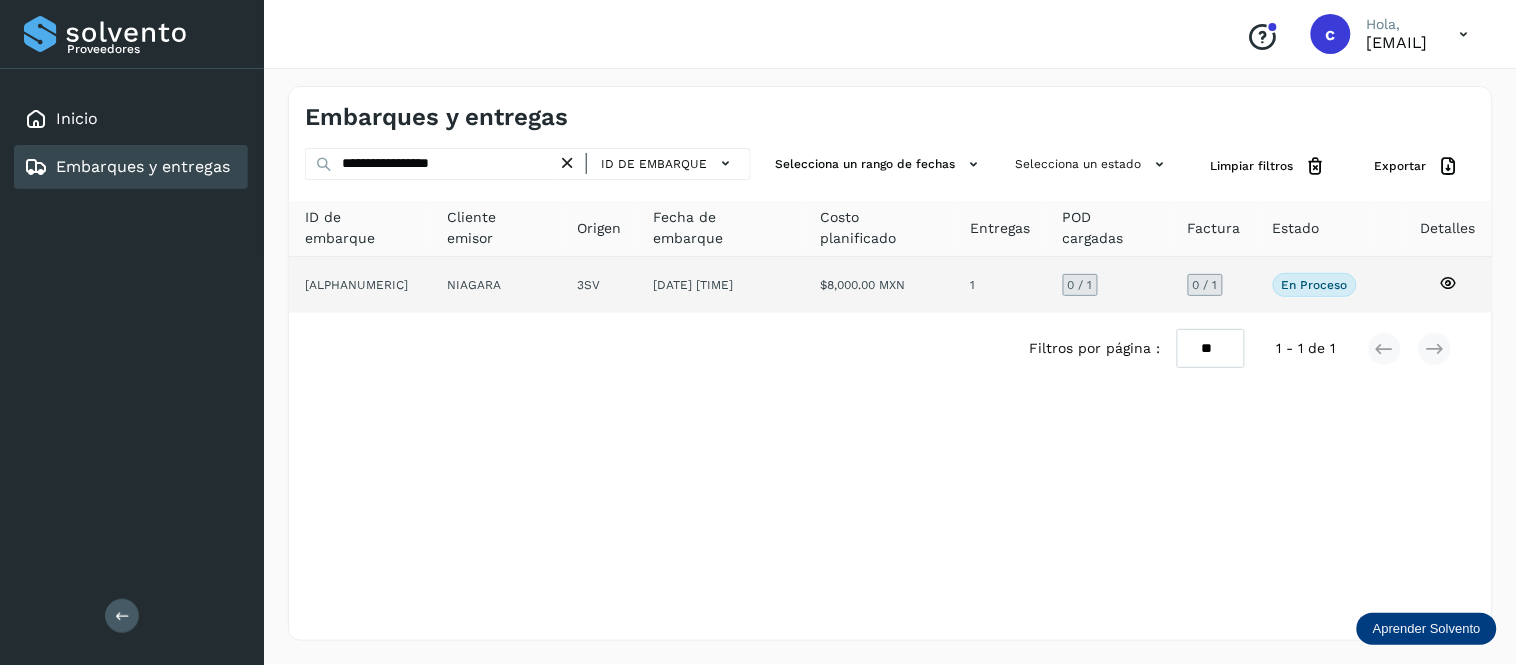 click on "[DATE] [TIME]" 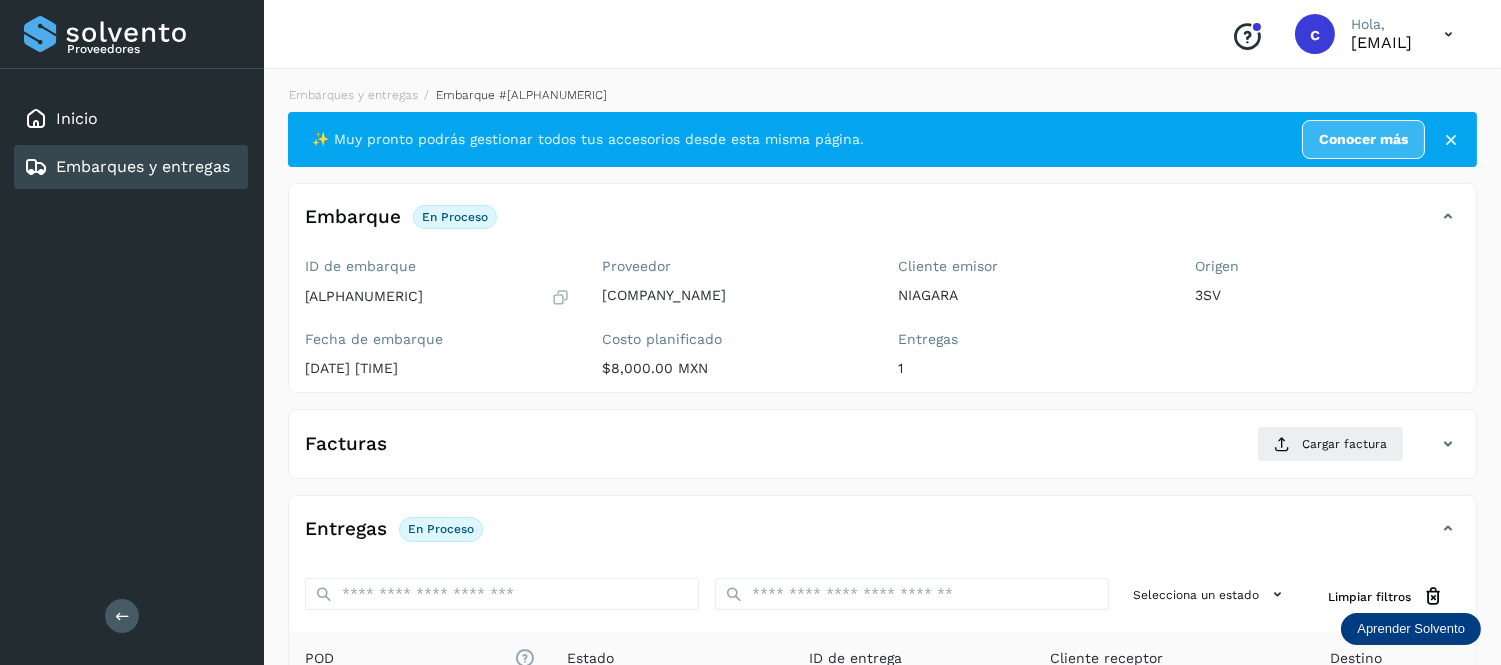 click on "[DATE] [TIME]" at bounding box center [437, 368] 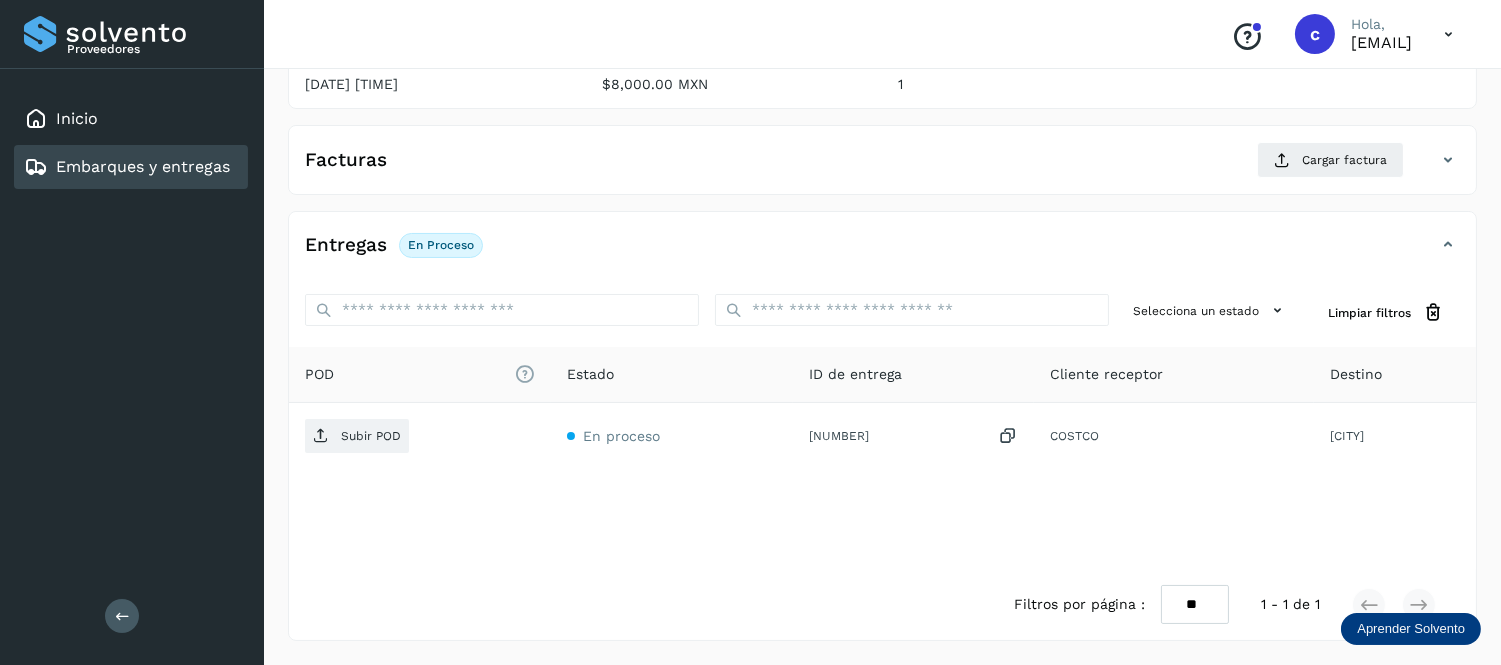 click on "POD
El tamaño máximo de archivo es de 20 Mb." 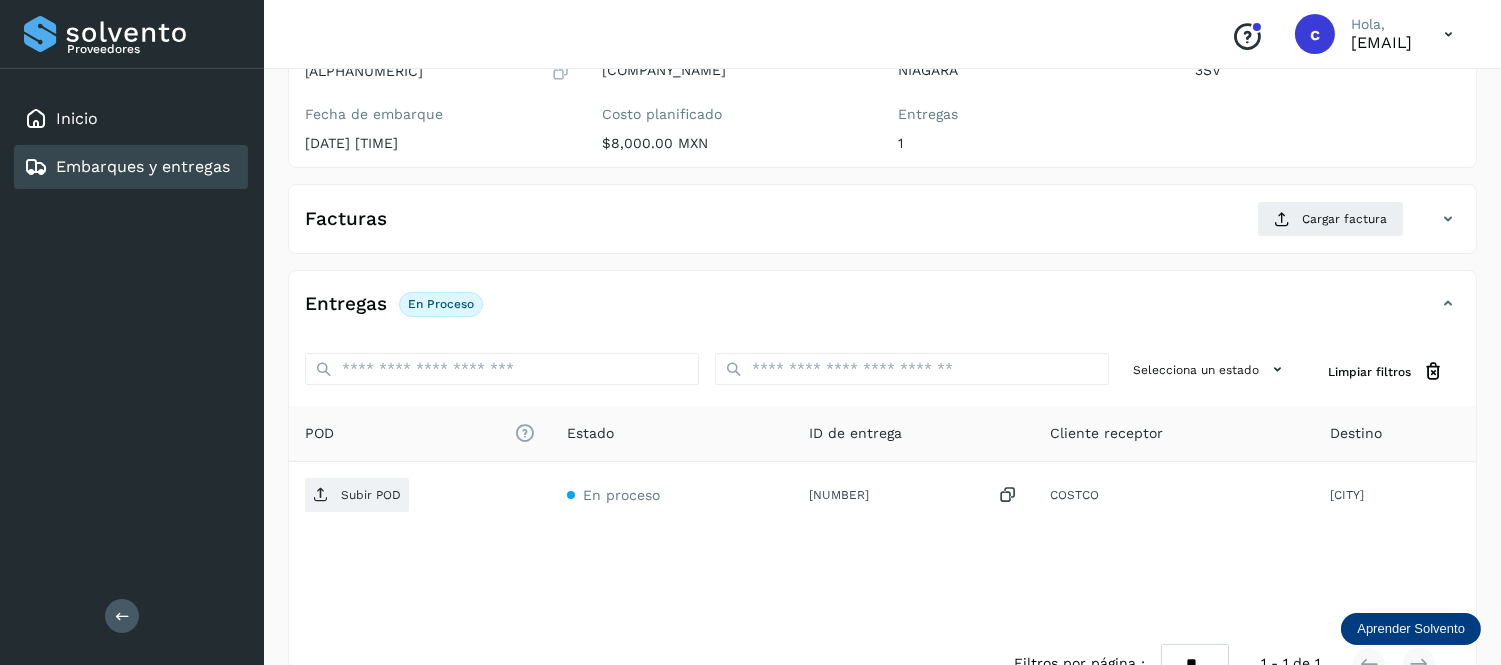 scroll, scrollTop: 226, scrollLeft: 0, axis: vertical 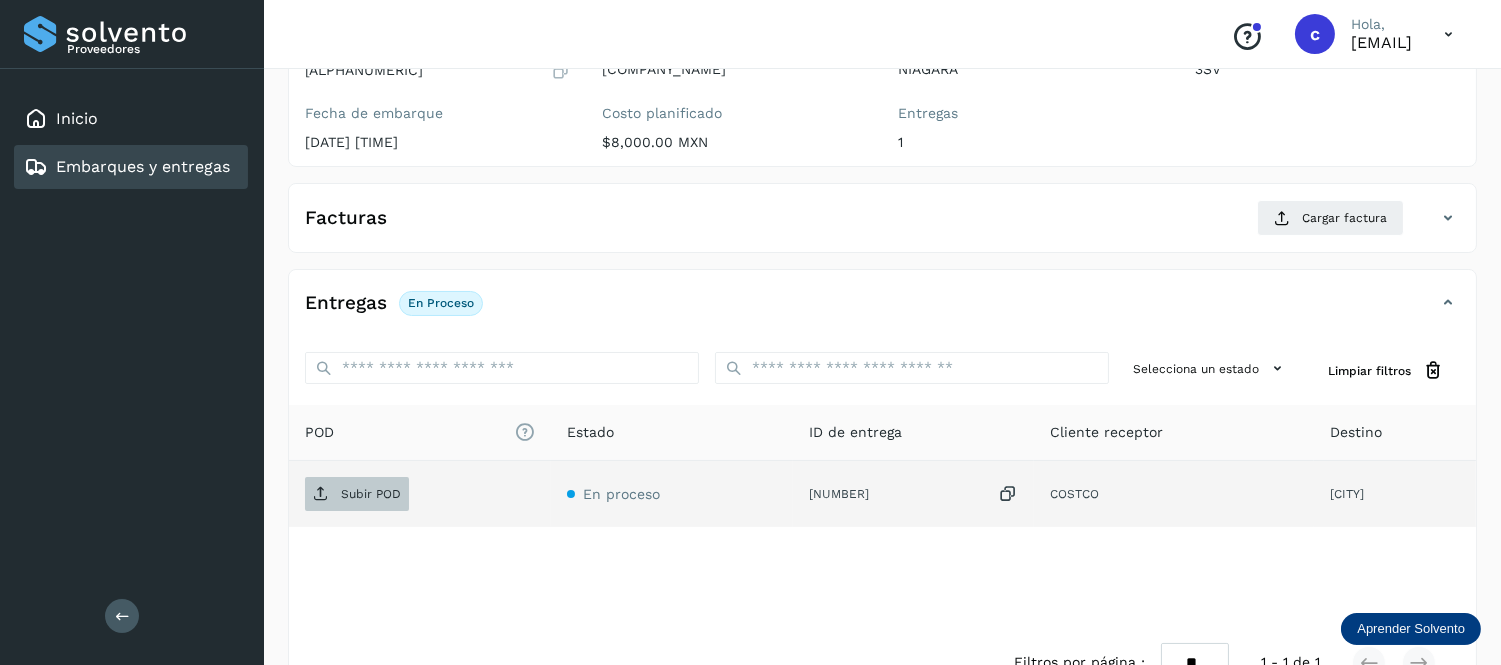 click on "Subir POD" at bounding box center (371, 494) 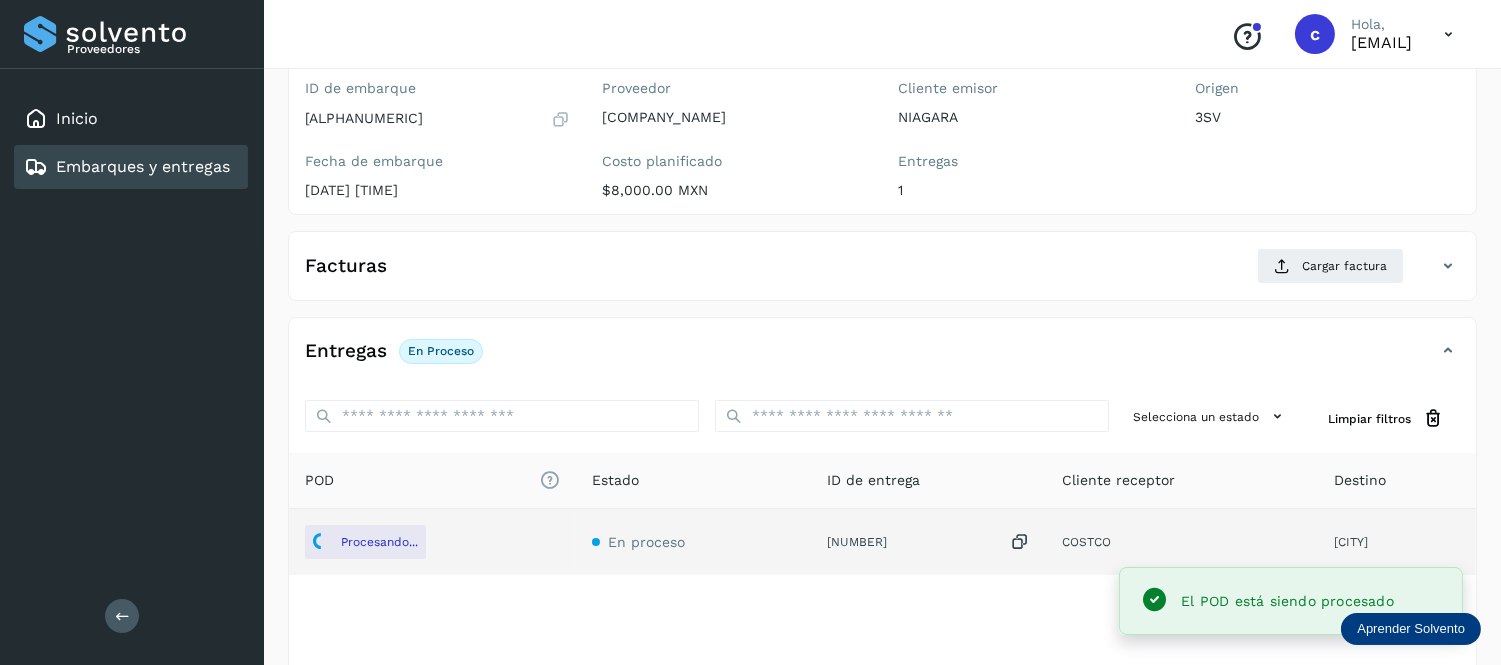 scroll, scrollTop: 176, scrollLeft: 0, axis: vertical 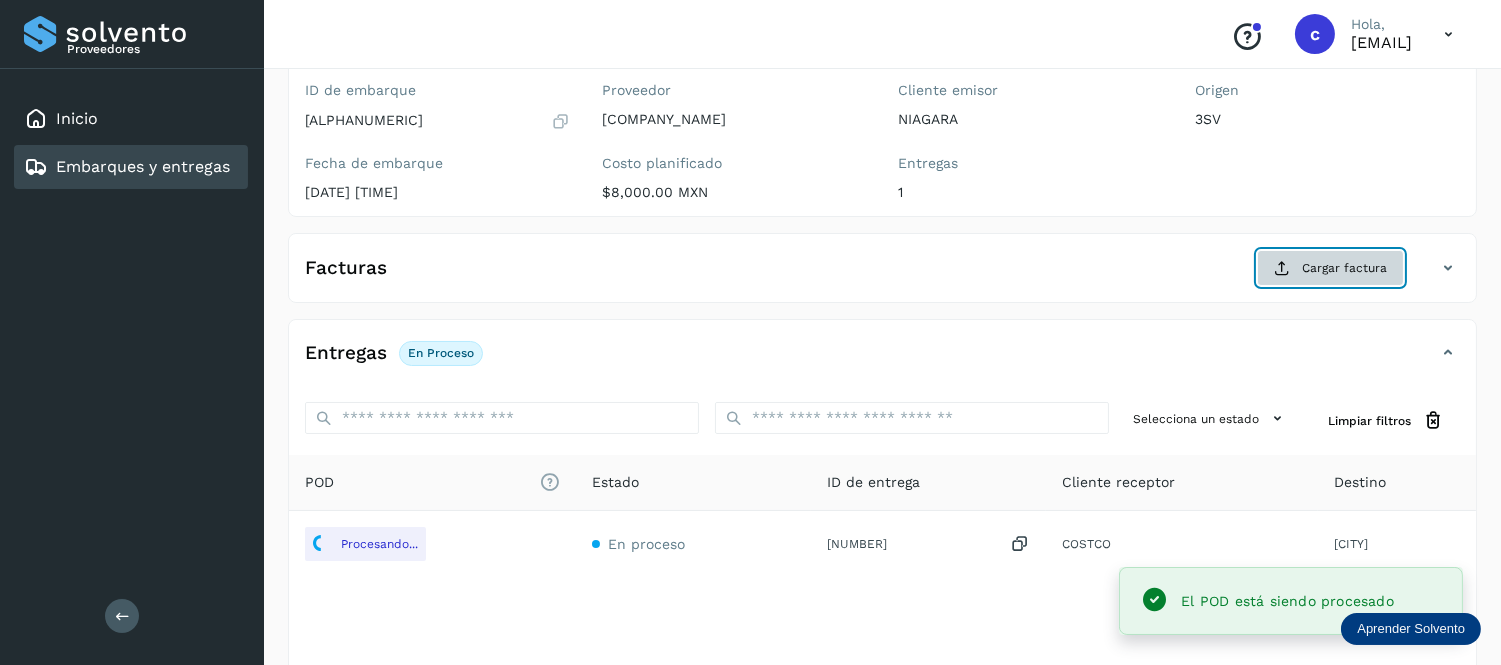 click at bounding box center [1282, 268] 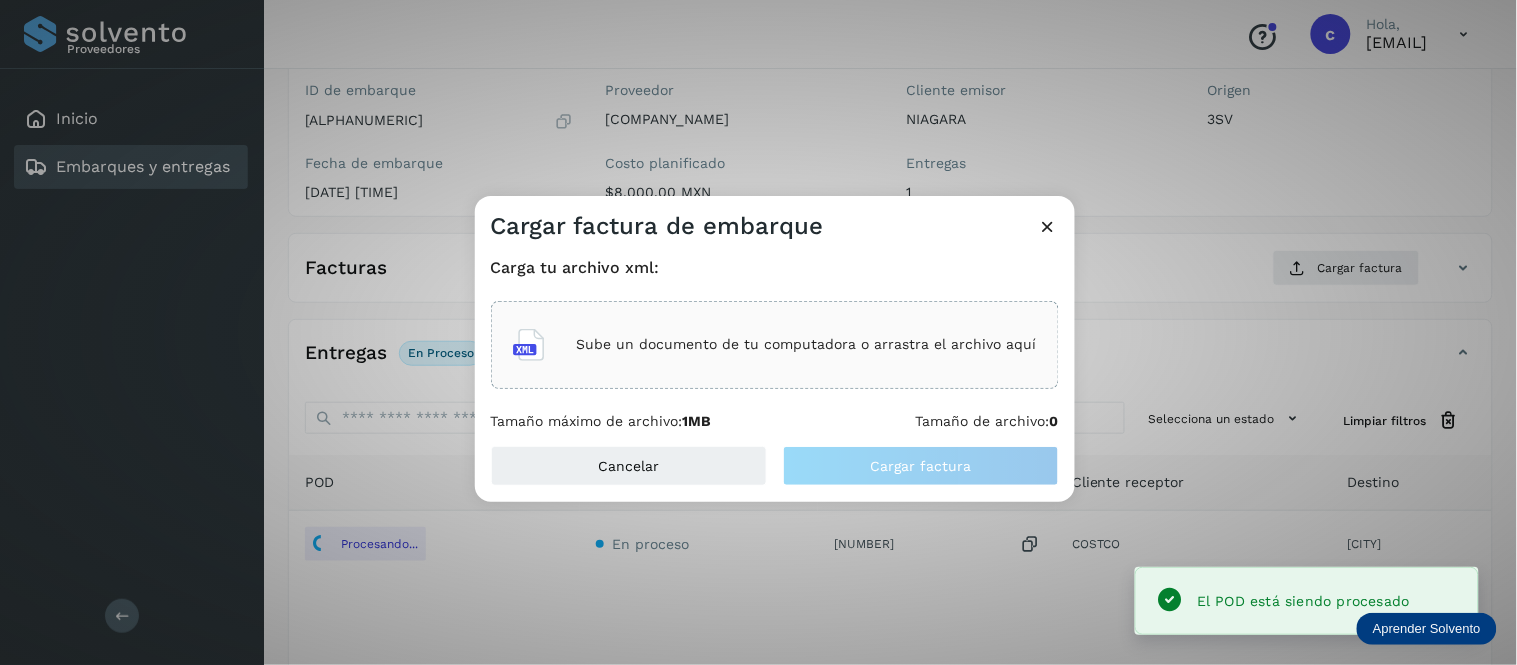 click on "Sube un documento de tu computadora o arrastra el archivo aquí" 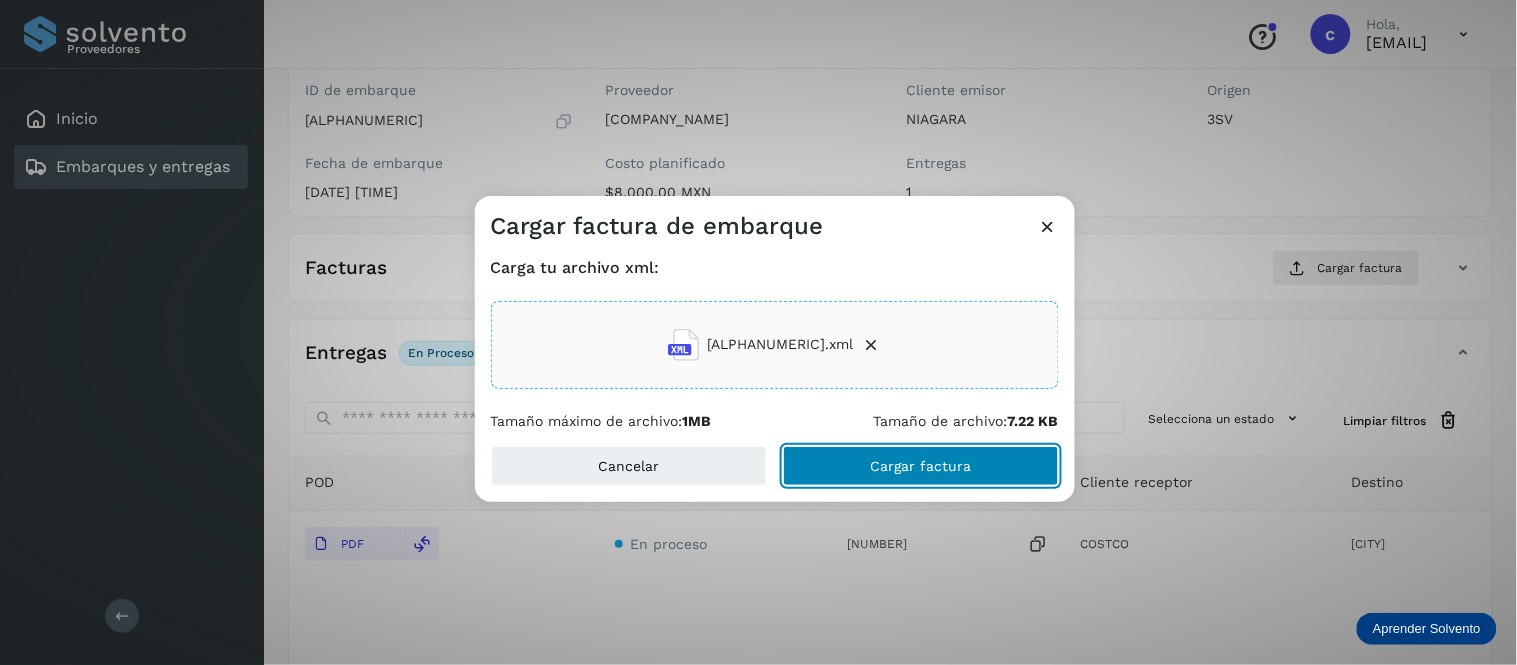 click on "Cargar factura" 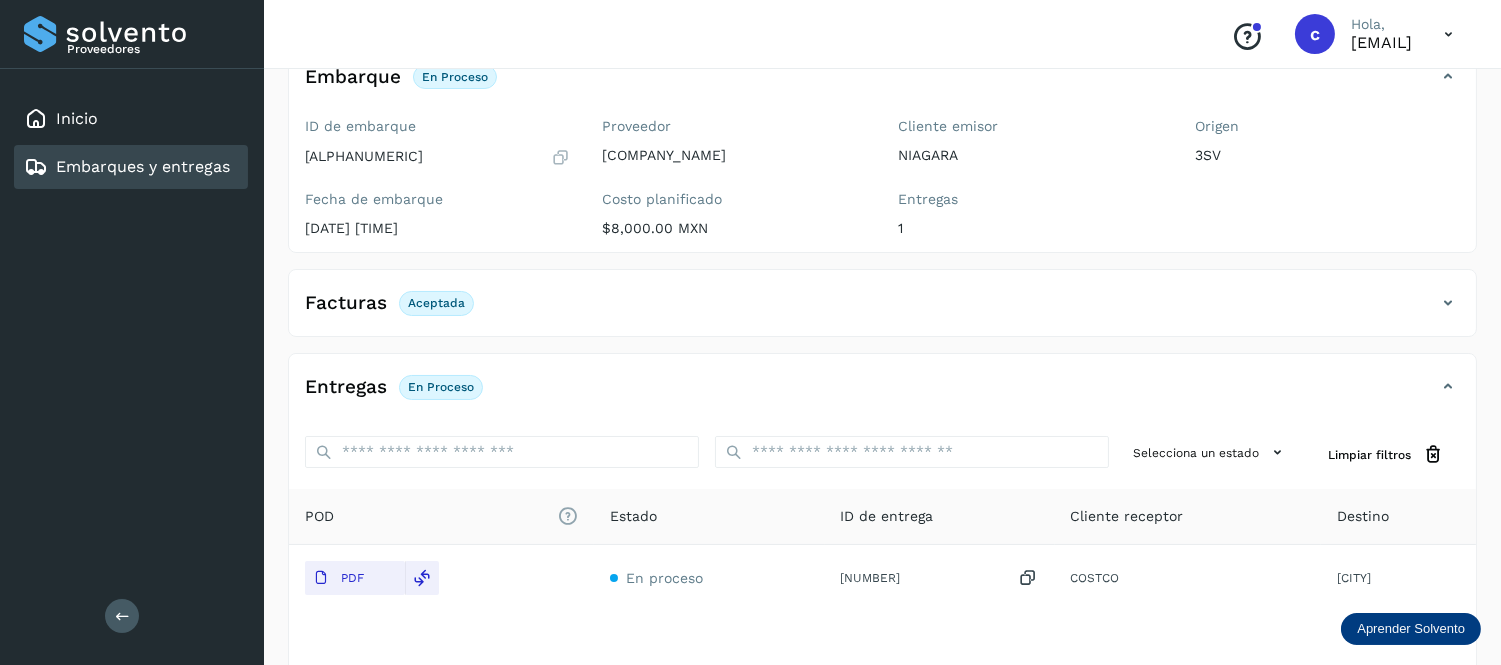 scroll, scrollTop: 137, scrollLeft: 0, axis: vertical 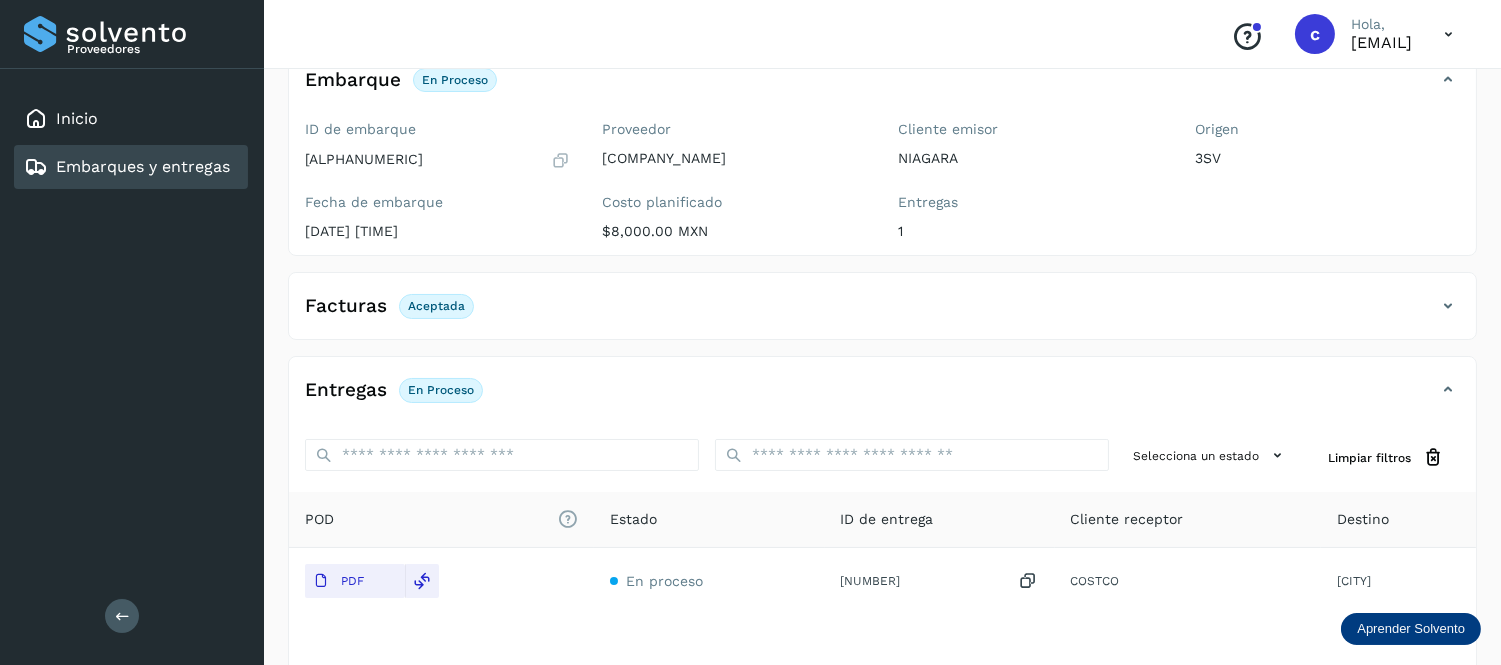 click on "Embarques y entregas" at bounding box center [143, 166] 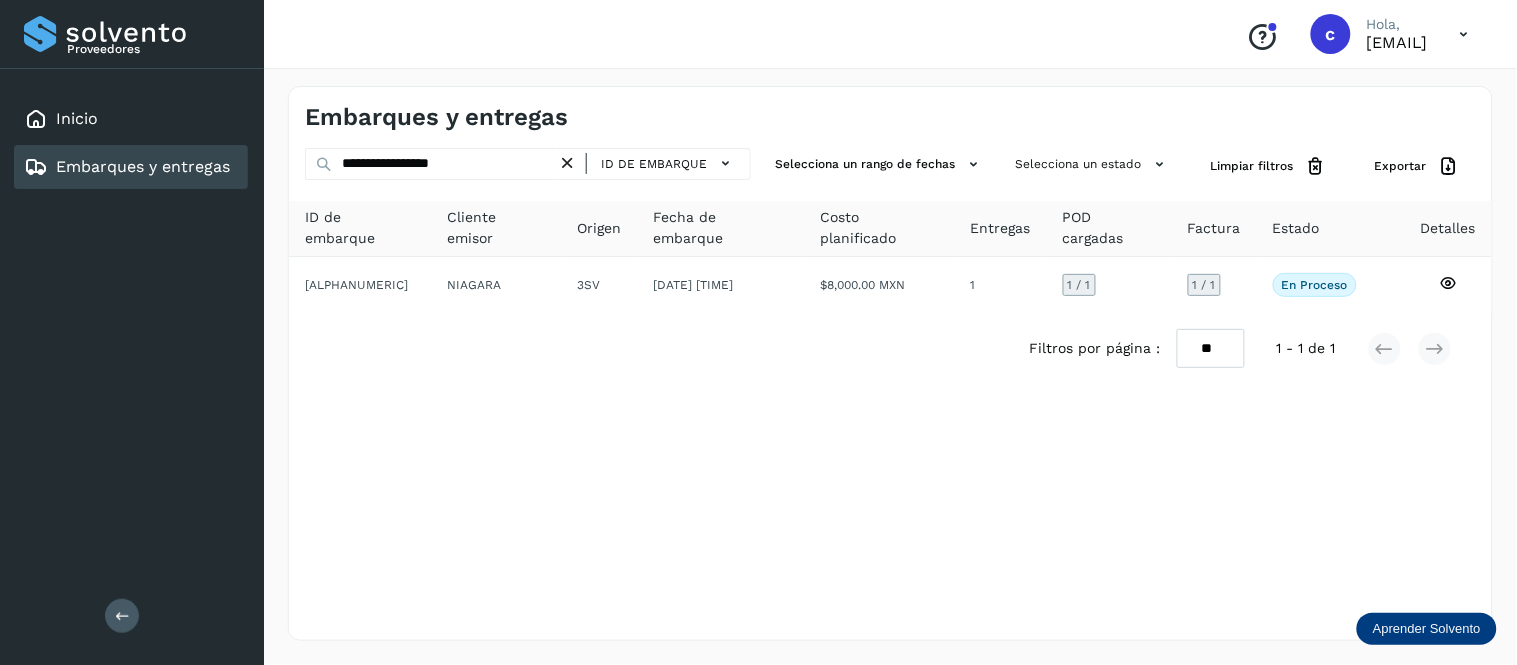 click on "ID de embarque" 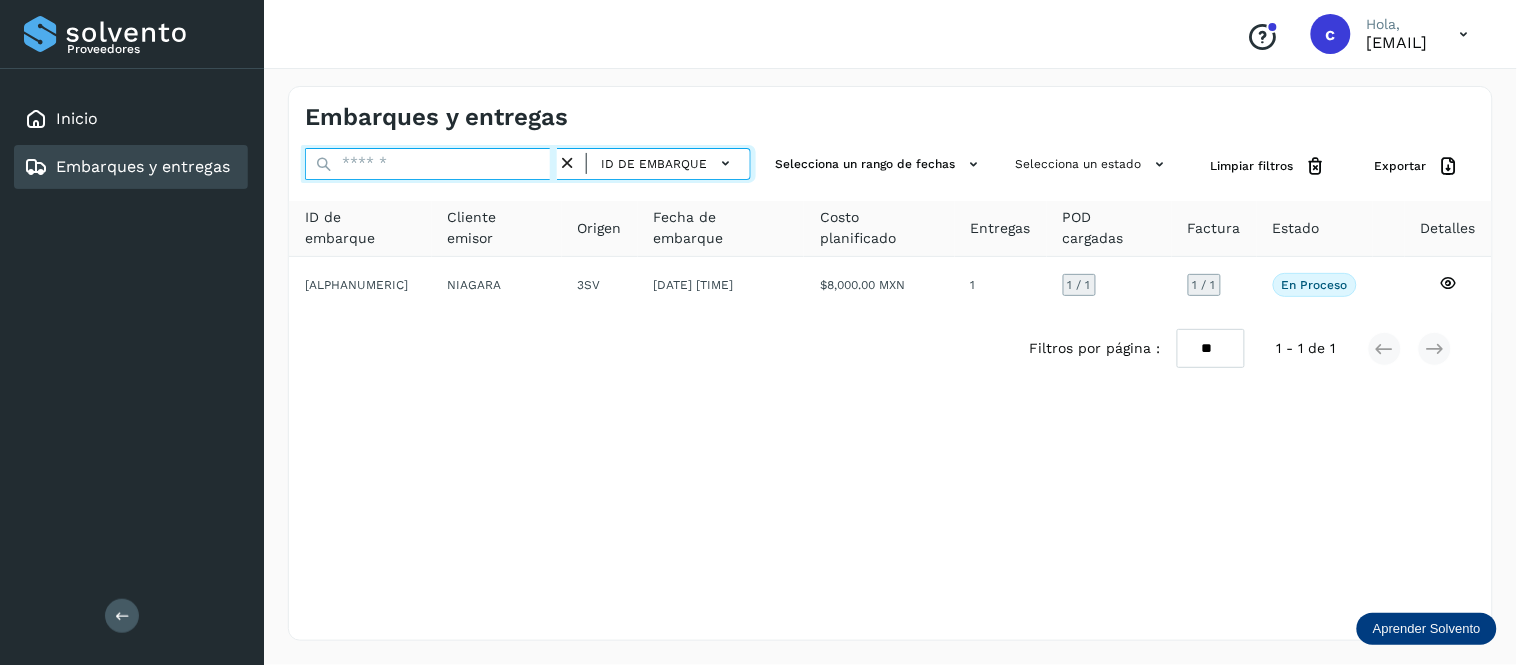 click at bounding box center (431, 164) 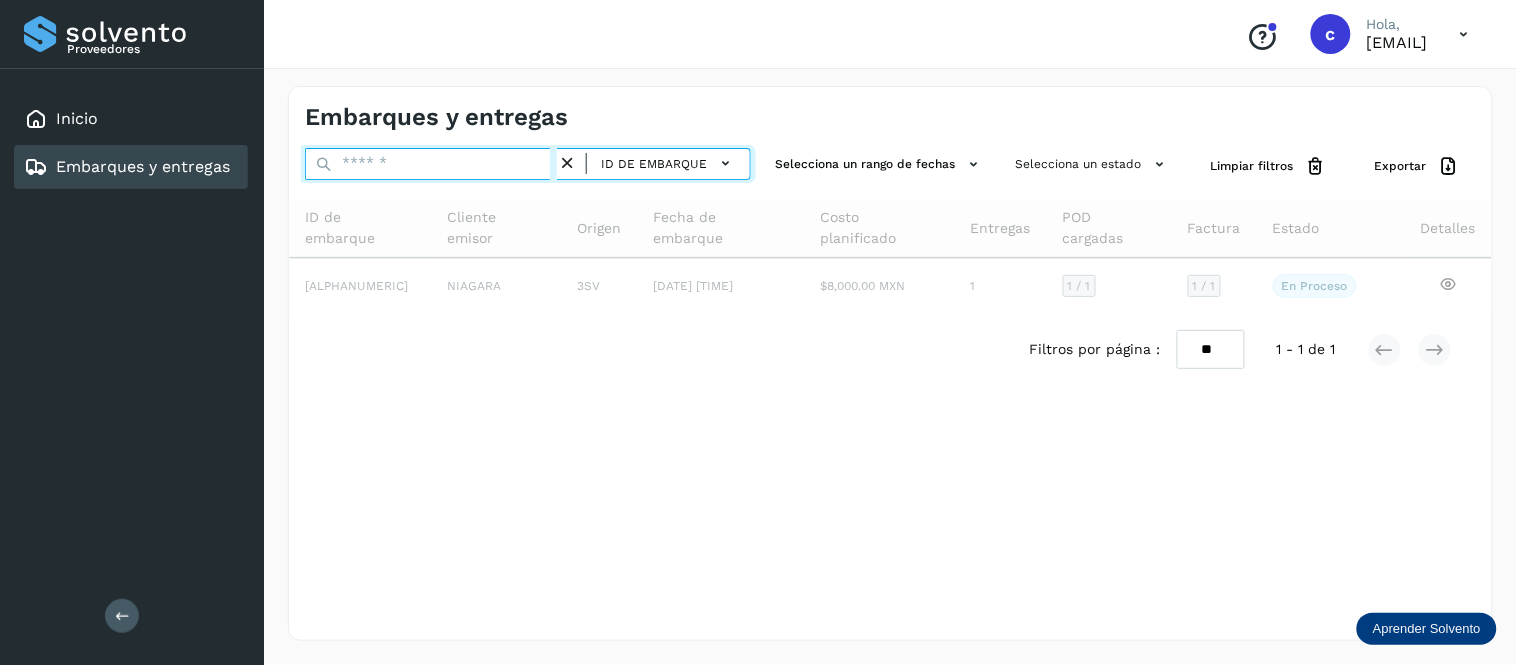 paste on "**********" 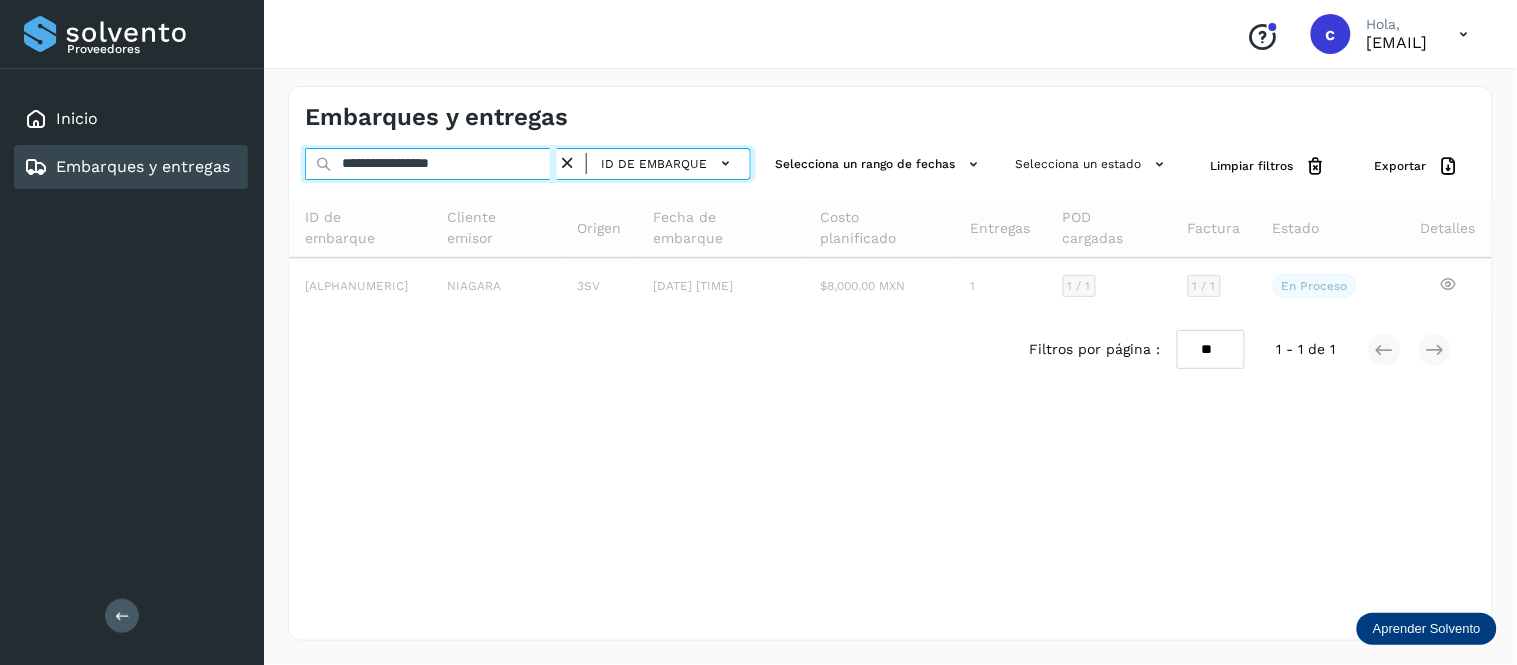 type on "**********" 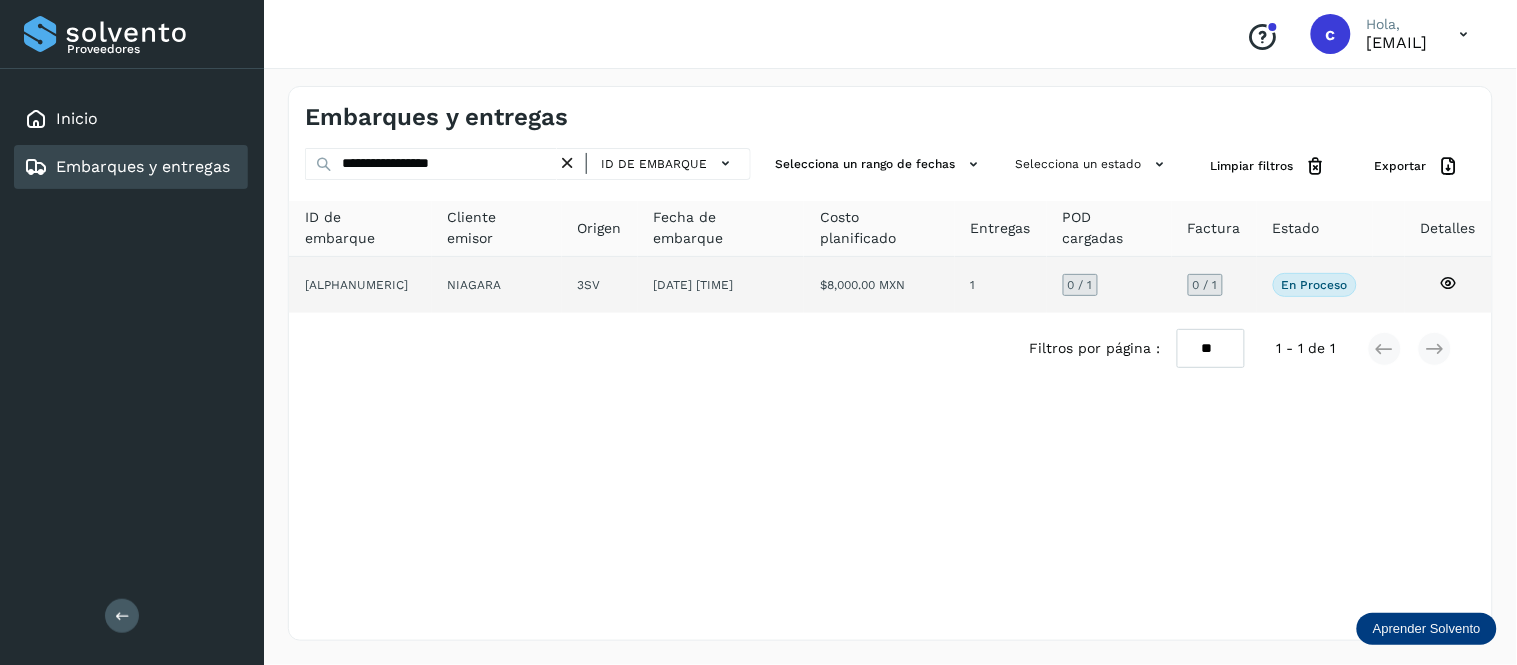 click on "[DATE] [TIME]" 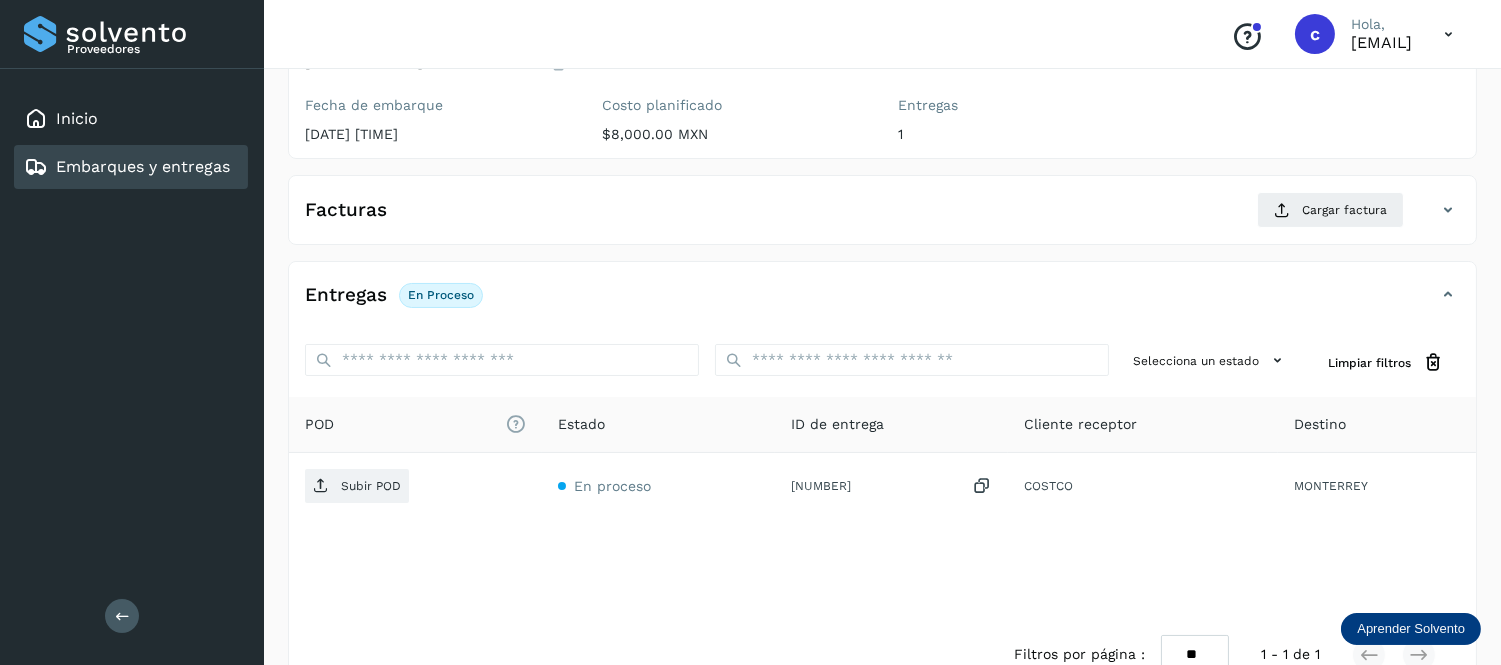 scroll, scrollTop: 240, scrollLeft: 0, axis: vertical 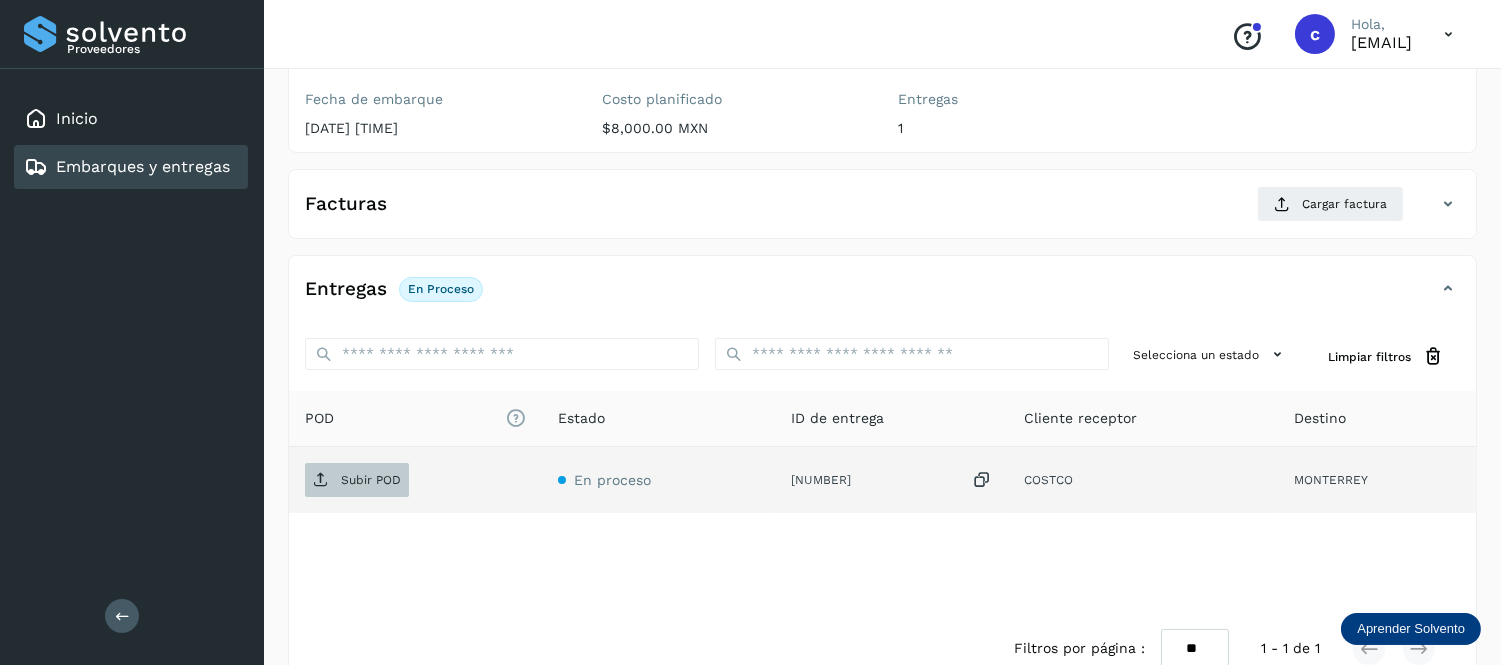 click on "Subir POD" at bounding box center [371, 480] 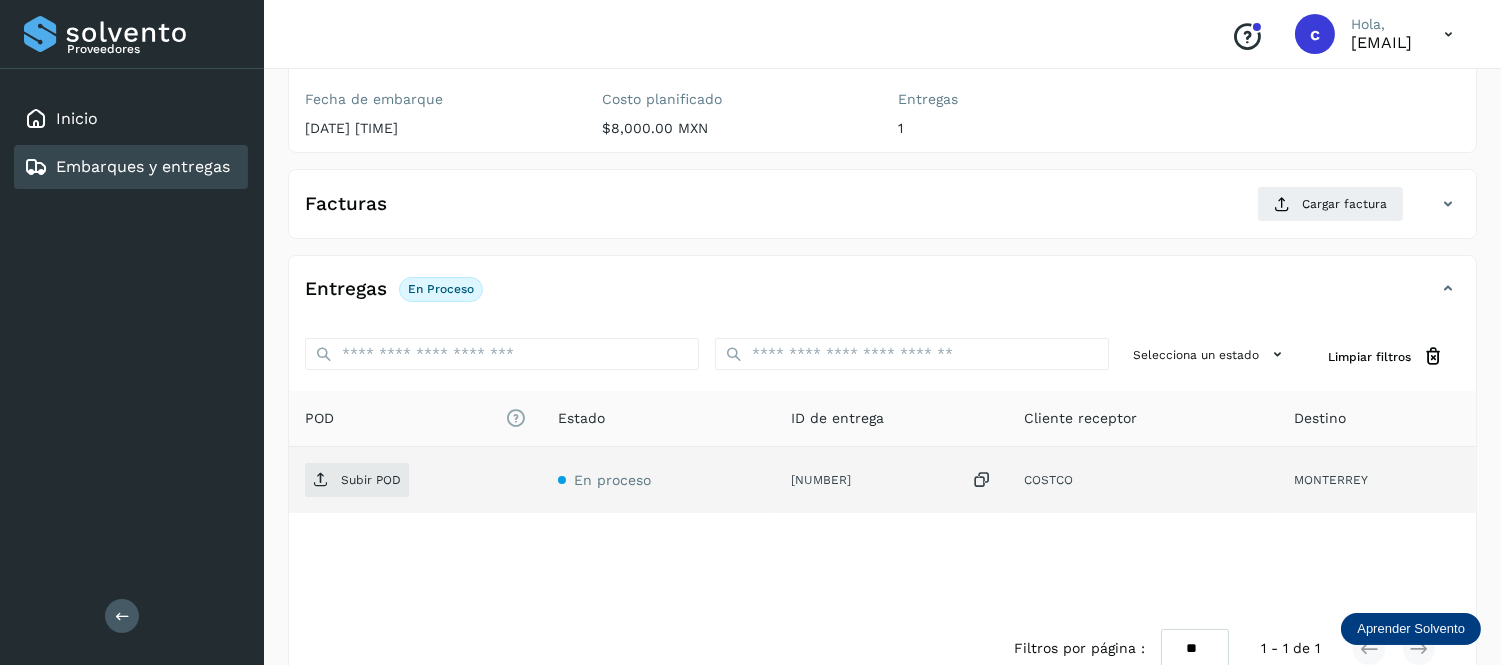 scroll, scrollTop: 246, scrollLeft: 0, axis: vertical 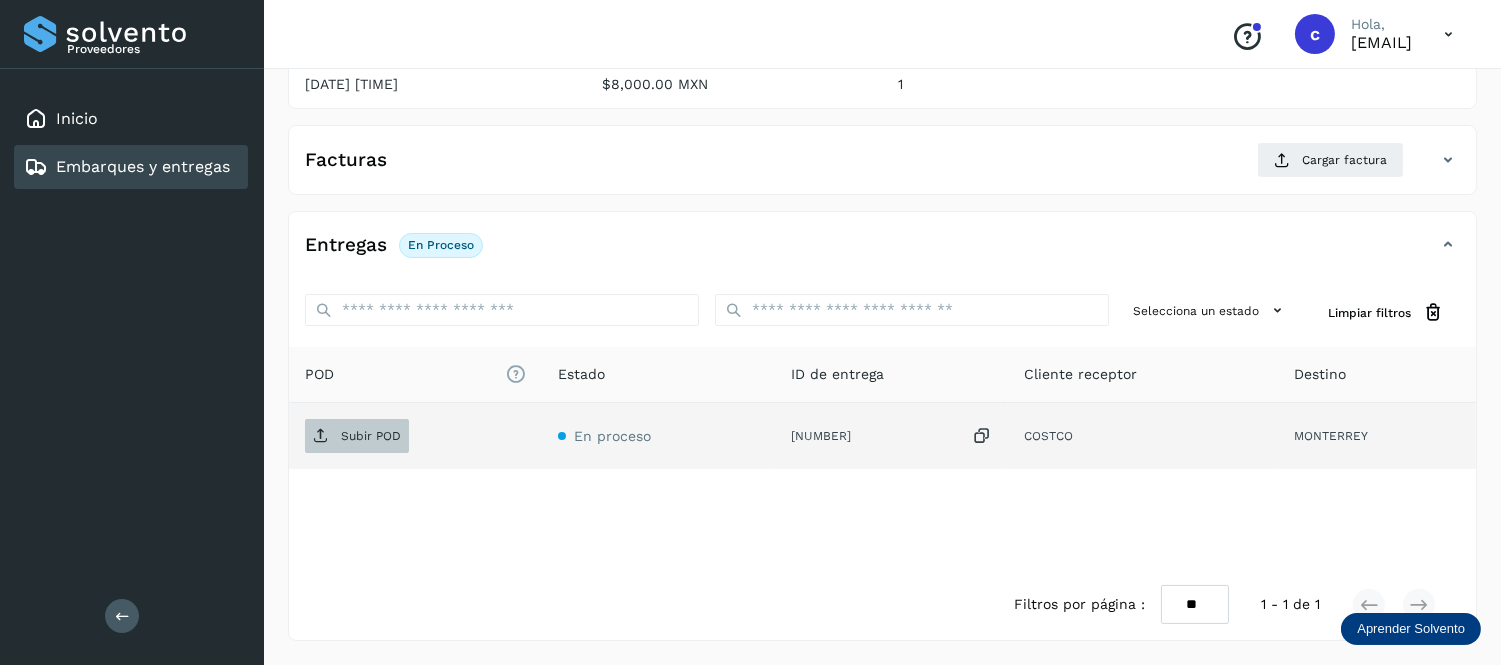 click on "Subir POD" at bounding box center (357, 436) 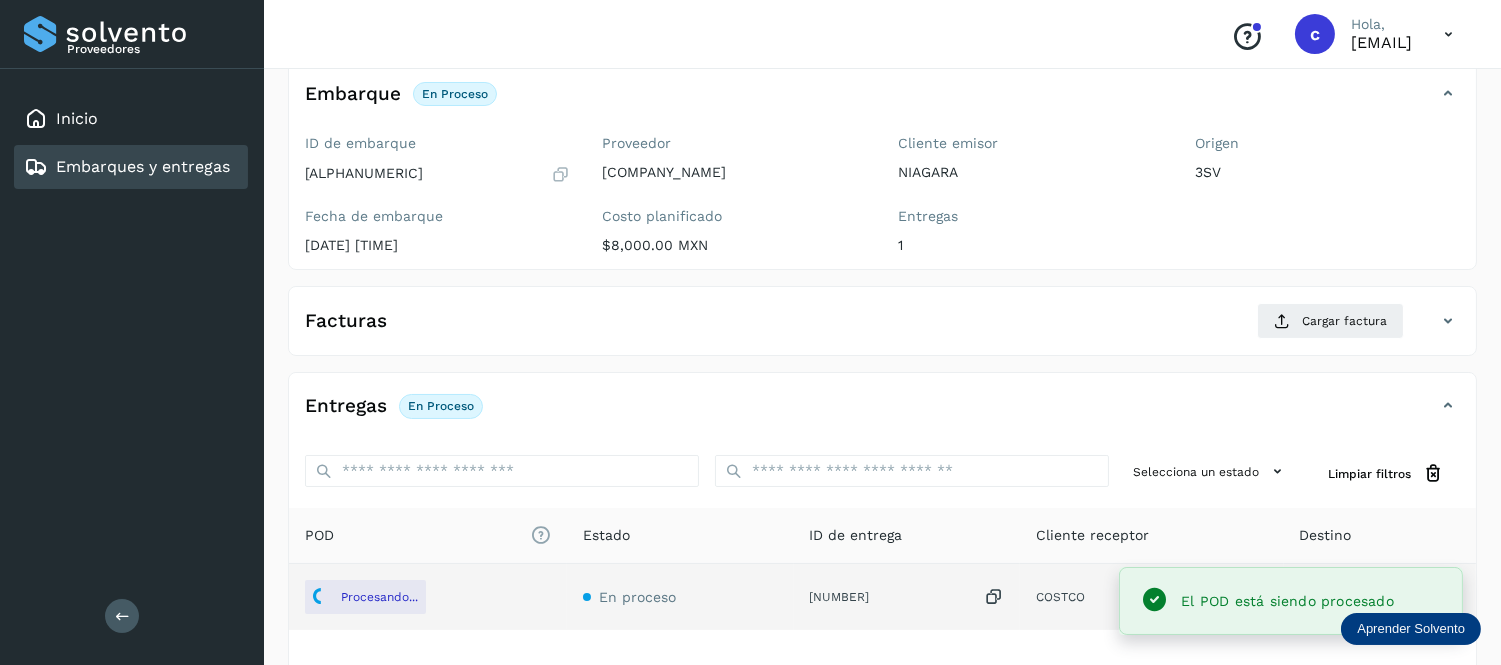 scroll, scrollTop: 121, scrollLeft: 0, axis: vertical 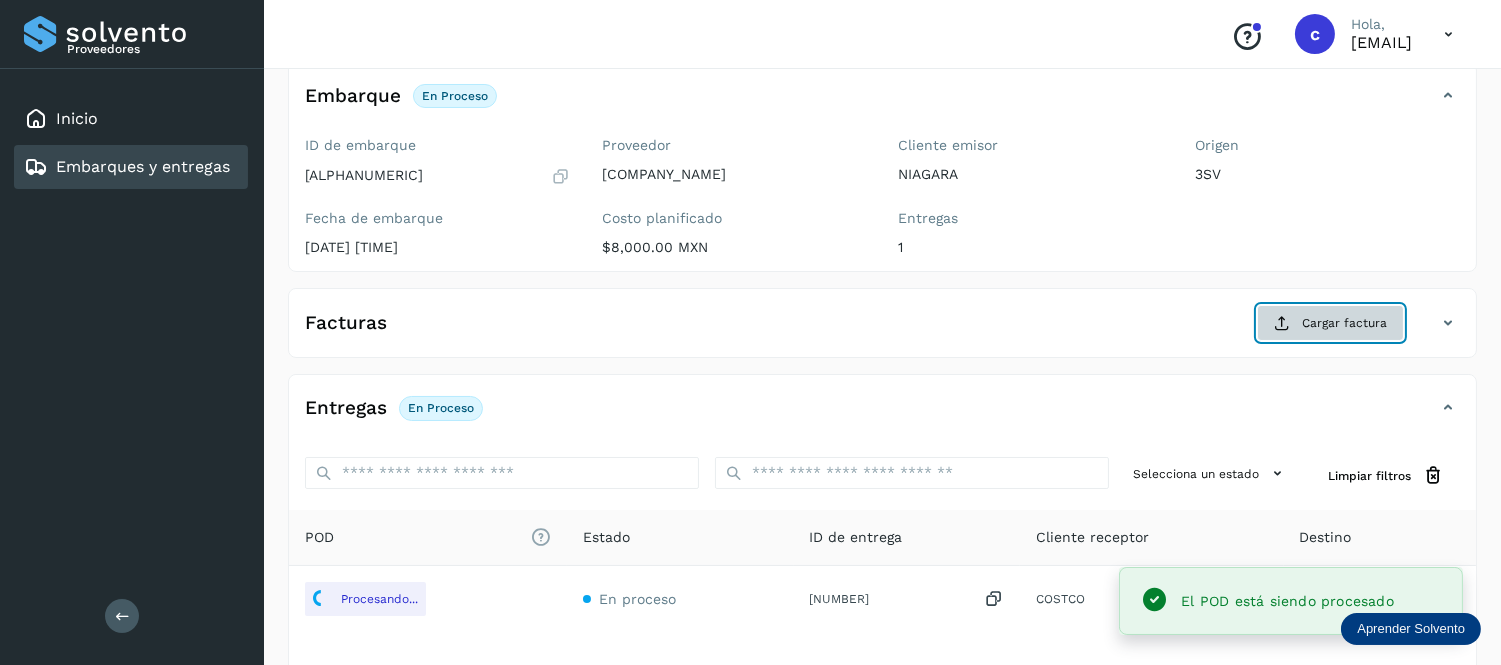 click on "Cargar factura" 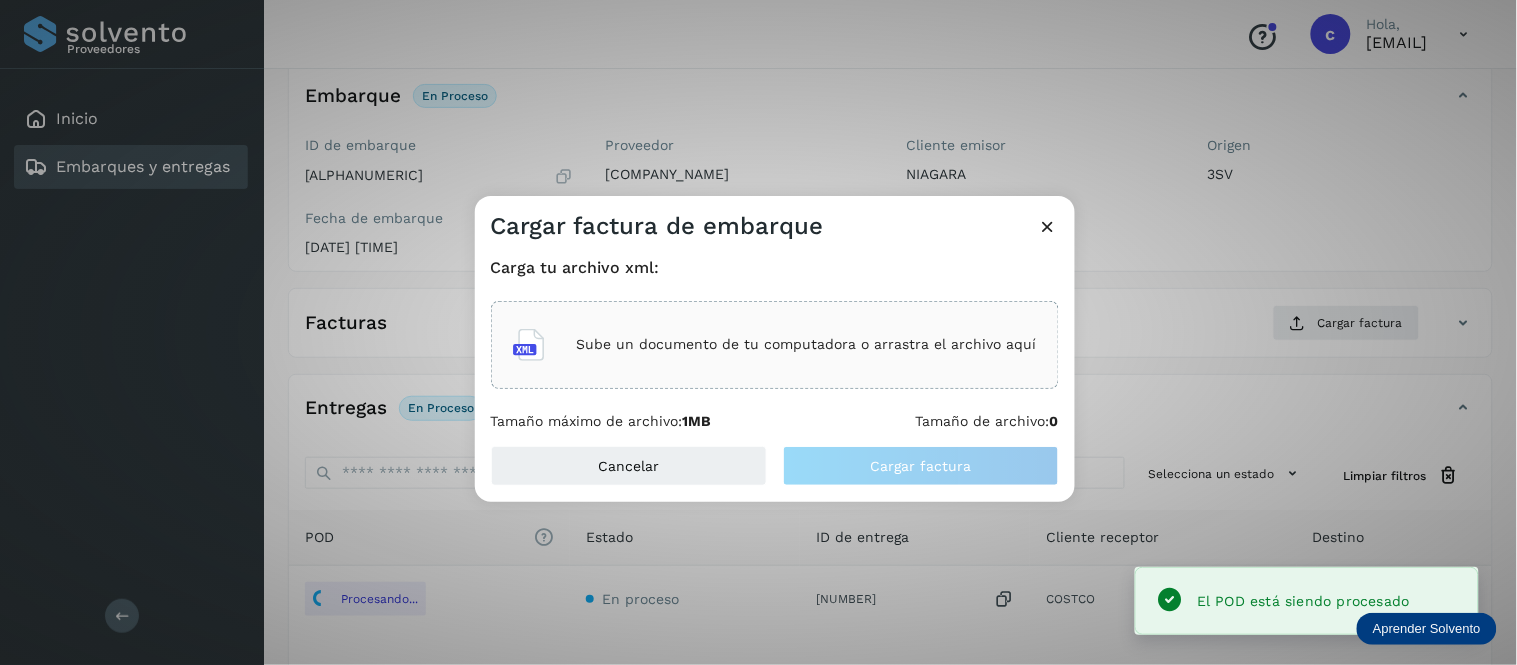click on "Sube un documento de tu computadora o arrastra el archivo aquí" at bounding box center (807, 344) 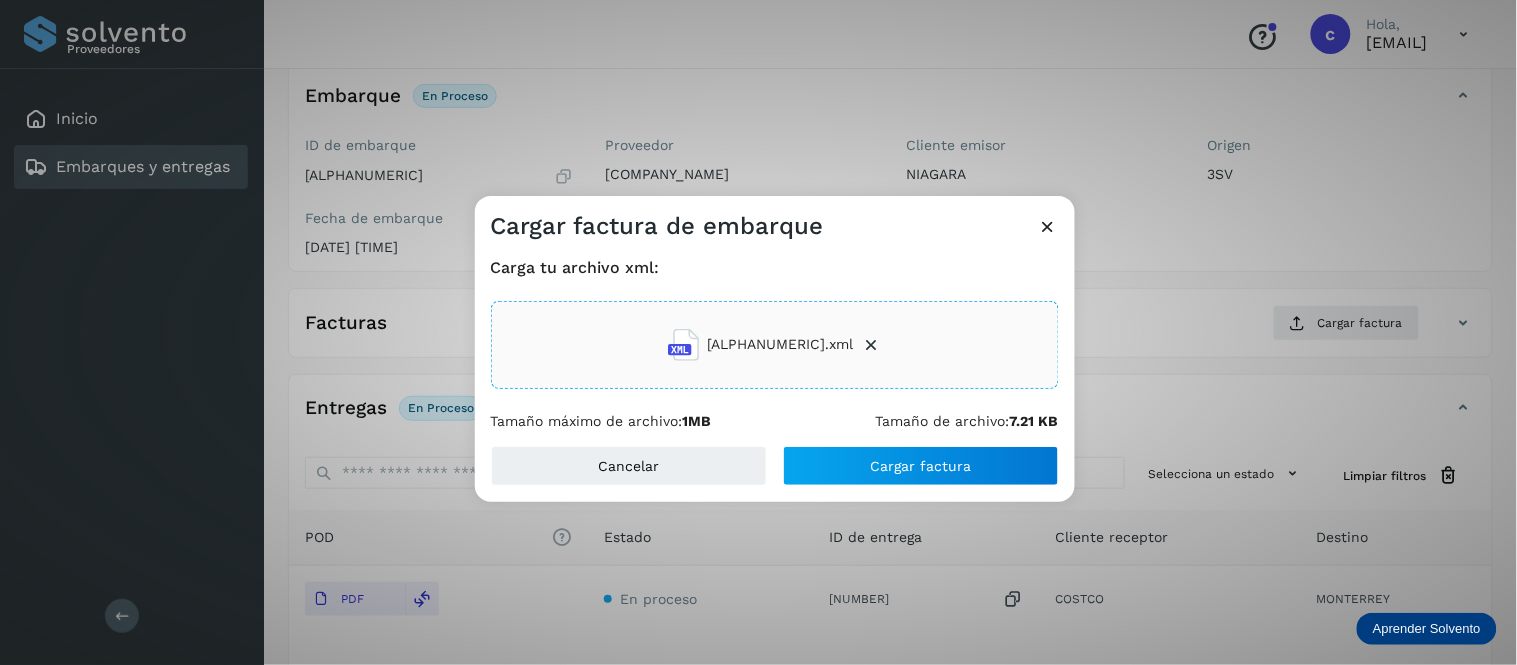 click on "Carga tu archivo xml: [ALPHANUMERIC].xml Tamaño máximo de archivo:  1MB Tamaño de archivo:  7.21 KB" at bounding box center (775, 344) 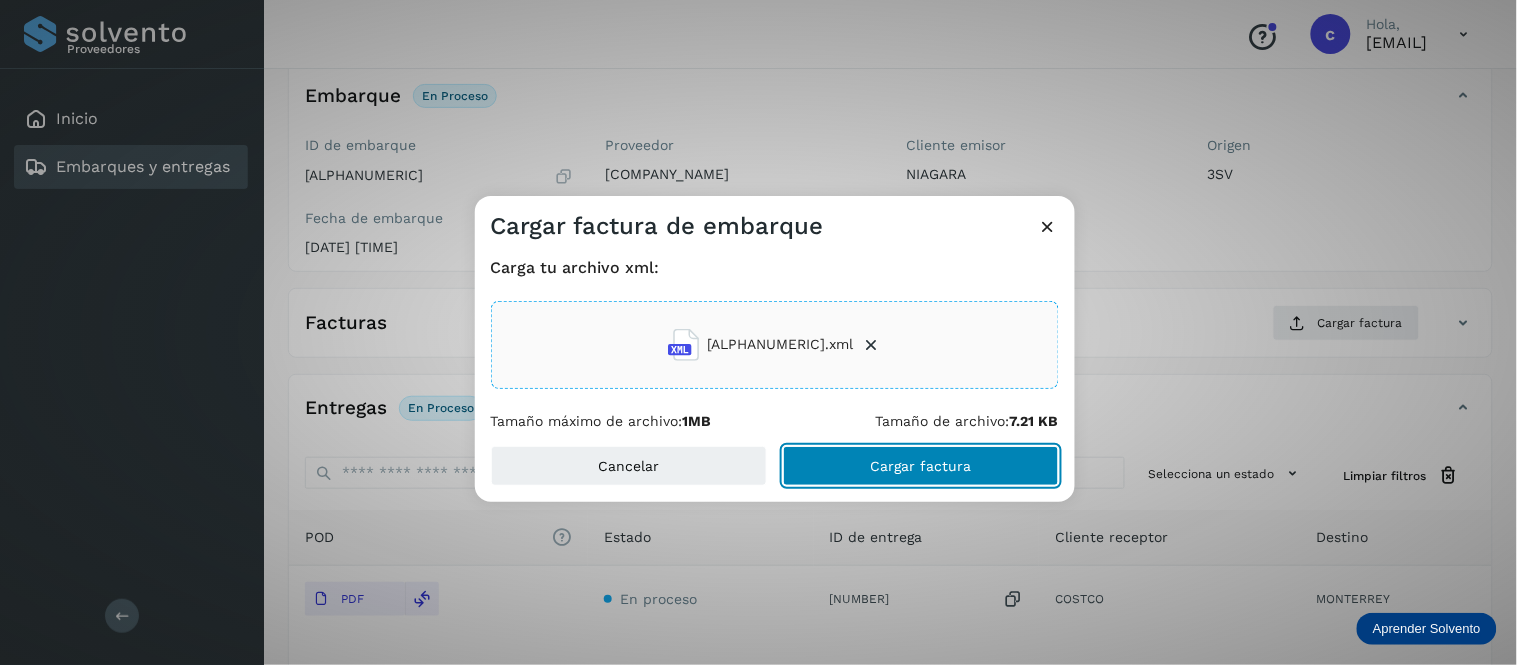 click on "Cargar factura" 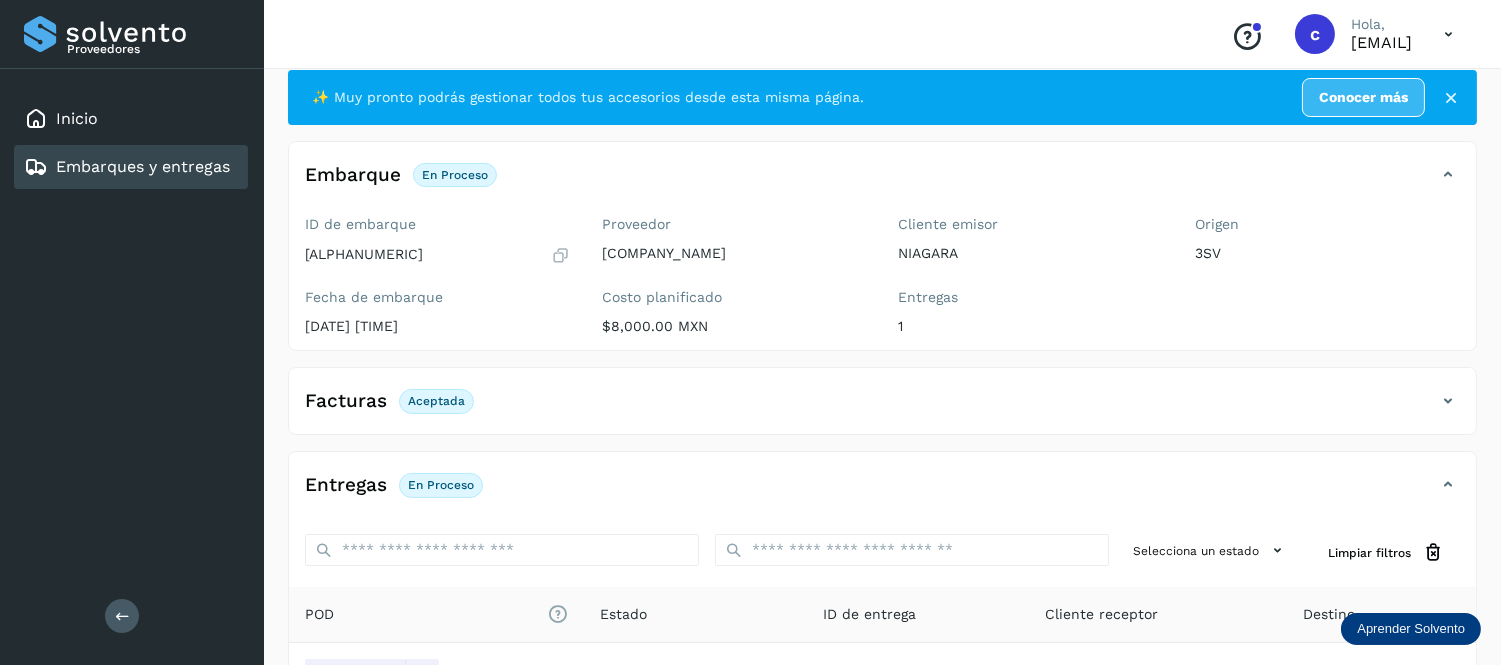 scroll, scrollTop: 41, scrollLeft: 0, axis: vertical 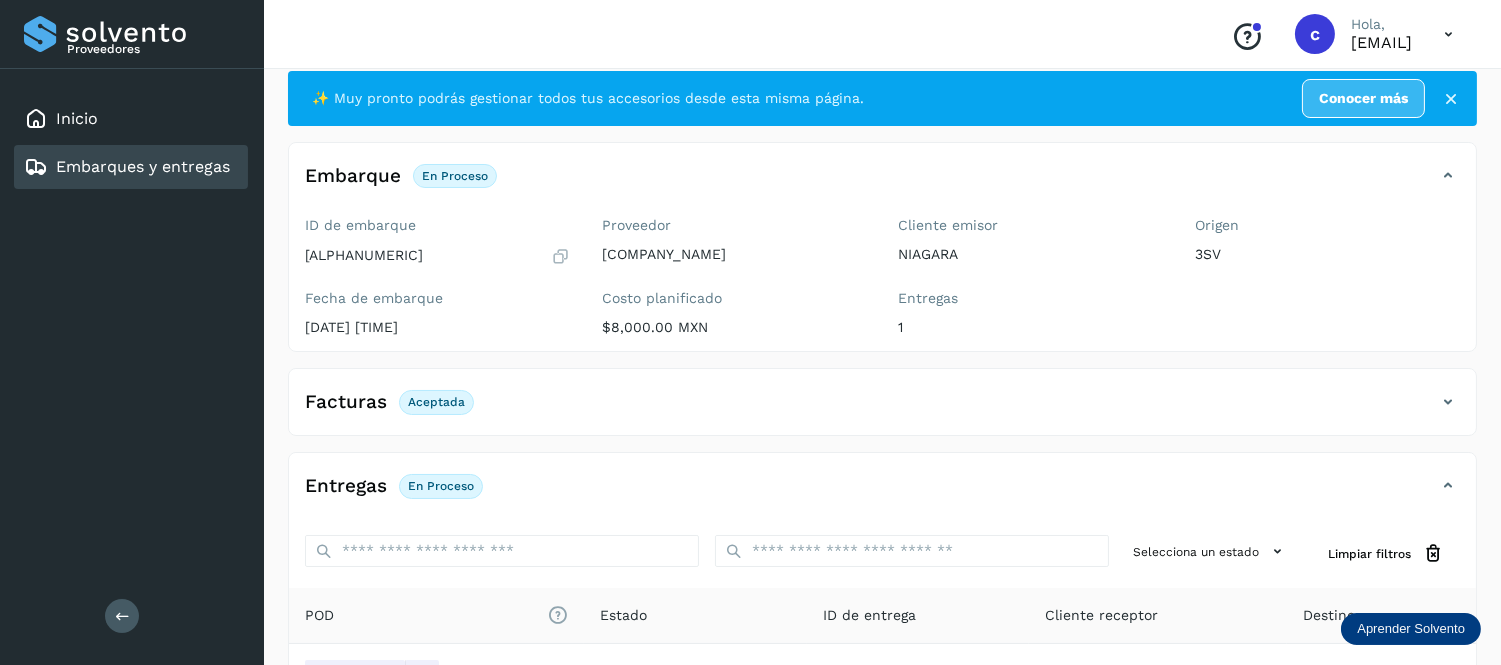 click on "Embarques y entregas" at bounding box center (127, 167) 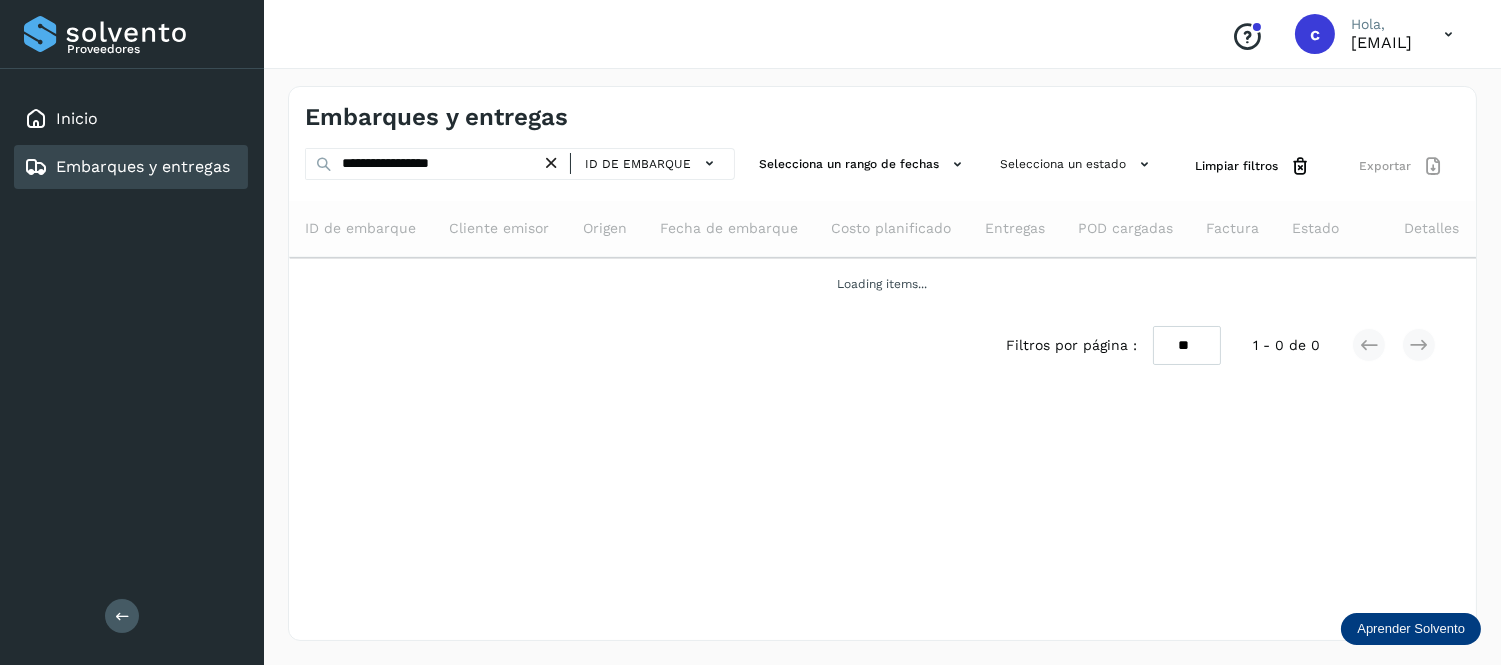 scroll, scrollTop: 0, scrollLeft: 0, axis: both 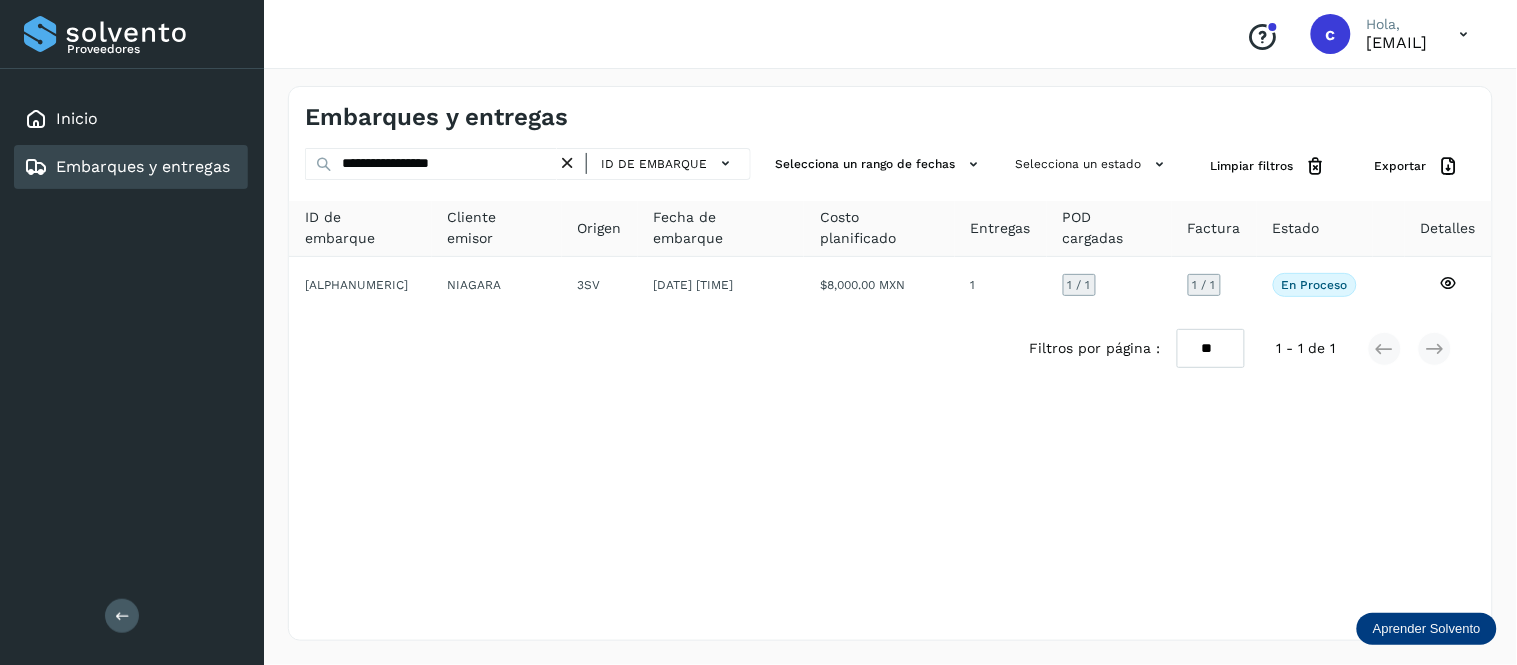 click at bounding box center (567, 163) 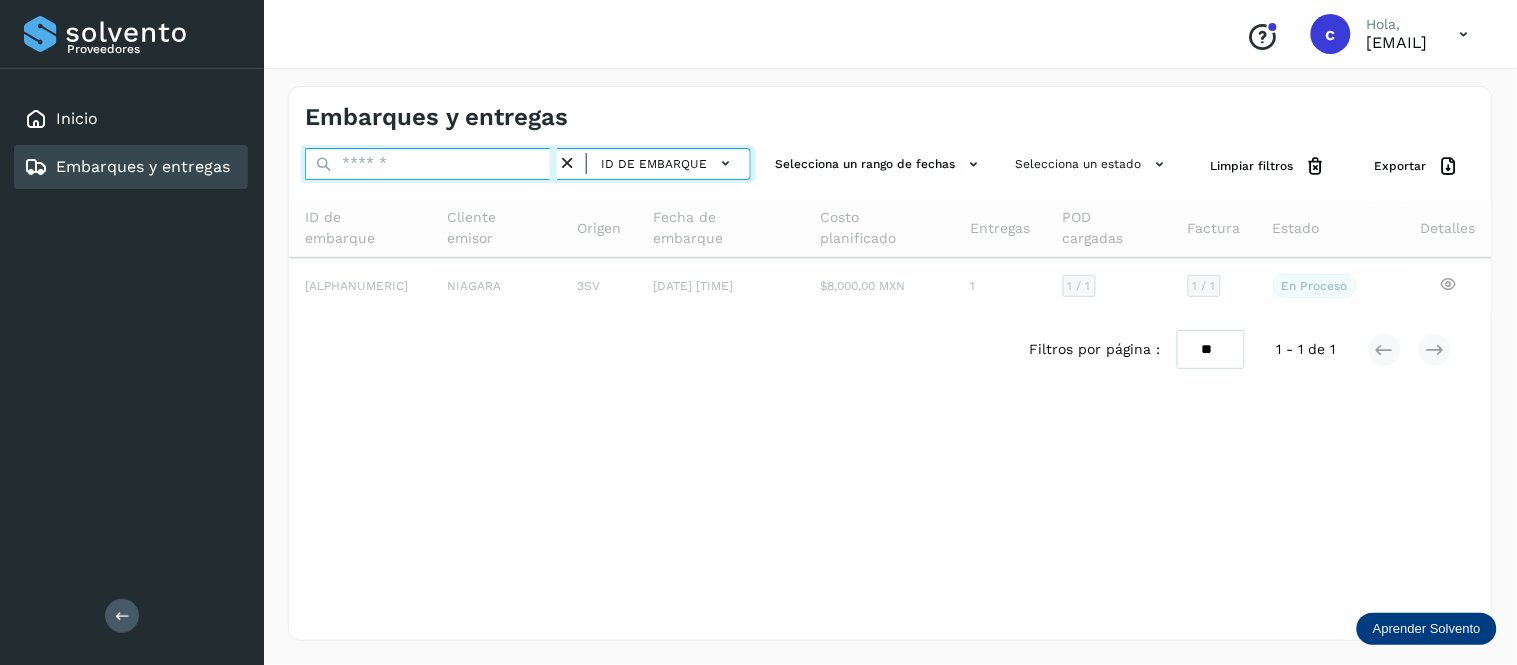 click at bounding box center (431, 164) 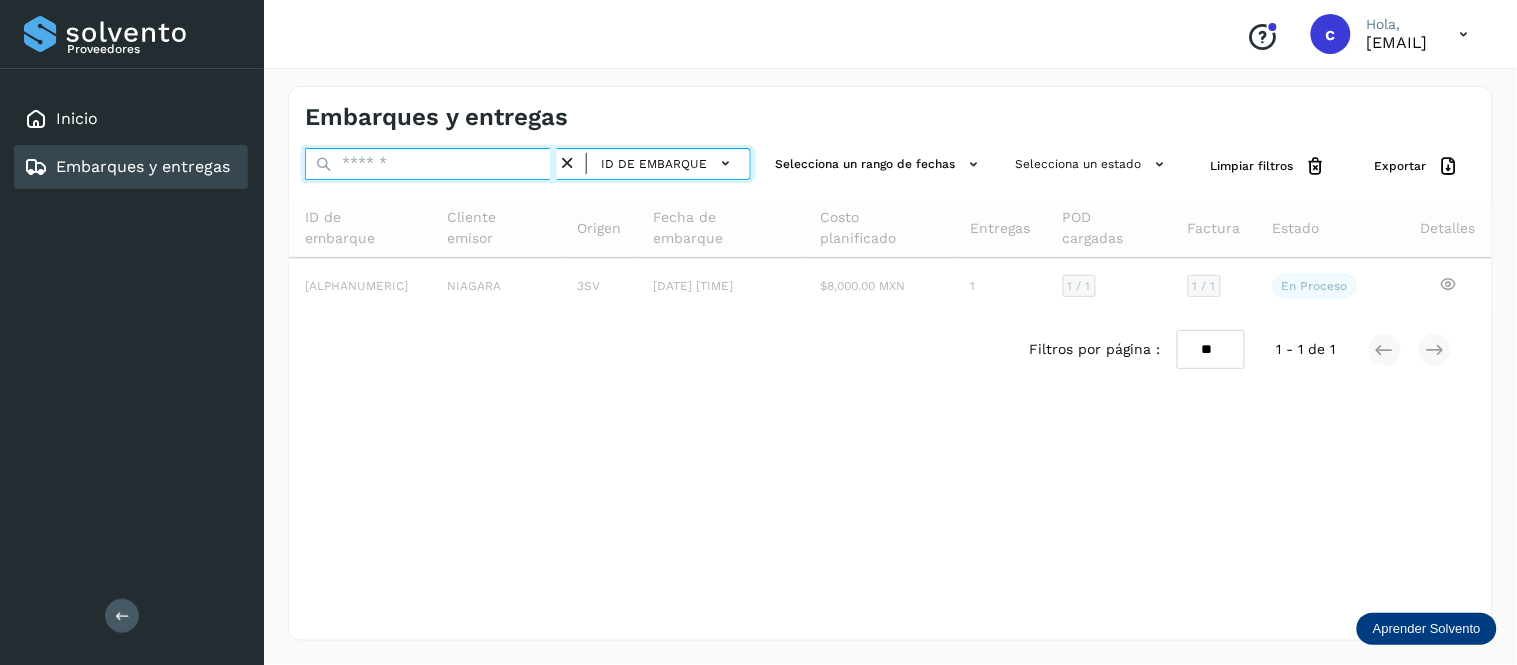 paste on "**********" 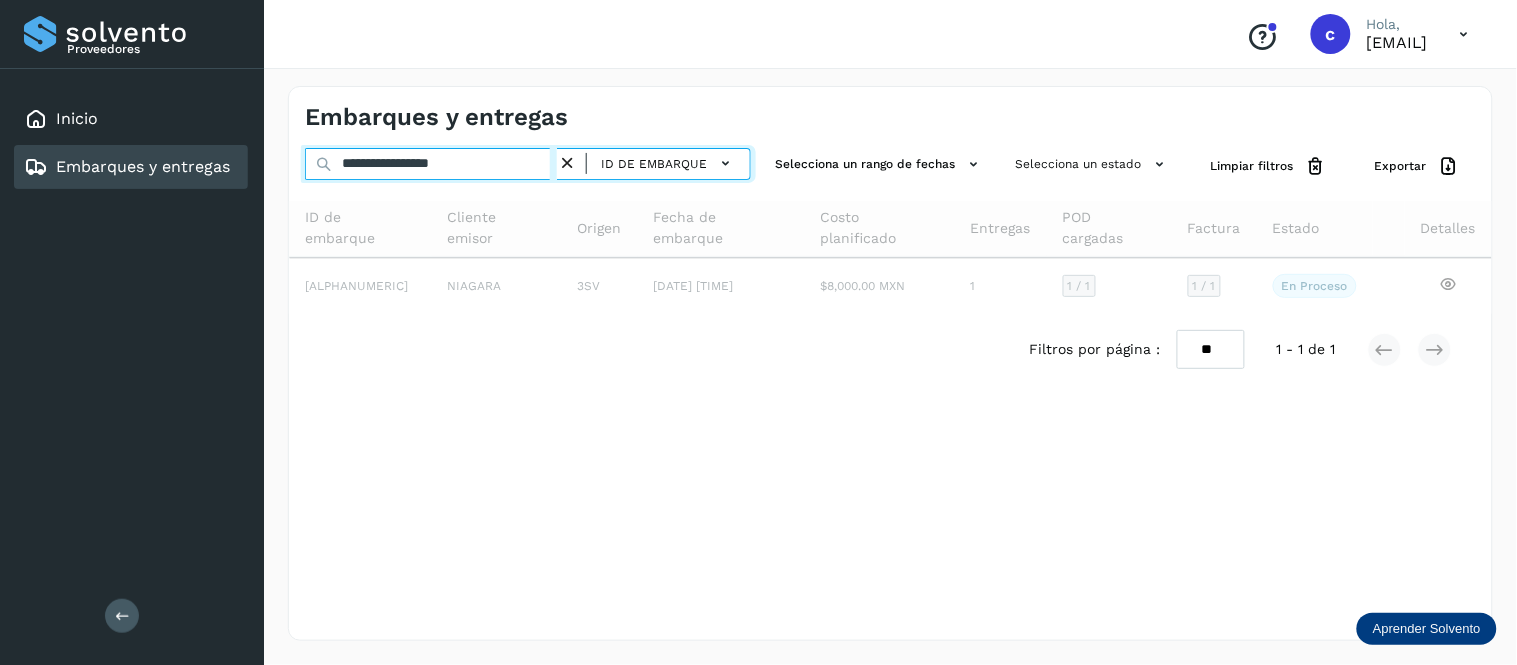 type on "**********" 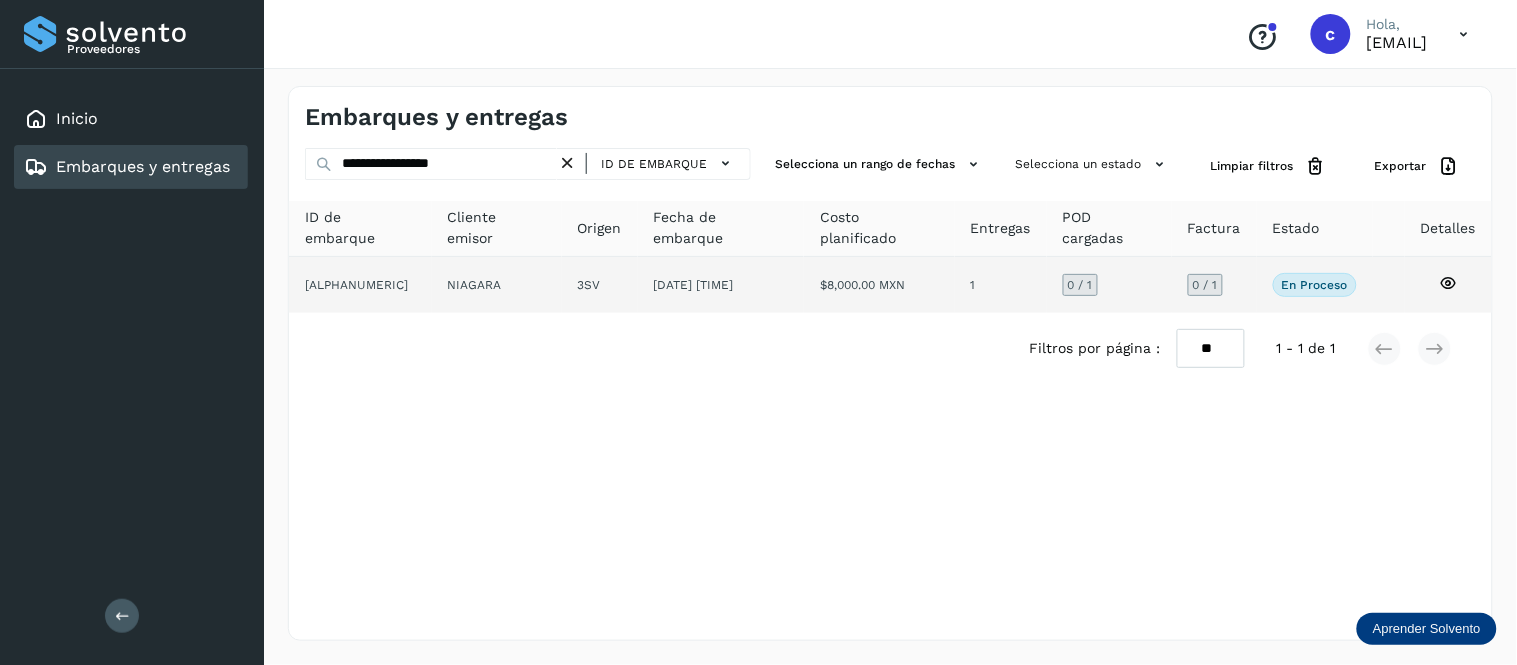 click on "[DATE] [TIME]" 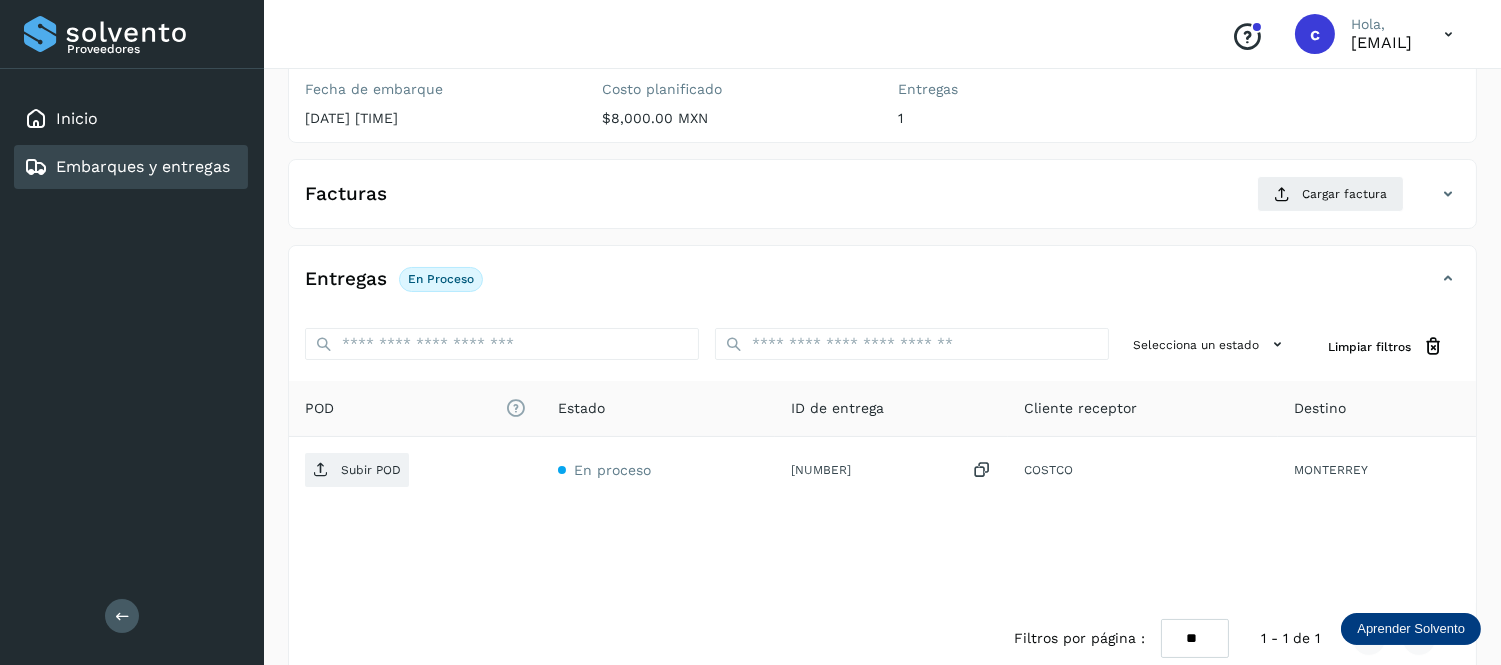scroll, scrollTop: 253, scrollLeft: 0, axis: vertical 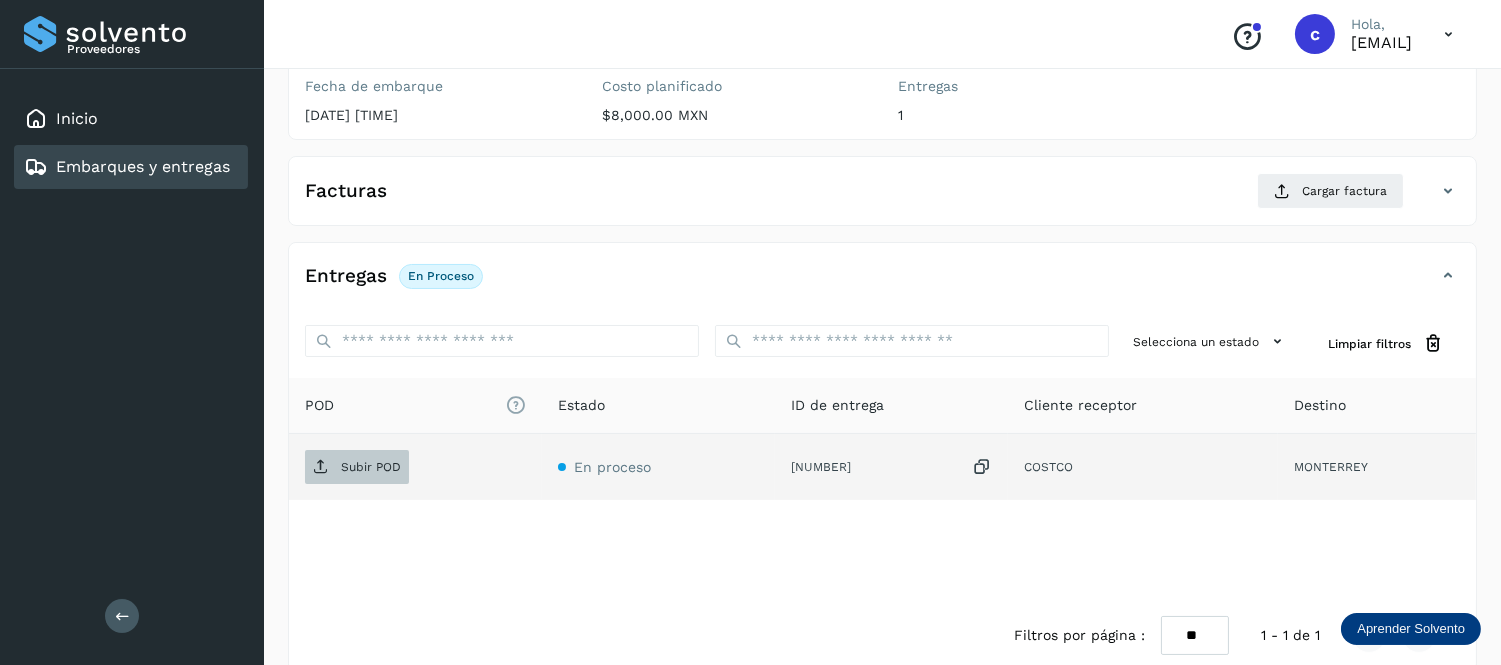 click on "Subir POD" at bounding box center (357, 467) 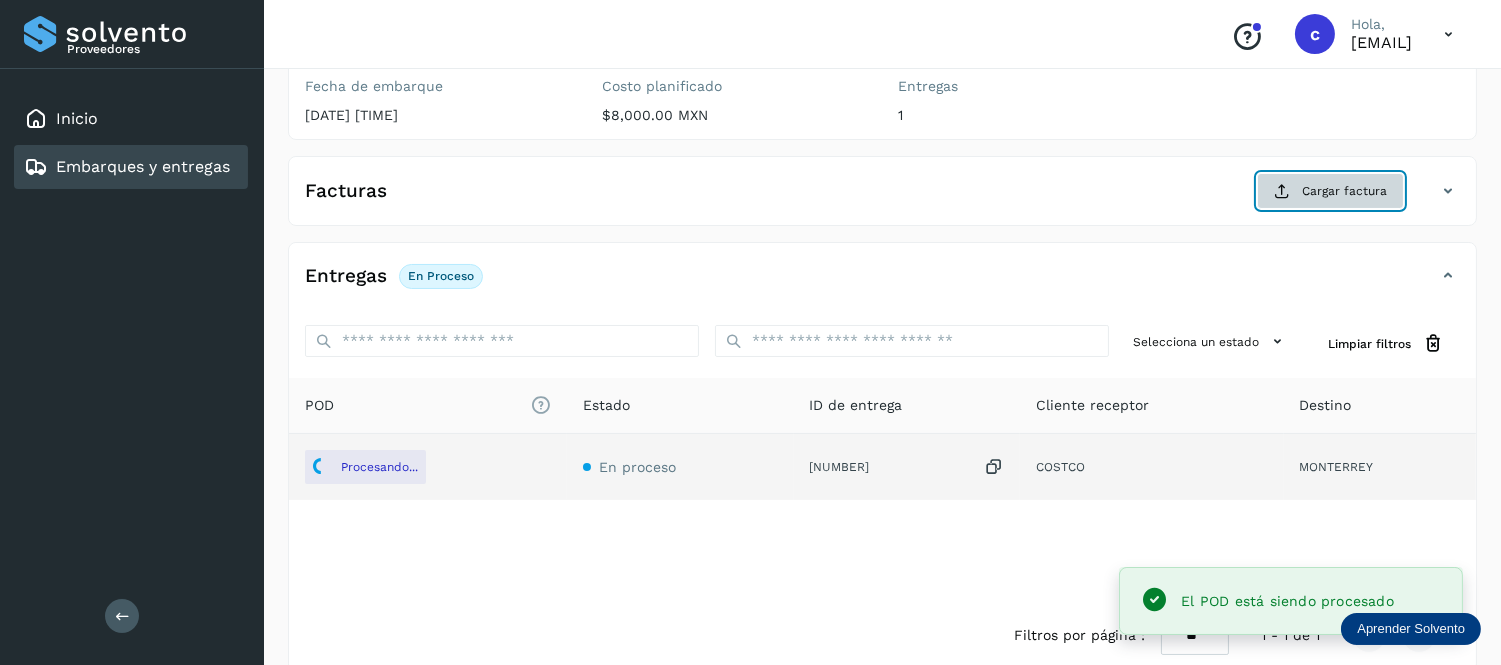 click on "Cargar factura" at bounding box center [1330, 191] 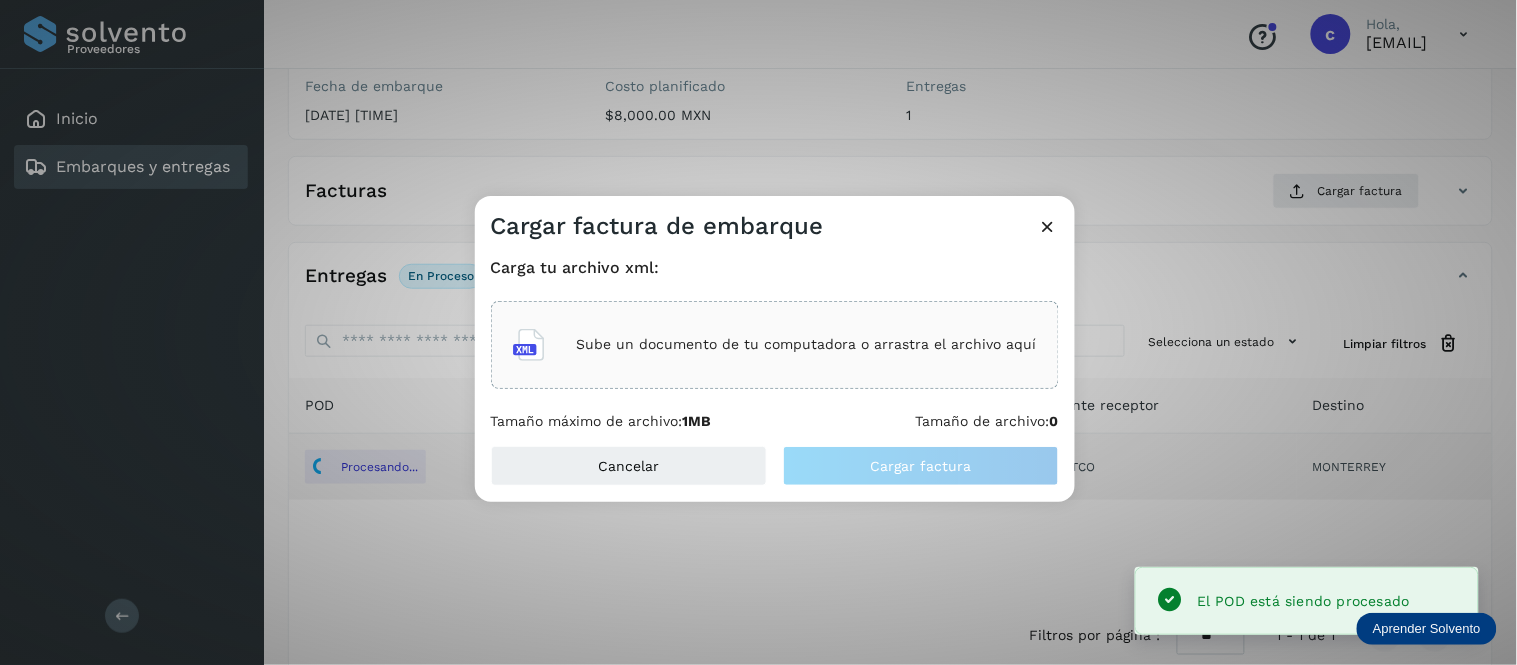 click at bounding box center (1048, 226) 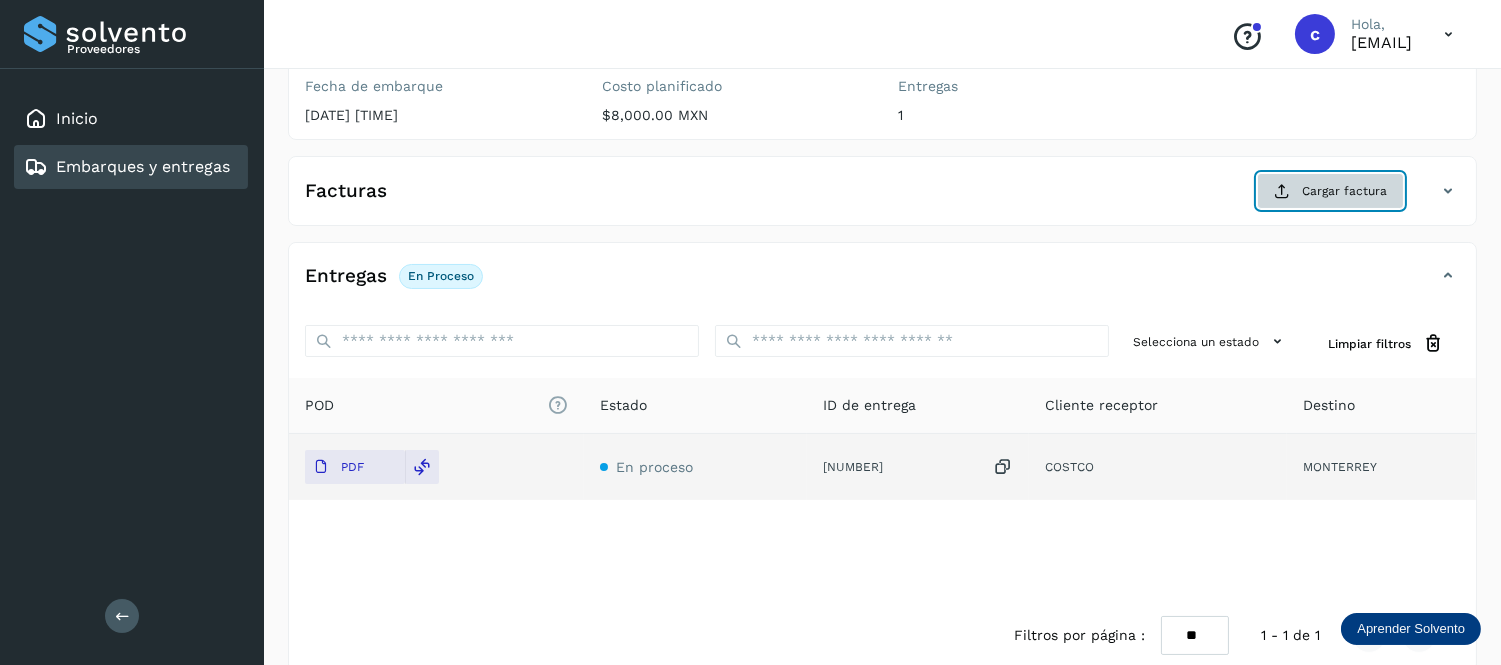 click on "Cargar factura" at bounding box center (1330, 191) 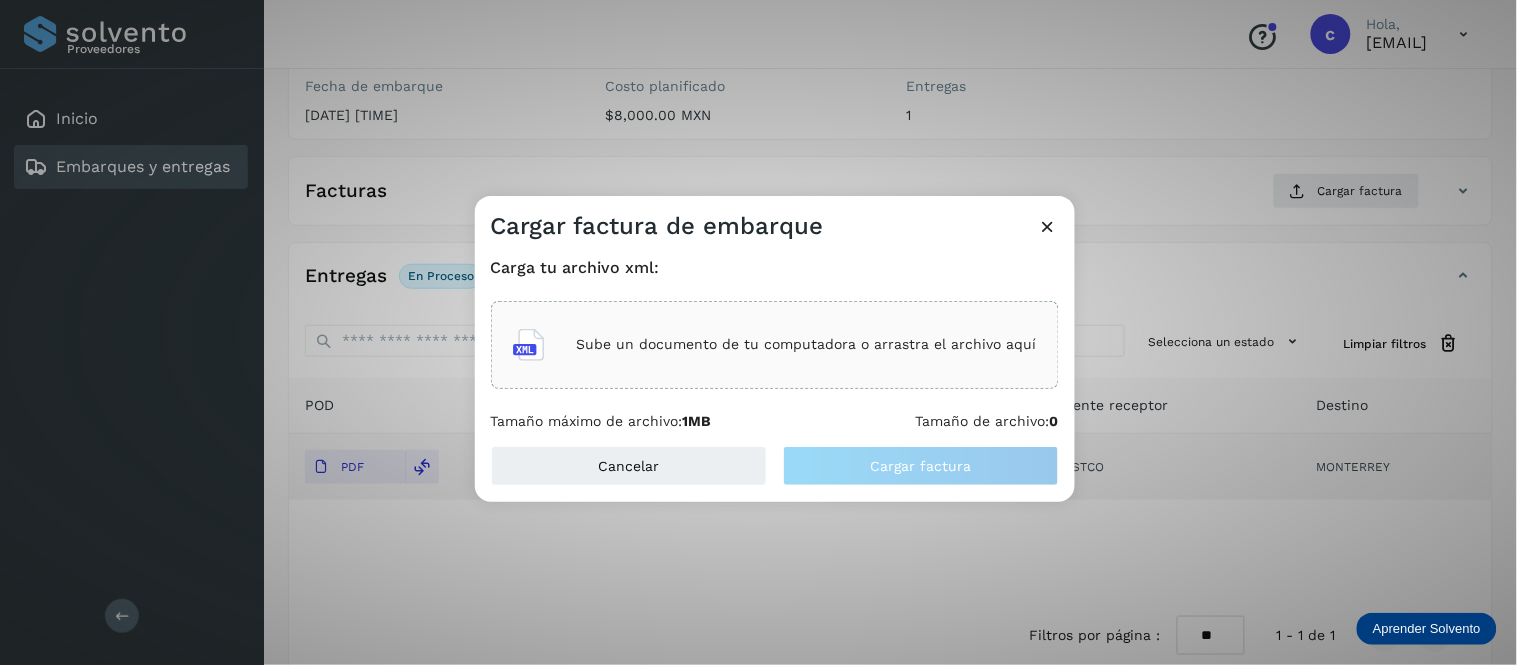 click on "Sube un documento de tu computadora o arrastra el archivo aquí" at bounding box center [775, 345] 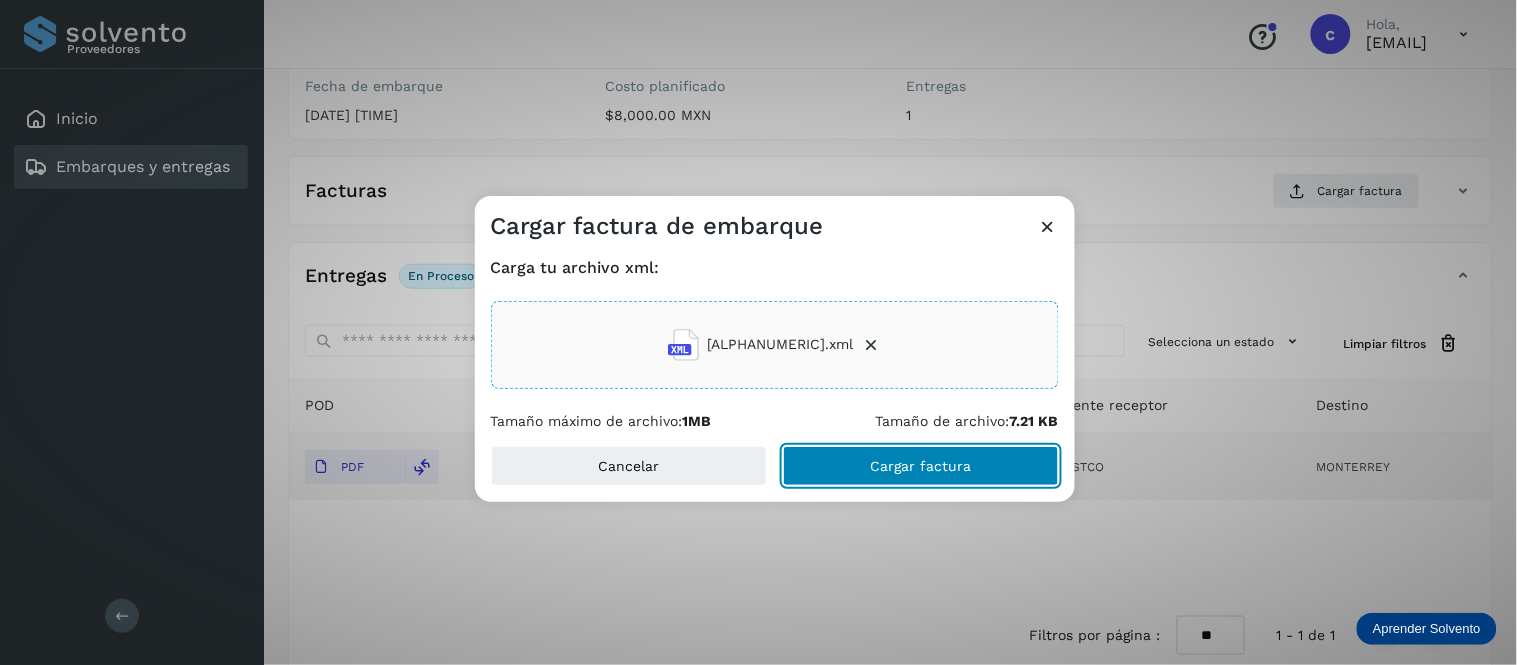 click on "Cargar factura" 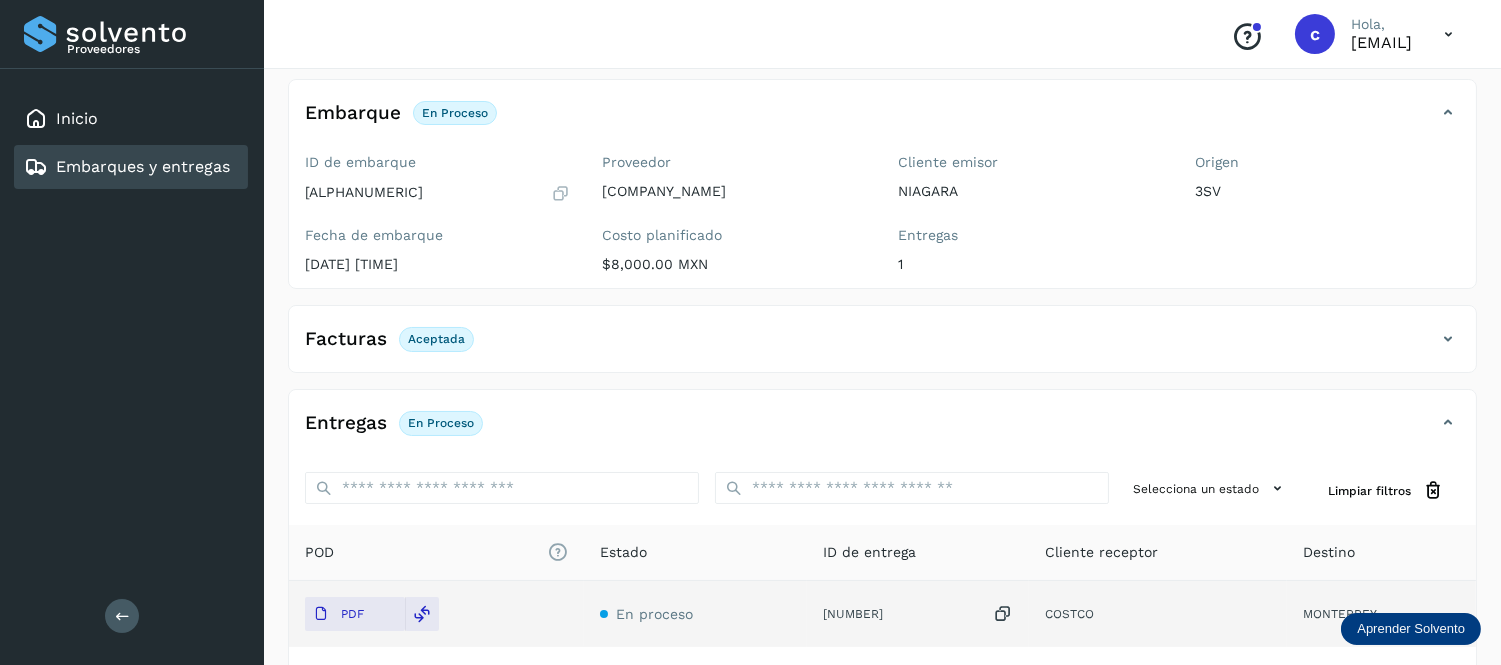 scroll, scrollTop: 105, scrollLeft: 0, axis: vertical 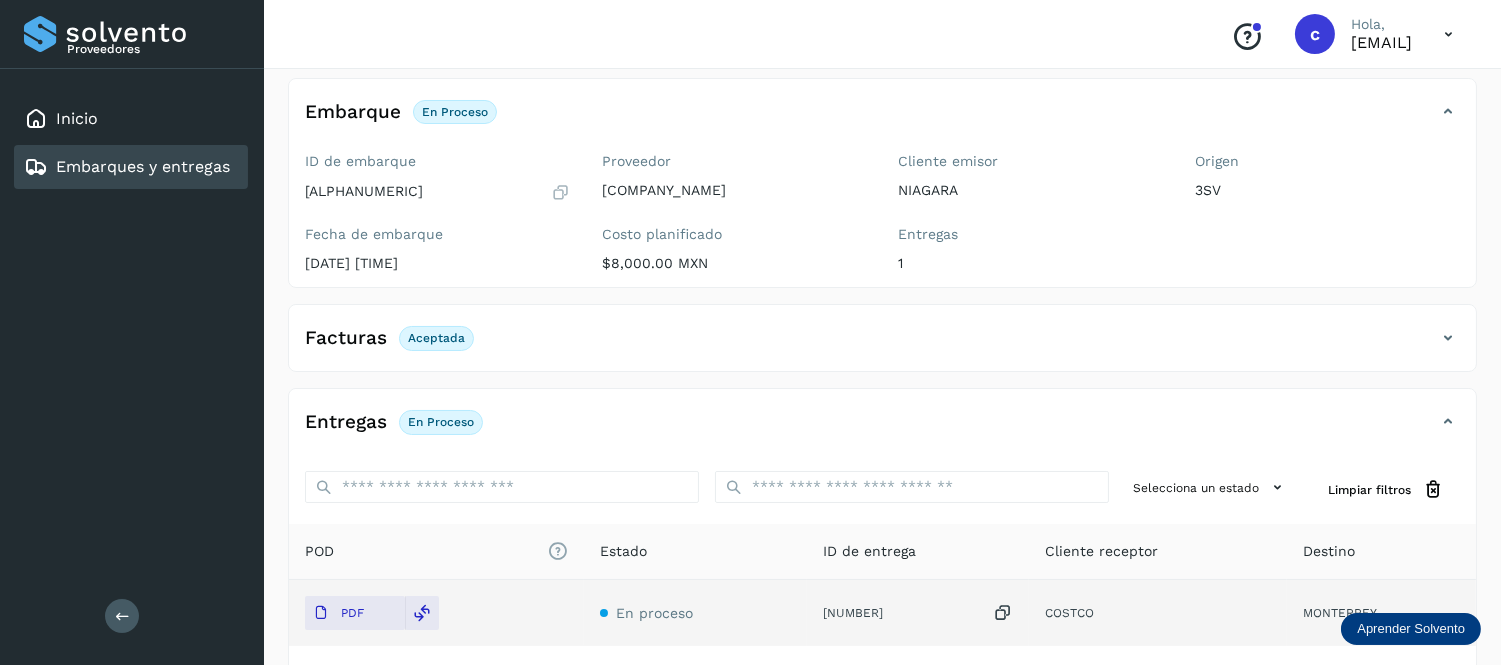 click on "Embarques y entregas" at bounding box center [143, 166] 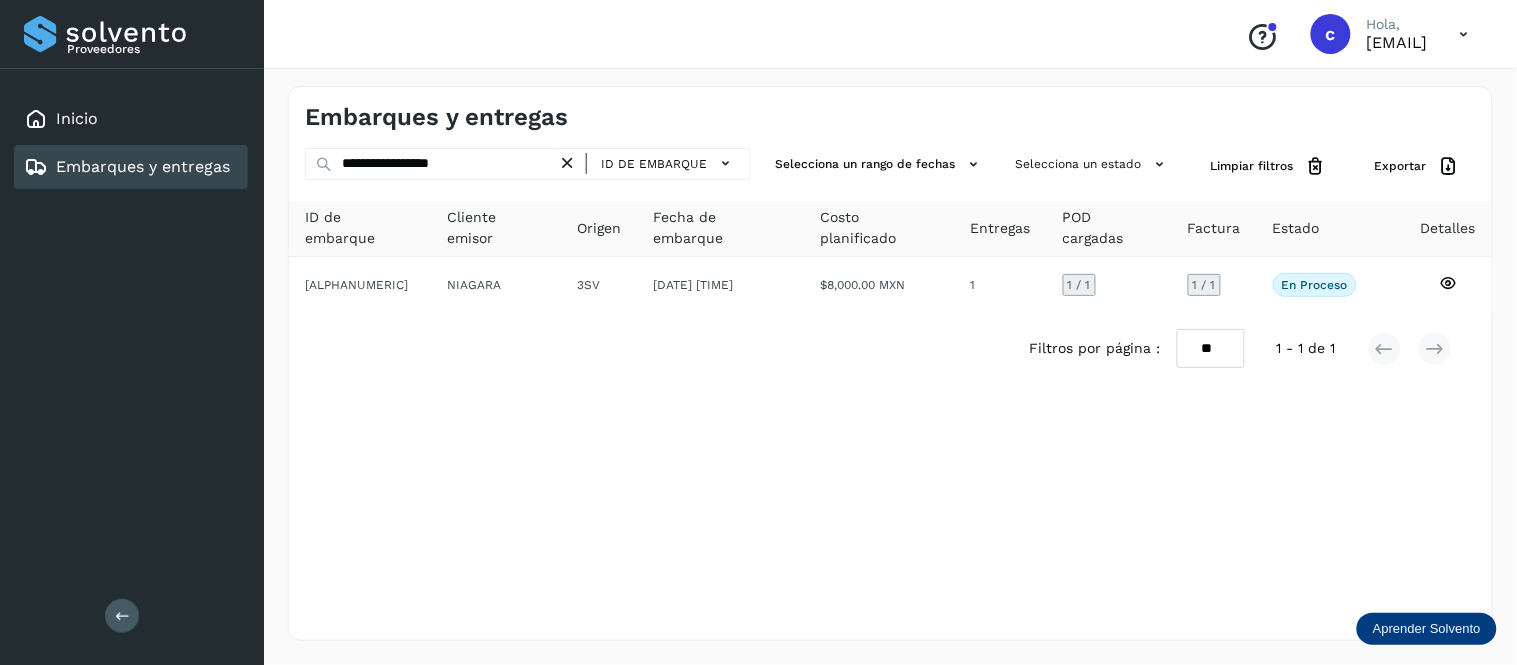 click on "ID de embarque" 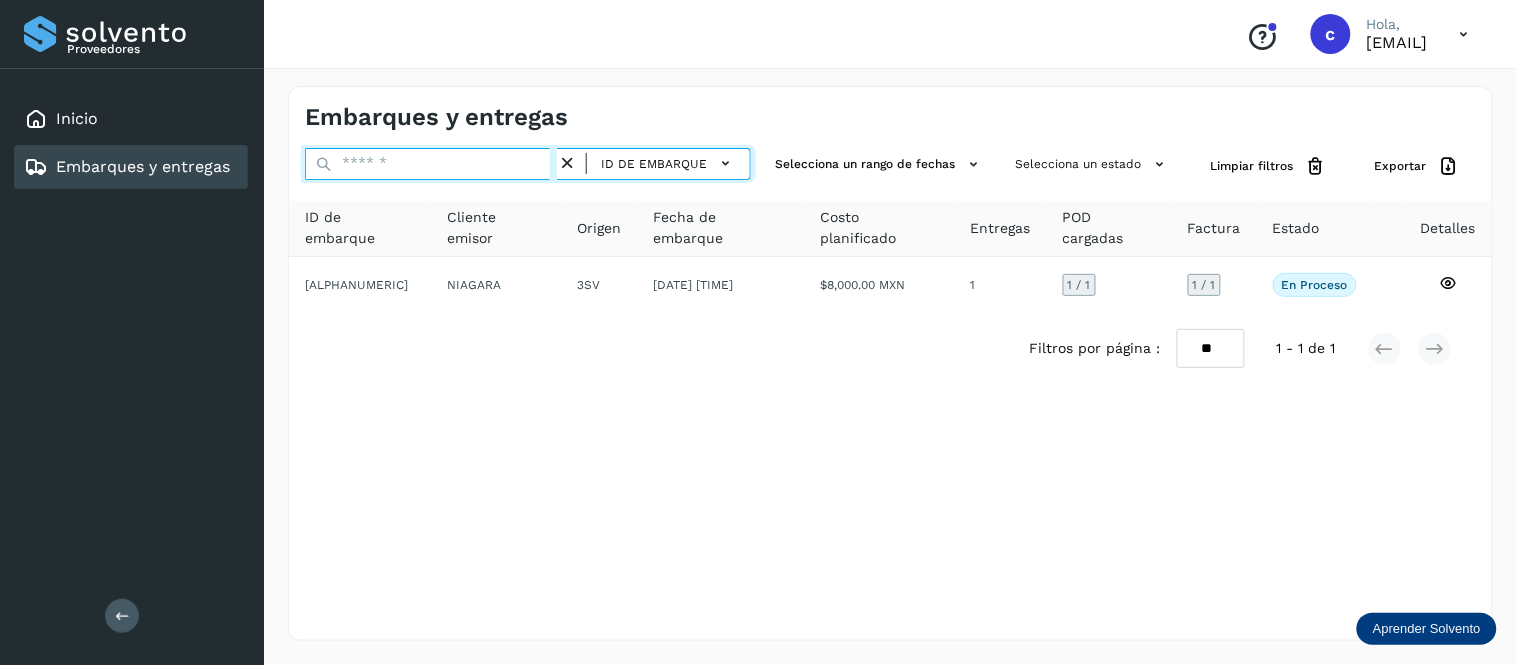 click at bounding box center (431, 164) 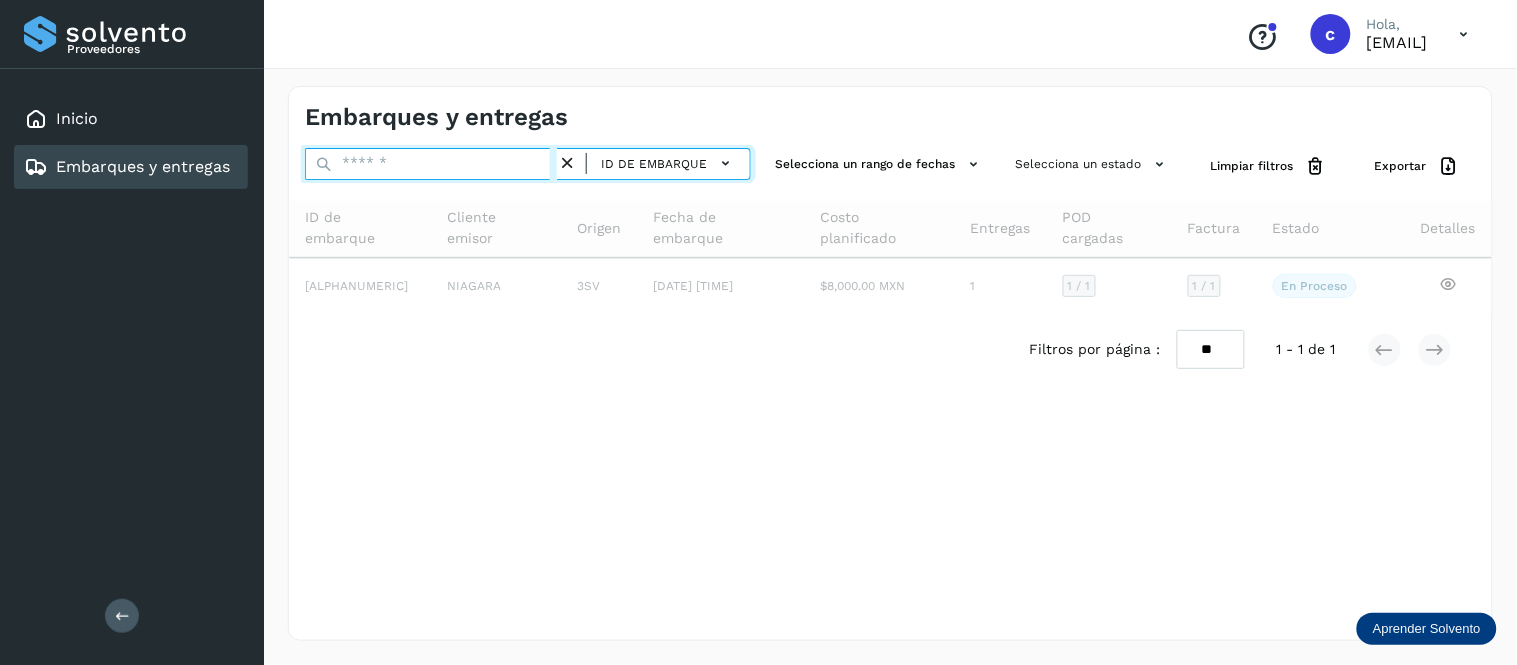 paste on "**********" 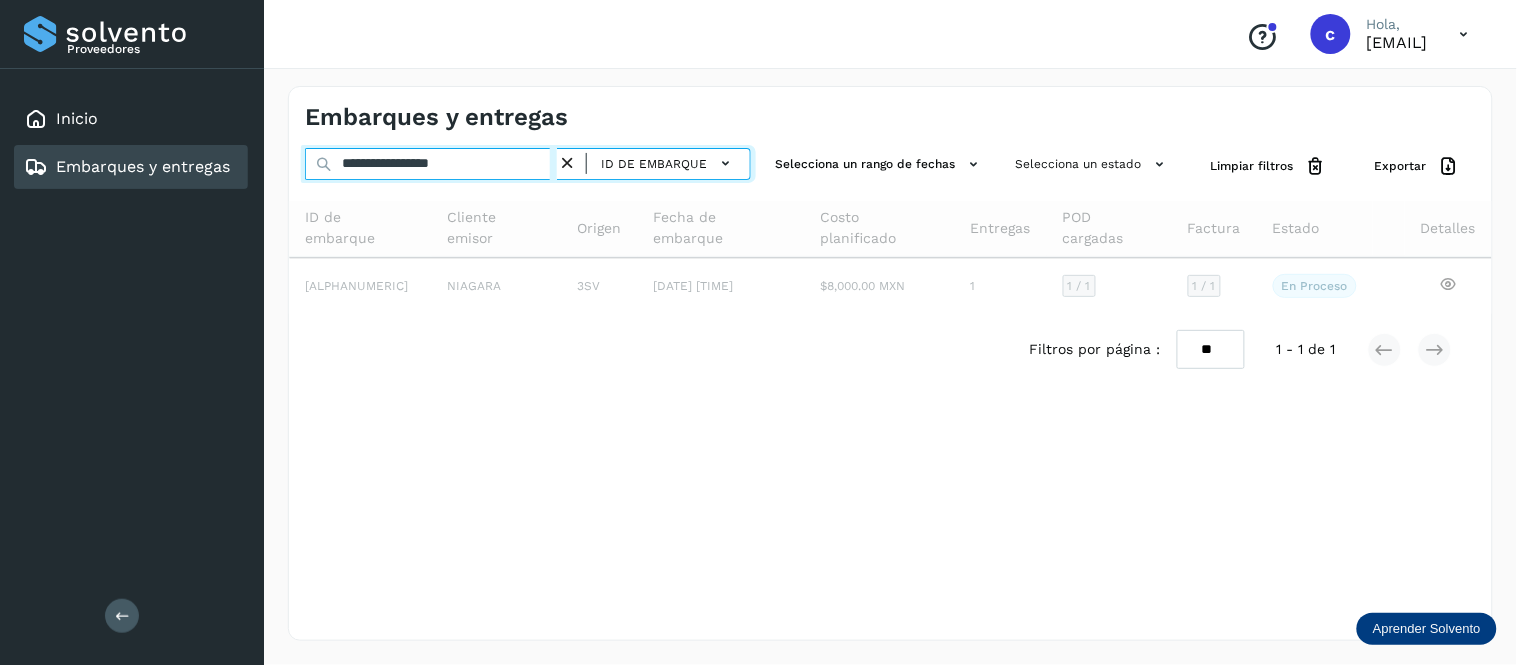 type on "**********" 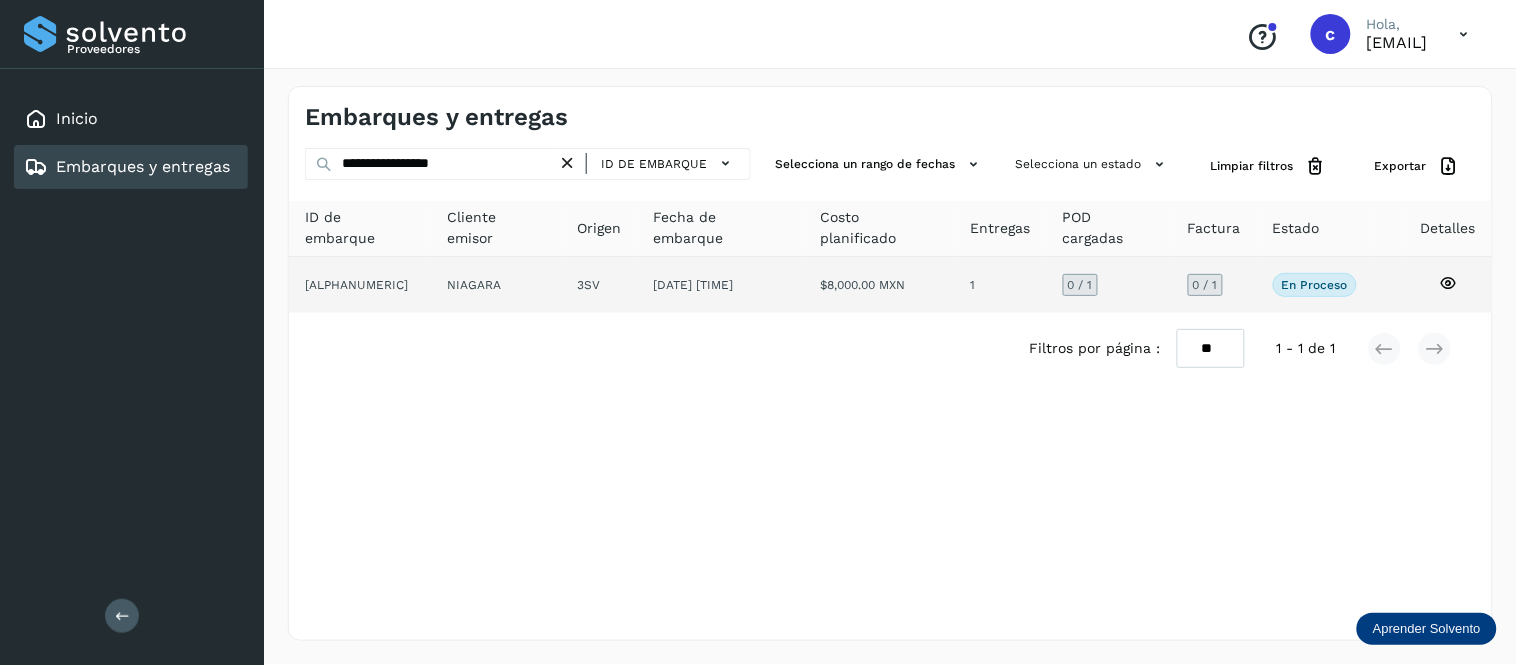 click on "$8,000.00 MXN" 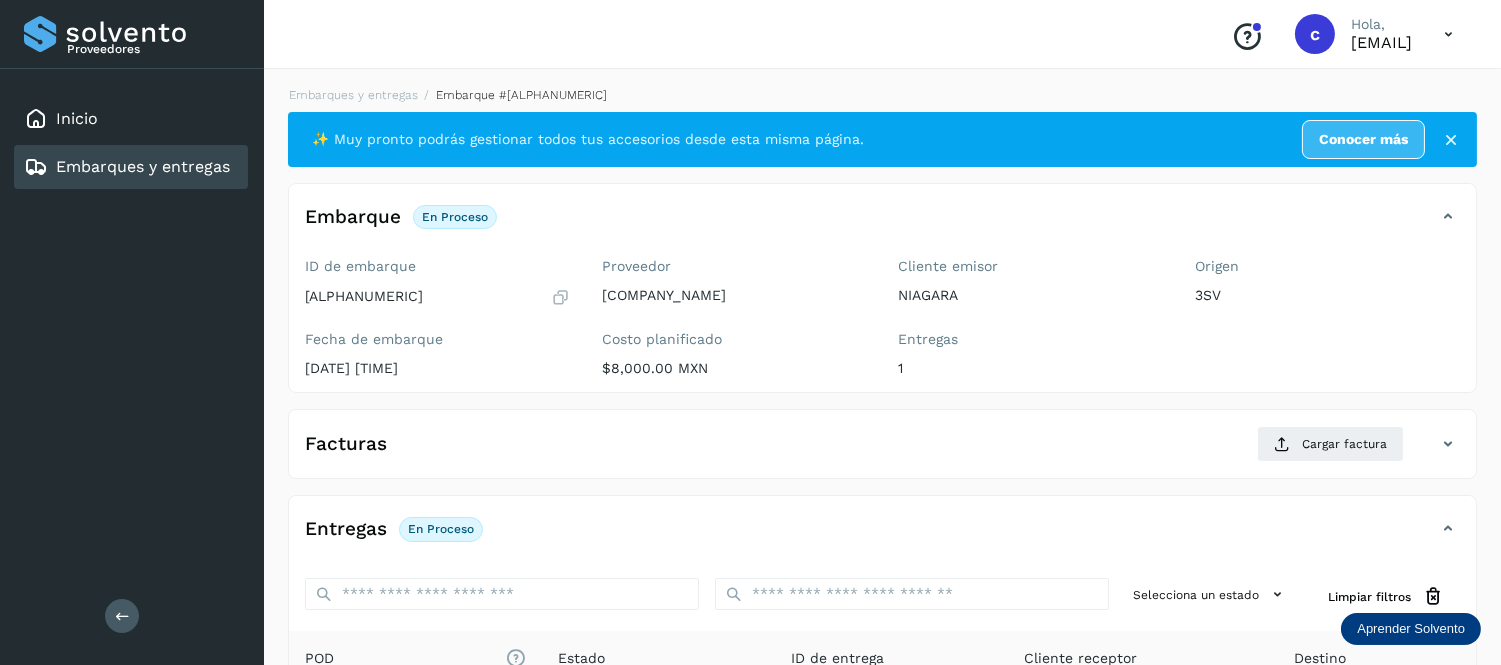 scroll, scrollTop: 297, scrollLeft: 0, axis: vertical 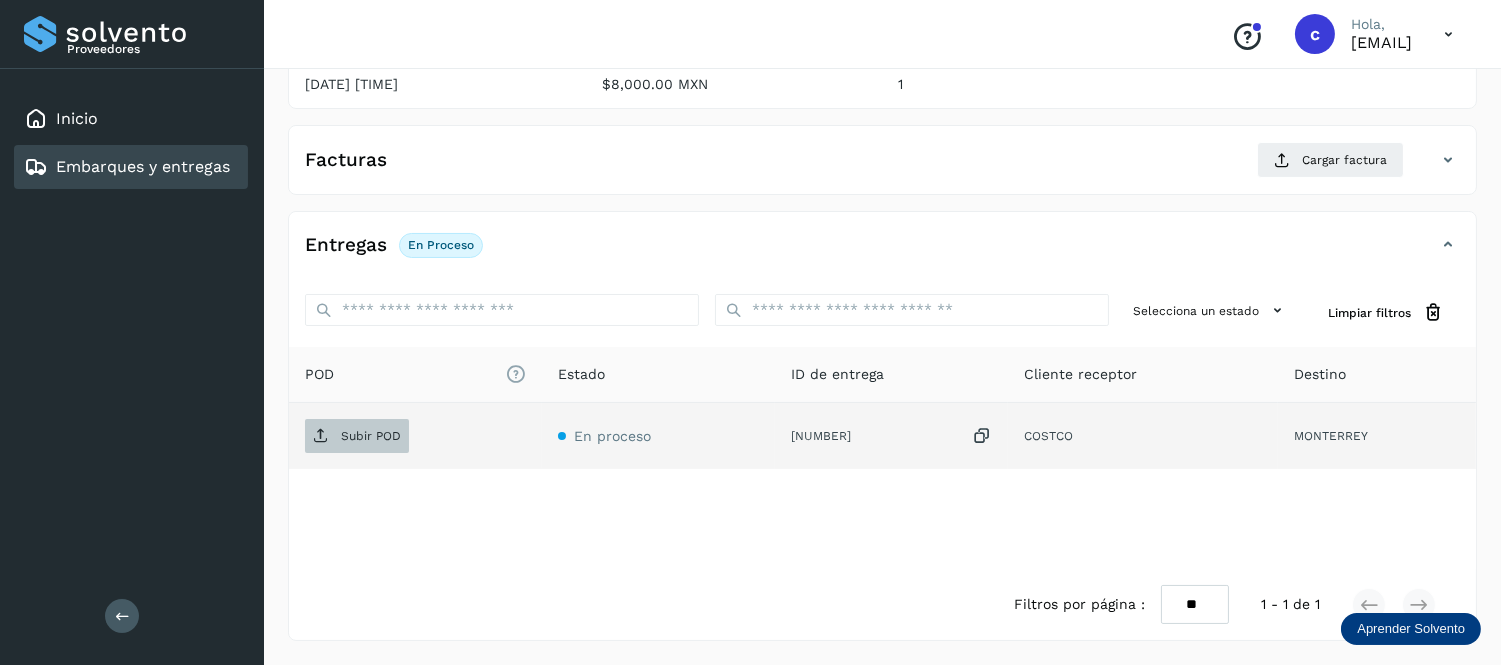 click on "Subir POD" at bounding box center [357, 436] 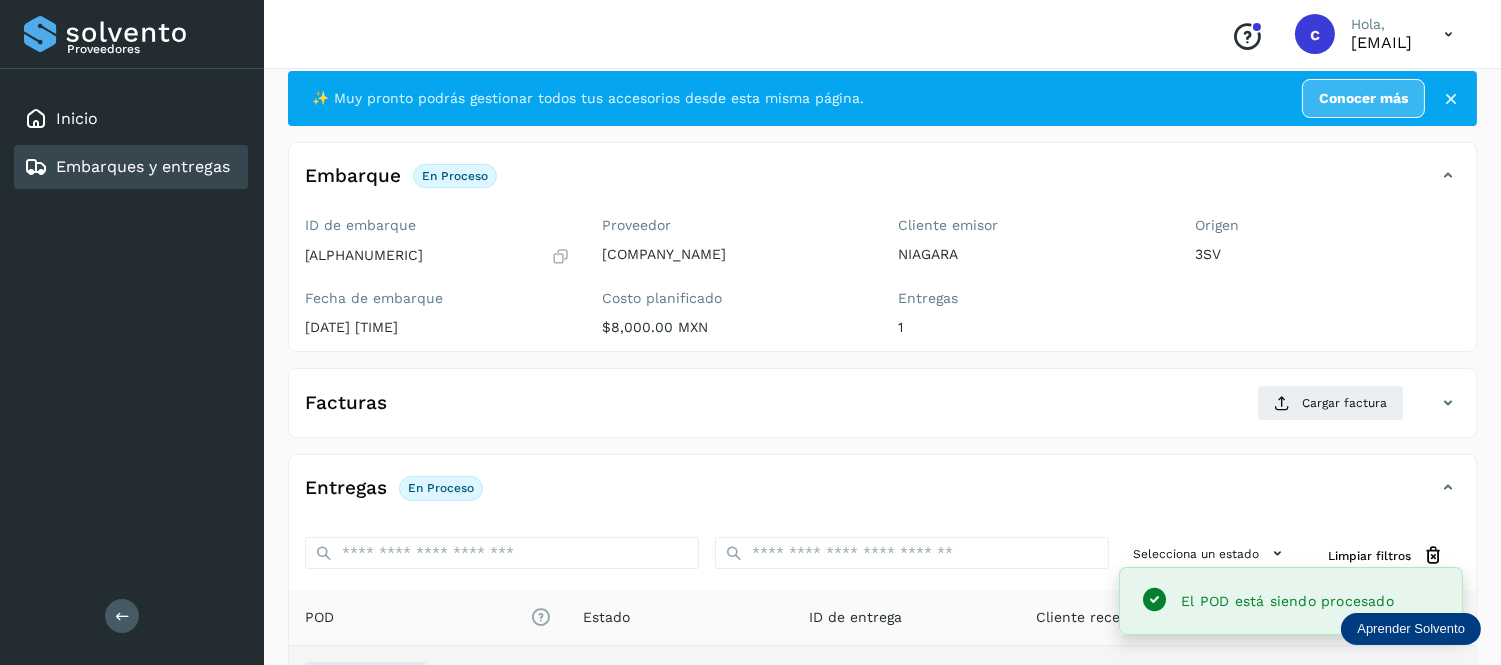 scroll, scrollTop: 40, scrollLeft: 0, axis: vertical 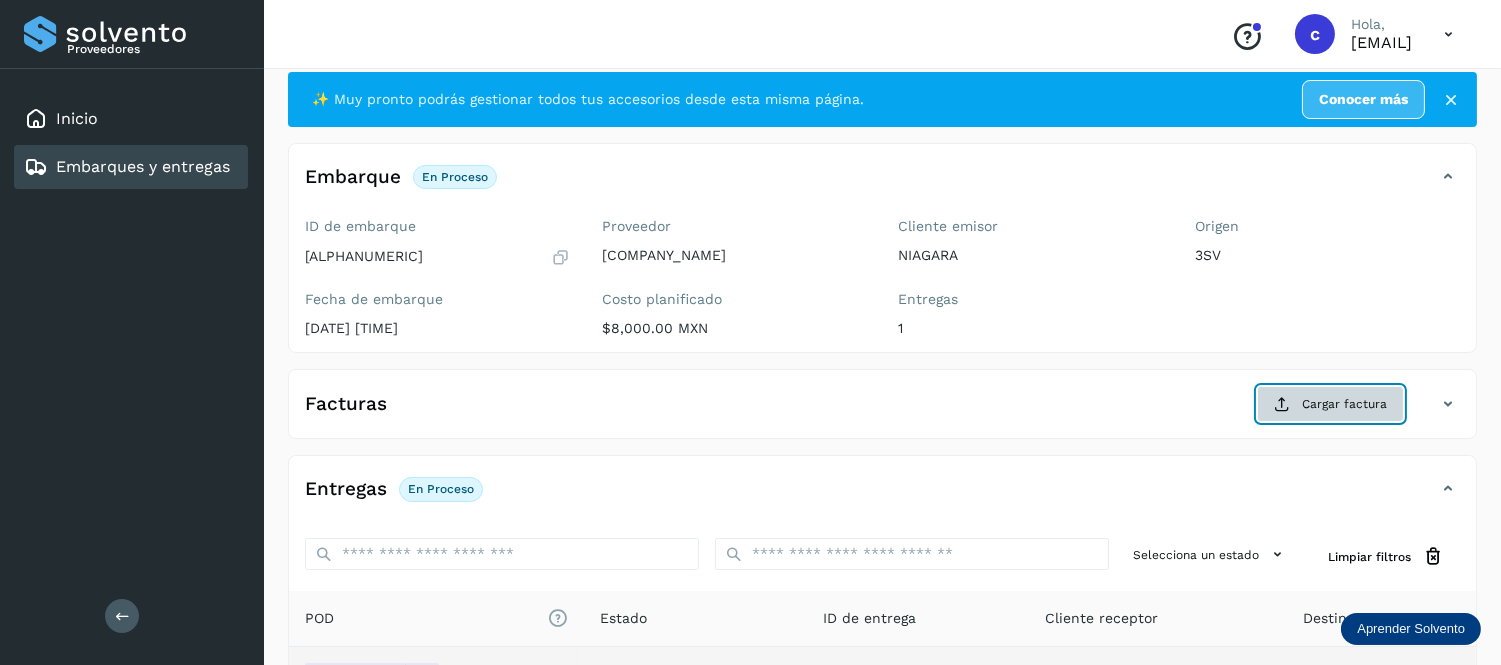 click on "Cargar factura" at bounding box center [1330, 404] 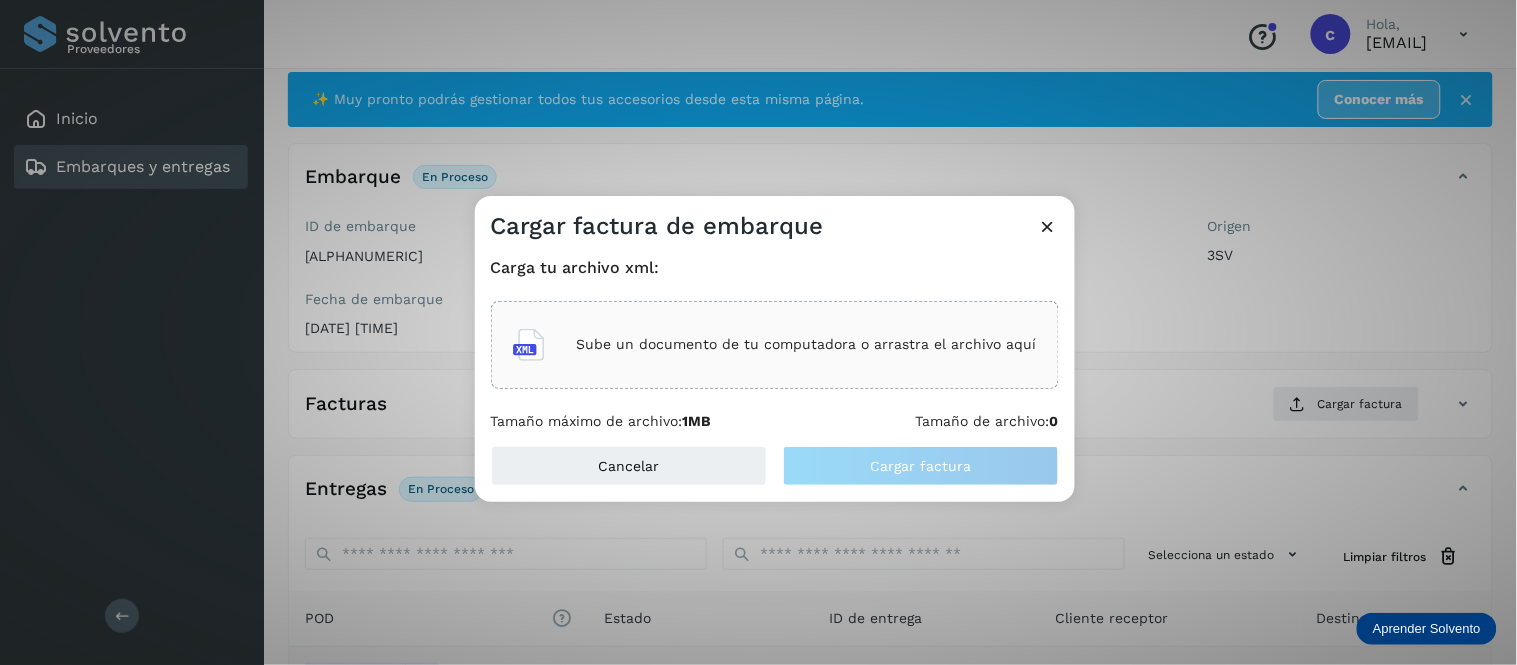 click on "Sube un documento de tu computadora o arrastra el archivo aquí" 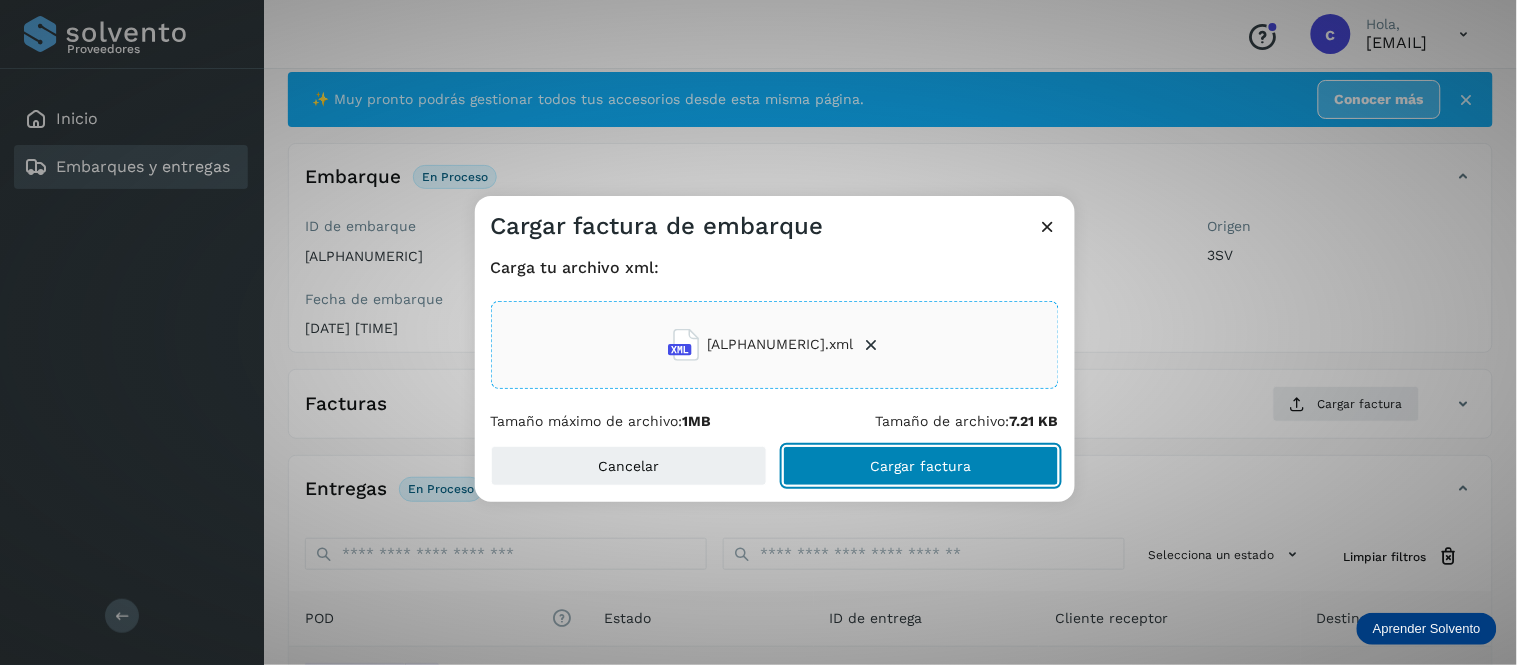 click on "Cargar factura" 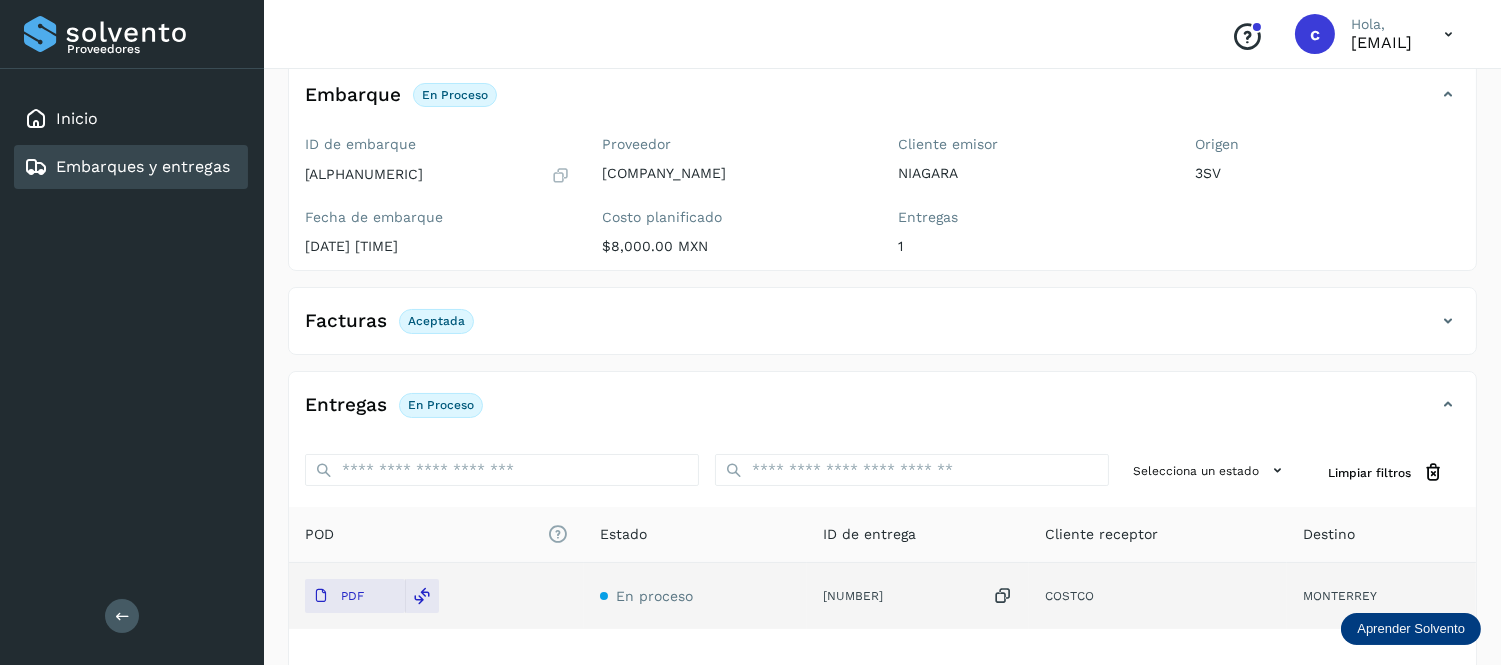 scroll, scrollTop: 94, scrollLeft: 0, axis: vertical 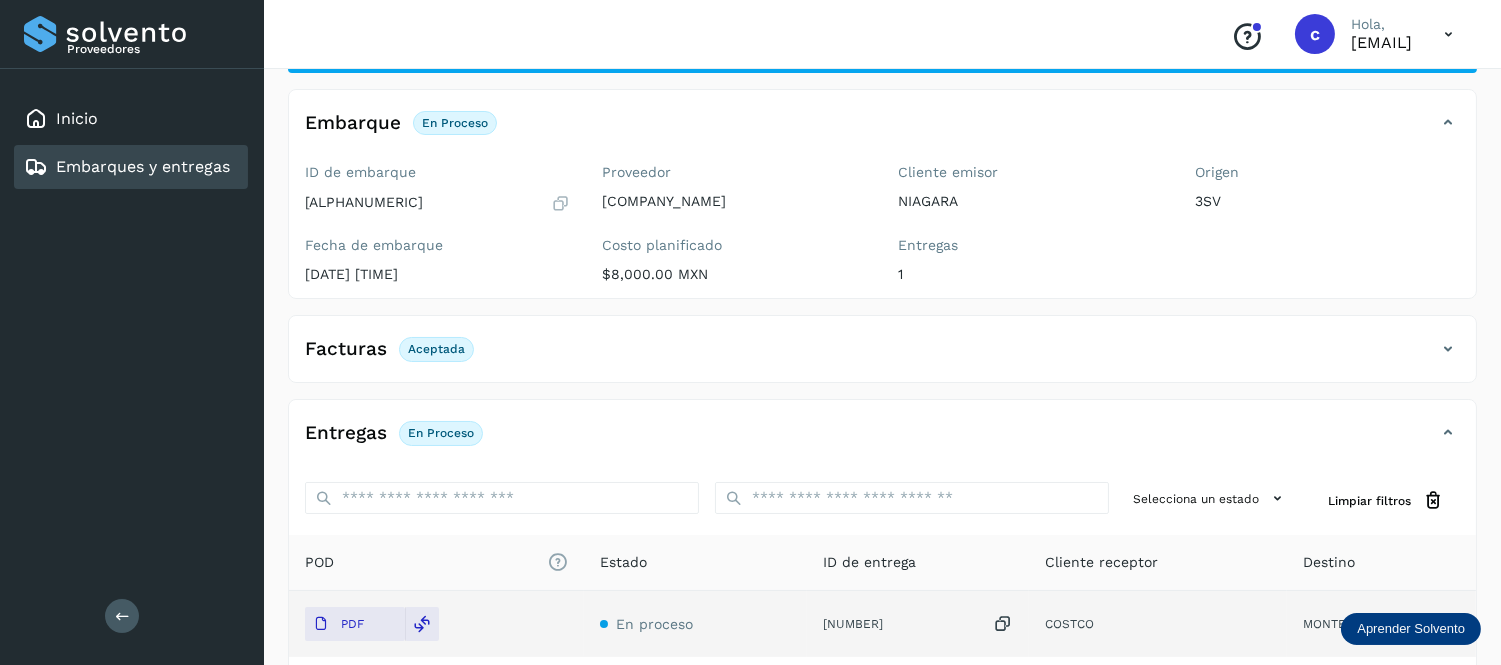 click on "Embarques y entregas" at bounding box center (143, 166) 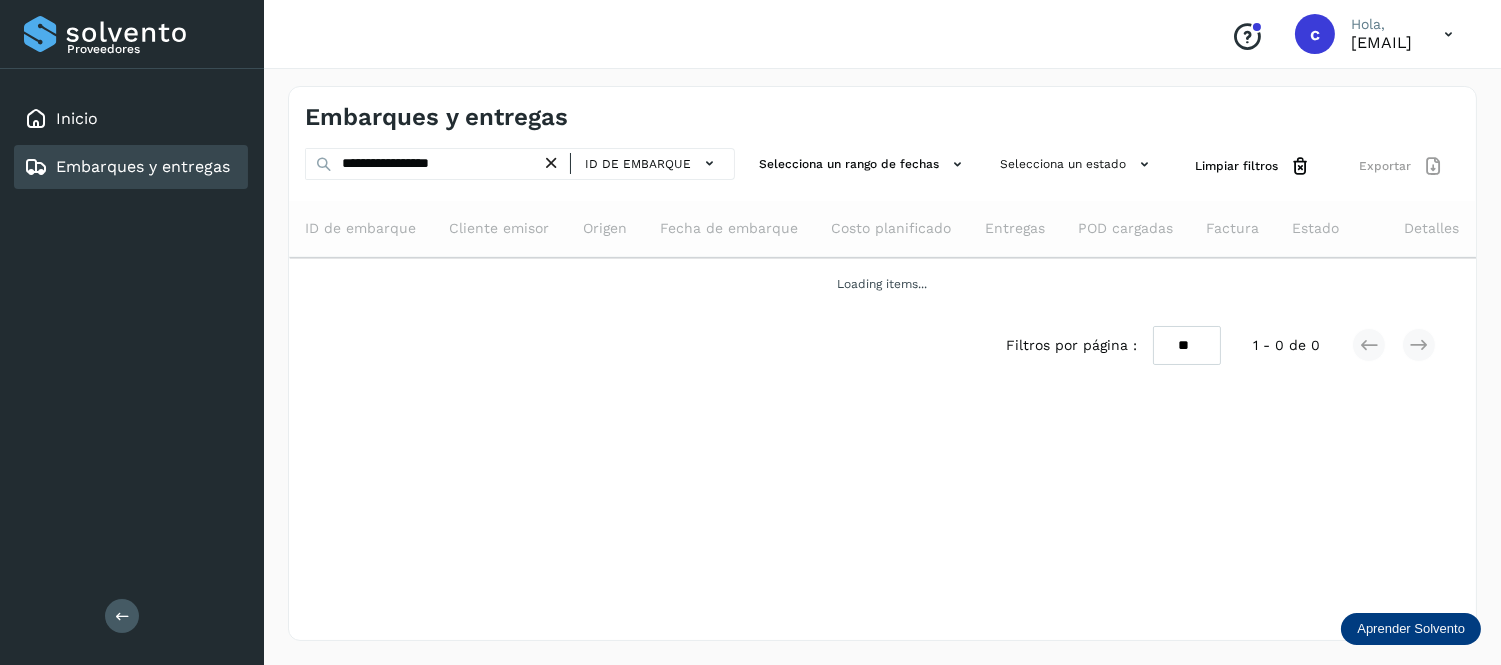 scroll, scrollTop: 0, scrollLeft: 0, axis: both 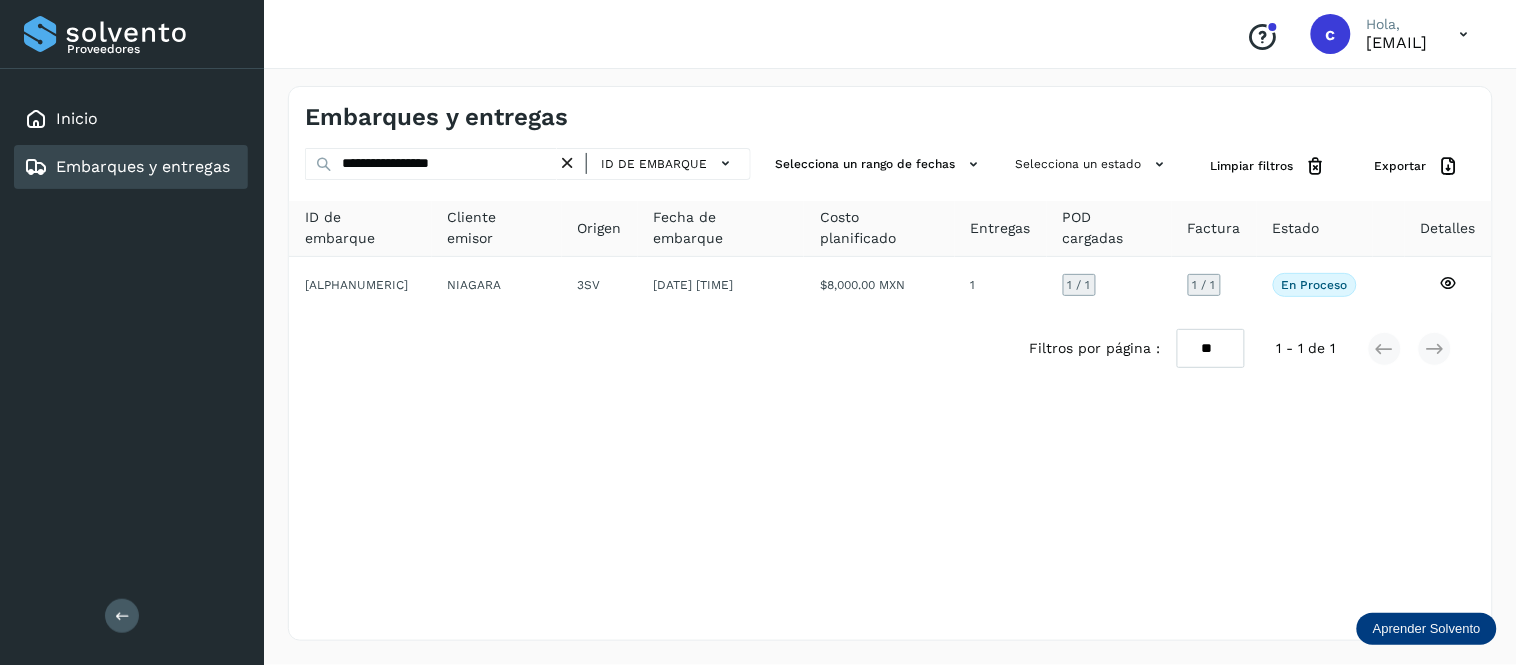 click at bounding box center (567, 163) 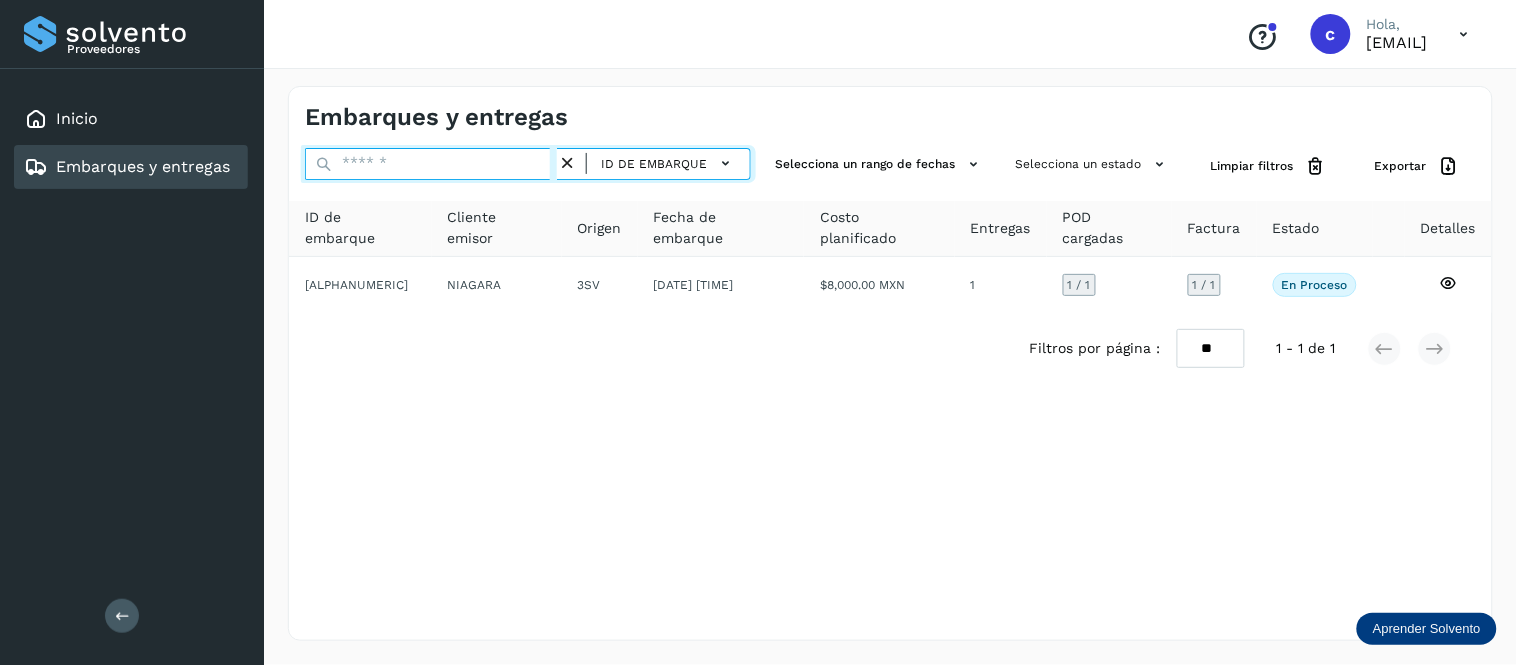 click at bounding box center [431, 164] 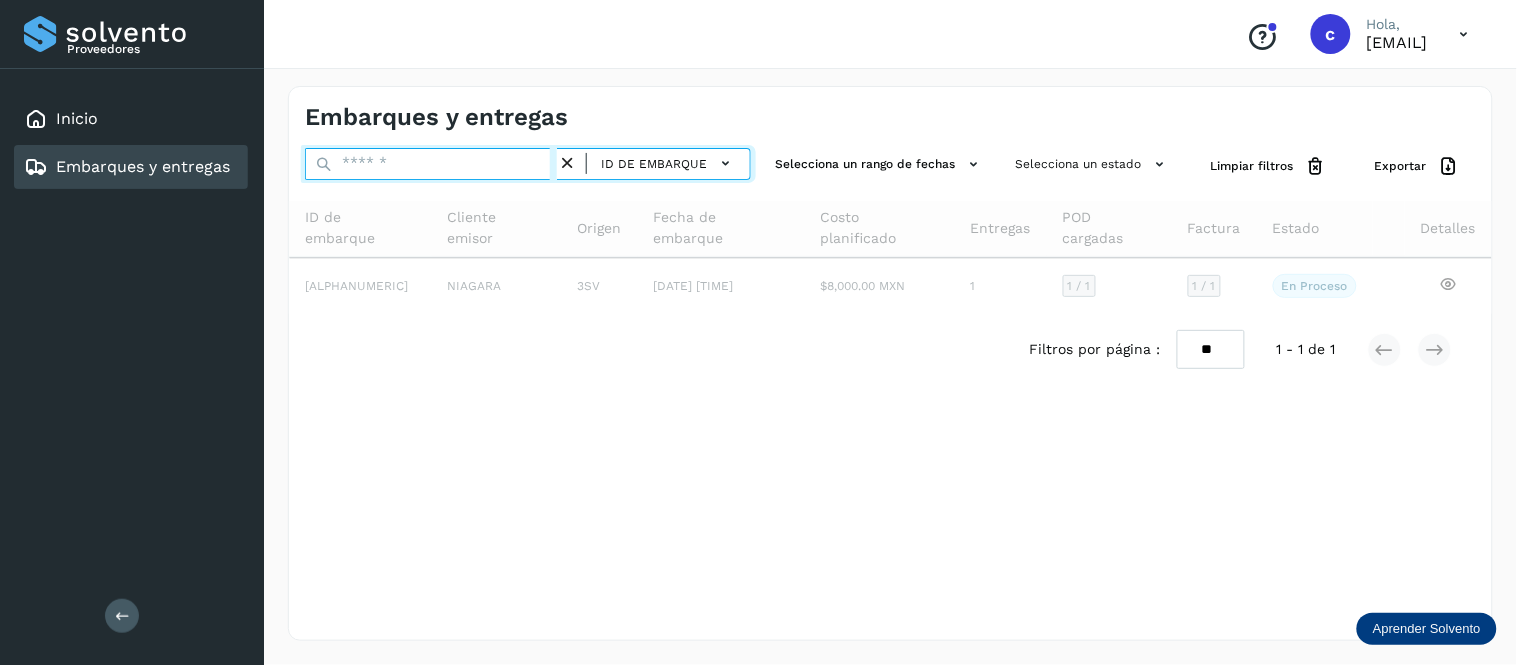 paste on "**********" 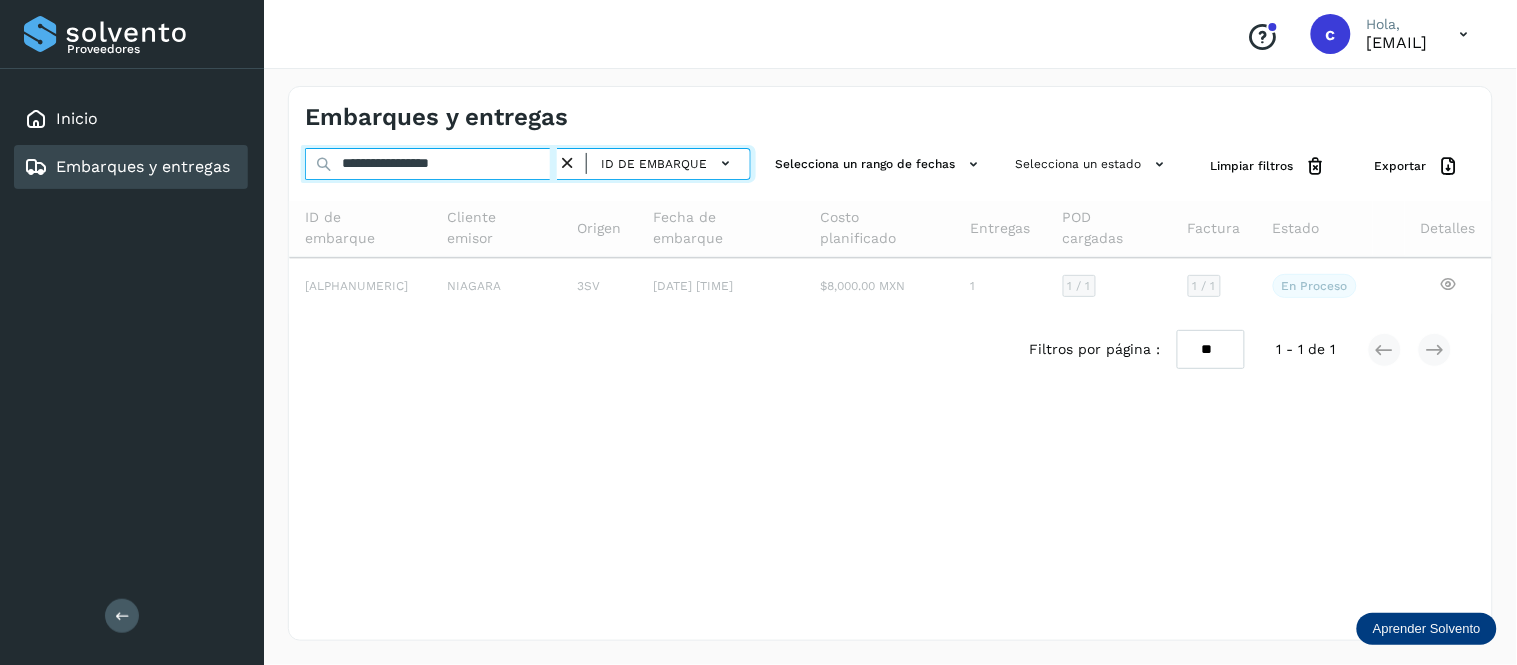 type on "**********" 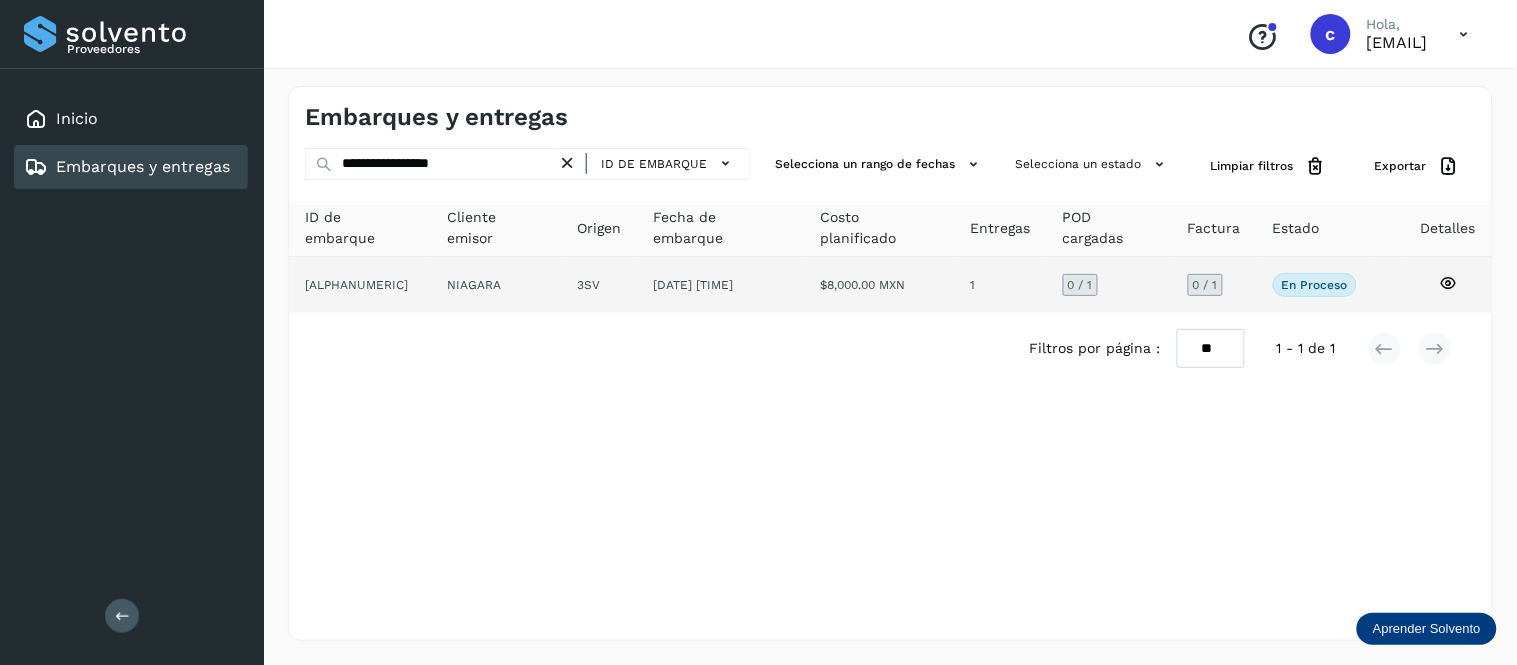 click on "[DATE] [TIME]" 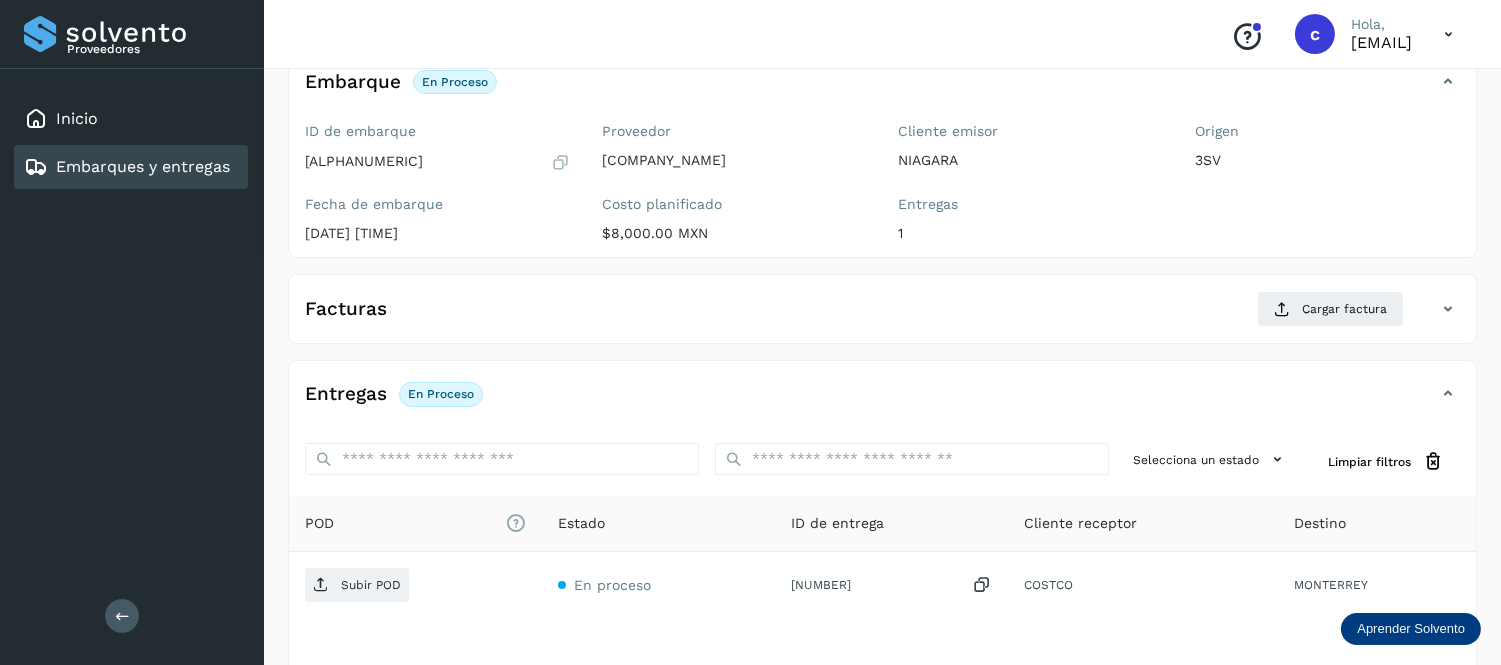 scroll, scrollTop: 136, scrollLeft: 0, axis: vertical 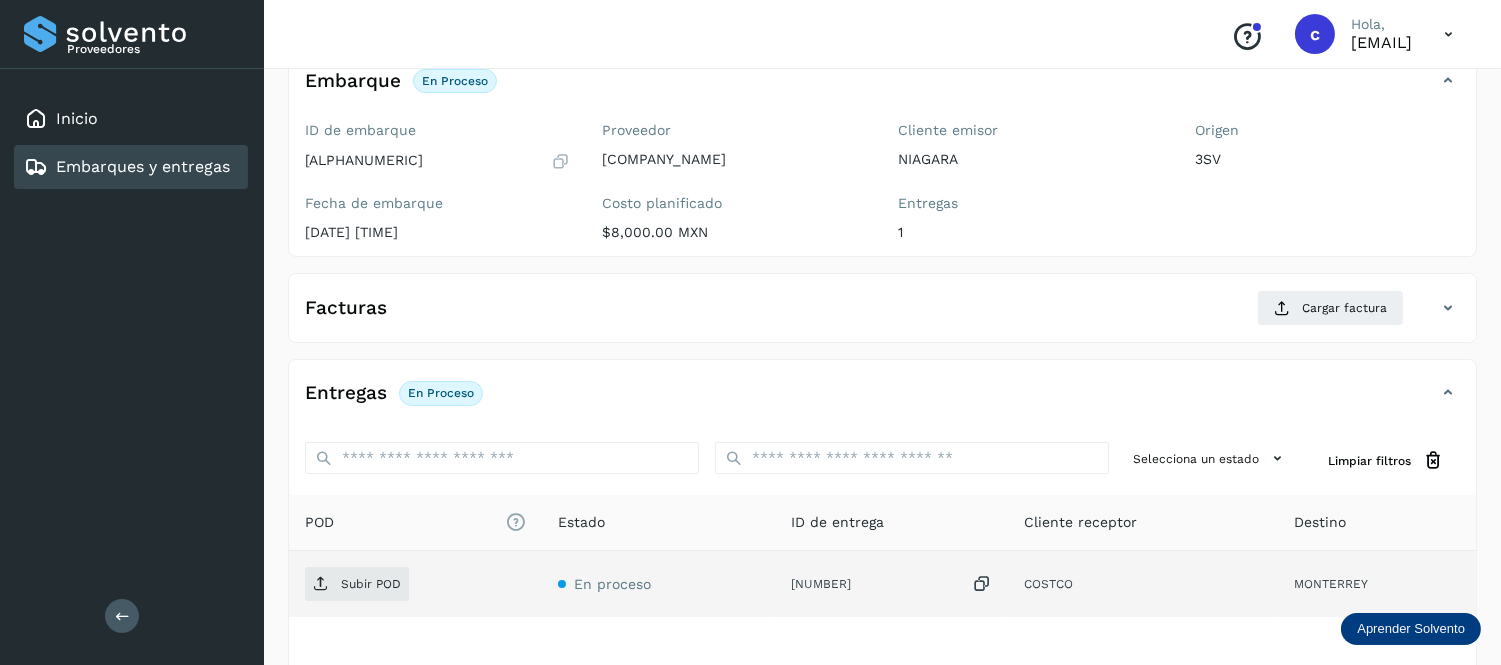 click on "Subir POD" 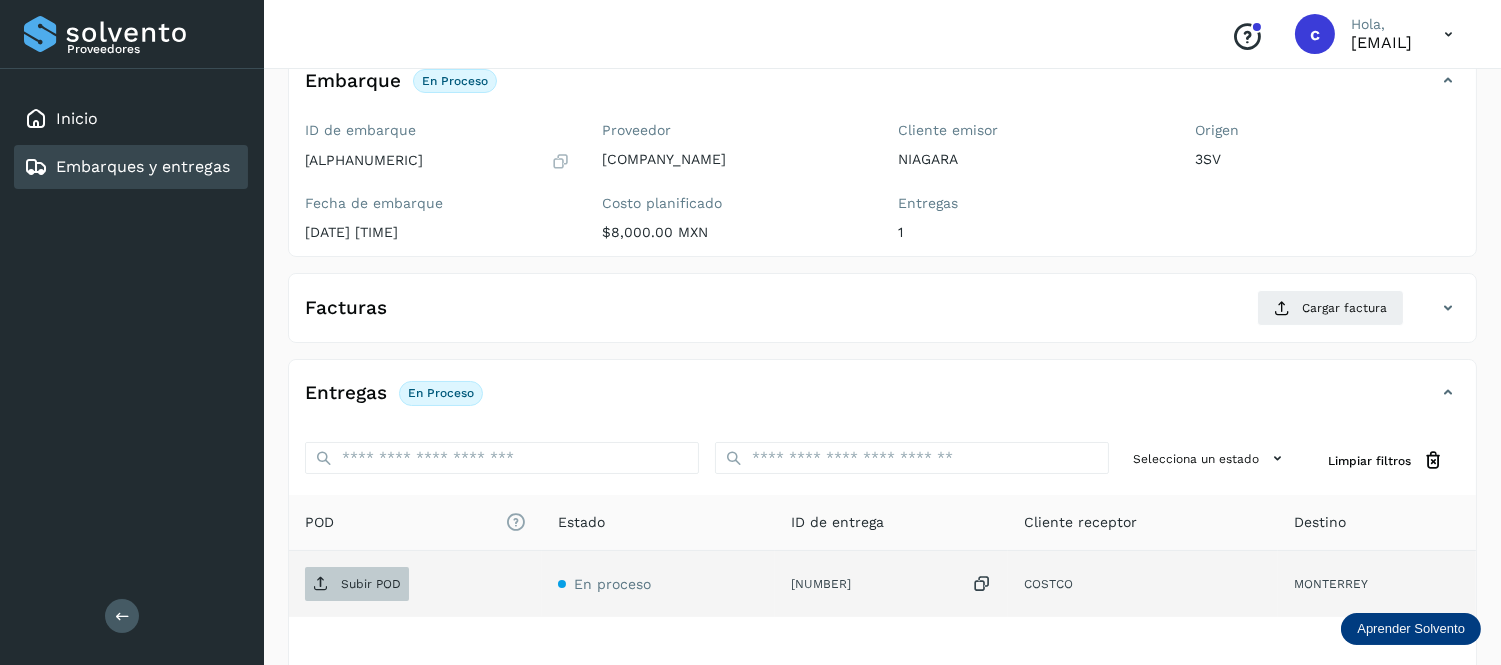 click on "Subir POD" at bounding box center (371, 584) 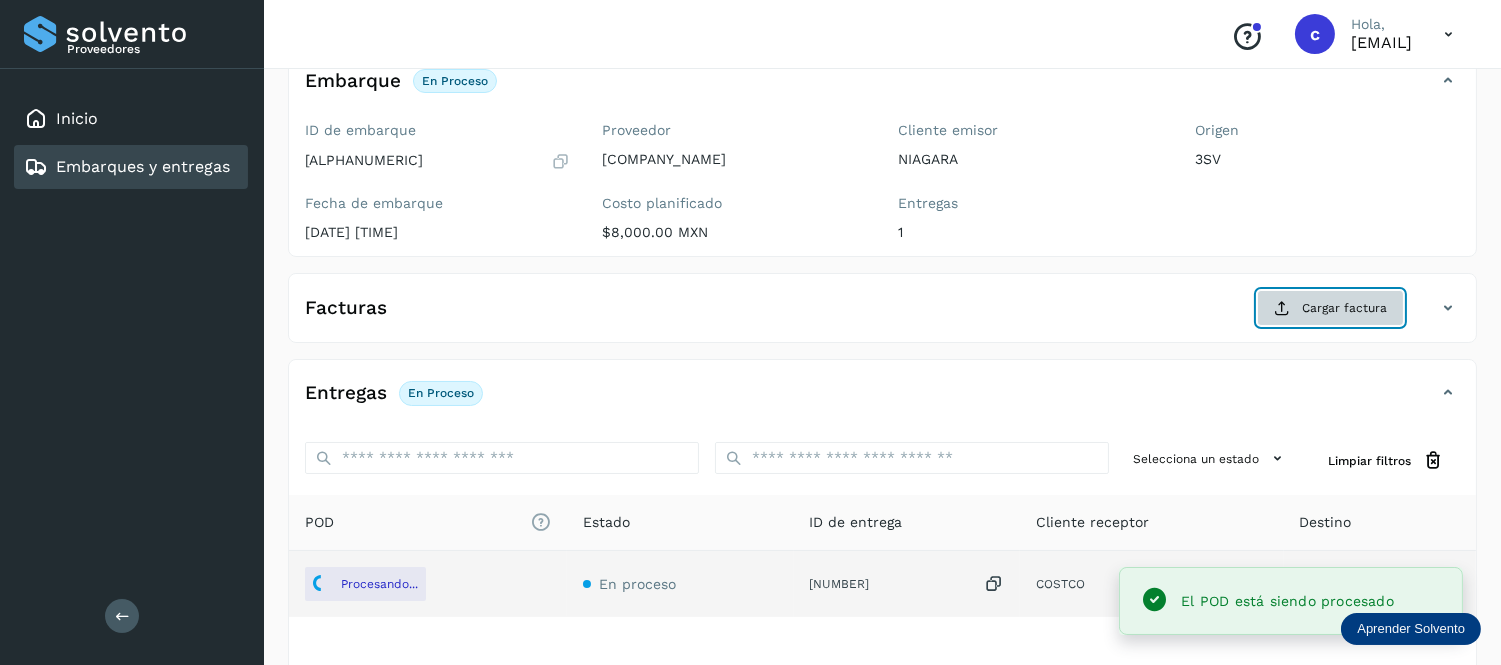 click on "Cargar factura" 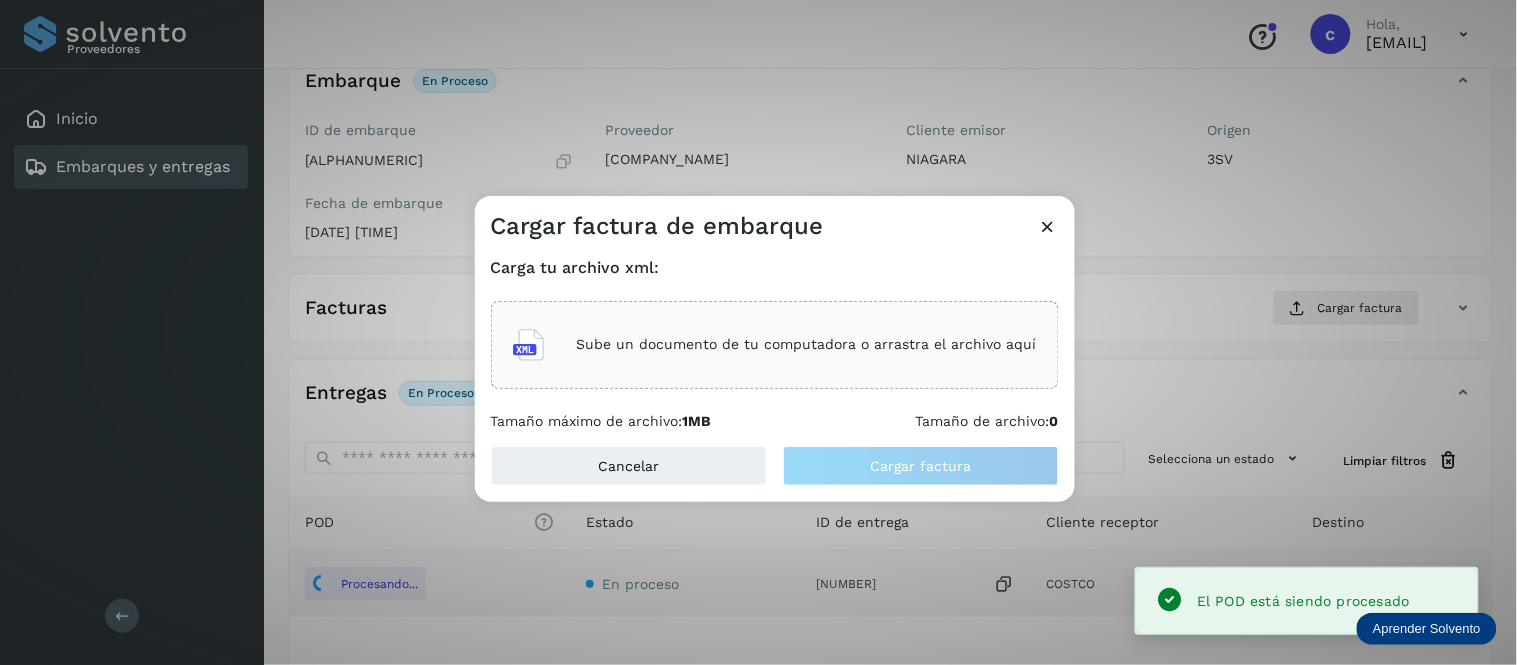 click on "Sube un documento de tu computadora o arrastra el archivo aquí" at bounding box center (807, 344) 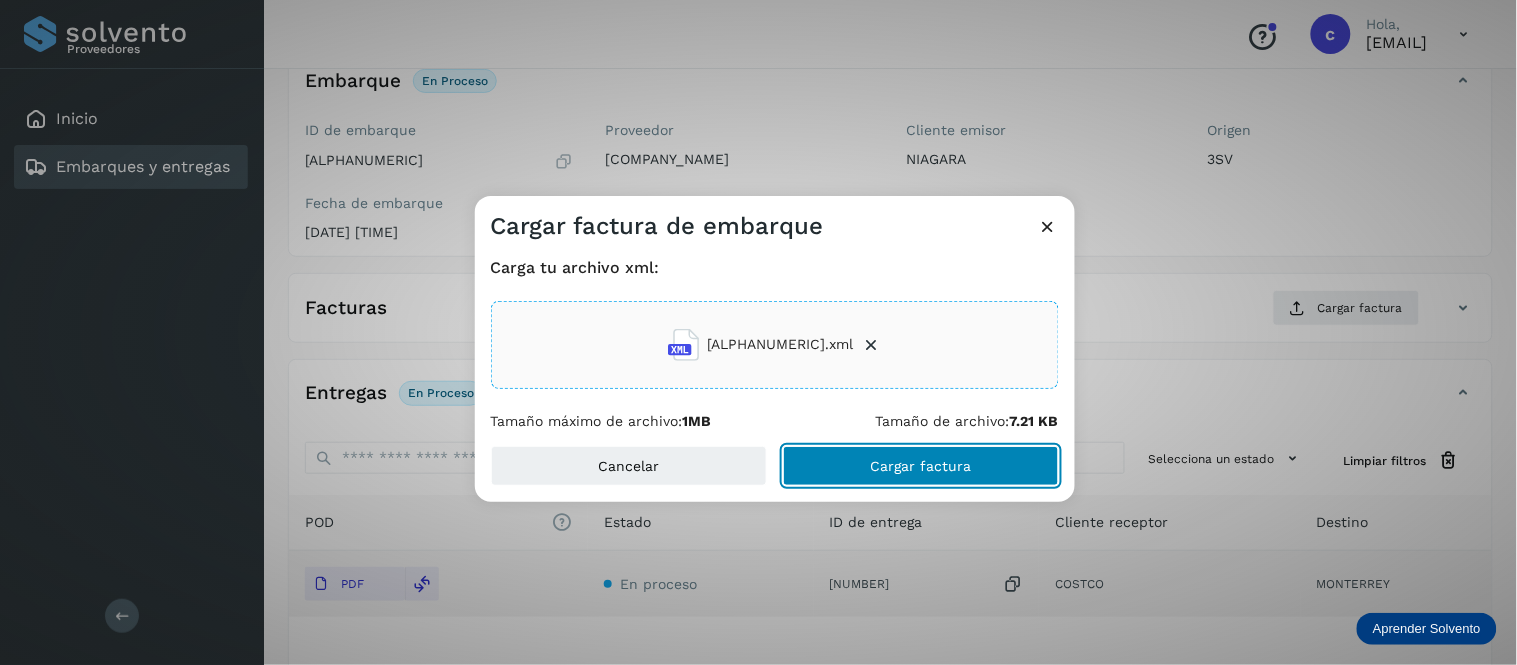 click on "Cargar factura" 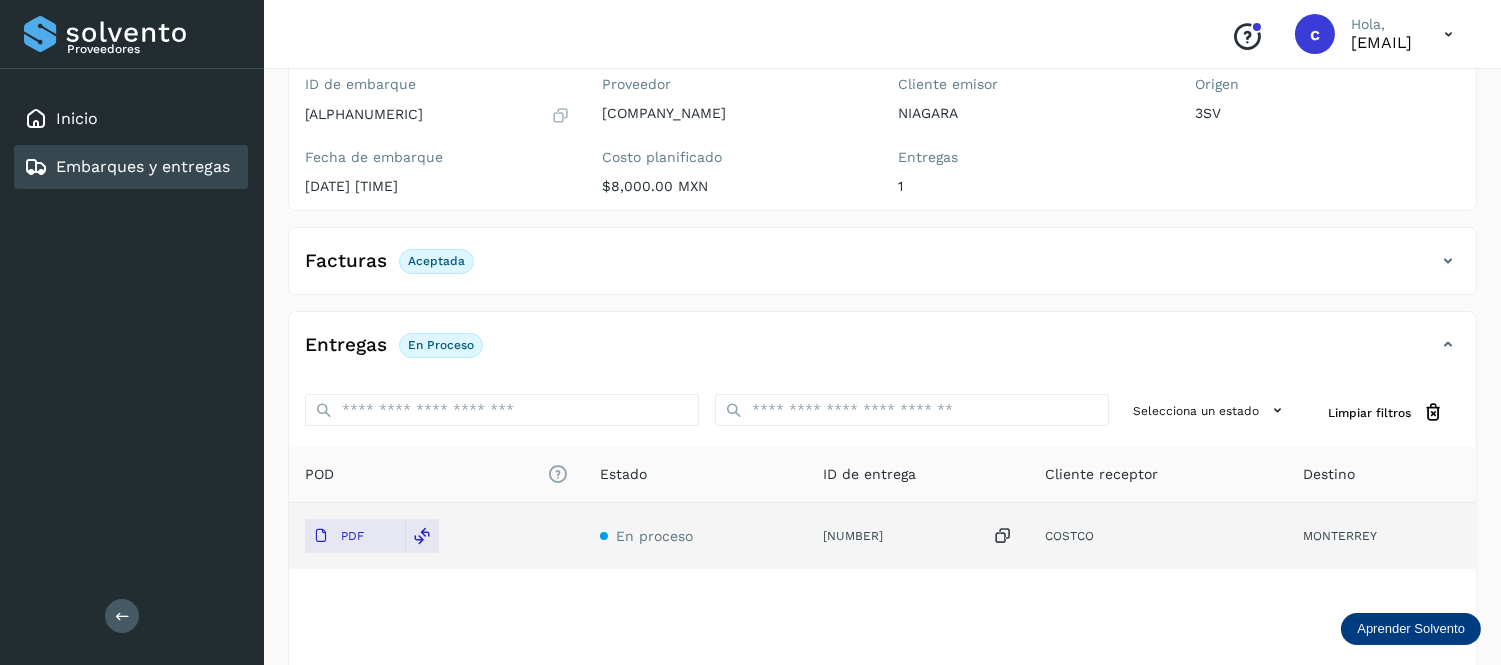scroll, scrollTop: 175, scrollLeft: 0, axis: vertical 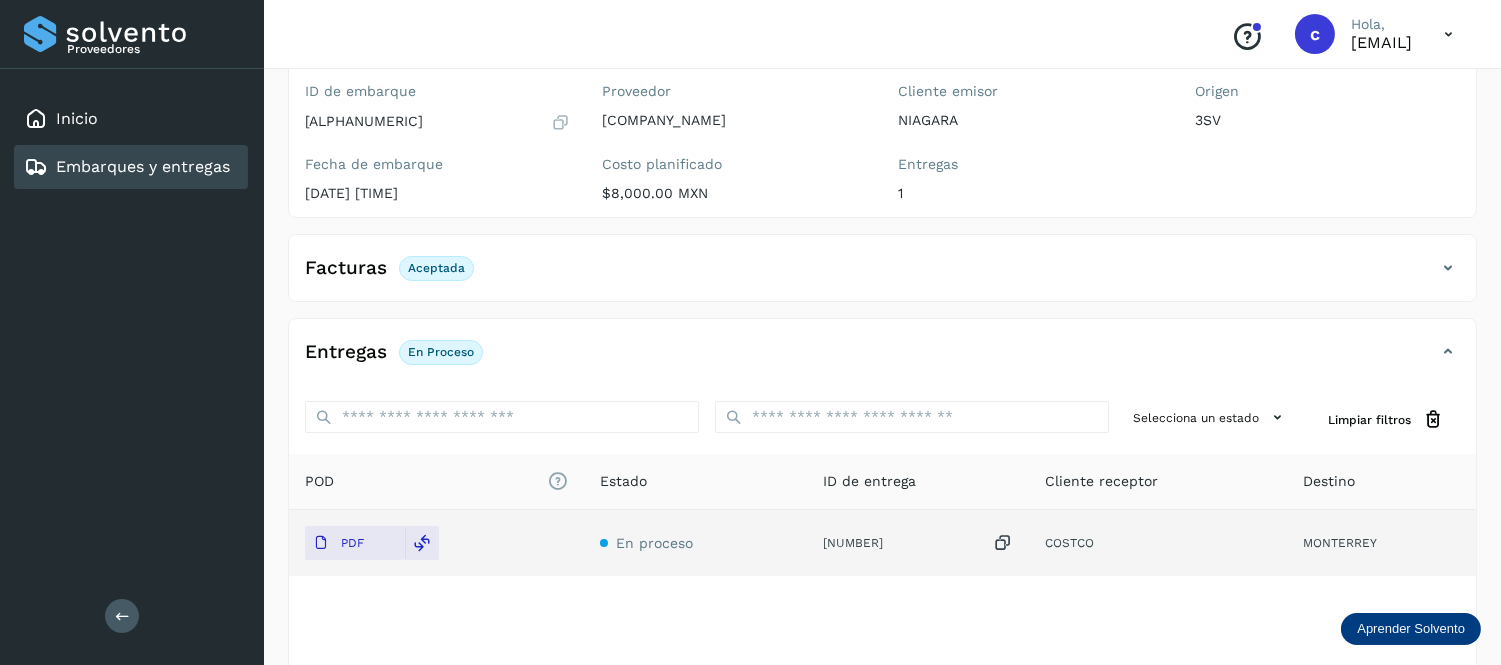 click on "Embarques y entregas" 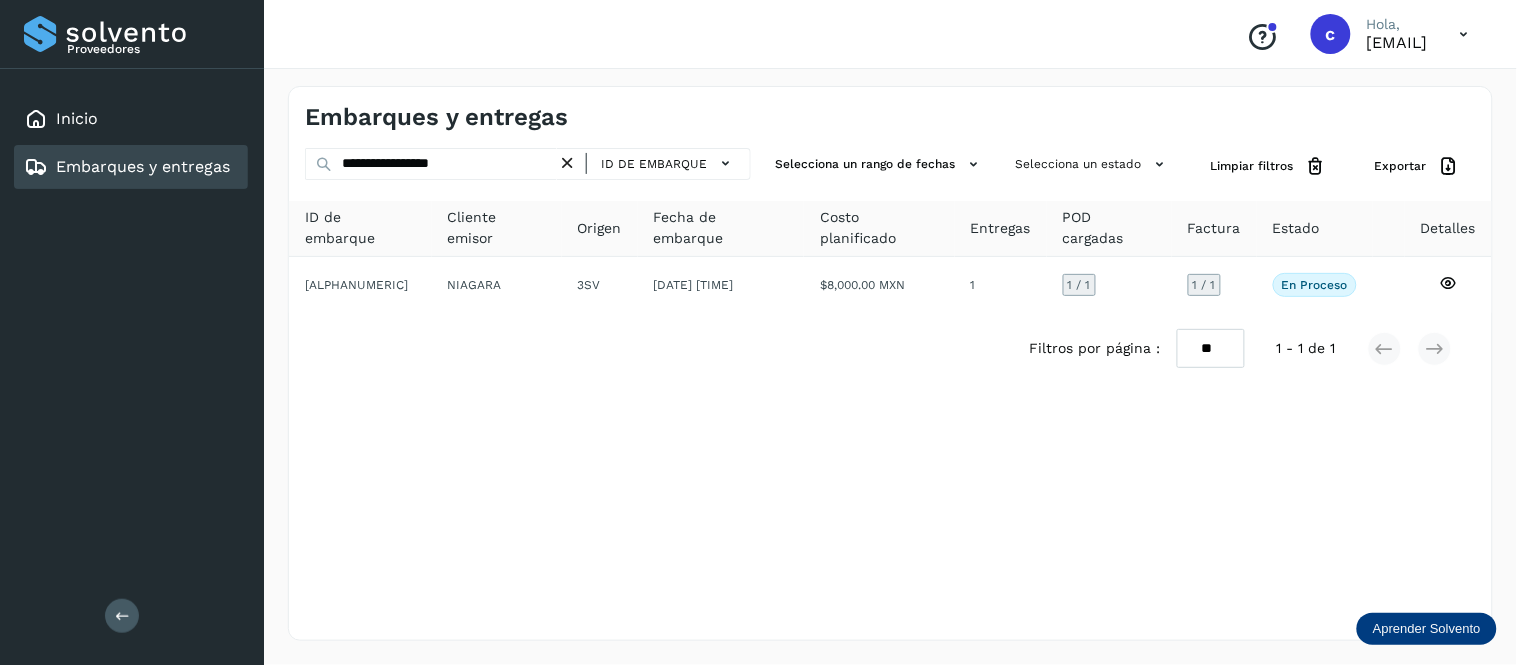 click at bounding box center [567, 163] 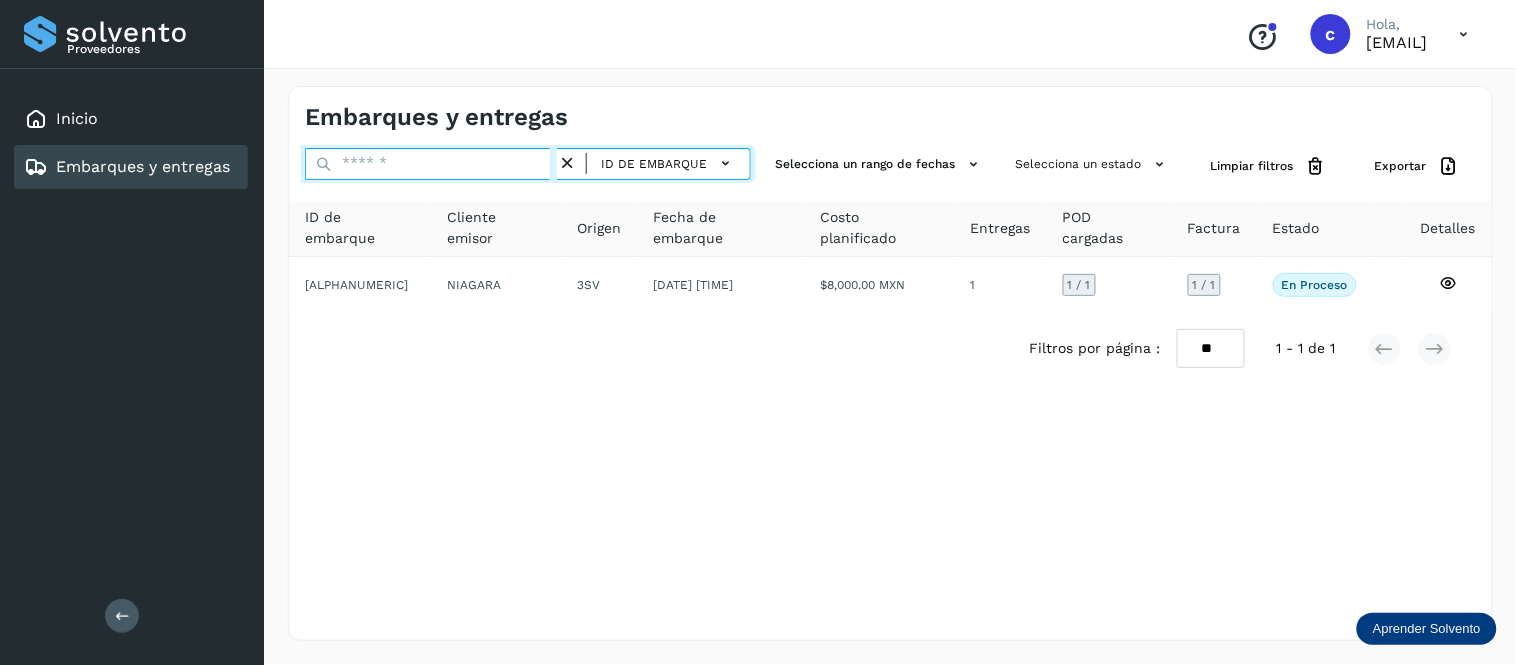 click at bounding box center [431, 164] 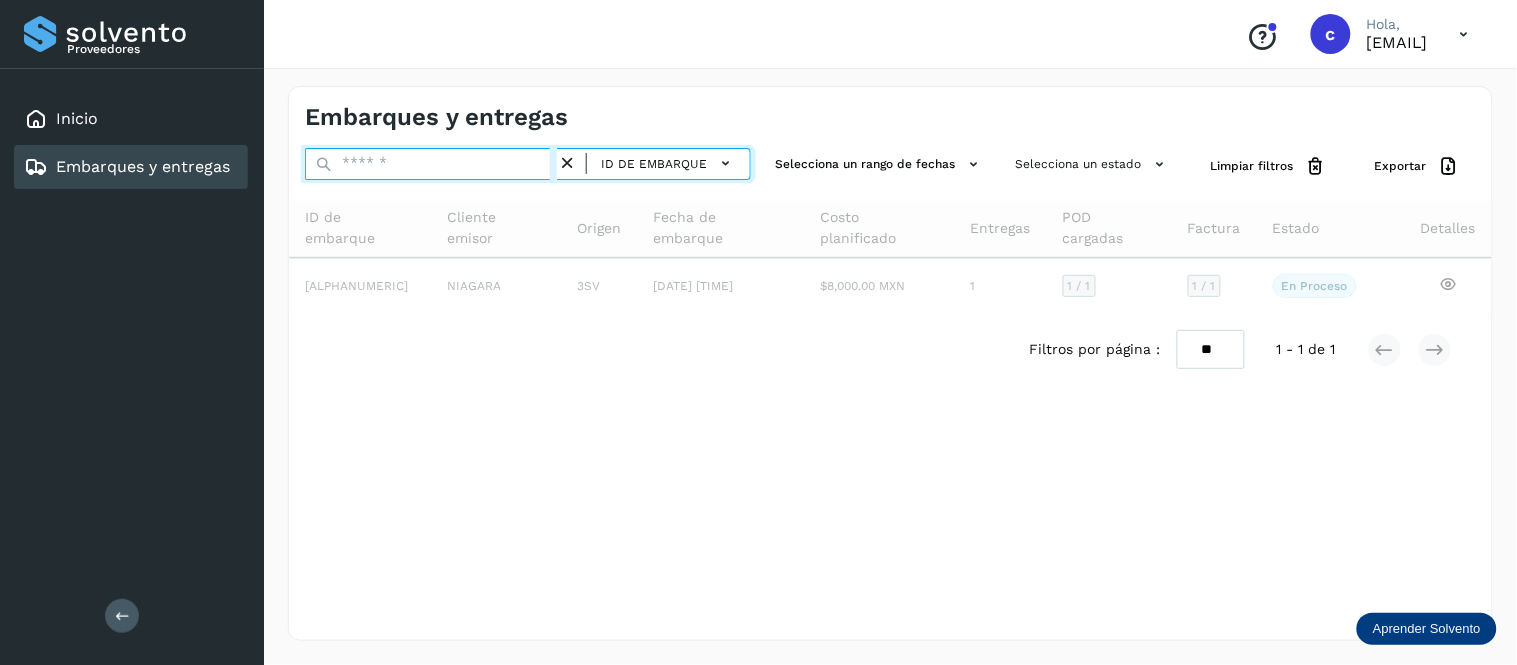 paste on "**********" 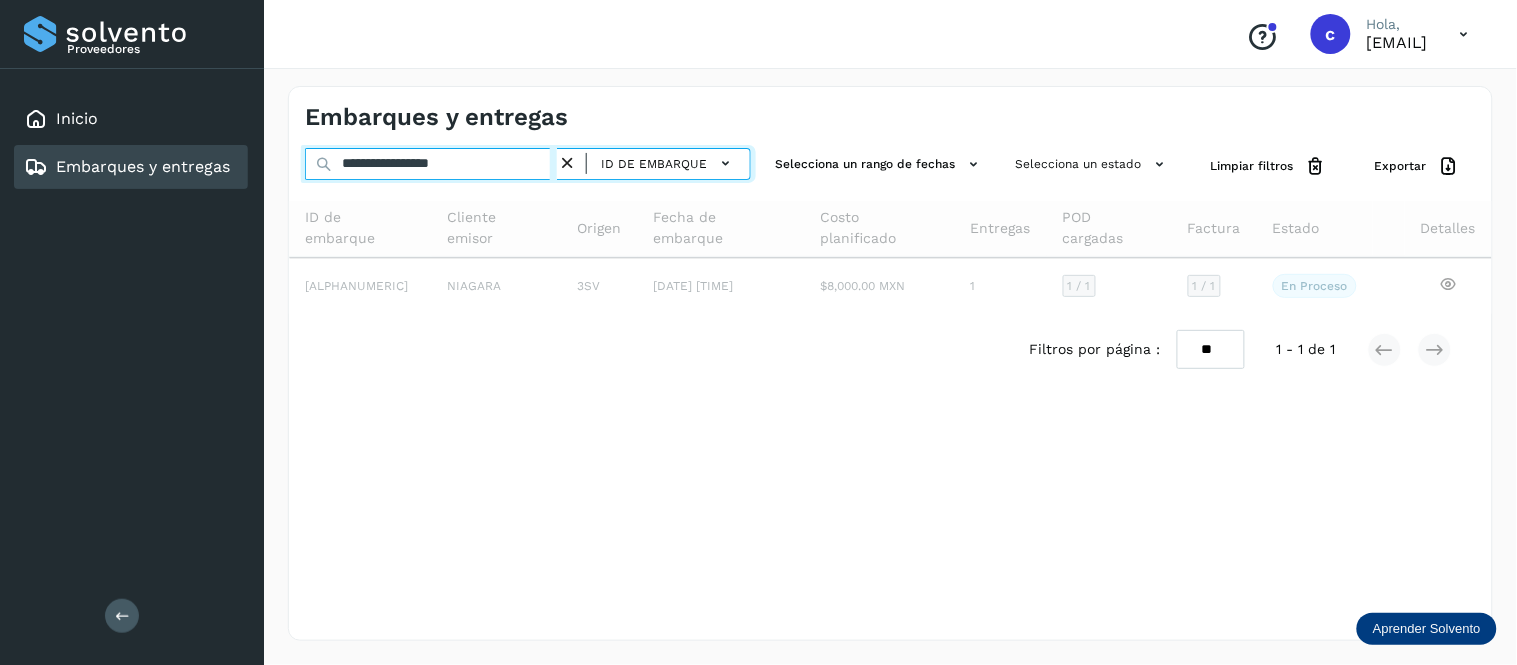 type on "**********" 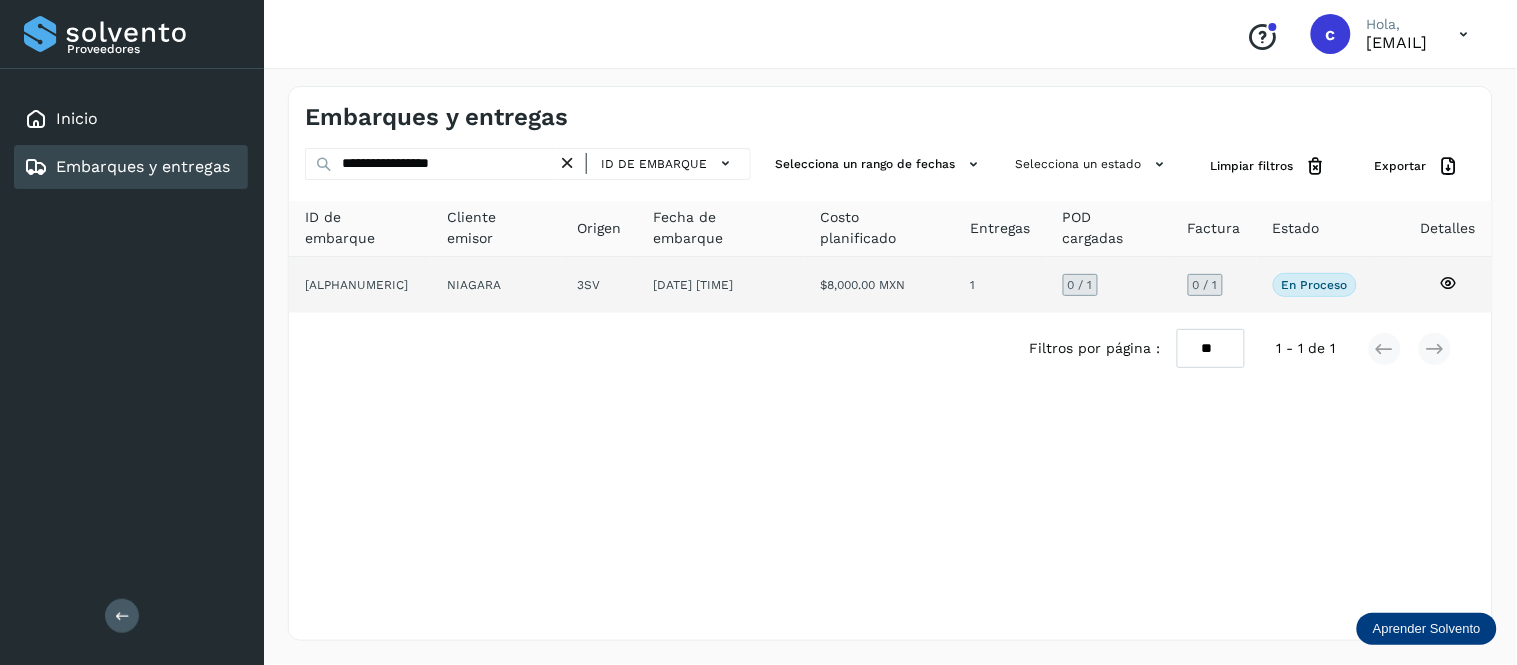 click on "[DATE] [TIME]" 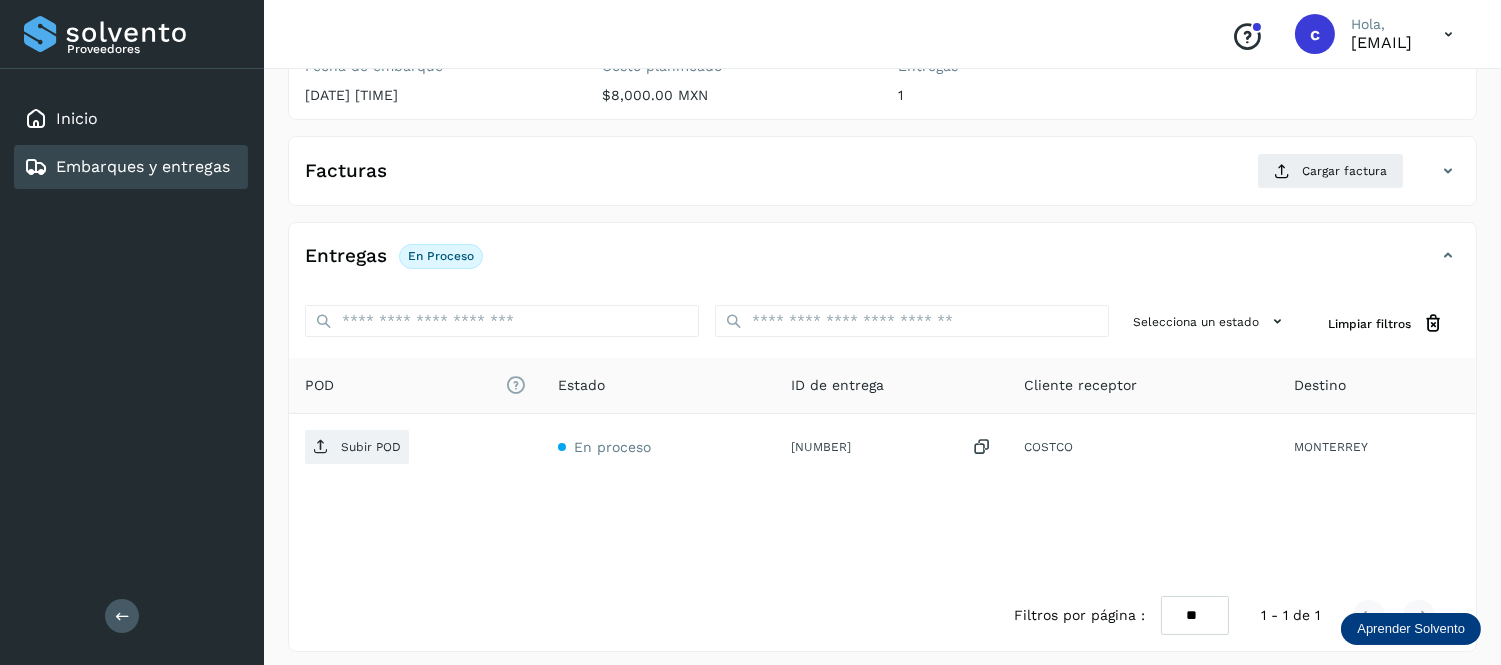 scroll, scrollTop: 297, scrollLeft: 0, axis: vertical 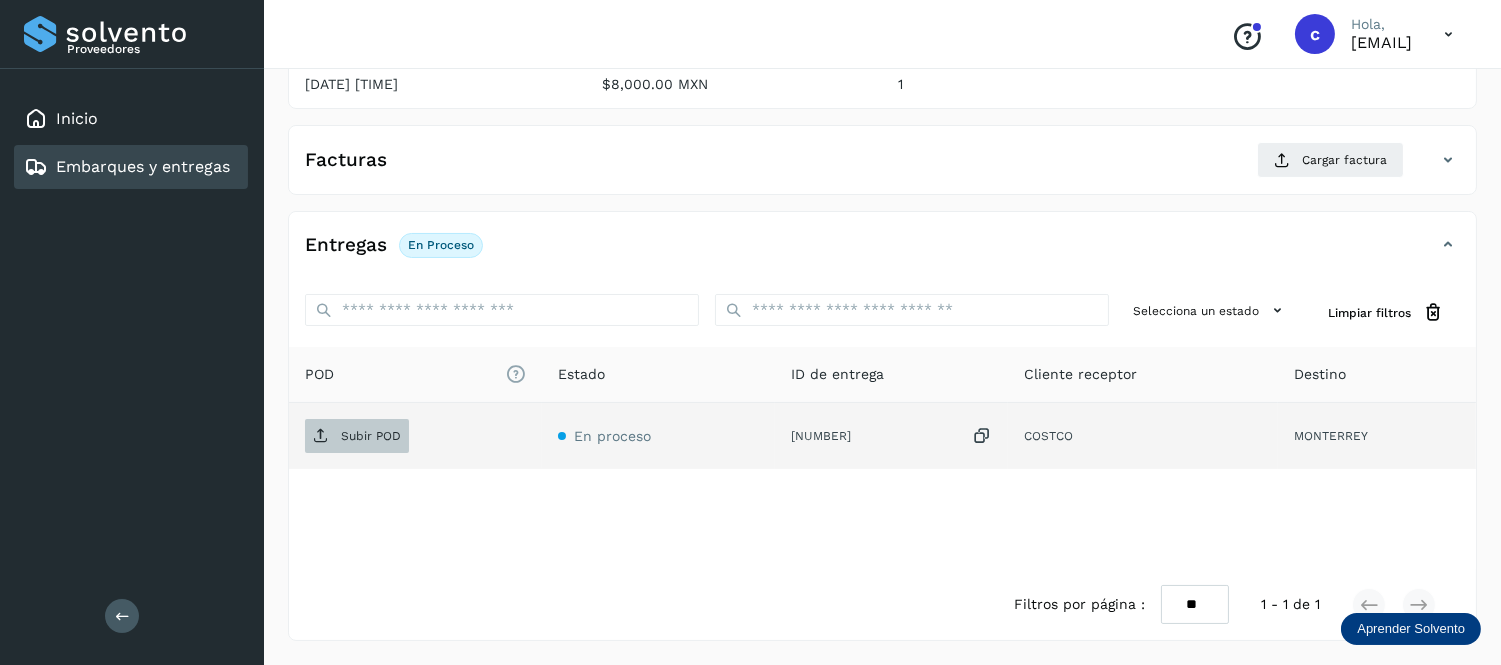 click on "Subir POD" at bounding box center [357, 436] 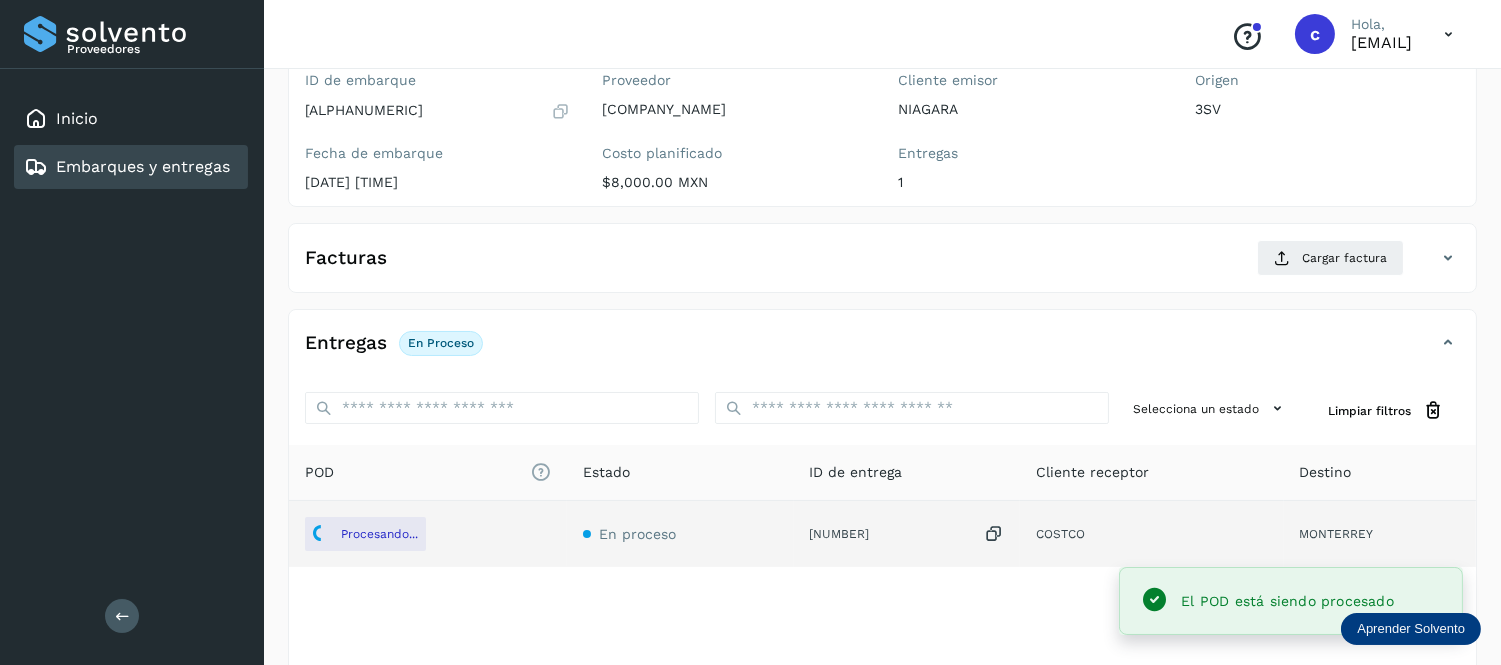 scroll, scrollTop: 180, scrollLeft: 0, axis: vertical 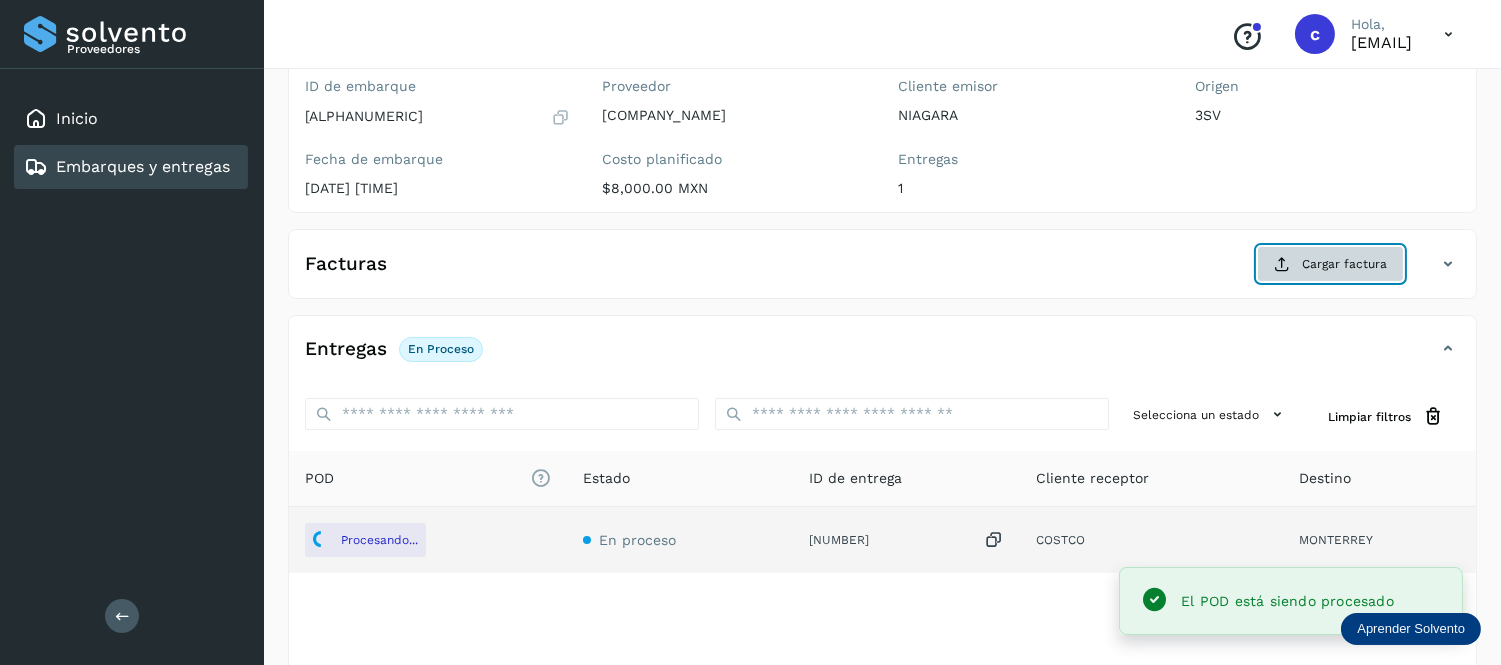 click on "Cargar factura" at bounding box center (1330, 264) 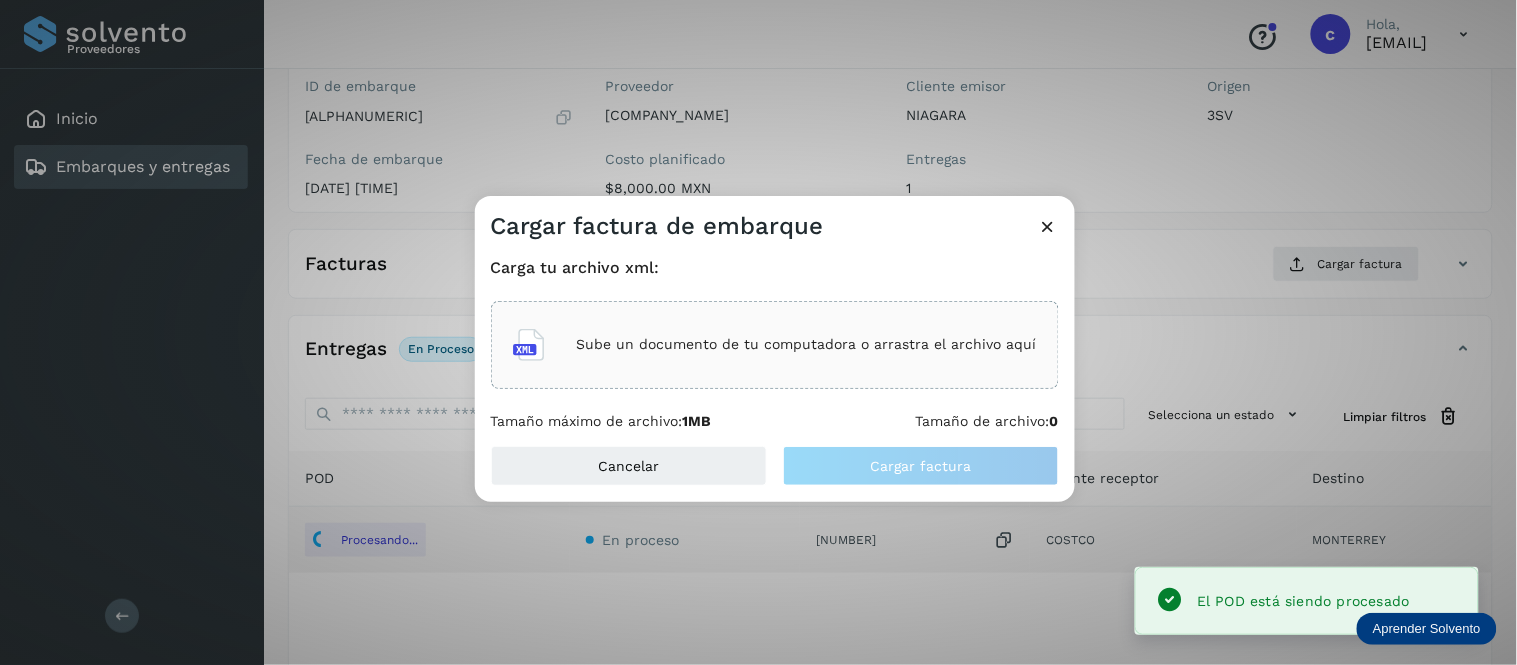 click on "Sube un documento de tu computadora o arrastra el archivo aquí" at bounding box center [807, 344] 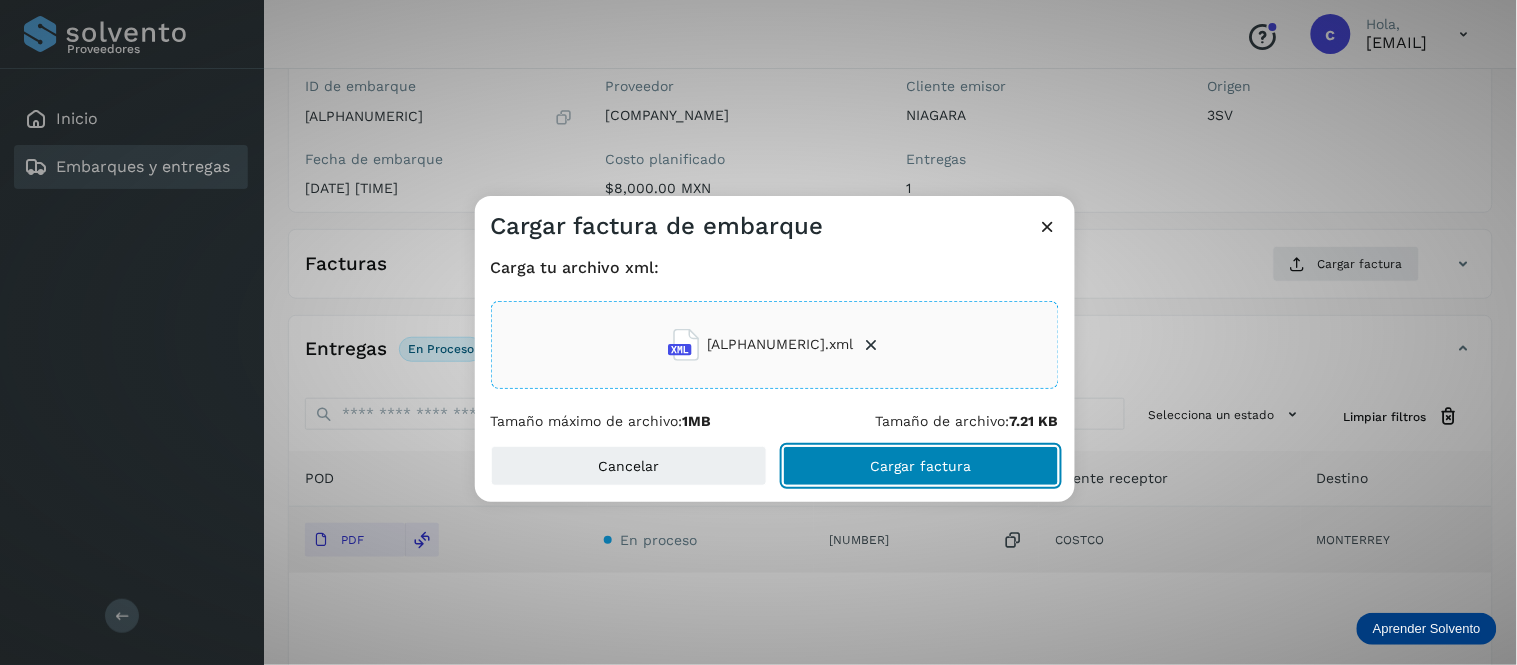 click on "Cargar factura" 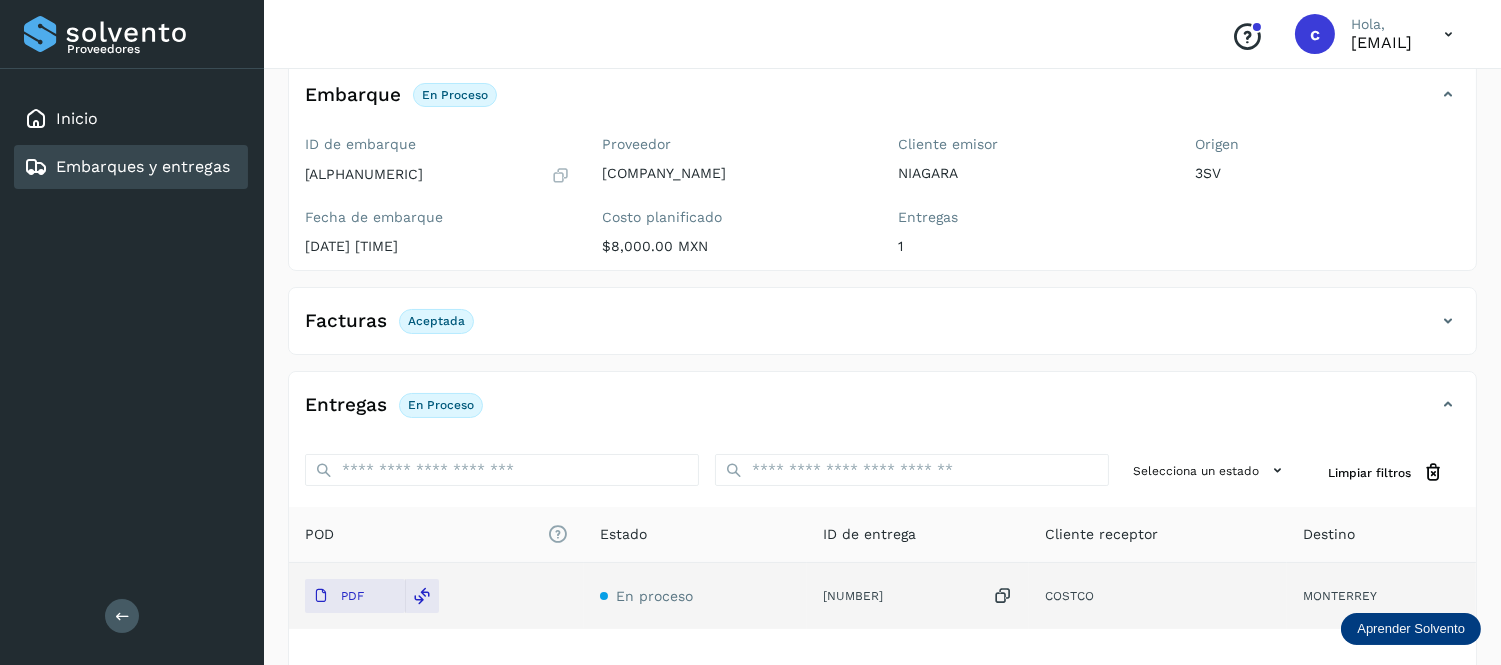 scroll, scrollTop: 258, scrollLeft: 0, axis: vertical 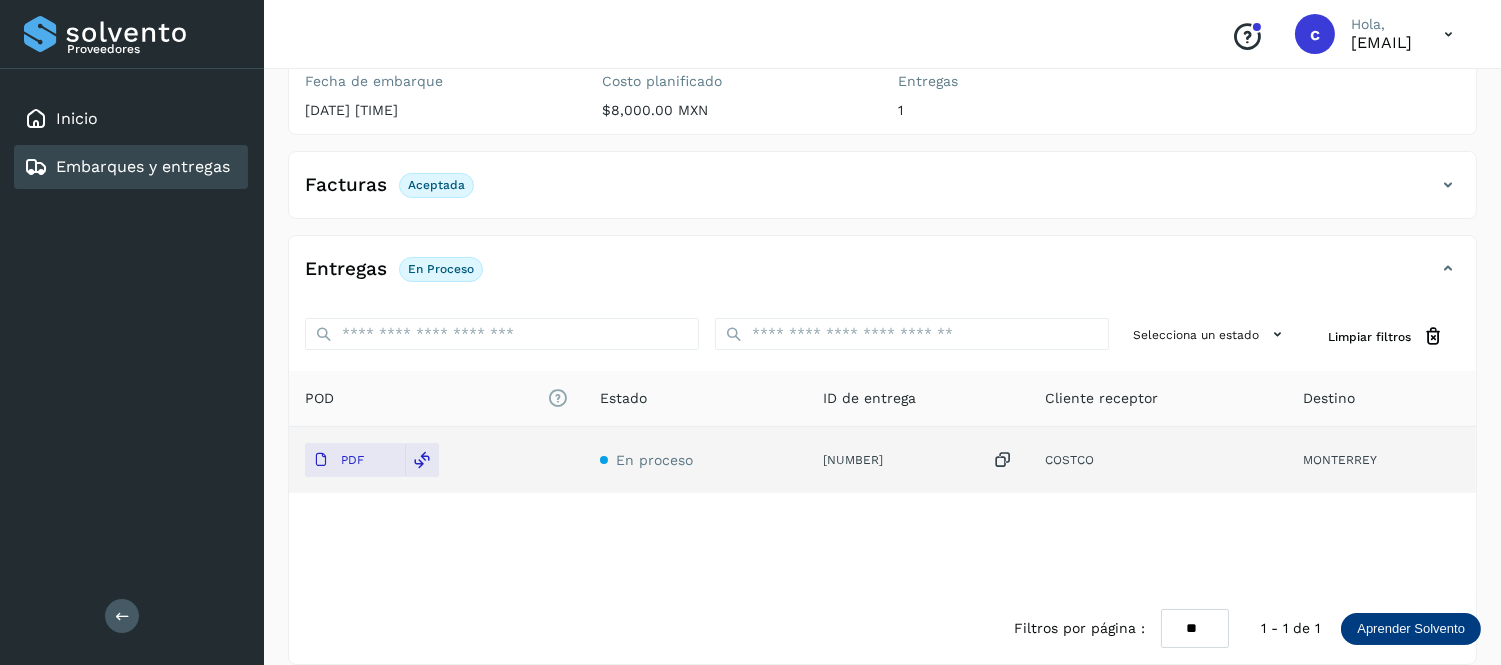 click on "Embarques y entregas" at bounding box center [143, 166] 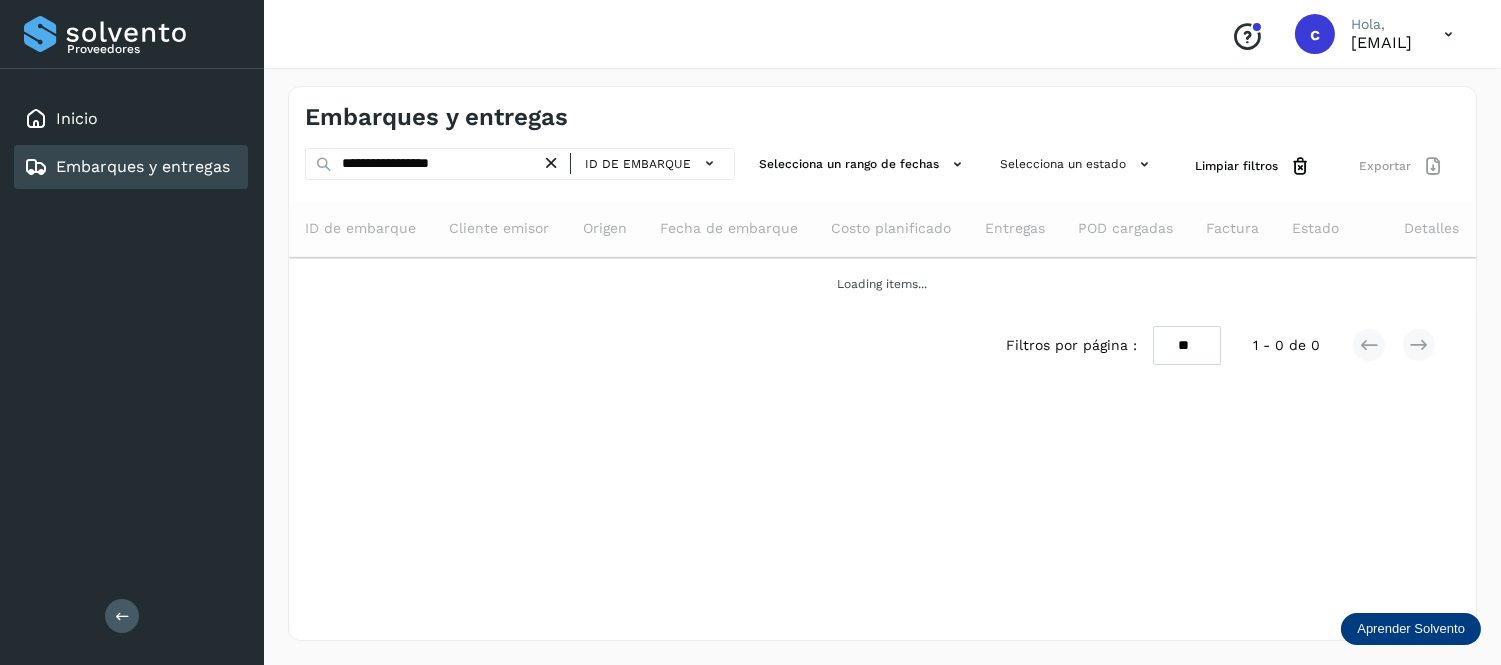 scroll, scrollTop: 0, scrollLeft: 0, axis: both 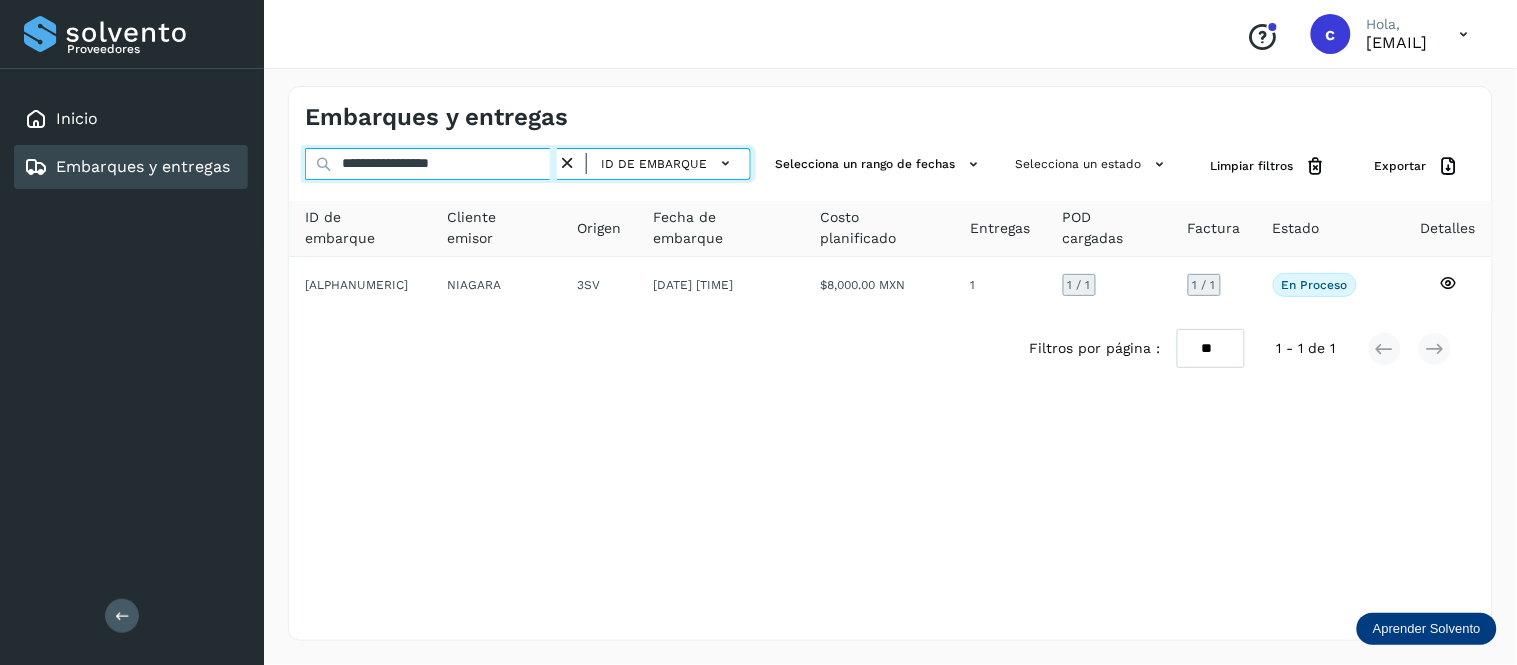 click on "**********" at bounding box center [431, 164] 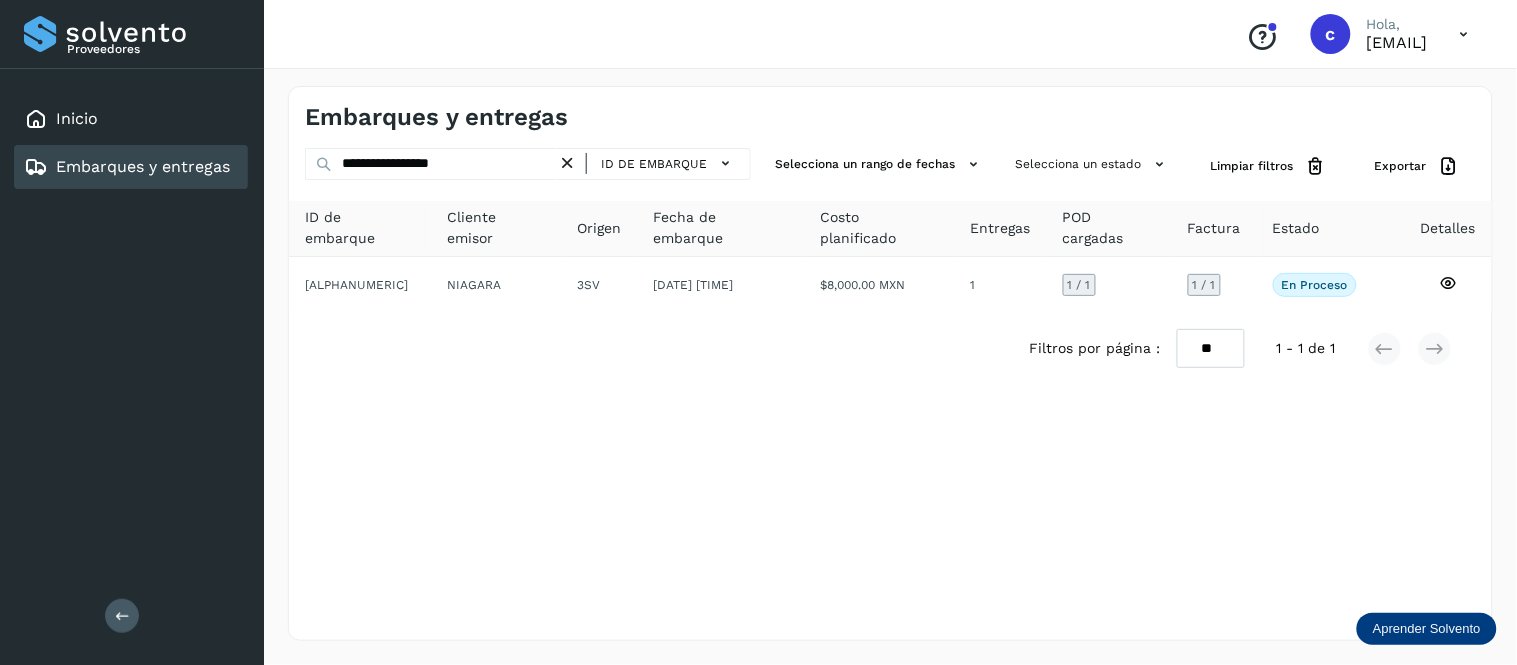 click at bounding box center (567, 163) 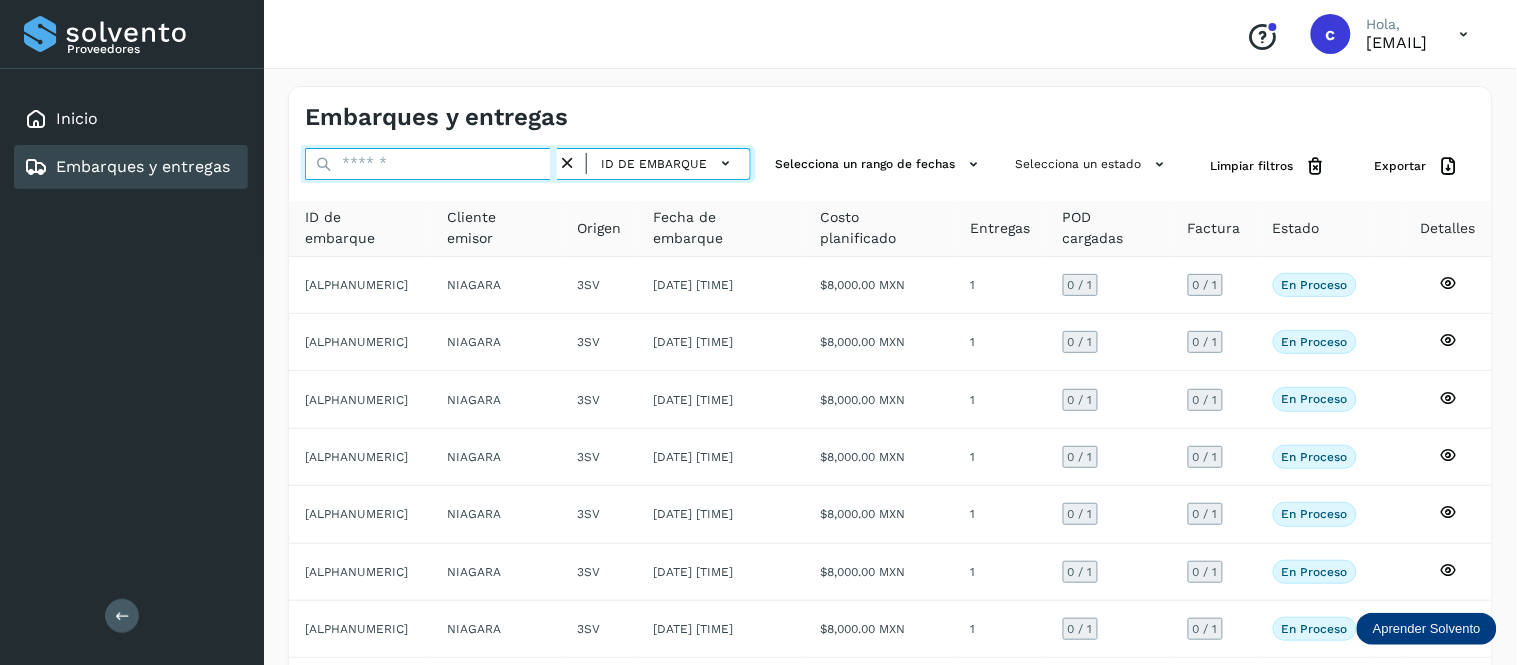 click at bounding box center [431, 164] 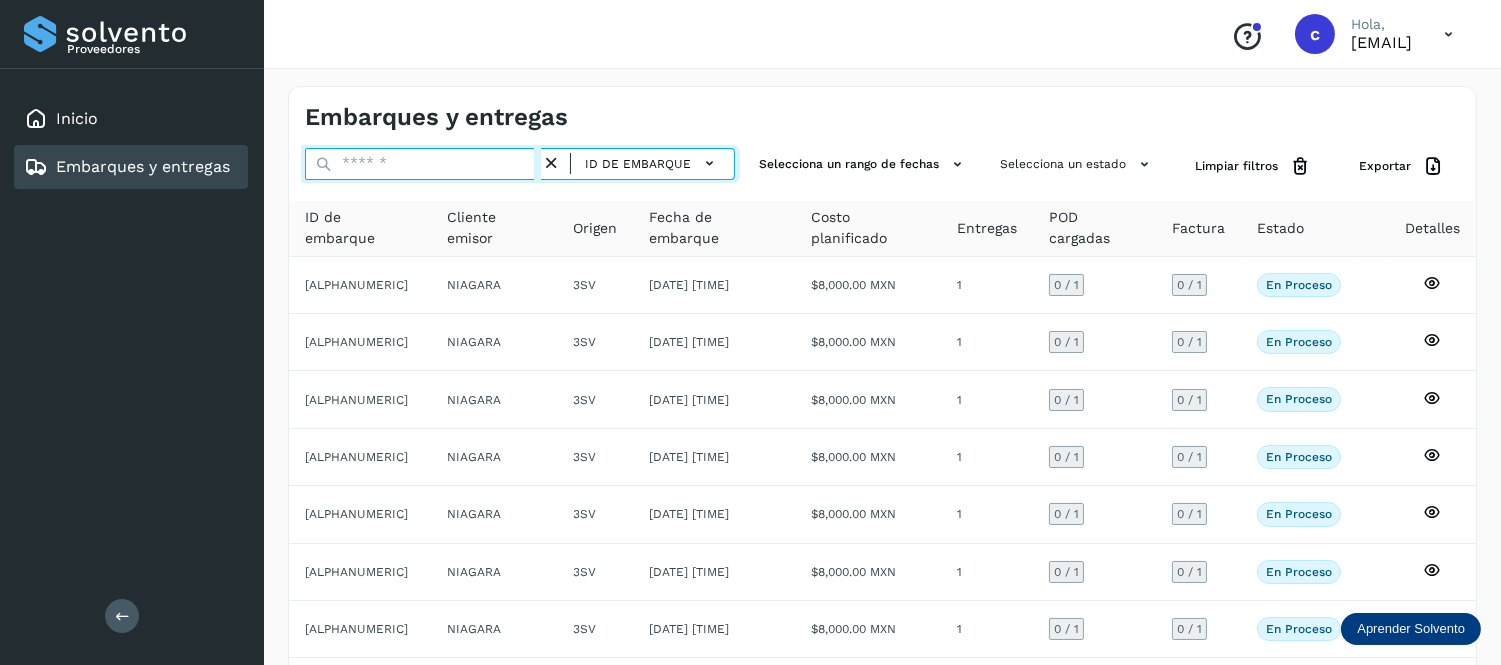 paste on "**********" 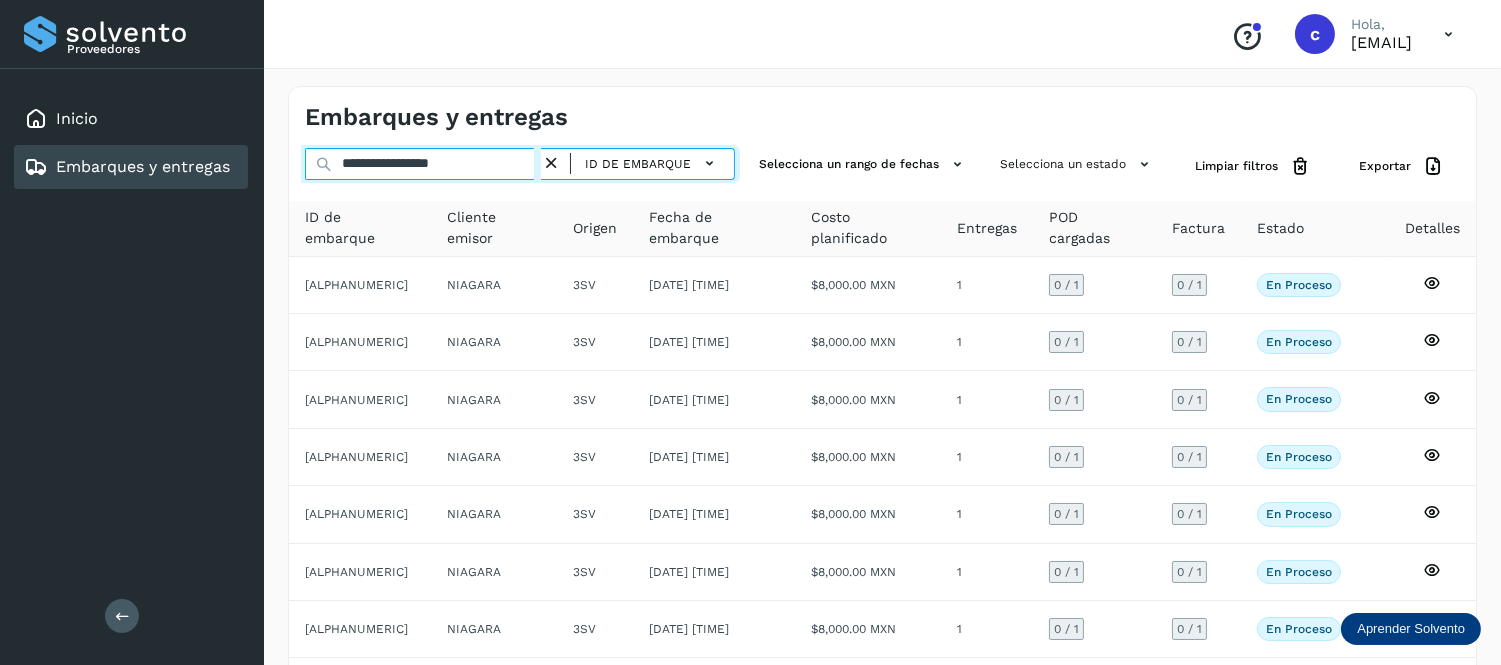 type on "**********" 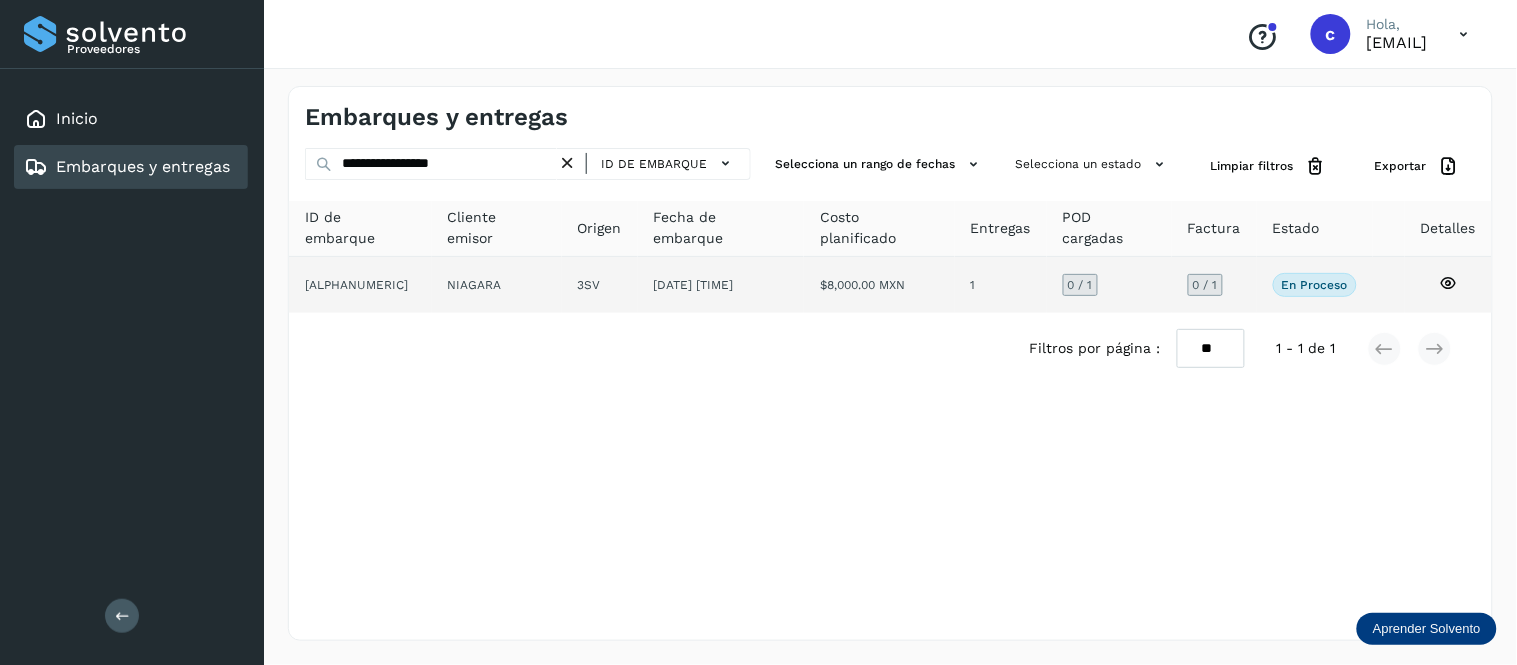 click on "$8,000.00 MXN" 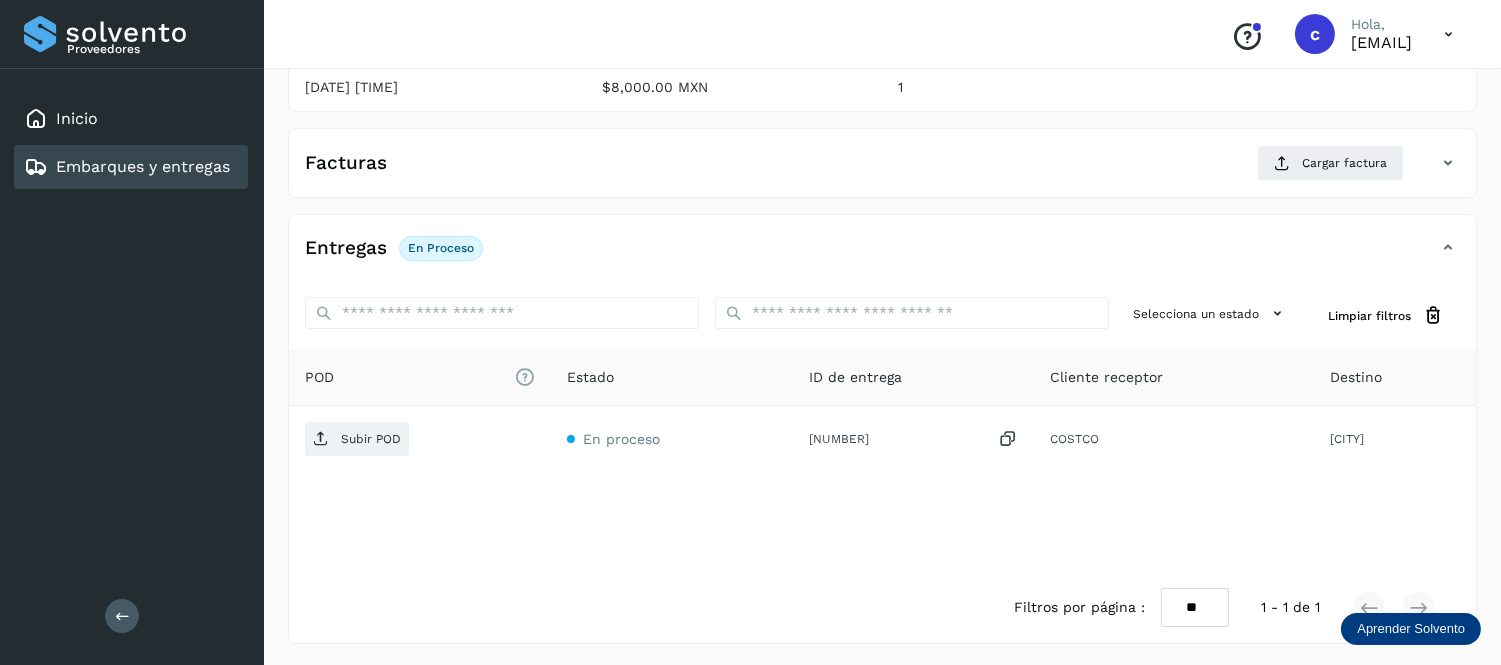 scroll, scrollTop: 283, scrollLeft: 0, axis: vertical 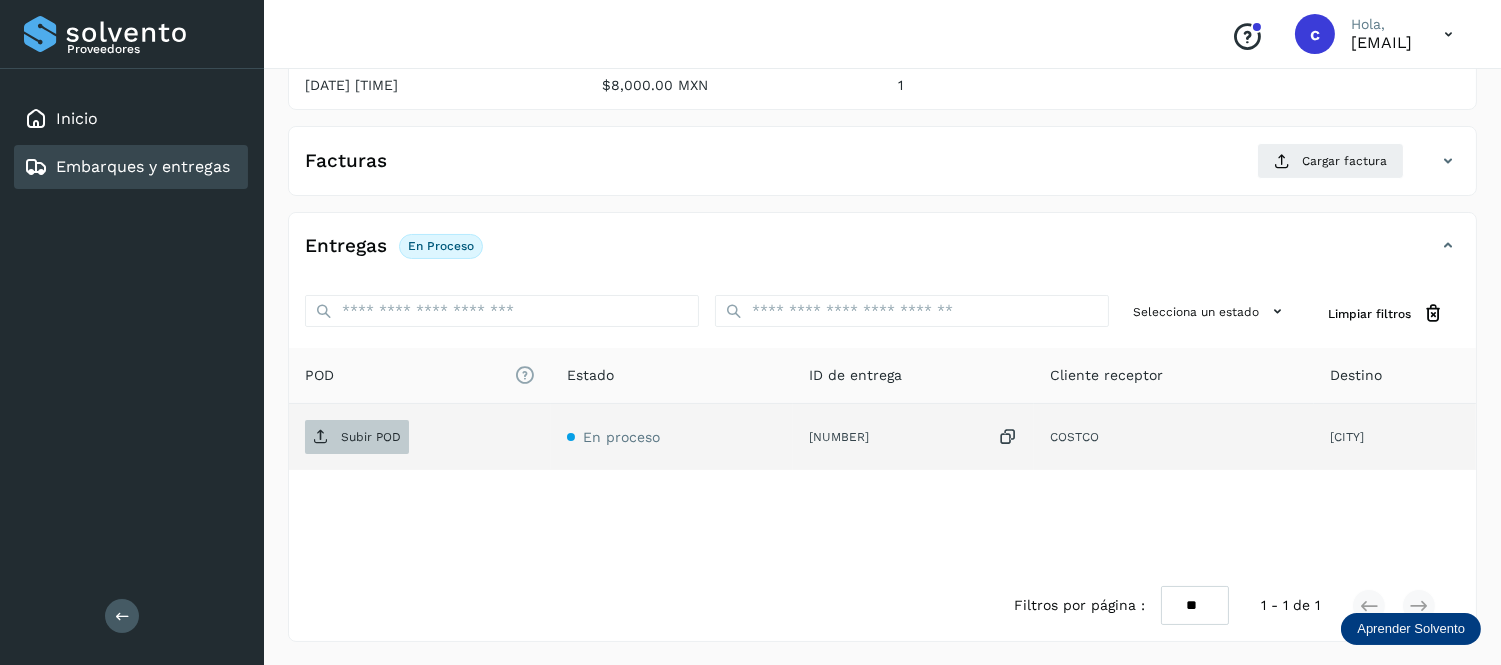 click on "Subir POD" at bounding box center (371, 437) 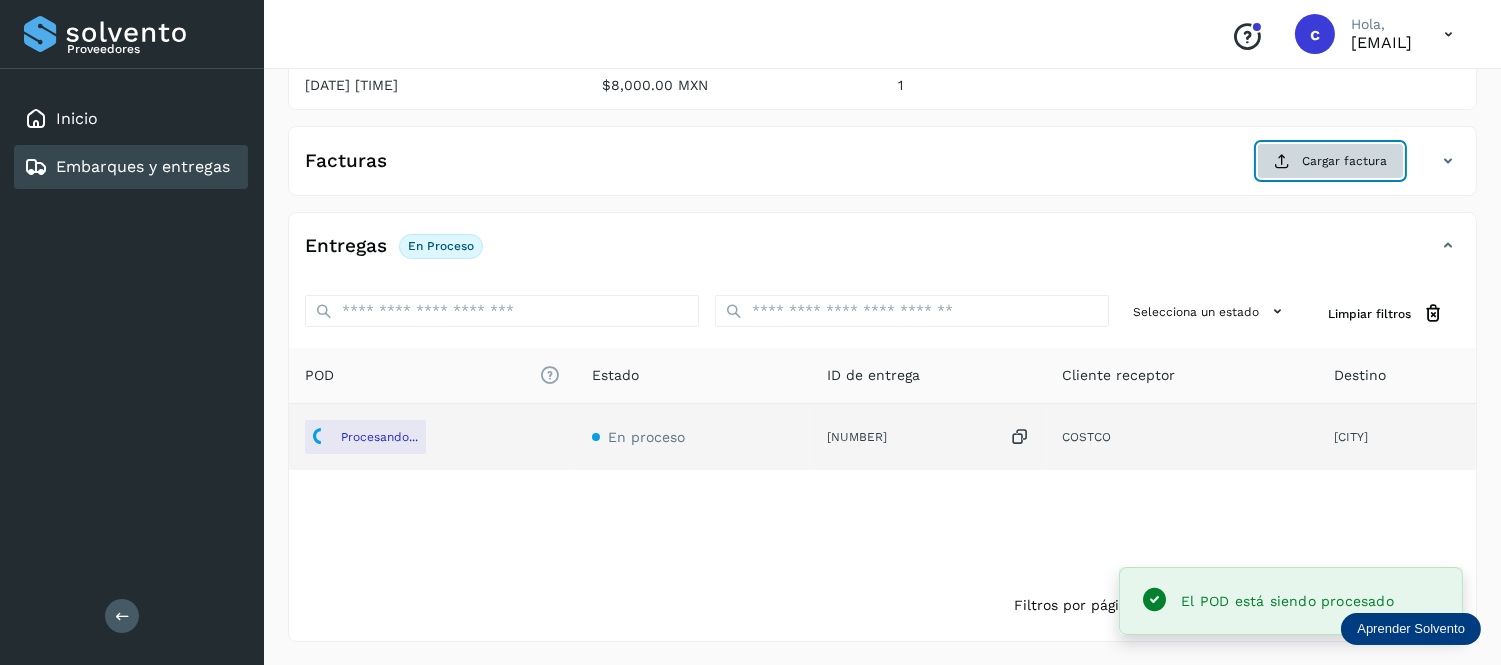 click on "Cargar factura" at bounding box center (1330, 161) 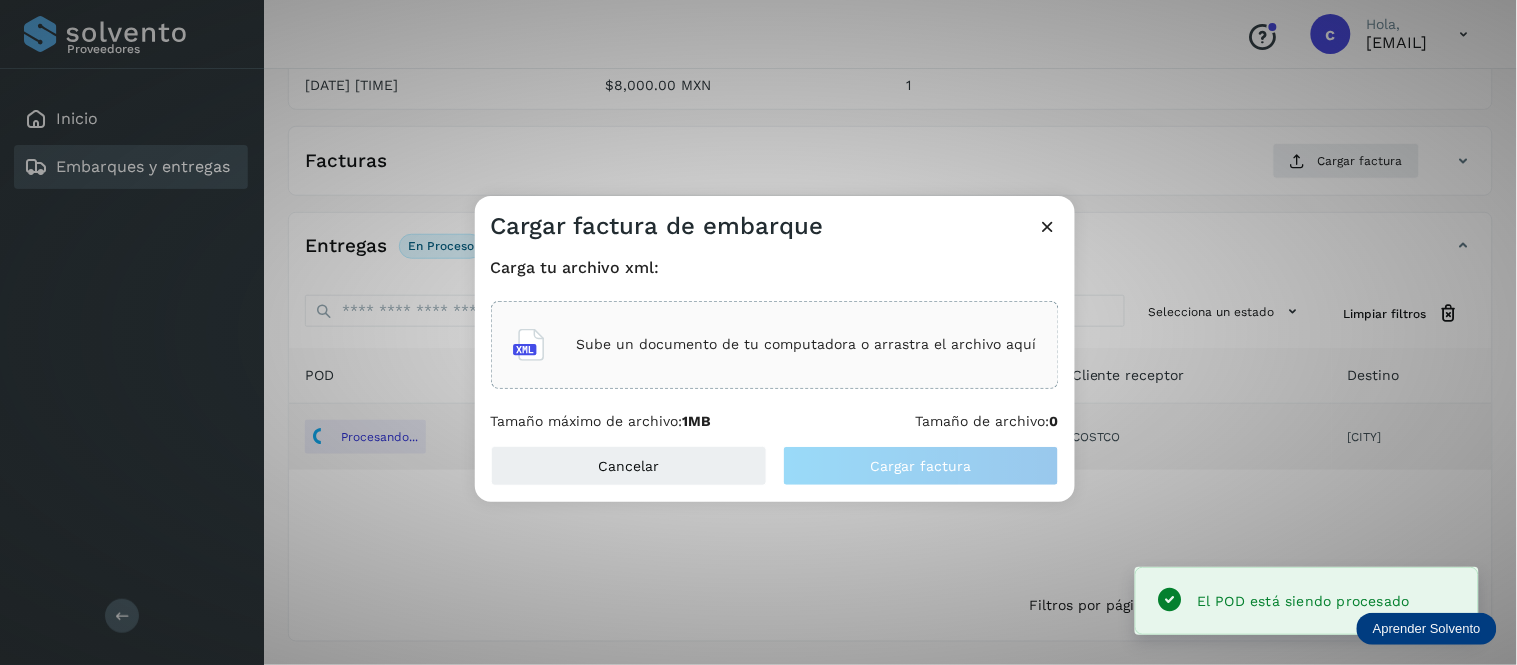 click on "Sube un documento de tu computadora o arrastra el archivo aquí" 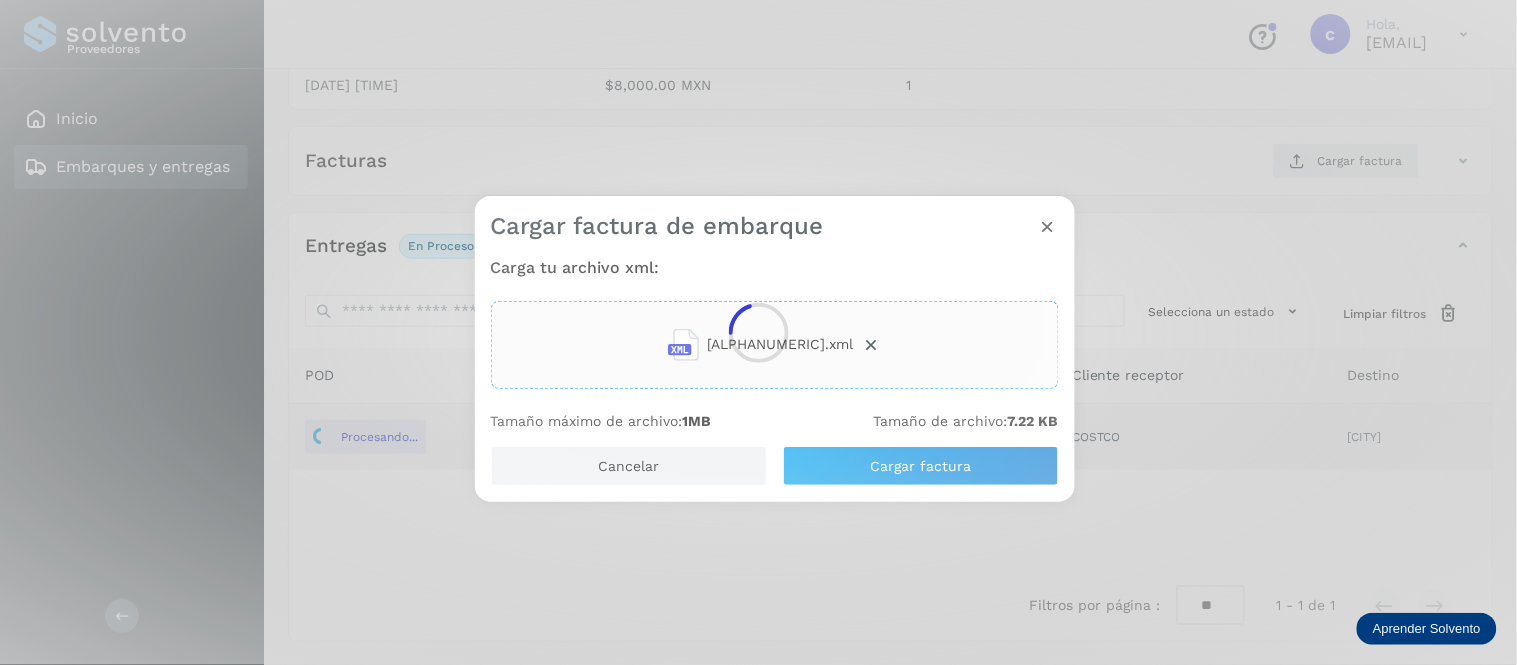 click 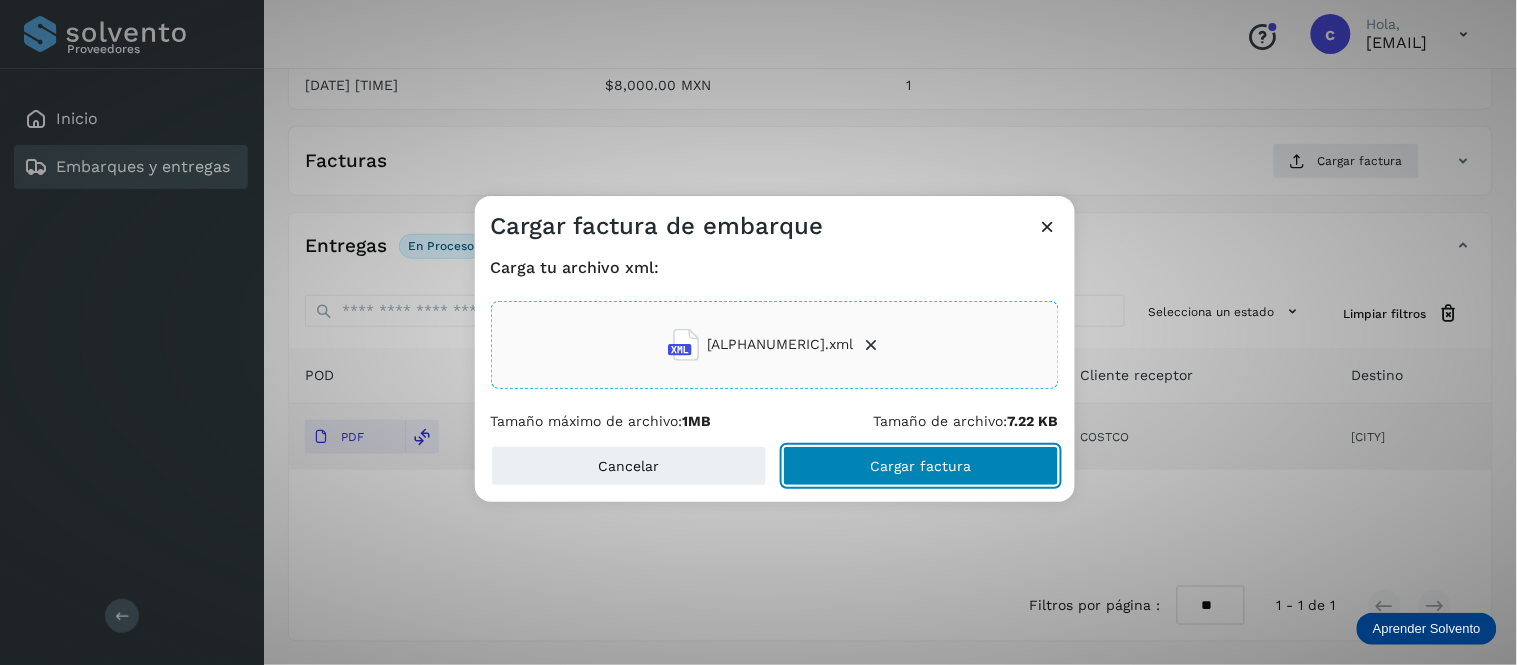 click on "Cargar factura" 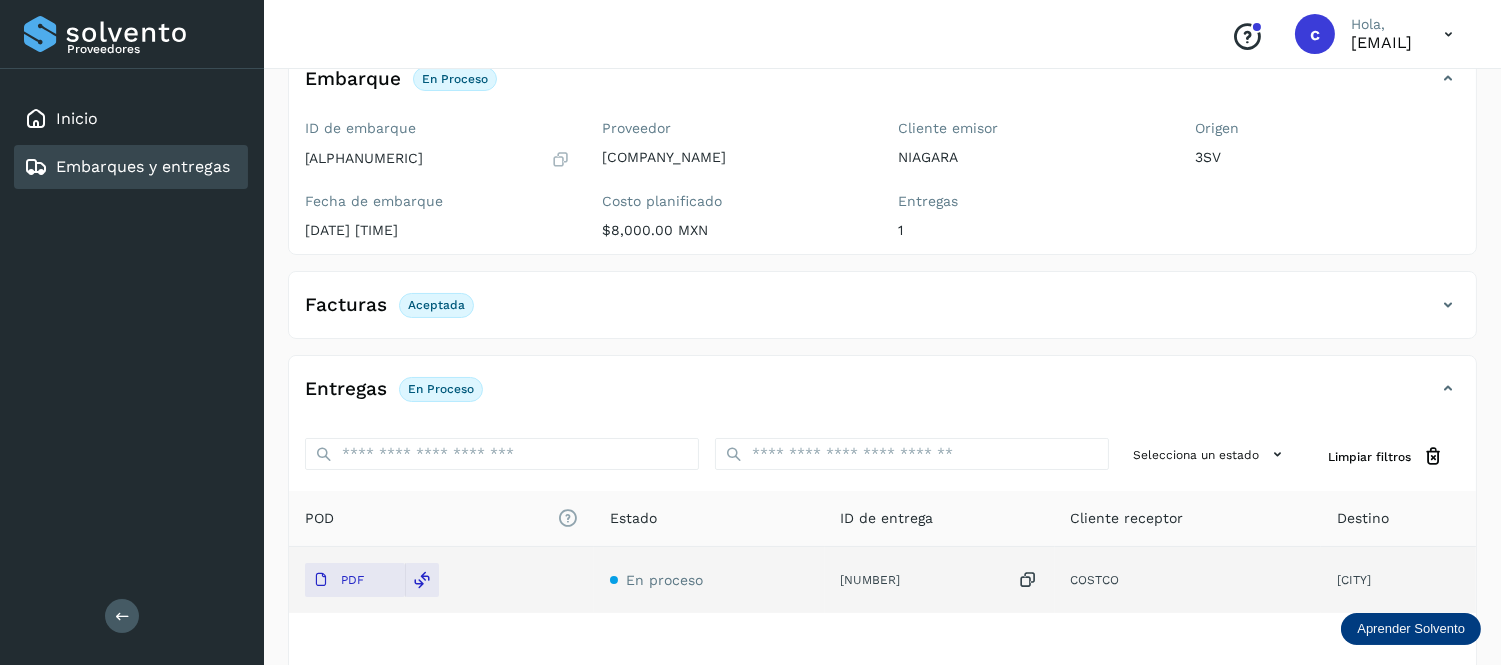 scroll, scrollTop: 132, scrollLeft: 0, axis: vertical 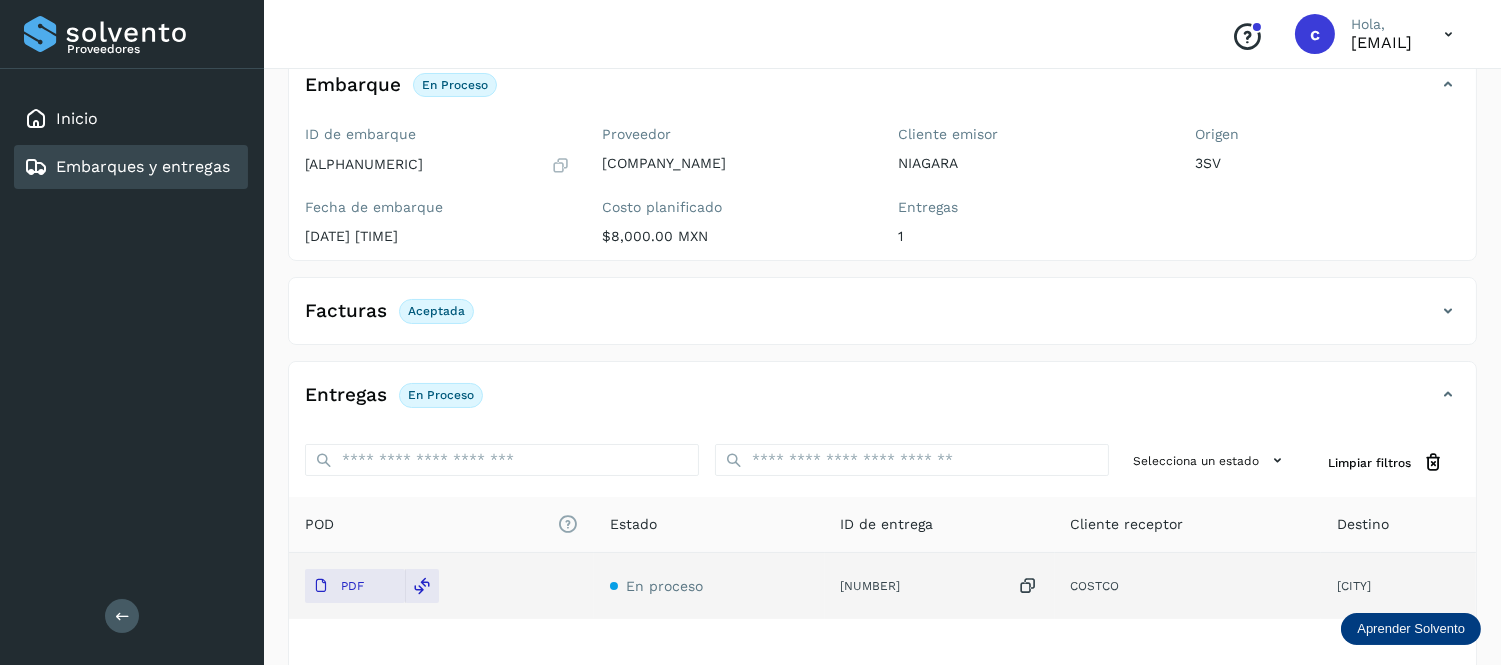 click on "Embarques y entregas" at bounding box center (143, 166) 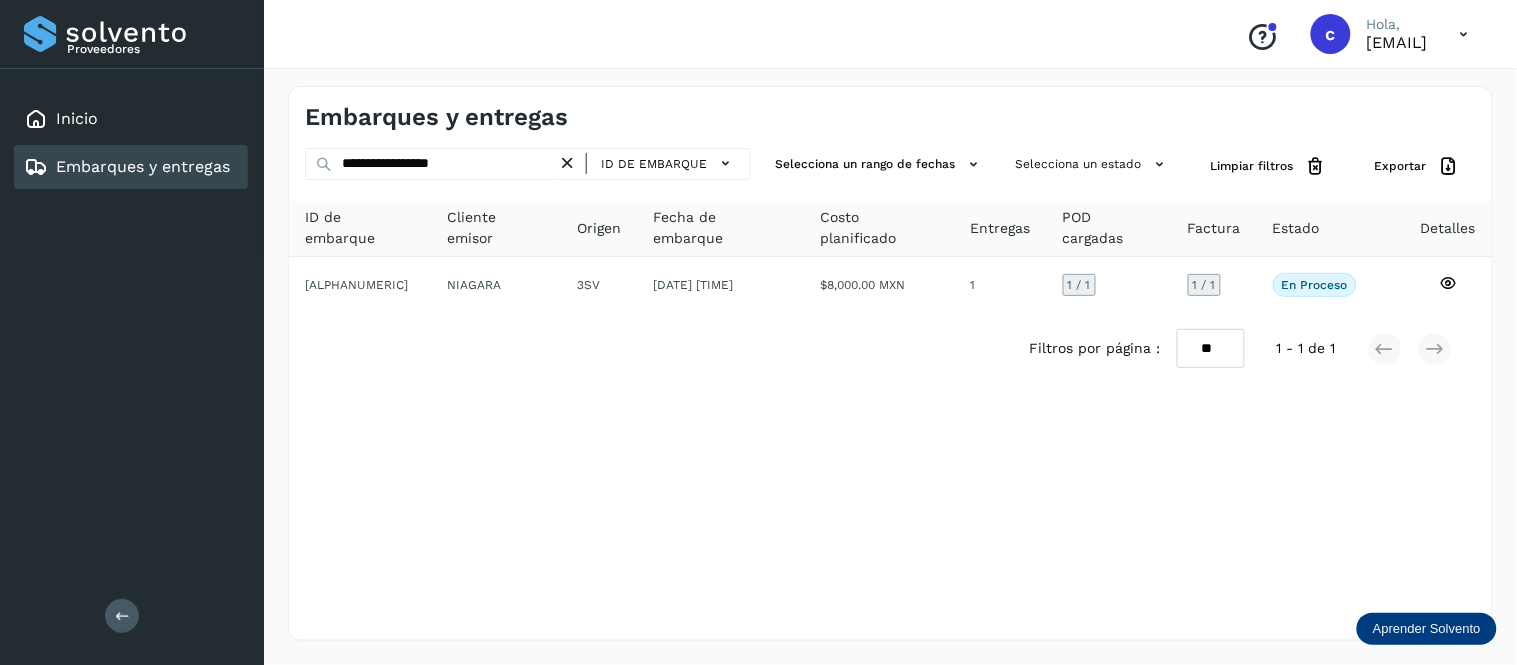 click at bounding box center (567, 163) 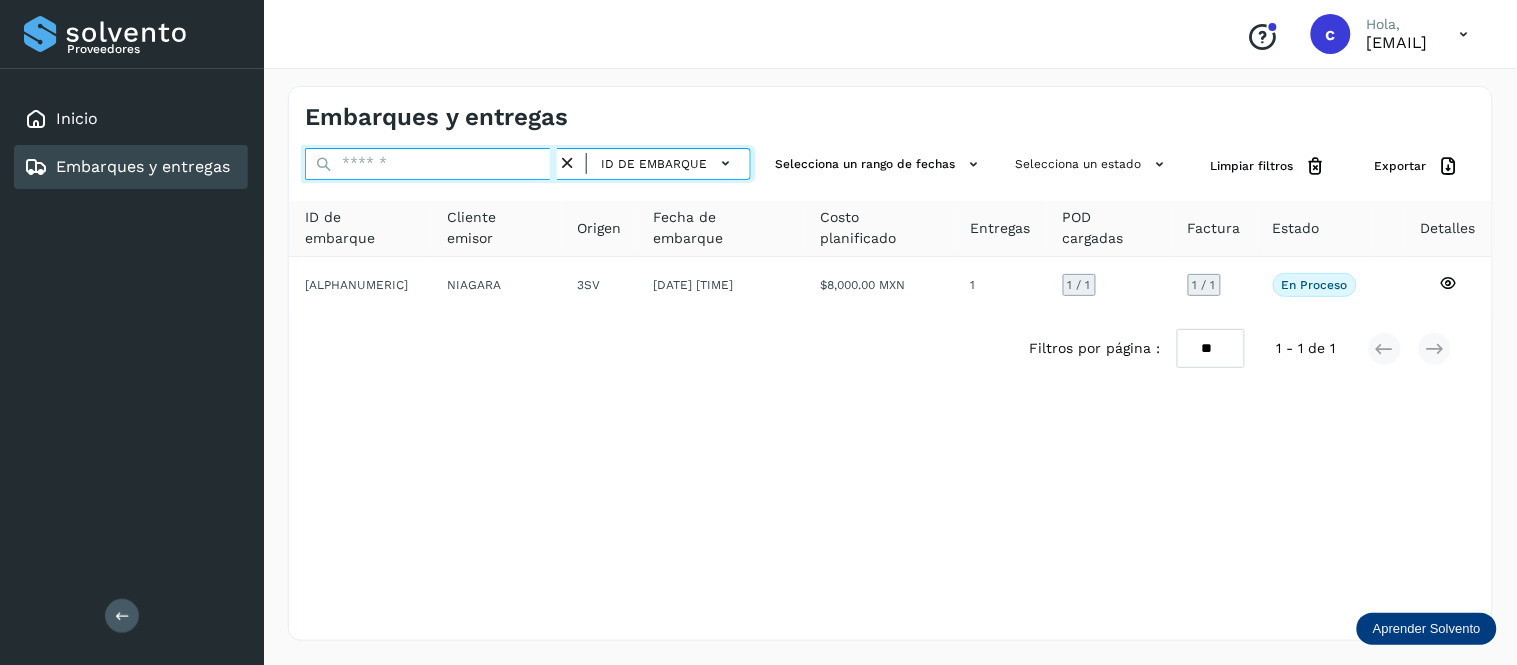 click at bounding box center (431, 164) 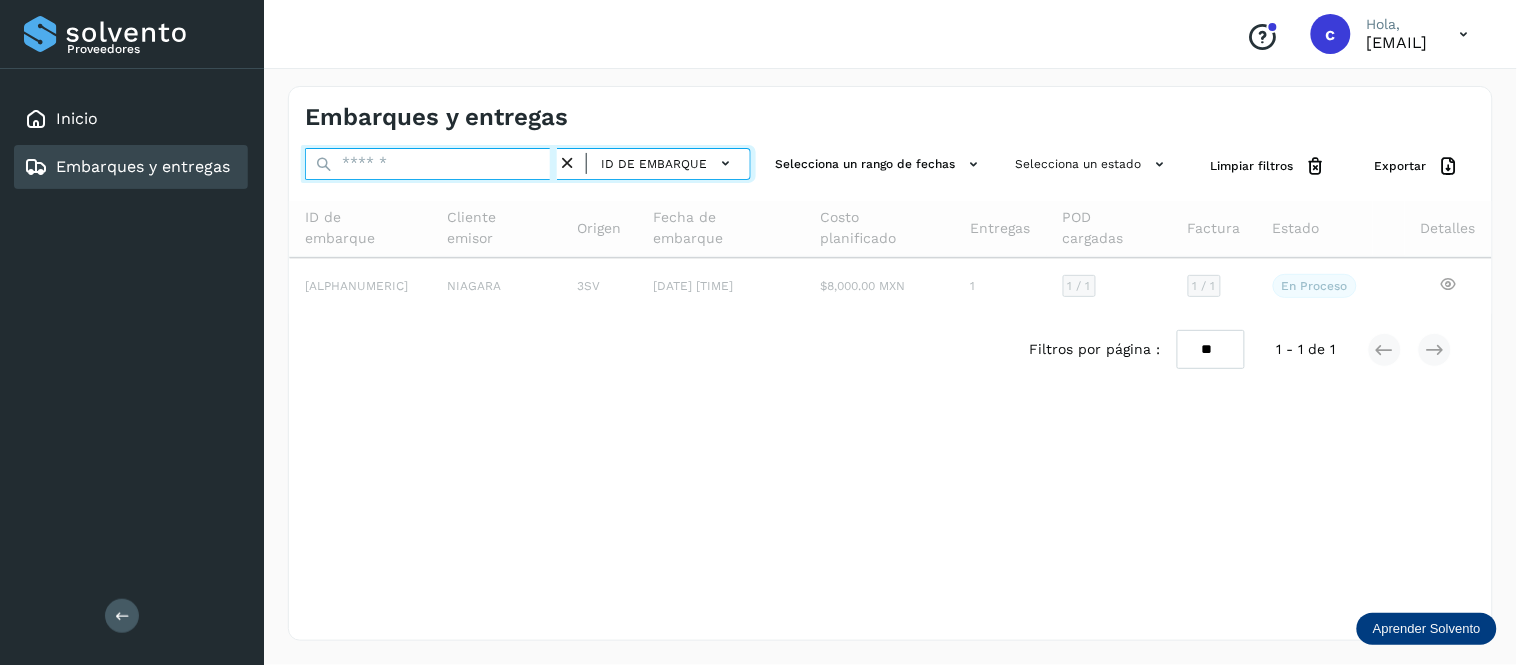 paste on "**********" 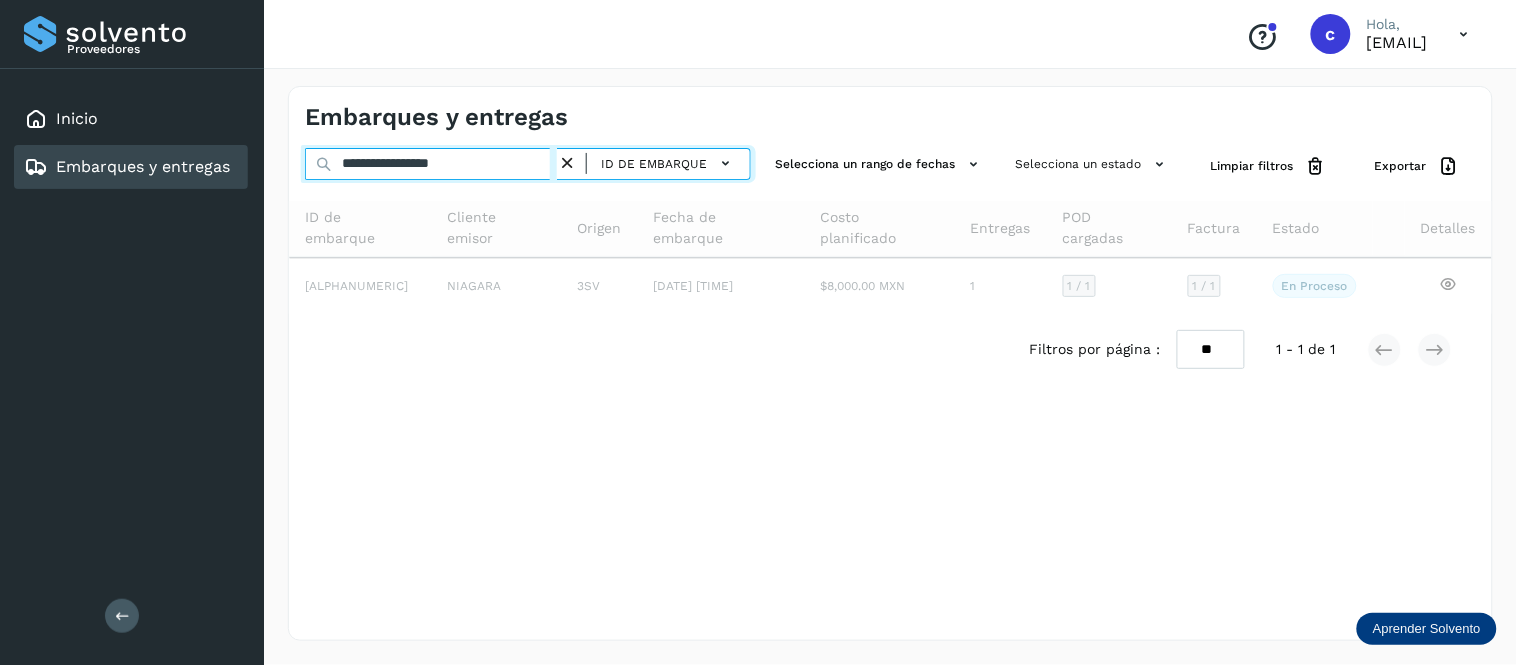 type on "**********" 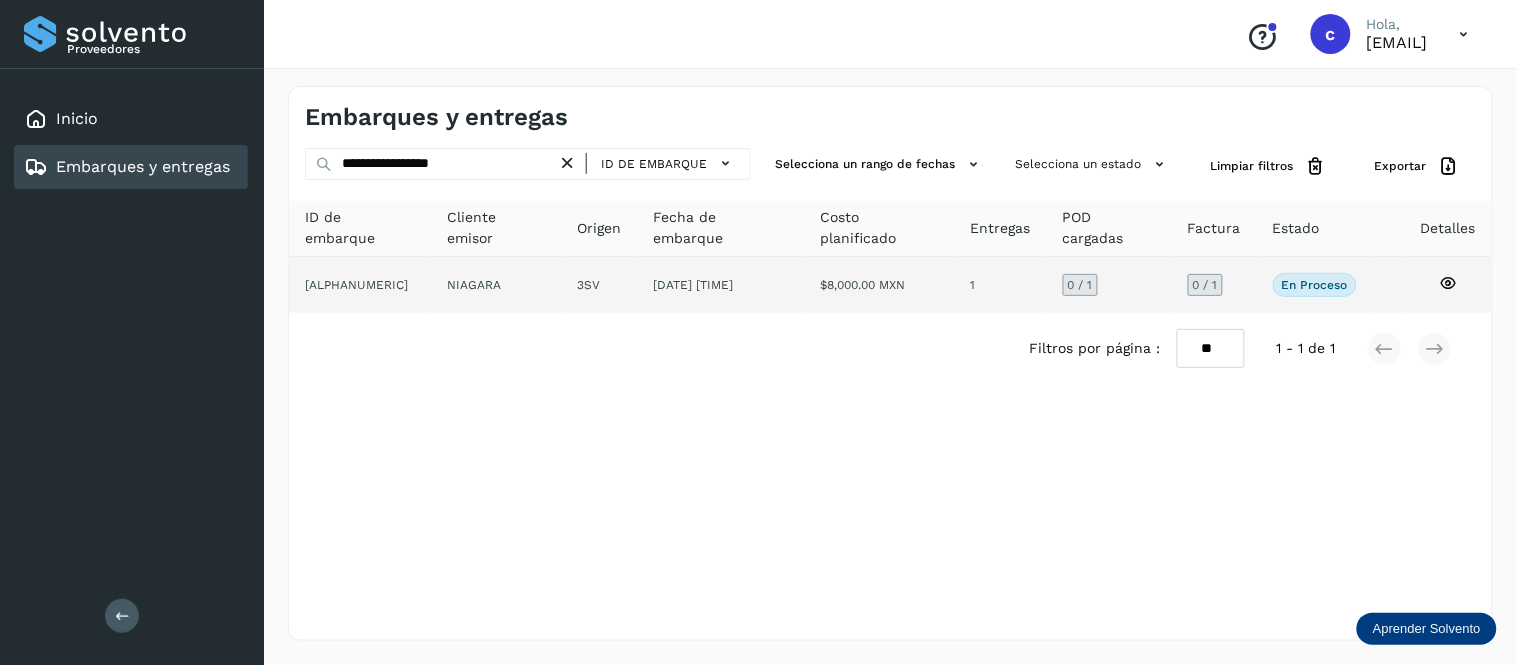 click on "[DATE] [TIME]" 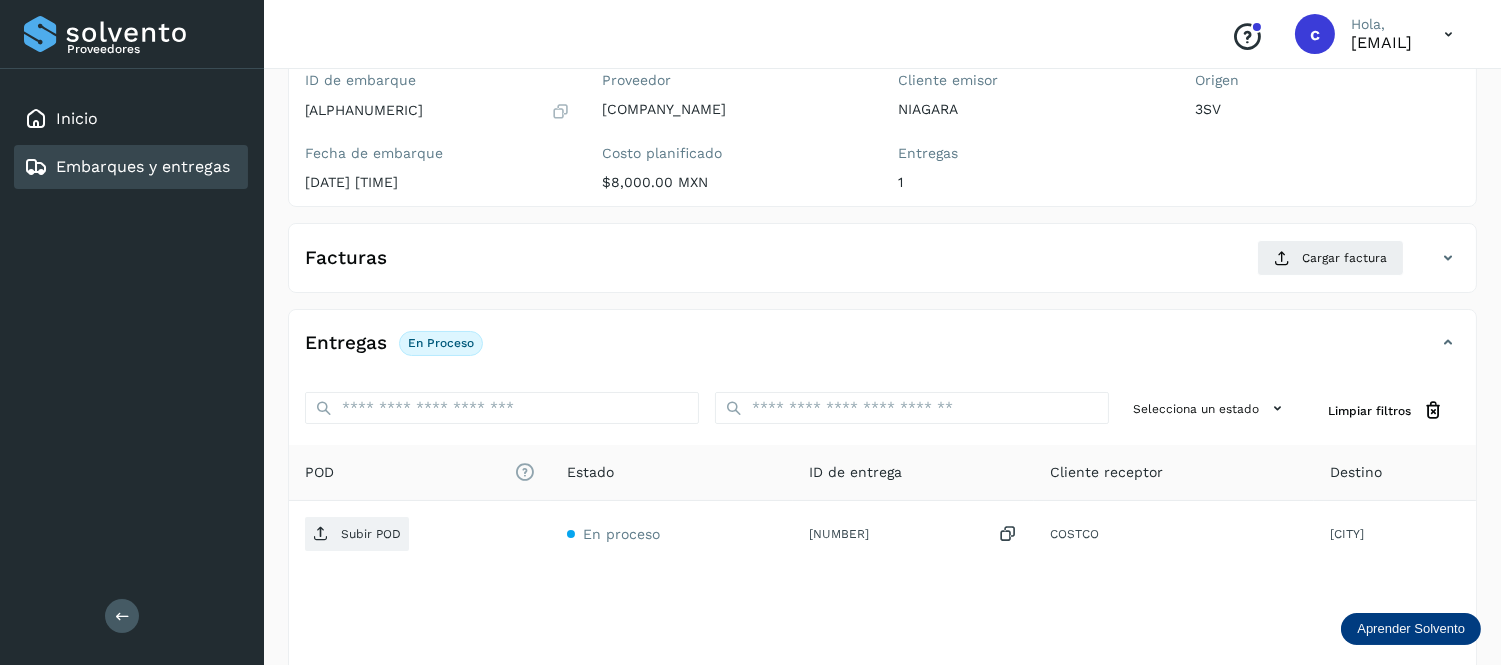 scroll, scrollTop: 201, scrollLeft: 0, axis: vertical 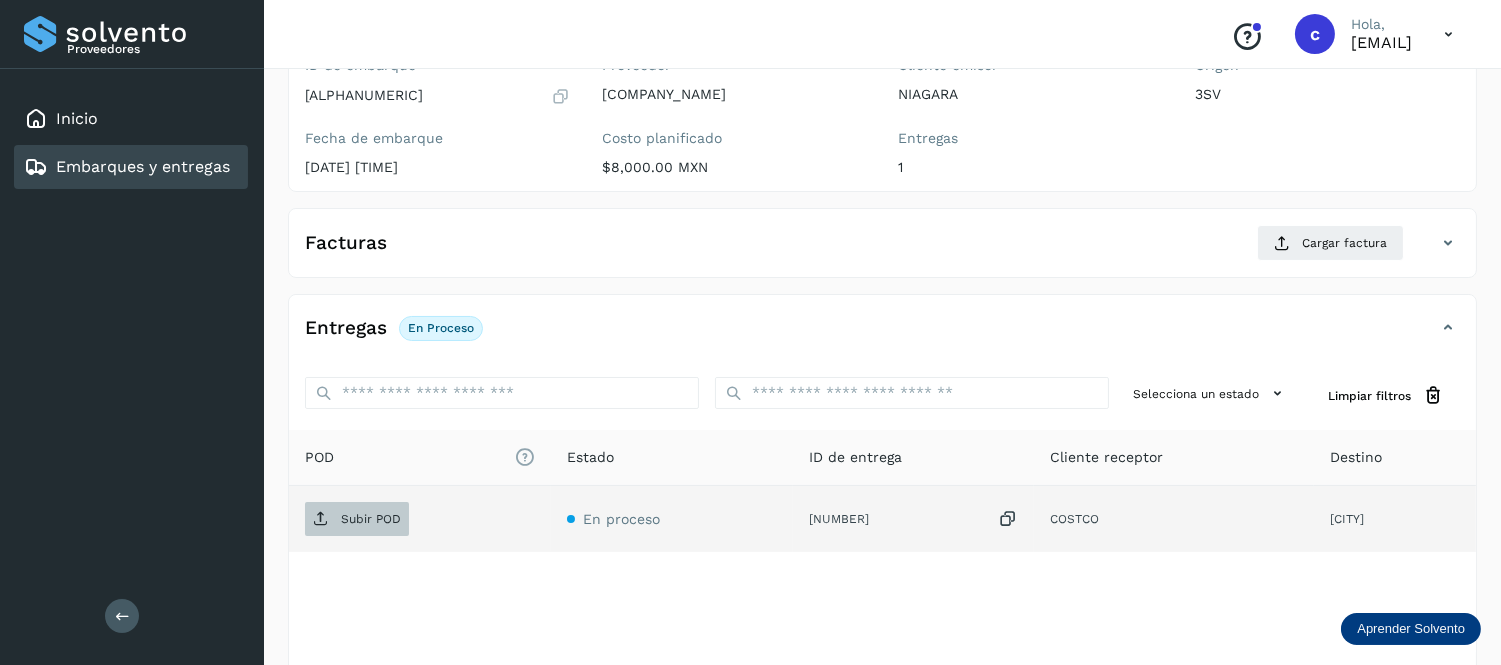 click on "Subir POD" at bounding box center [357, 519] 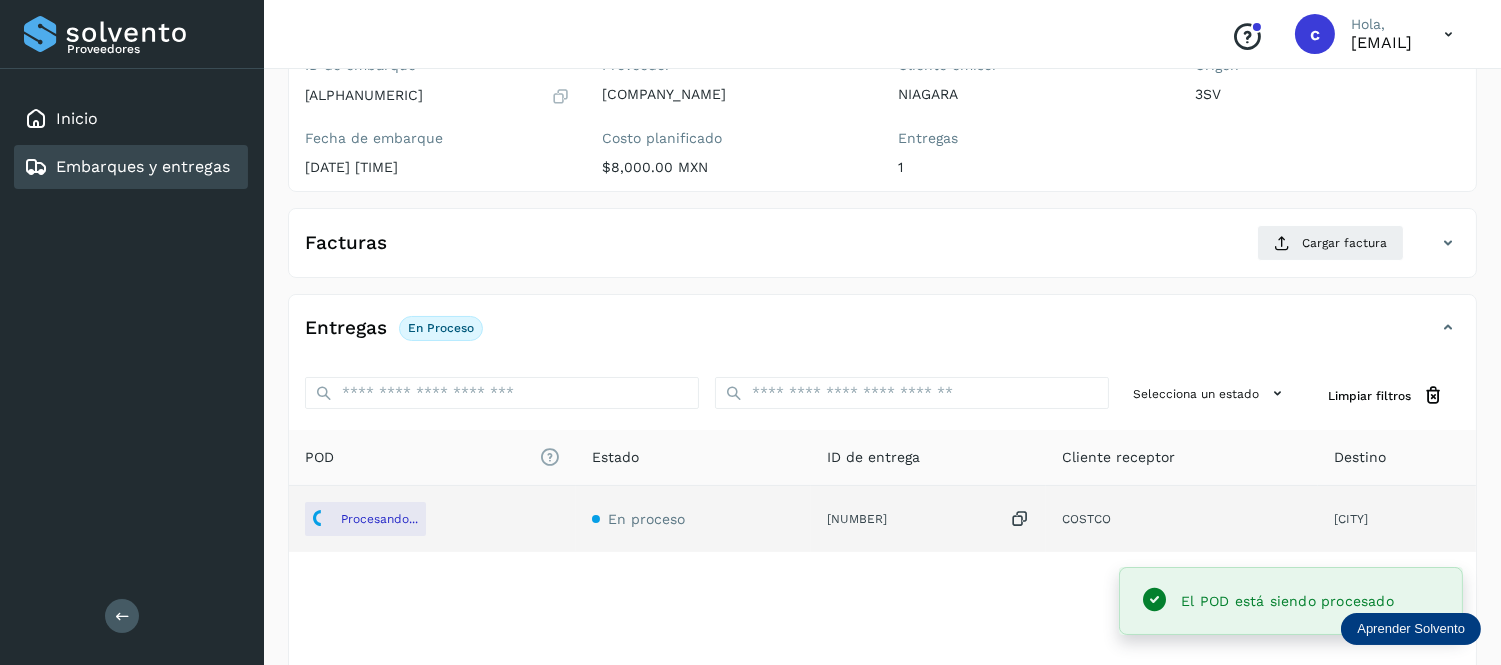 scroll, scrollTop: 155, scrollLeft: 0, axis: vertical 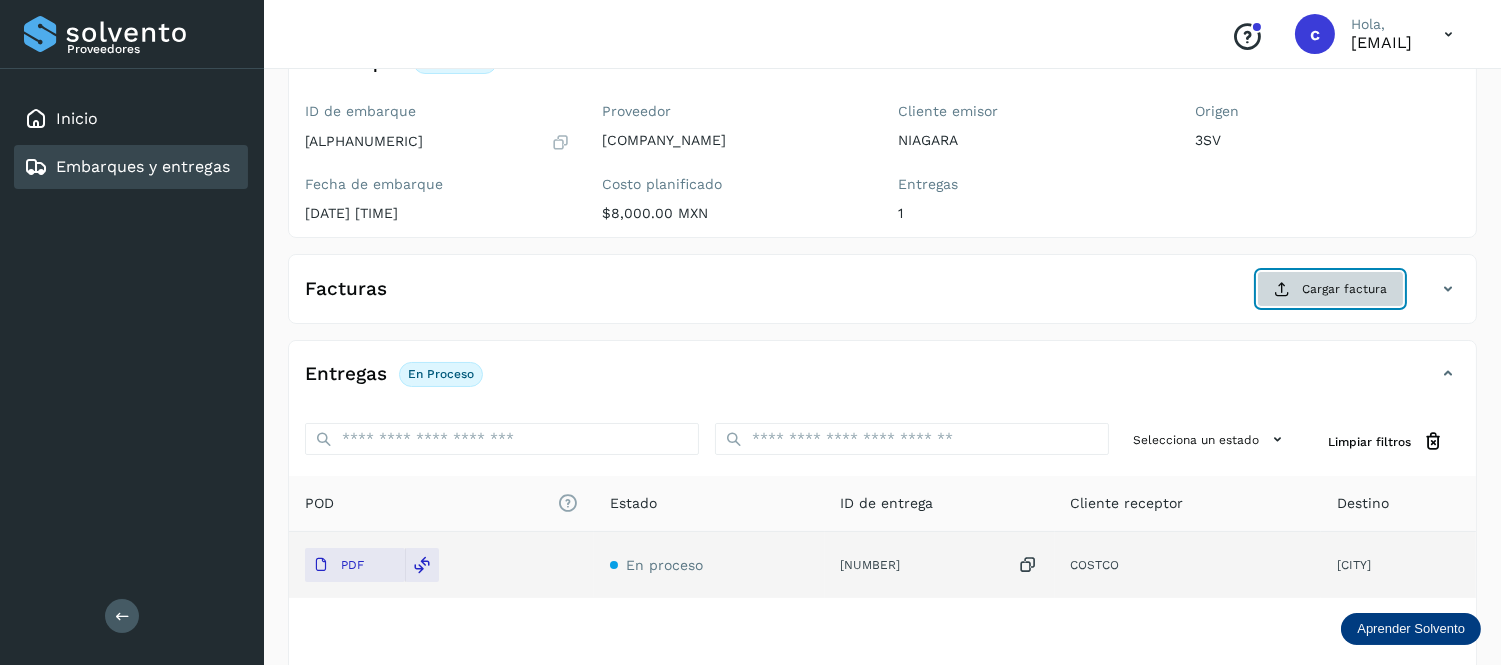 click on "Cargar factura" at bounding box center (1330, 289) 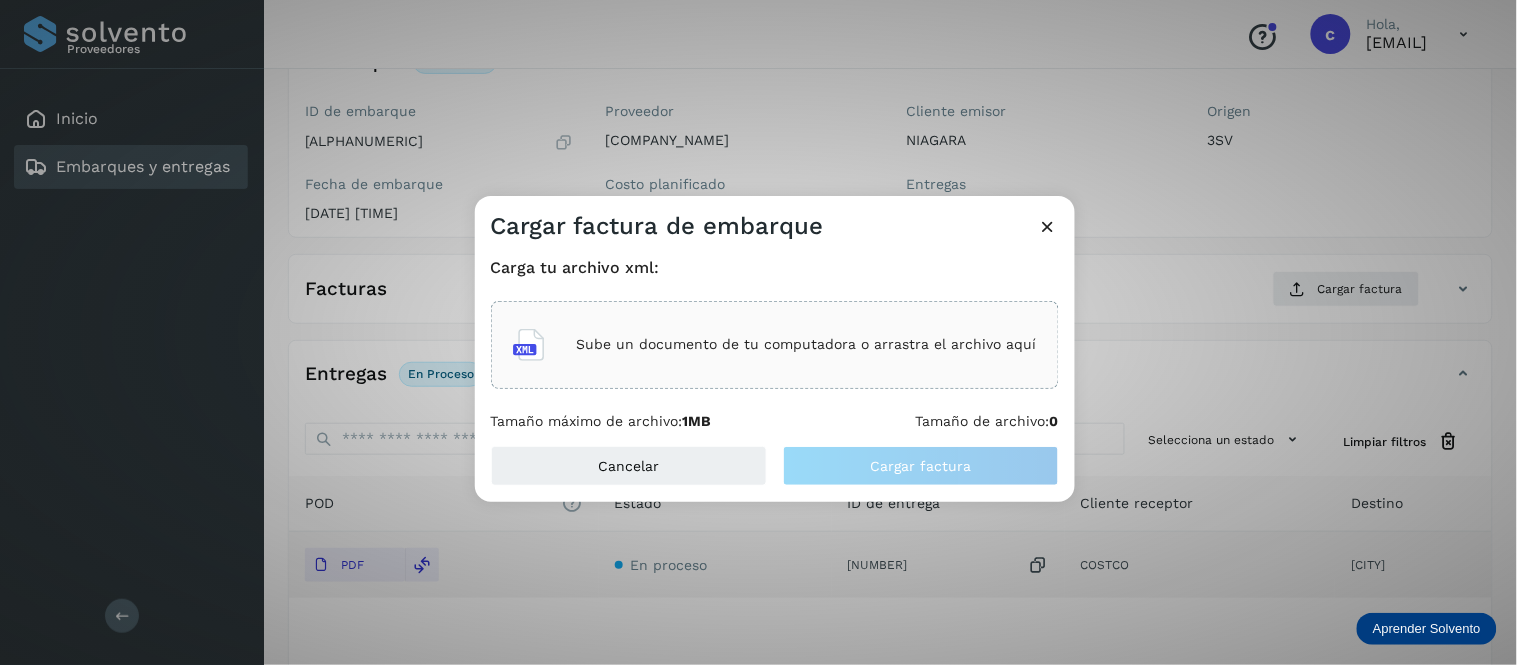 click on "Sube un documento de tu computadora o arrastra el archivo aquí" 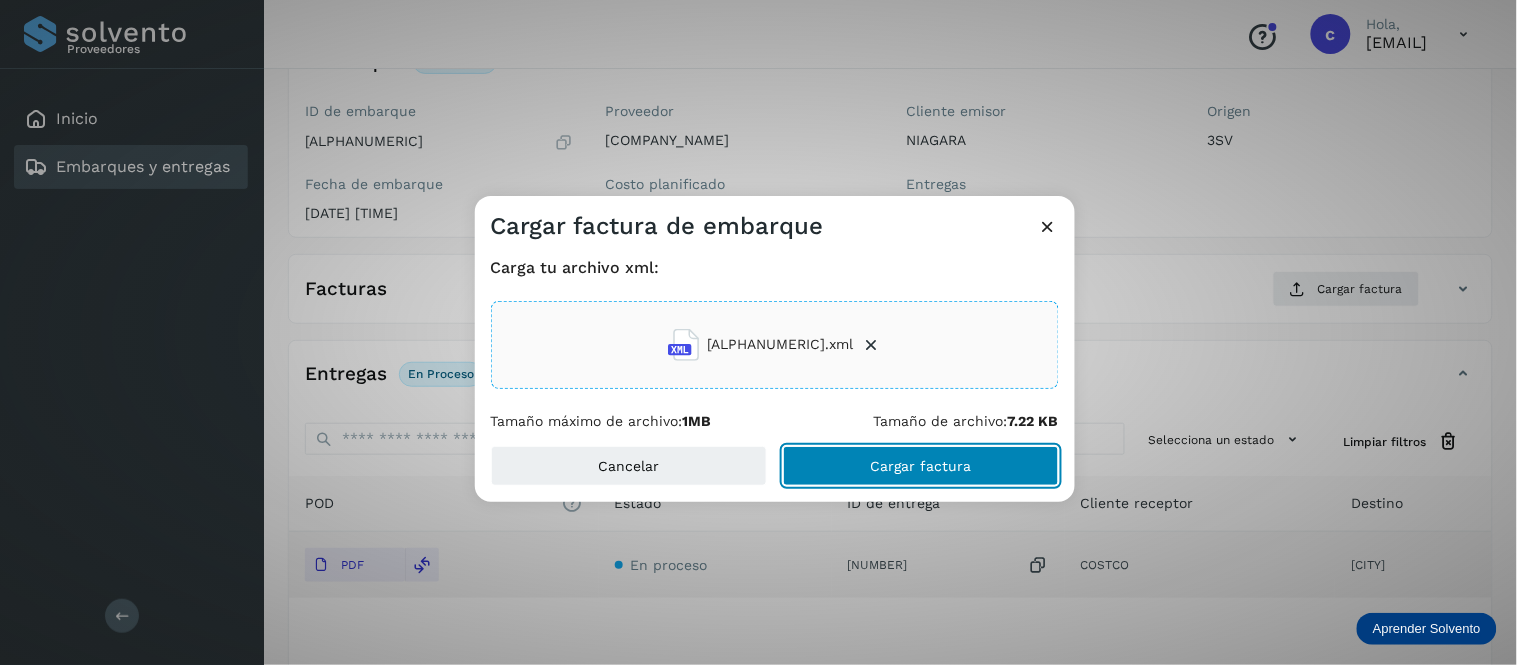 click on "Cargar factura" 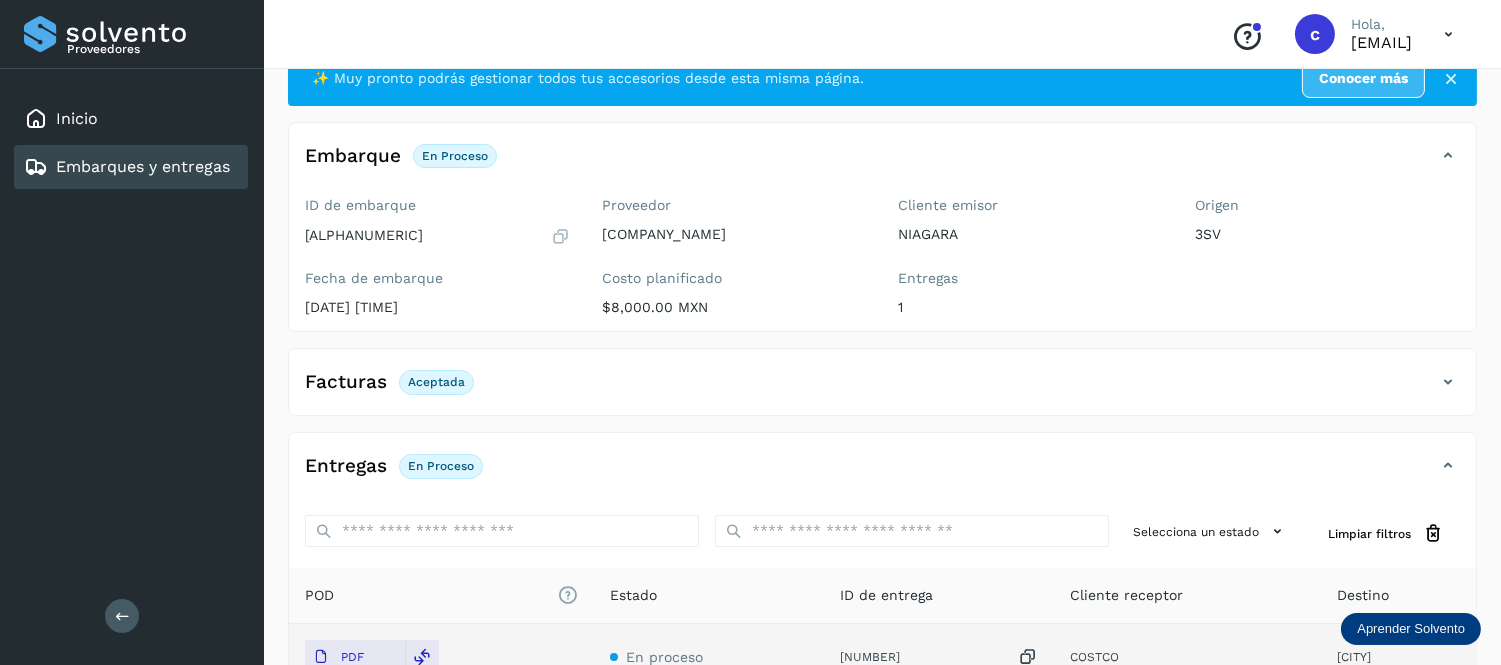 scroll, scrollTop: 0, scrollLeft: 0, axis: both 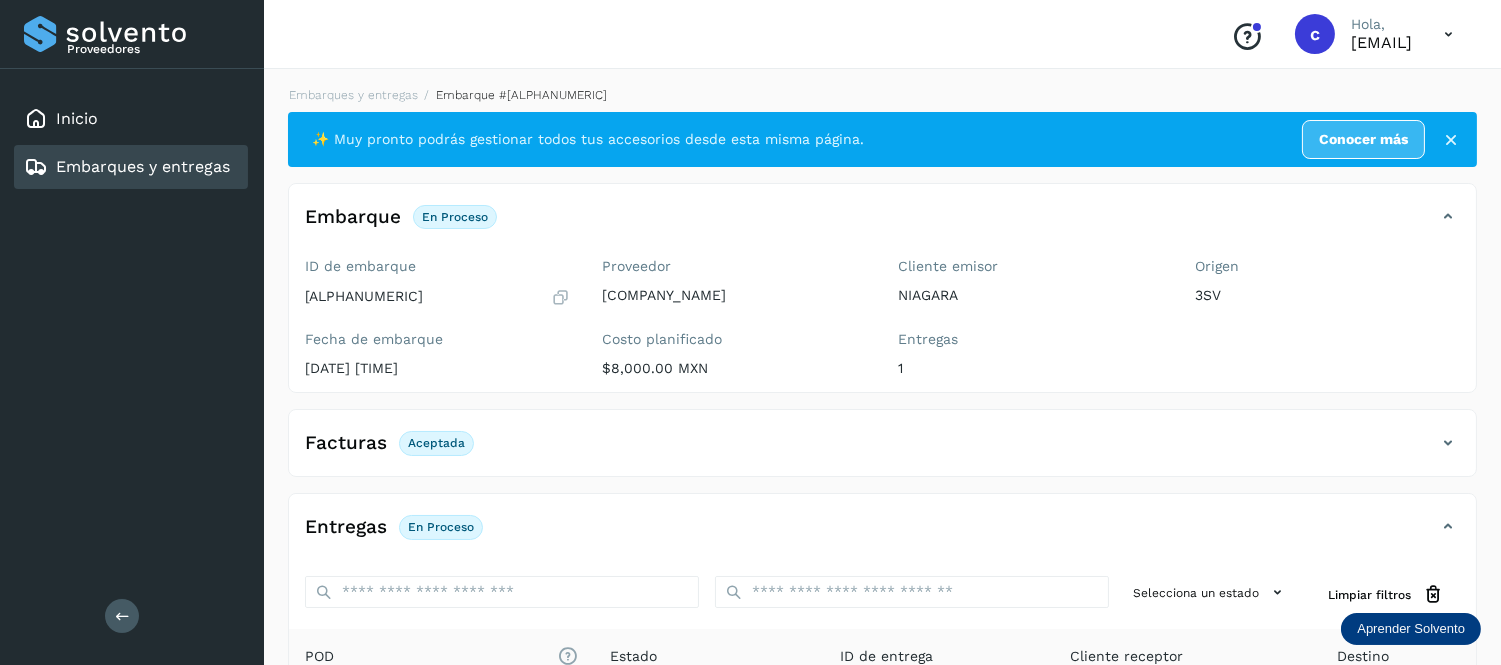 click on "Embarques y entregas" at bounding box center (143, 166) 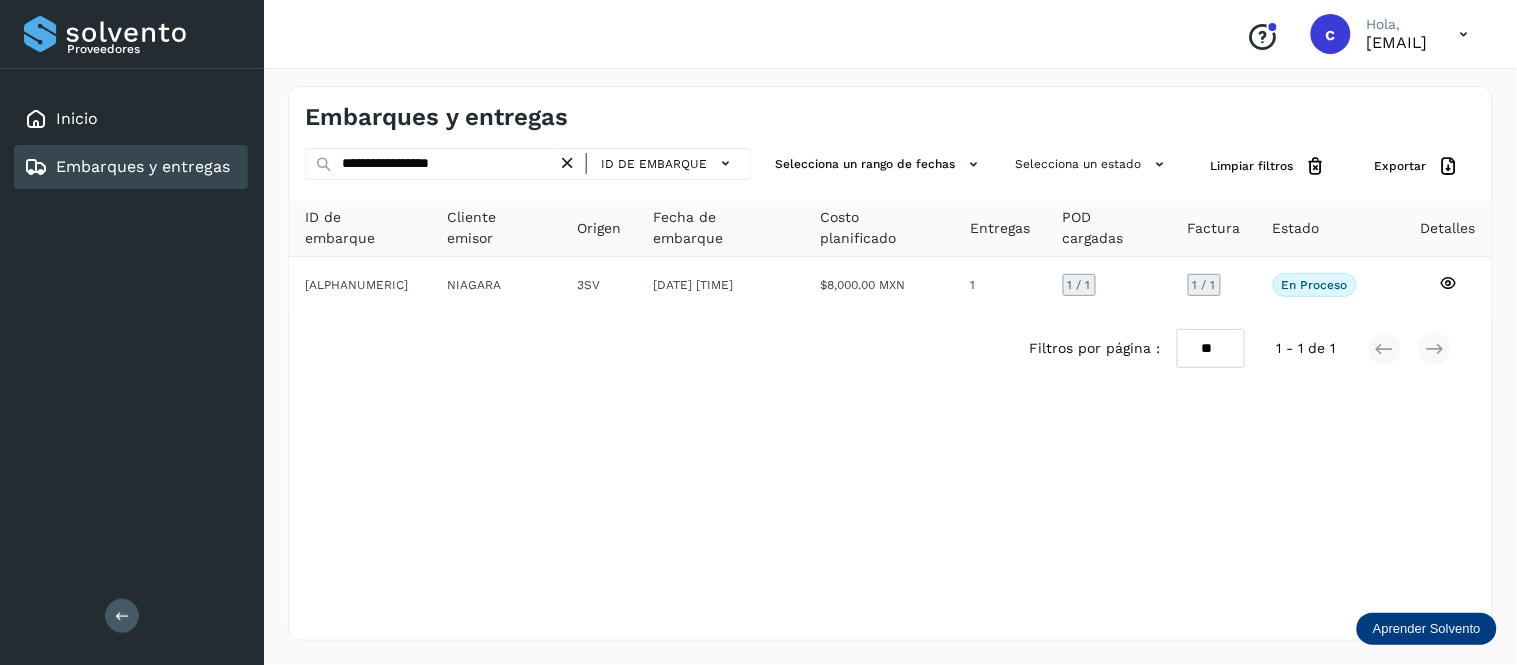 click at bounding box center (567, 163) 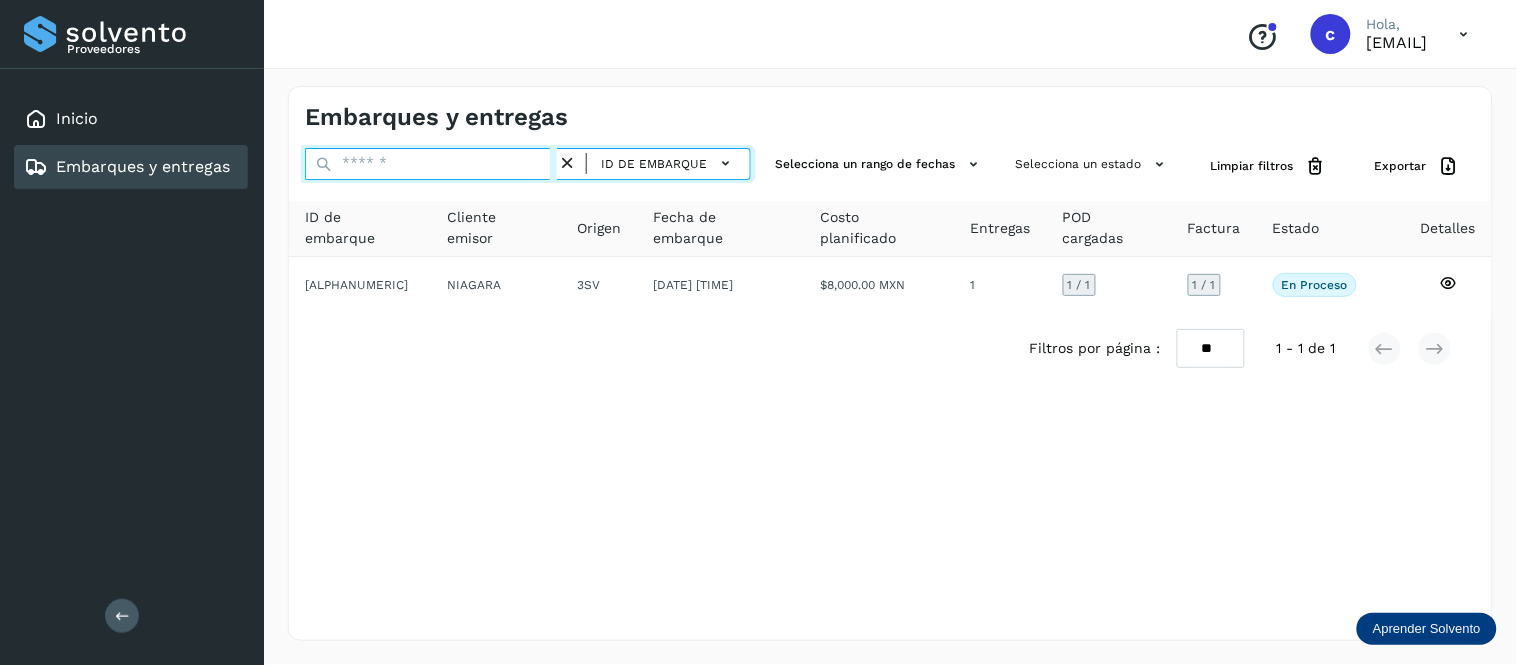 click at bounding box center (431, 164) 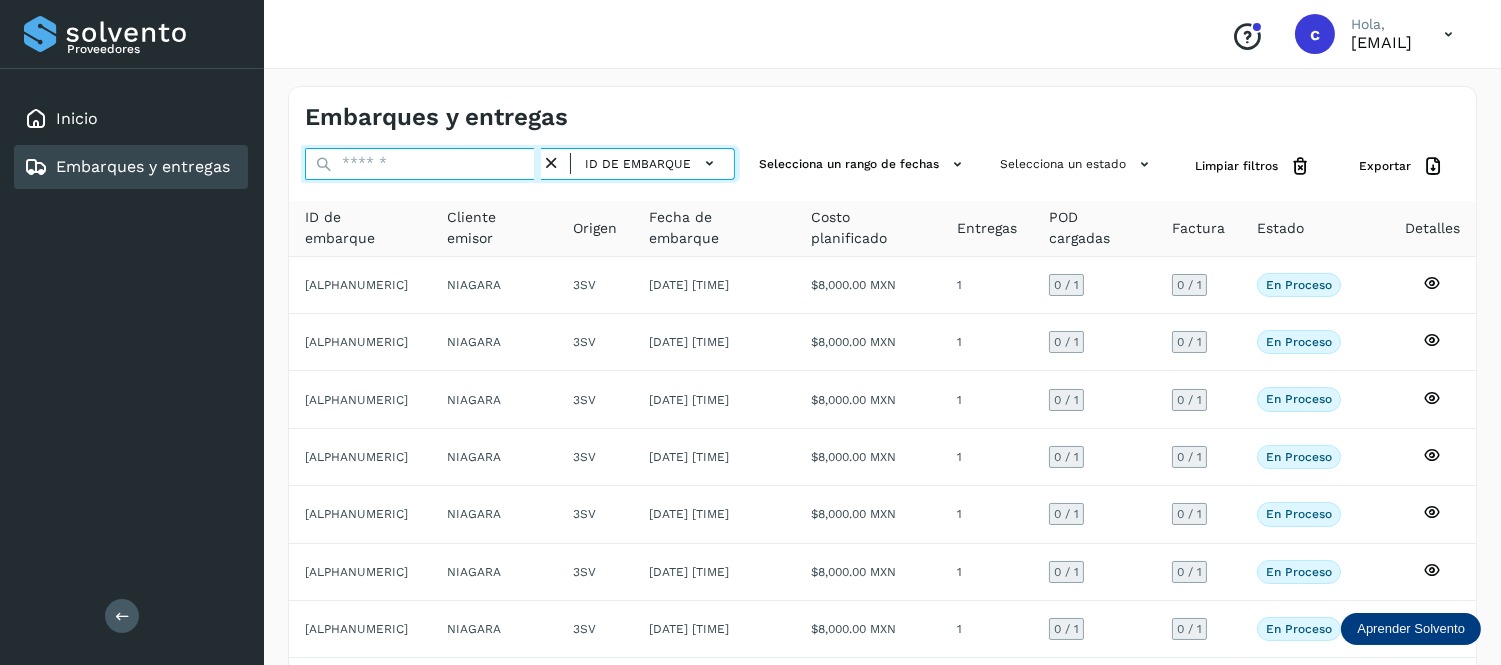 paste on "**********" 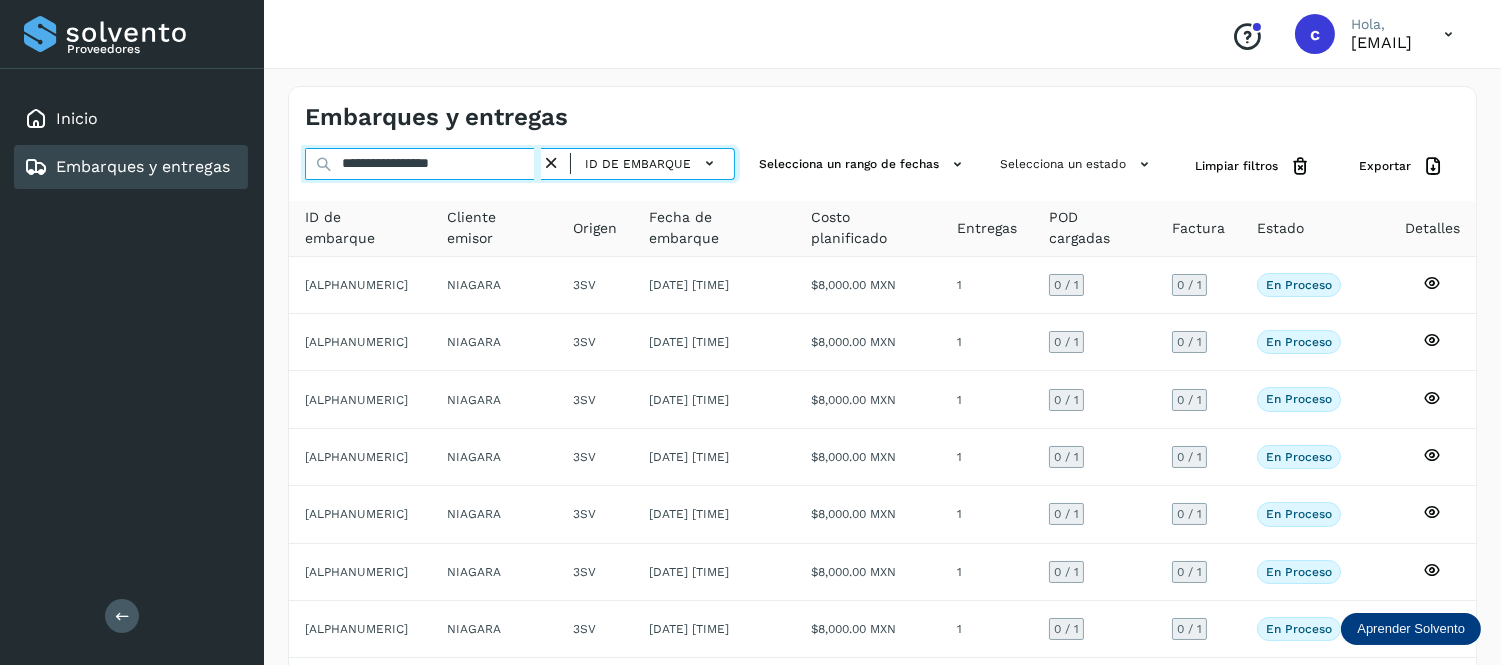 type on "**********" 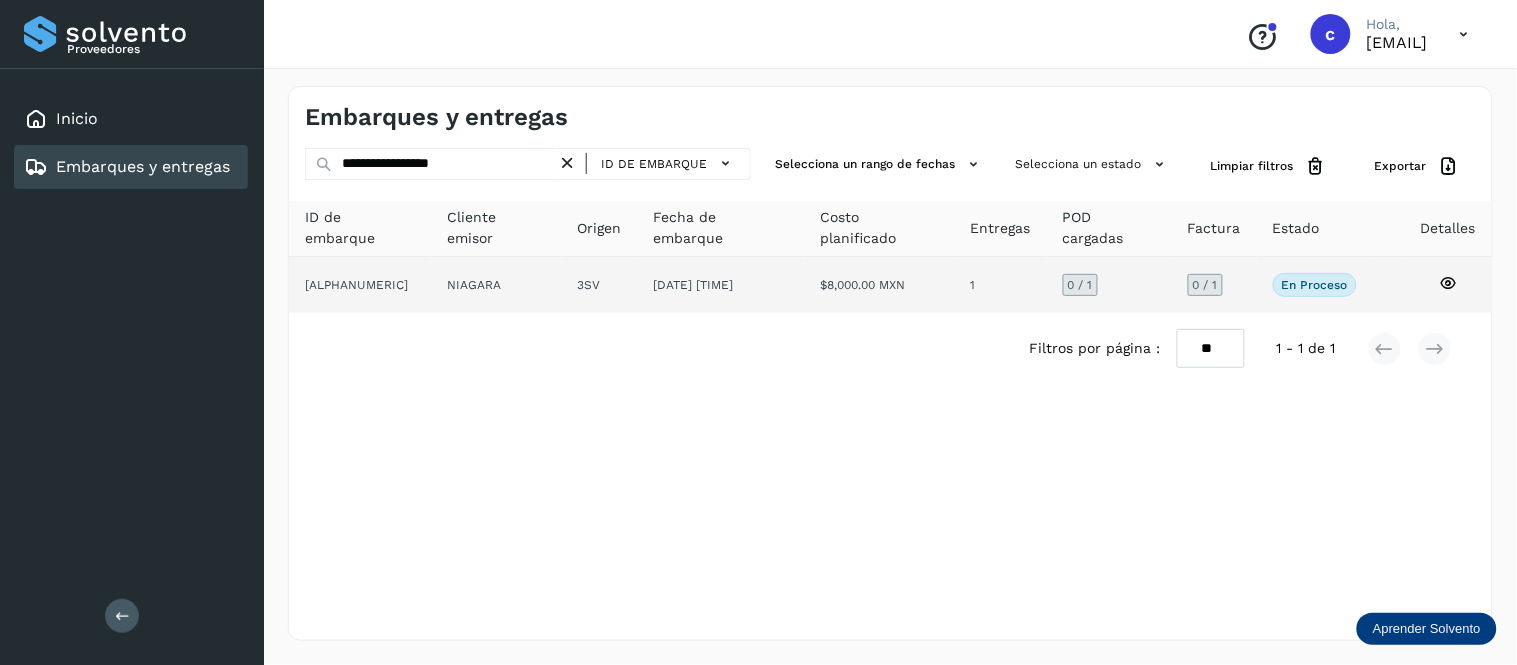 click on "3SV" 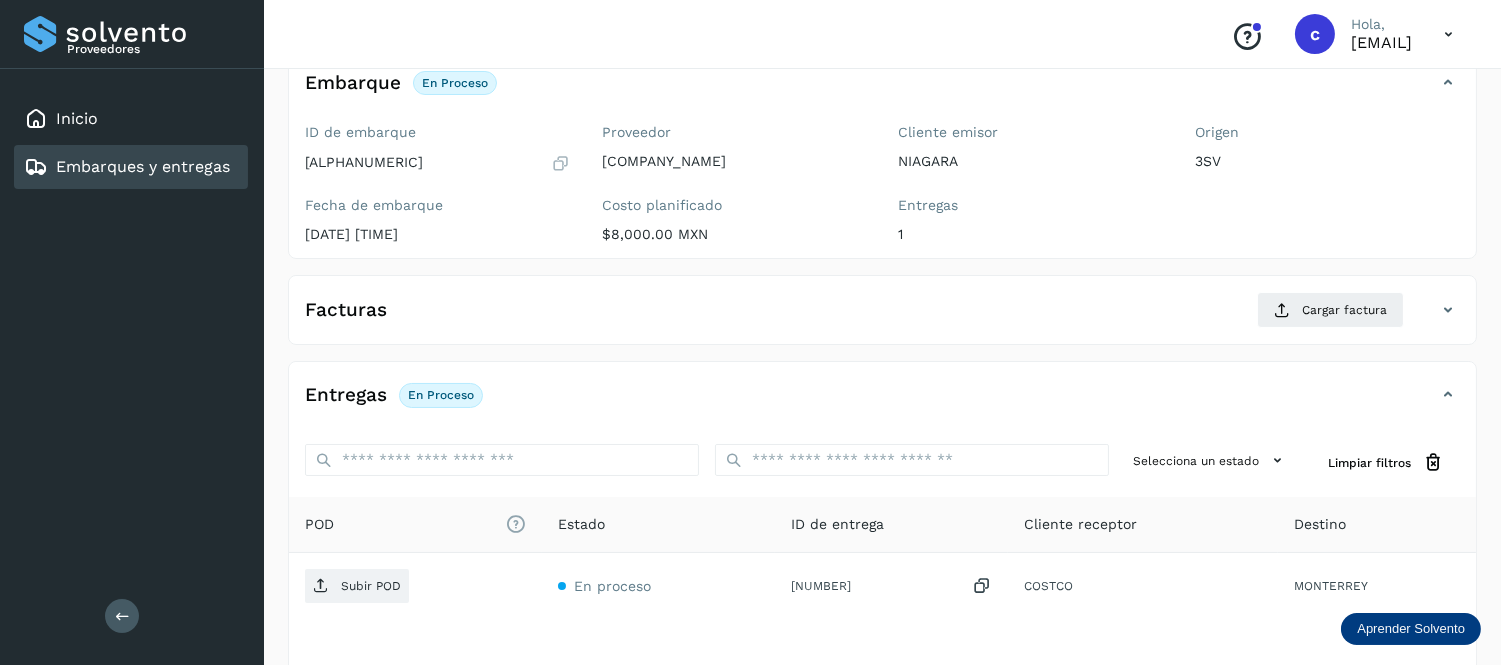 scroll, scrollTop: 135, scrollLeft: 0, axis: vertical 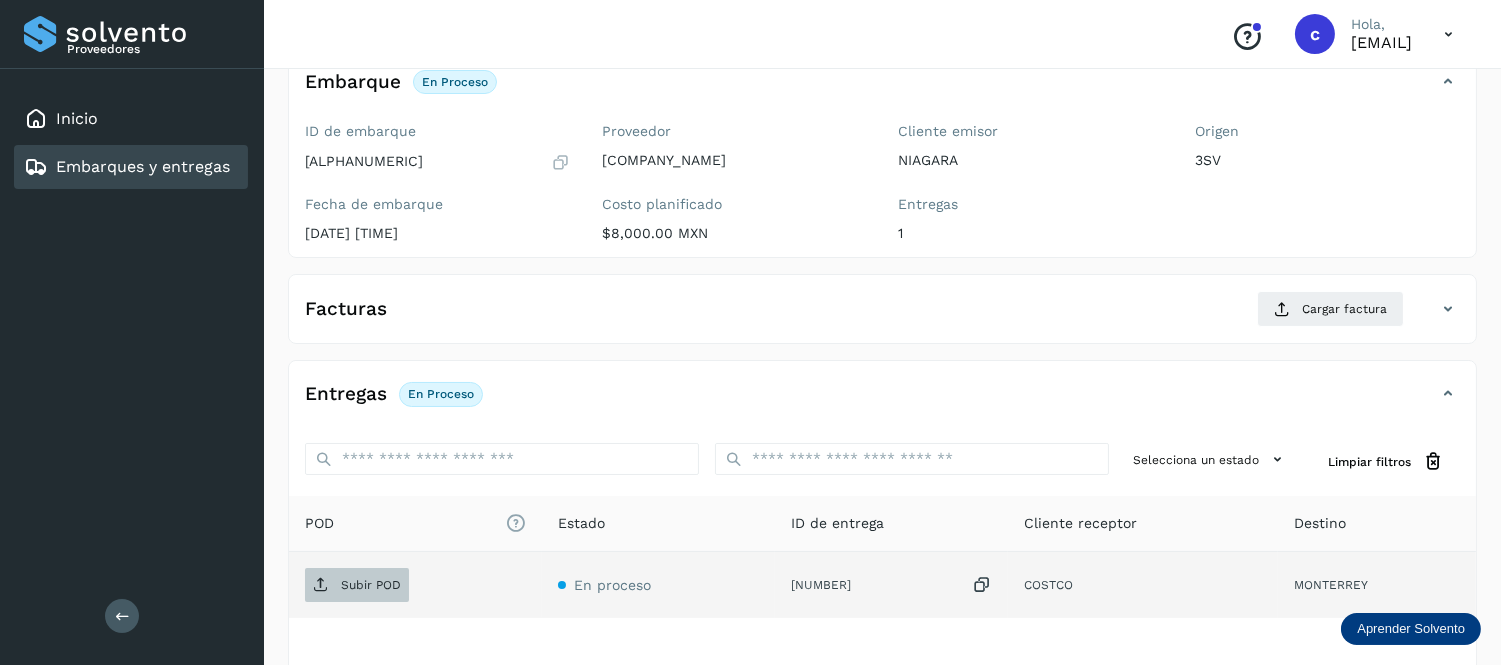 click on "Subir POD" at bounding box center (357, 585) 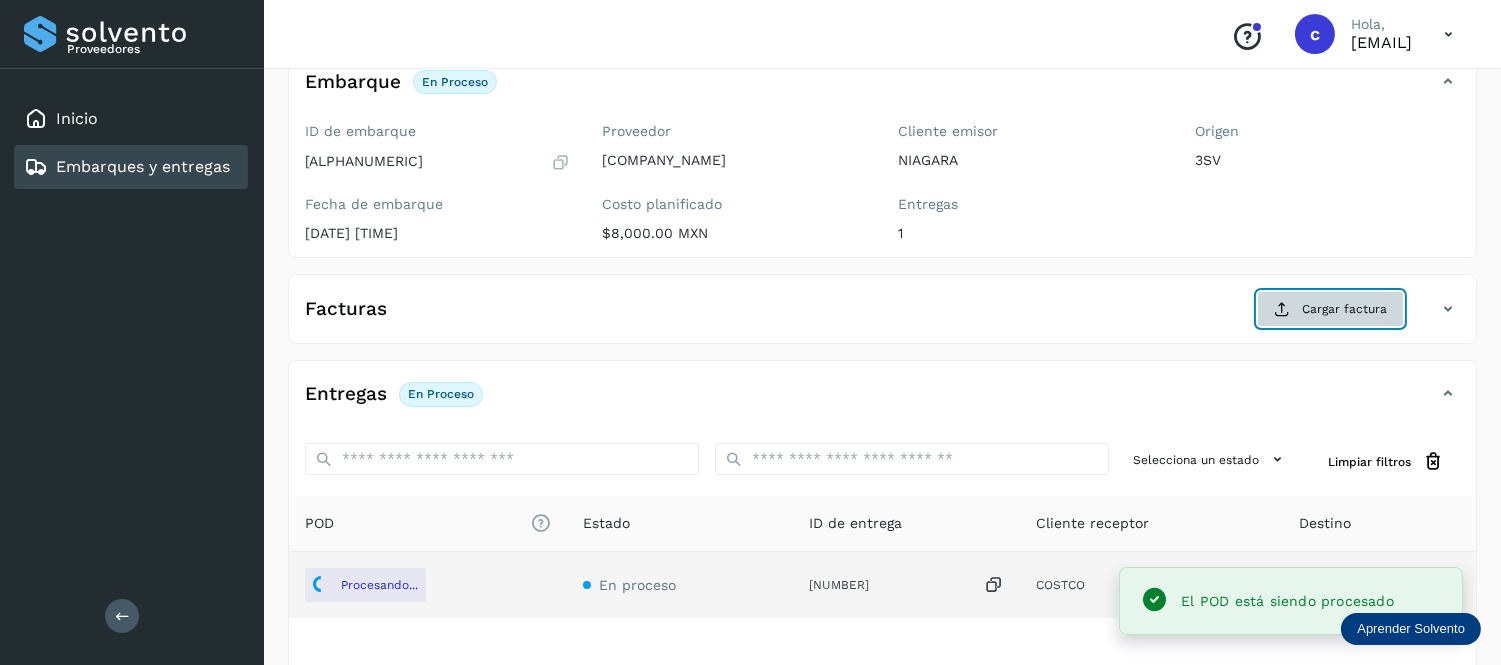 click on "Cargar factura" at bounding box center (1330, 309) 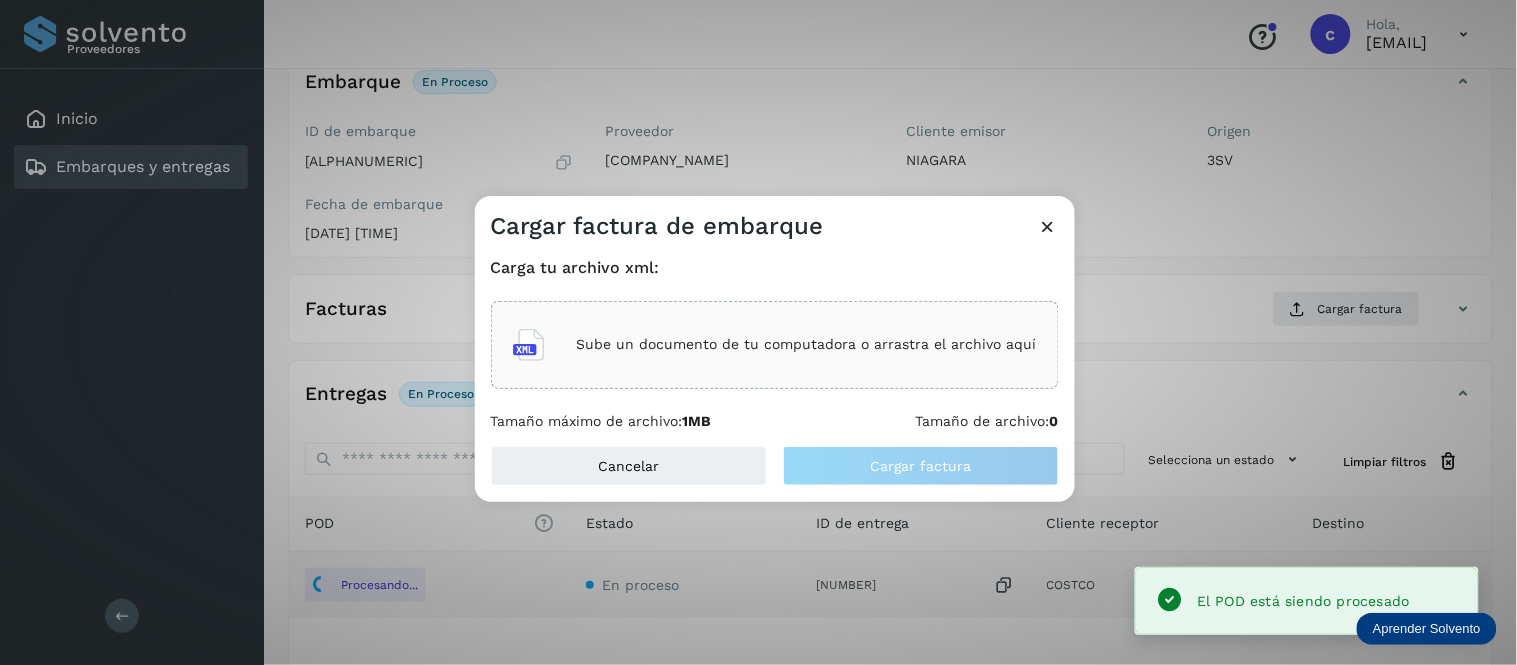 click on "Sube un documento de tu computadora o arrastra el archivo aquí" 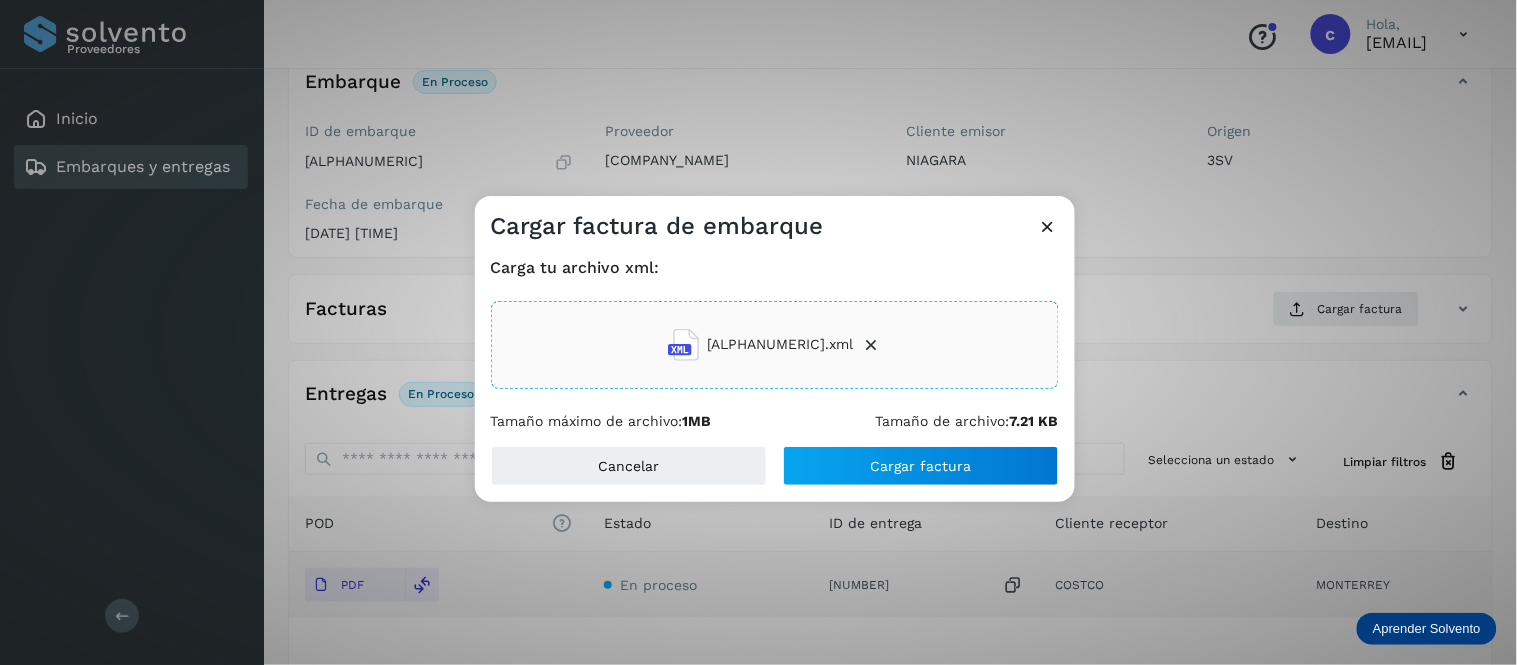 click on "Carga tu archivo xml: [ALPHANUMERIC].xml Tamaño máximo de archivo:  1MB Tamaño de archivo:  7.21 KB" at bounding box center (775, 344) 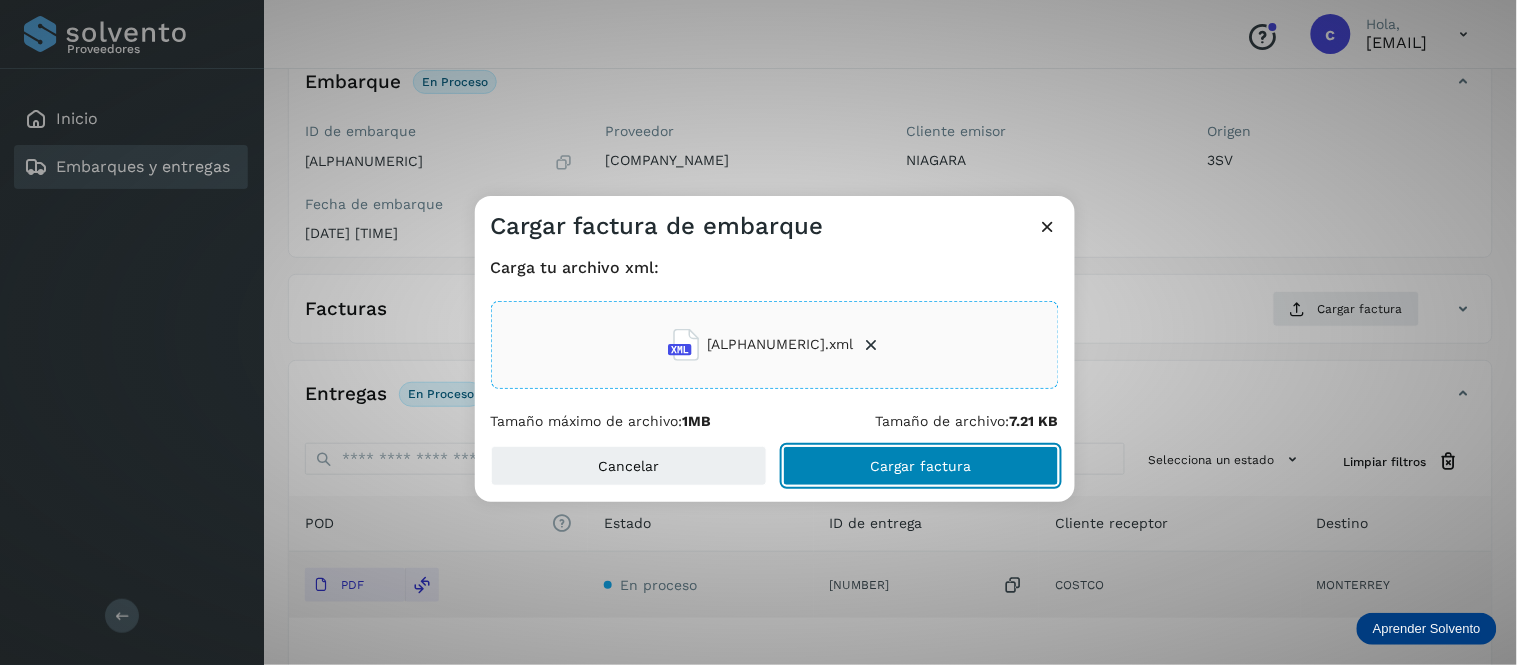 click on "Cargar factura" 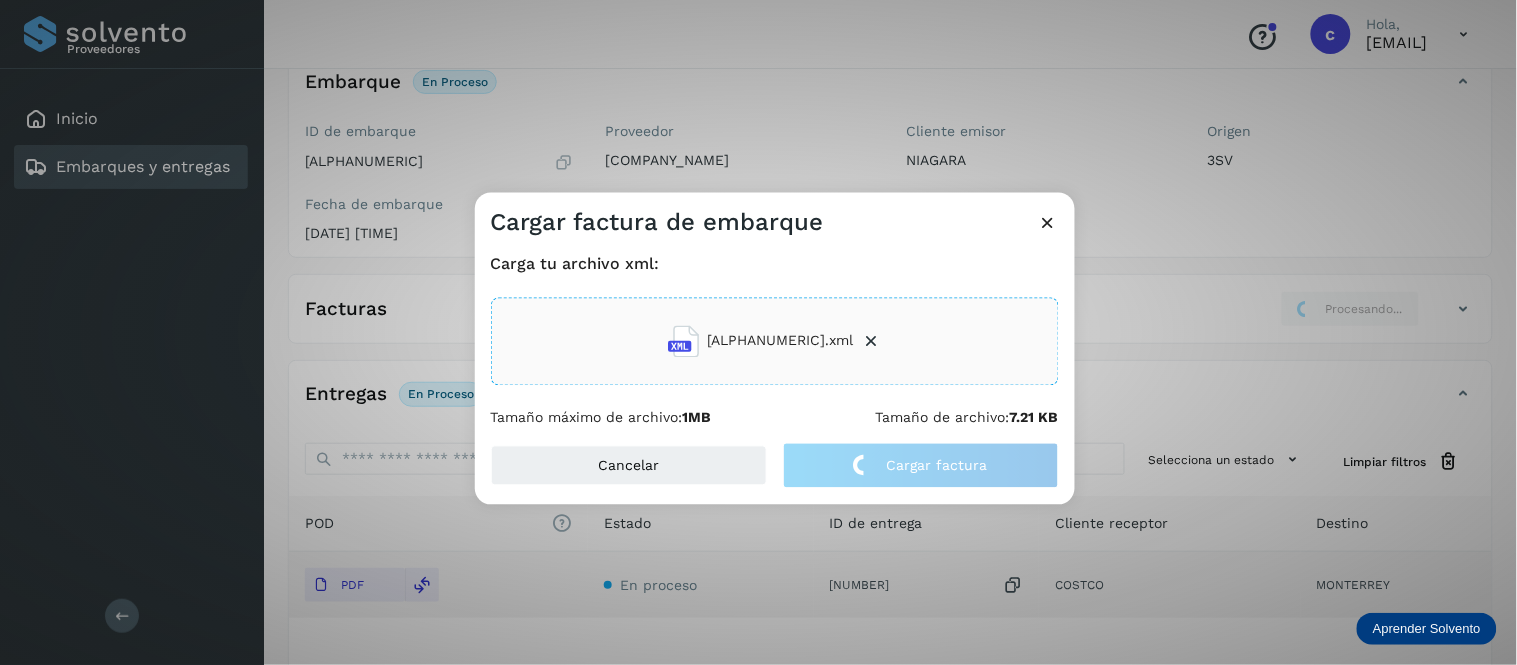 click on "Carga tu archivo xml: [ALPHANUMERIC].xml Tamaño máximo de archivo:  1MB Tamaño de archivo:  7.21 KB" 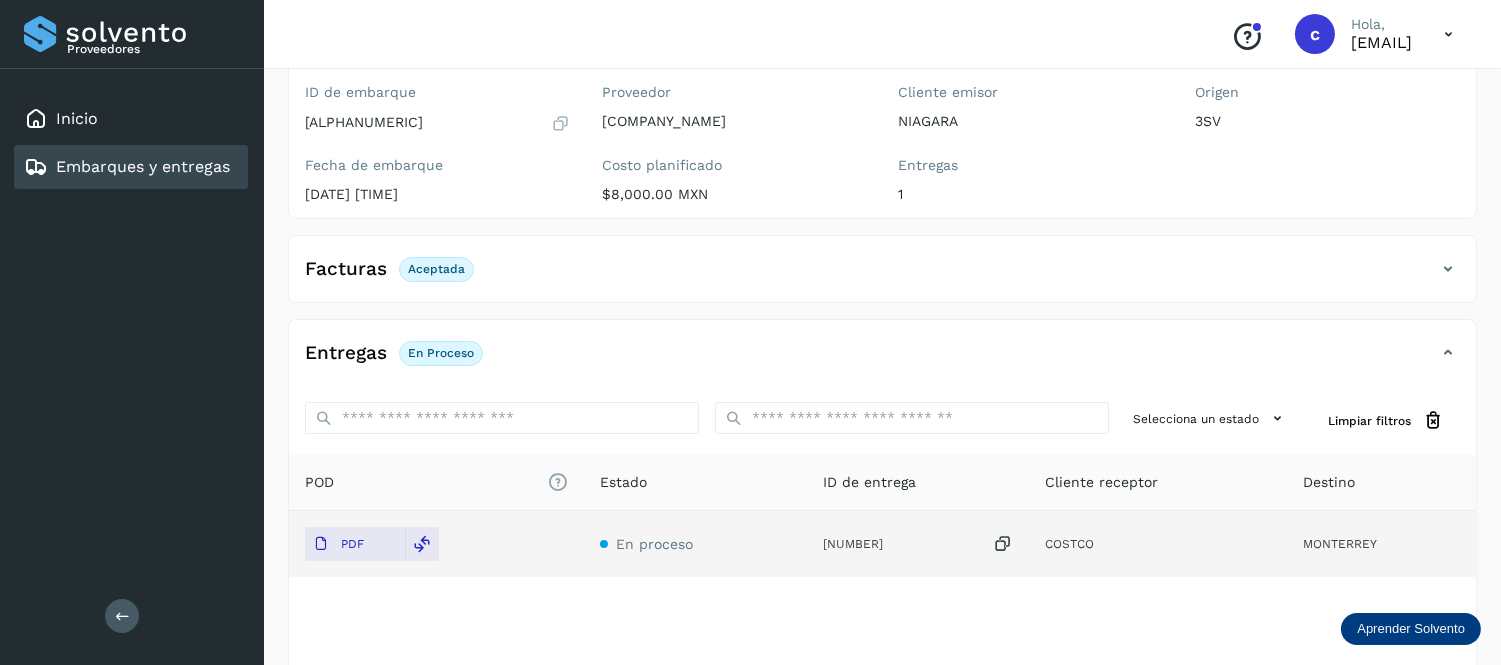 scroll, scrollTop: 175, scrollLeft: 0, axis: vertical 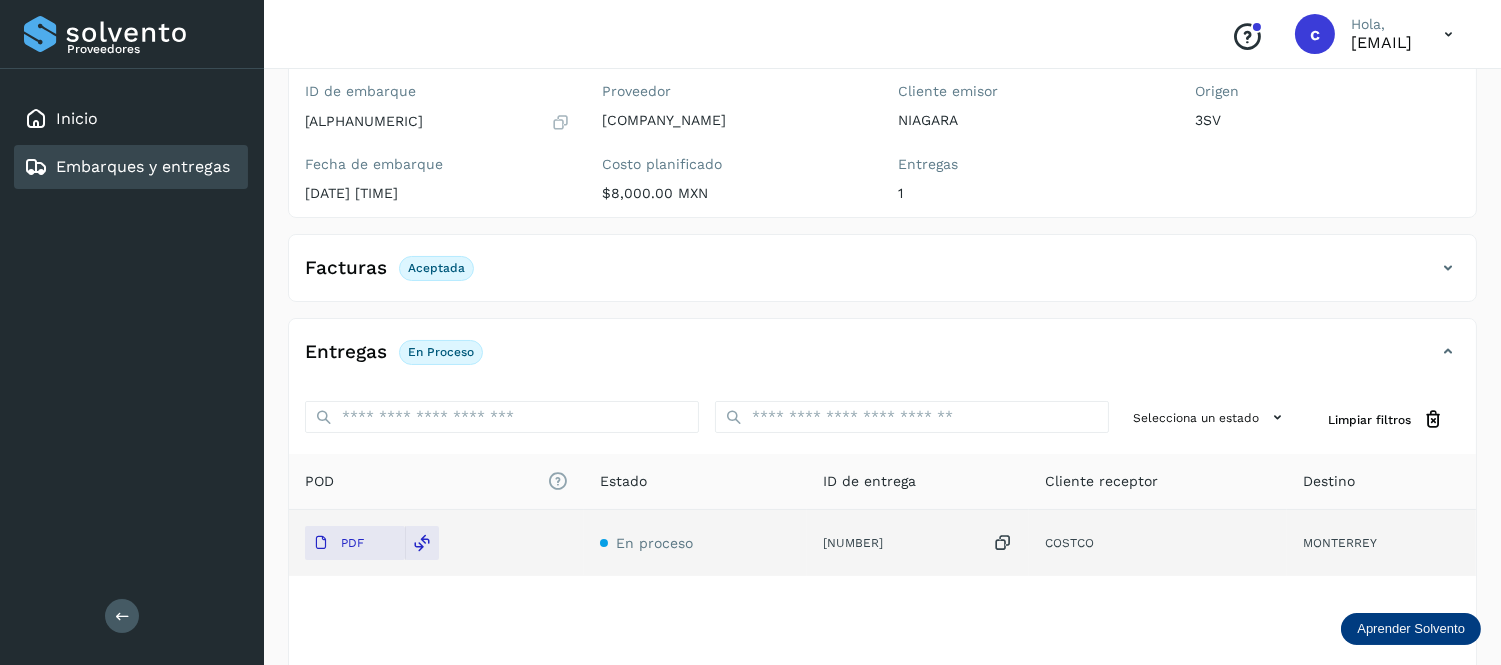 click on "Embarques y entregas" at bounding box center [143, 166] 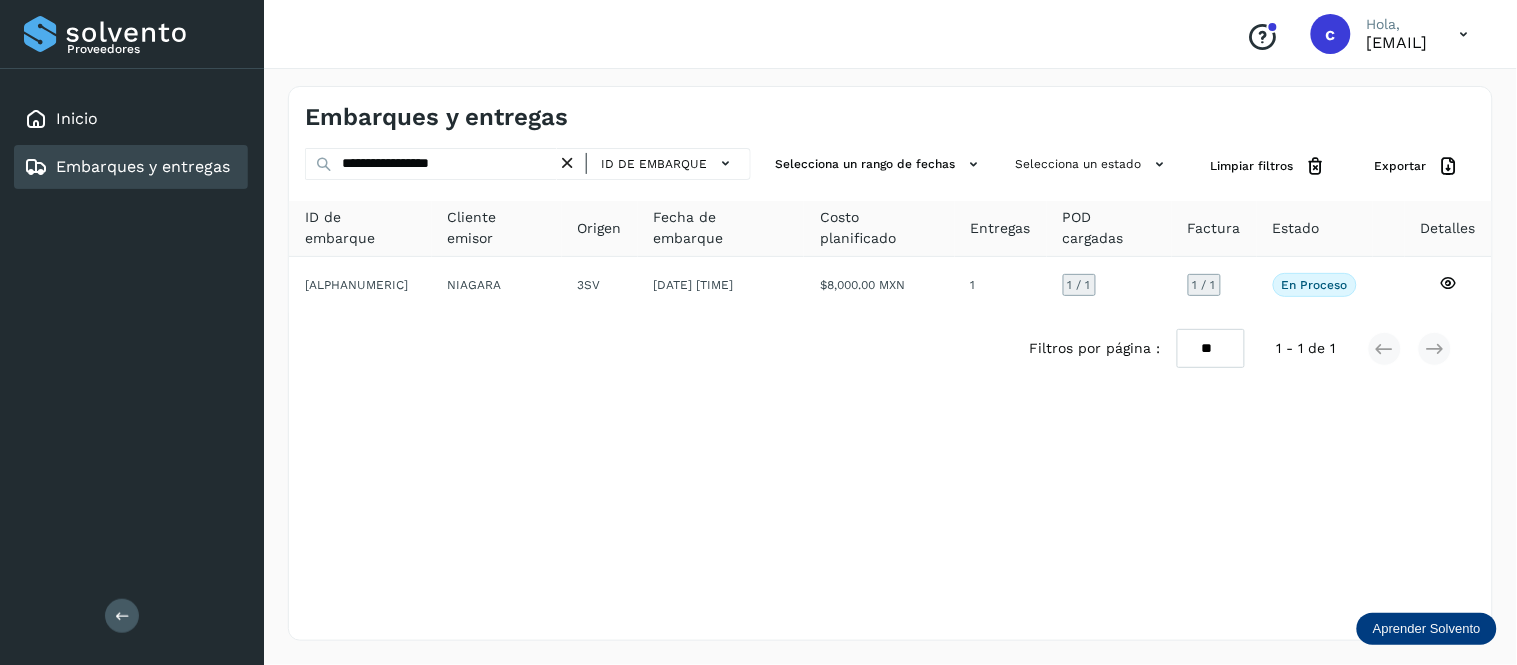 click on "ID de embarque" 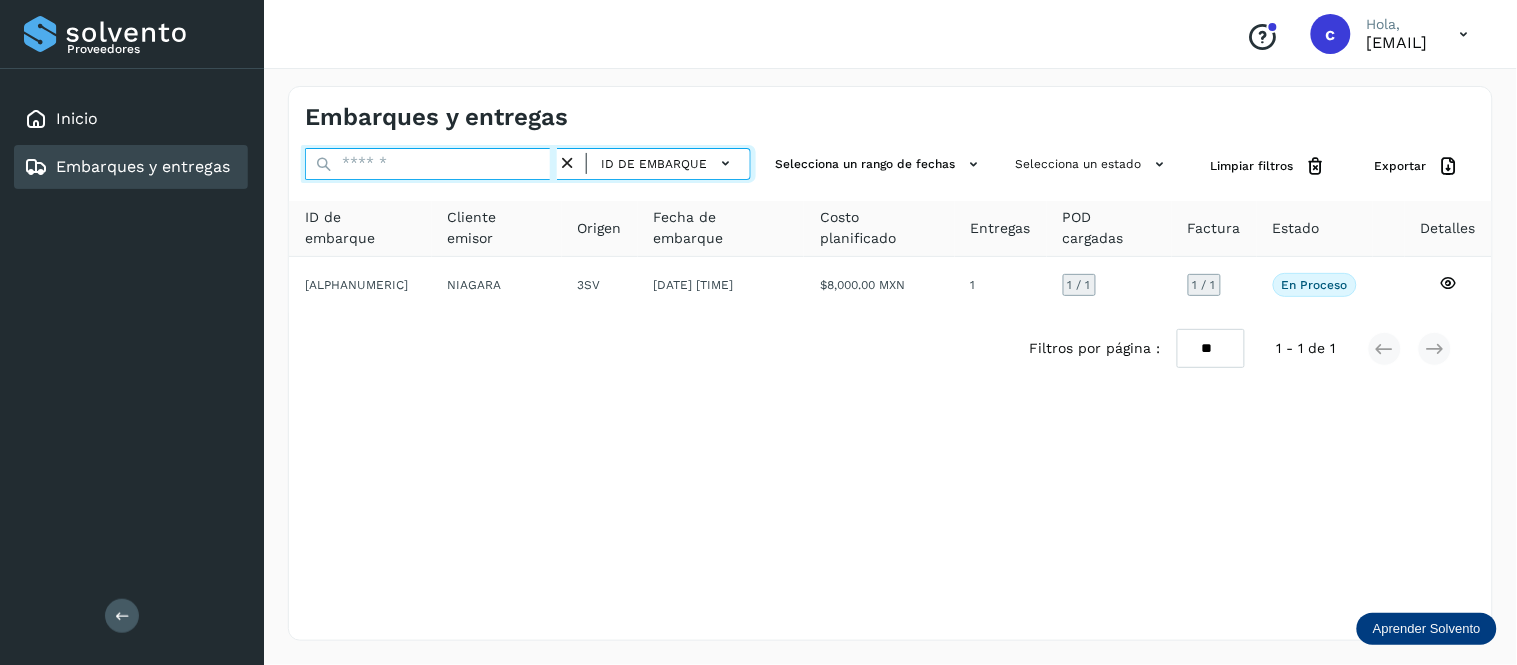 click at bounding box center [431, 164] 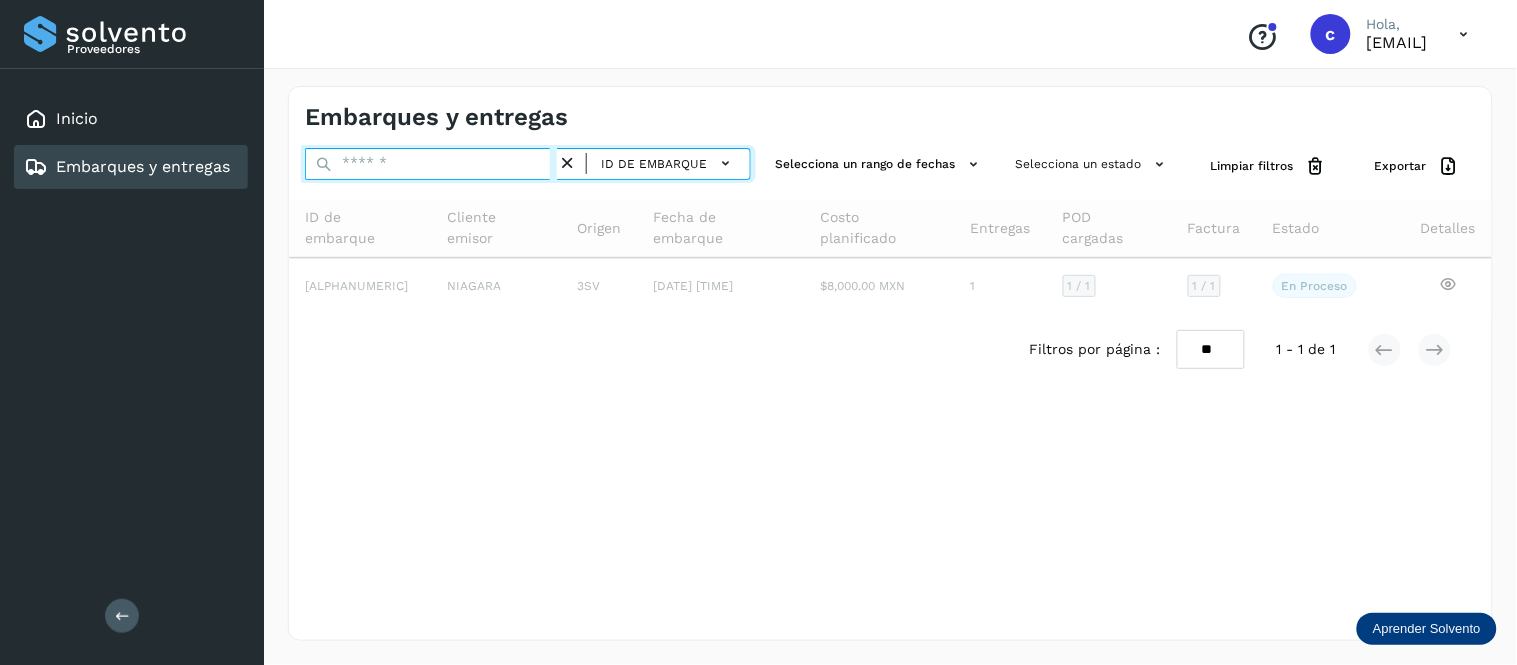 paste on "**********" 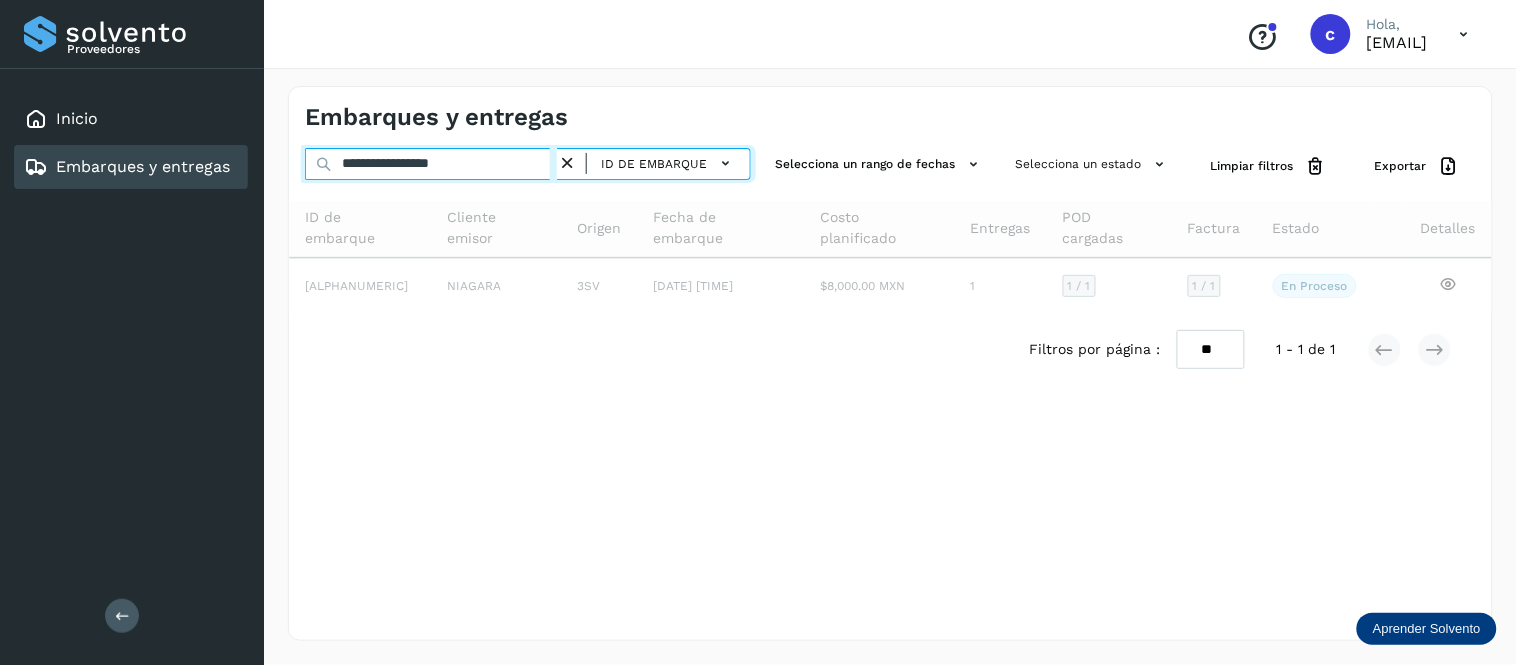 type on "**********" 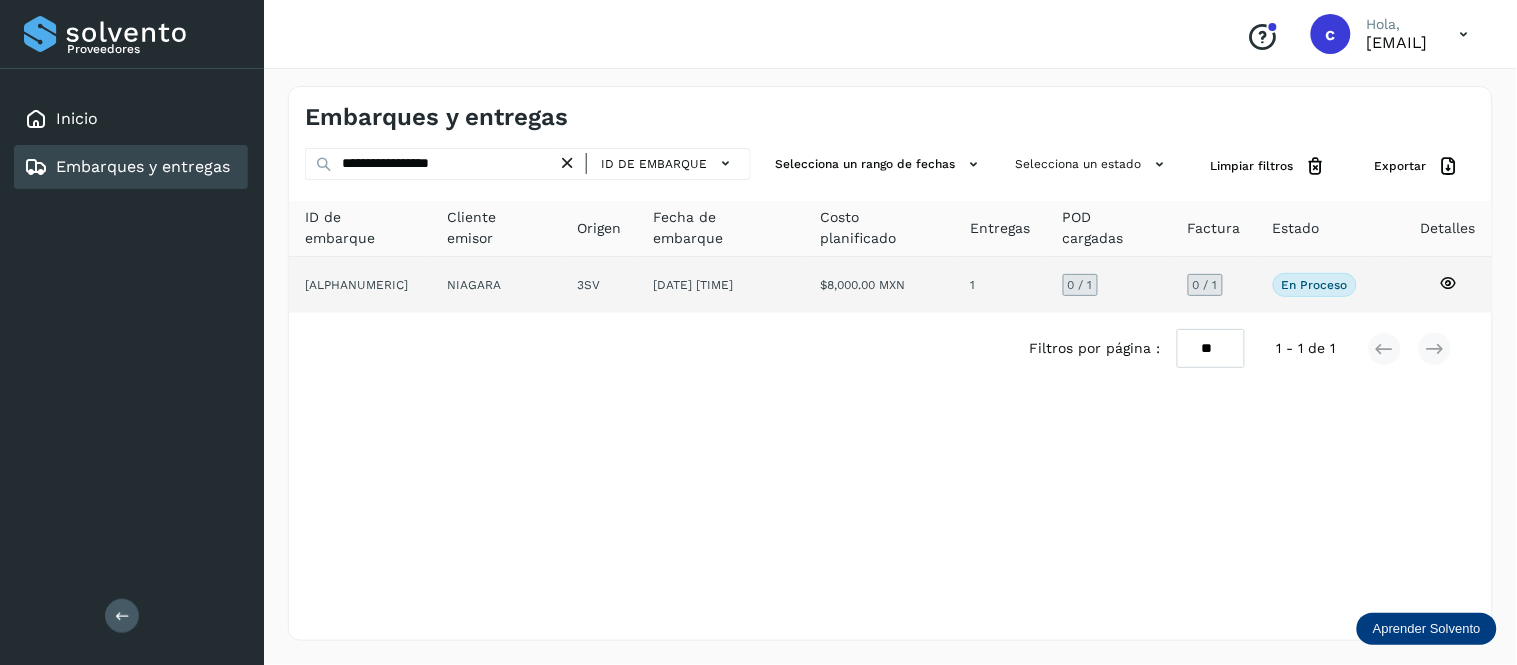 click on "[DATE] [TIME]" 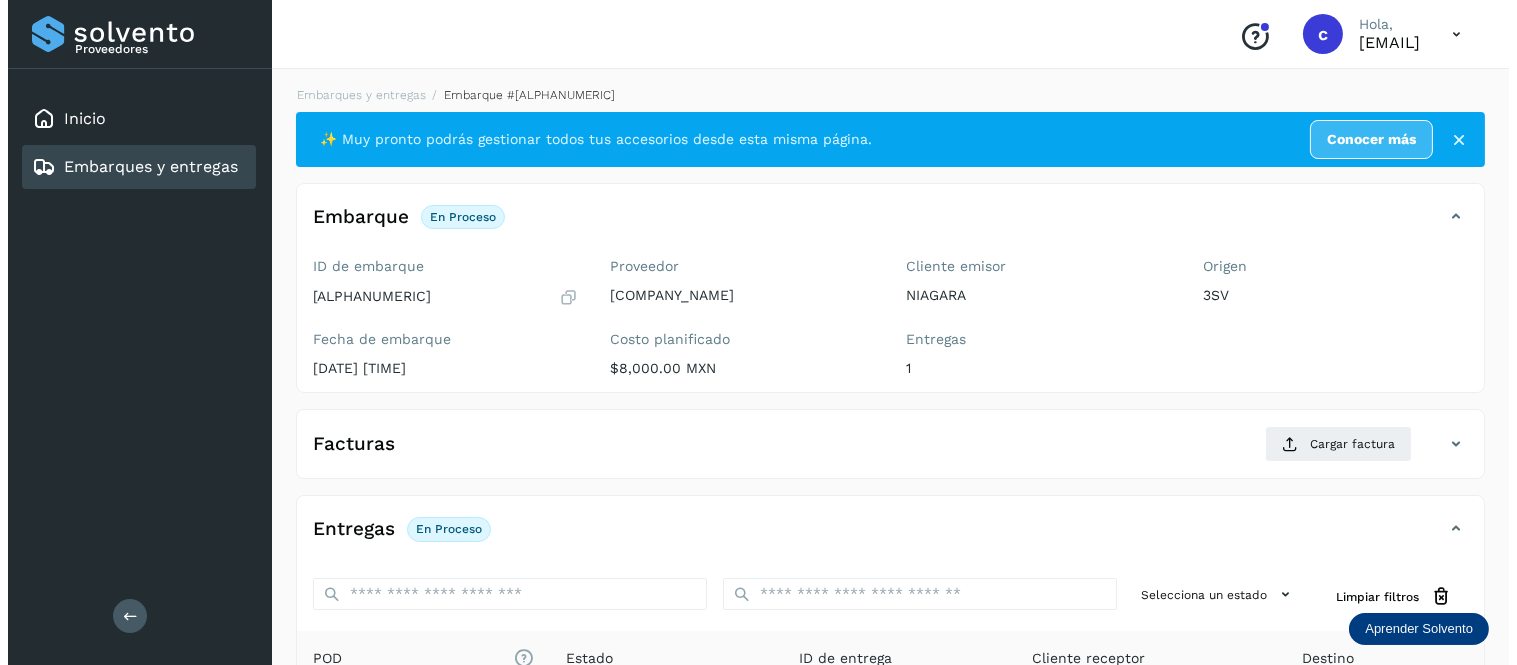 scroll, scrollTop: 297, scrollLeft: 0, axis: vertical 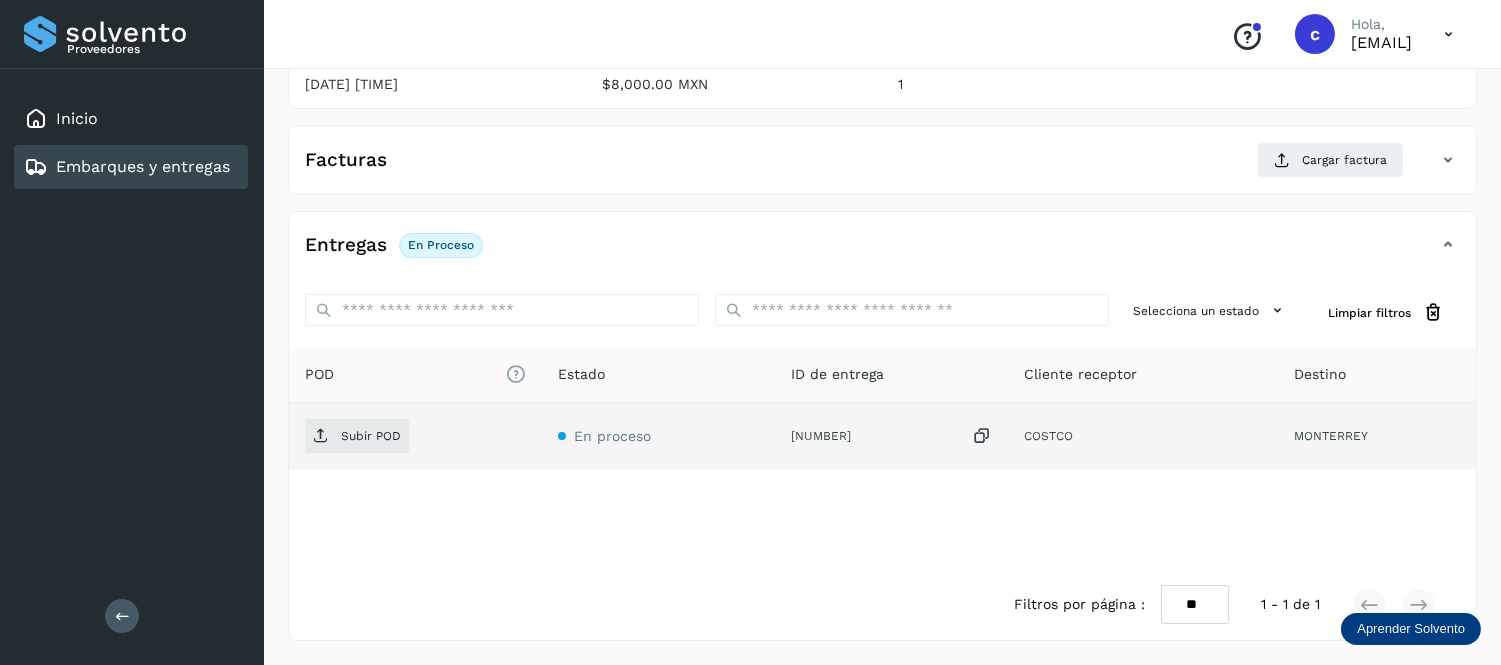 click on "Subir POD" 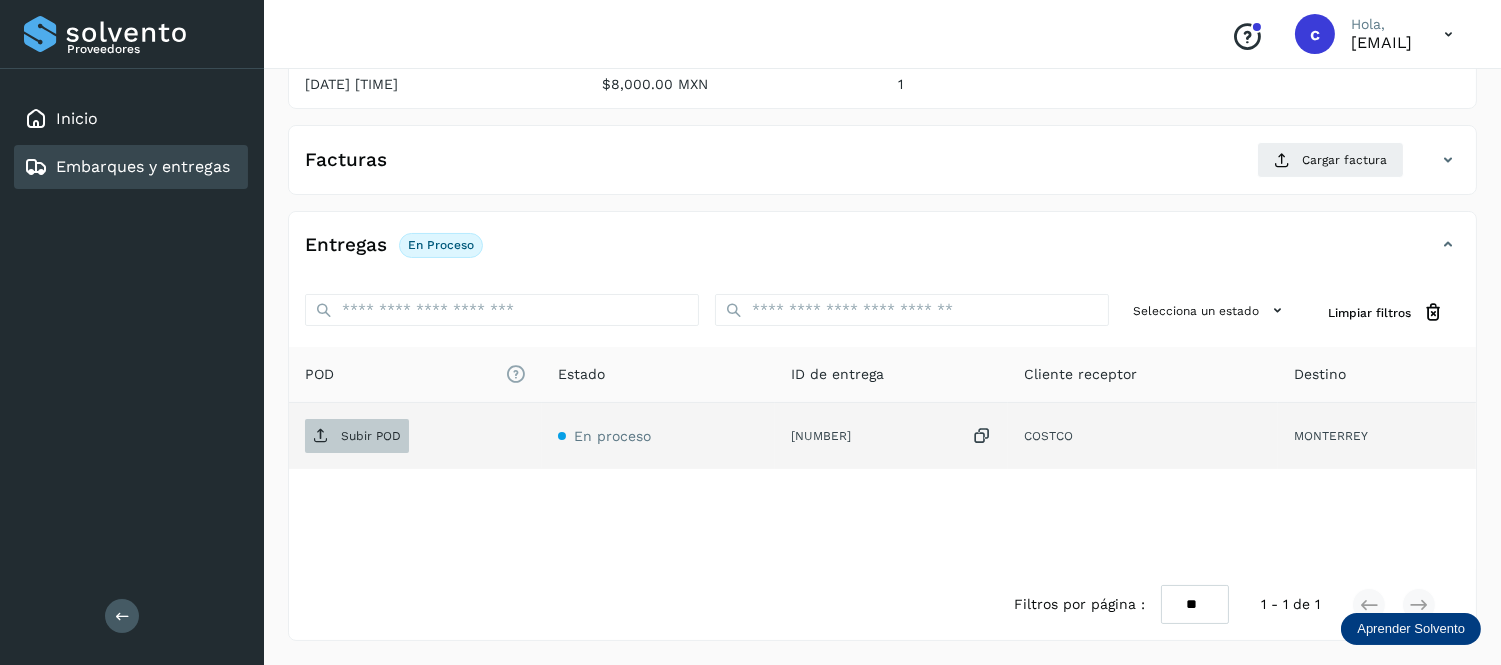click at bounding box center (321, 436) 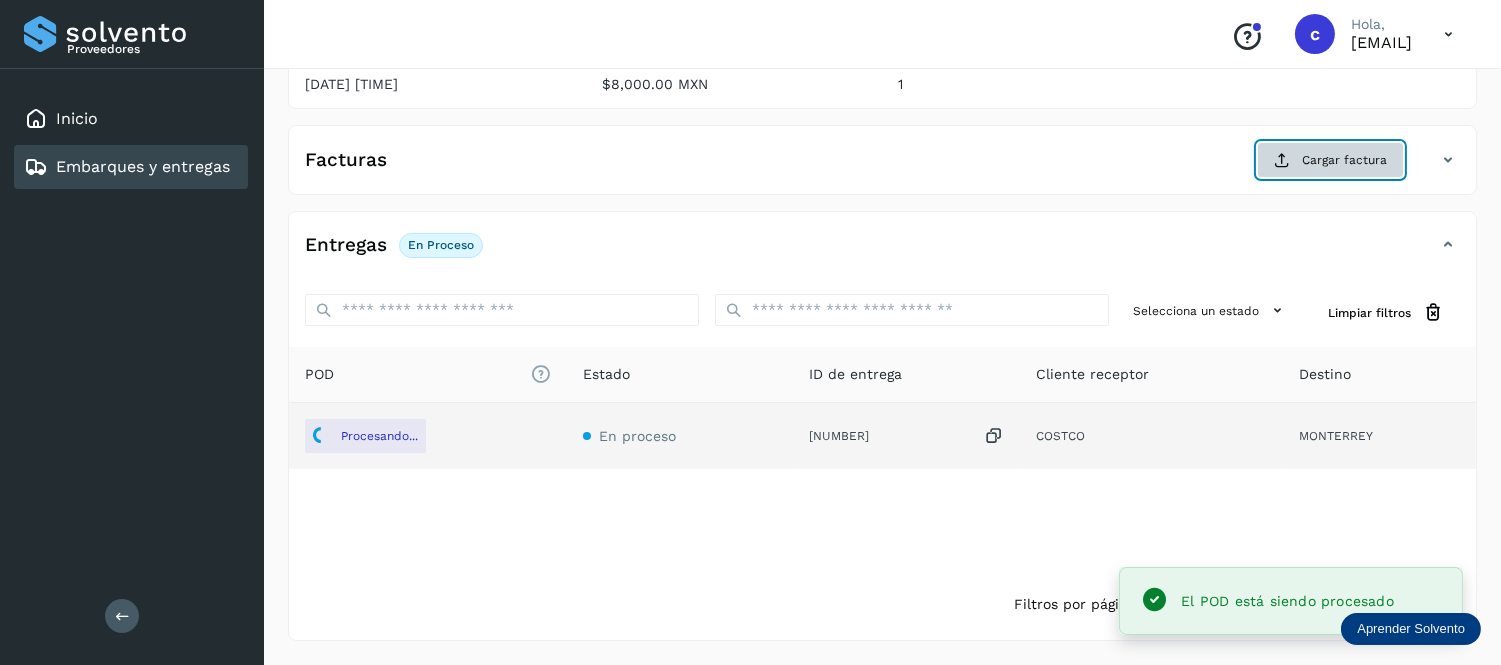 click on "Cargar factura" at bounding box center [1330, 160] 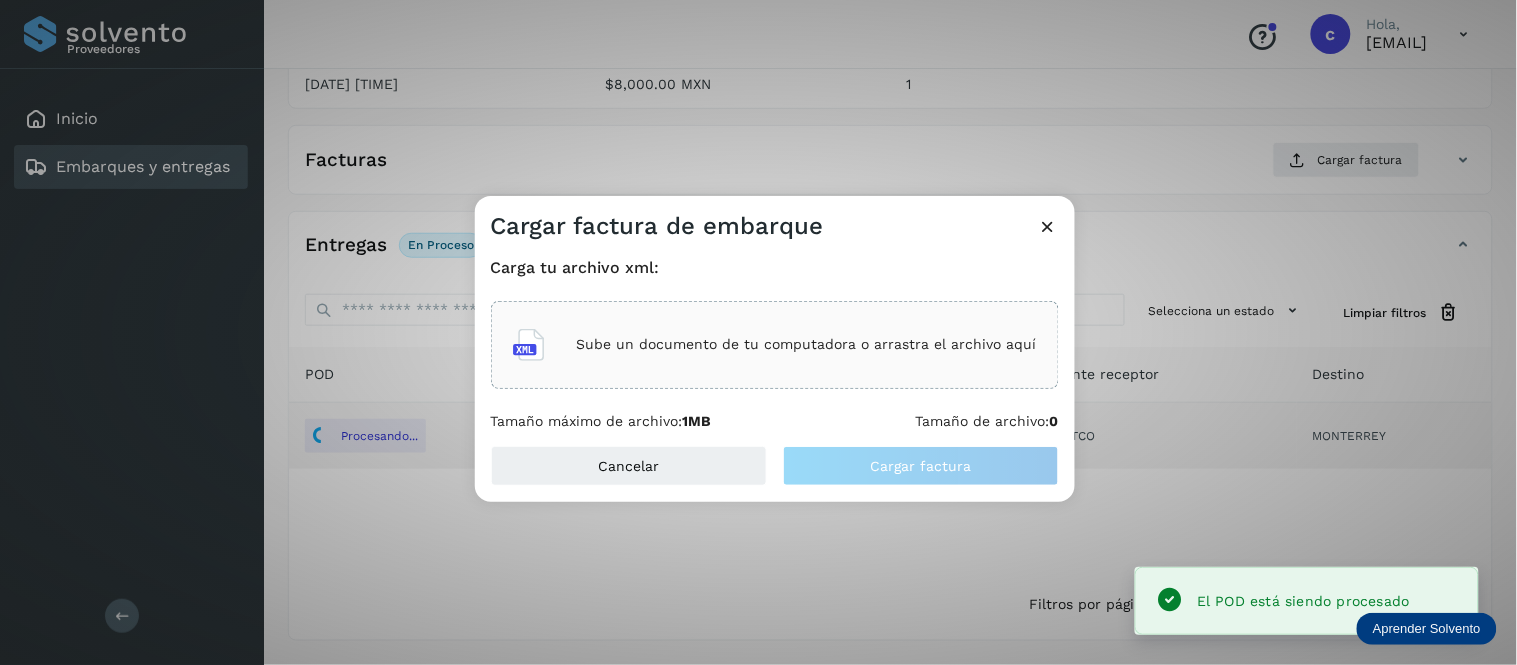 click on "Sube un documento de tu computadora o arrastra el archivo aquí" 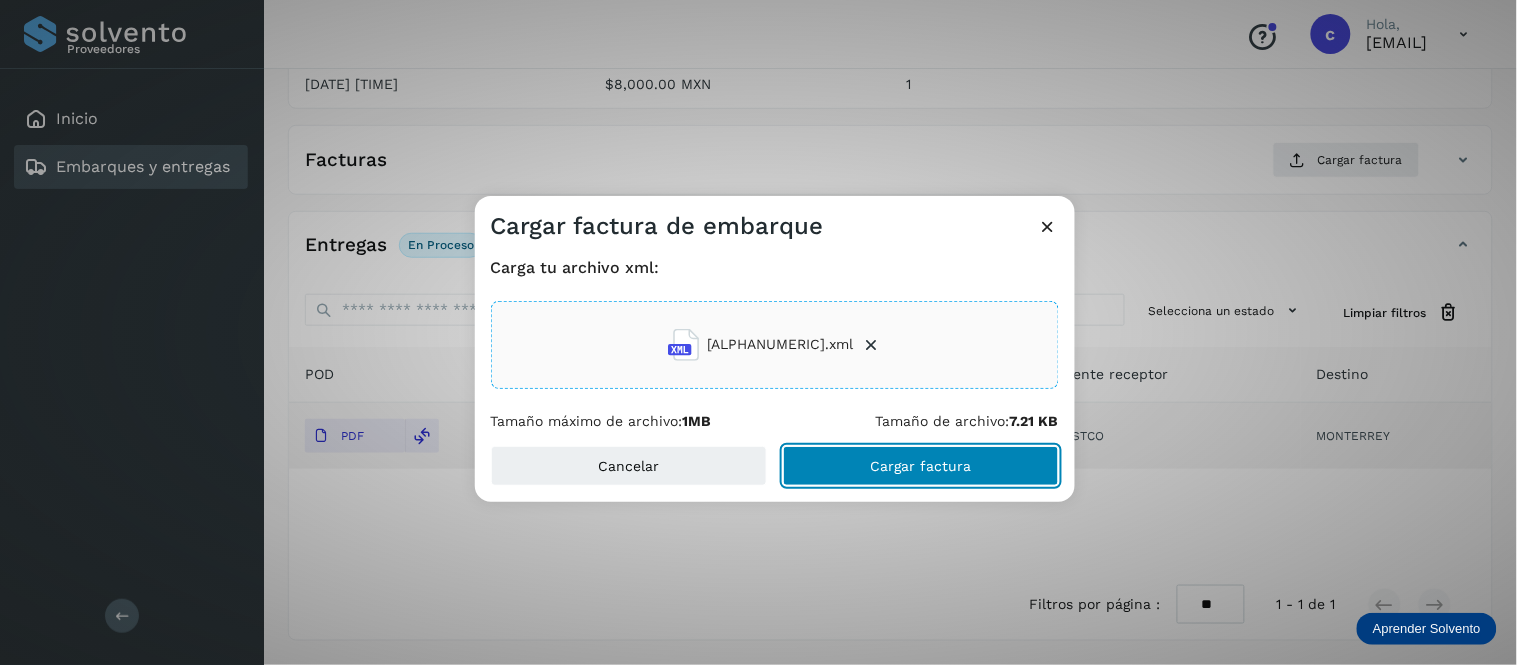 click on "Cargar factura" 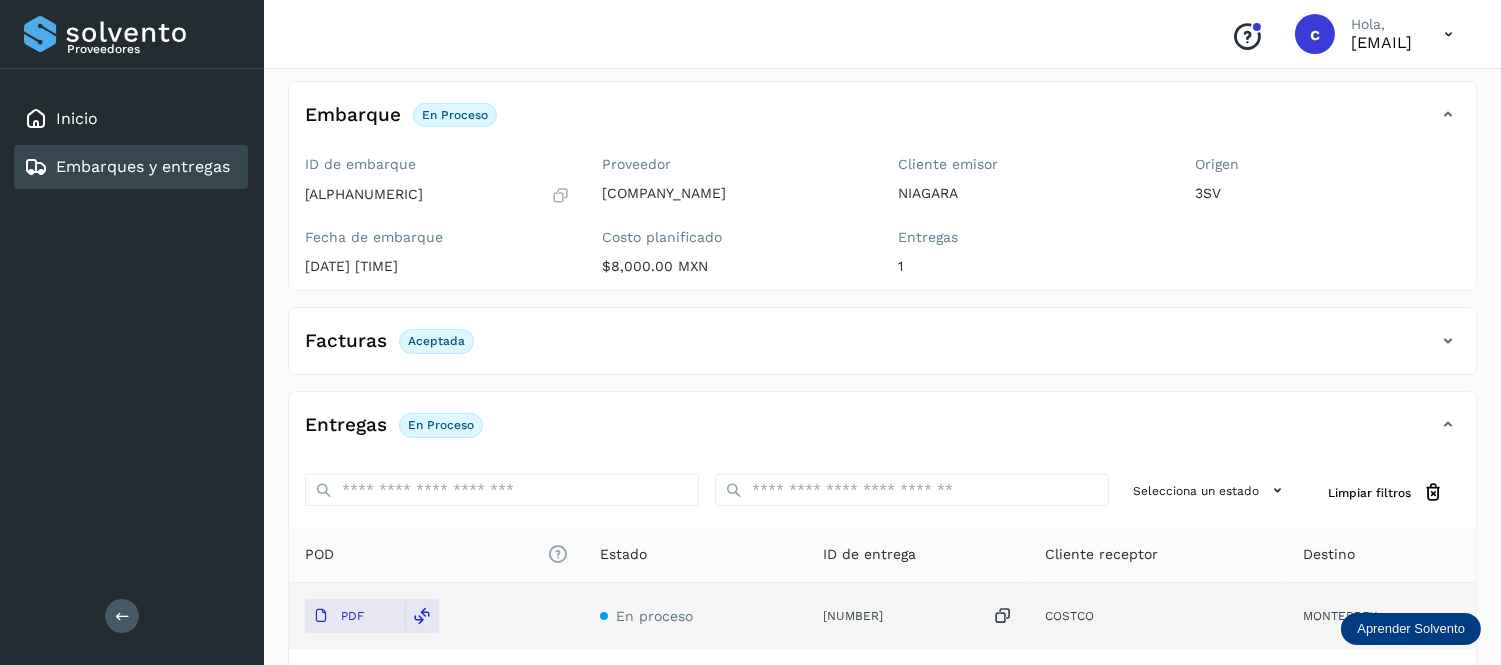 scroll, scrollTop: 101, scrollLeft: 0, axis: vertical 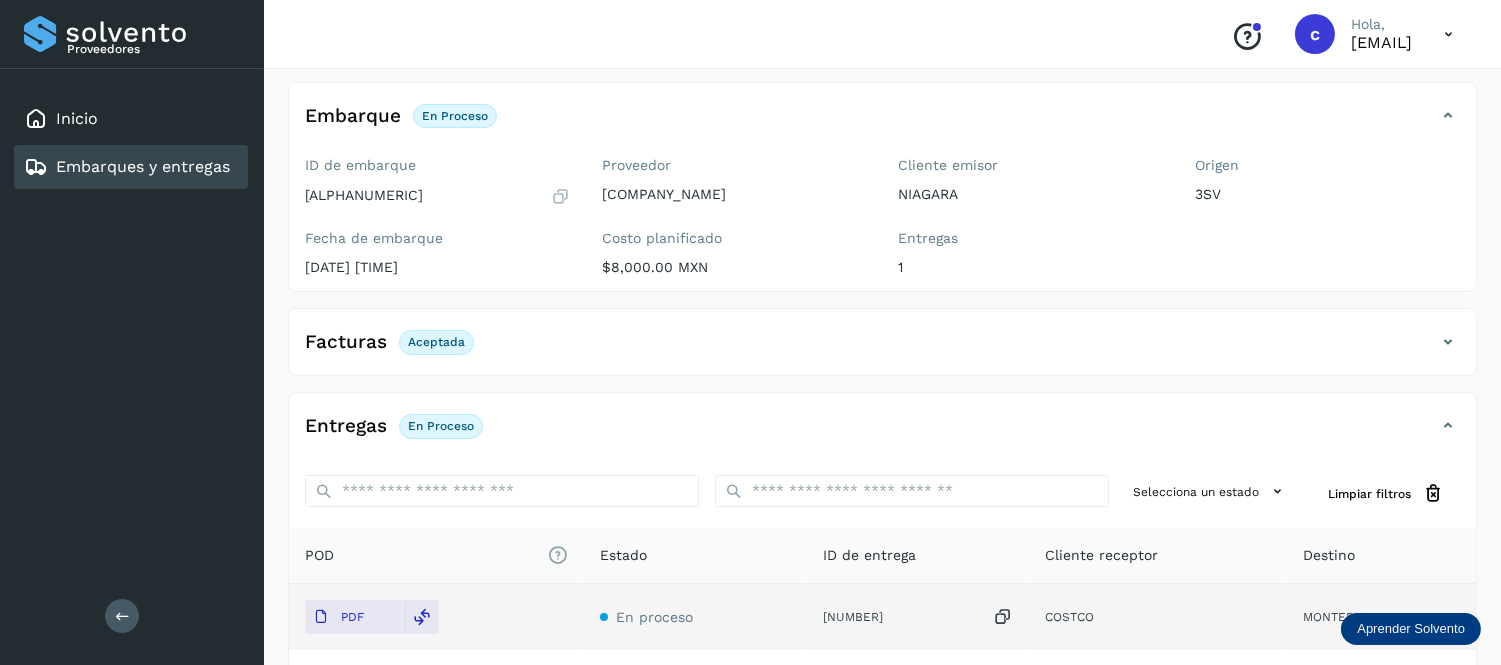 click on "Embarques y entregas" at bounding box center [143, 166] 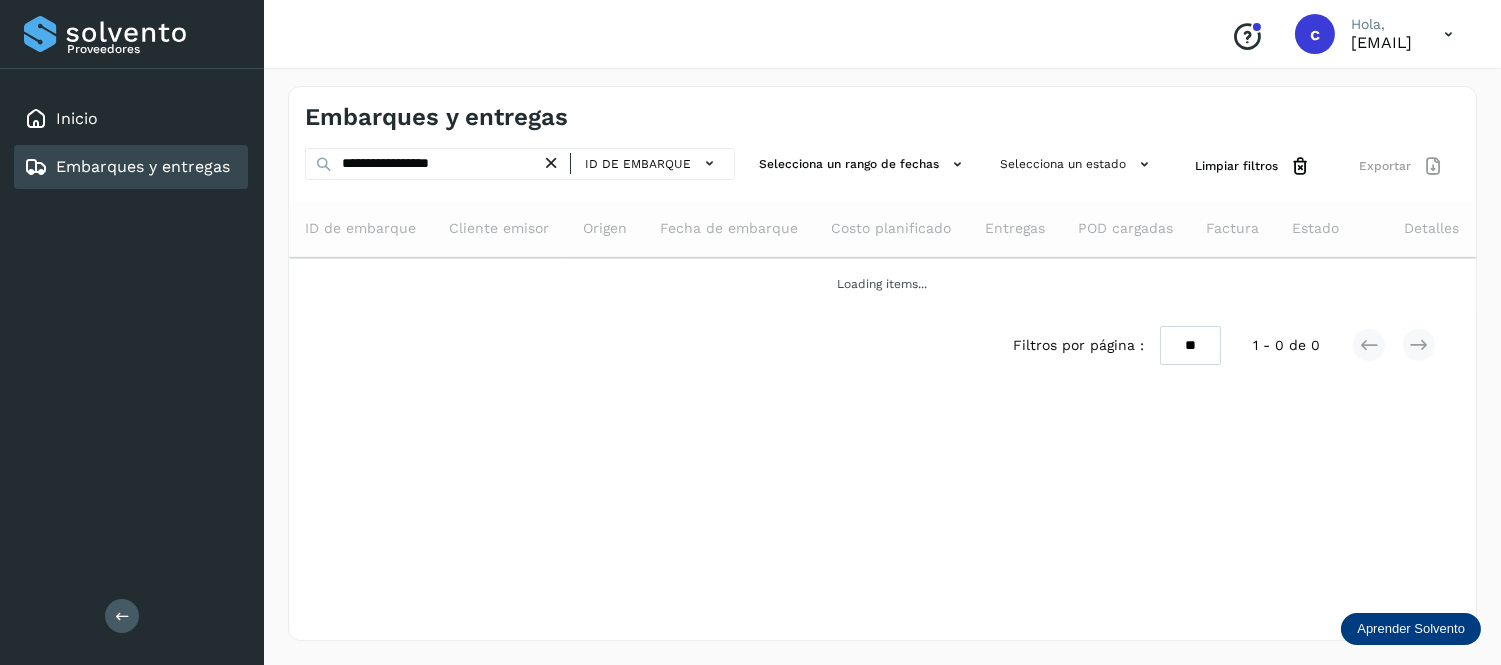 scroll, scrollTop: 0, scrollLeft: 0, axis: both 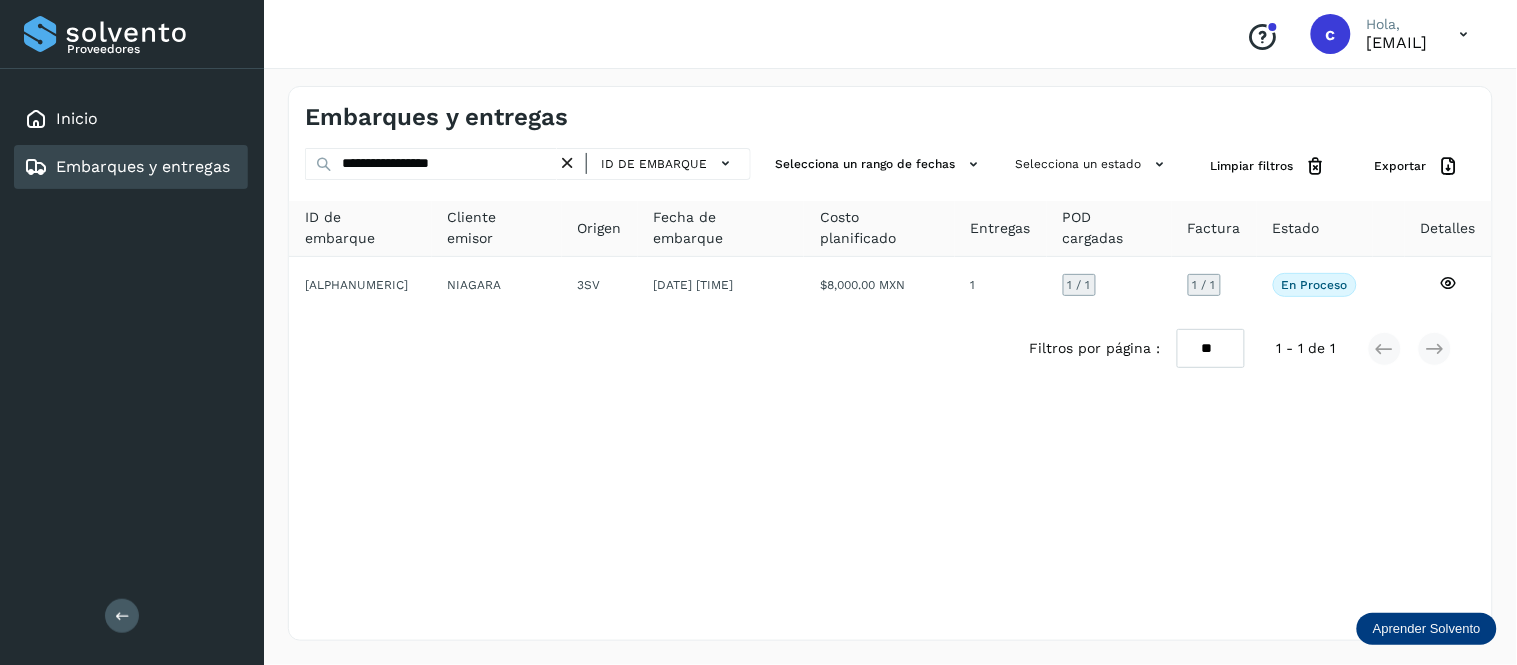 click at bounding box center (567, 163) 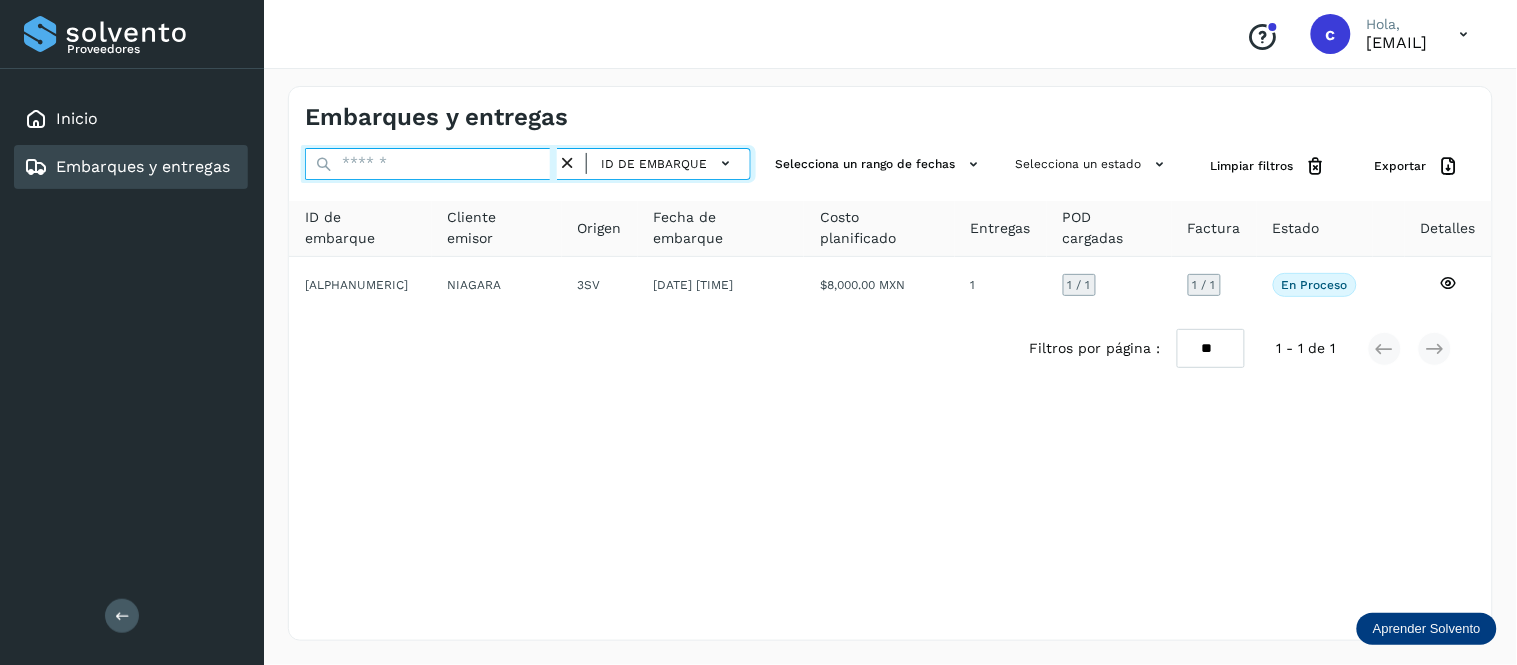 click at bounding box center (431, 164) 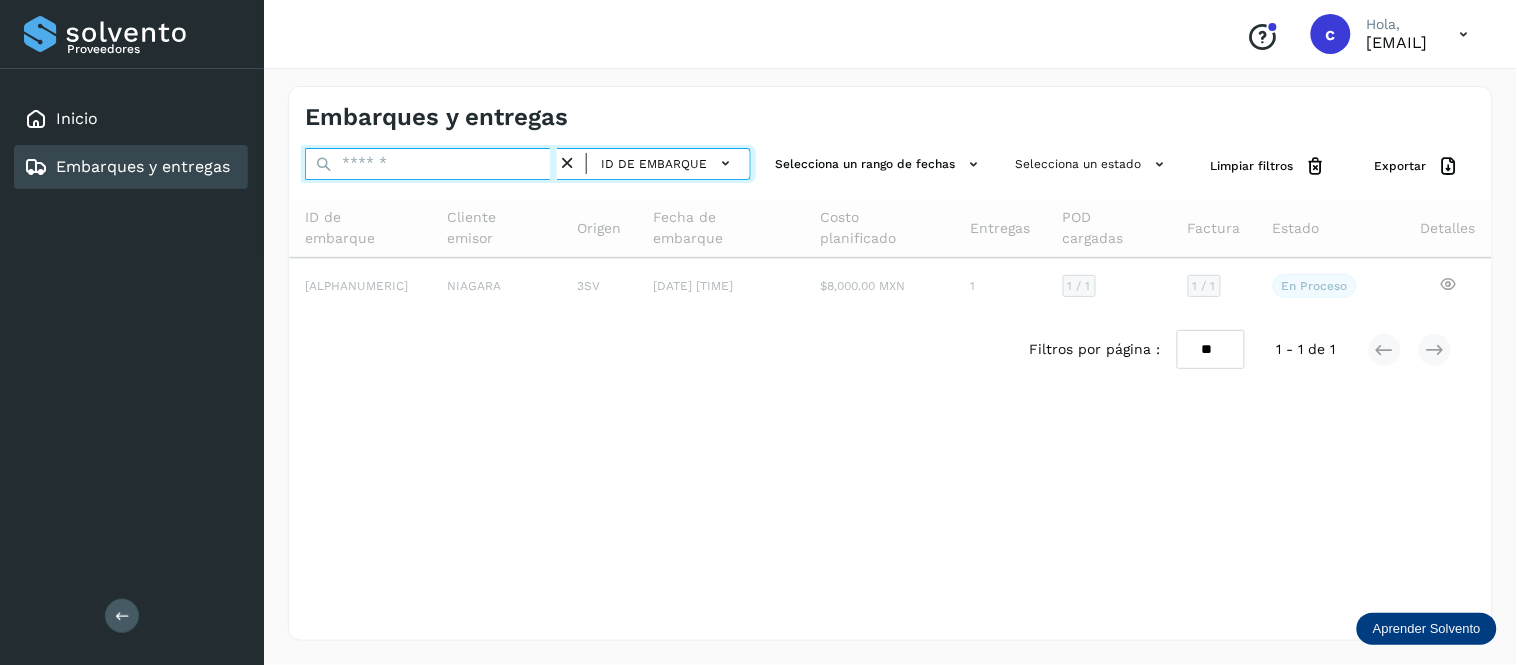 paste on "**********" 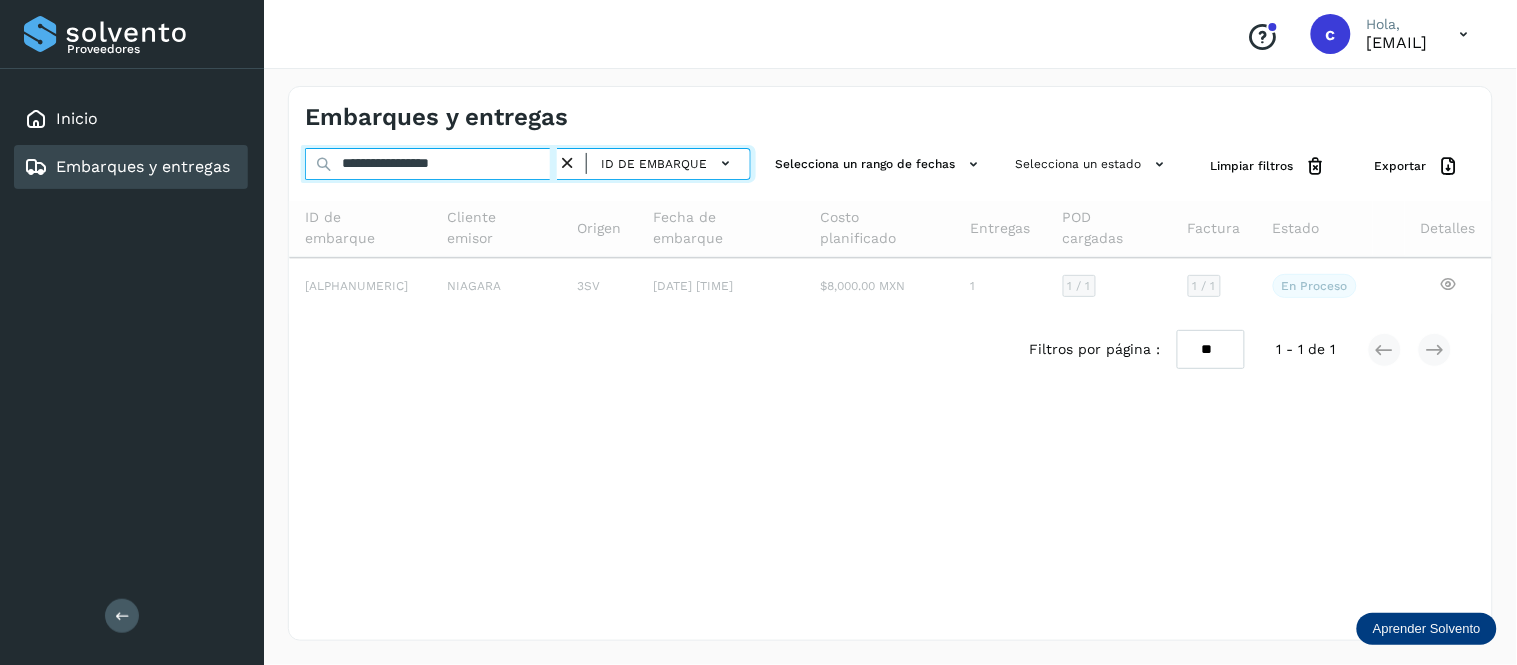 type on "**********" 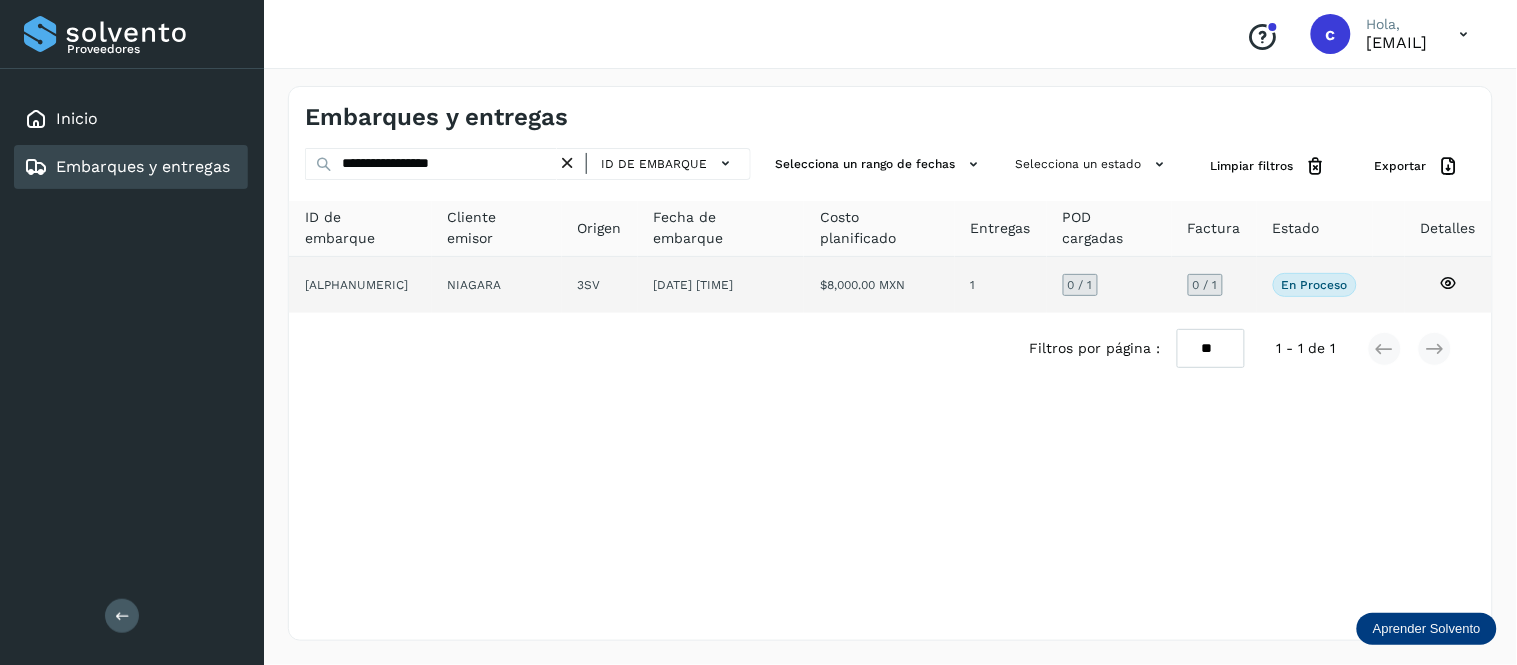 click on "[DATE] [TIME]" 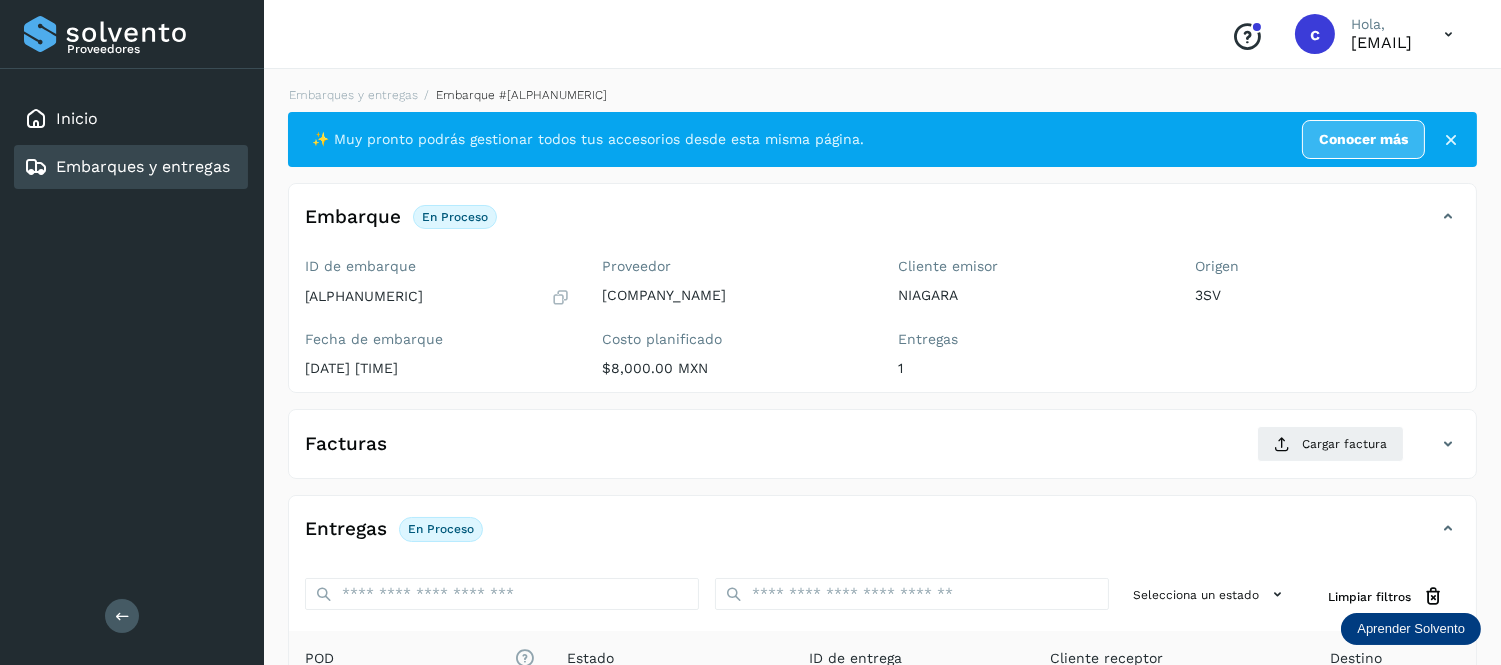 scroll, scrollTop: 297, scrollLeft: 0, axis: vertical 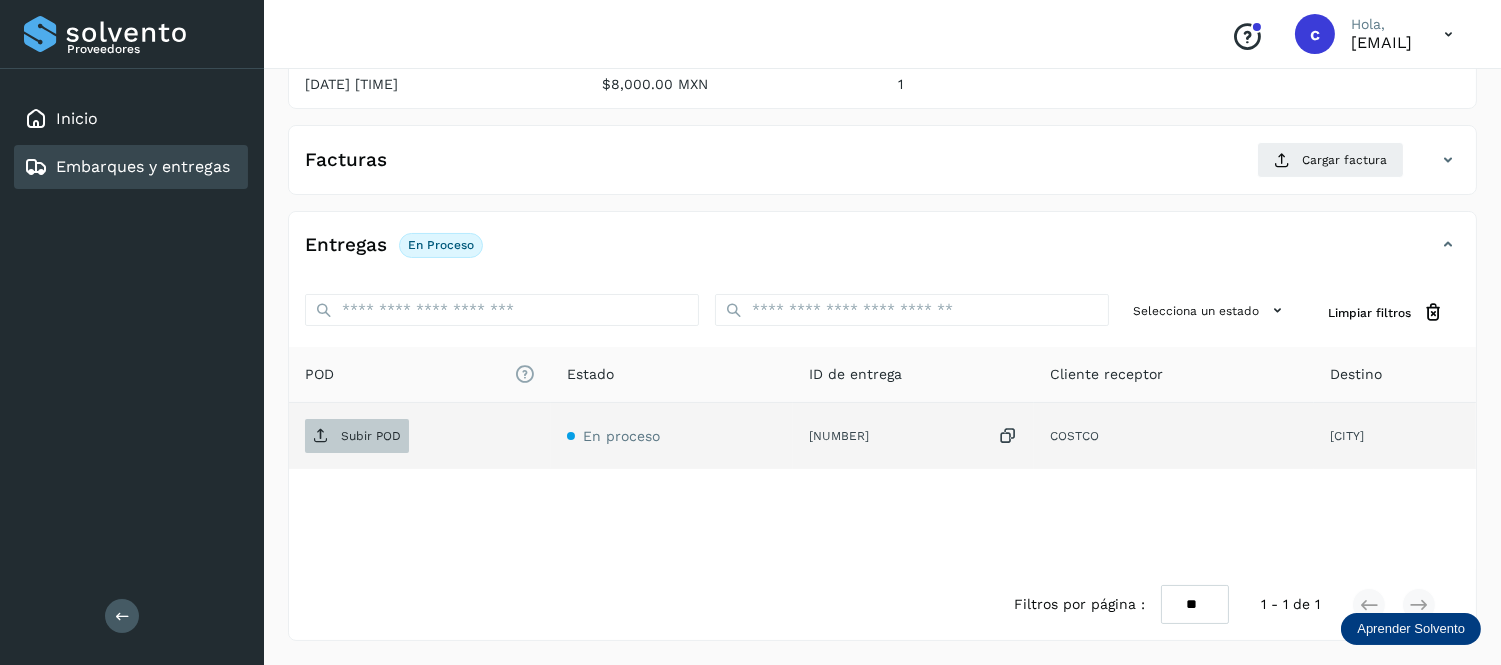 click on "Subir POD" at bounding box center (357, 436) 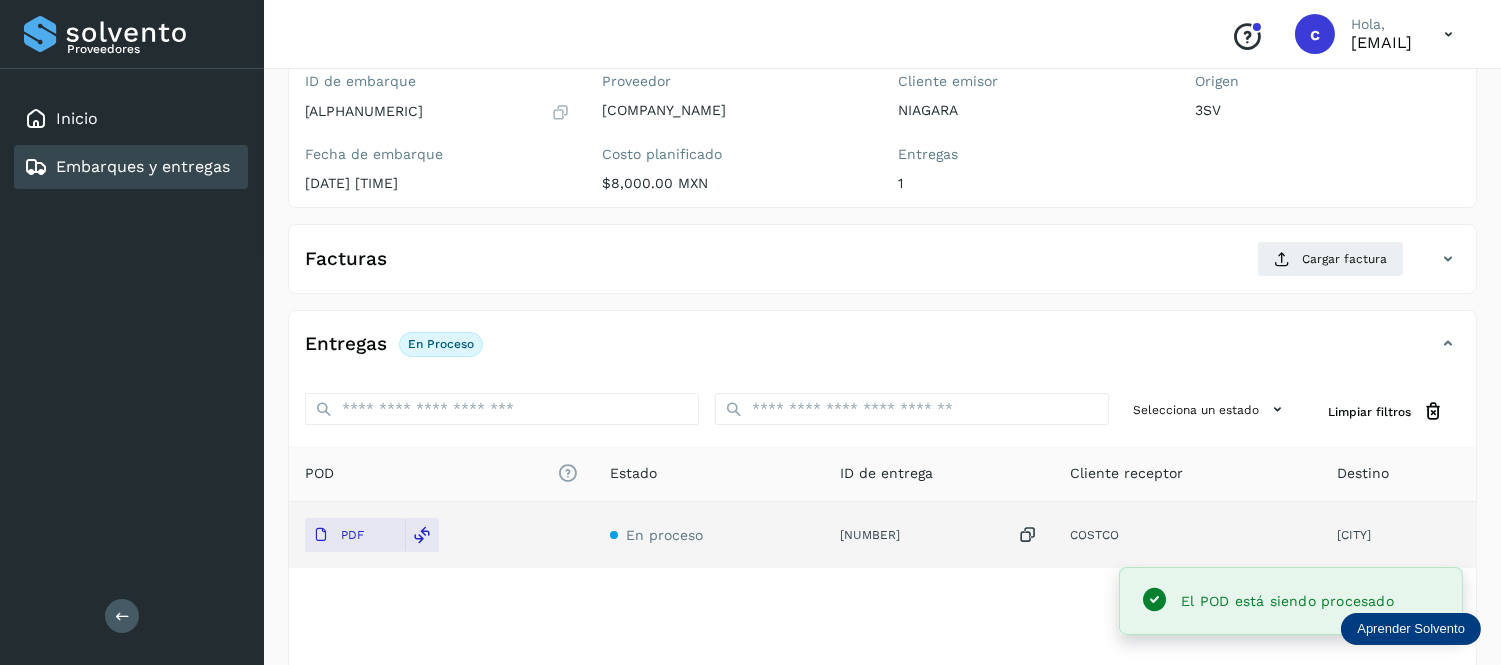 scroll, scrollTop: 186, scrollLeft: 0, axis: vertical 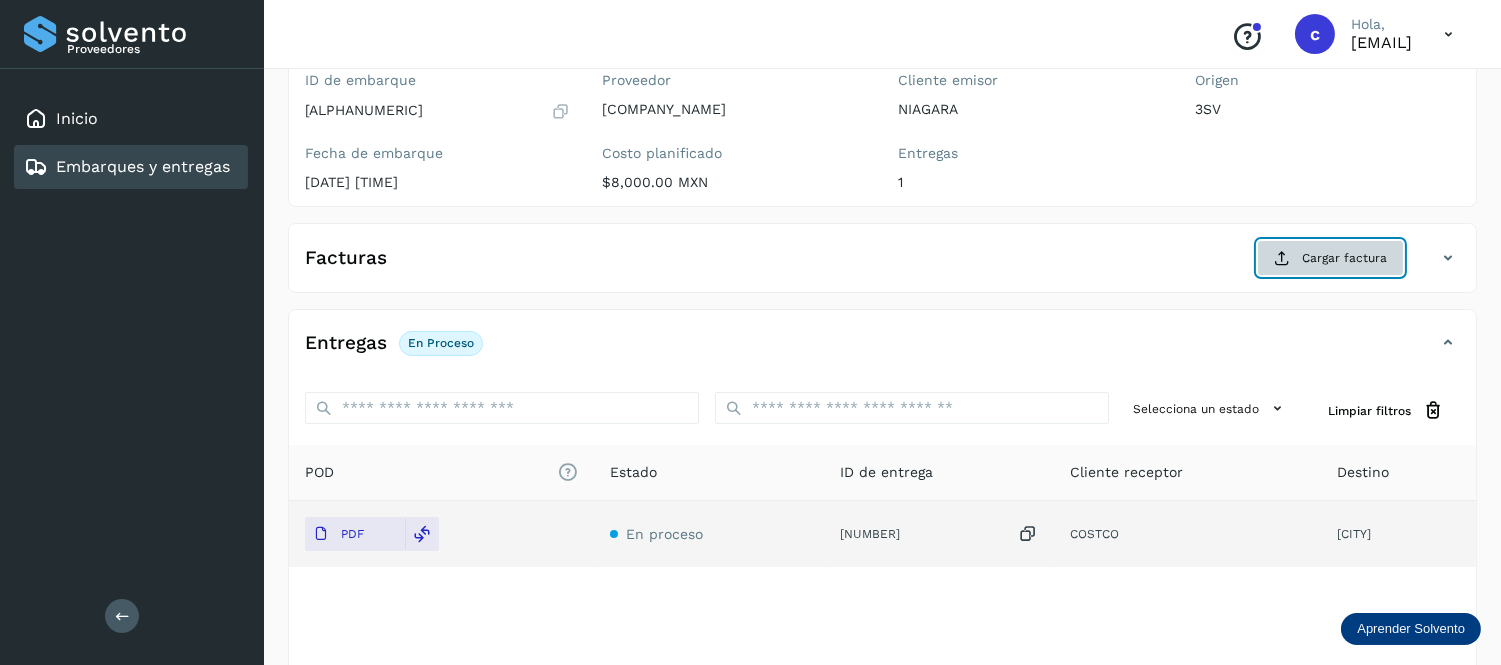 click on "Cargar factura" at bounding box center [1330, 258] 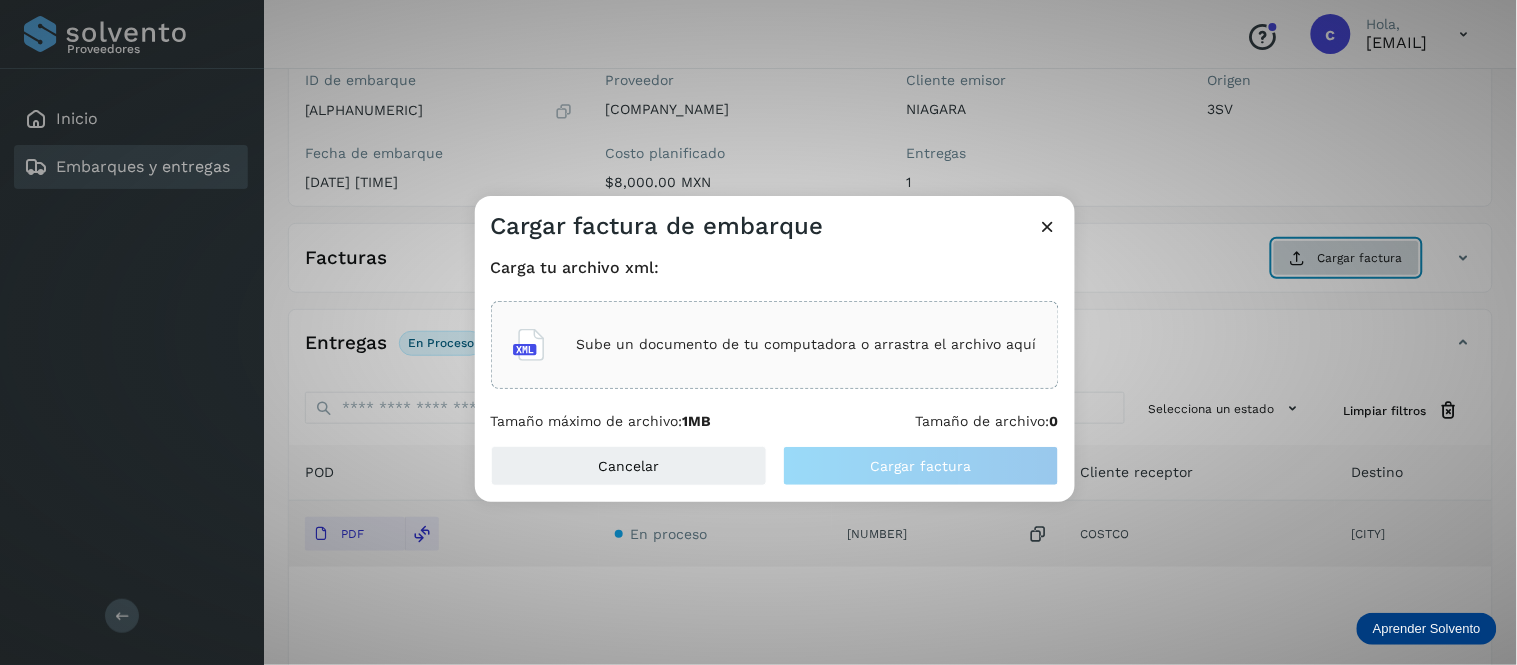type 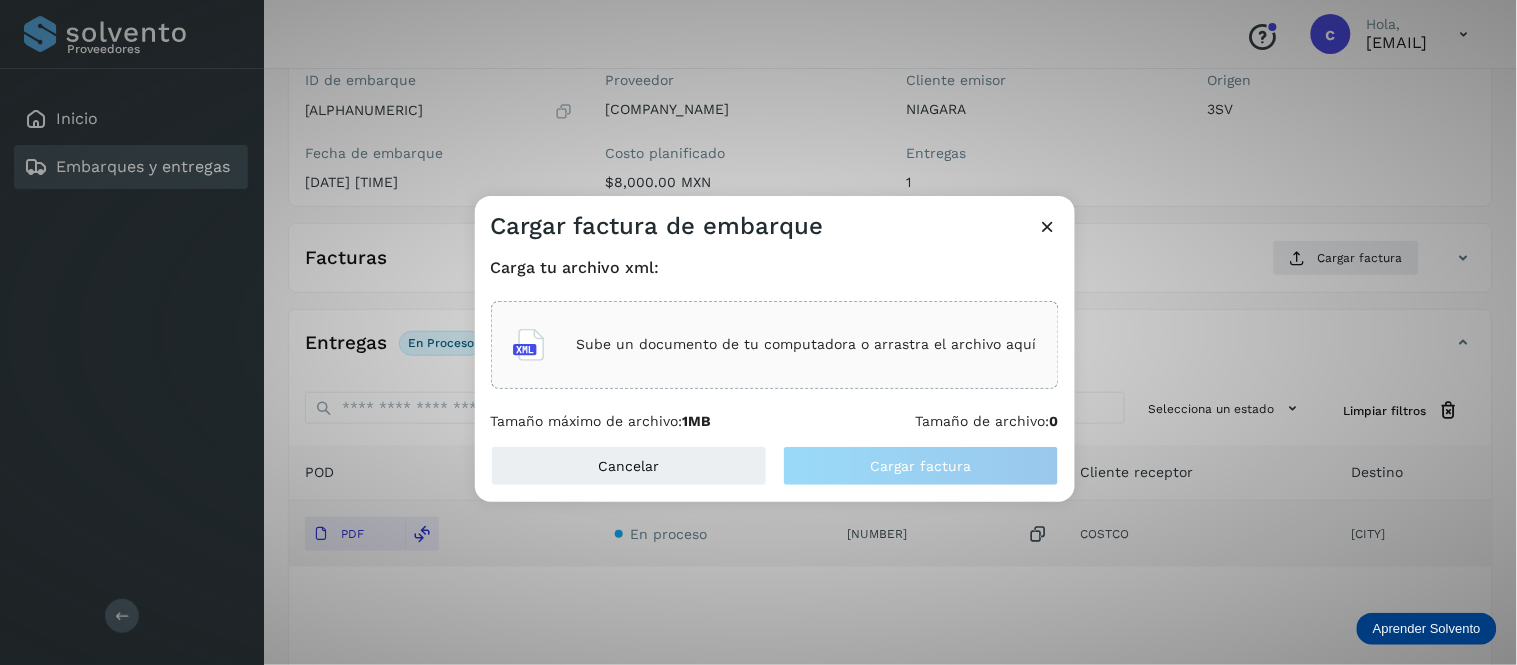 click on "Sube un documento de tu computadora o arrastra el archivo aquí" at bounding box center (807, 344) 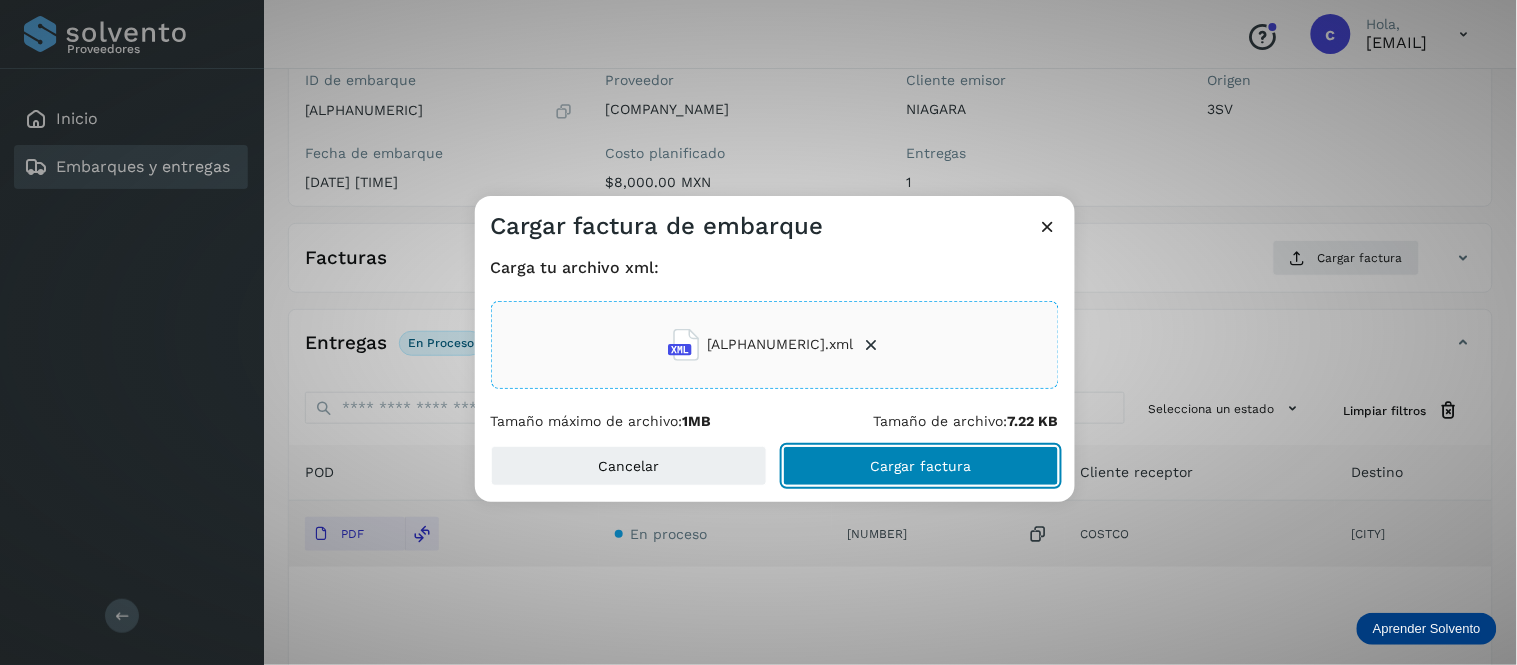click on "Cargar factura" 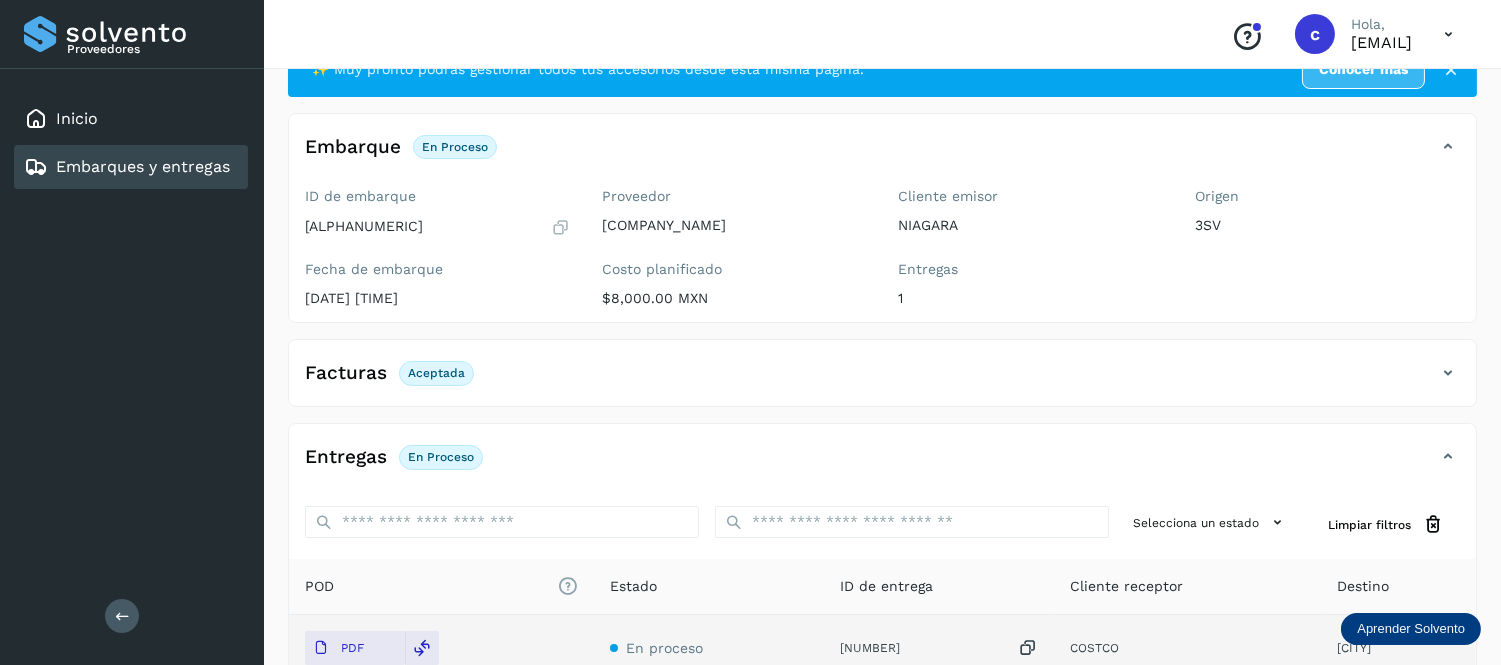 scroll, scrollTop: 68, scrollLeft: 0, axis: vertical 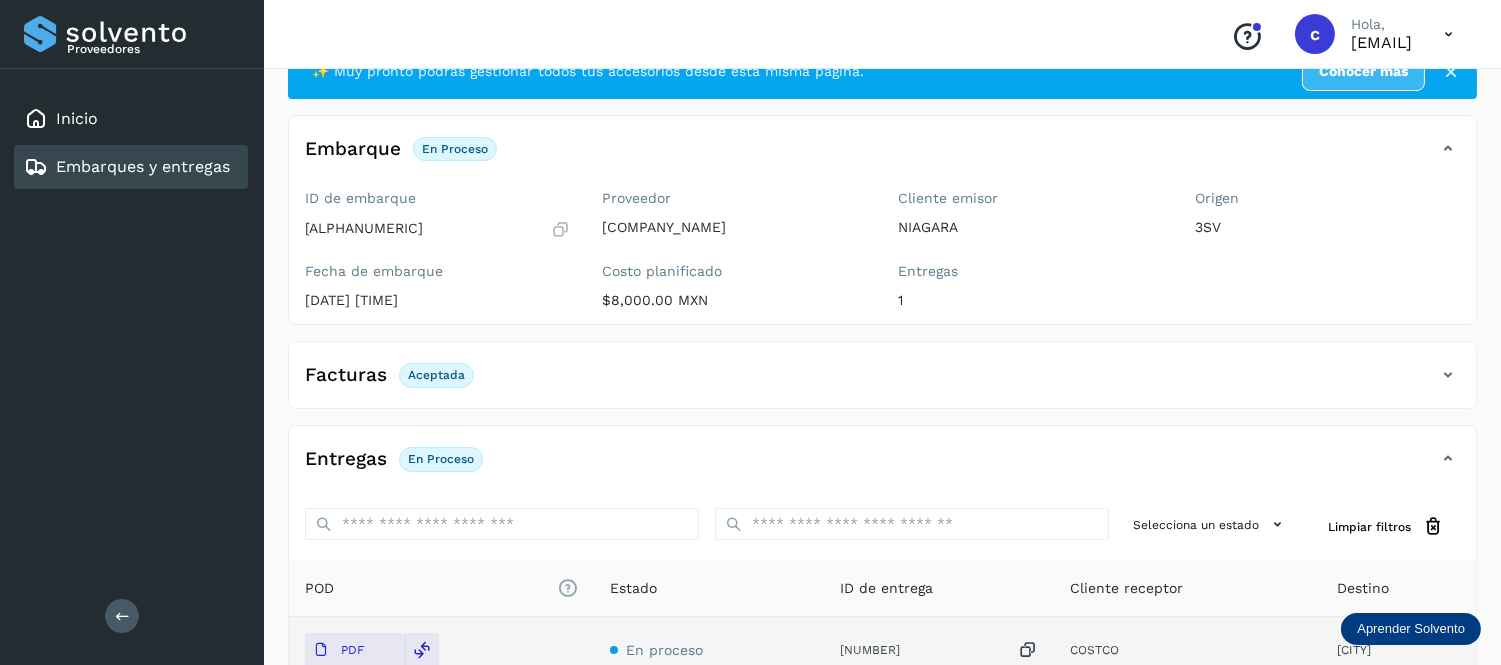 click on "Embarques y entregas" 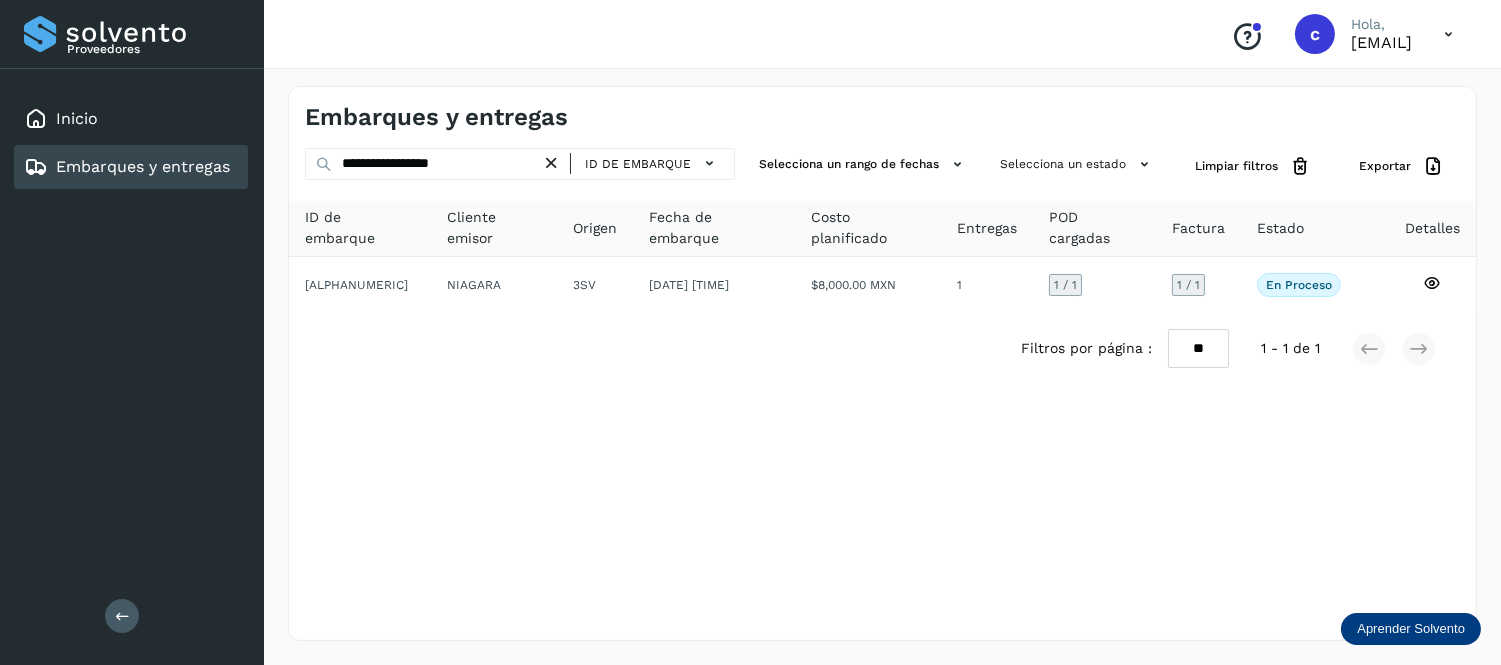scroll, scrollTop: 0, scrollLeft: 0, axis: both 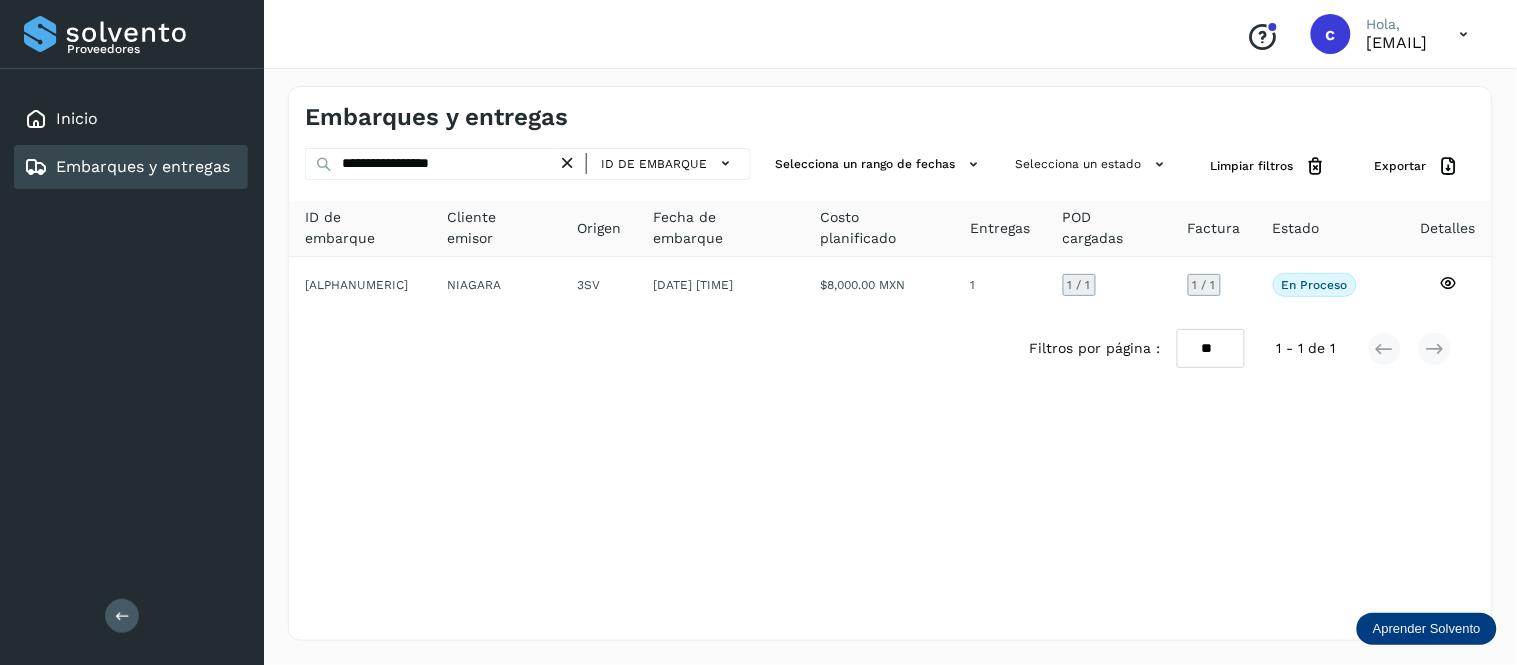 click at bounding box center [567, 163] 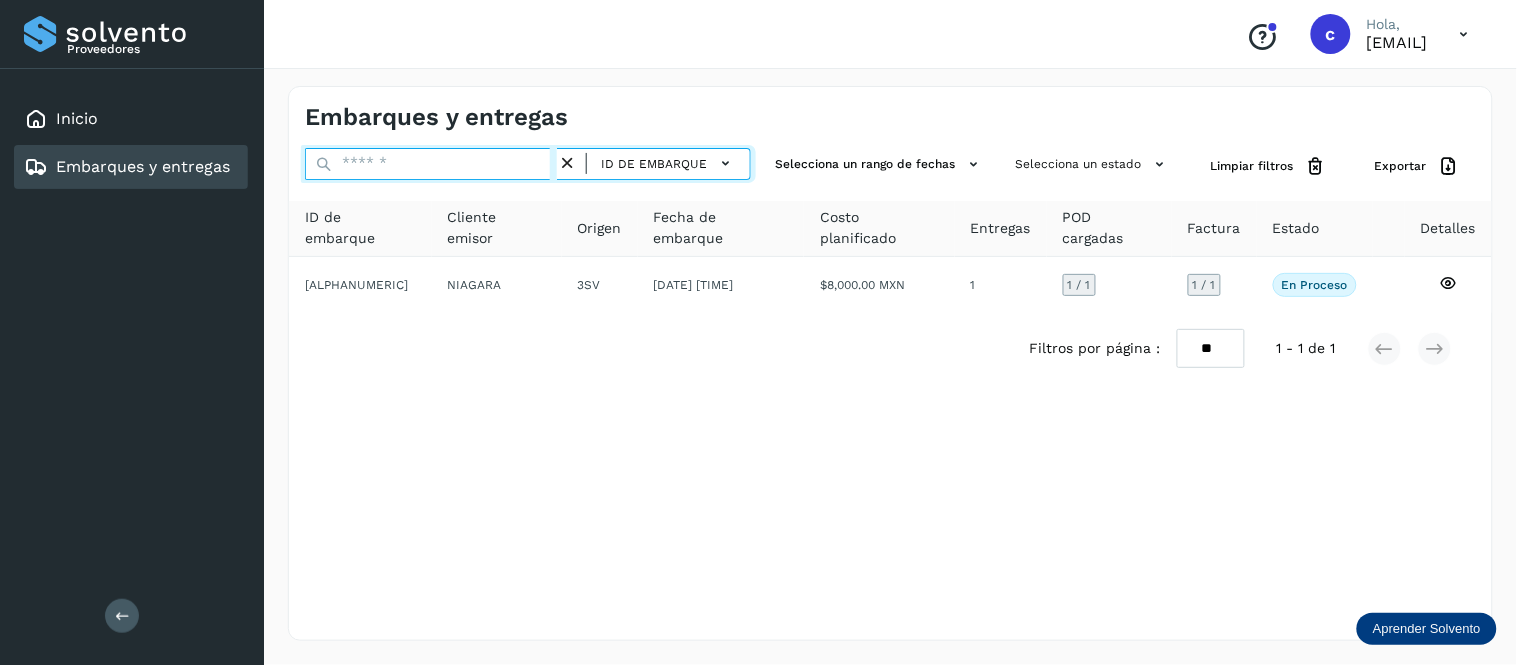 click at bounding box center (431, 164) 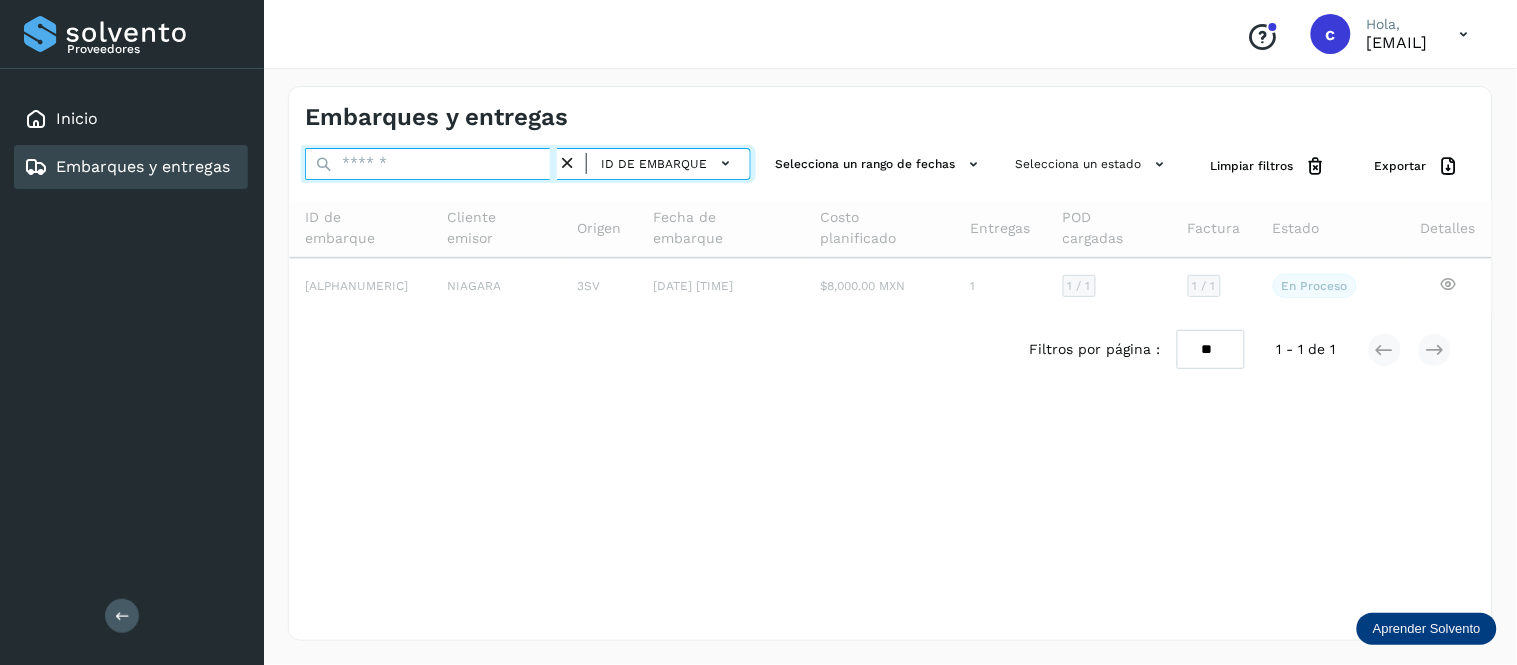 paste on "**********" 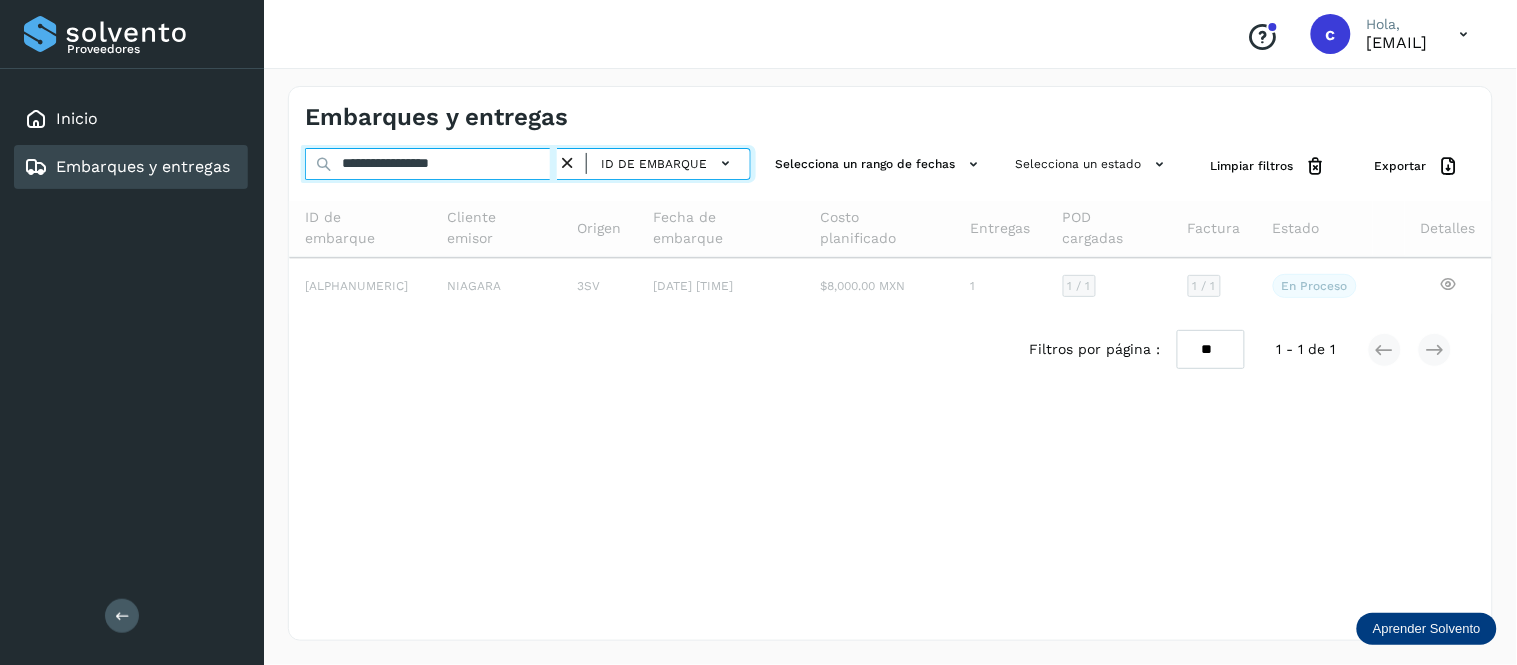 type on "**********" 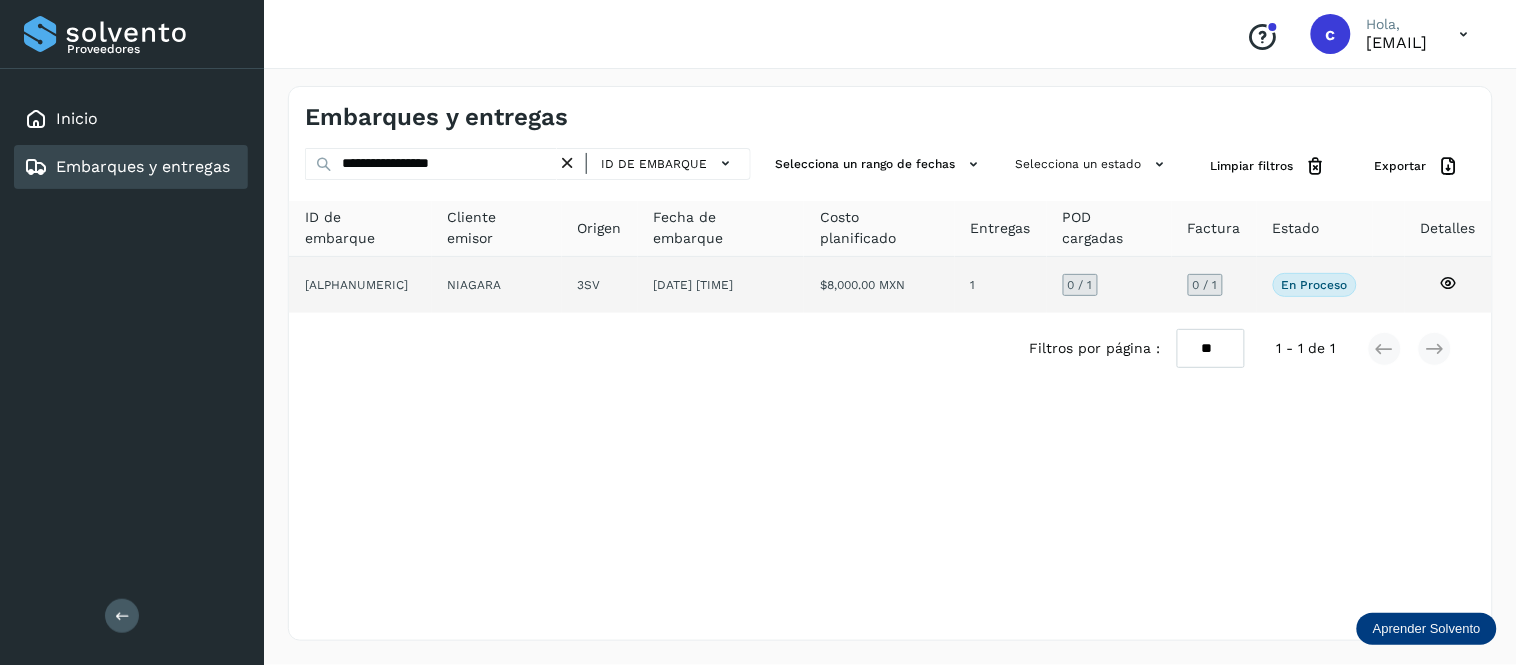 click on "[DATE] [TIME]" 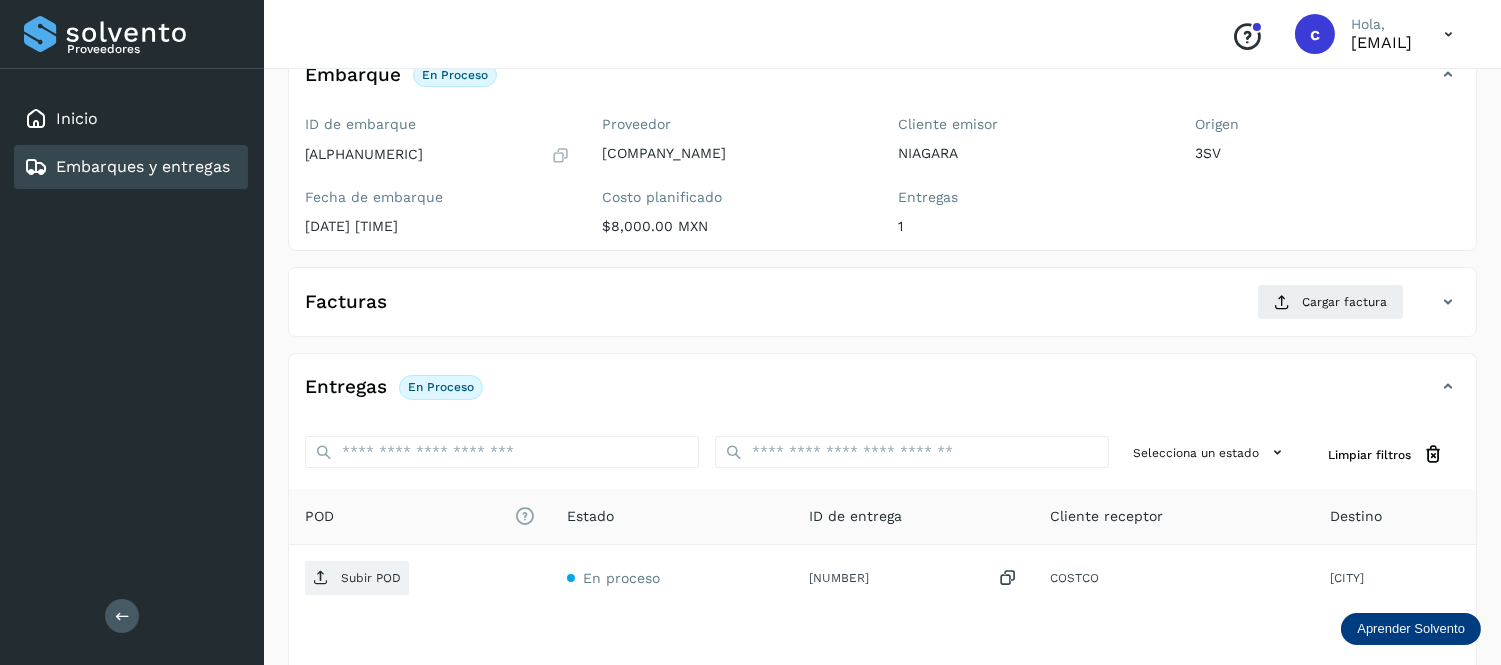 scroll, scrollTop: 143, scrollLeft: 0, axis: vertical 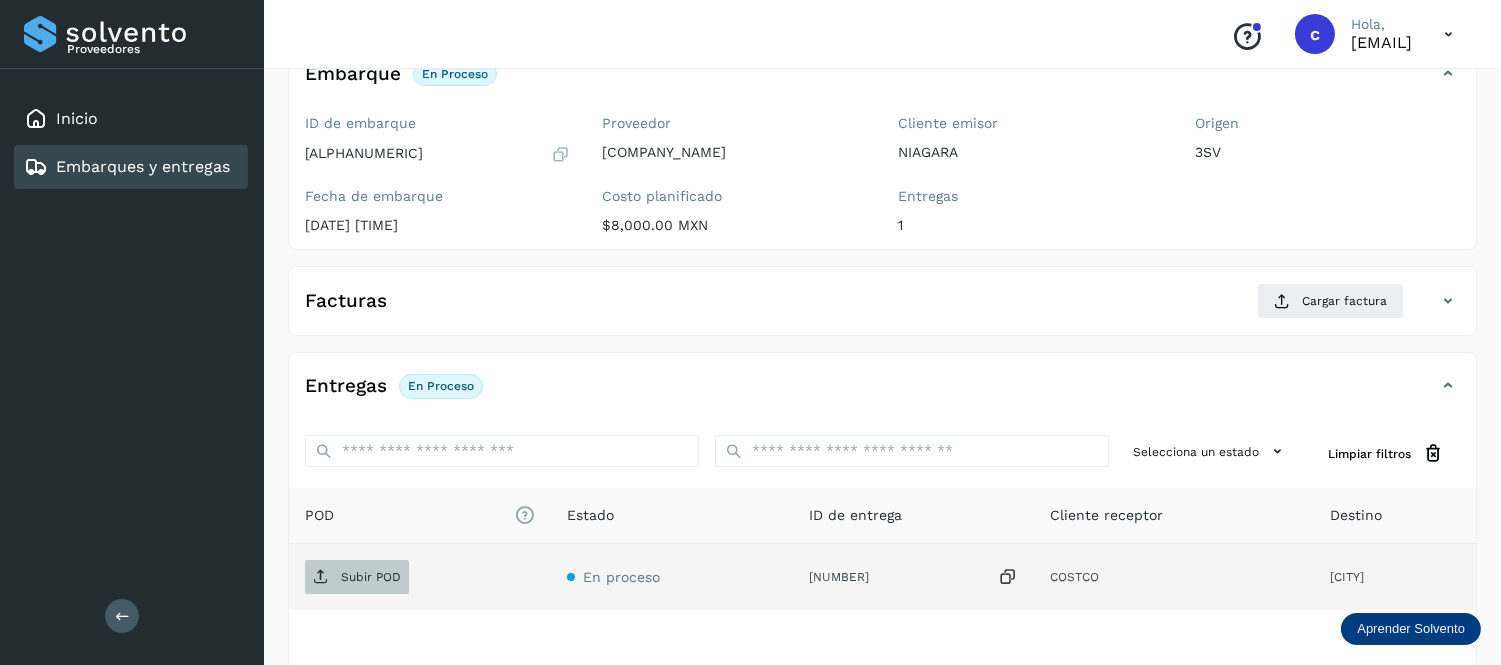 click on "Subir POD" at bounding box center (357, 577) 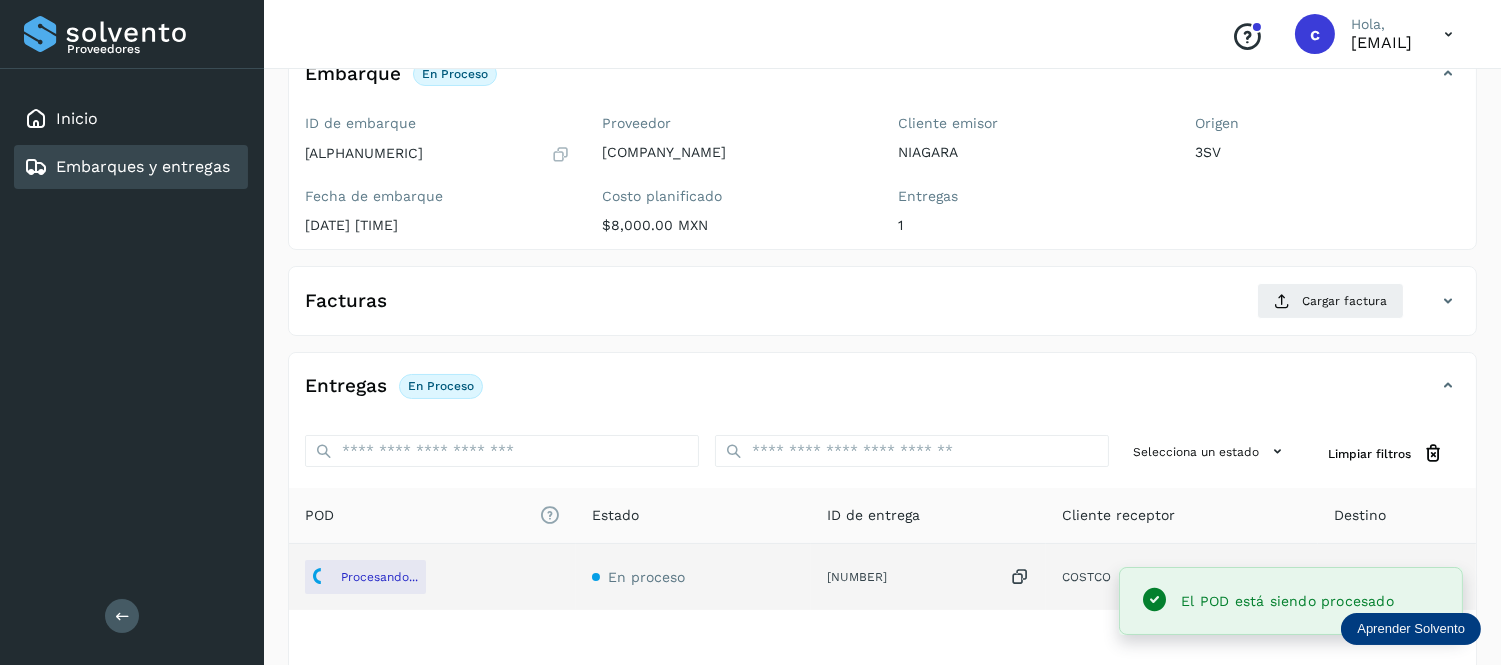 scroll, scrollTop: 177, scrollLeft: 0, axis: vertical 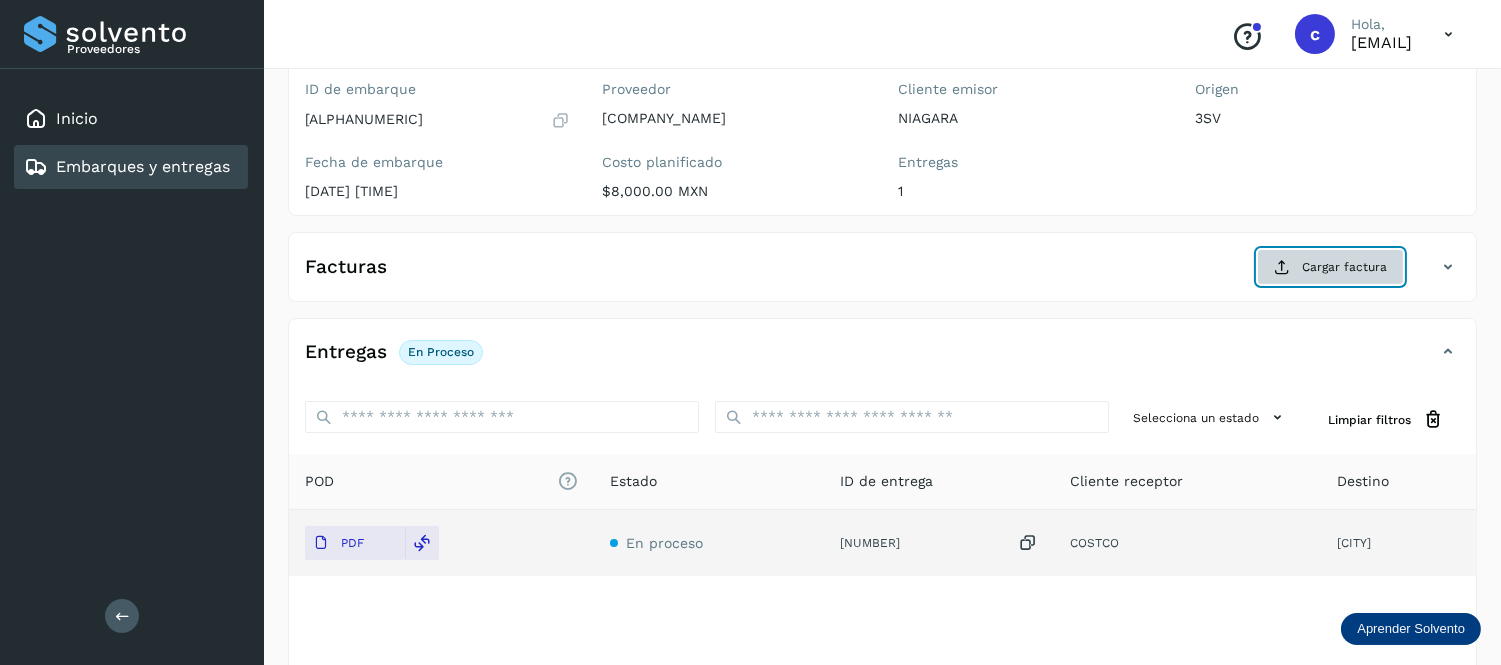 click on "Cargar factura" at bounding box center [1330, 267] 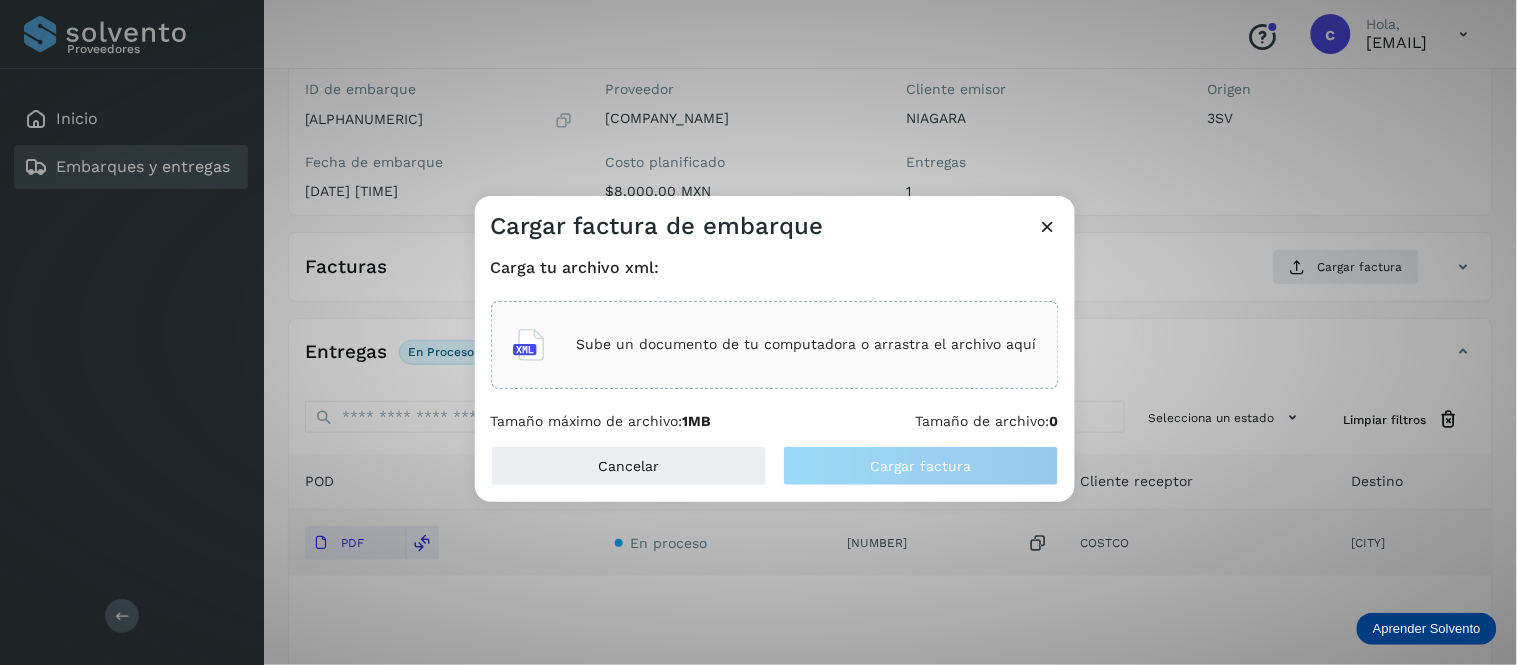 click on "Sube un documento de tu computadora o arrastra el archivo aquí" 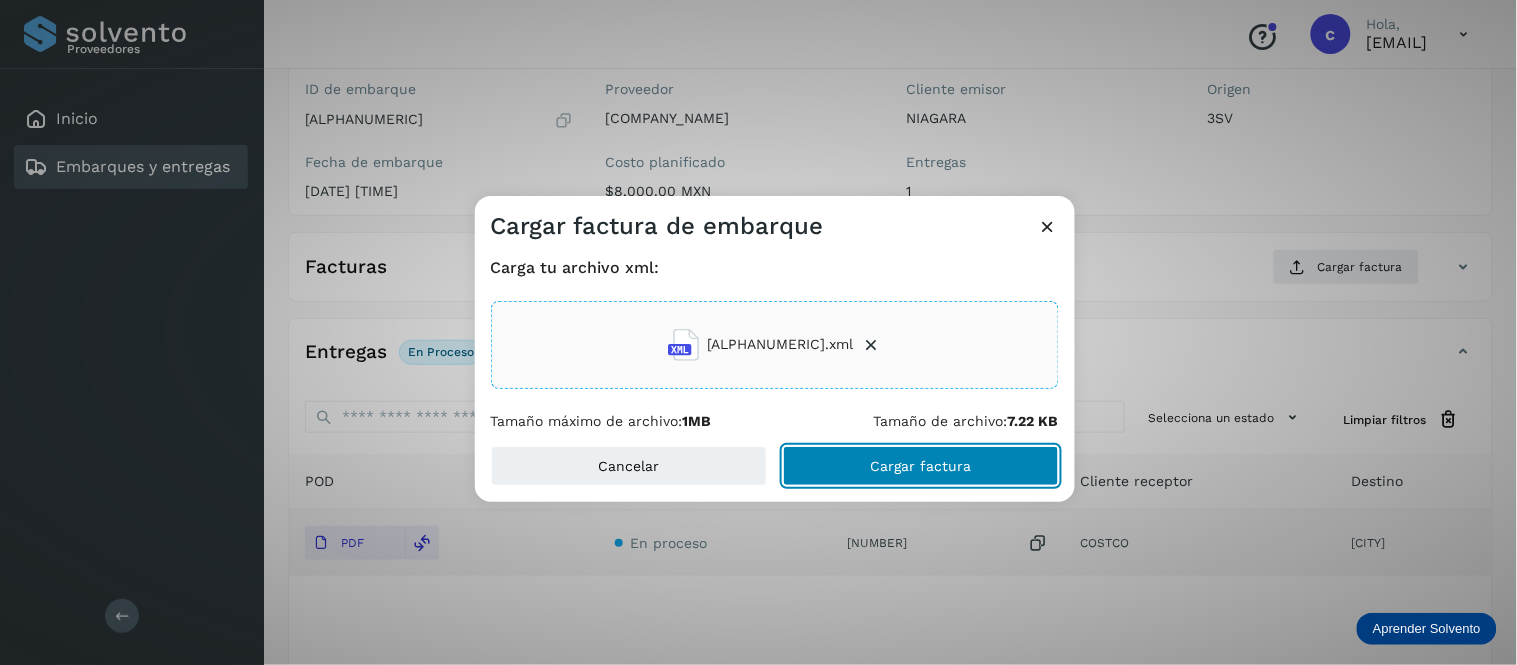click on "Cargar factura" 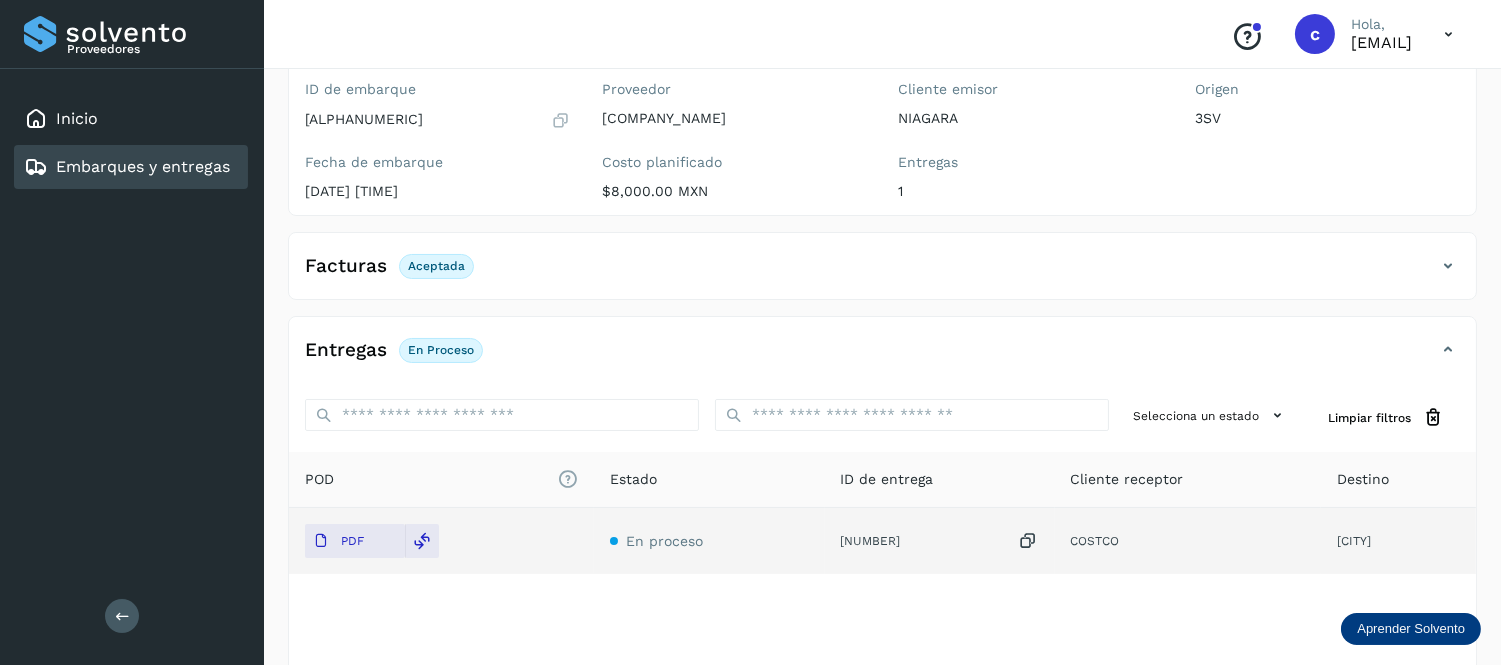 click on "Embarques y entregas" at bounding box center (127, 167) 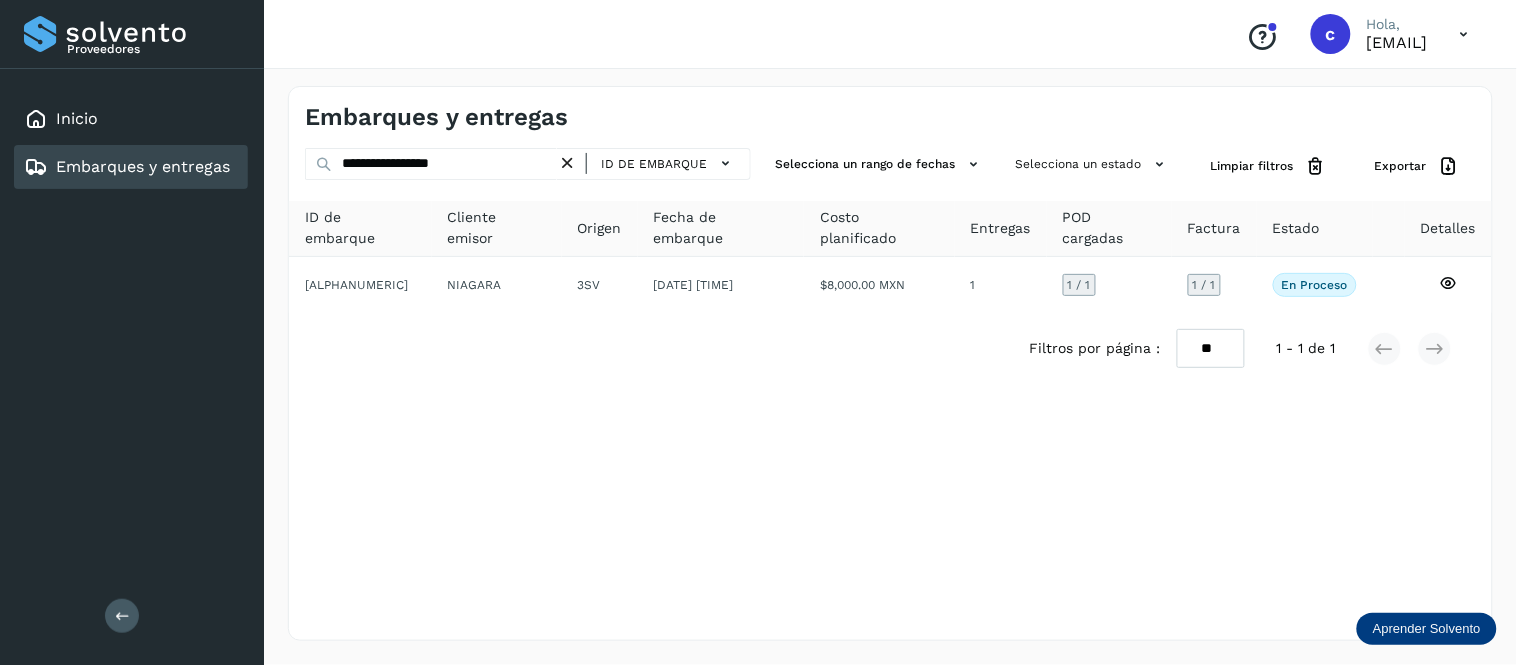 click at bounding box center (567, 163) 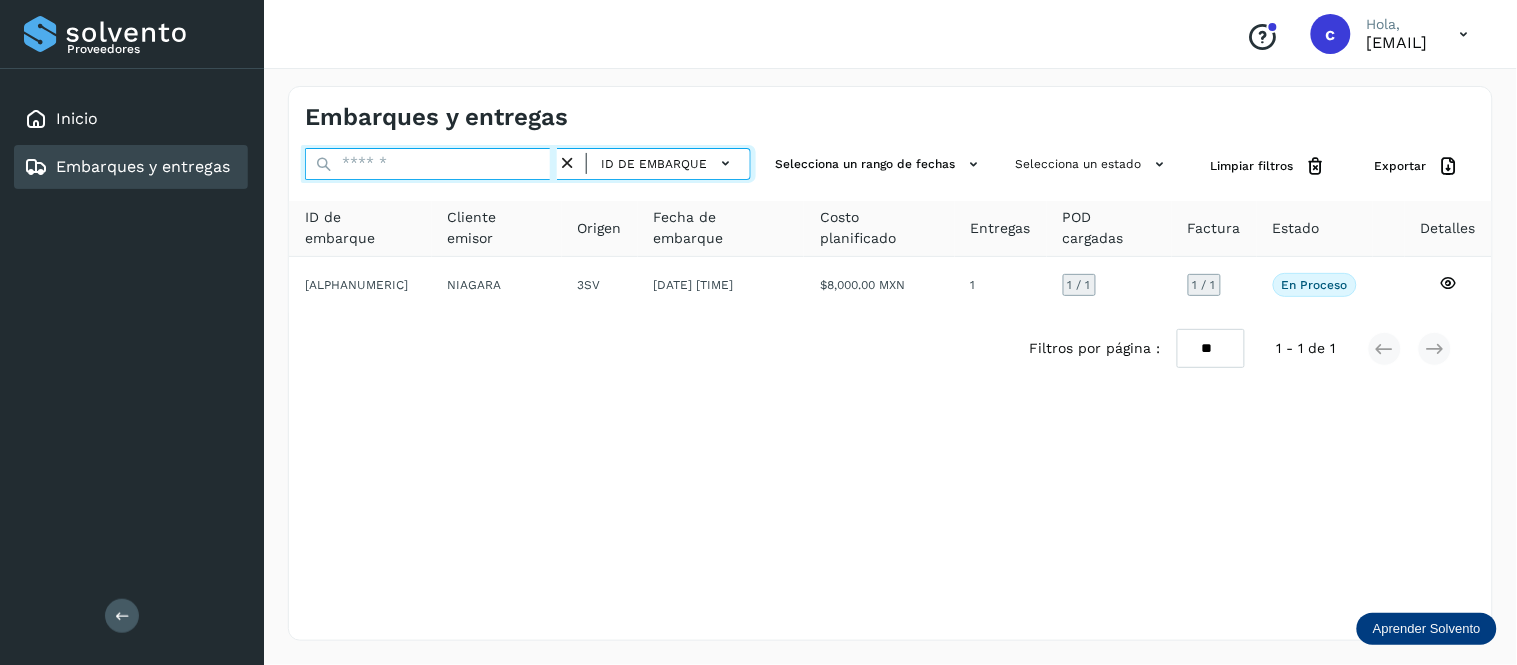 click at bounding box center (431, 164) 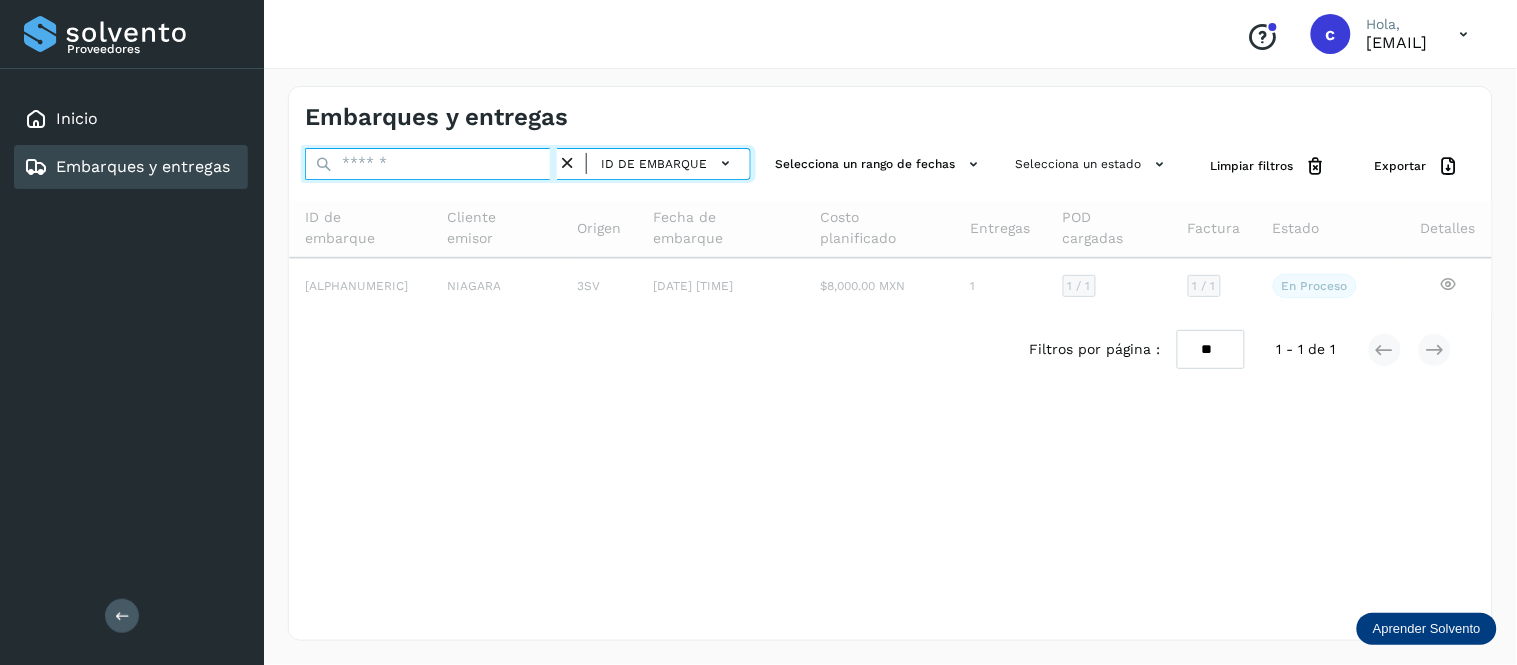 paste on "**********" 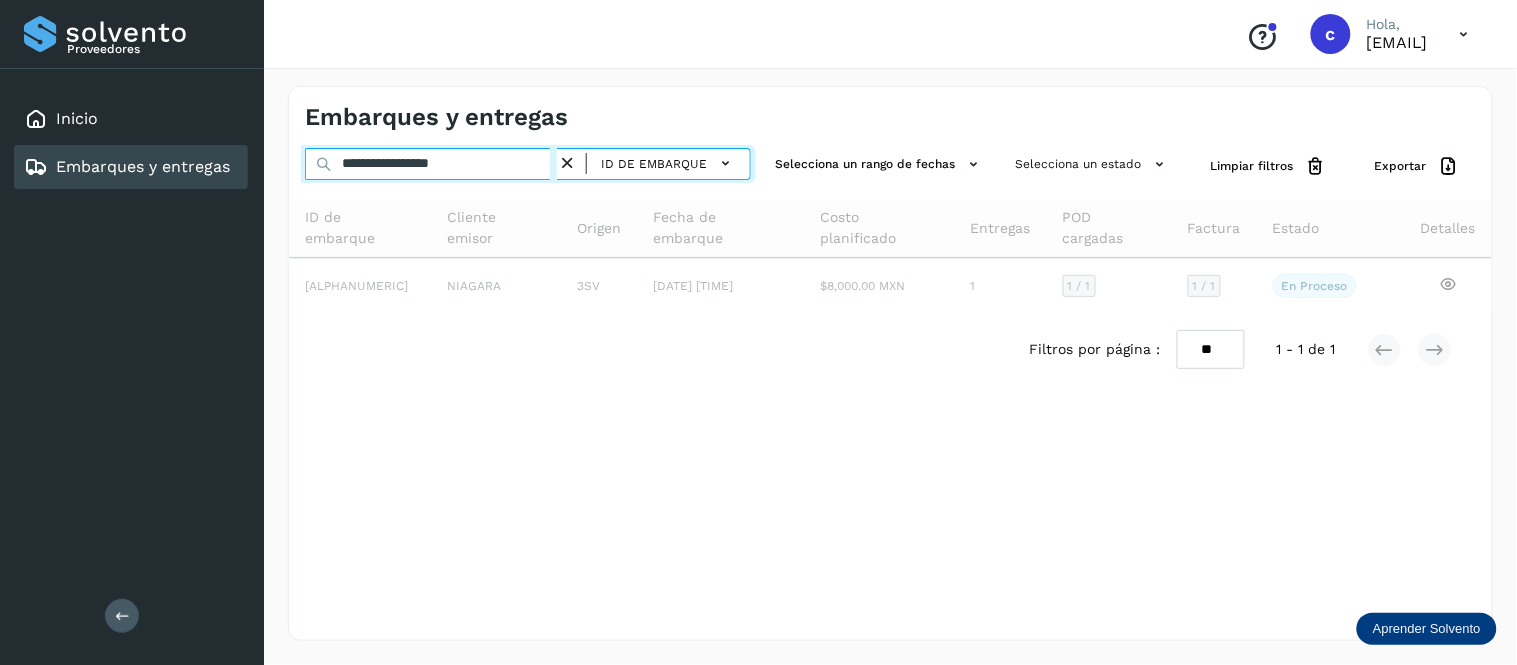 type on "**********" 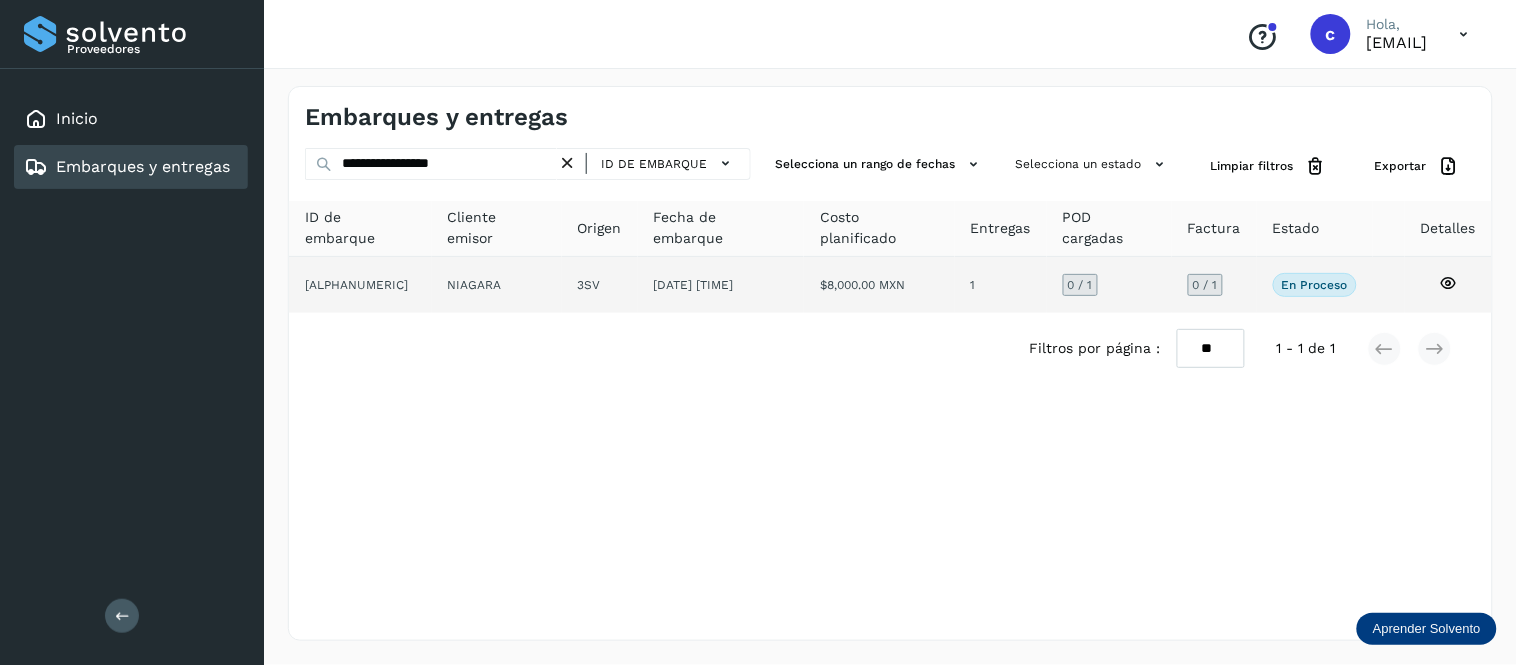 click on "[DATE] [TIME]" 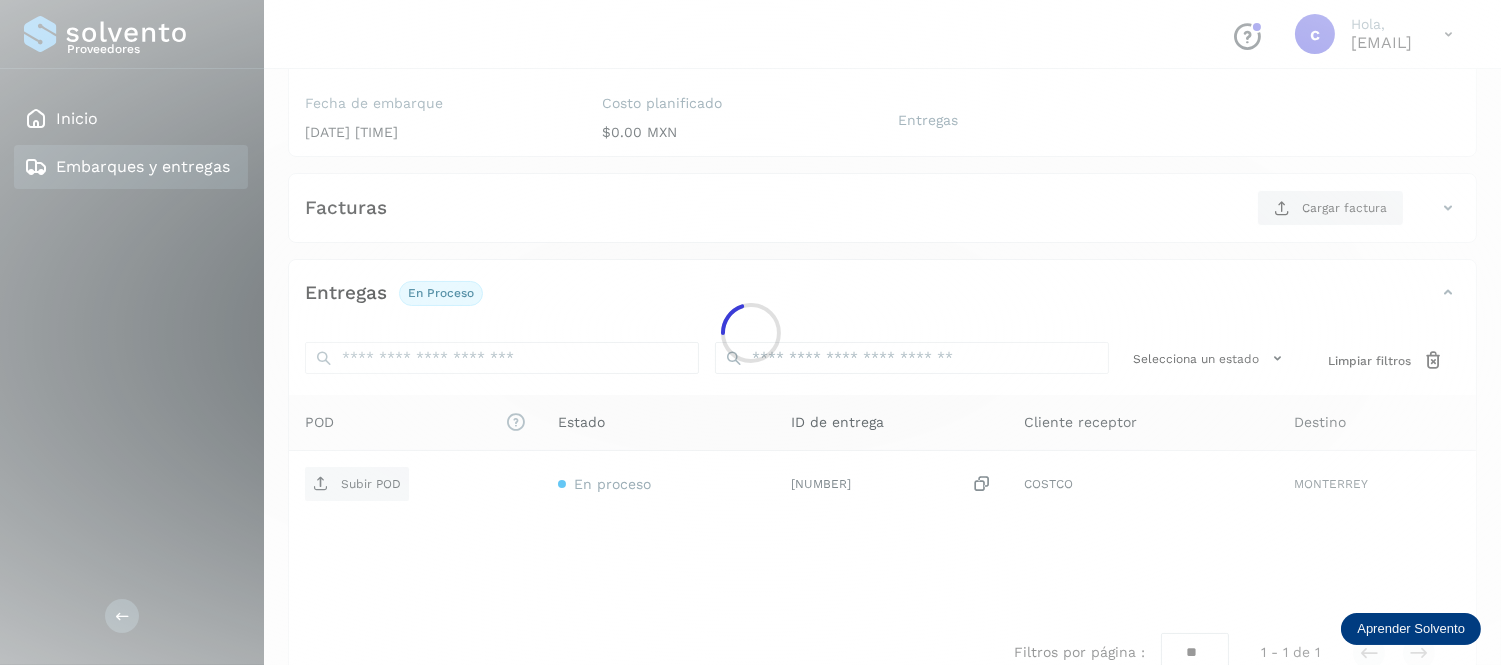 scroll, scrollTop: 237, scrollLeft: 0, axis: vertical 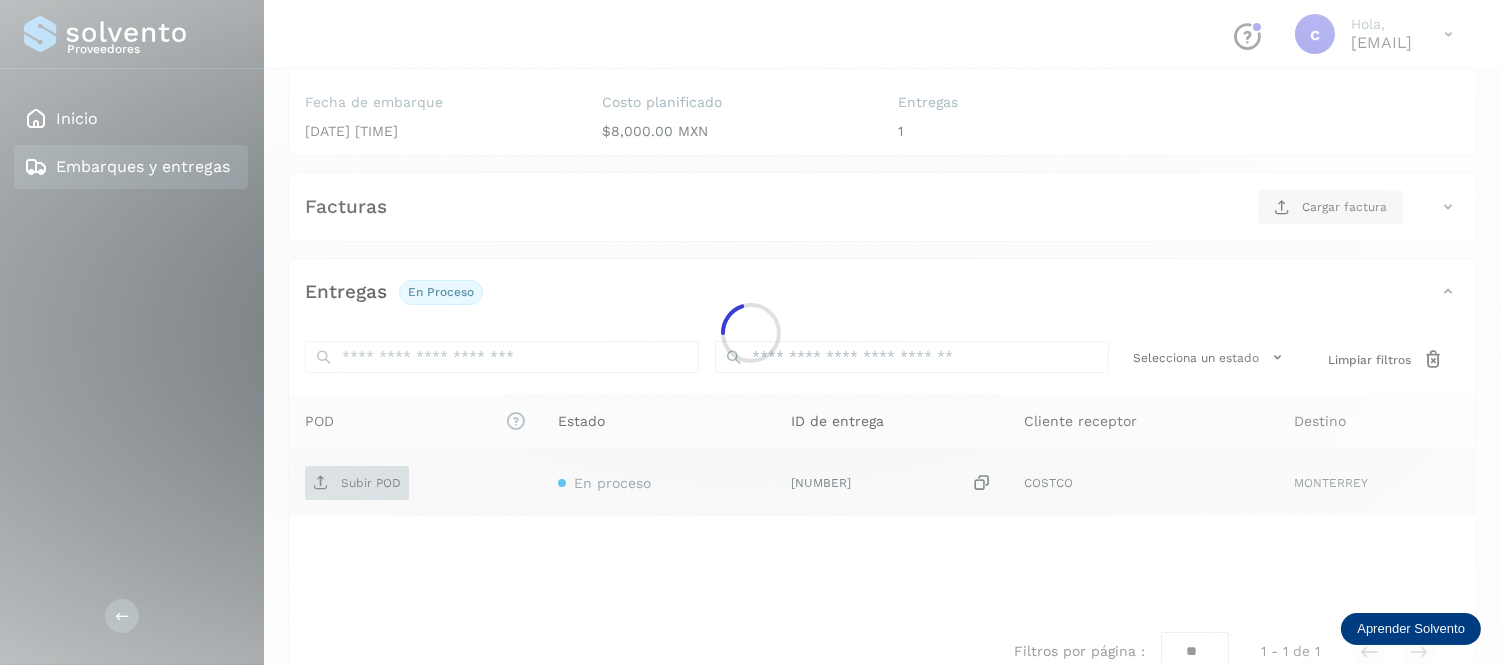 click 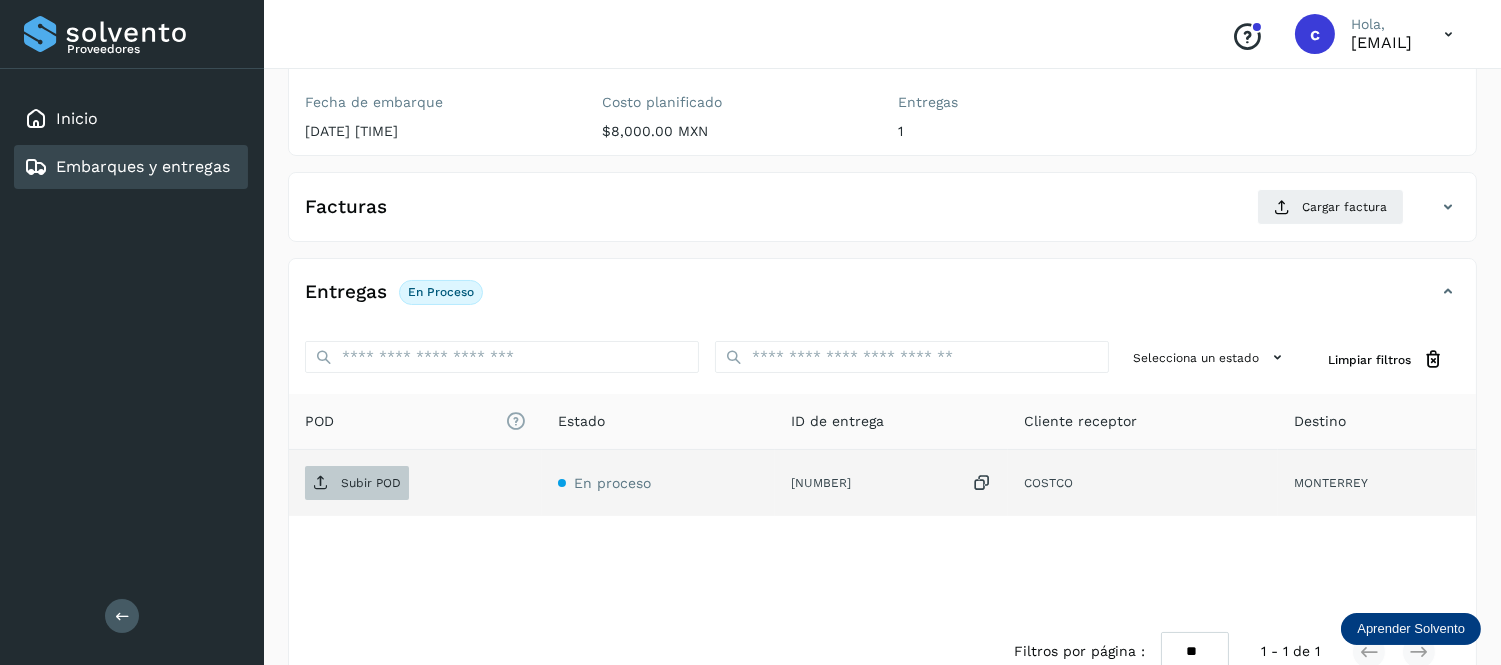 click on "Subir POD" at bounding box center [357, 483] 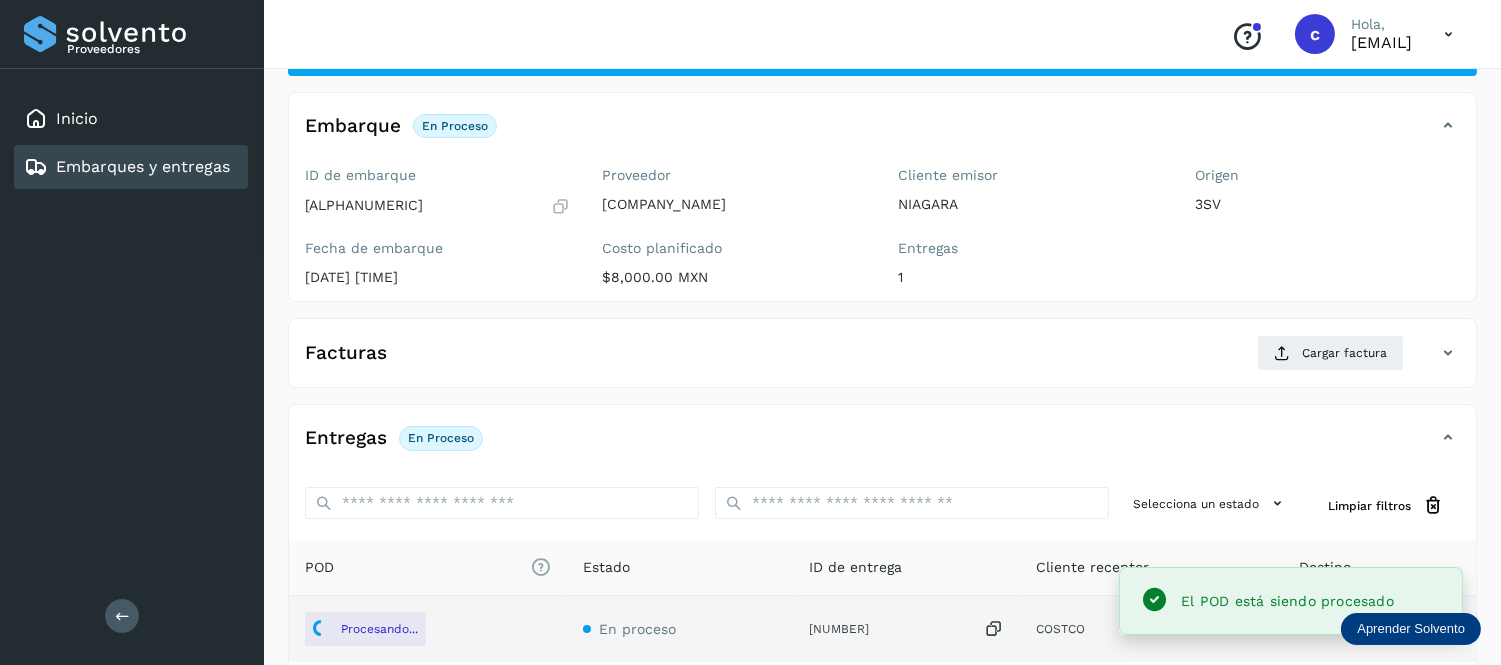 scroll, scrollTop: 88, scrollLeft: 0, axis: vertical 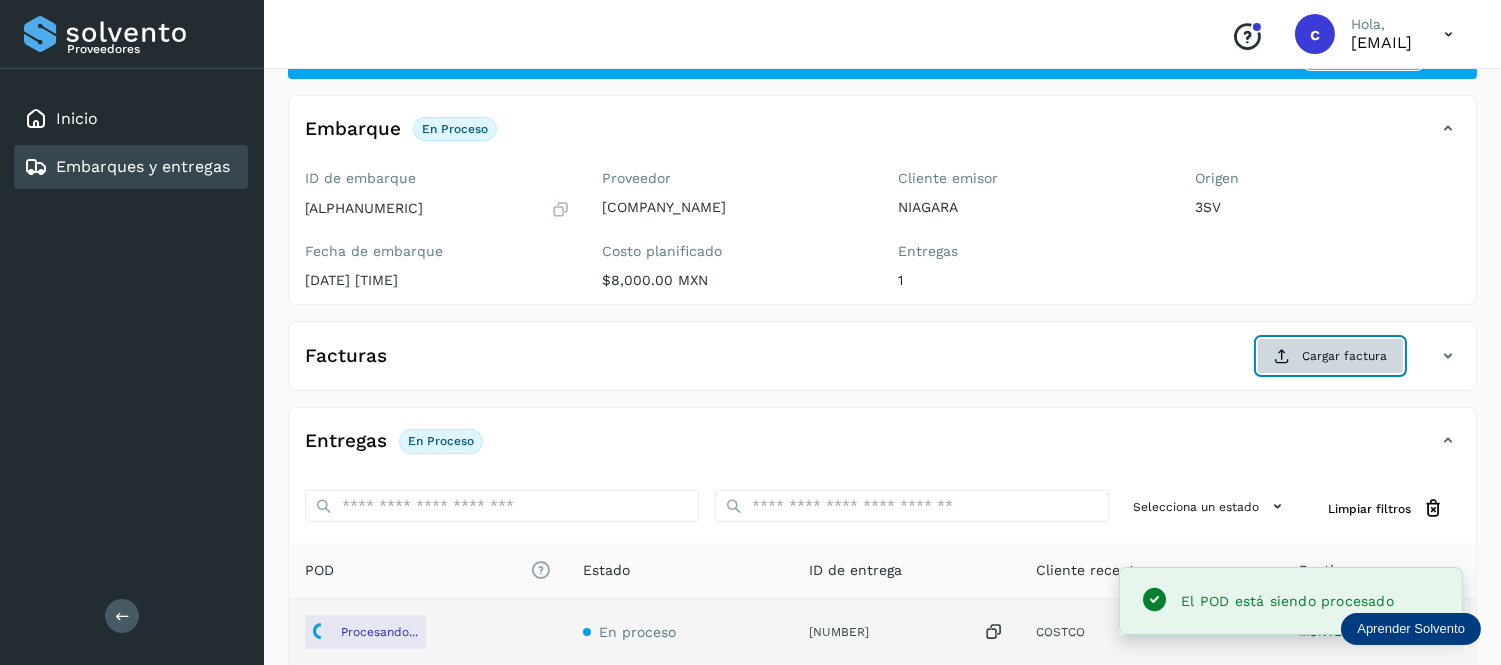 click on "Cargar factura" at bounding box center (1330, 356) 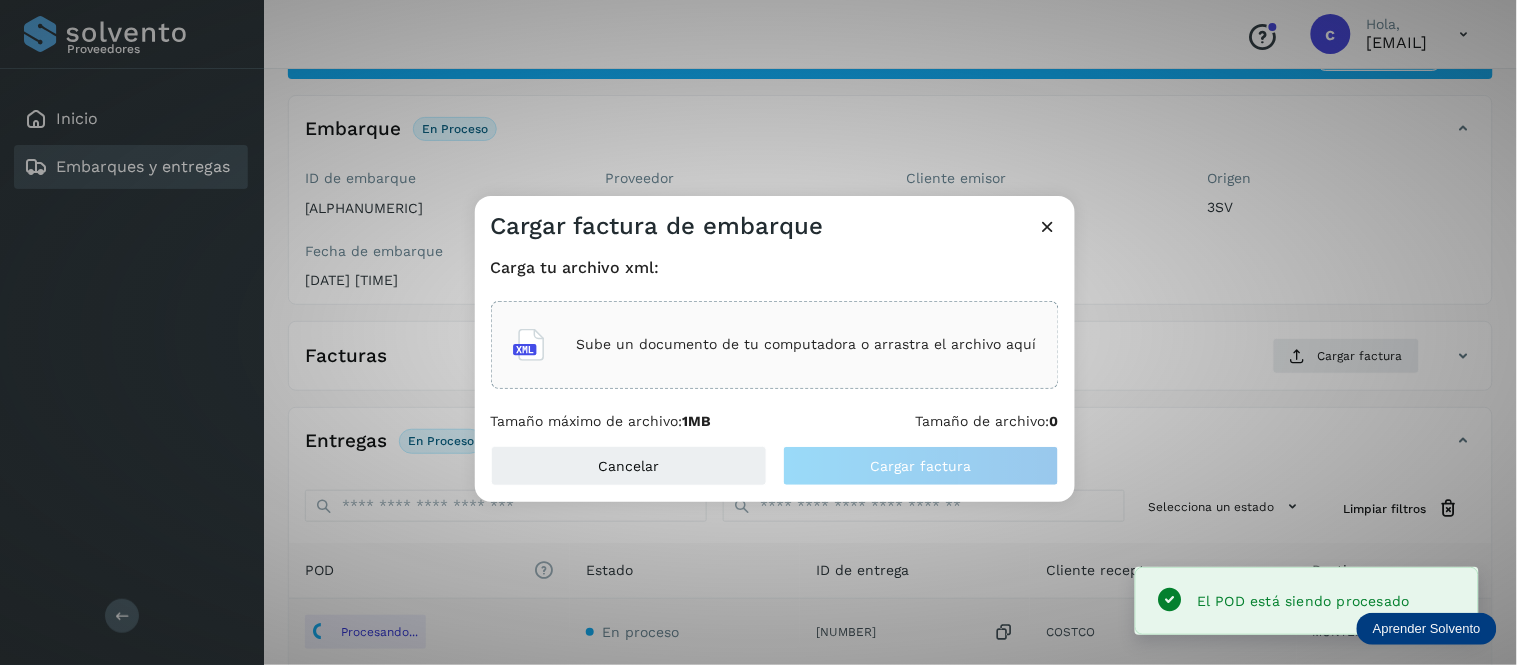 click on "Sube un documento de tu computadora o arrastra el archivo aquí" at bounding box center [807, 344] 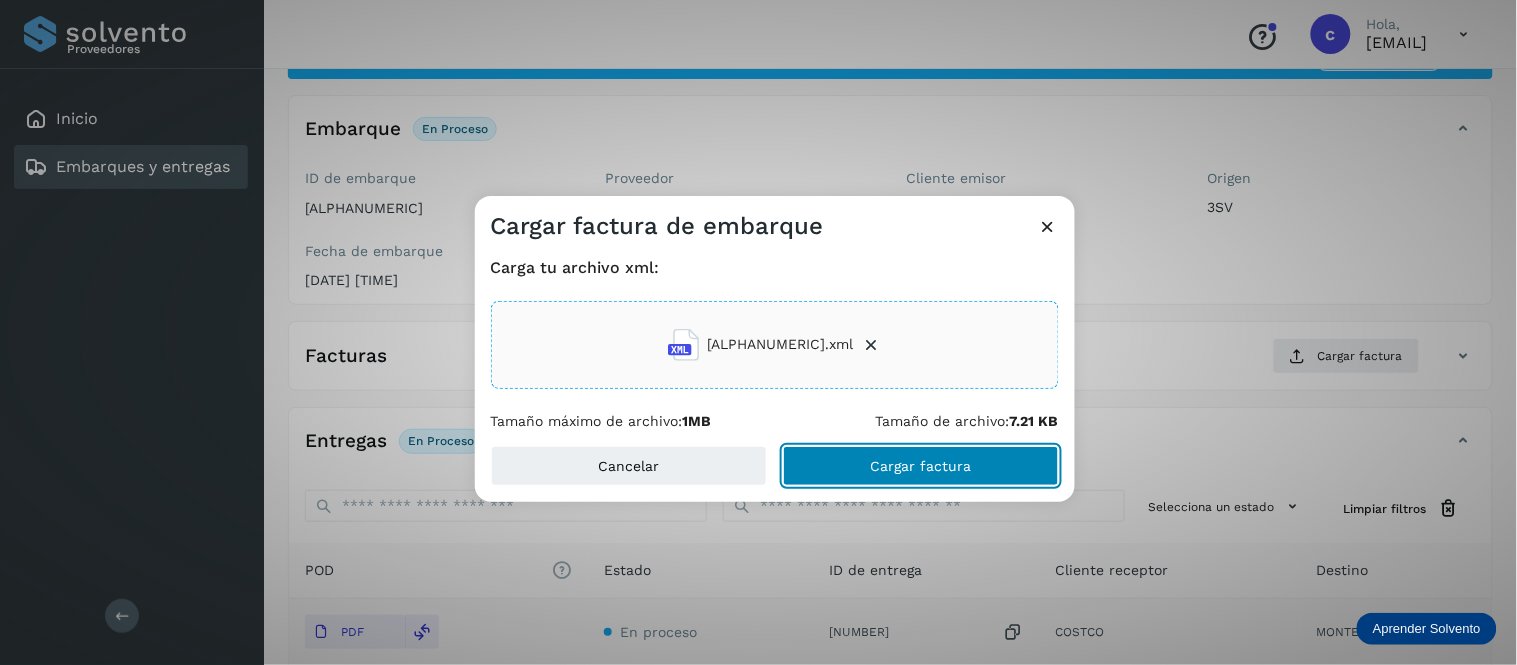 click on "Cargar factura" 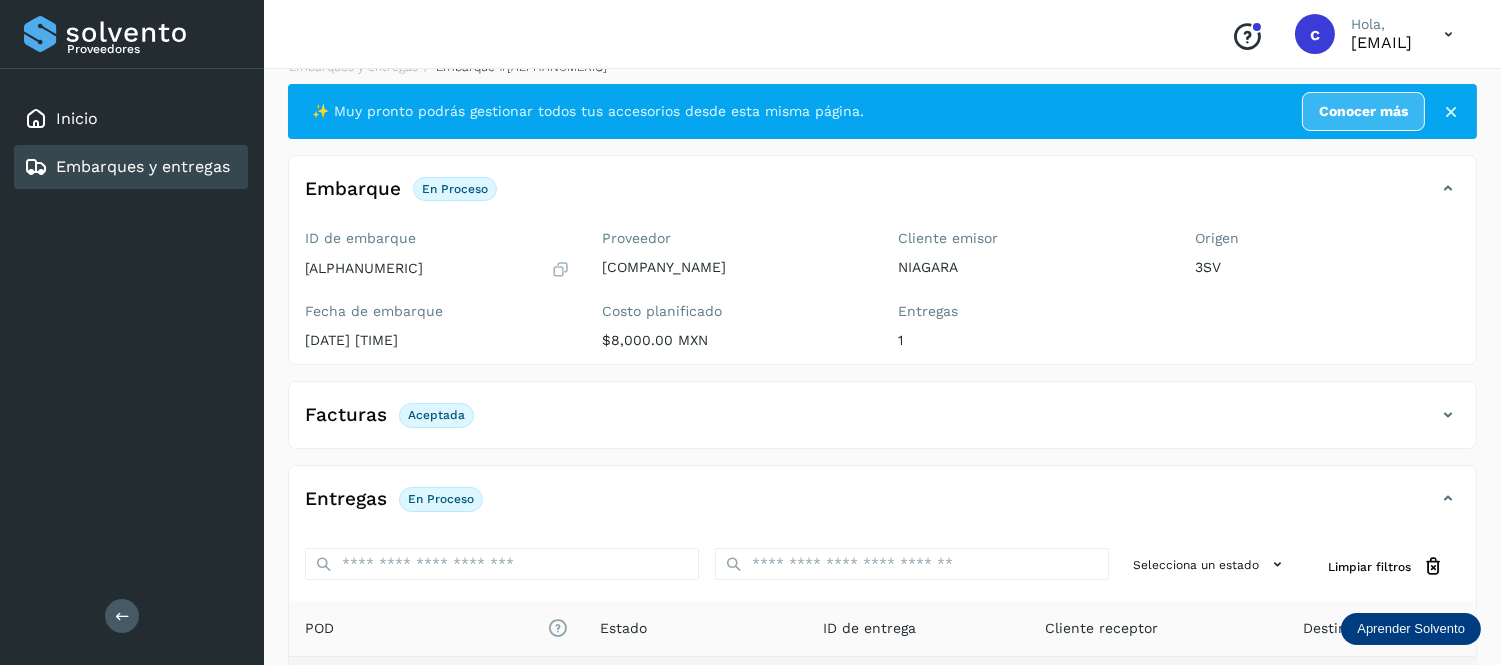 scroll, scrollTop: 0, scrollLeft: 0, axis: both 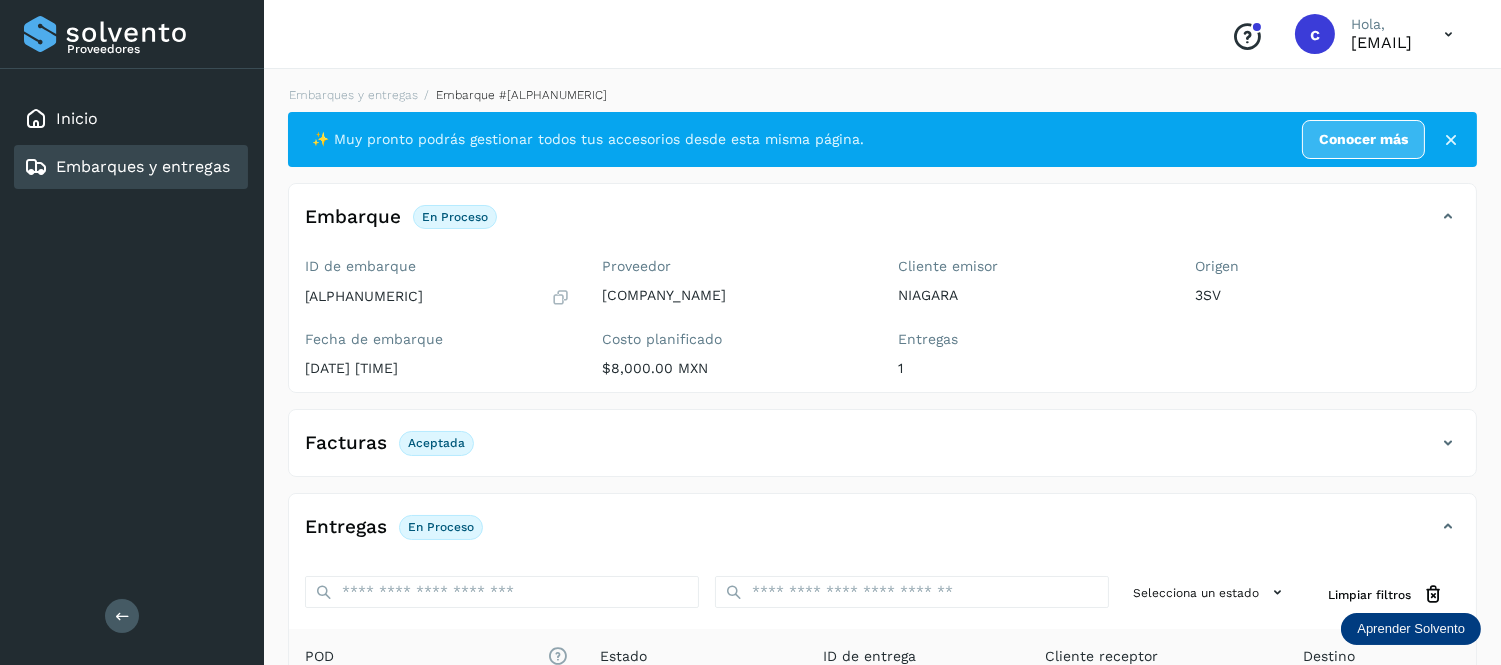 click on "Inicio Embarques y entregas" at bounding box center [132, 143] 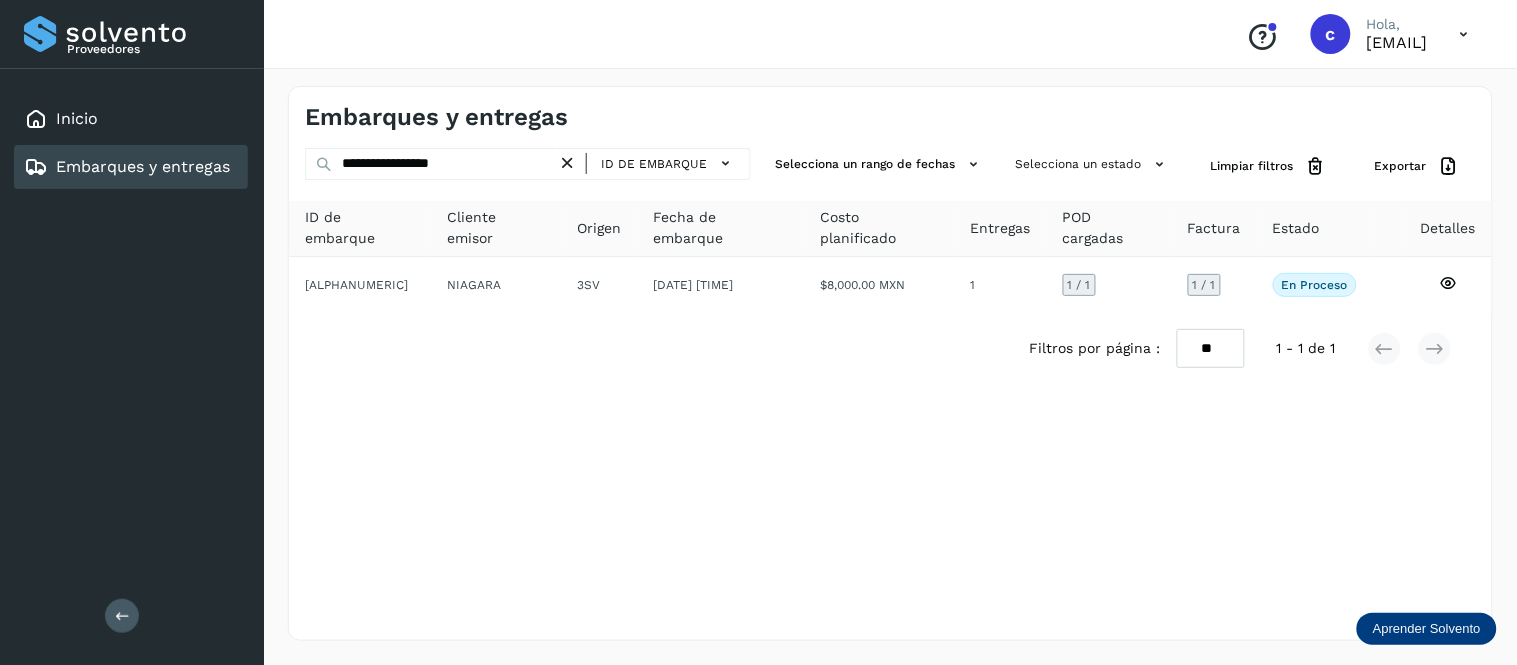 click at bounding box center (567, 163) 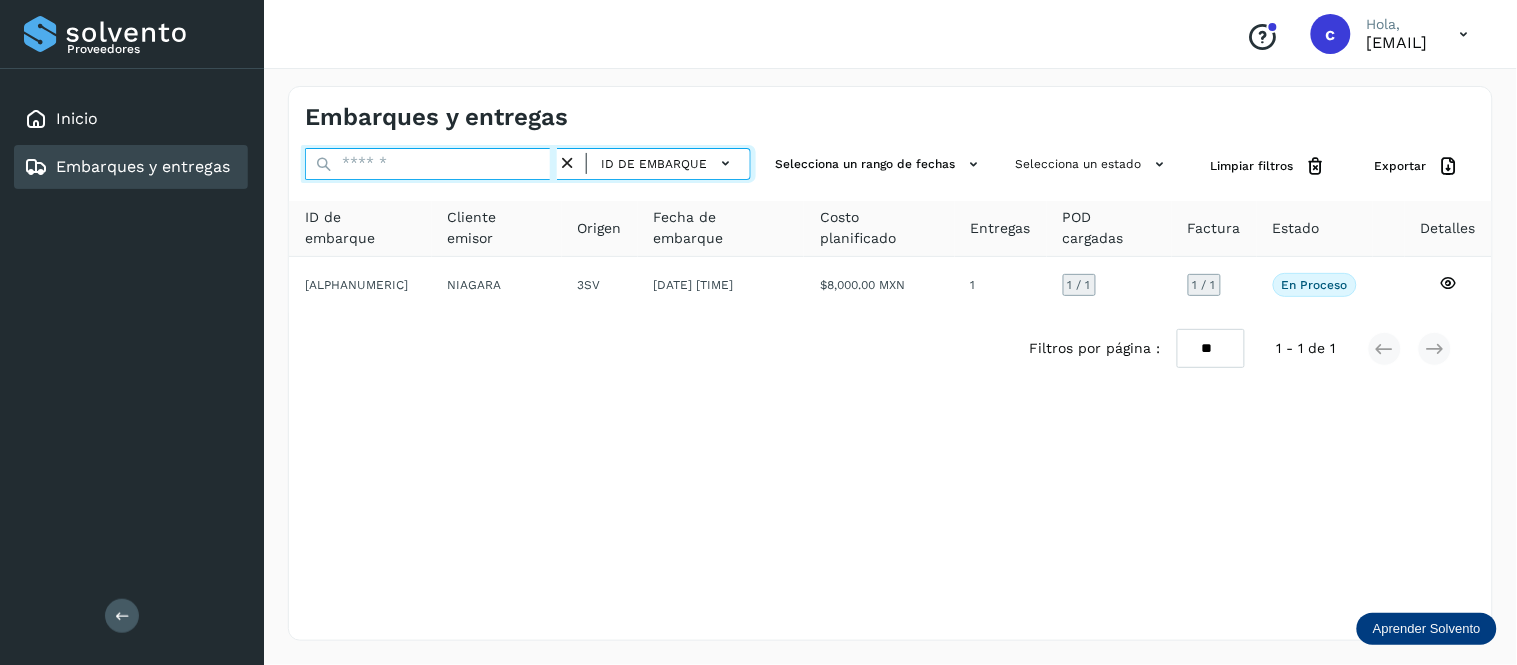 click at bounding box center [431, 164] 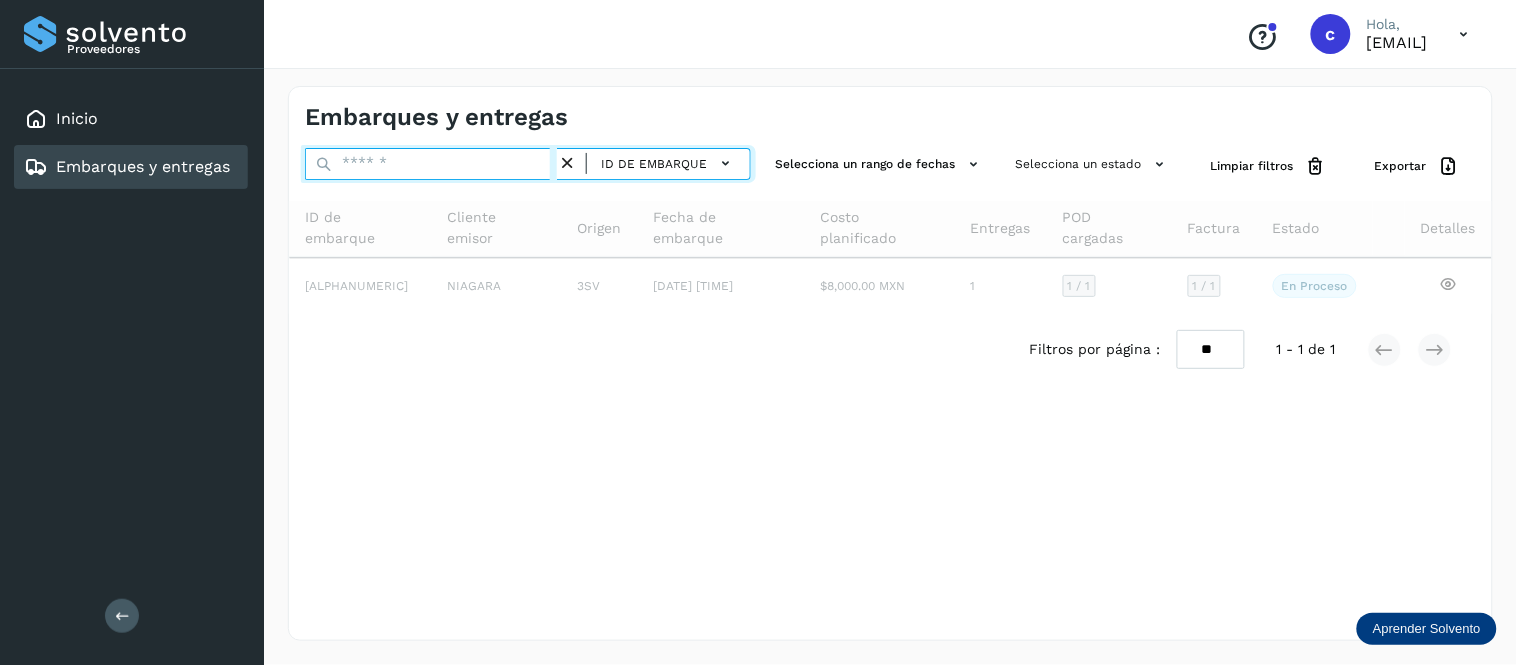 paste on "**********" 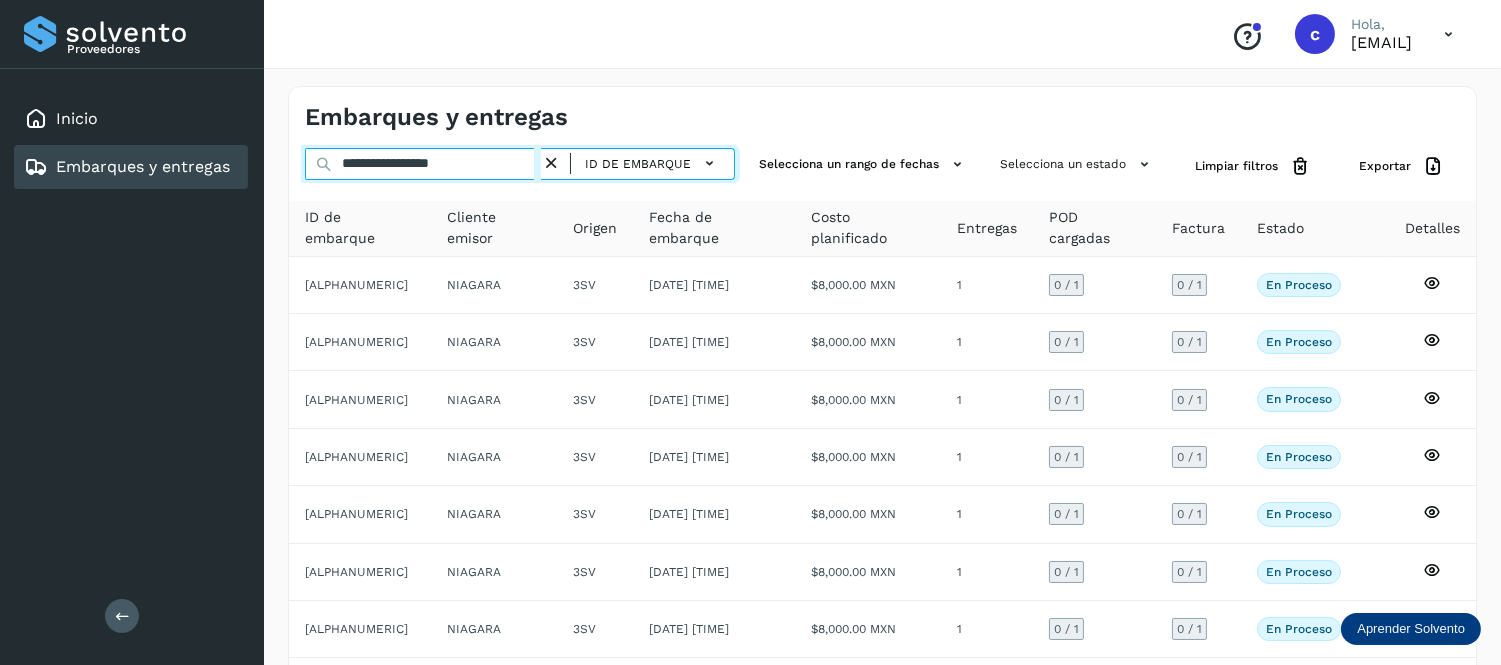 click on "**********" at bounding box center [423, 164] 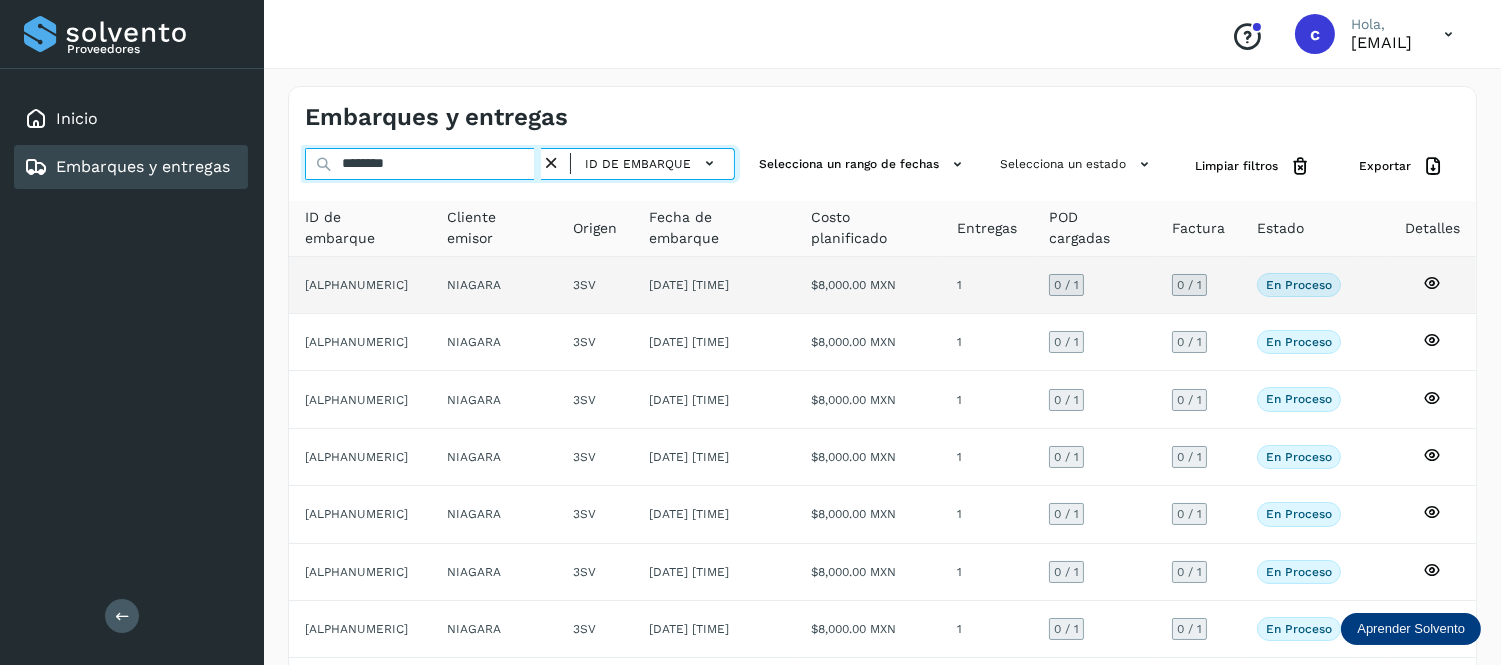 type on "********" 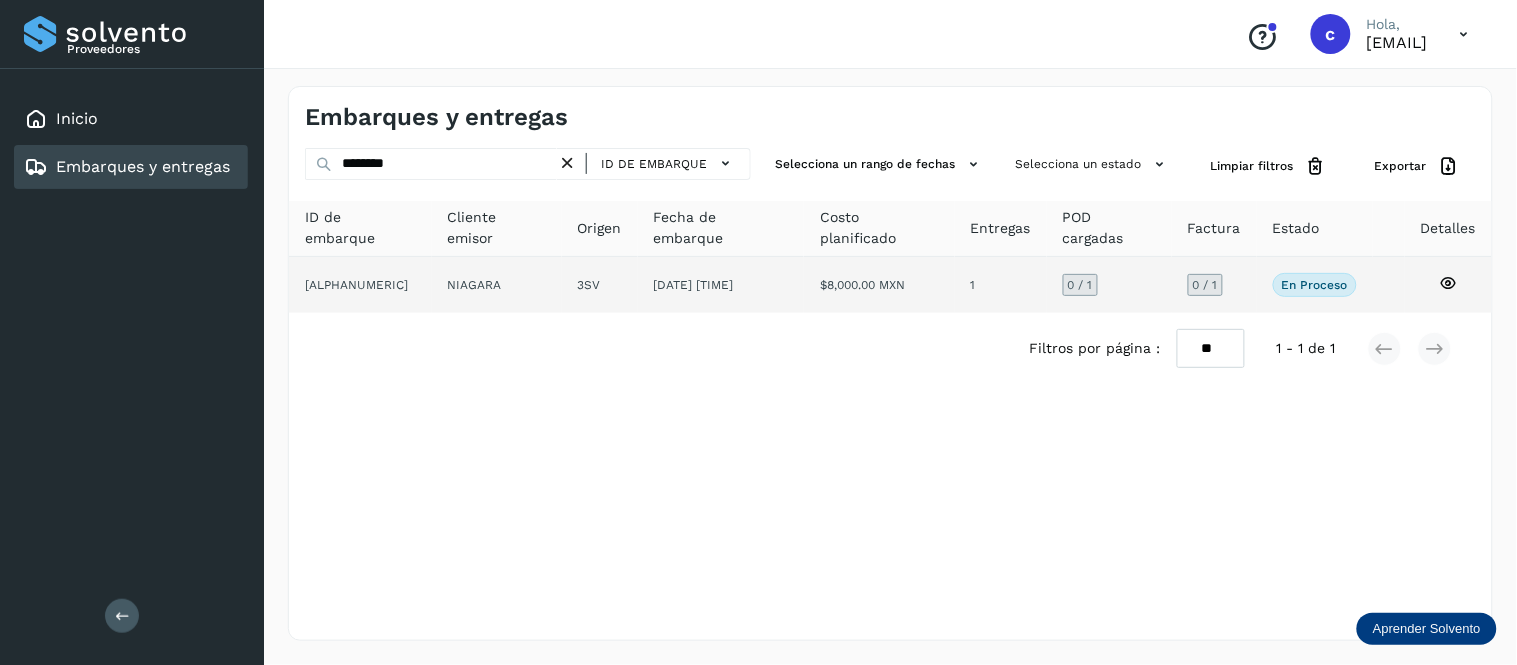 click on "[DATE] [TIME]" 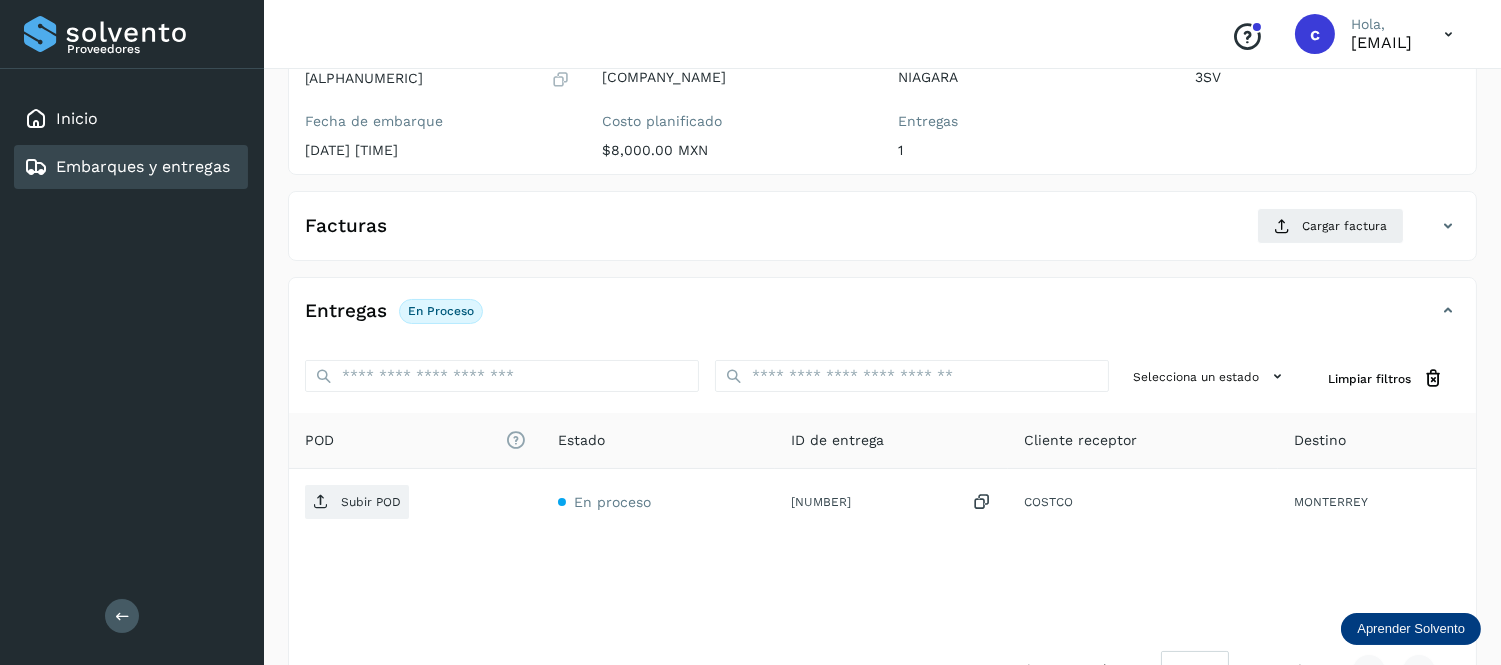 scroll, scrollTop: 222, scrollLeft: 0, axis: vertical 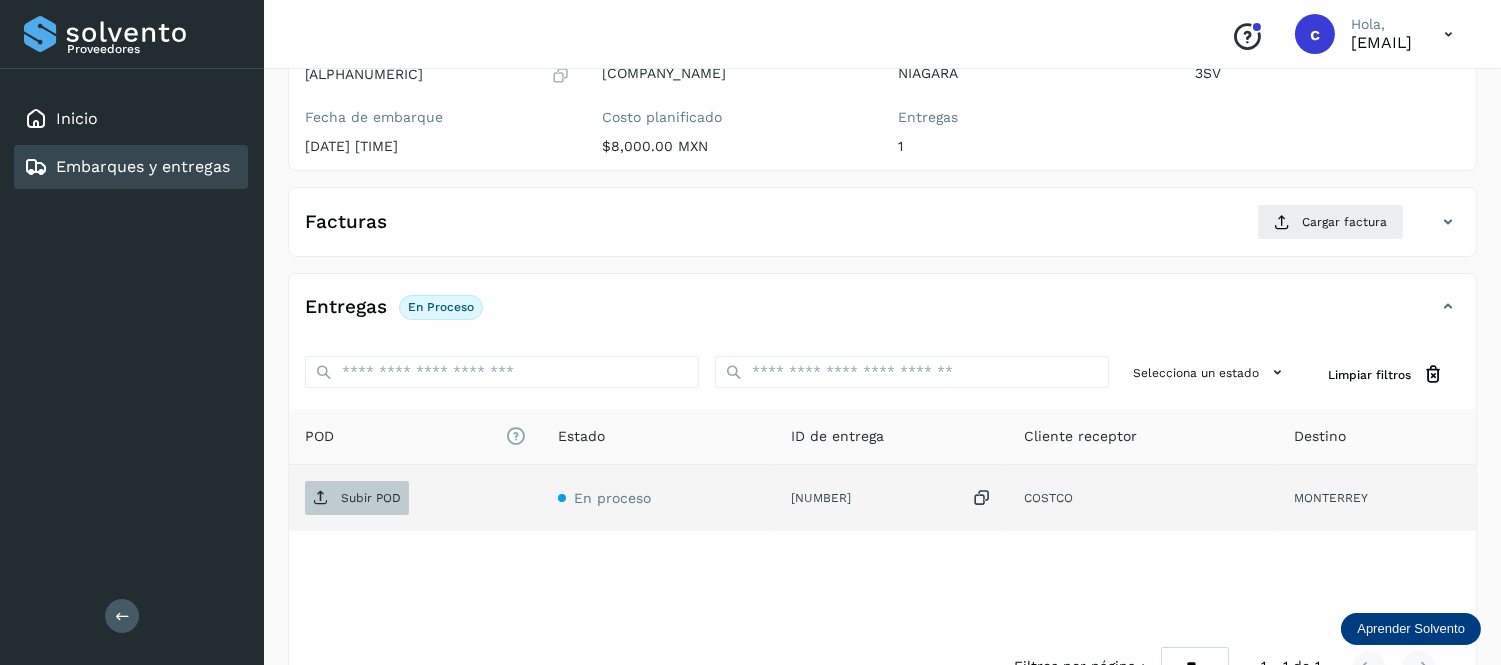 click on "Subir POD" at bounding box center (371, 498) 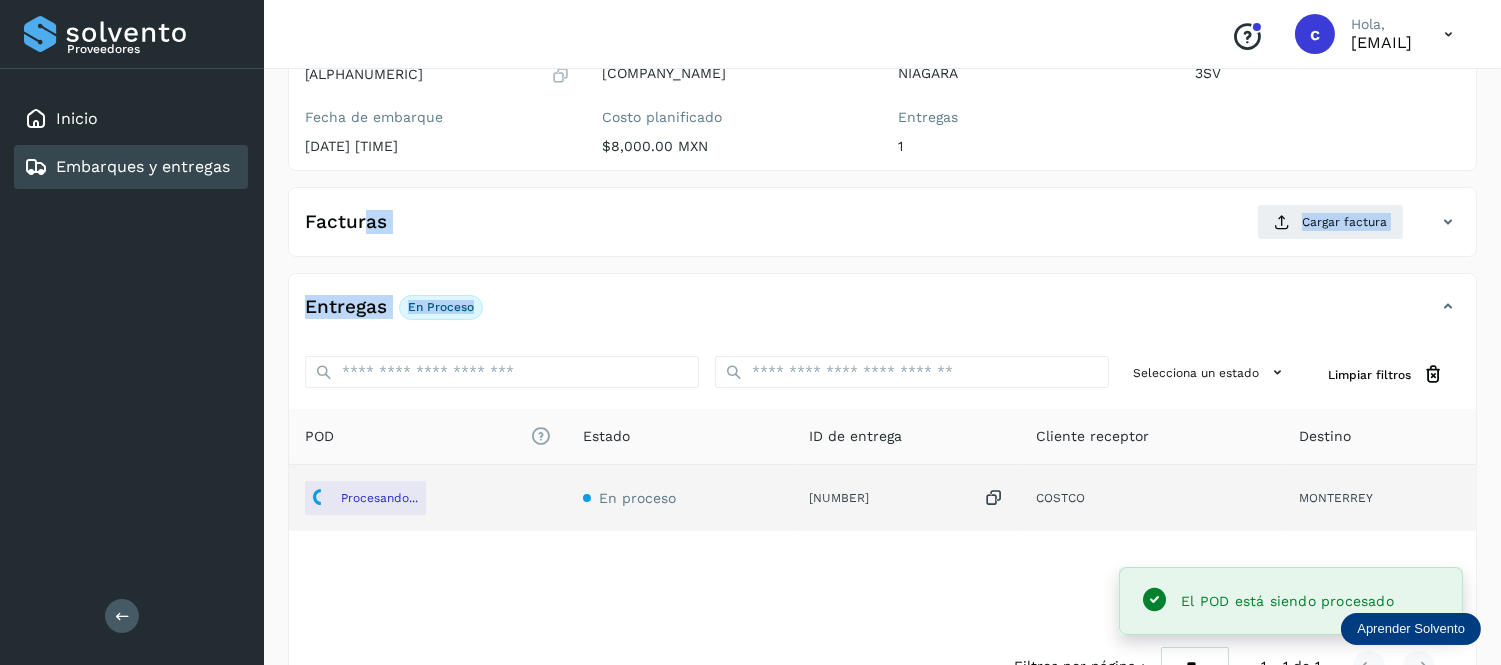 drag, startPoint x: 364, startPoint y: 232, endPoint x: 675, endPoint y: 302, distance: 318.7805 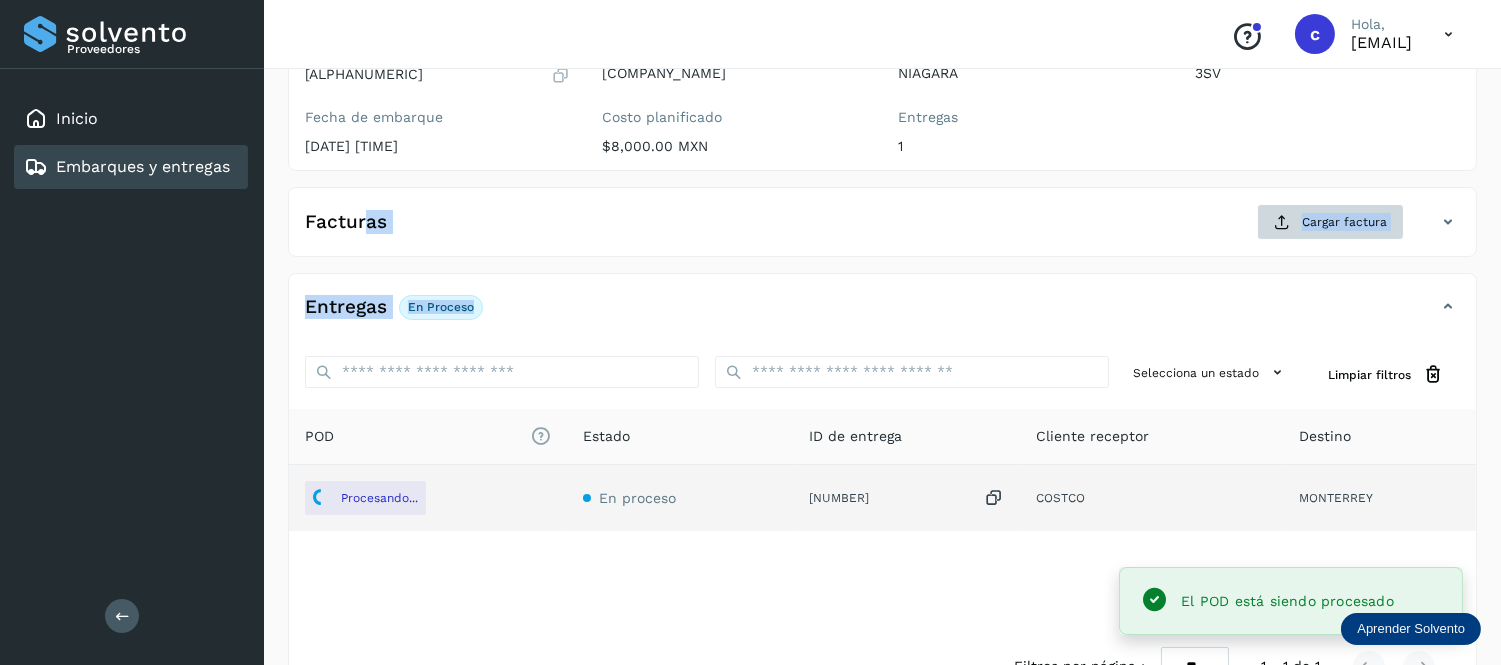 click on "Cargar factura" at bounding box center [1330, 222] 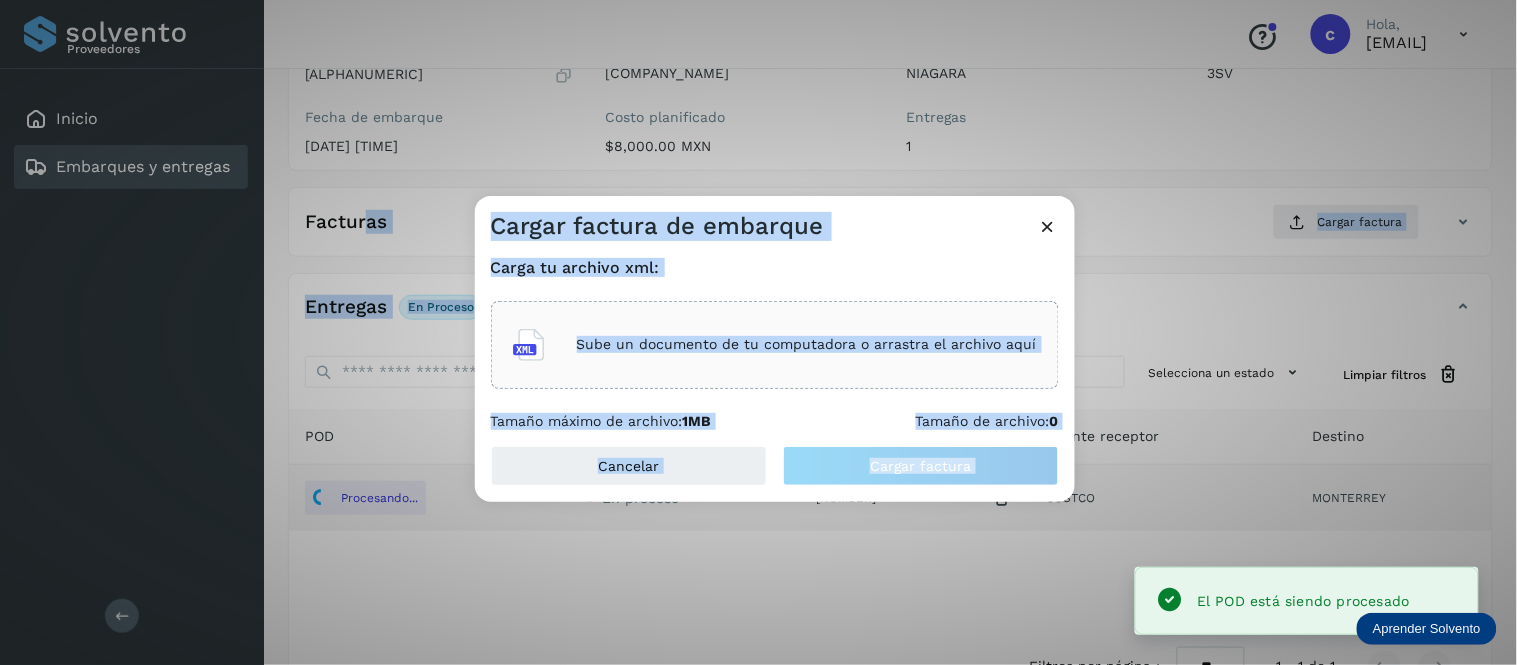 click on "Cargar factura de embarque Carga tu archivo xml: Sube un documento de tu computadora o arrastra el archivo aquí Tamaño máximo de archivo:  1MB Tamaño de archivo:  0 Cancelar Cargar factura" 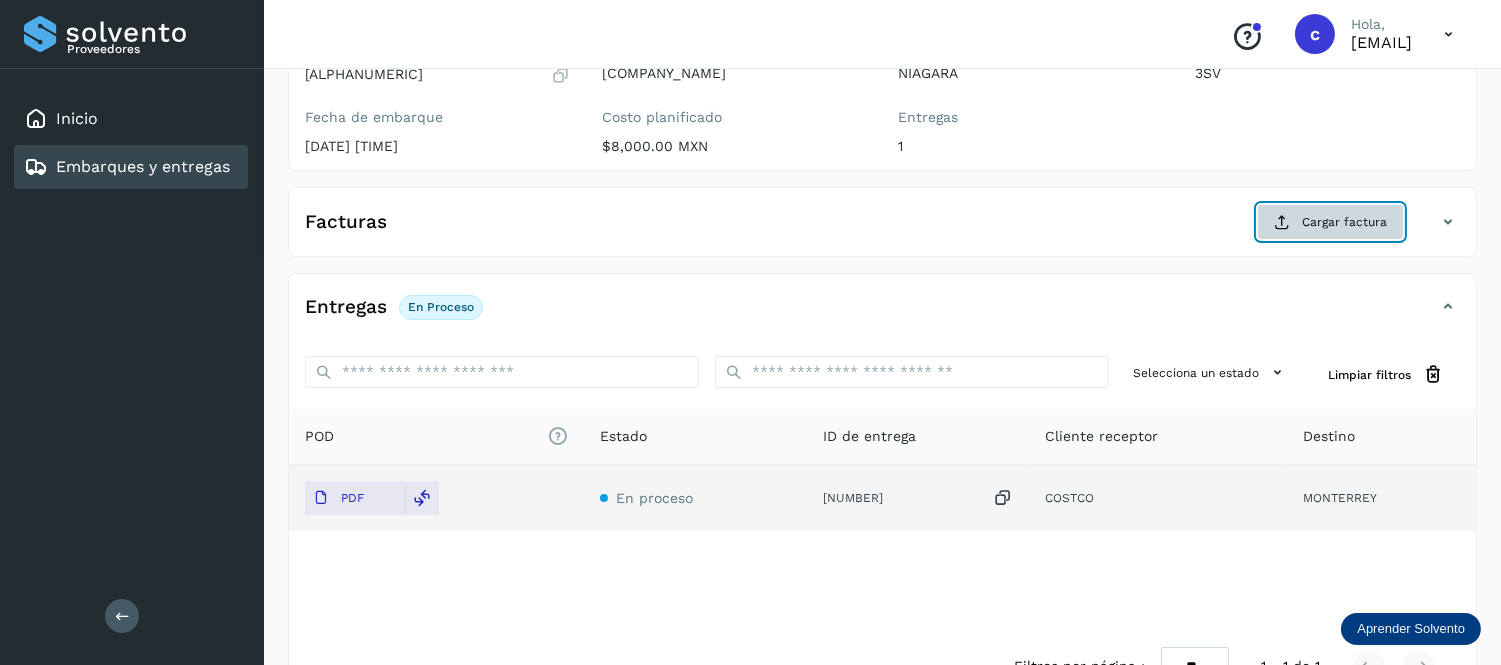 click on "Cargar factura" at bounding box center [1330, 222] 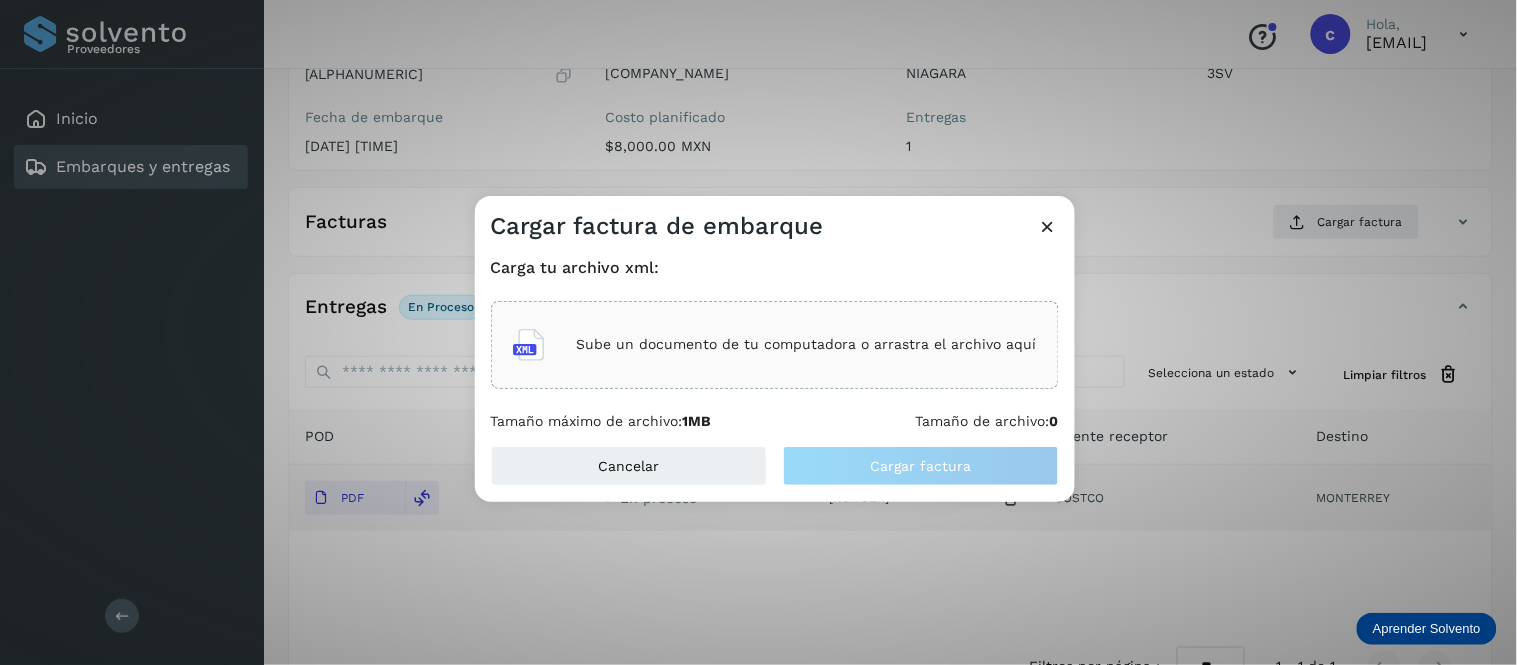 click on "Sube un documento de tu computadora o arrastra el archivo aquí" 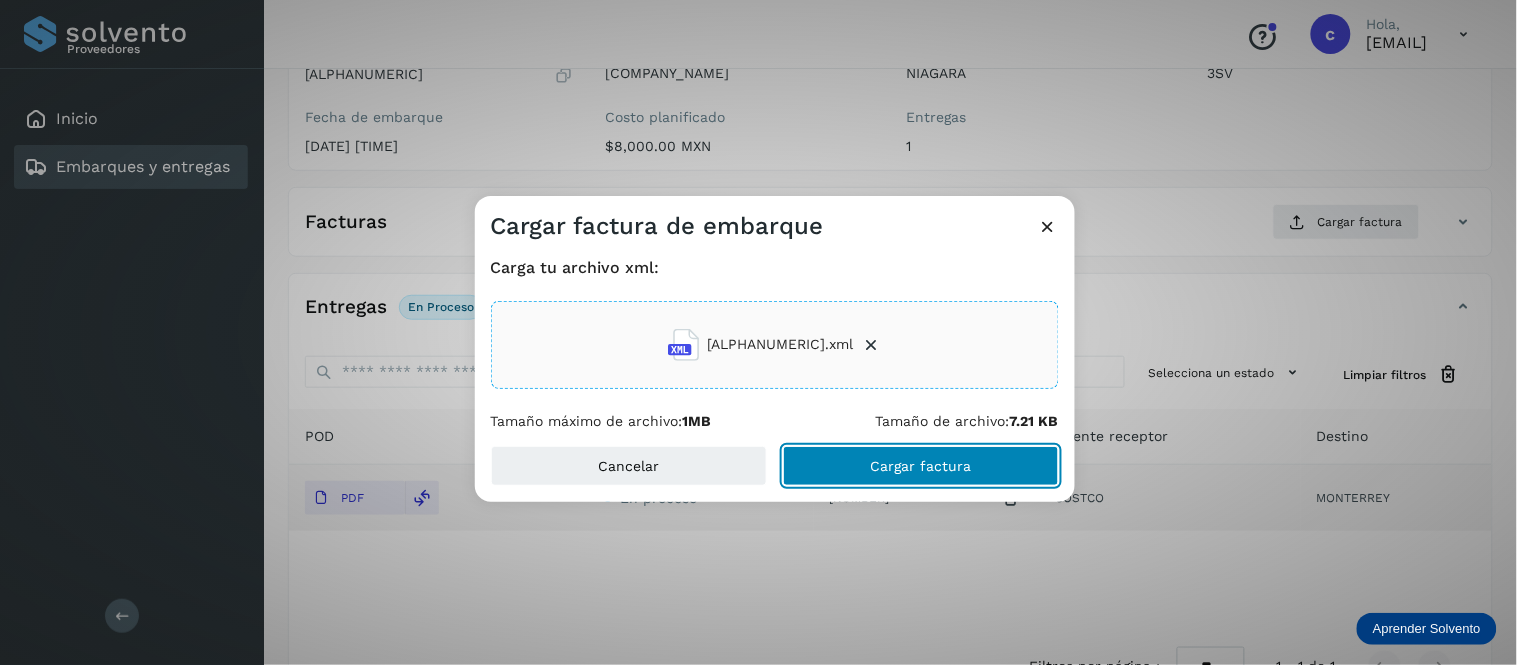 click on "Cargar factura" 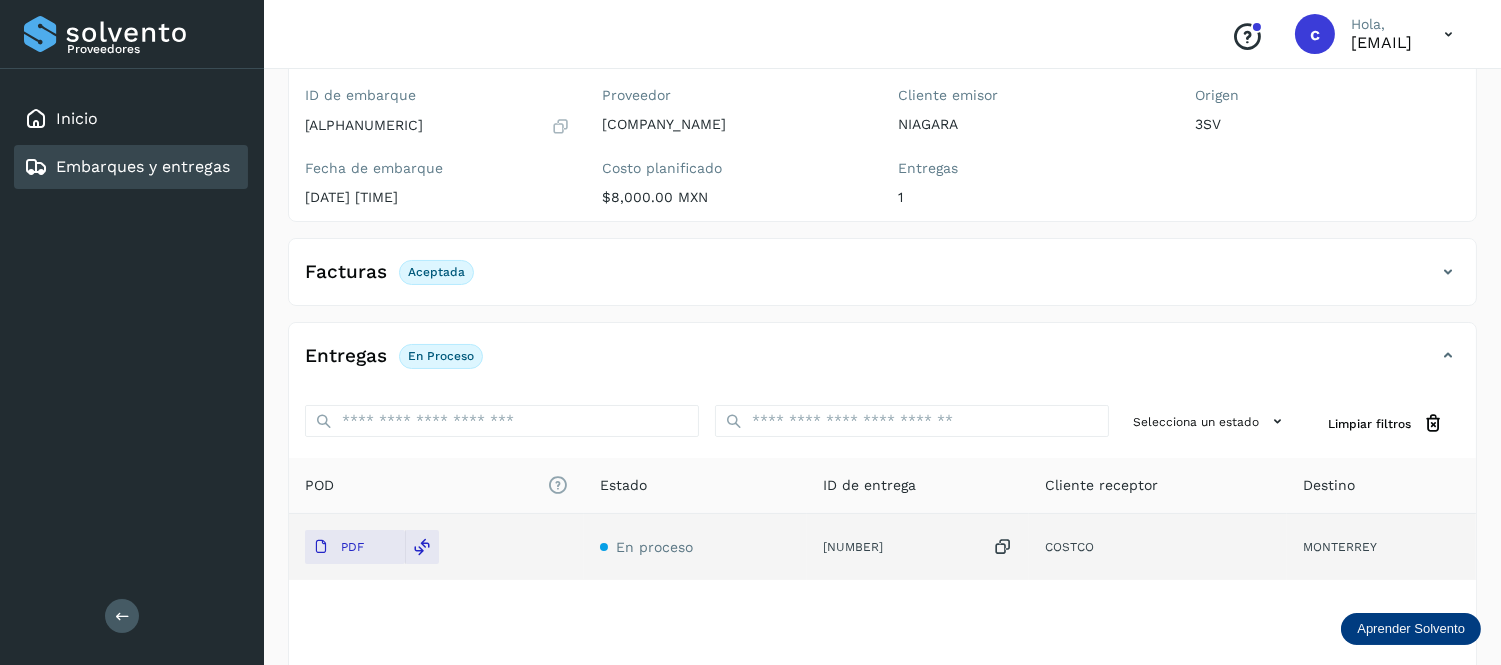 scroll, scrollTop: 170, scrollLeft: 0, axis: vertical 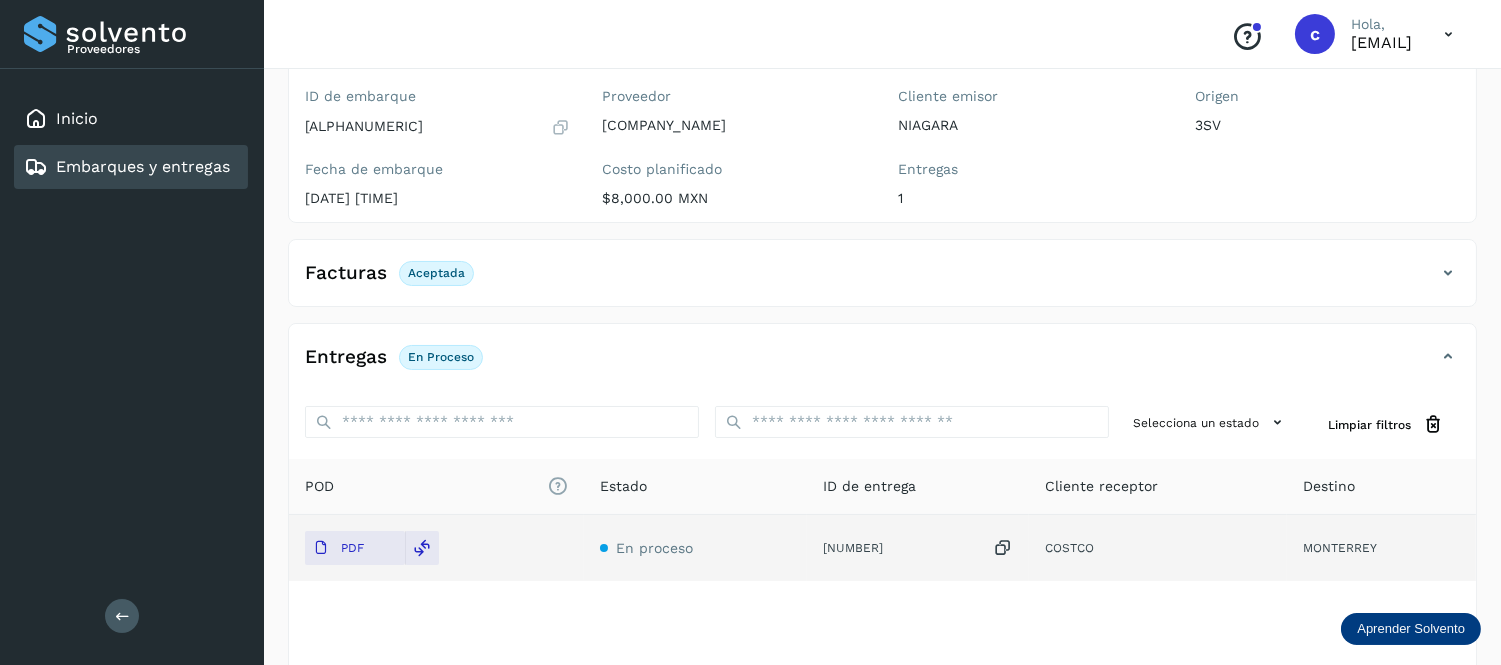 click on "Embarques y entregas" at bounding box center (143, 166) 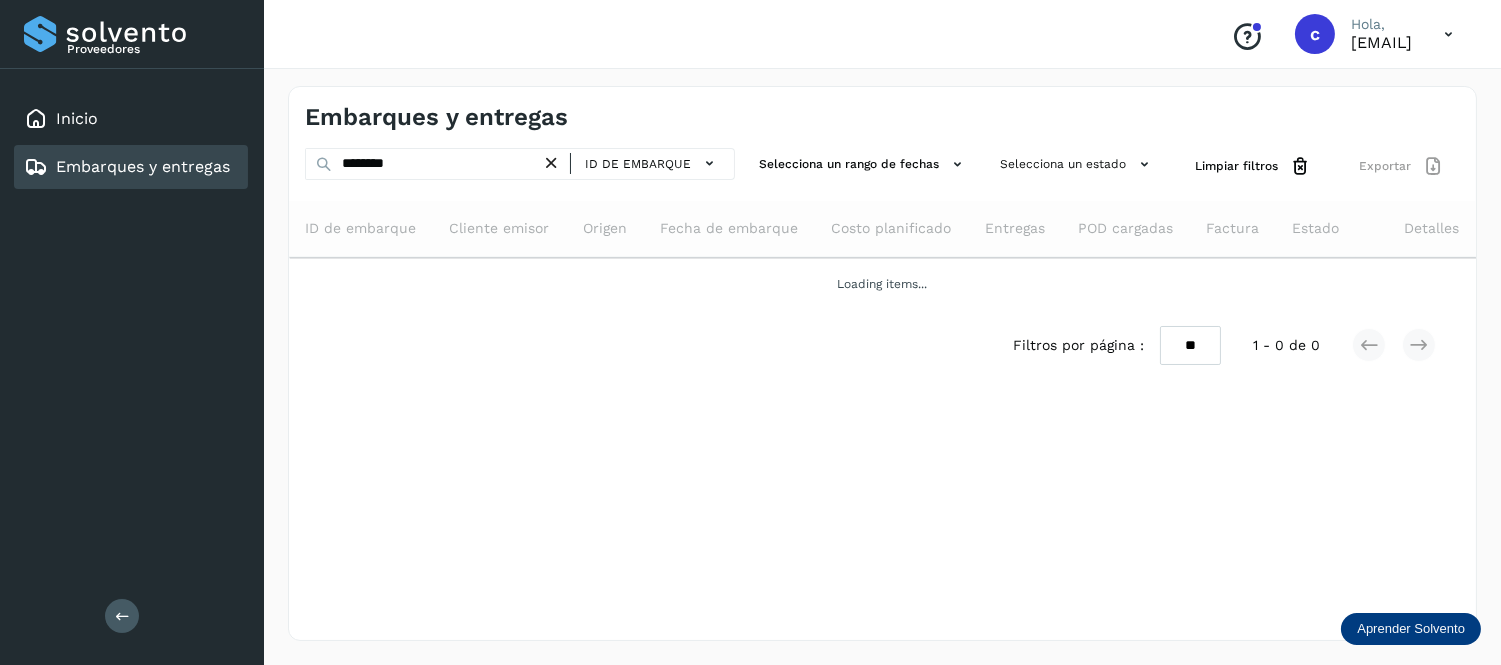 scroll, scrollTop: 0, scrollLeft: 0, axis: both 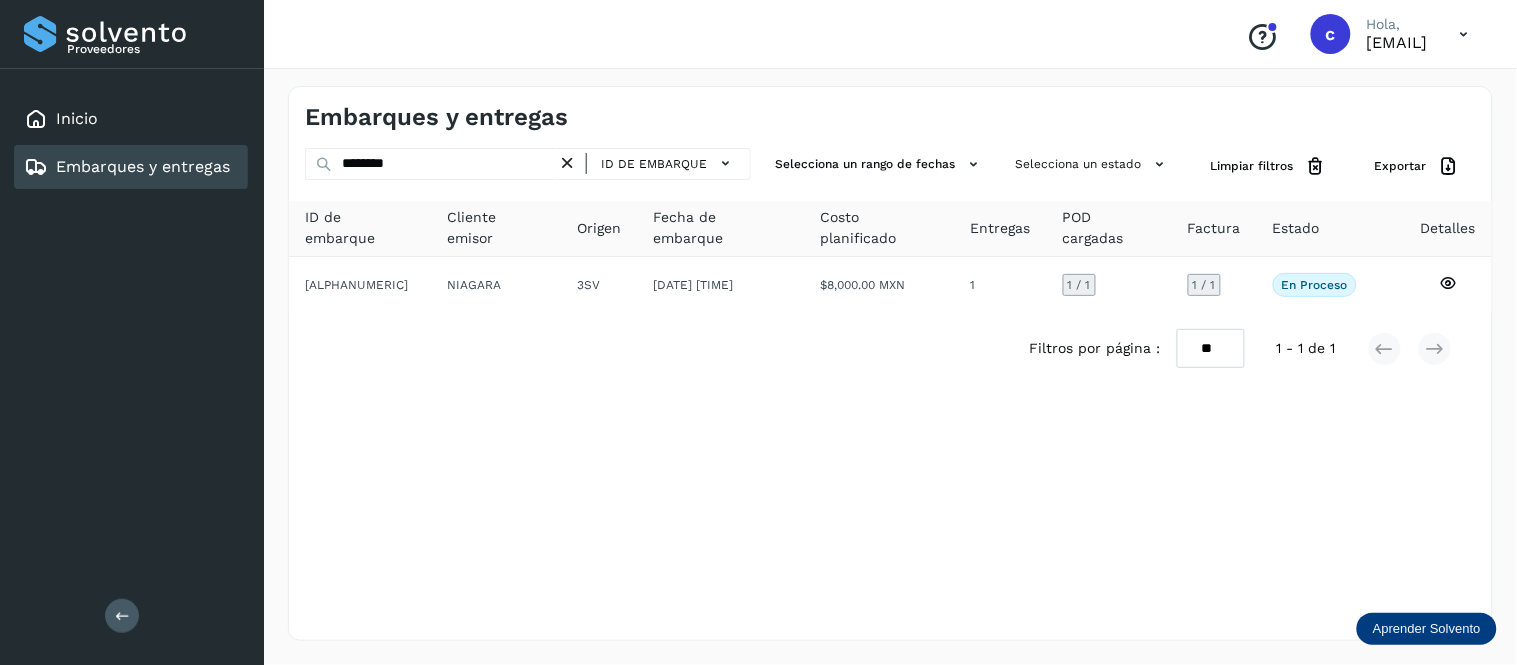 click at bounding box center [567, 163] 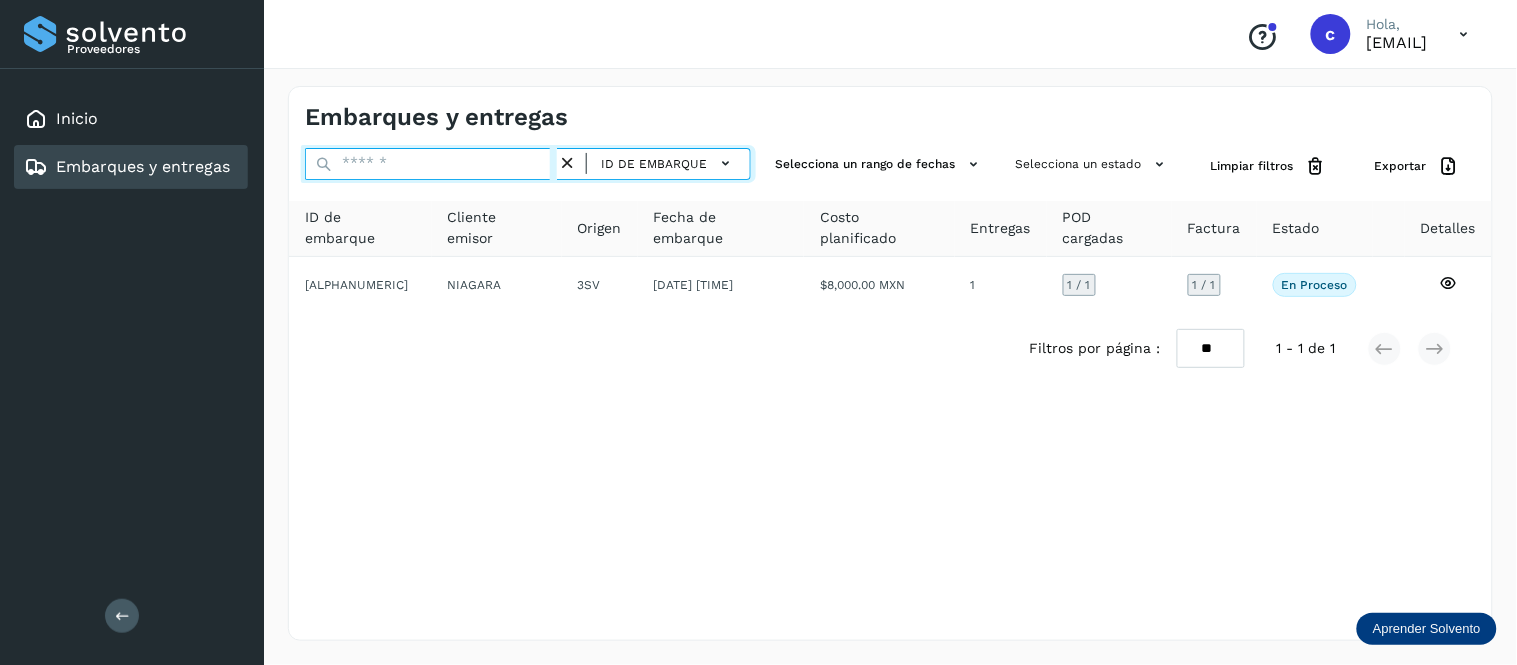 click at bounding box center [431, 164] 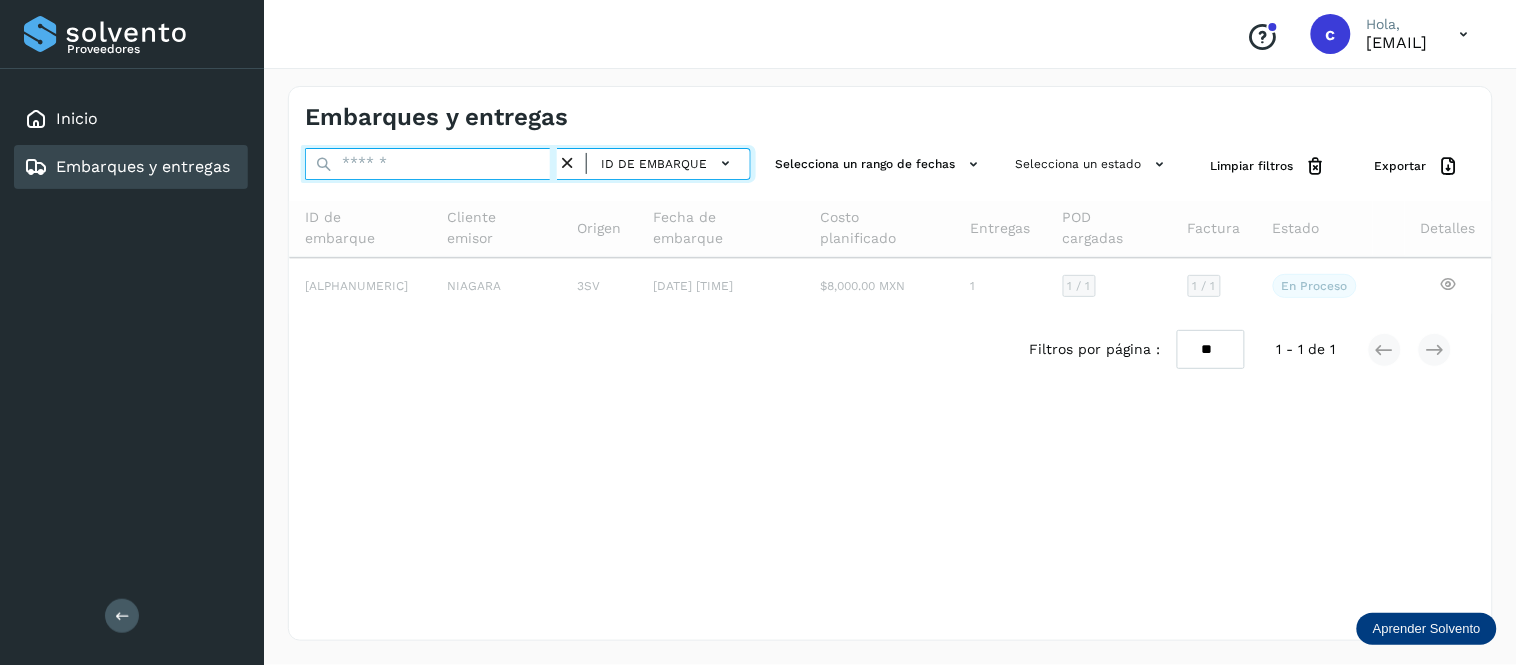 paste on "**********" 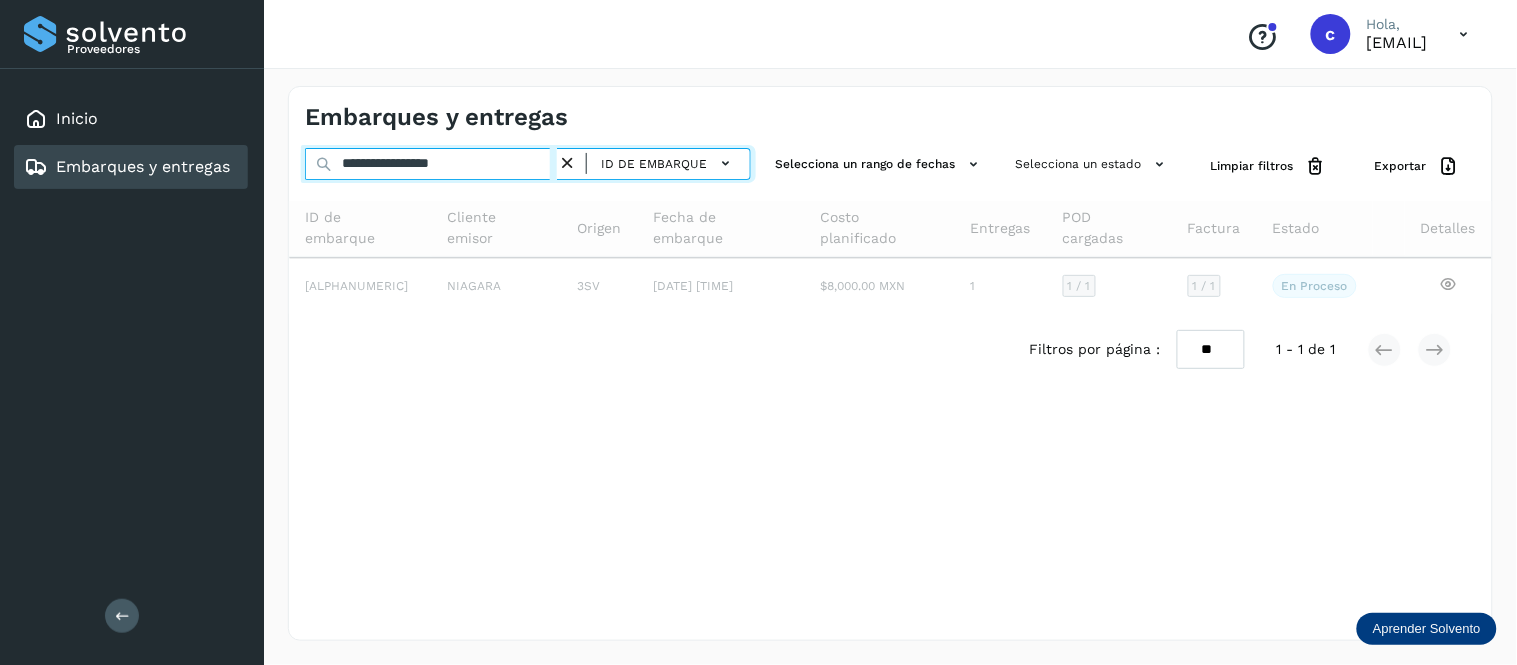 type on "**********" 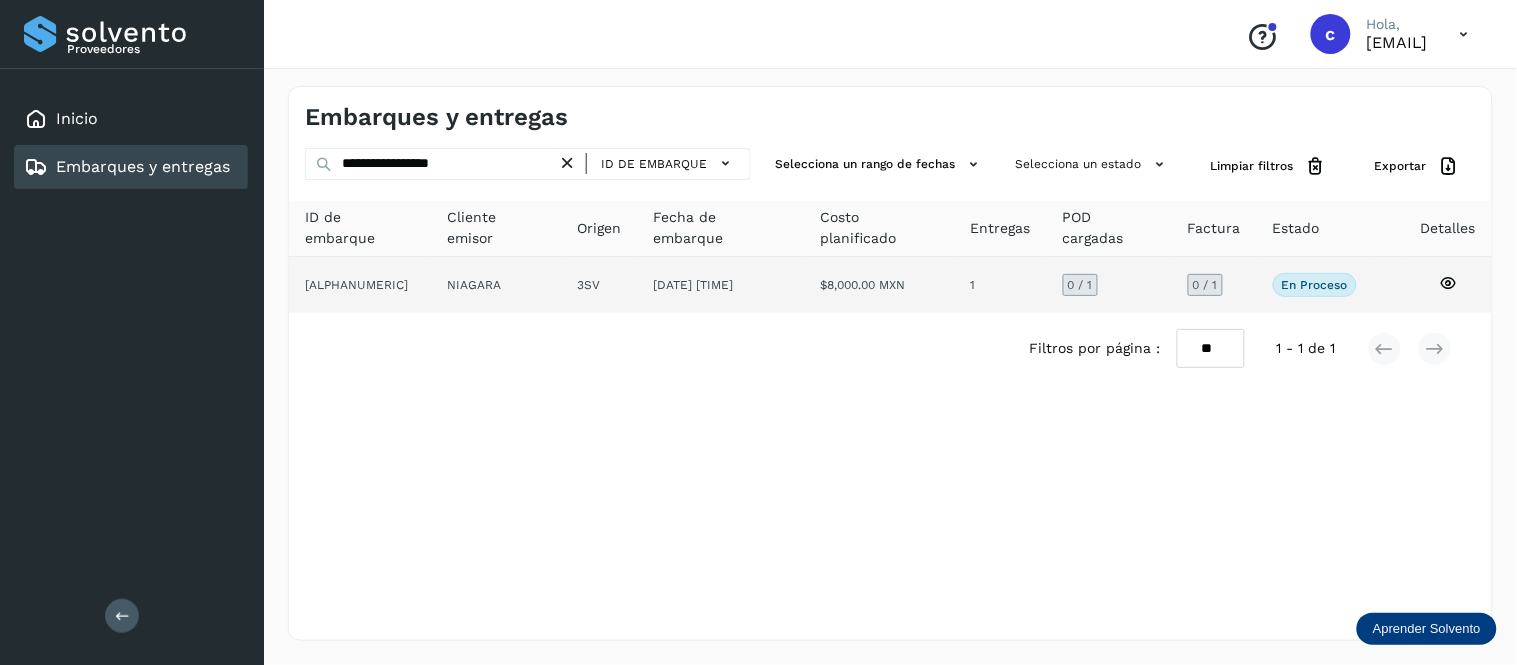 click on "3SV" 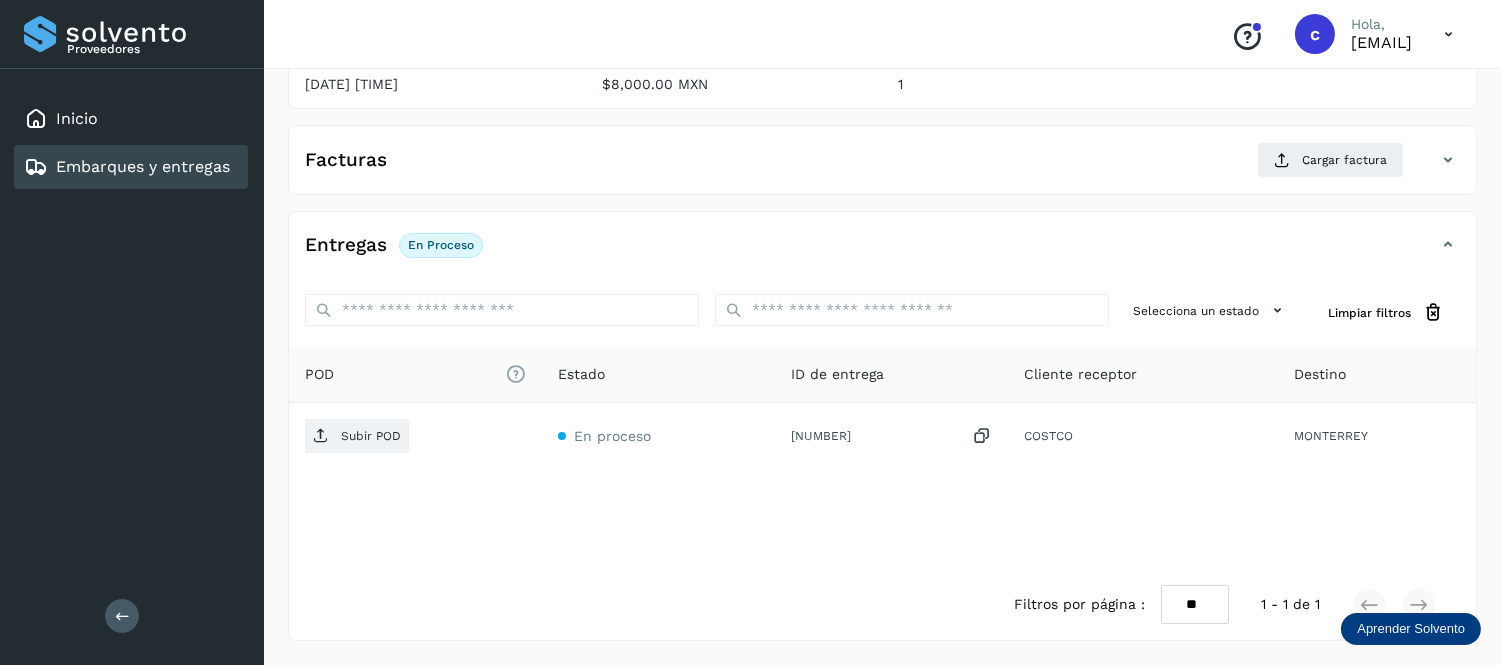 scroll, scrollTop: 273, scrollLeft: 0, axis: vertical 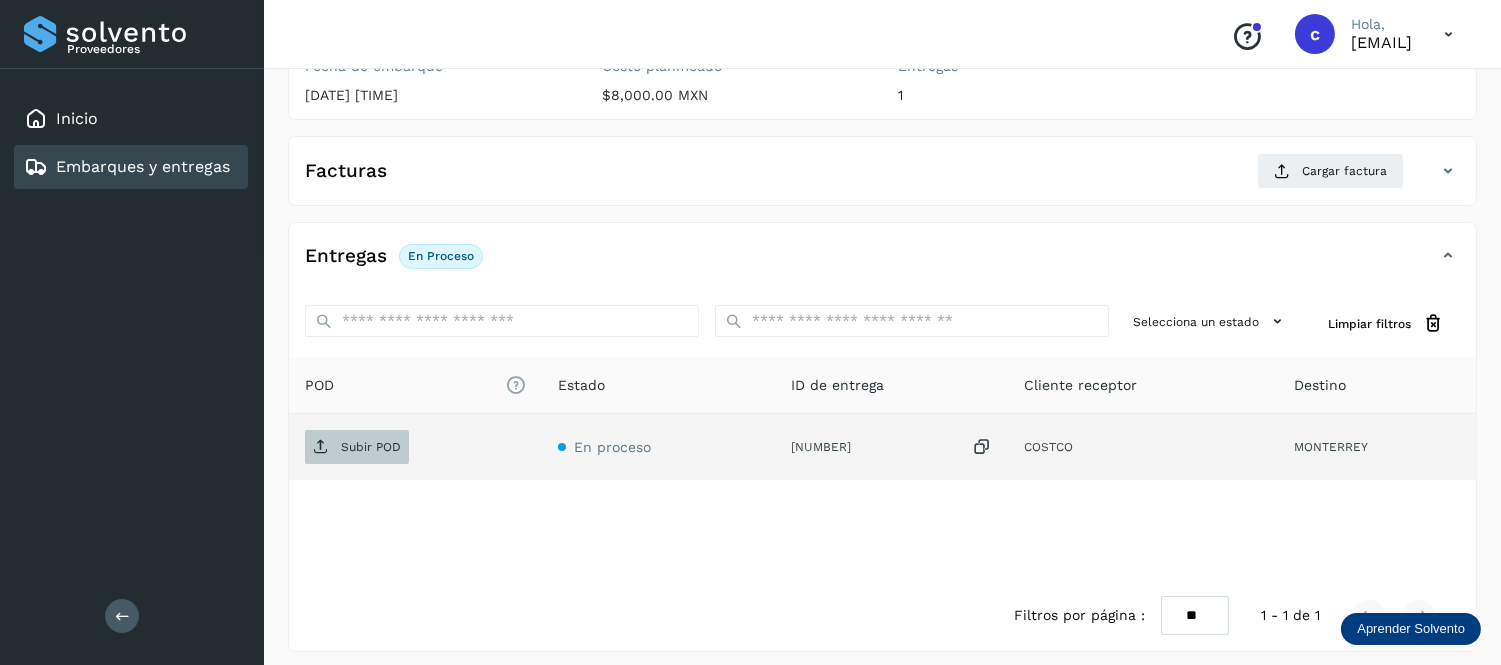 click on "Subir POD" at bounding box center [371, 447] 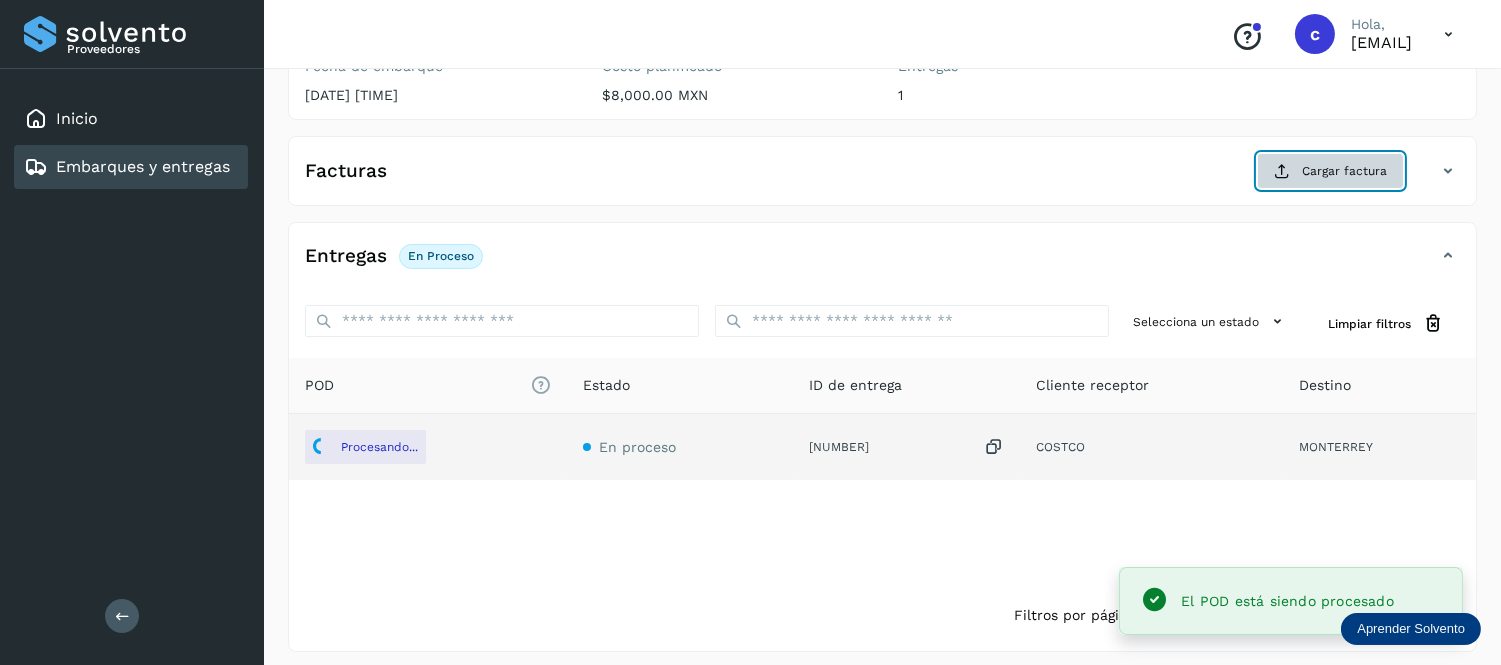 click on "Cargar factura" 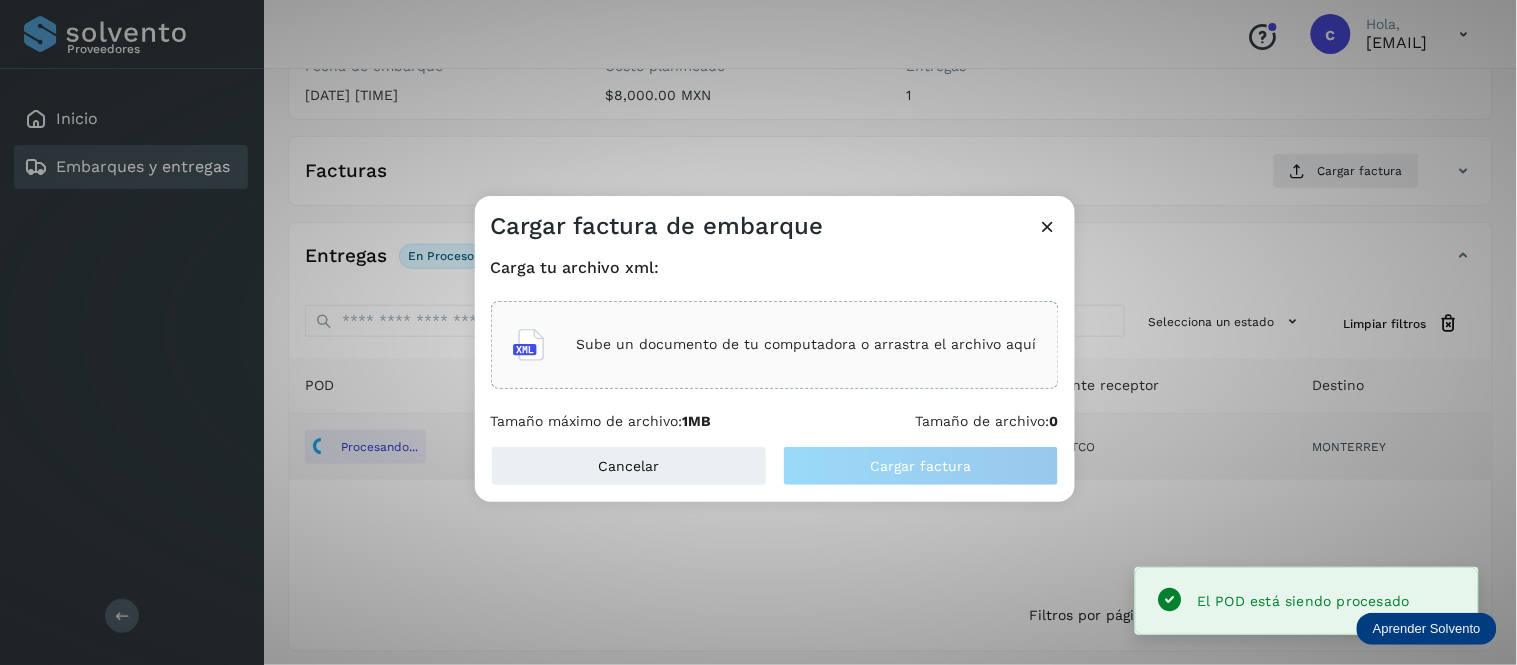 click on "Sube un documento de tu computadora o arrastra el archivo aquí" 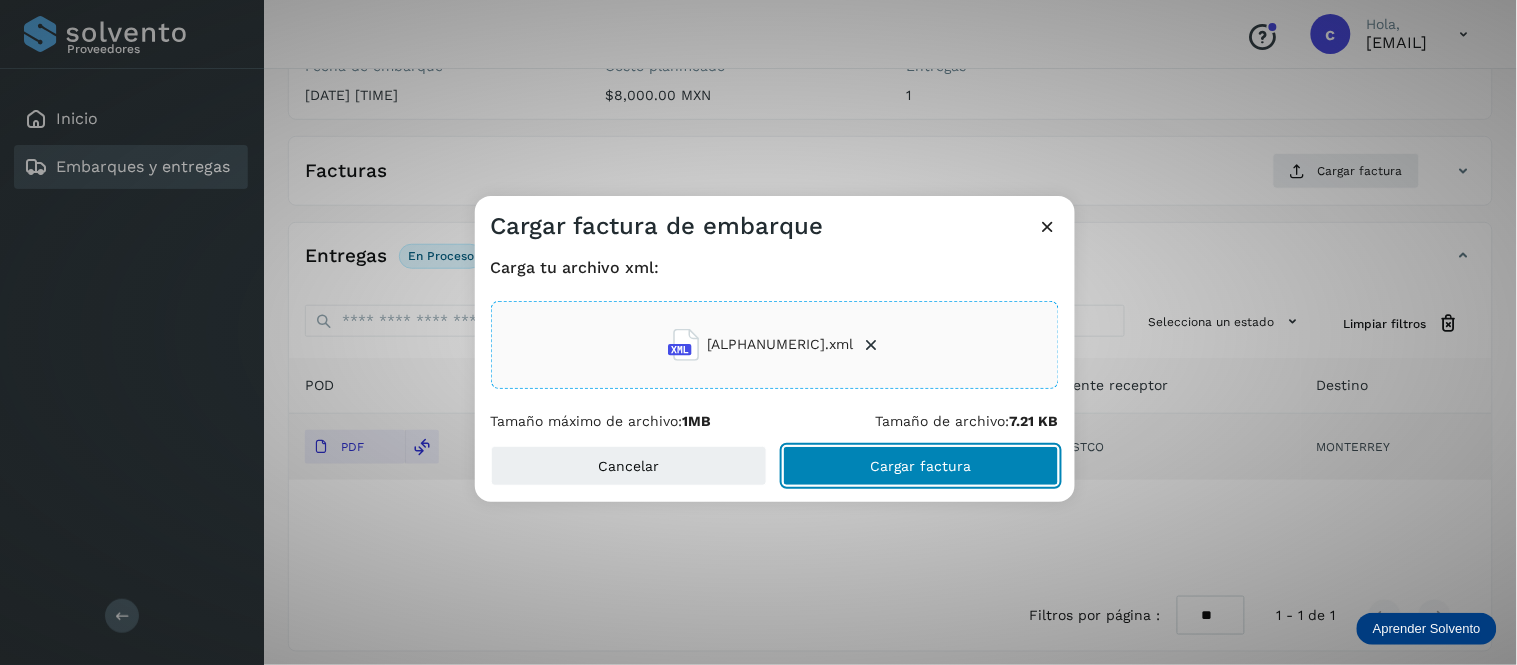 click on "Cargar factura" 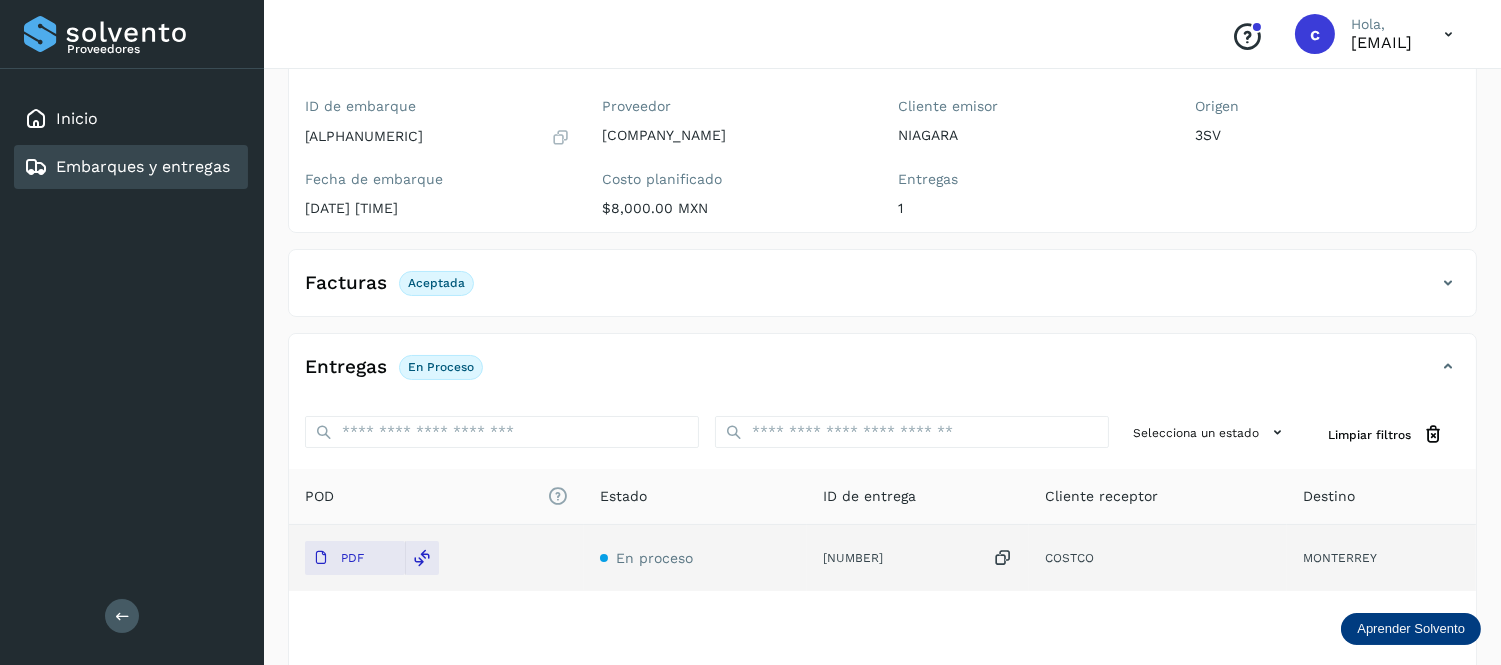 scroll, scrollTop: 158, scrollLeft: 0, axis: vertical 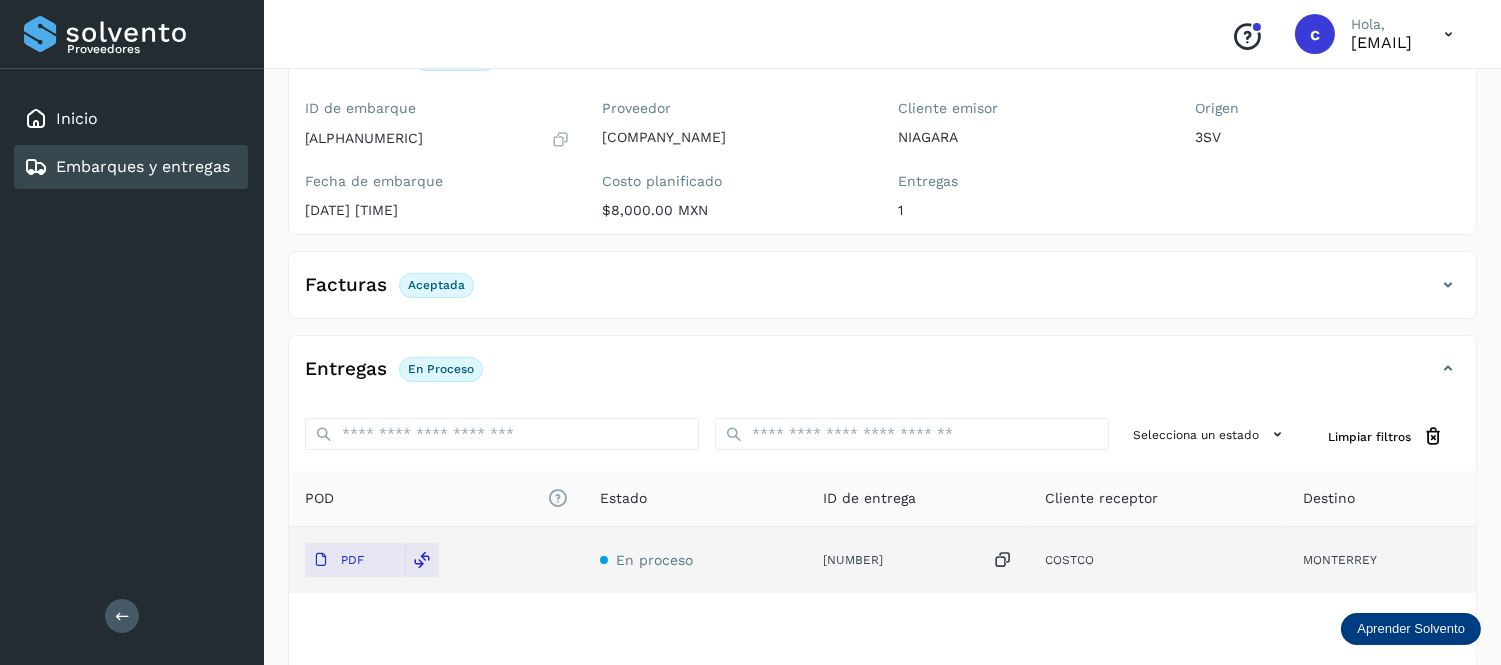 click on "Embarques y entregas" at bounding box center (127, 167) 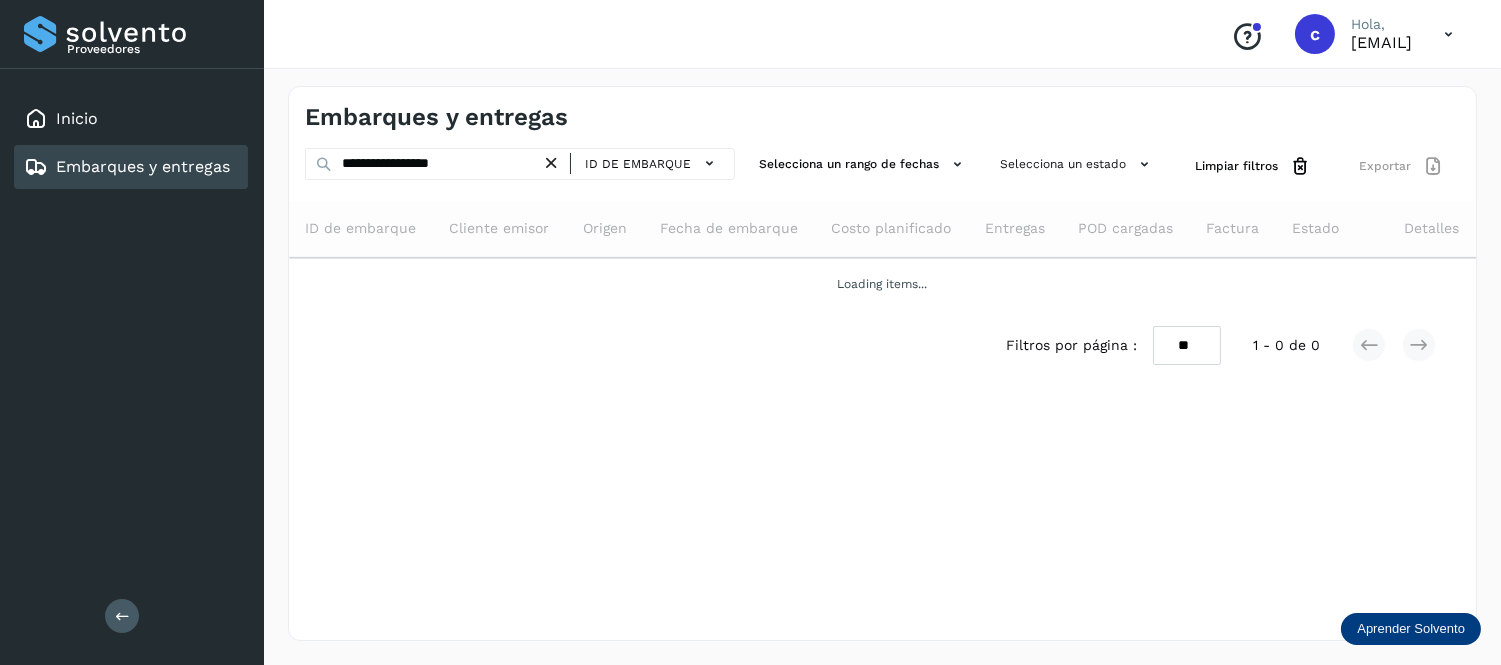 scroll, scrollTop: 0, scrollLeft: 0, axis: both 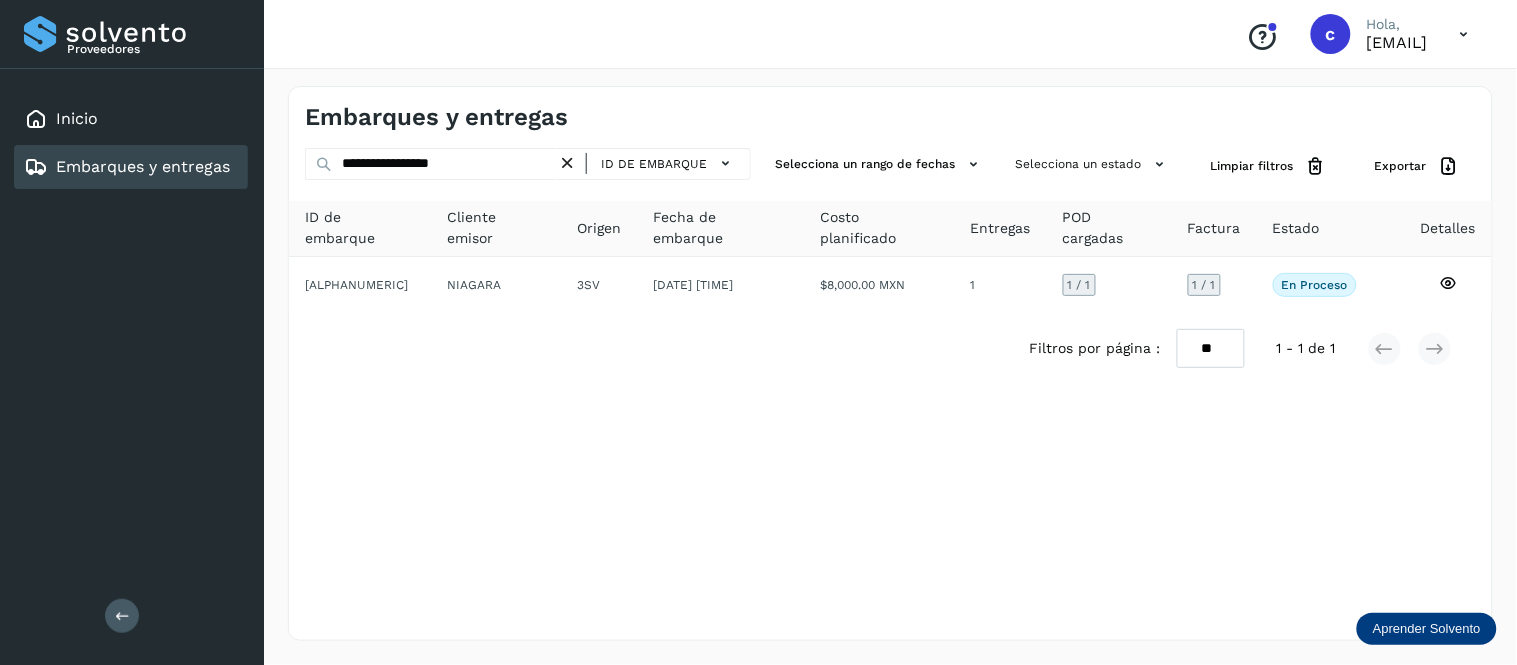 click at bounding box center (567, 163) 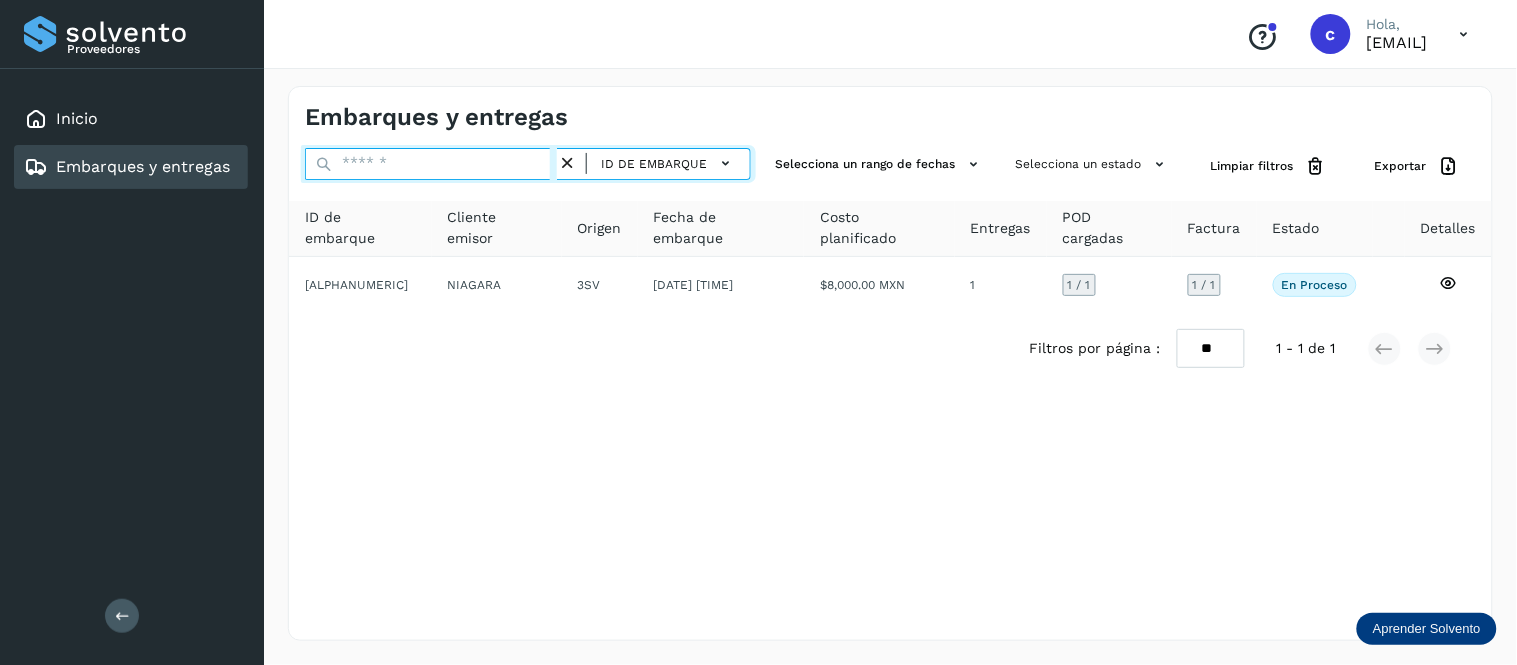 click at bounding box center [431, 164] 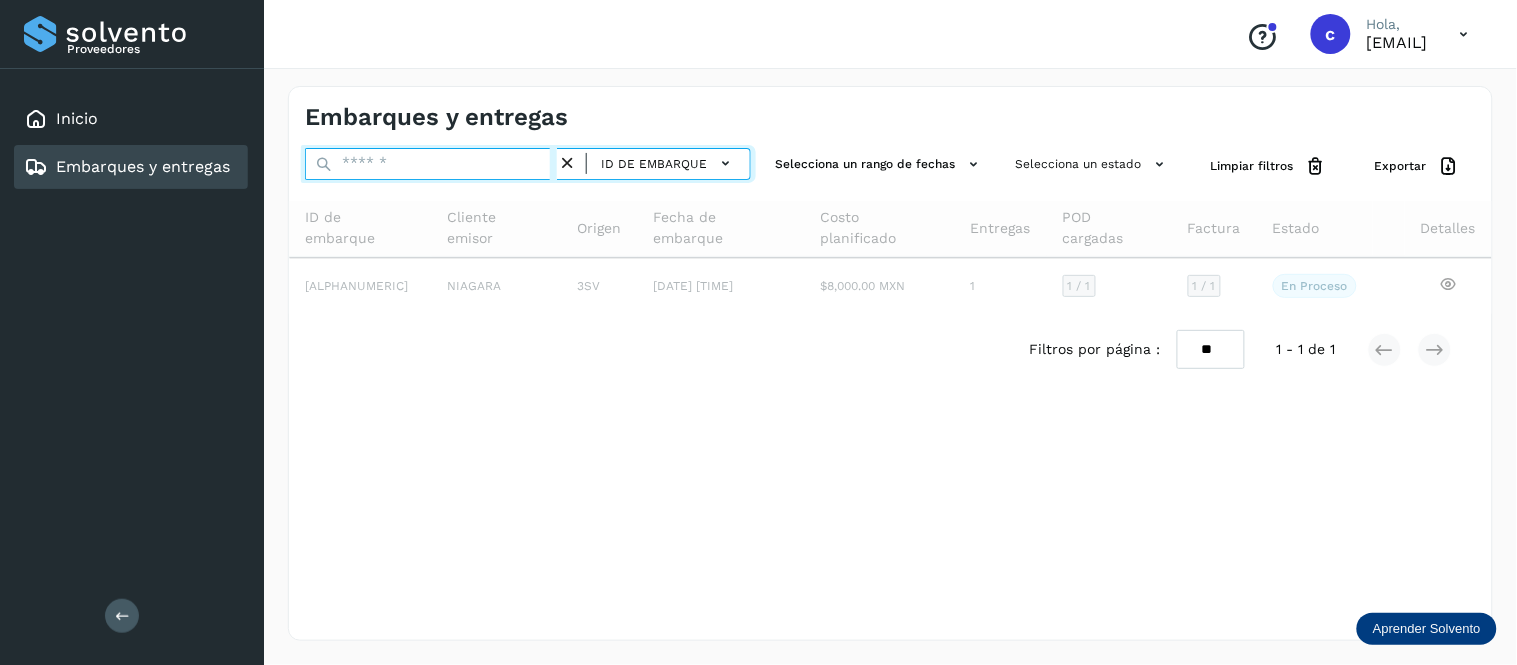 paste on "**********" 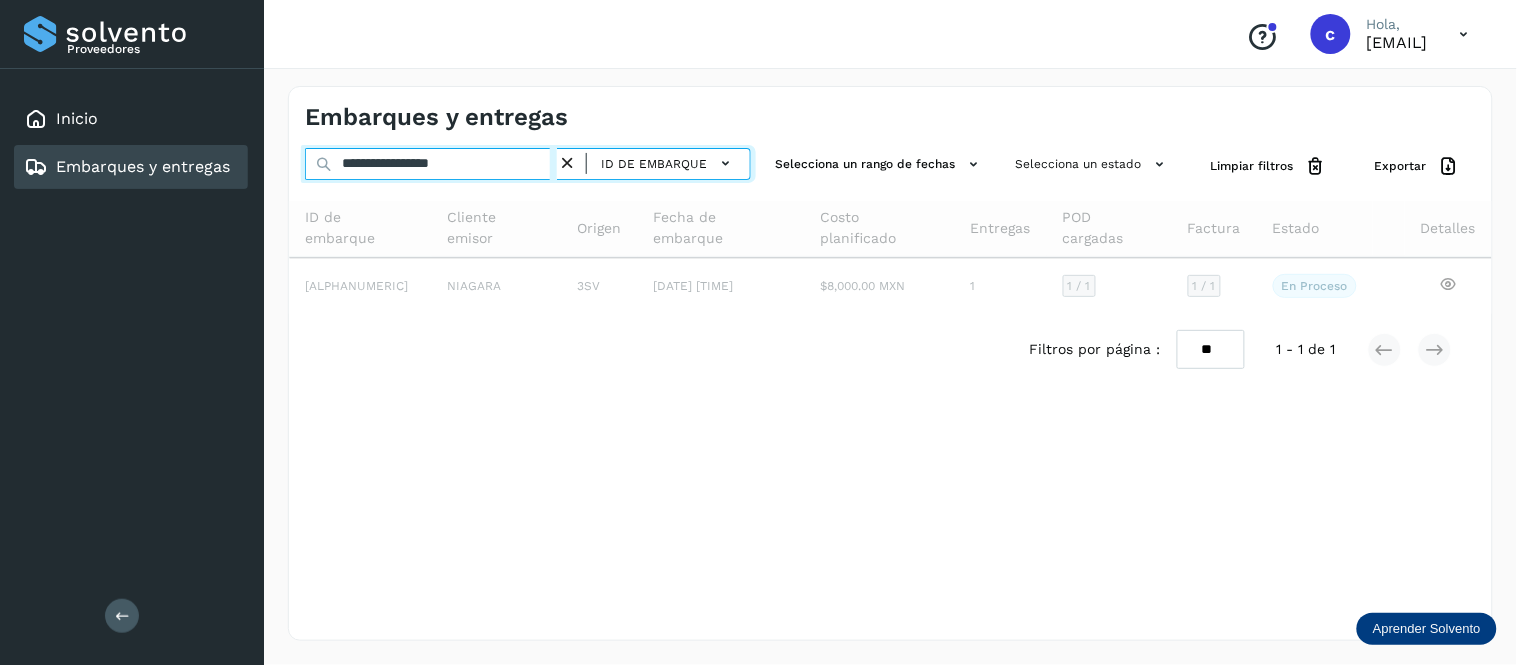 type on "**********" 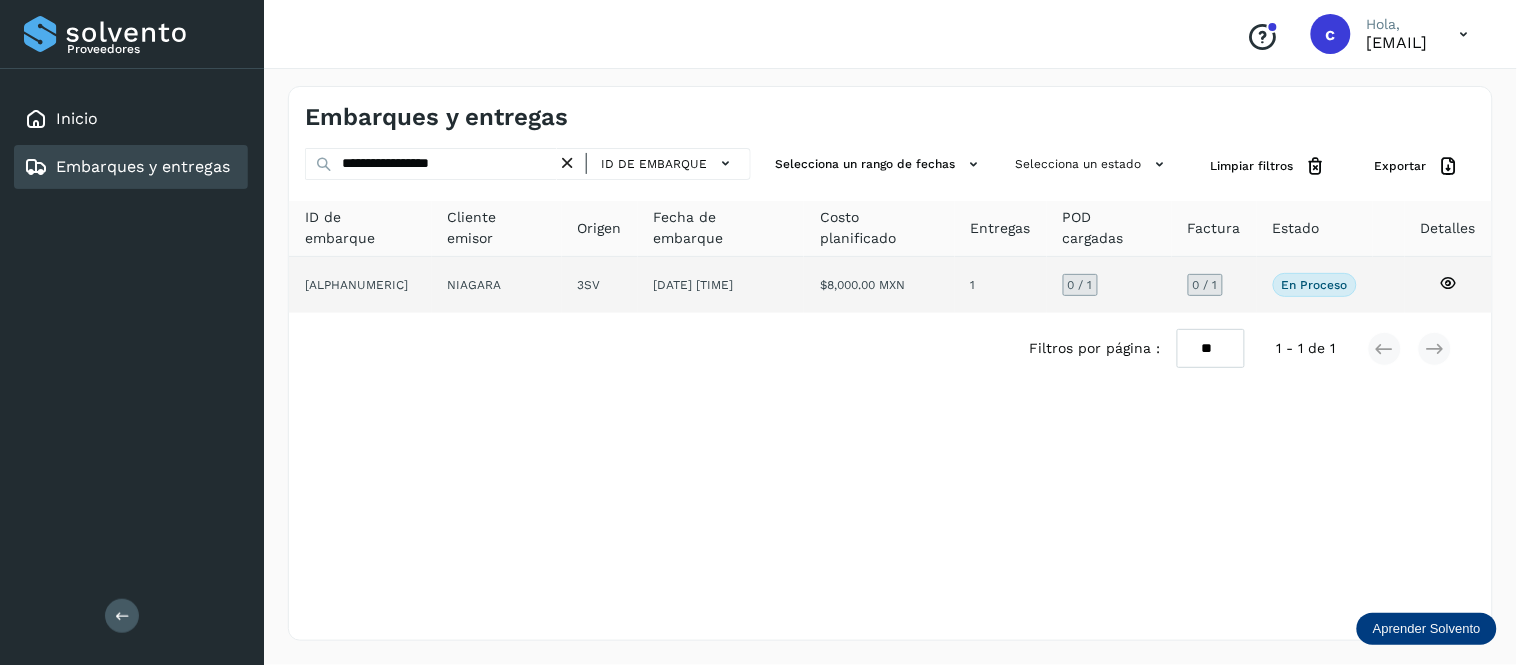 click on "[DATE] [TIME]" 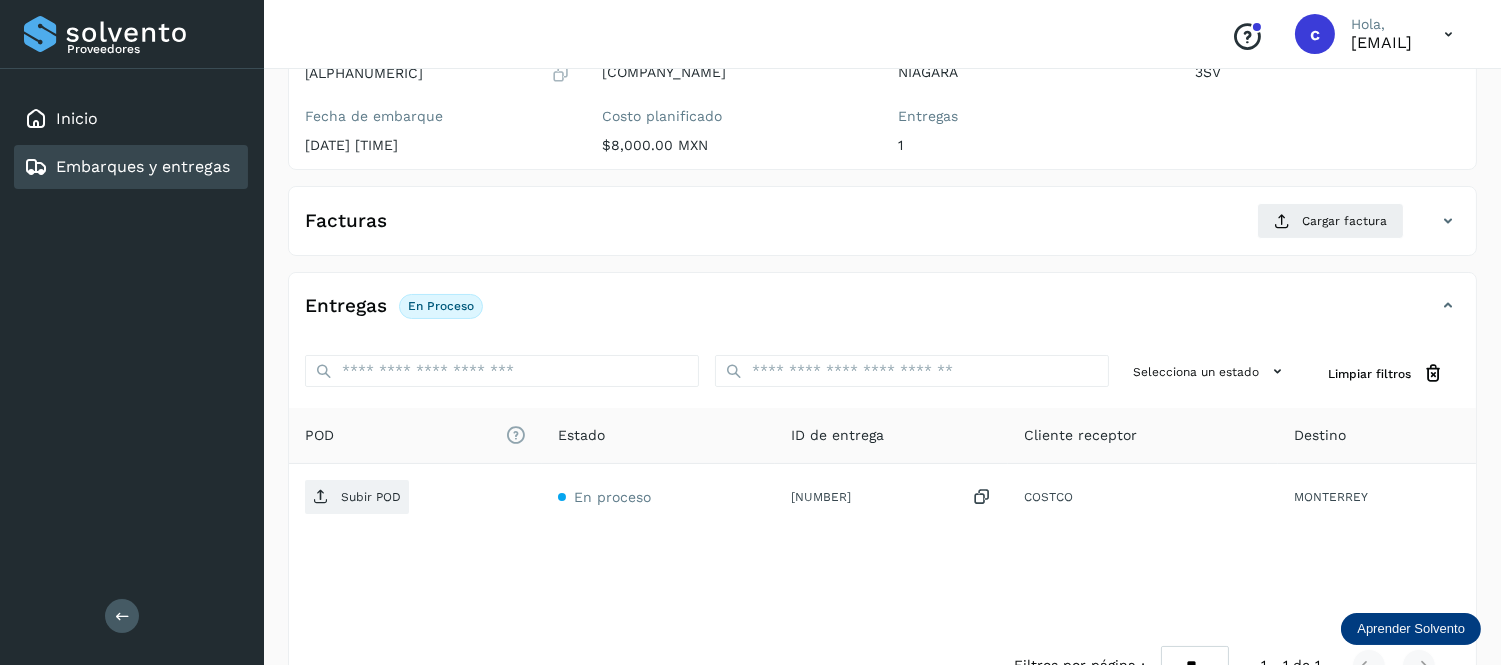 scroll, scrollTop: 224, scrollLeft: 0, axis: vertical 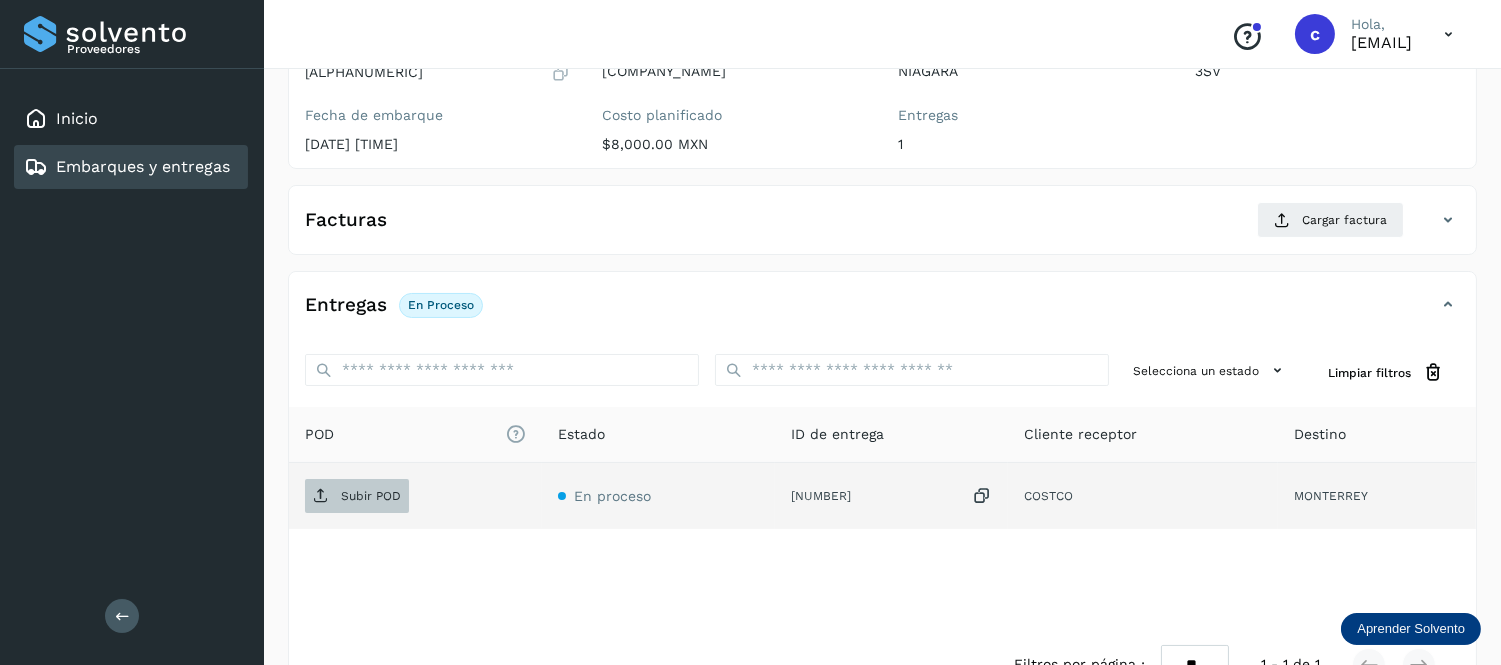 click on "Subir POD" at bounding box center (371, 496) 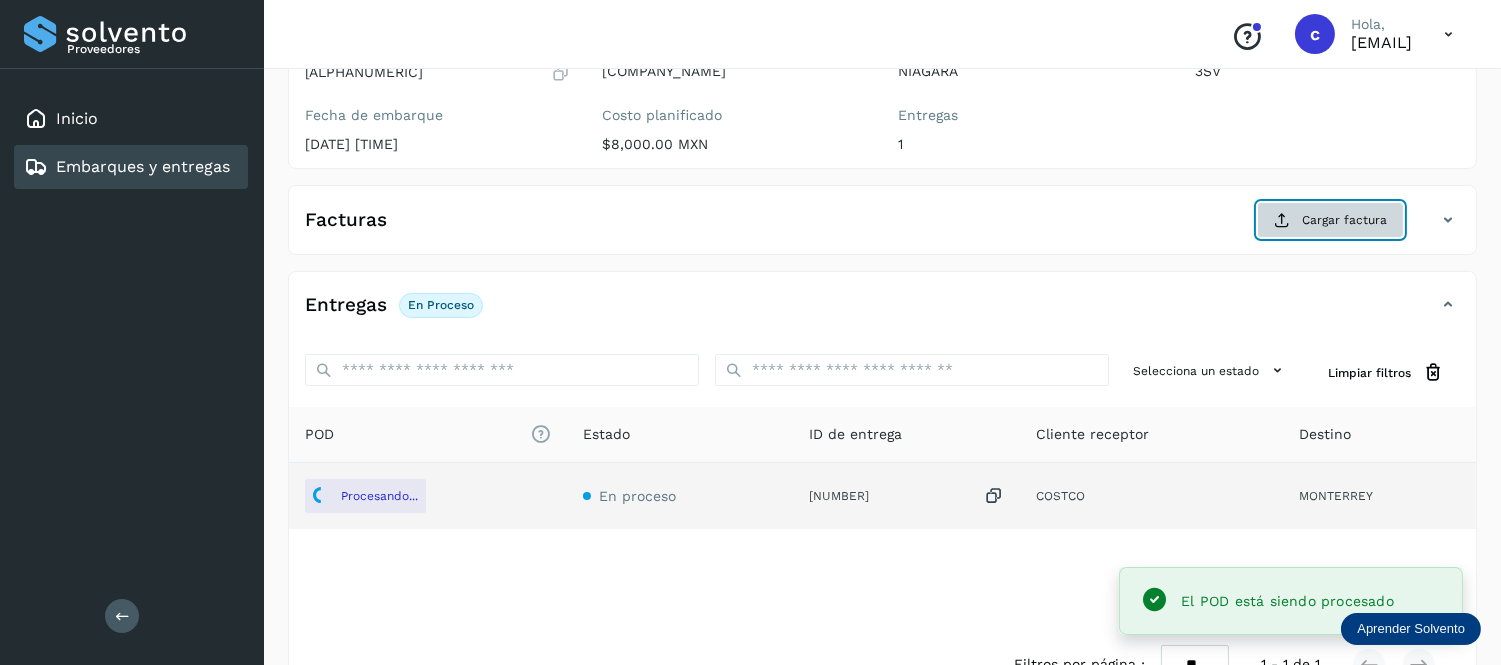 click at bounding box center [1282, 220] 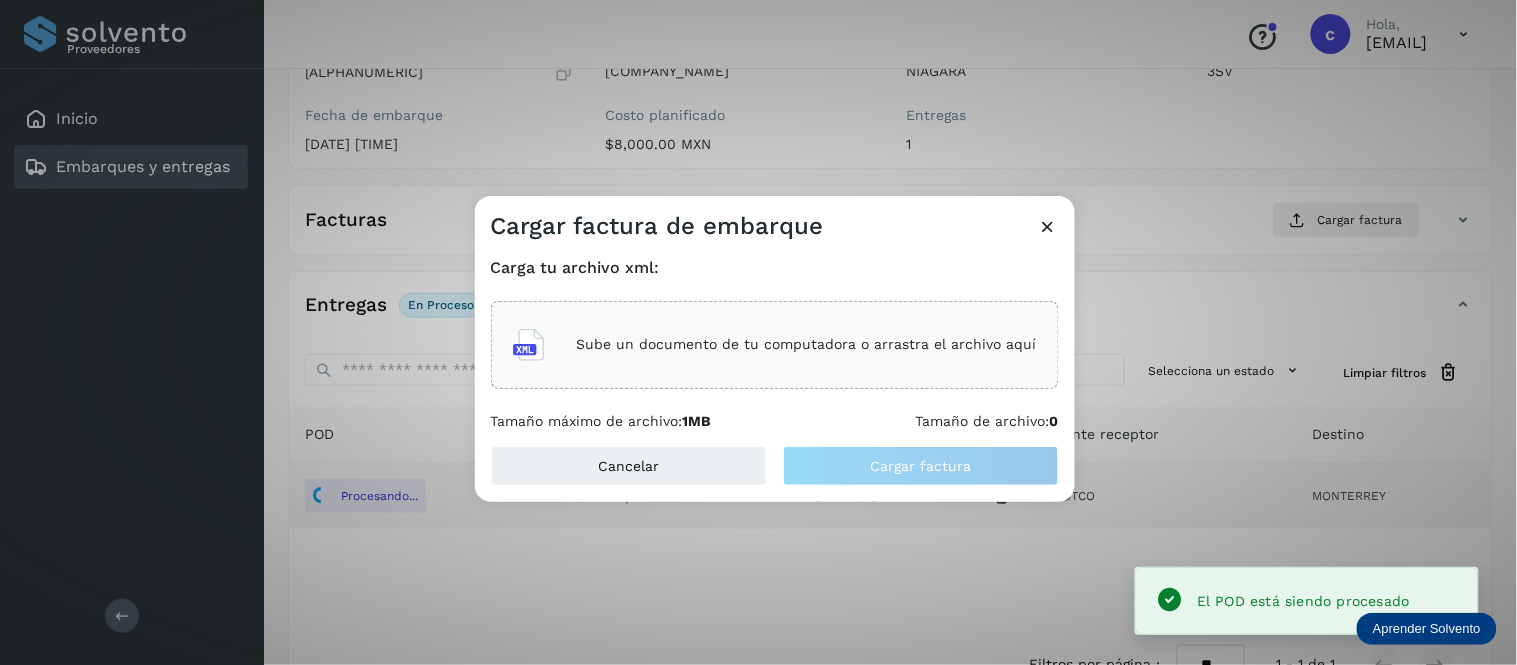 click on "Sube un documento de tu computadora o arrastra el archivo aquí" at bounding box center [807, 344] 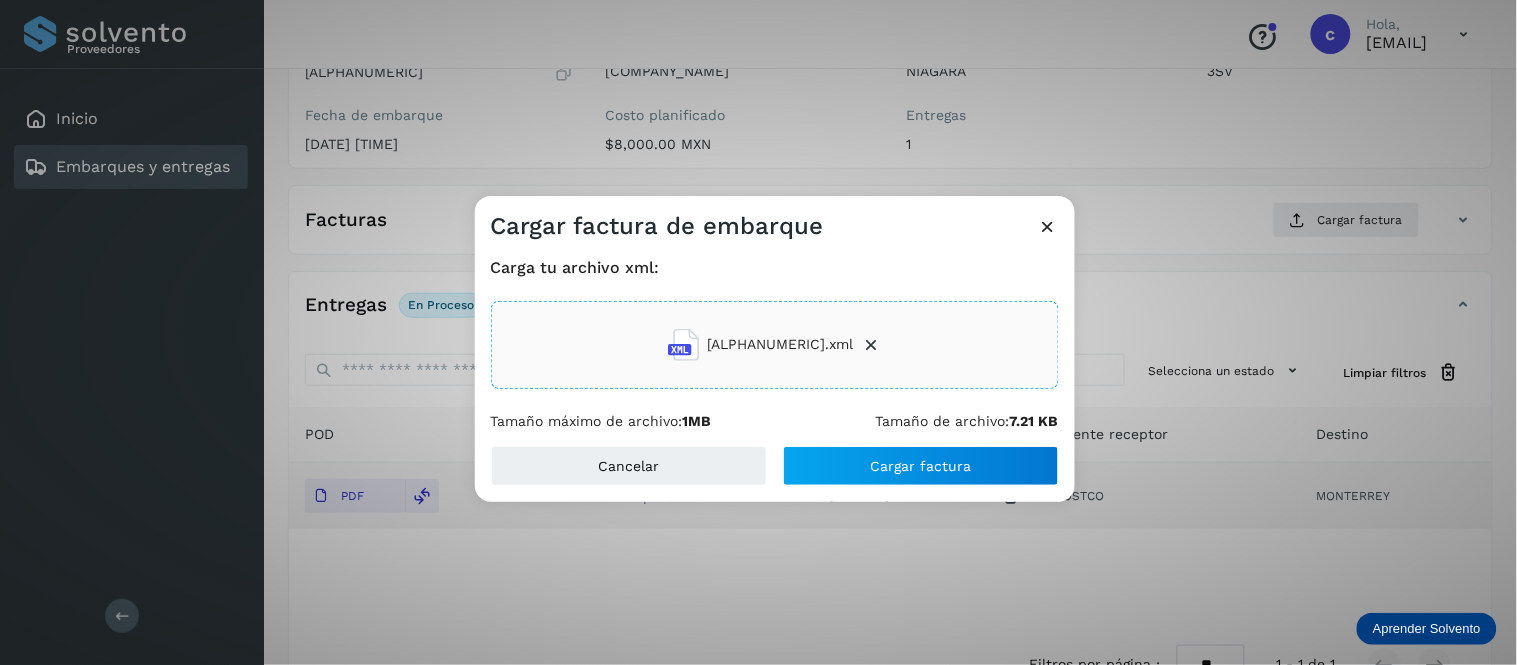 click on "Carga tu archivo xml: [ALPHANUMERIC].xml Tamaño máximo de archivo:  1MB Tamaño de archivo:  7.21 KB" at bounding box center (775, 344) 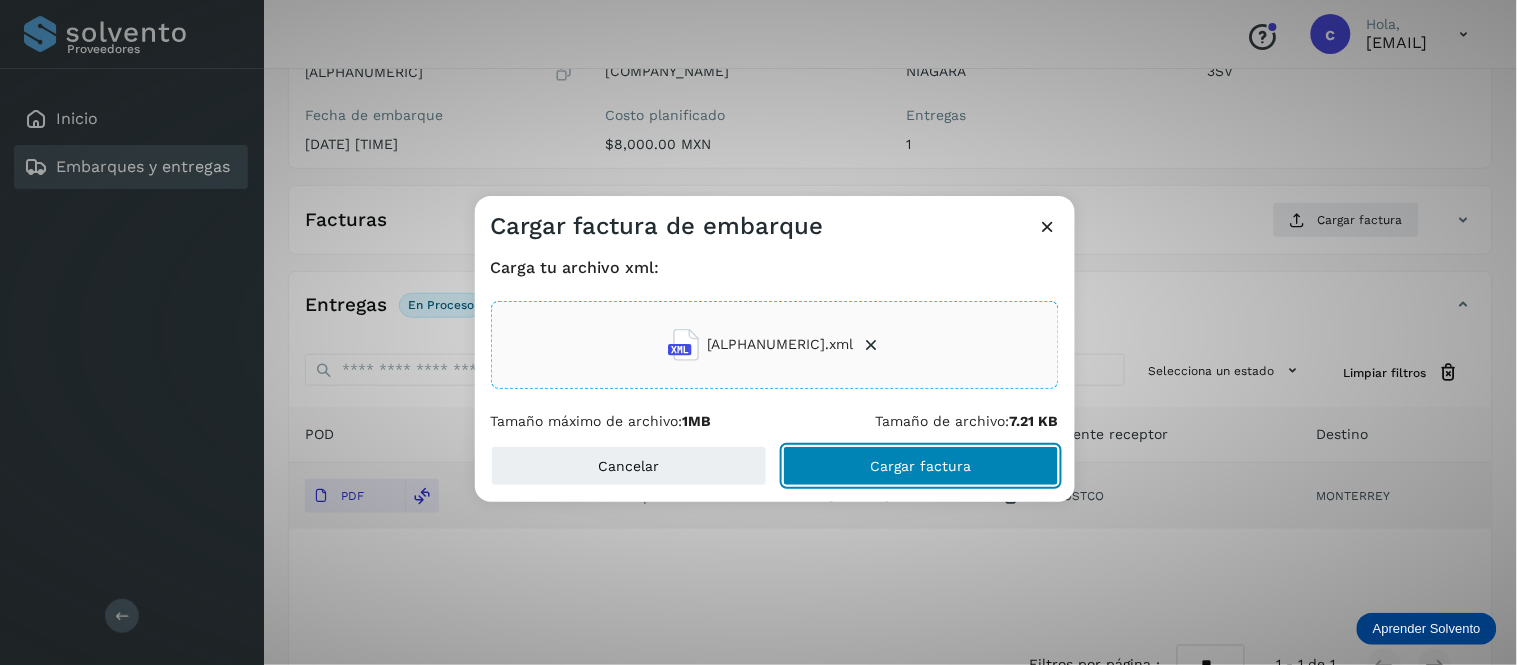click on "Cargar factura" 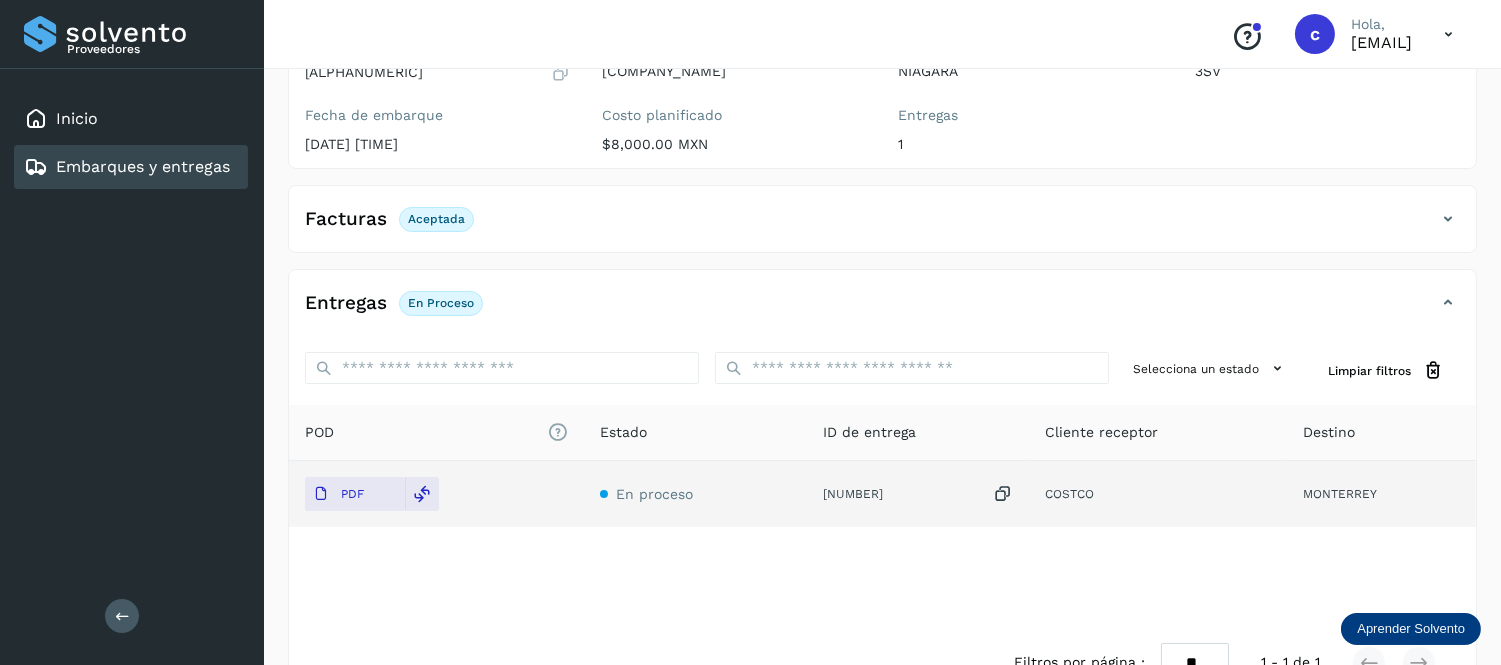 click on "Embarques y entregas" at bounding box center (143, 166) 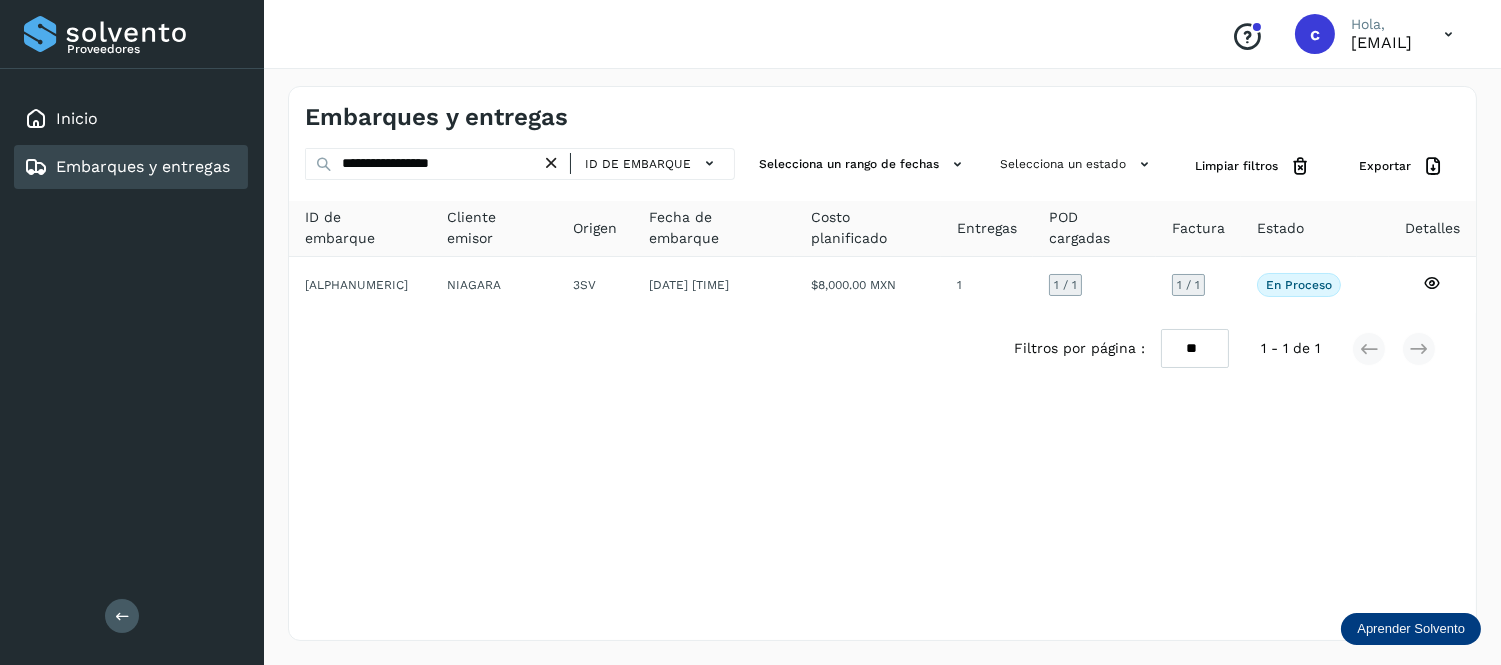 scroll, scrollTop: 0, scrollLeft: 0, axis: both 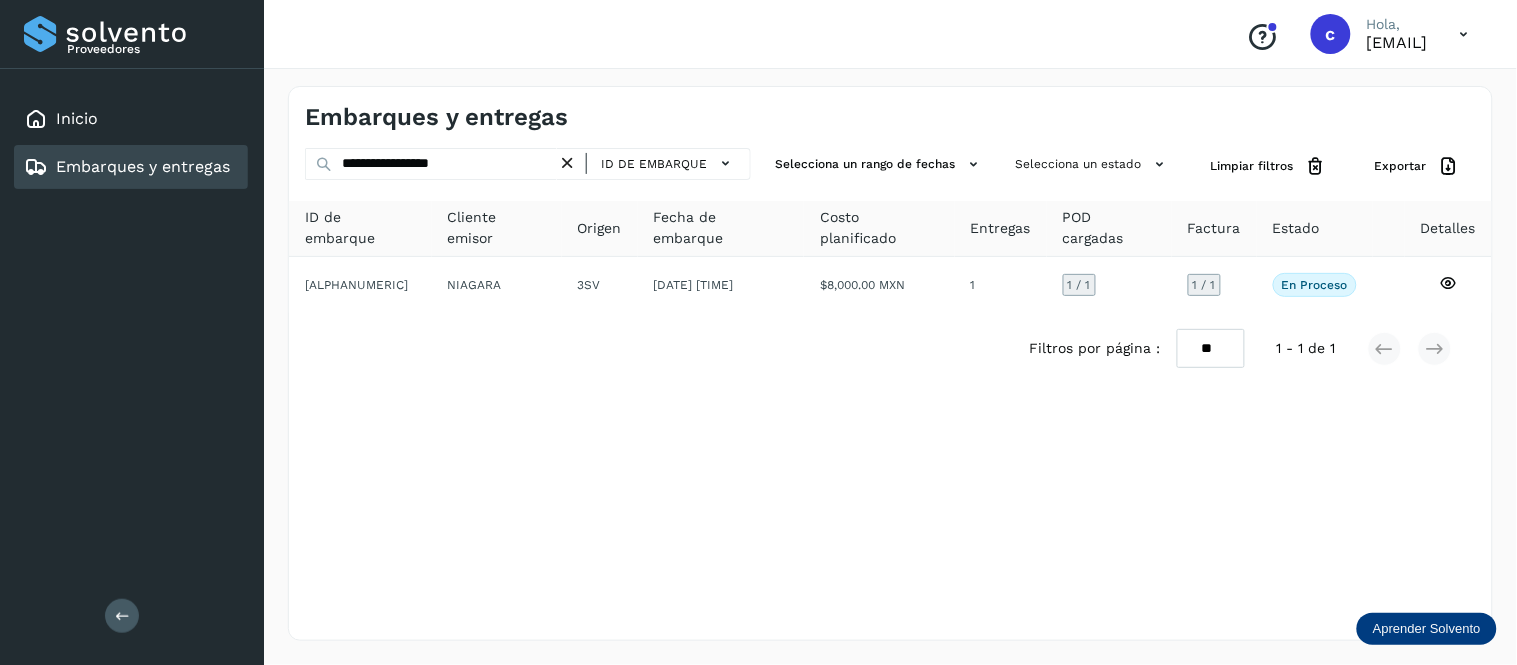 click at bounding box center (567, 163) 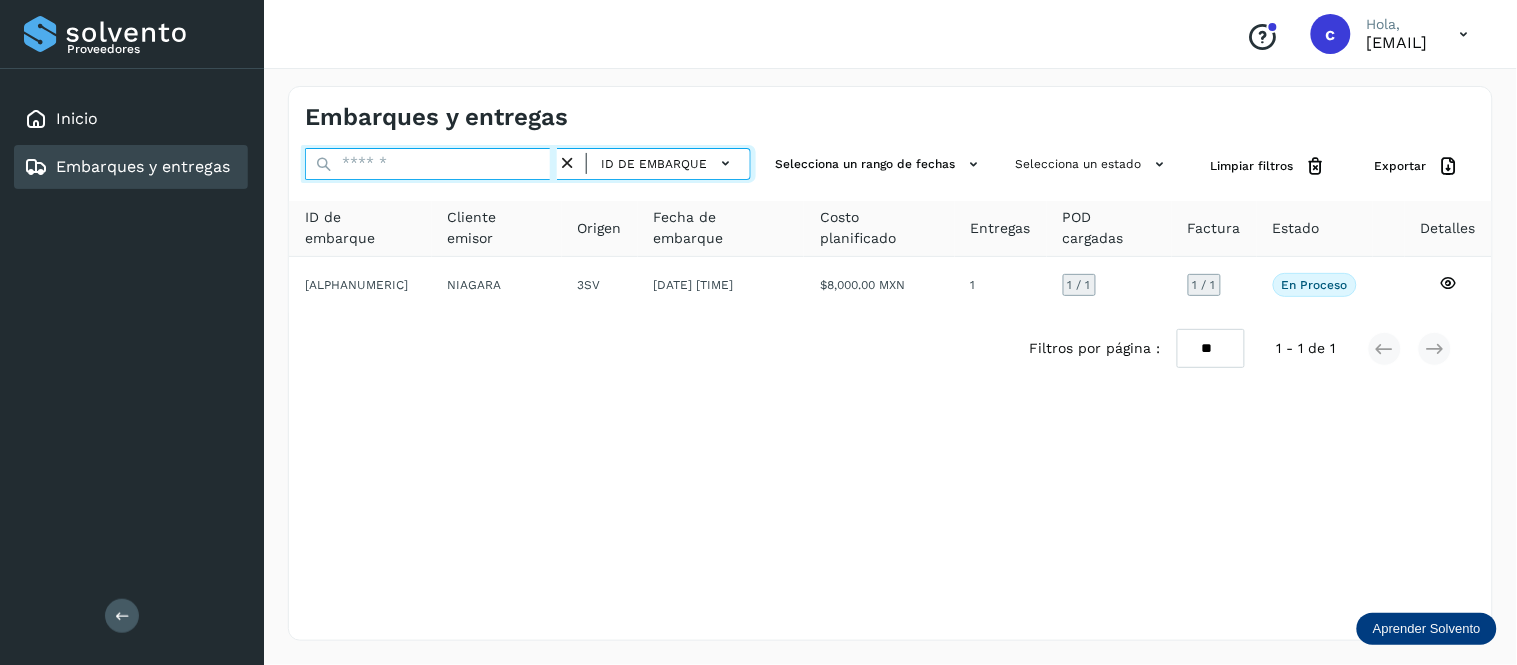 click at bounding box center (431, 164) 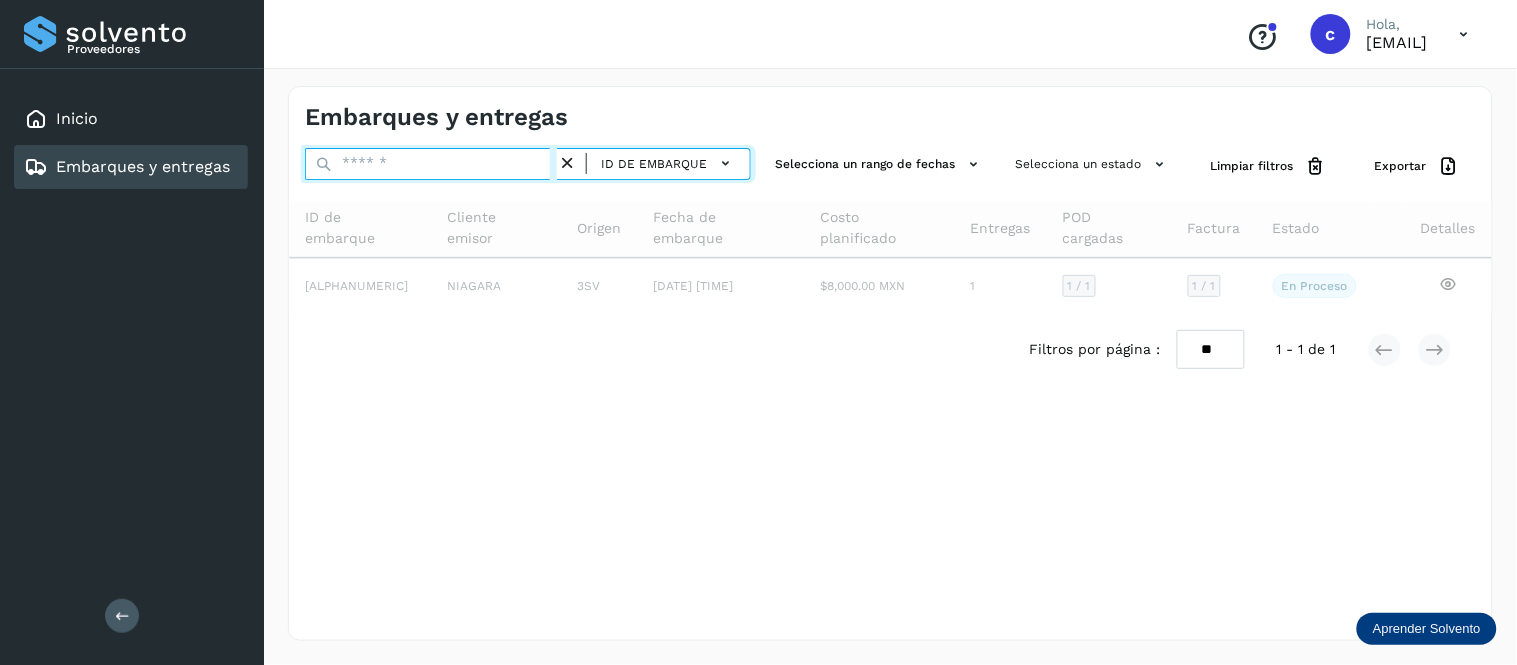 paste on "**********" 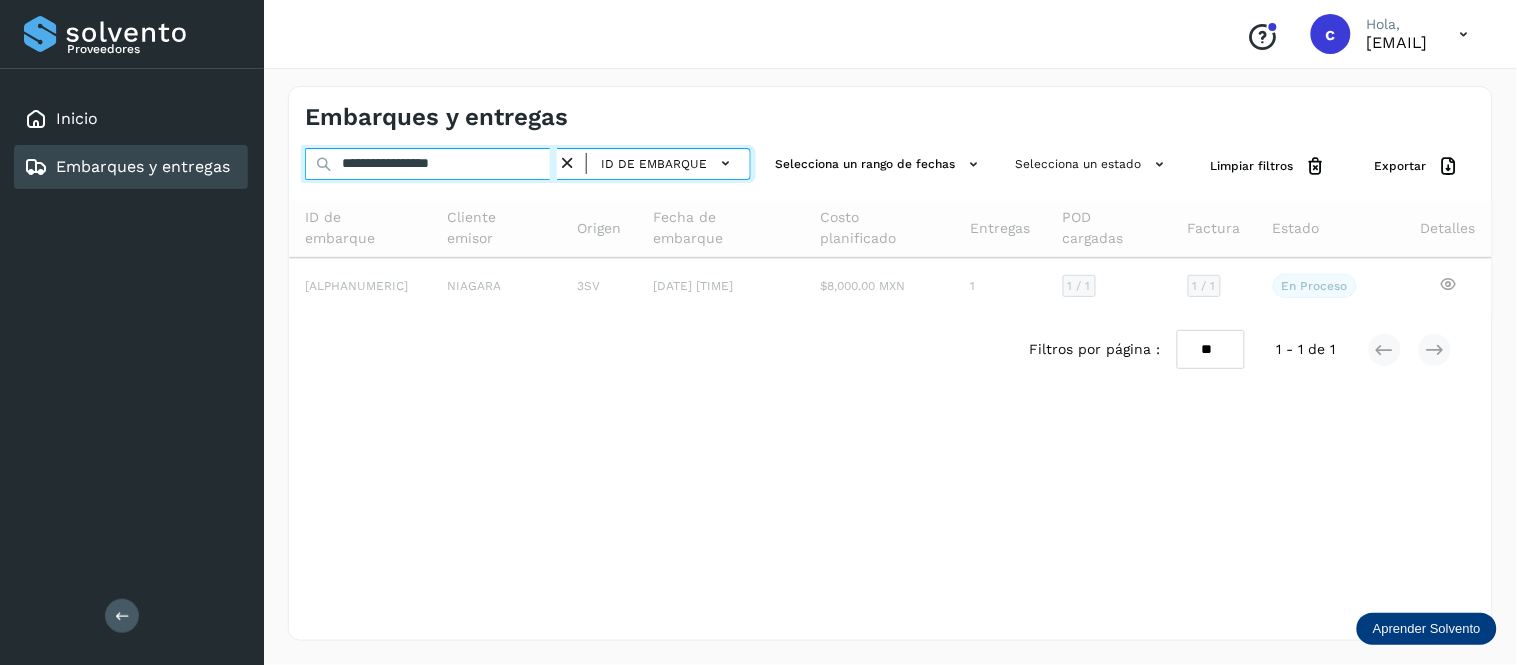 type on "**********" 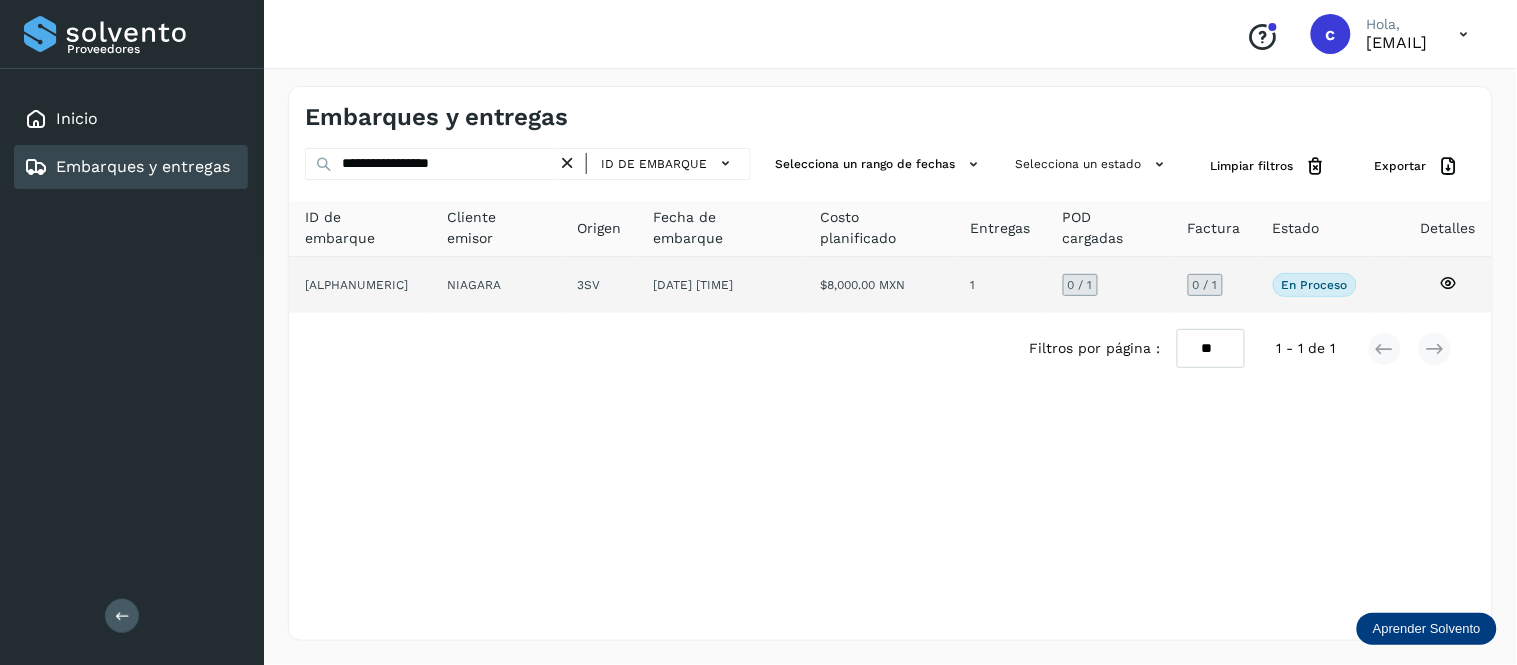 click on "[DATE] [TIME]" 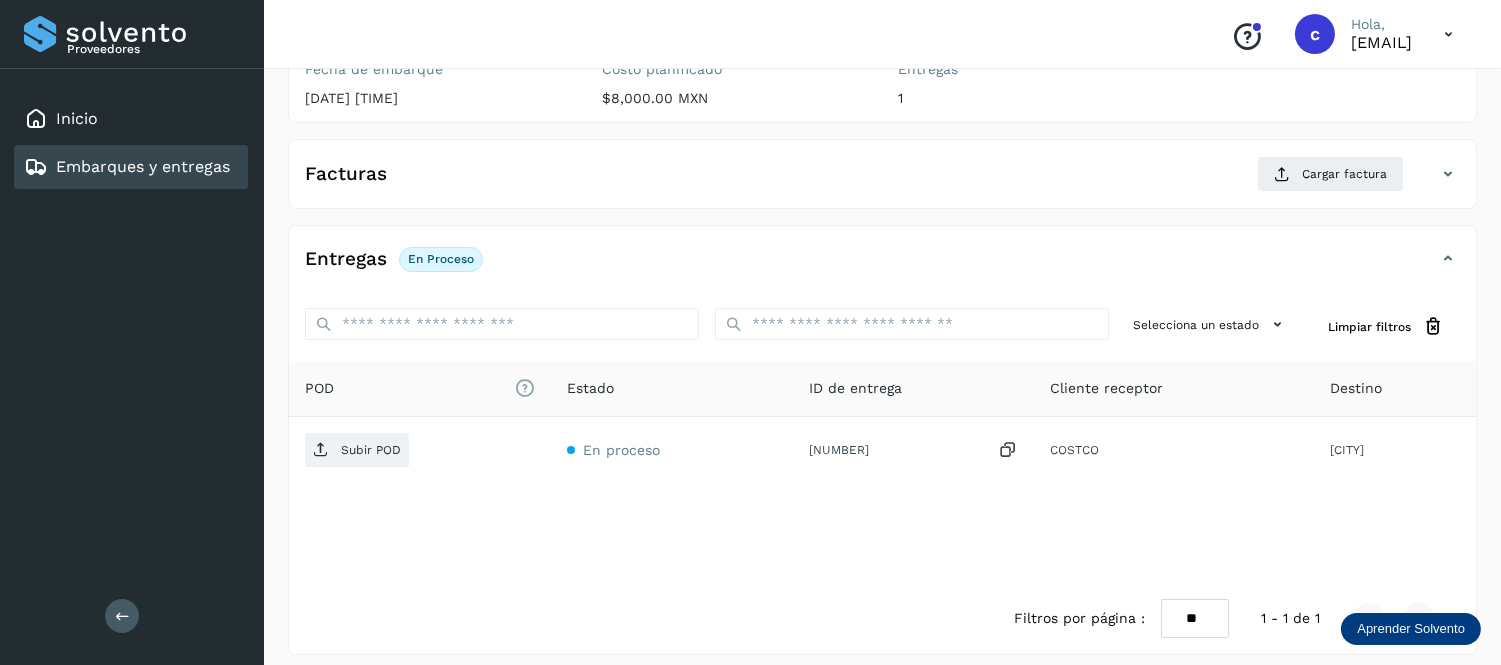 scroll, scrollTop: 272, scrollLeft: 0, axis: vertical 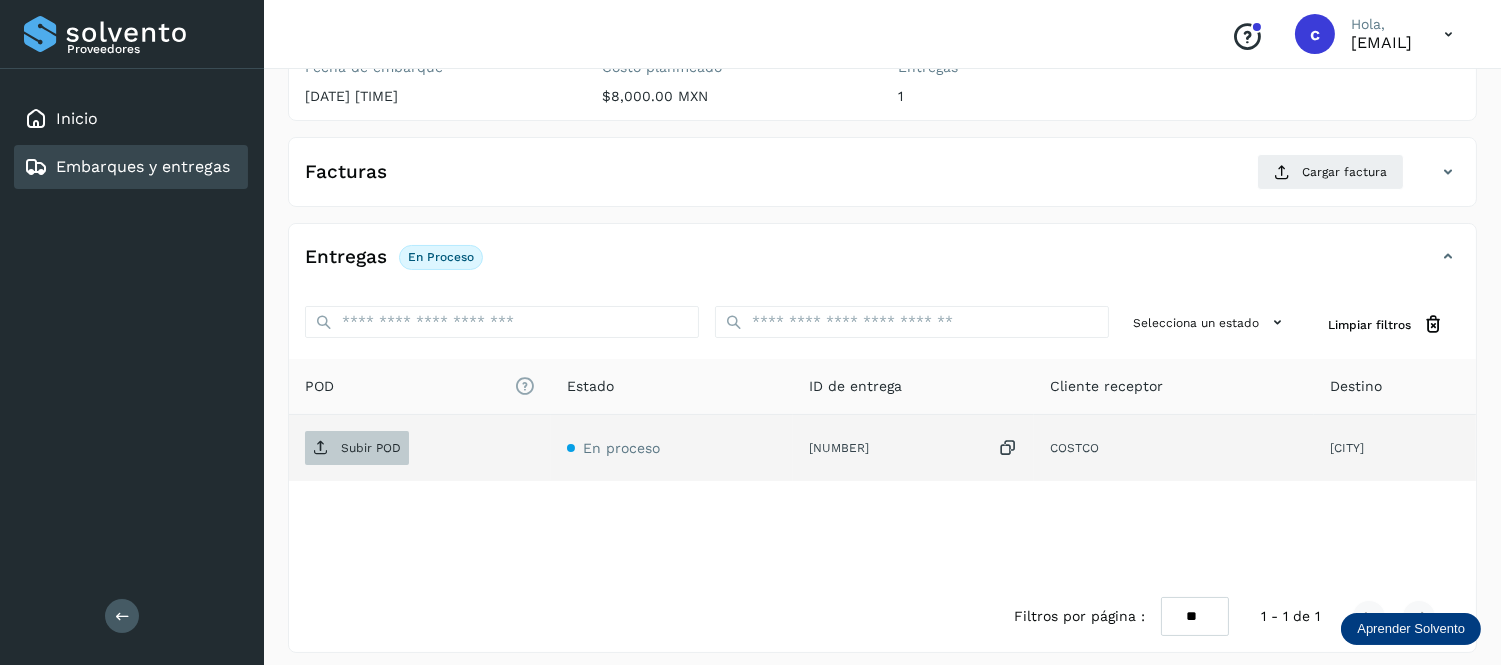 click on "Subir POD" at bounding box center [371, 448] 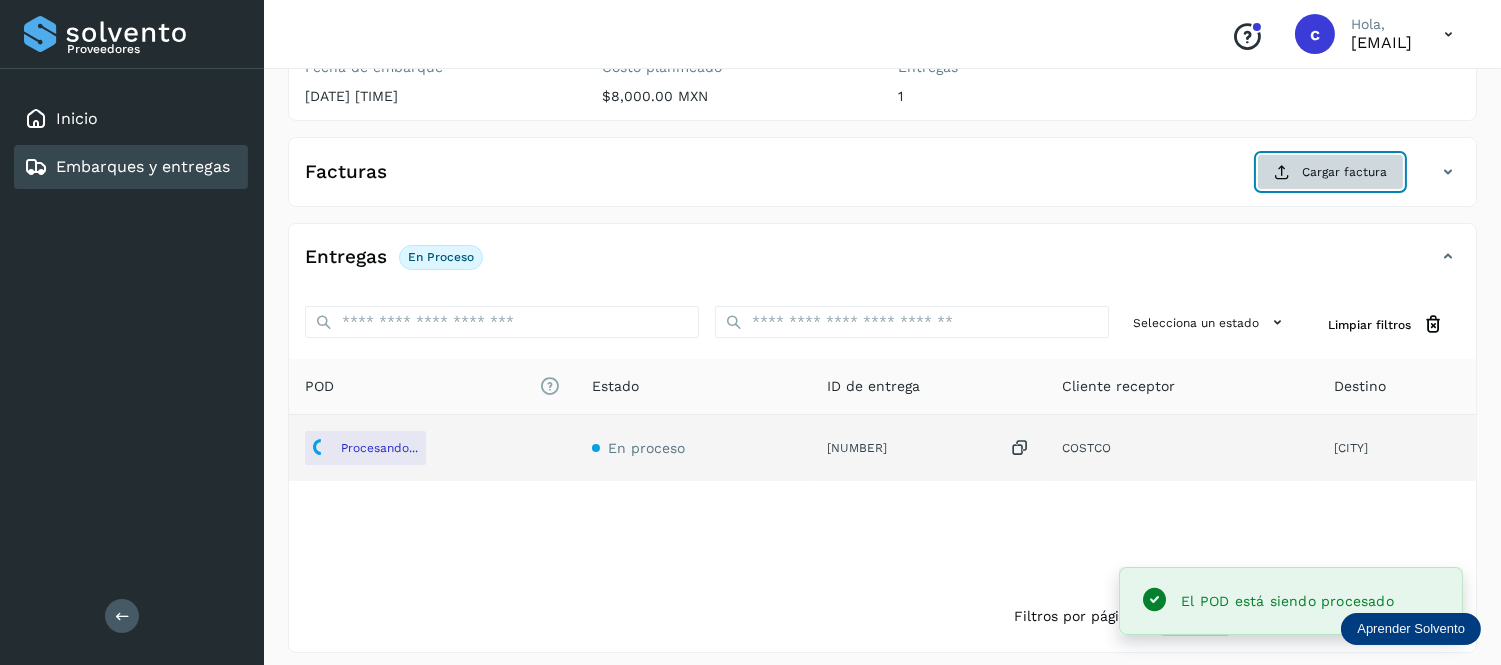 click at bounding box center [1282, 172] 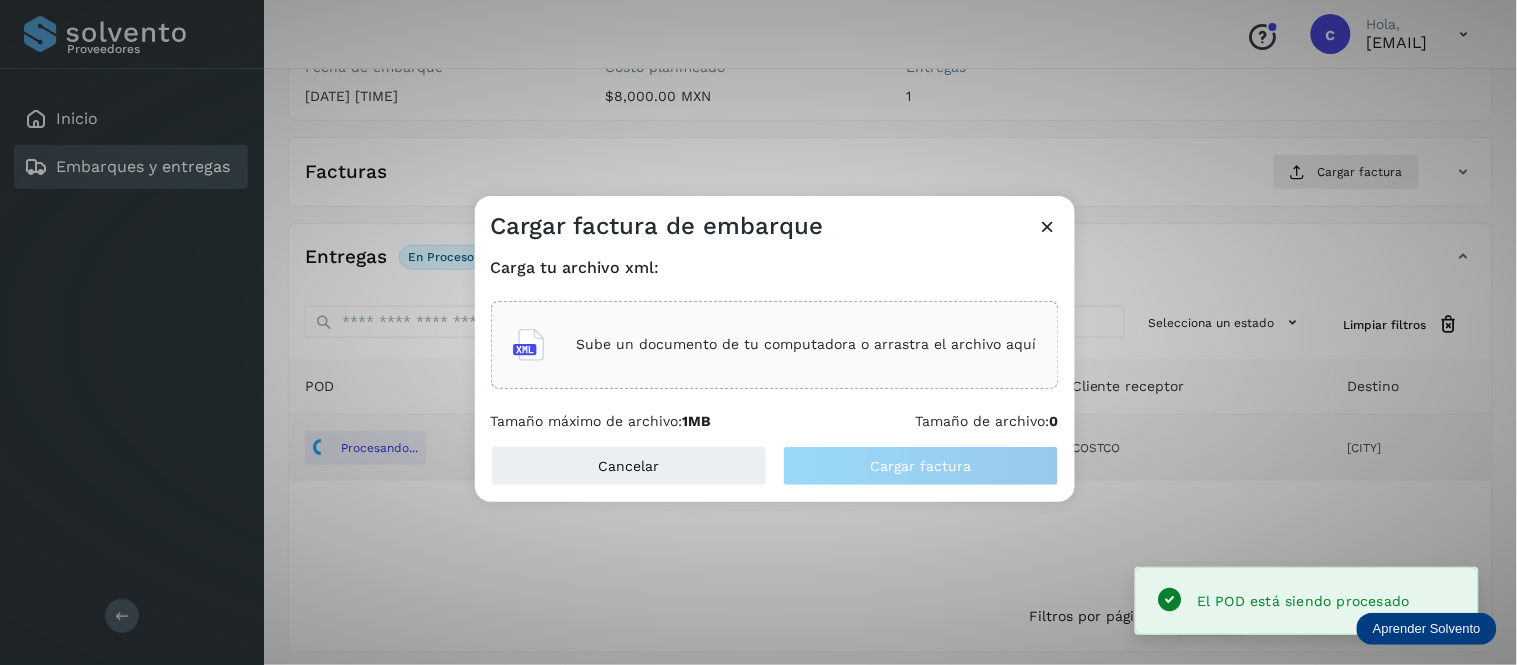 click on "Sube un documento de tu computadora o arrastra el archivo aquí" 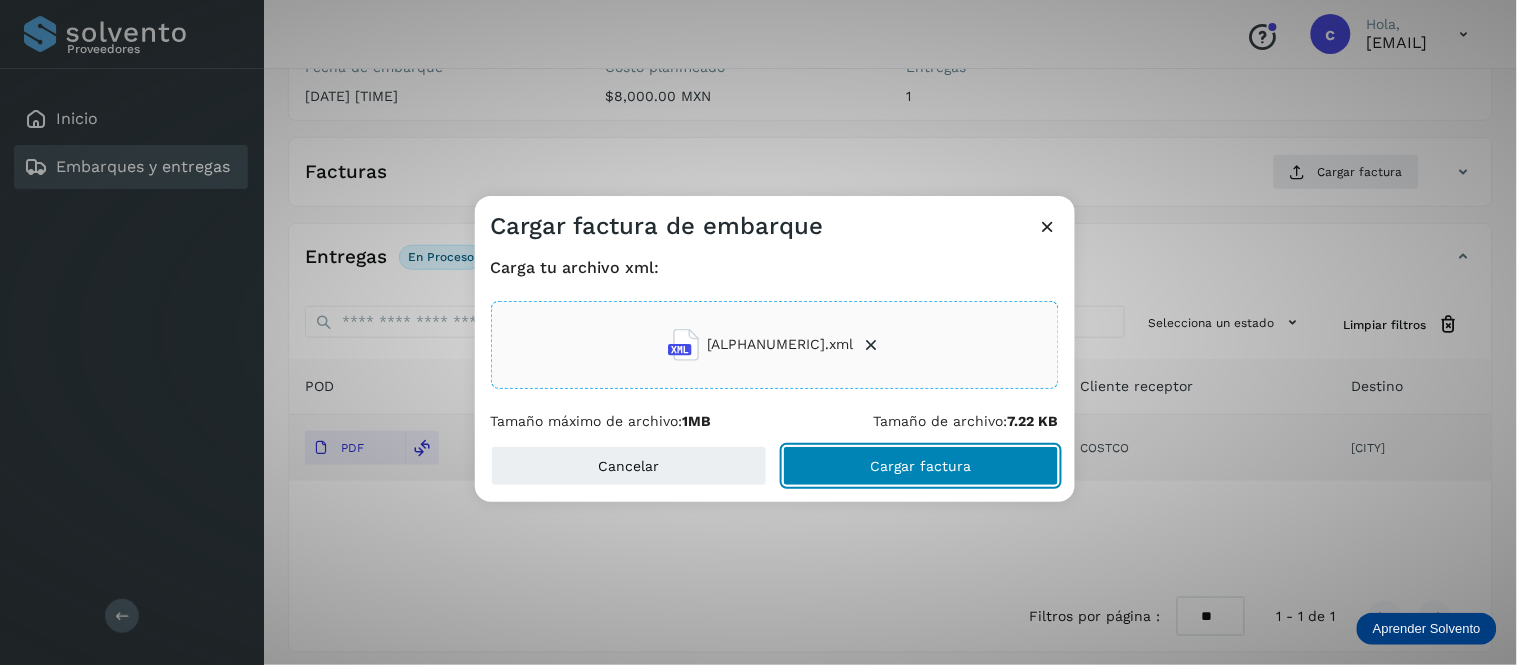 click on "Cargar factura" 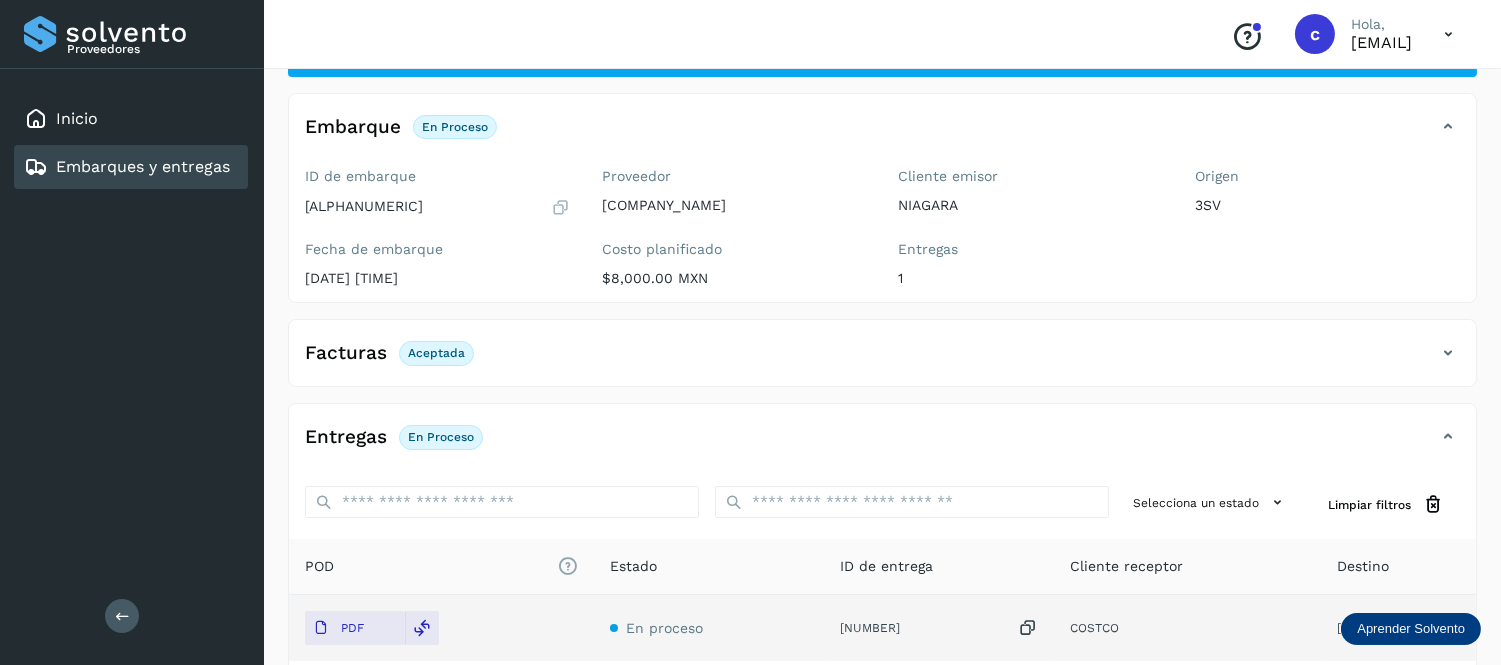 scroll, scrollTop: 88, scrollLeft: 0, axis: vertical 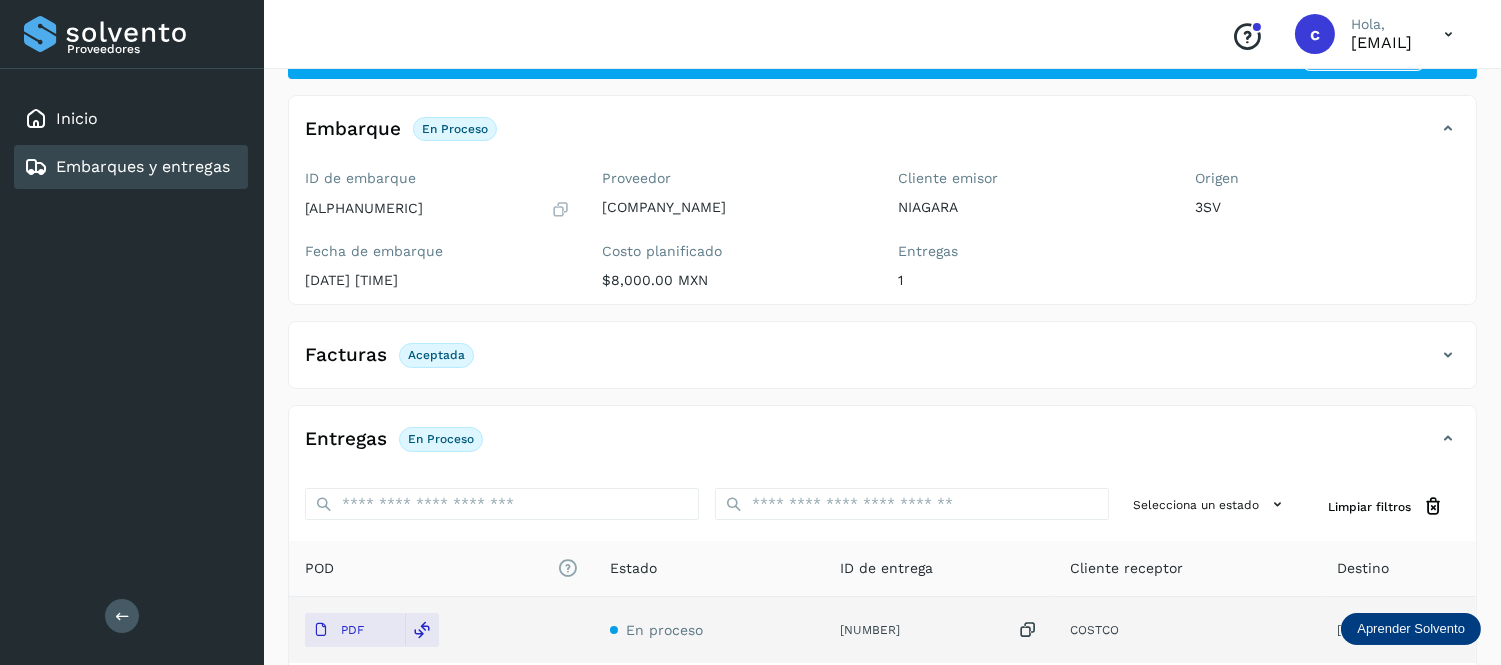 click on "Embarques y entregas" at bounding box center (143, 166) 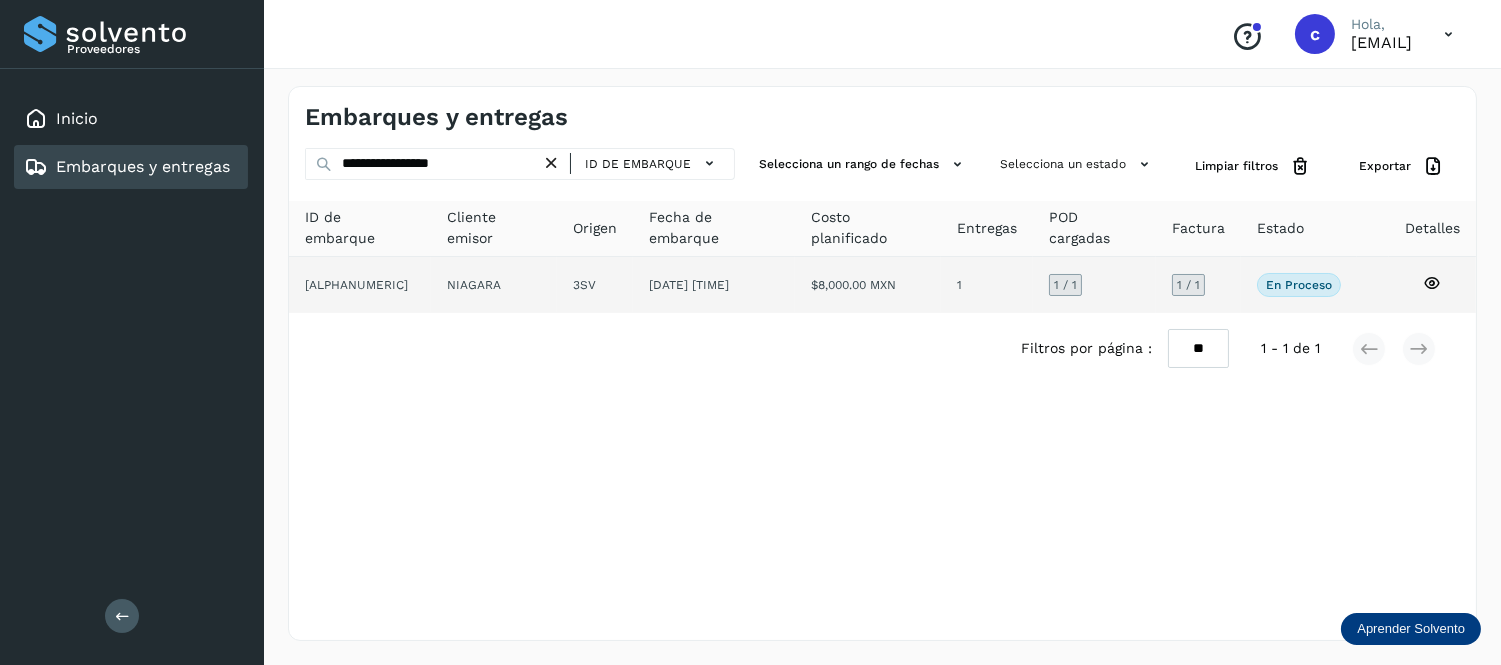 scroll, scrollTop: 0, scrollLeft: 0, axis: both 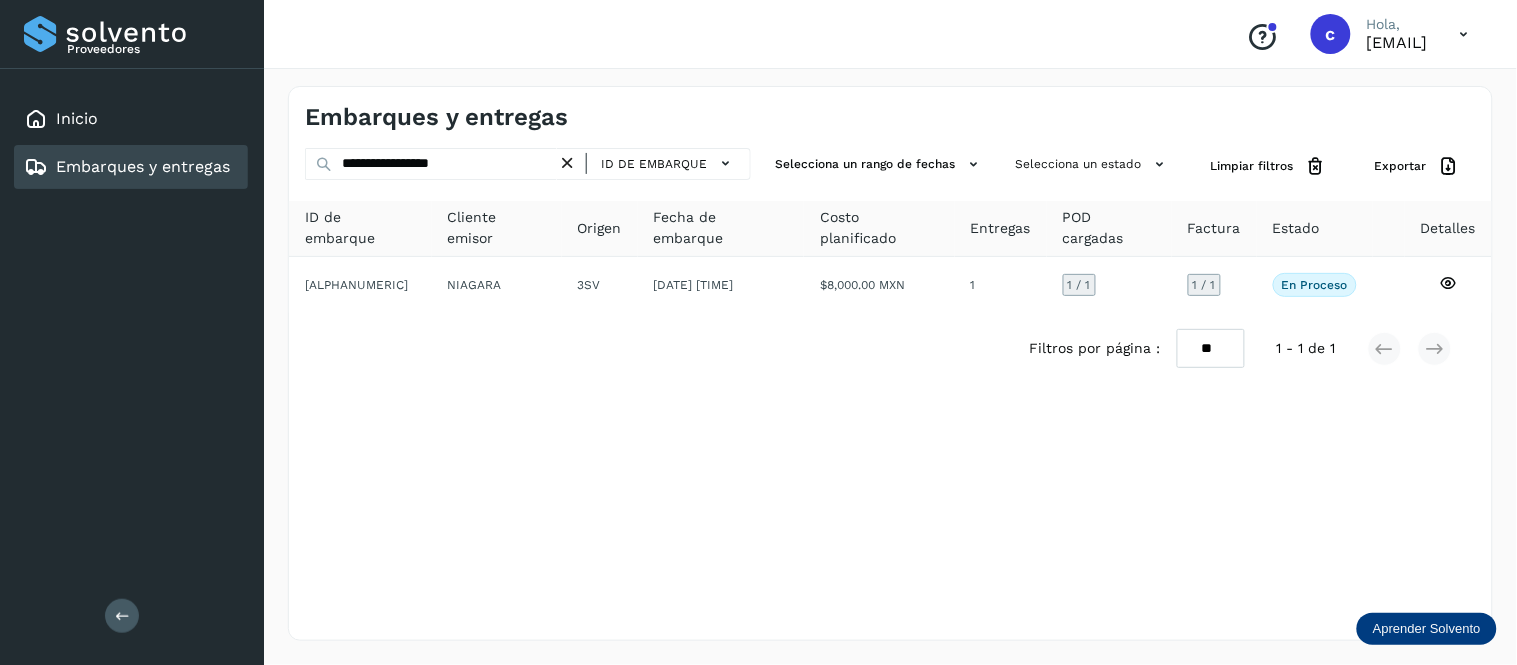 click at bounding box center (567, 163) 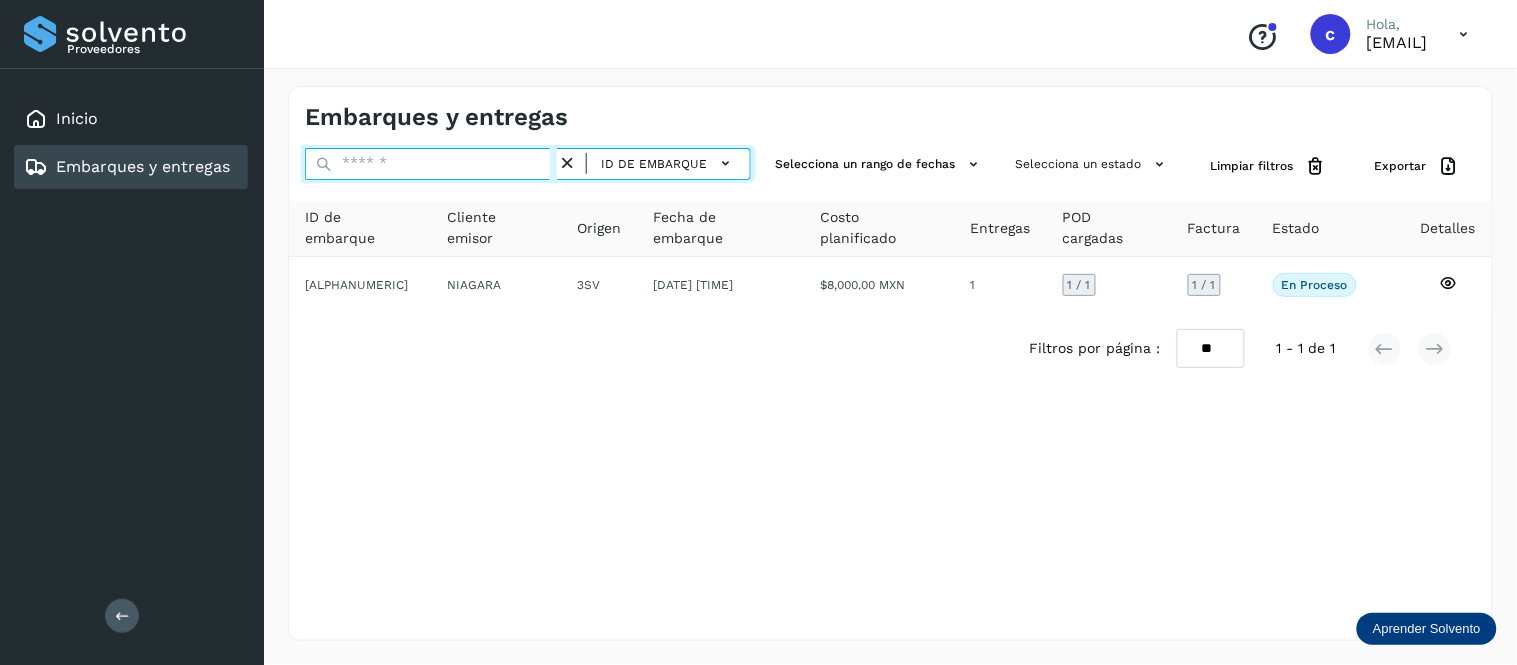 click at bounding box center [431, 164] 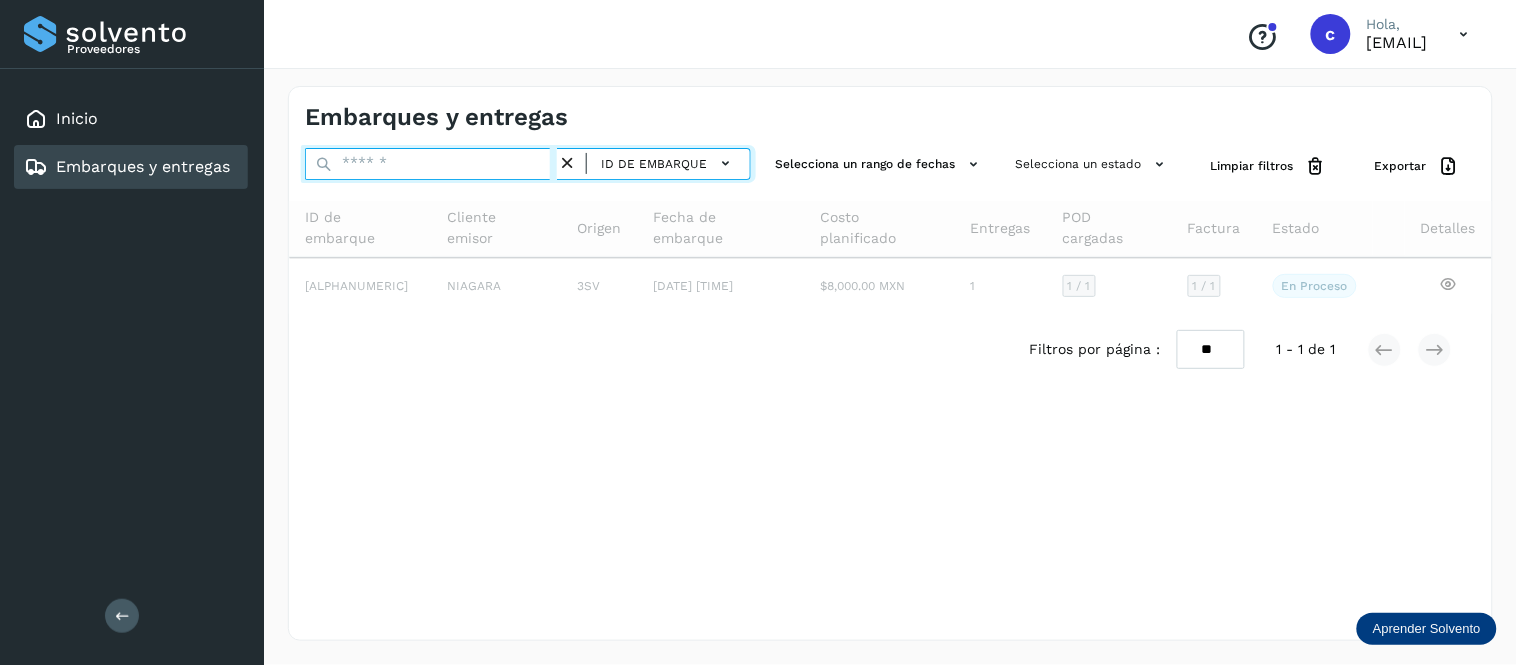paste on "**********" 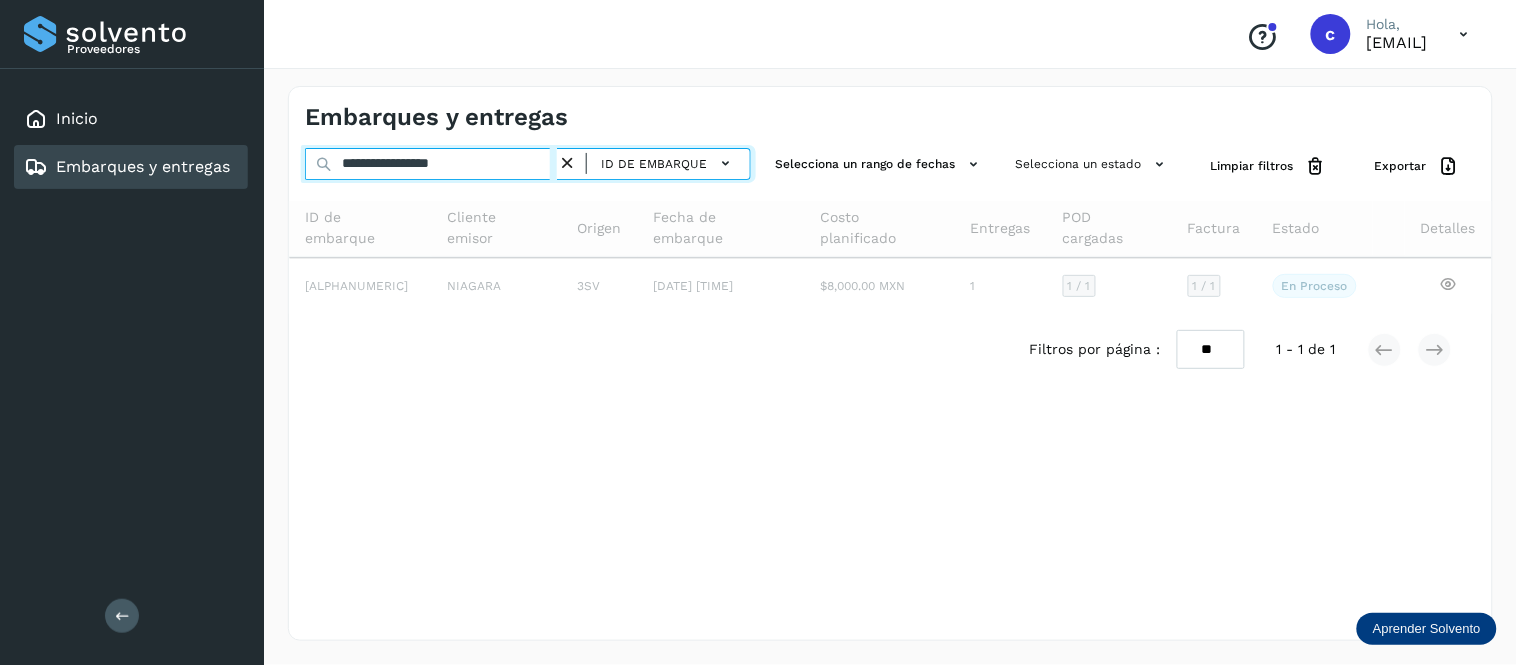 type on "**********" 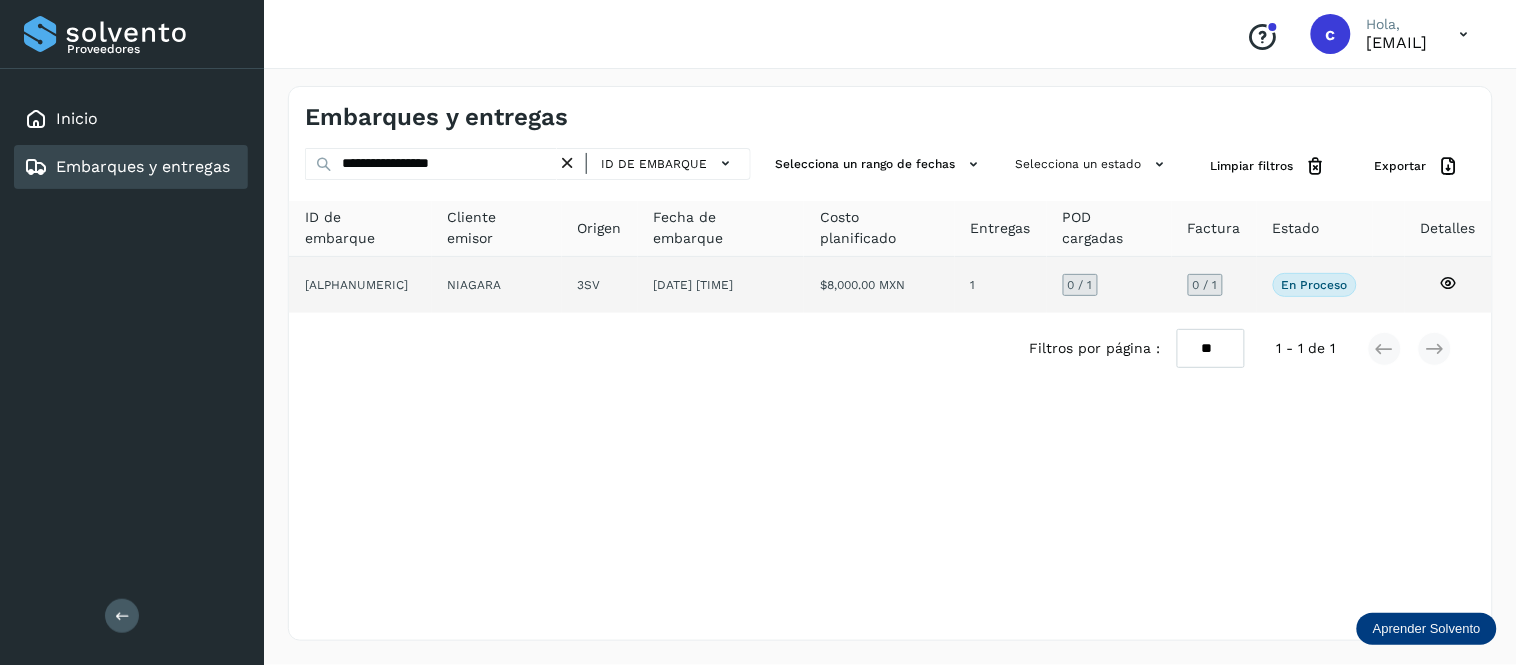 click on "NIAGARA" 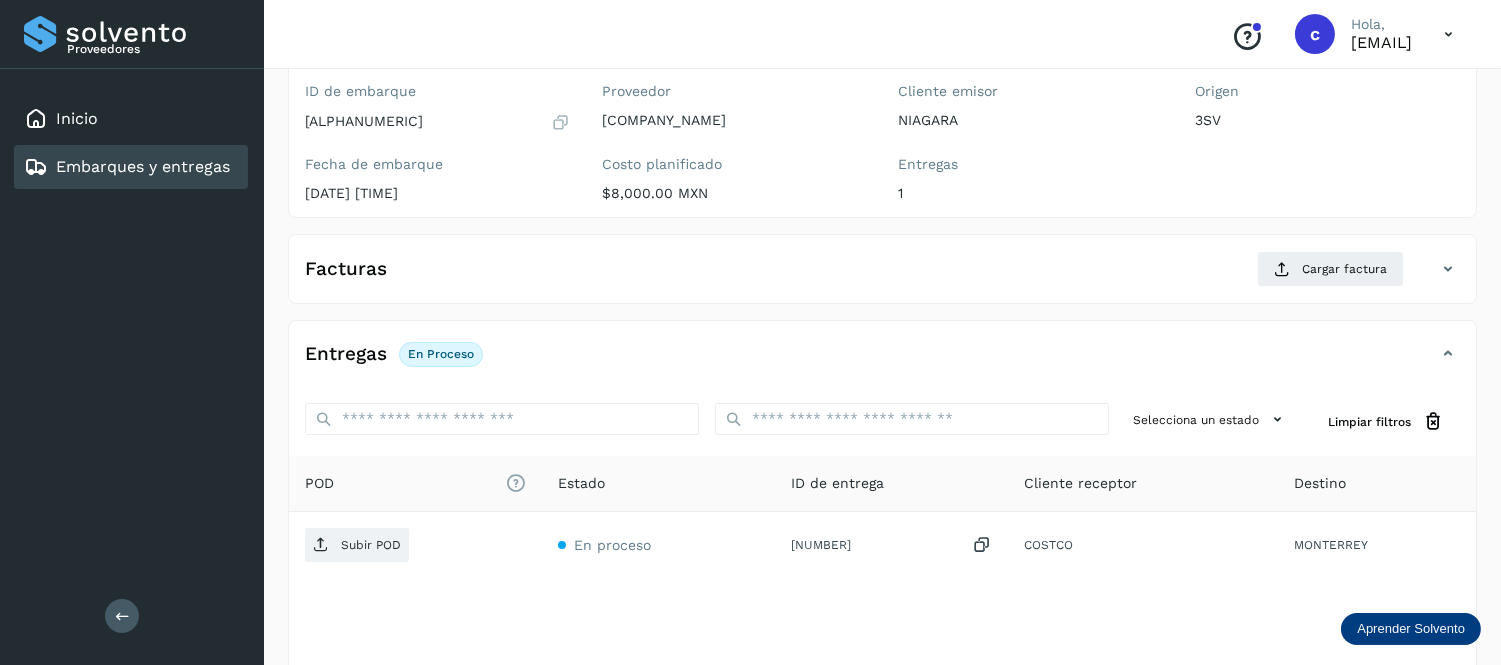 scroll, scrollTop: 177, scrollLeft: 0, axis: vertical 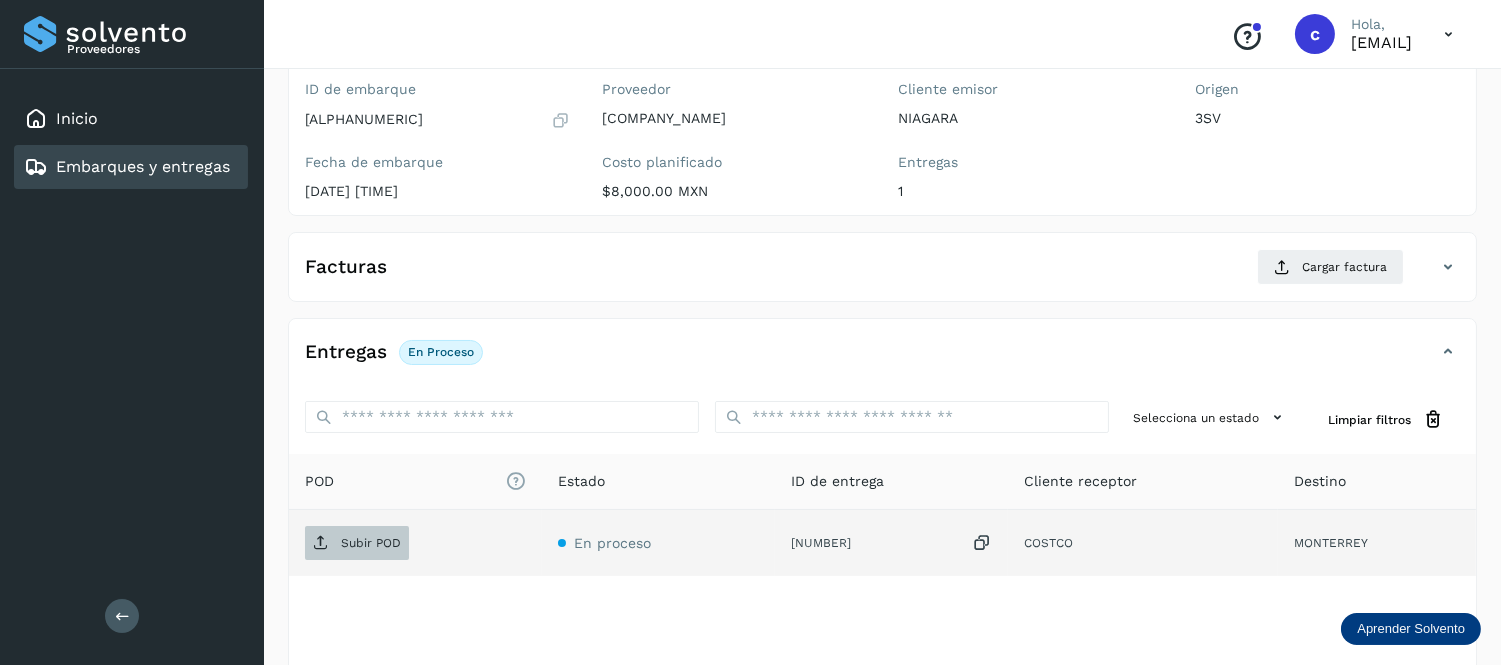 click on "Subir POD" at bounding box center [371, 543] 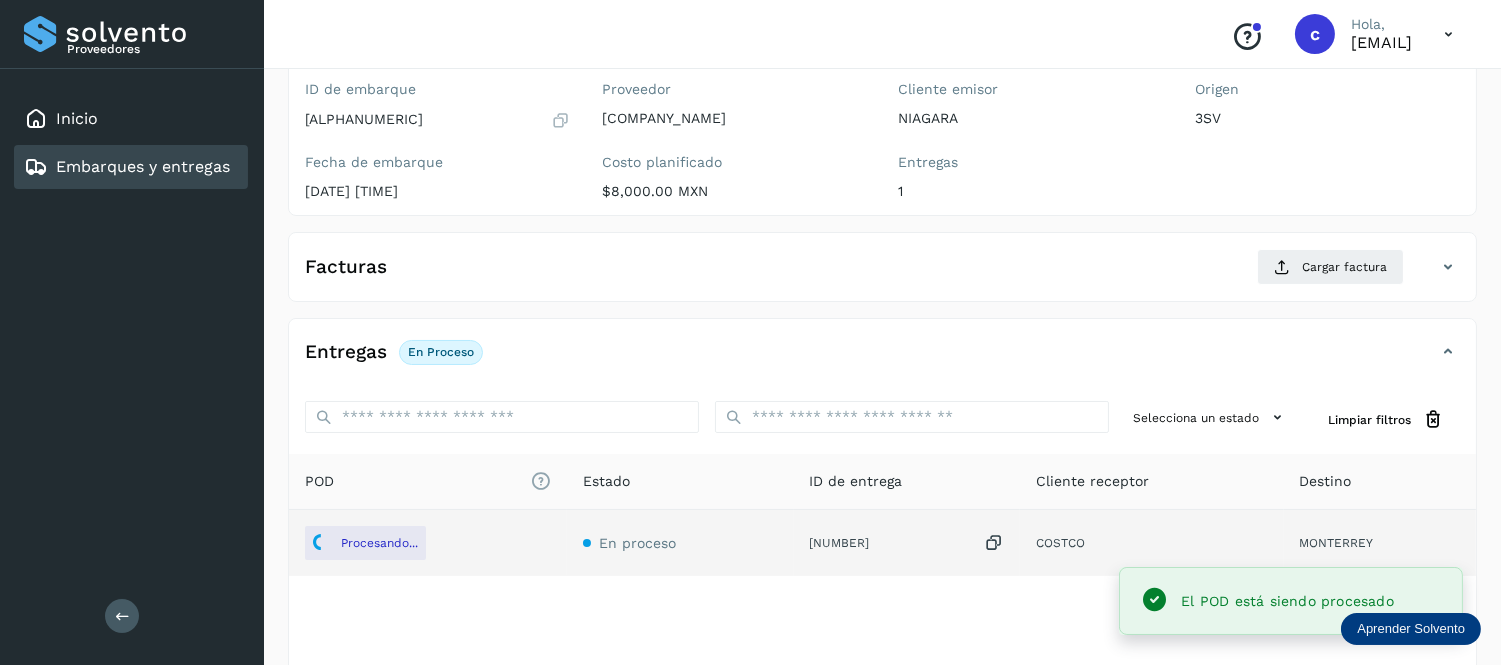 scroll, scrollTop: 94, scrollLeft: 0, axis: vertical 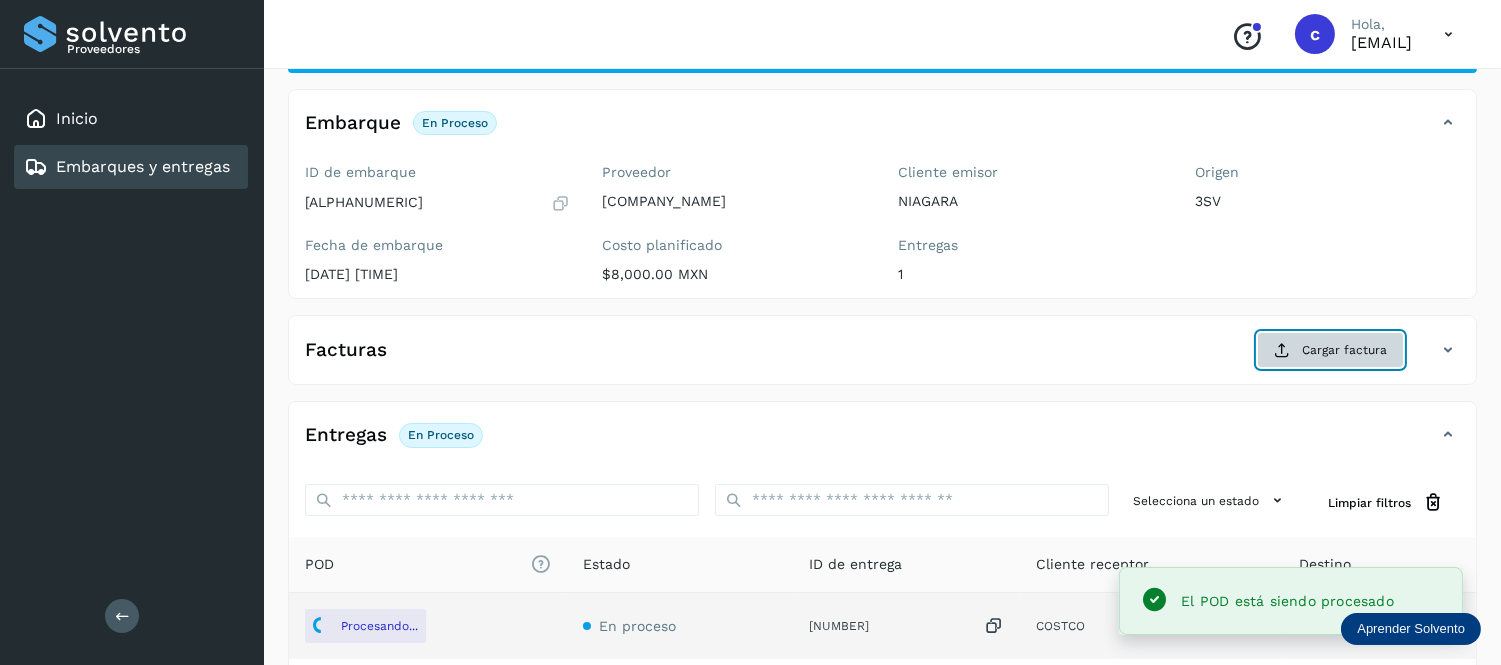 click on "Cargar factura" at bounding box center (1330, 350) 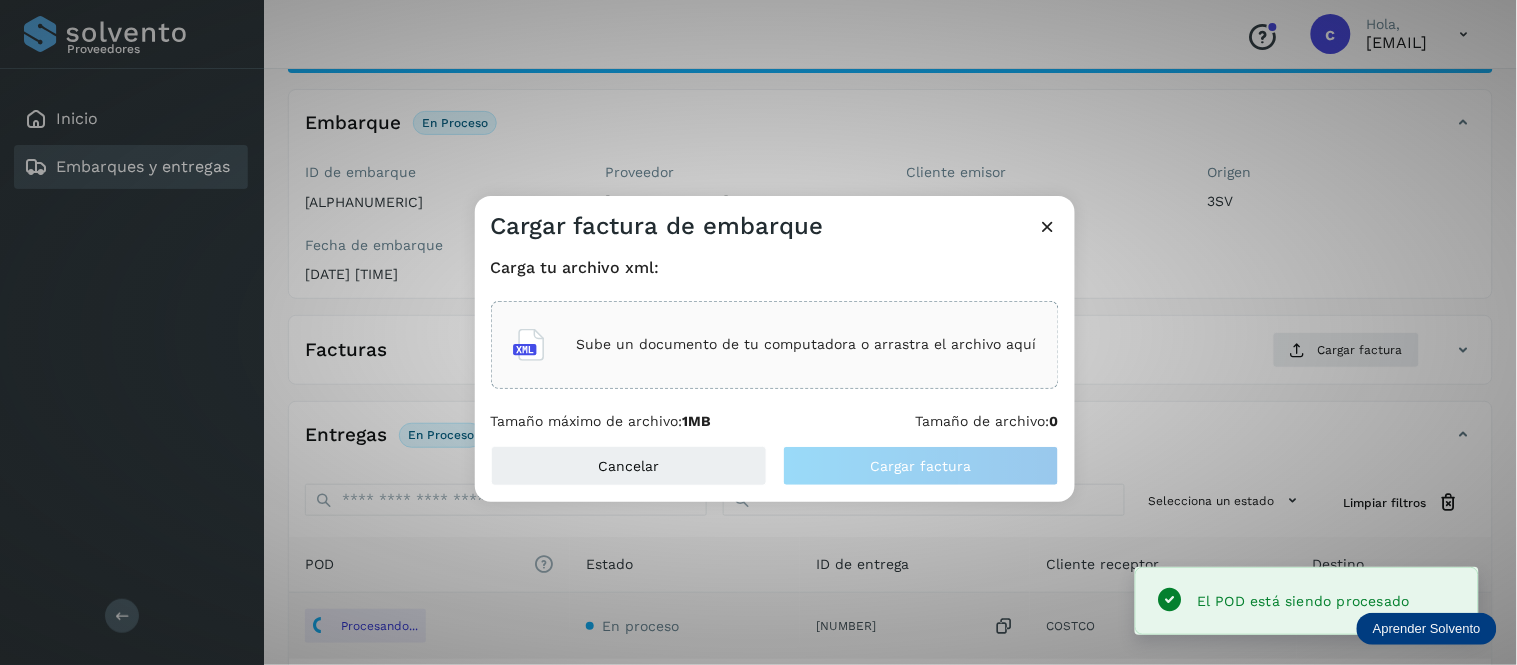 click on "Sube un documento de tu computadora o arrastra el archivo aquí" at bounding box center [807, 344] 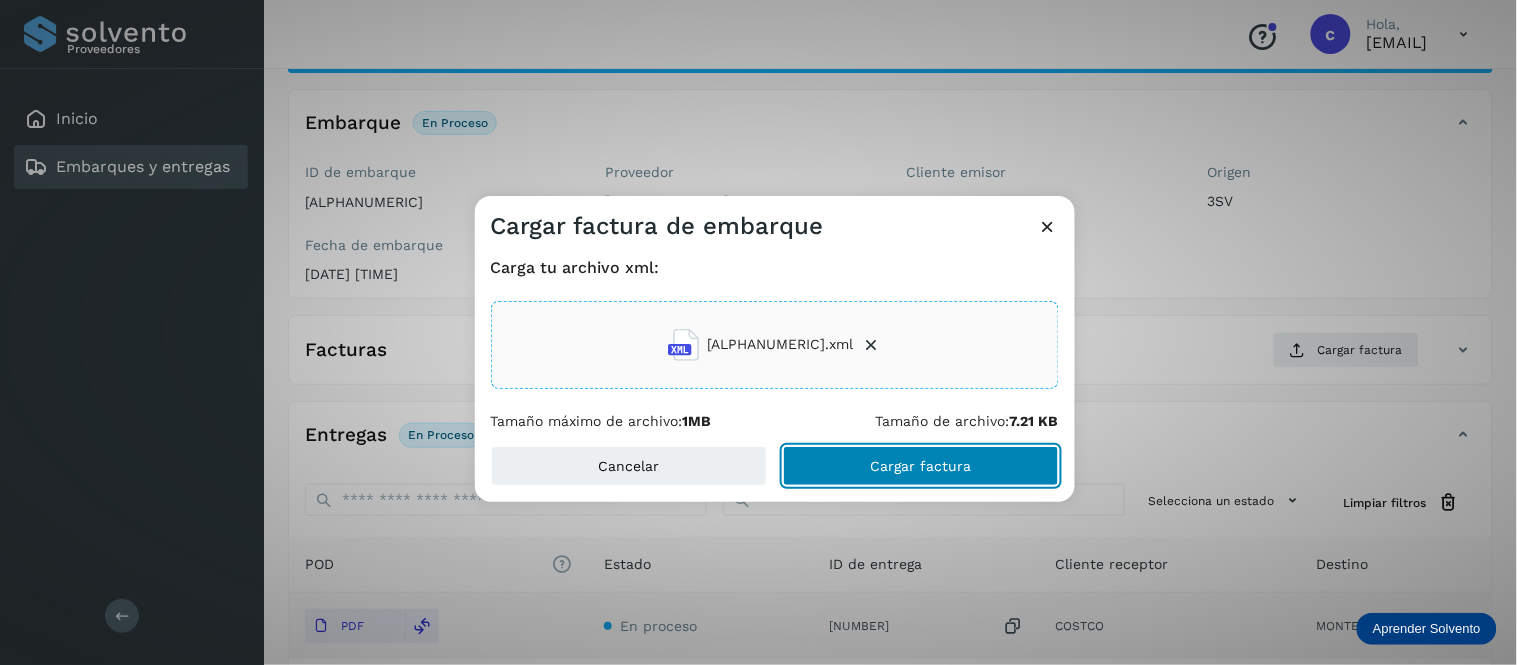 click on "Cargar factura" 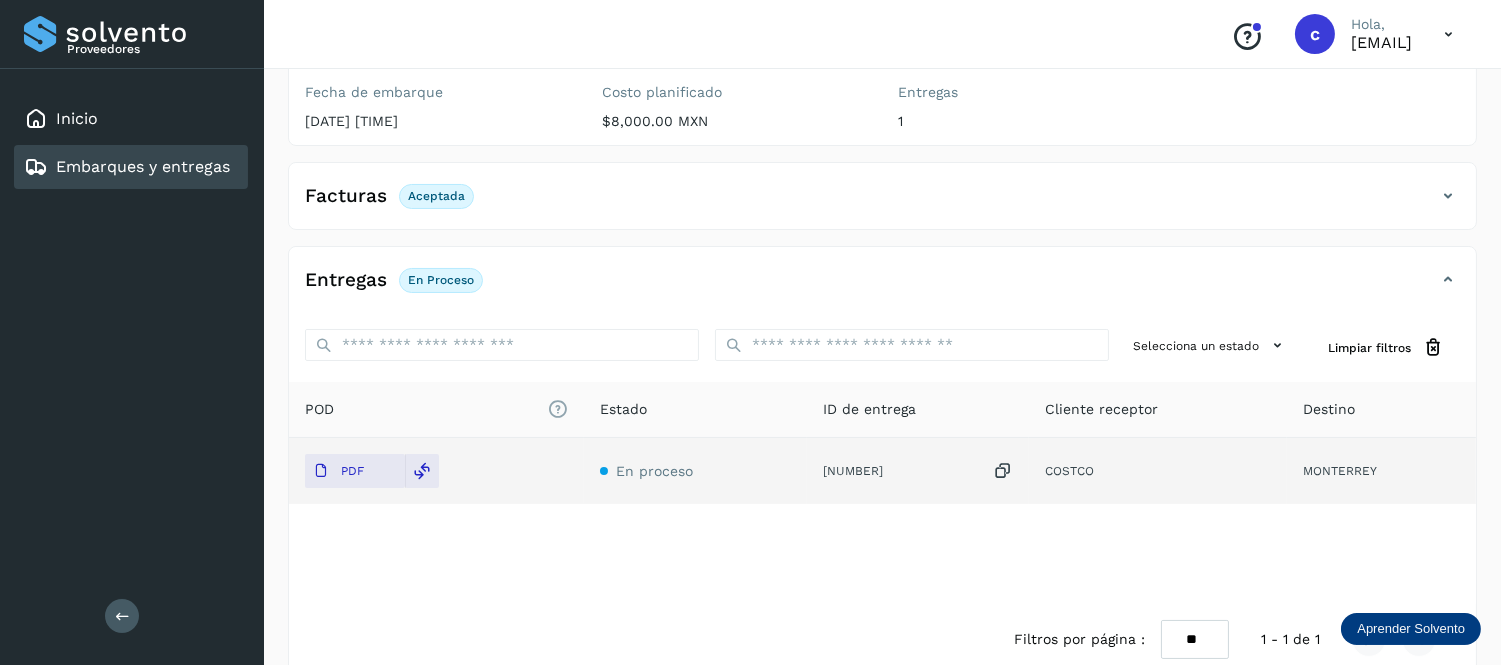 scroll, scrollTop: 250, scrollLeft: 0, axis: vertical 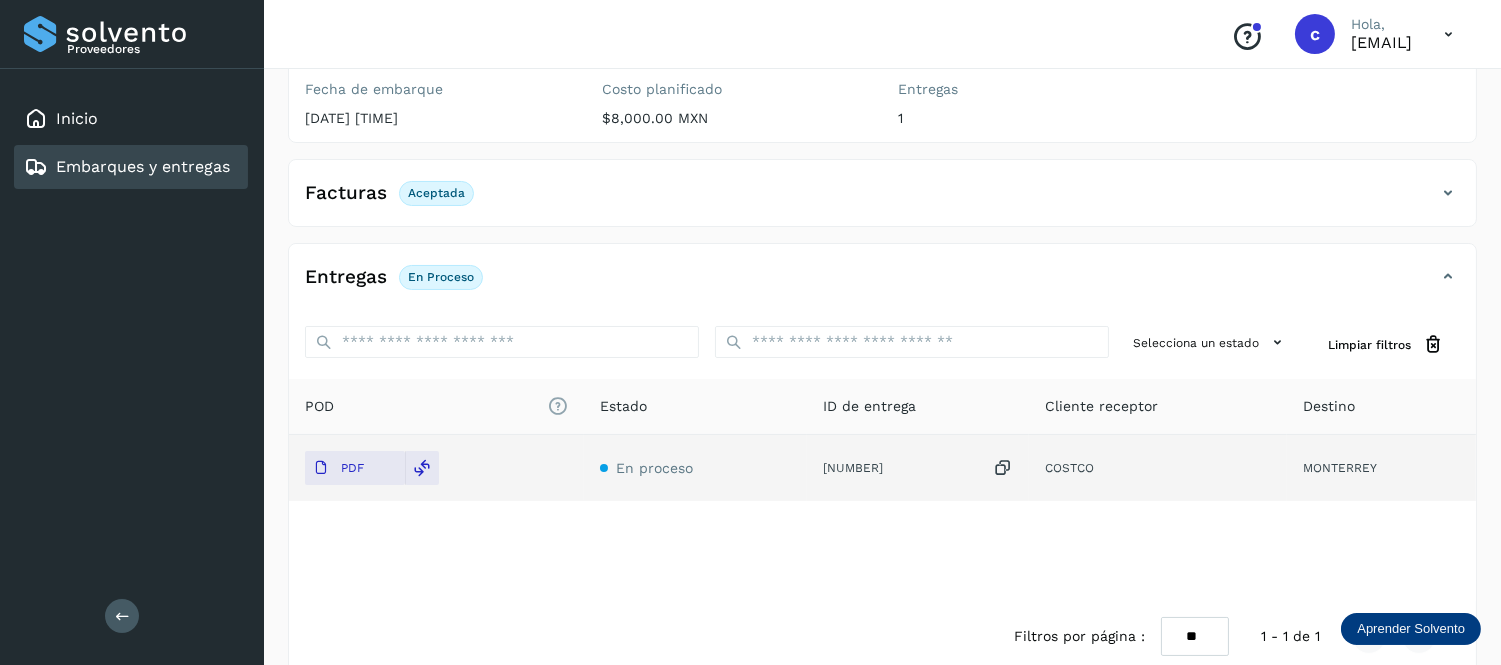 click on "Embarques y entregas" 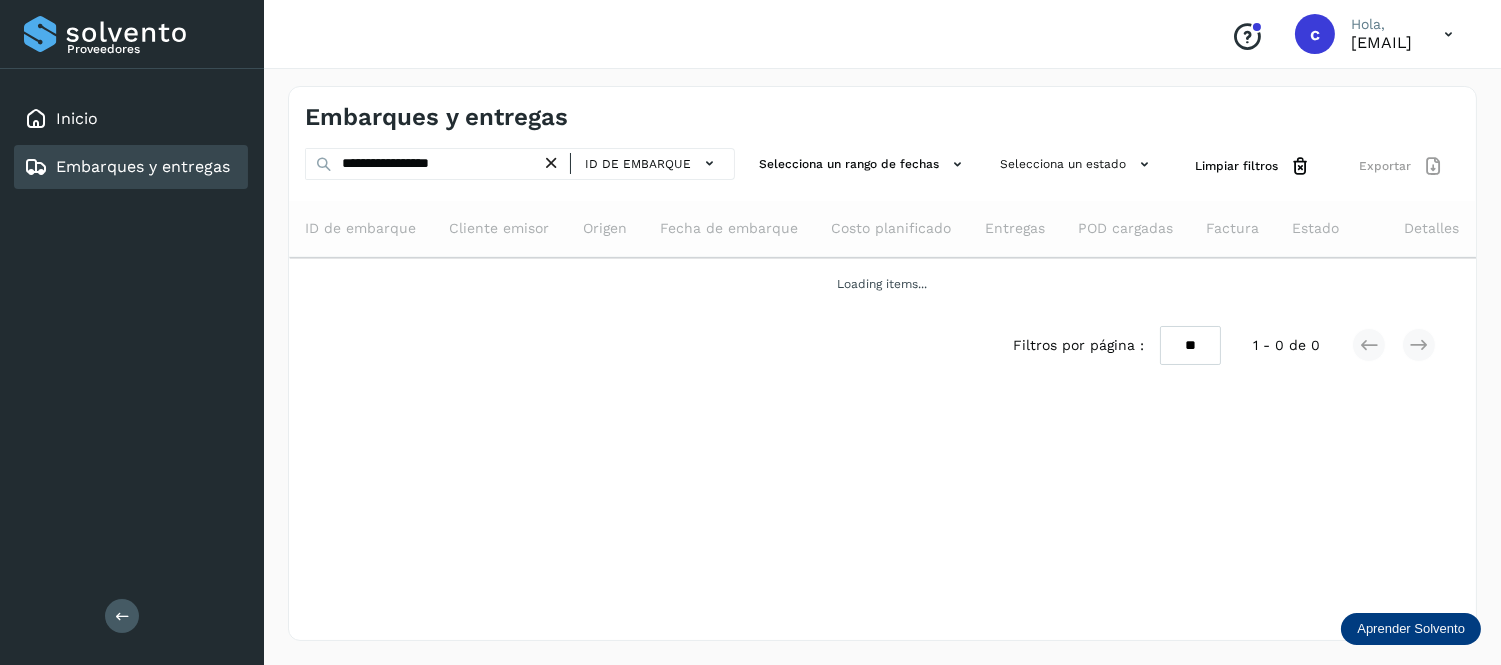scroll, scrollTop: 0, scrollLeft: 0, axis: both 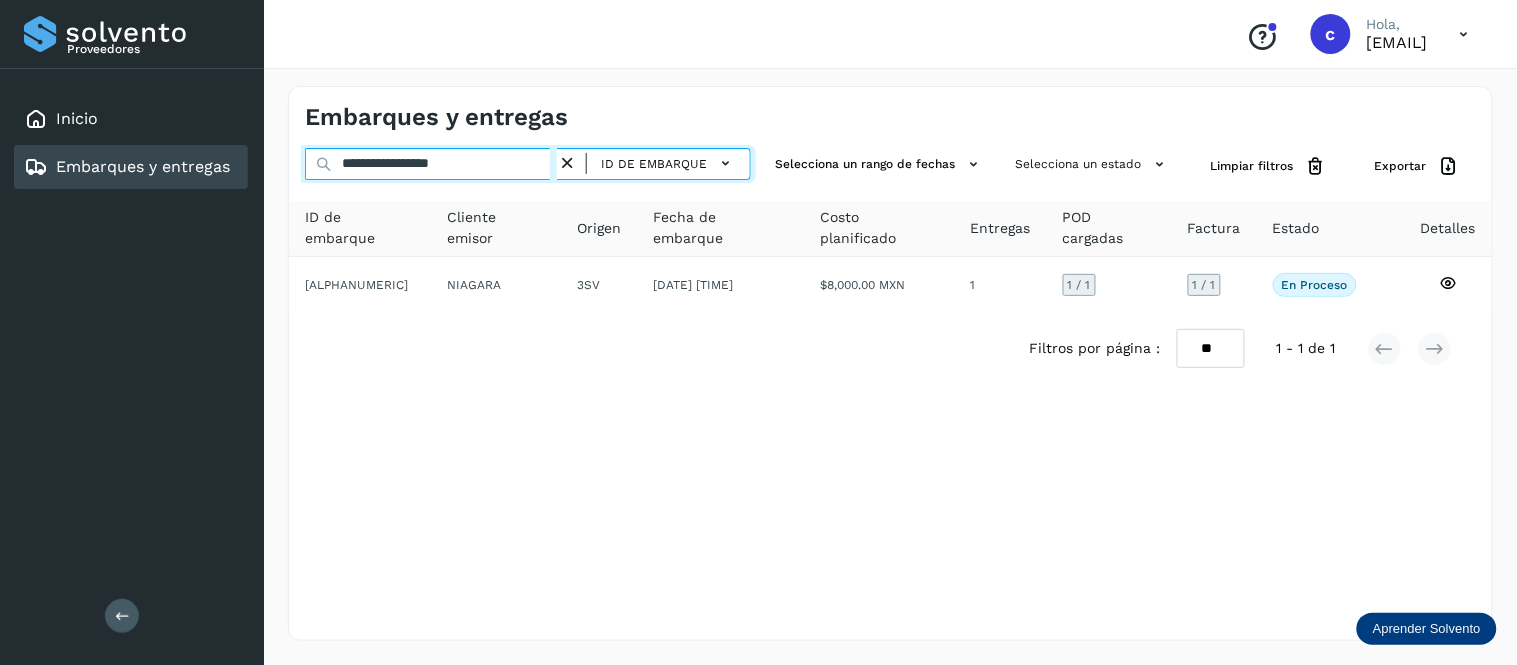 drag, startPoint x: 507, startPoint y: 153, endPoint x: 326, endPoint y: 175, distance: 182.3321 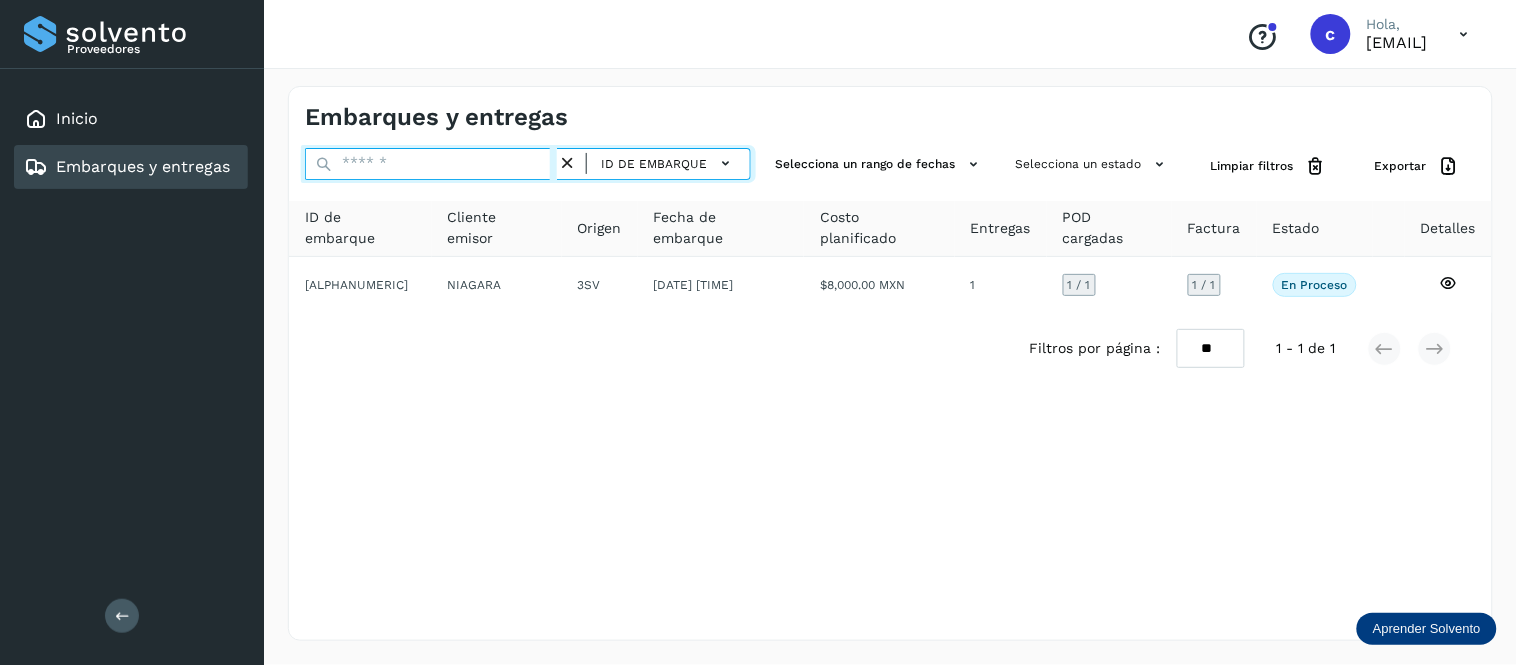 paste on "**********" 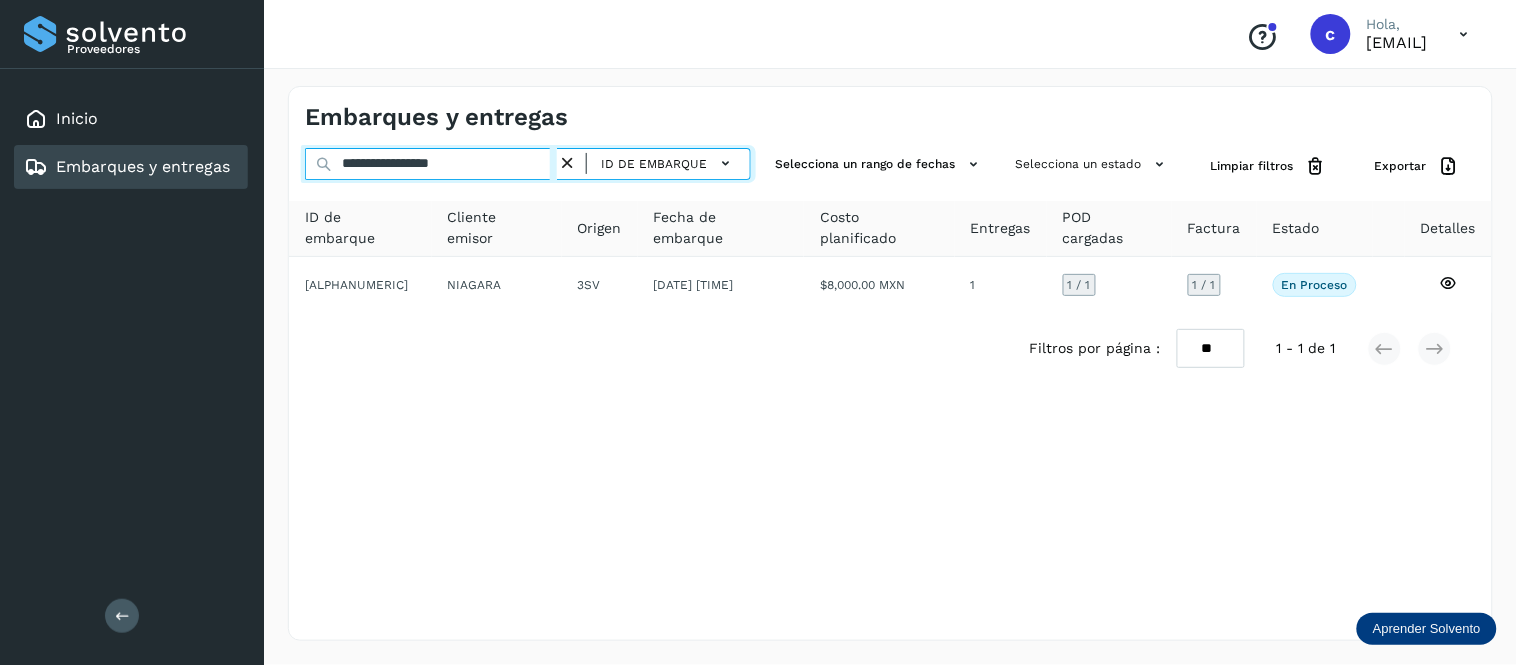 type on "**********" 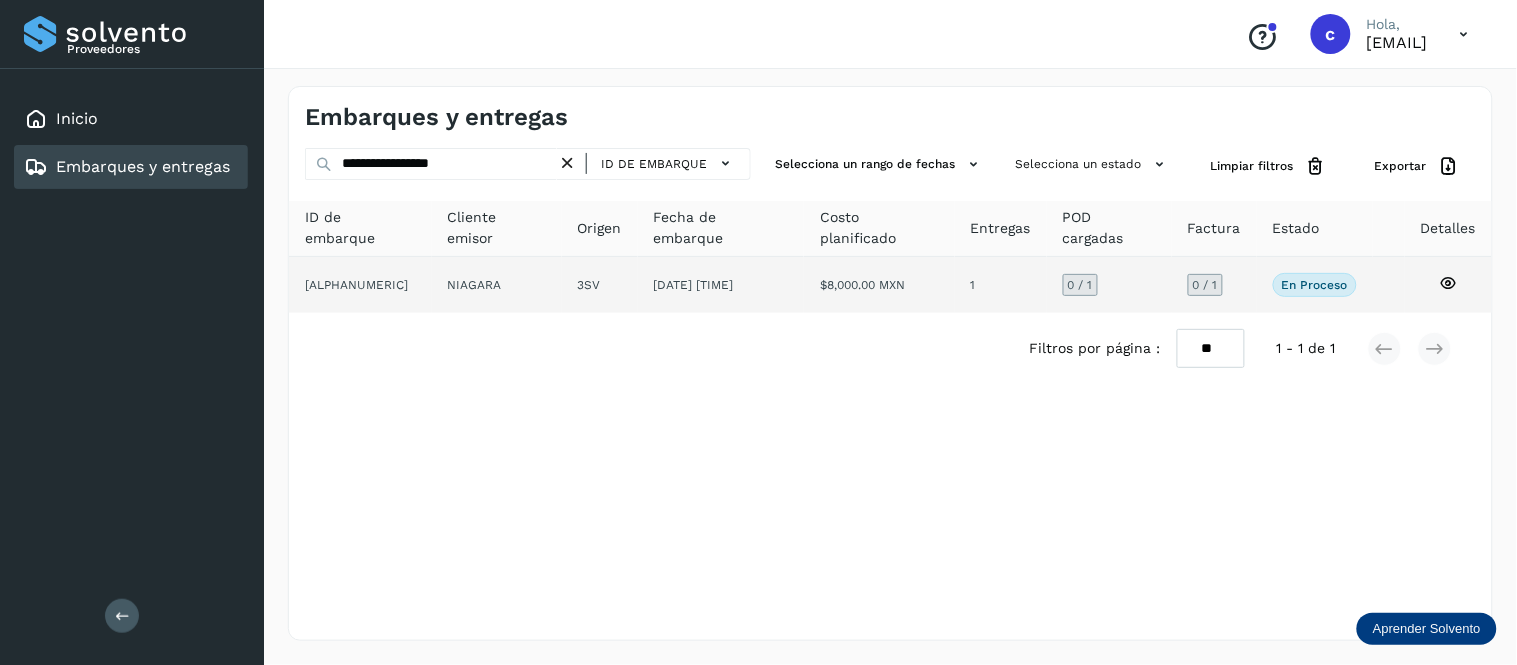 click on "[DATE] [TIME]" 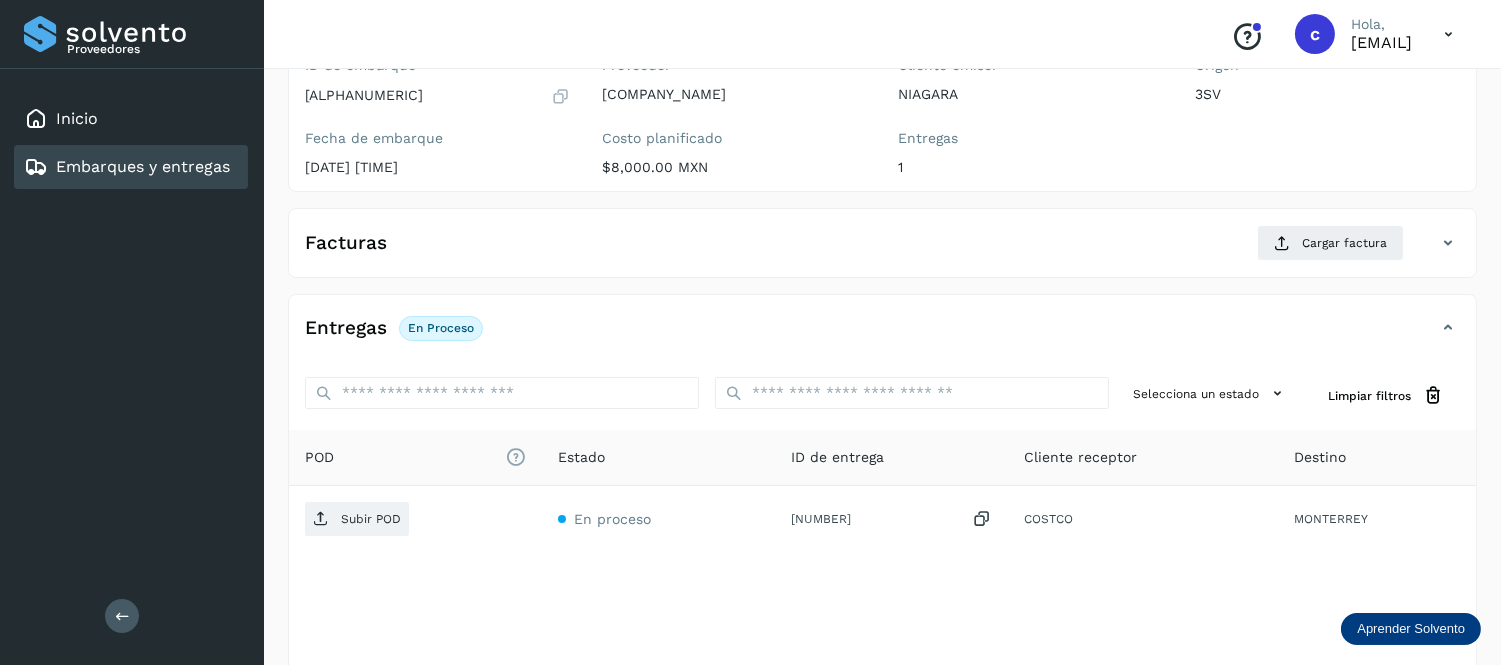 scroll, scrollTop: 216, scrollLeft: 0, axis: vertical 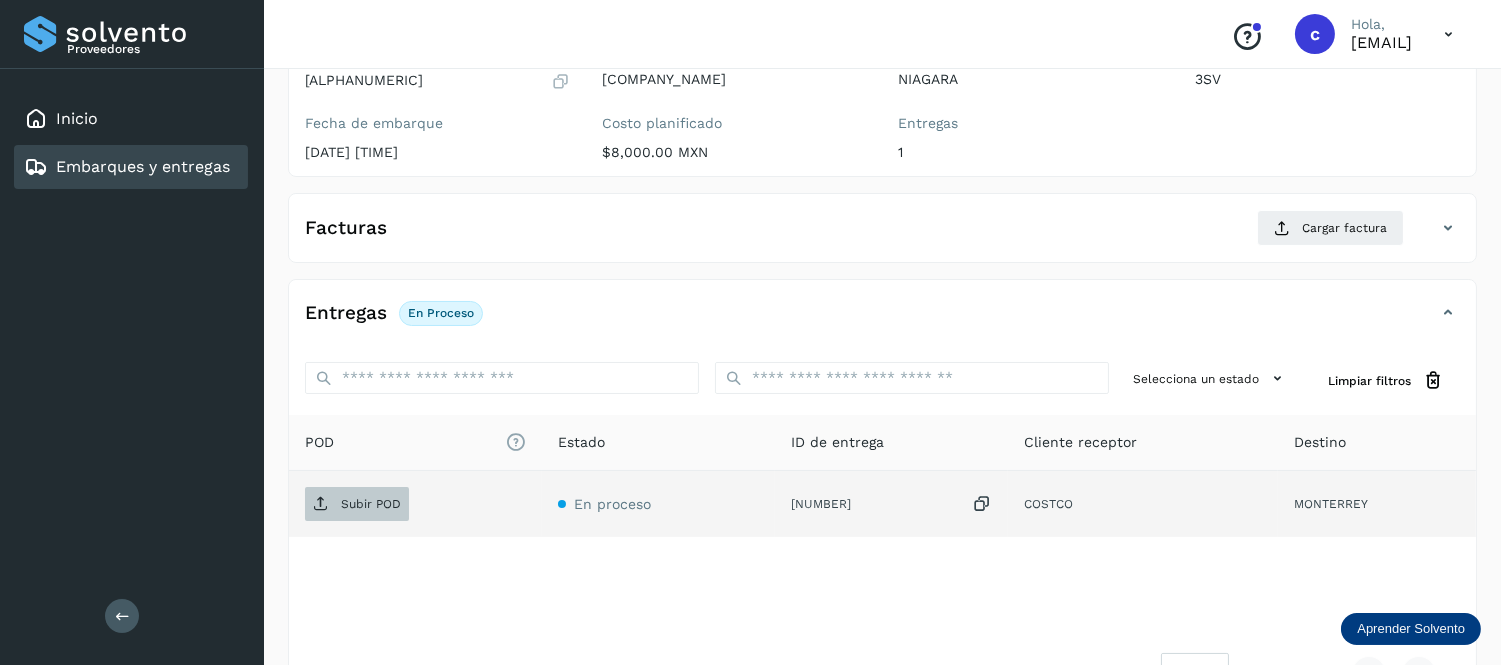 click on "Subir POD" at bounding box center (357, 504) 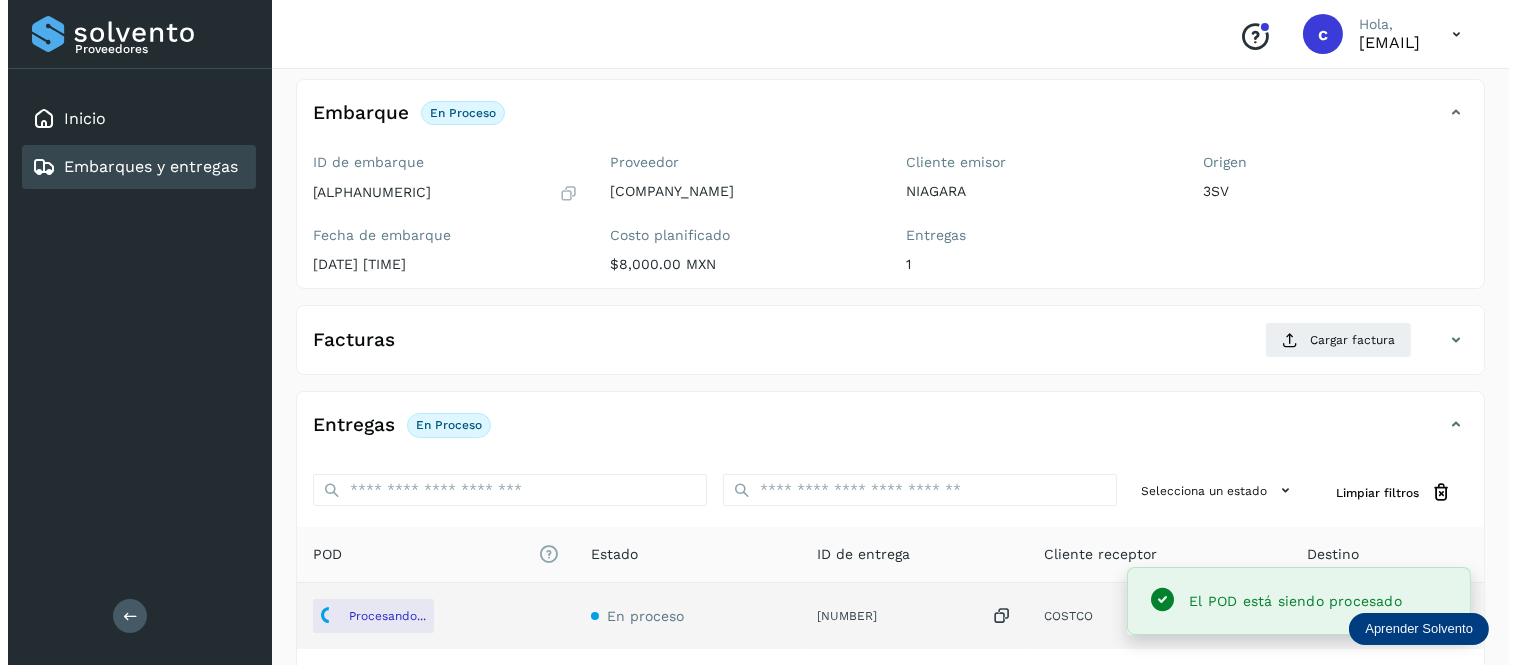 scroll, scrollTop: 96, scrollLeft: 0, axis: vertical 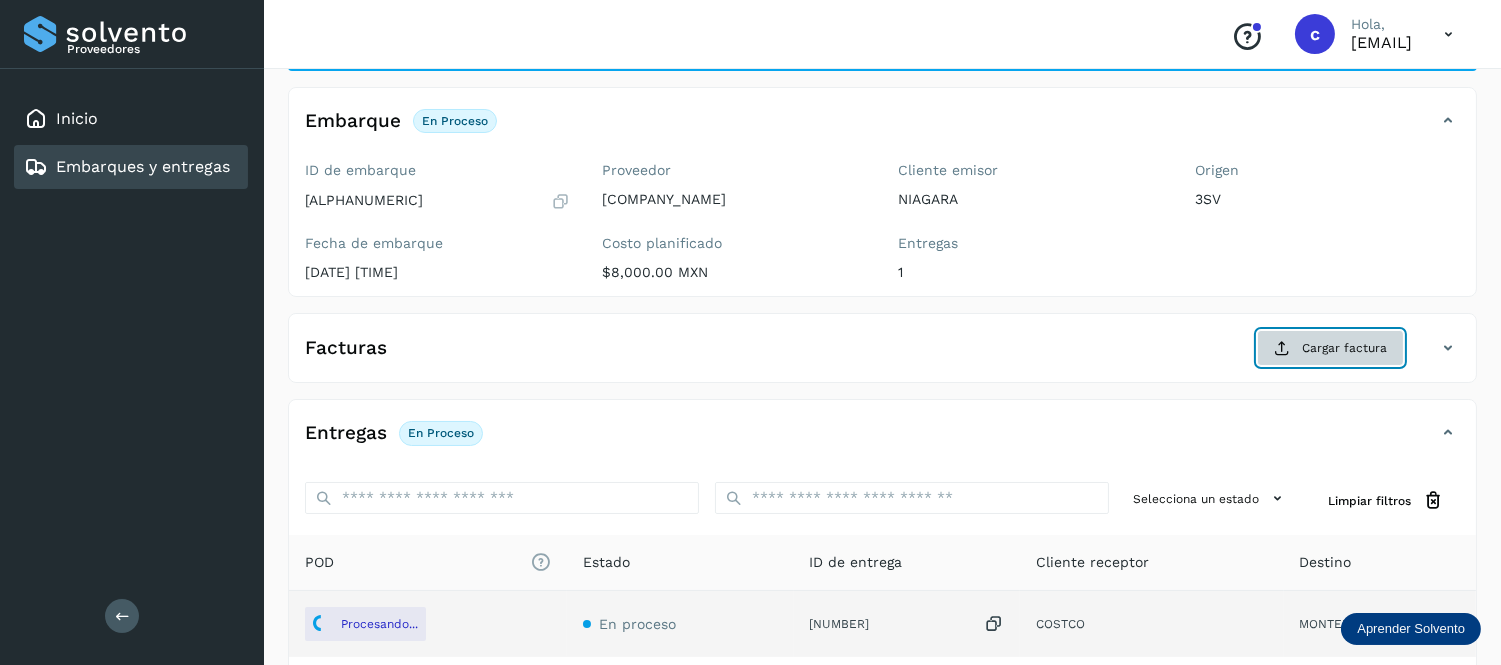 click on "Cargar factura" 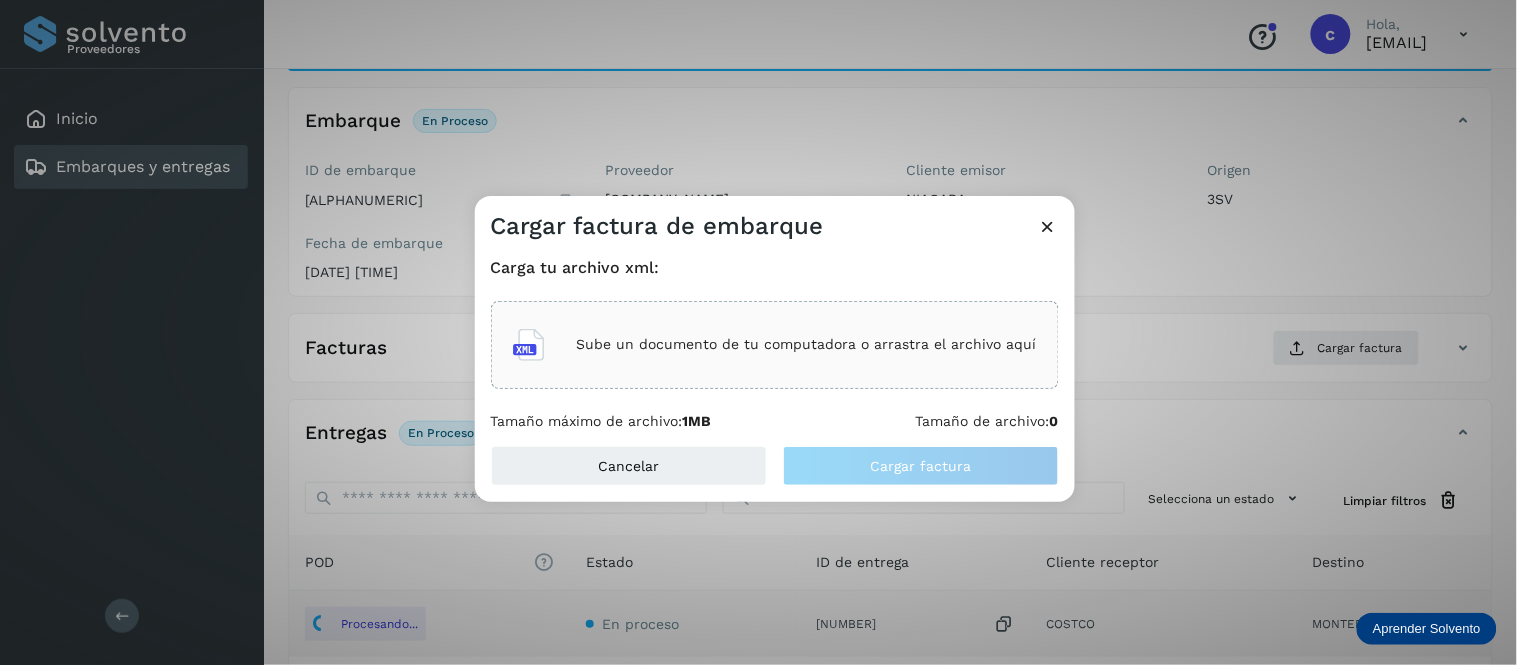 click on "Sube un documento de tu computadora o arrastra el archivo aquí" 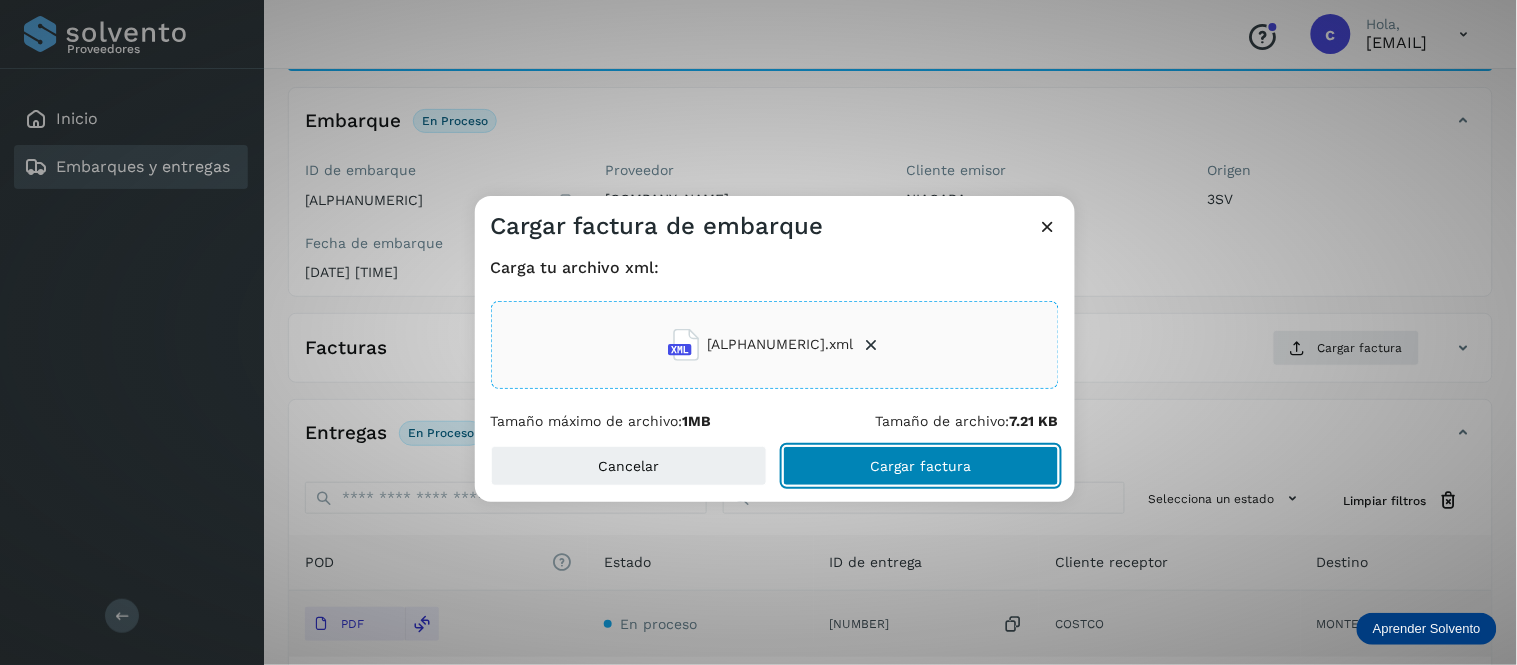 click on "Cargar factura" 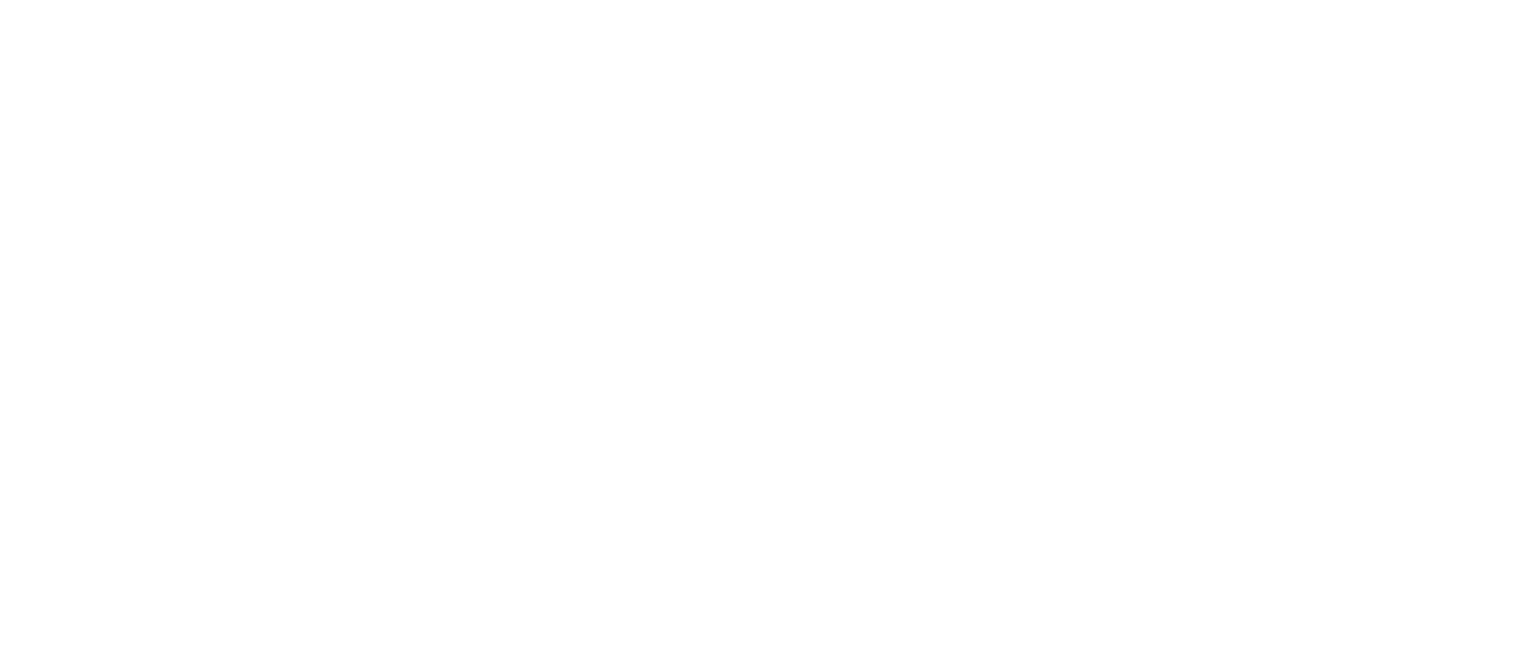 scroll, scrollTop: 0, scrollLeft: 0, axis: both 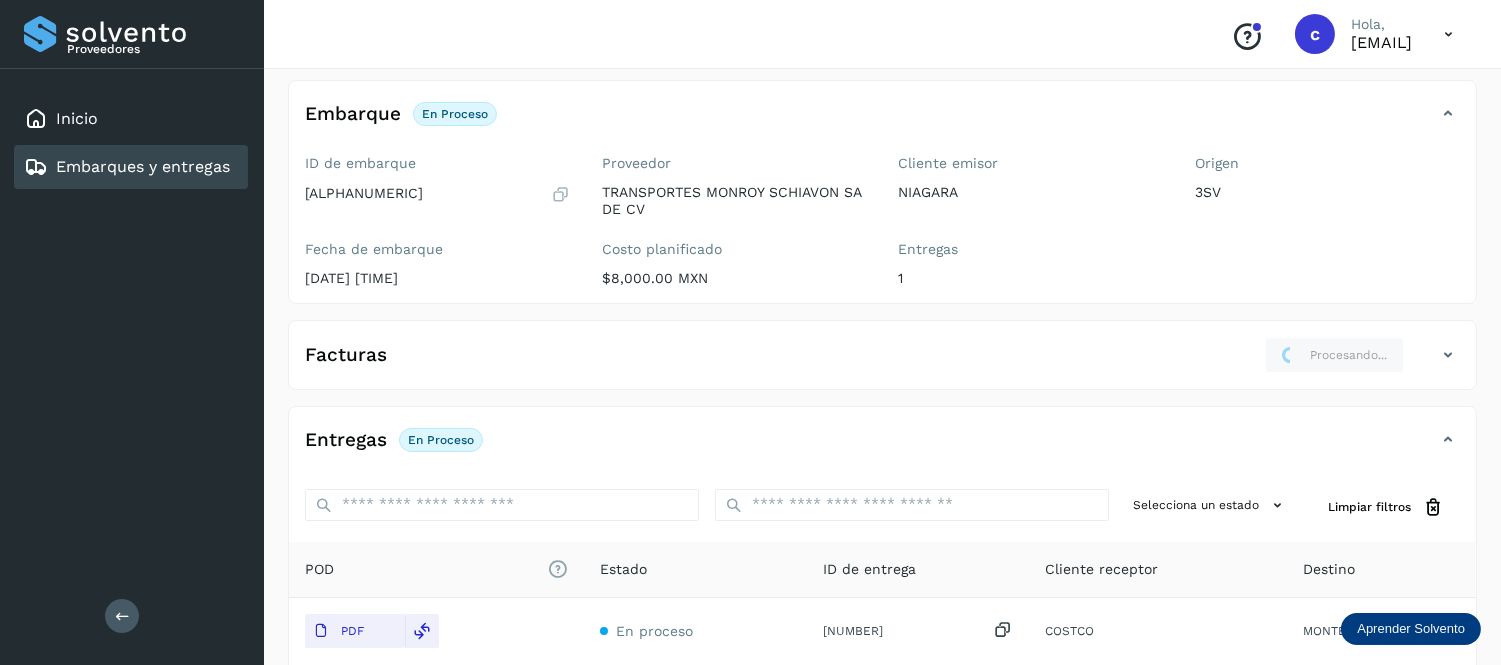 click at bounding box center [1448, 355] 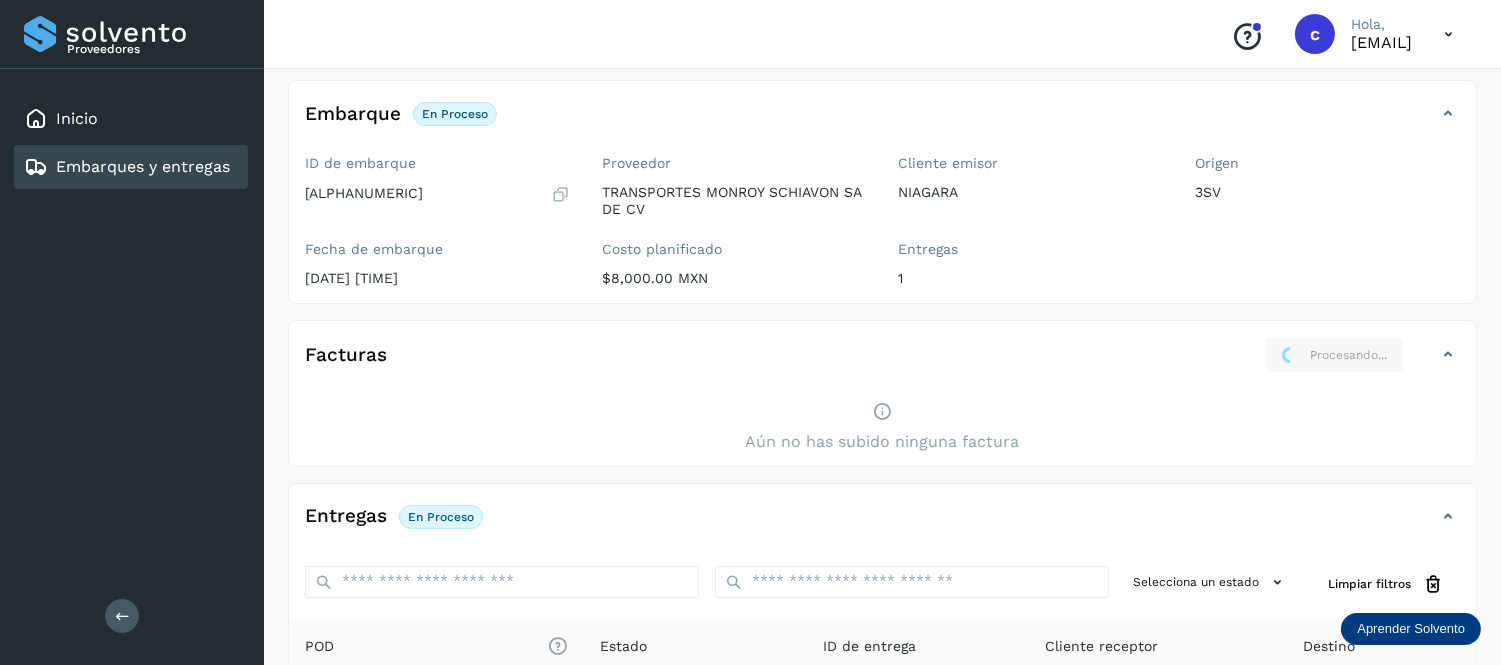 click at bounding box center [1448, 355] 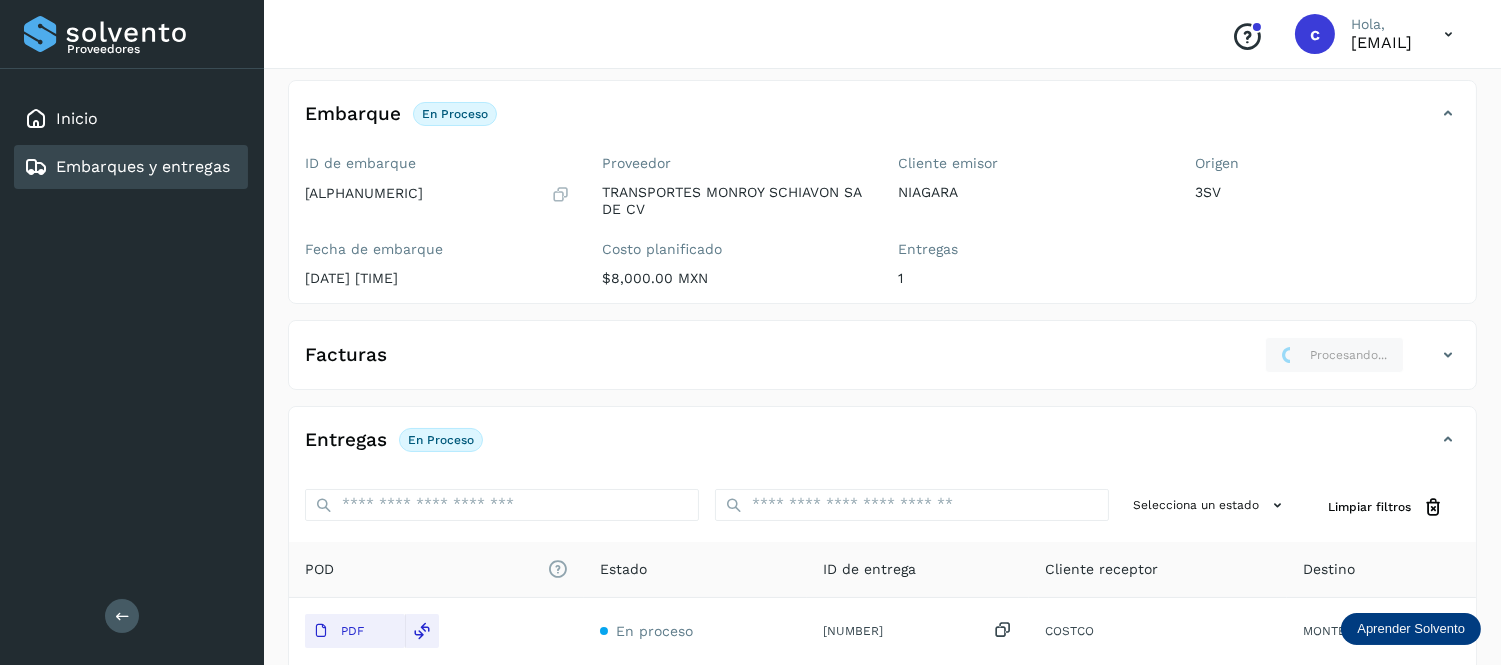 click at bounding box center [1448, 355] 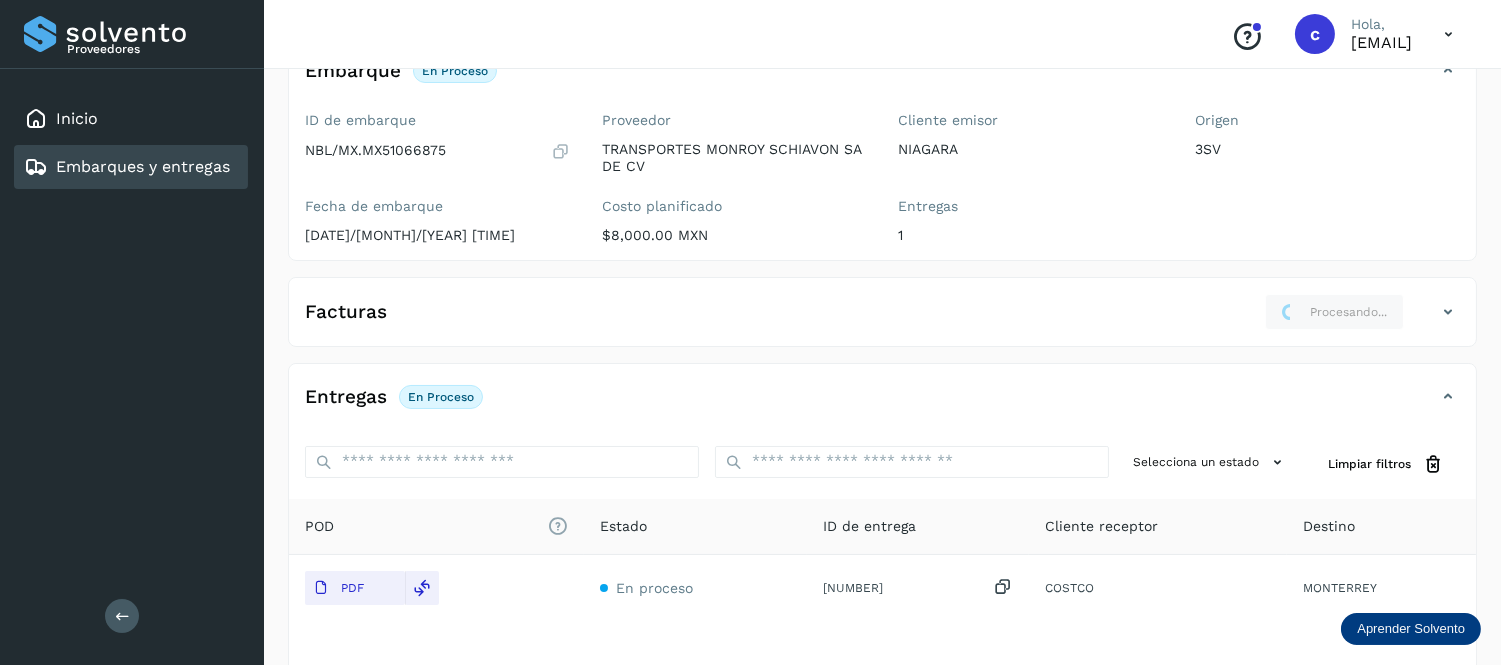 scroll, scrollTop: 155, scrollLeft: 0, axis: vertical 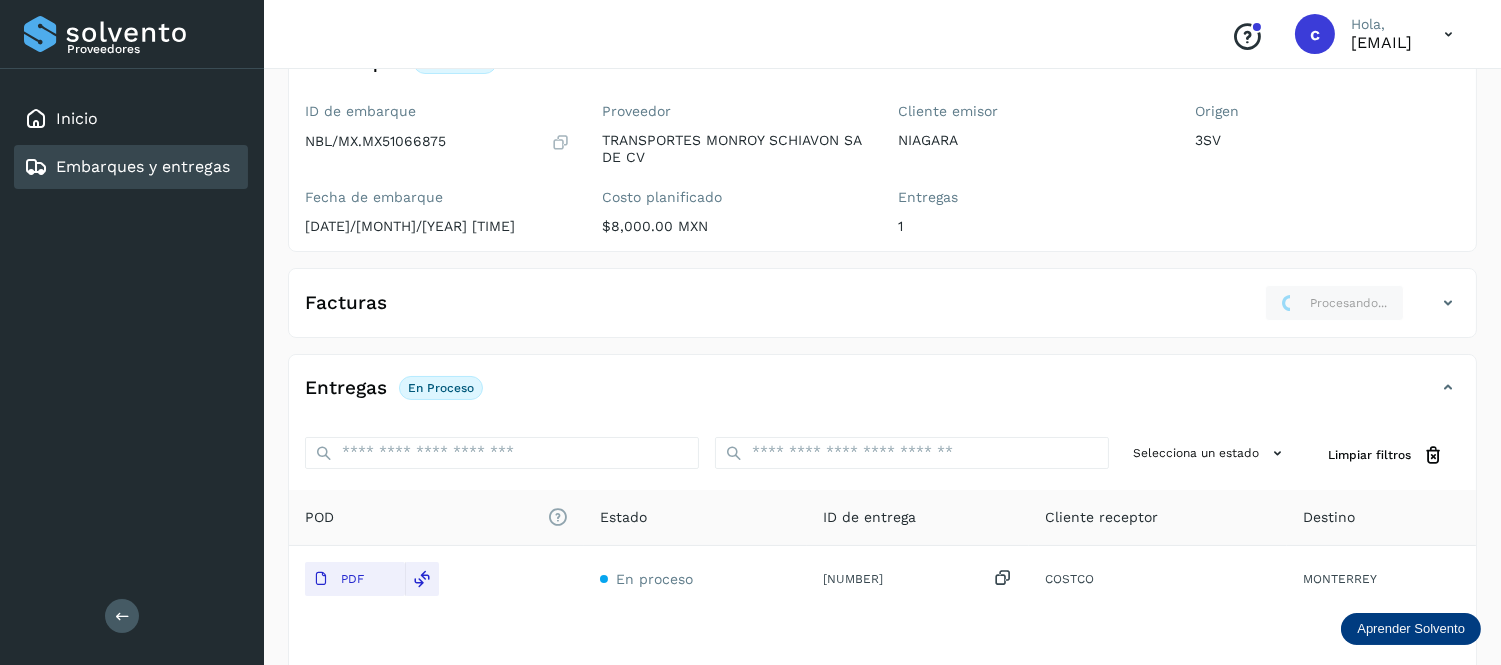 click on "Facturas Procesando... Aún no has subido ninguna factura" 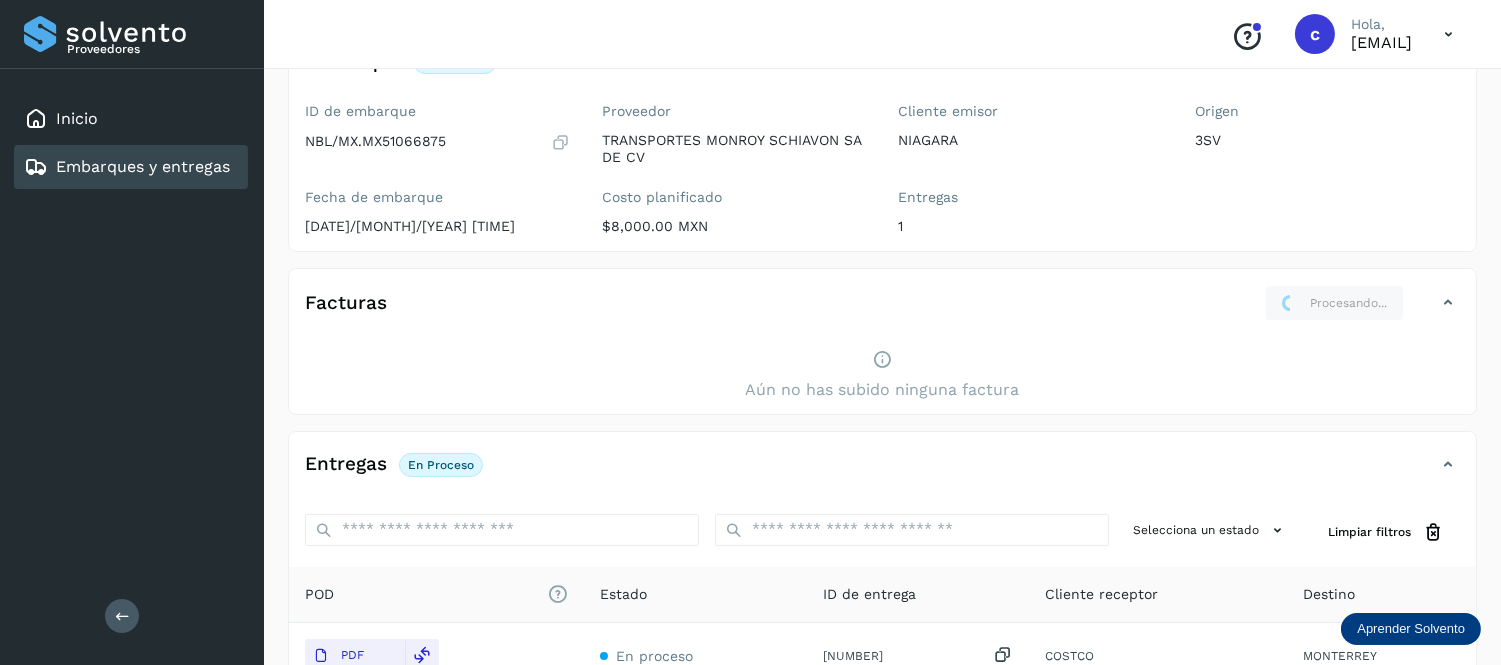 click at bounding box center [1448, 303] 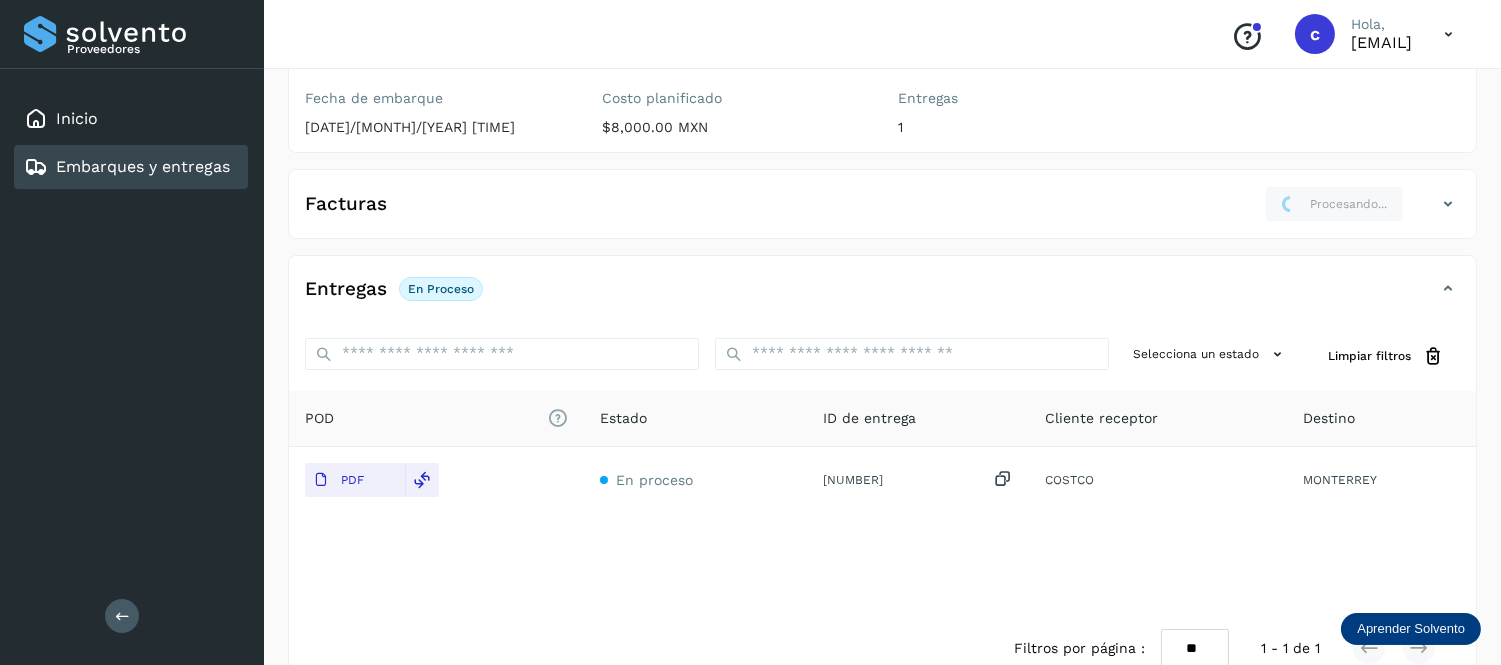 scroll, scrollTop: 255, scrollLeft: 0, axis: vertical 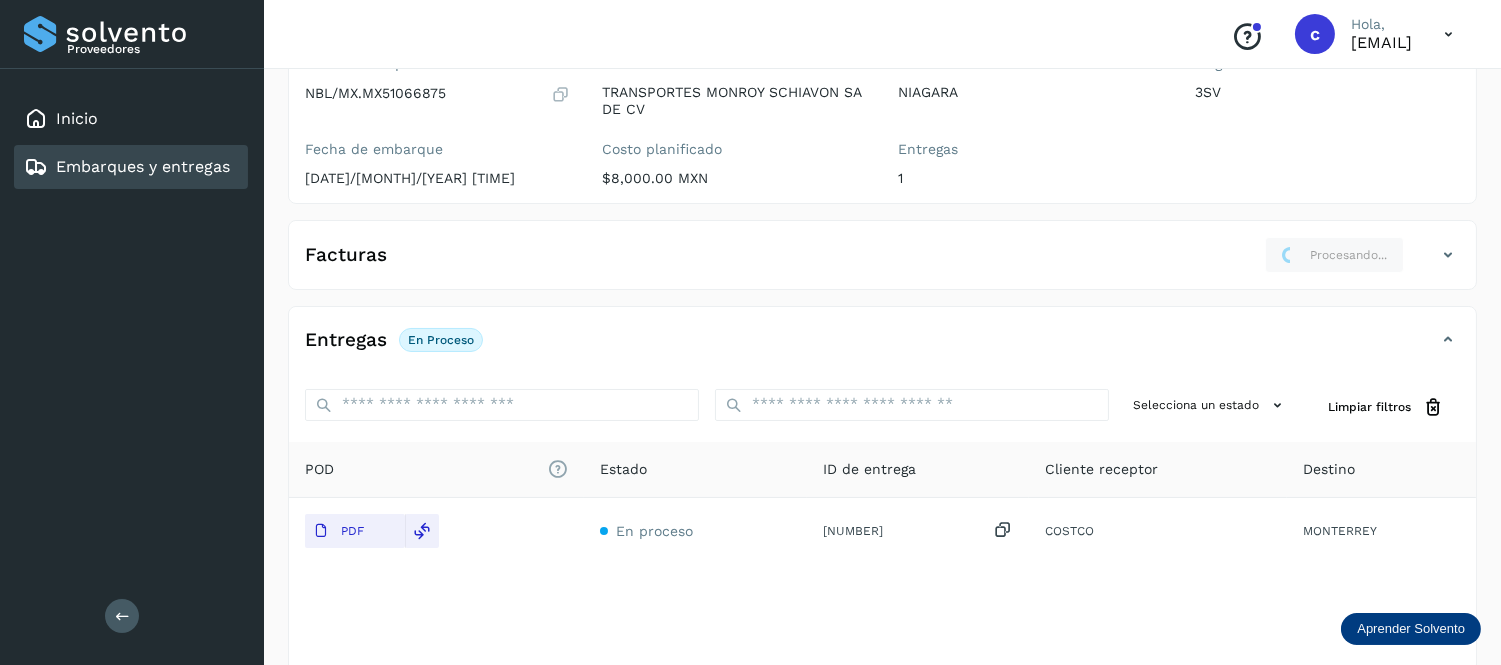 click on "Facturas Procesando..." 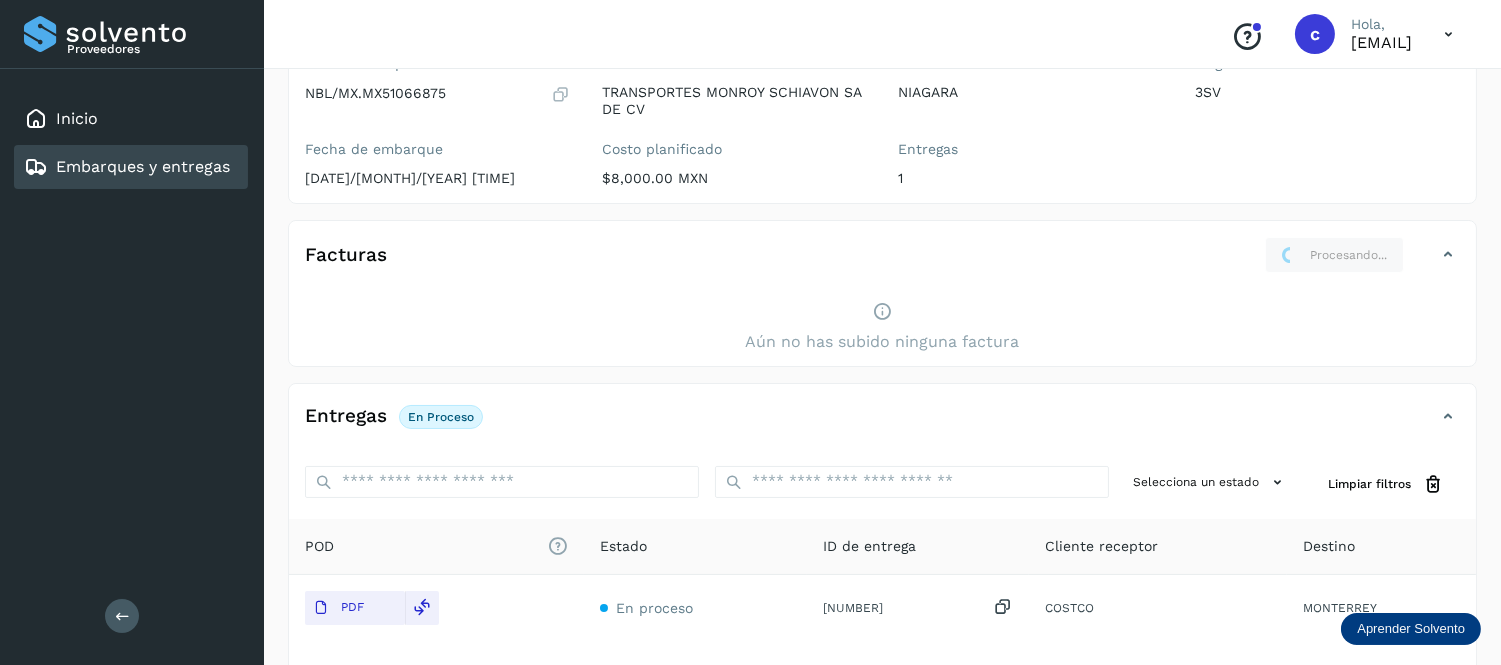 click on "Facturas Procesando..." 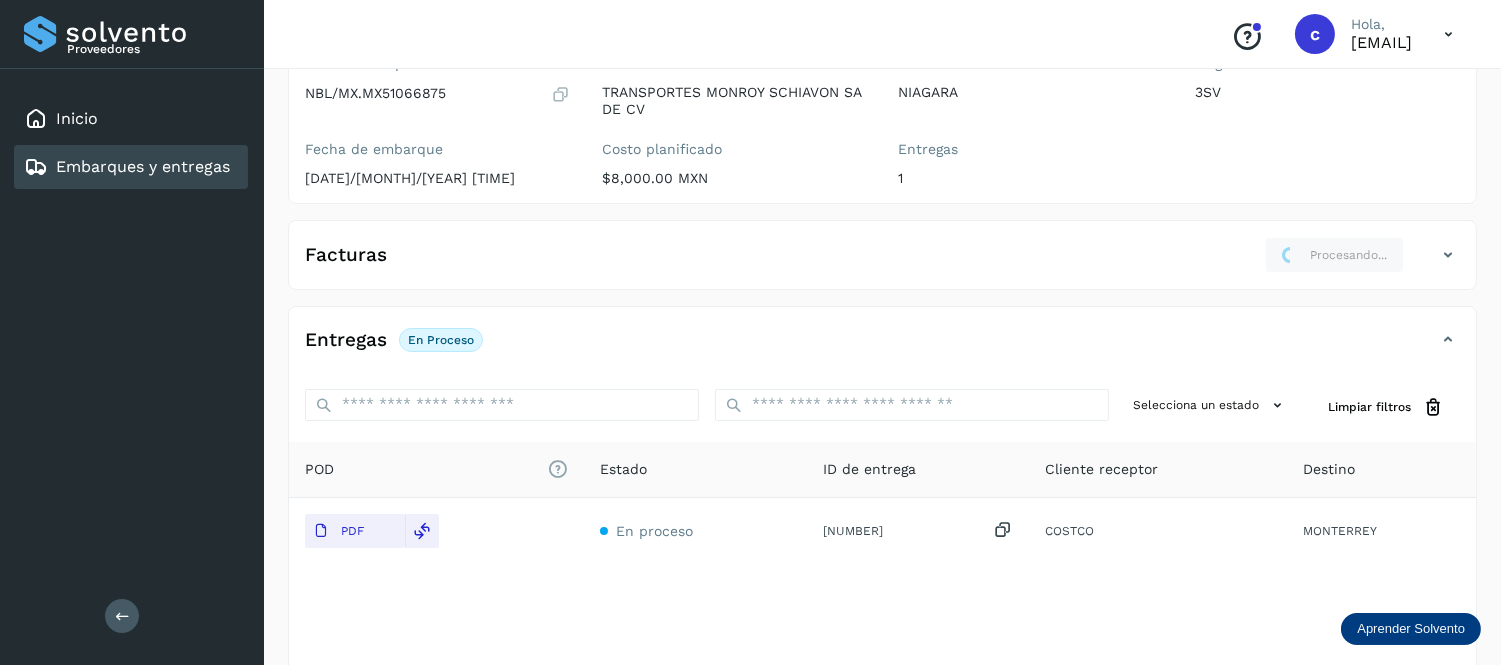 click on "Facturas" at bounding box center (346, 255) 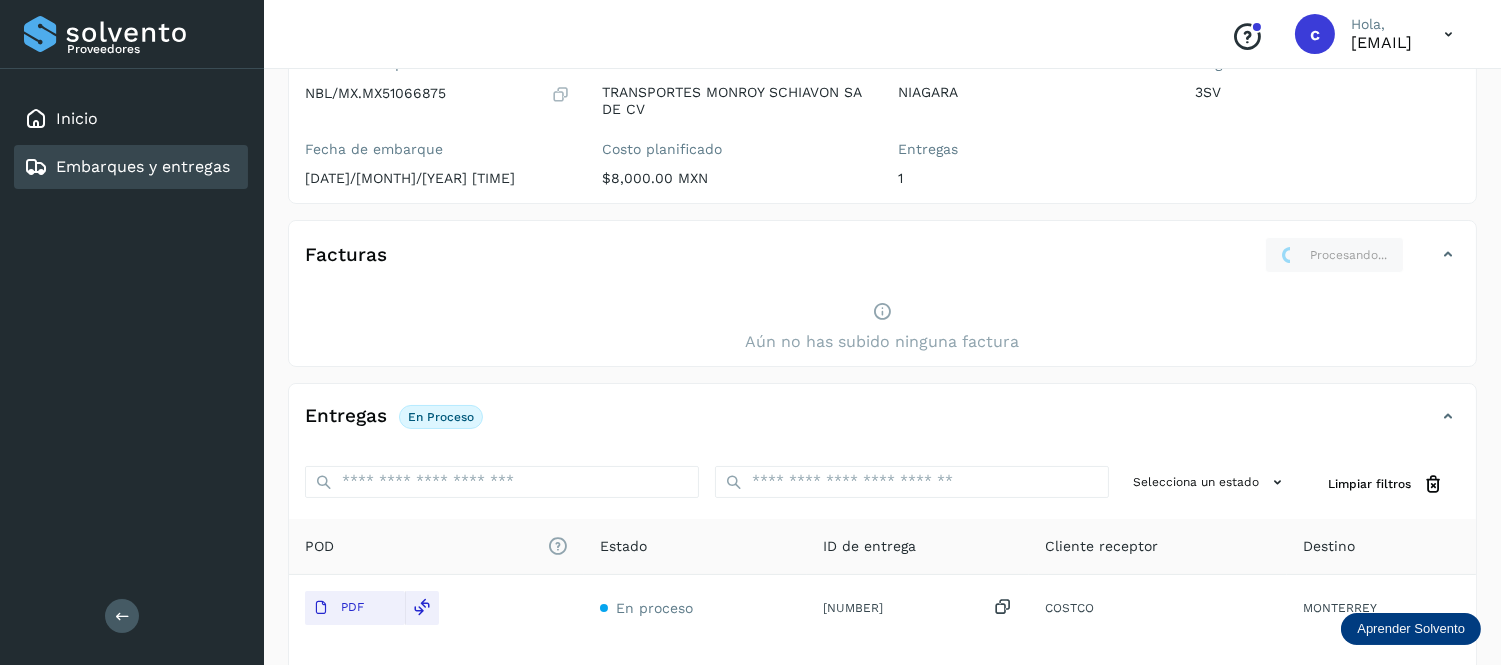 click on "Facturas Procesando..." 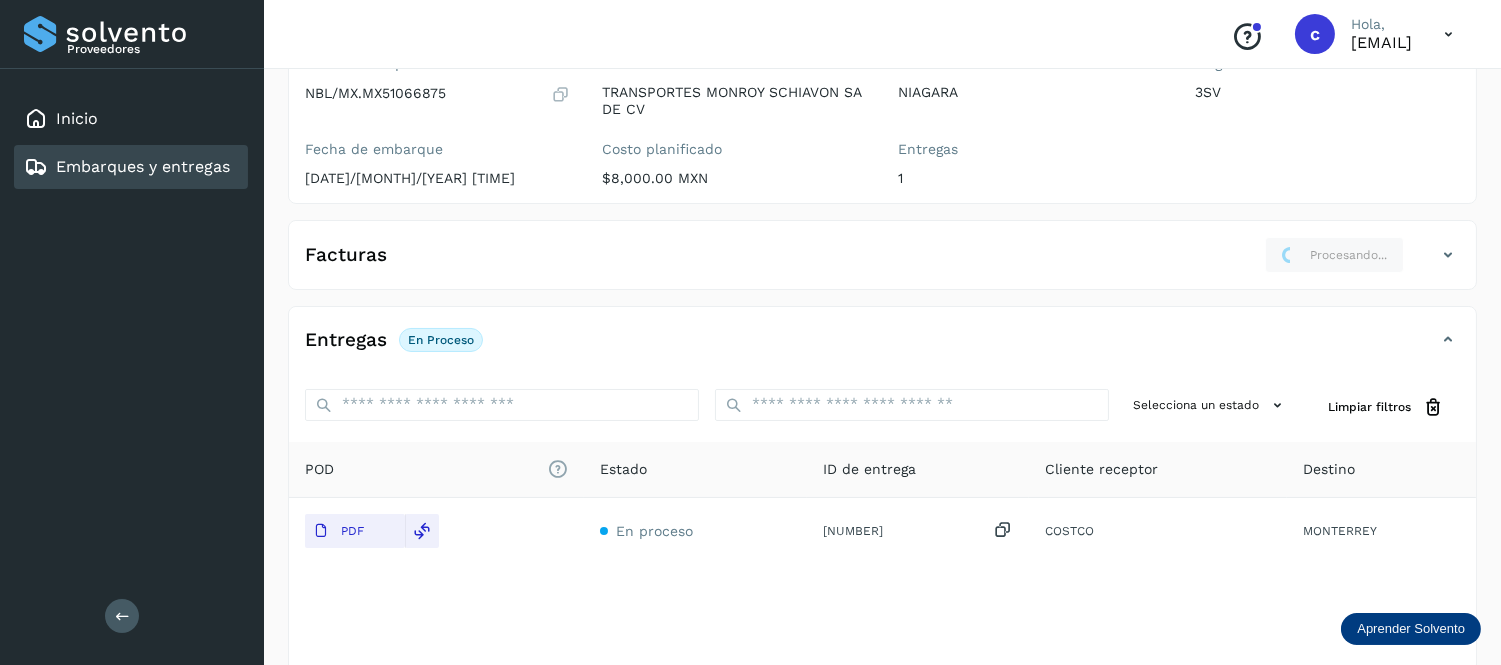 click on "Embarques y entregas" at bounding box center [143, 166] 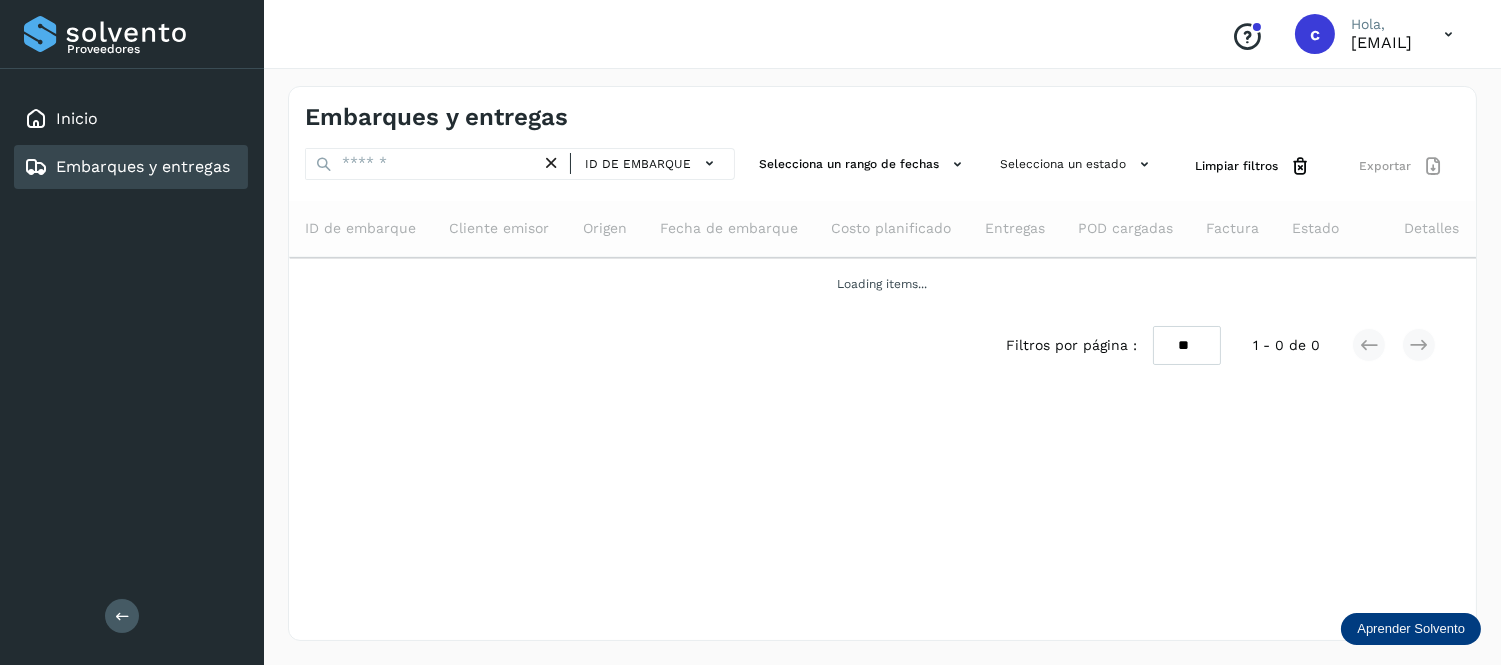 scroll, scrollTop: 0, scrollLeft: 0, axis: both 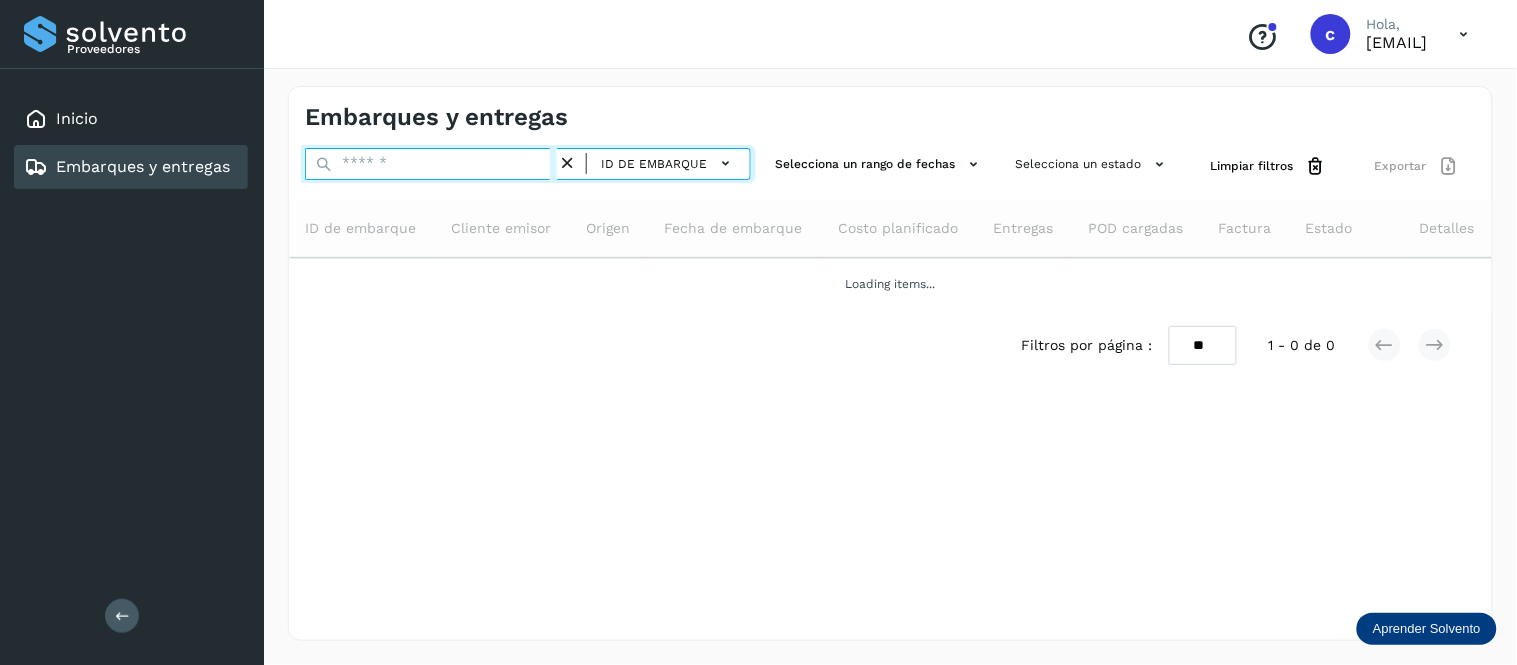 click at bounding box center [431, 164] 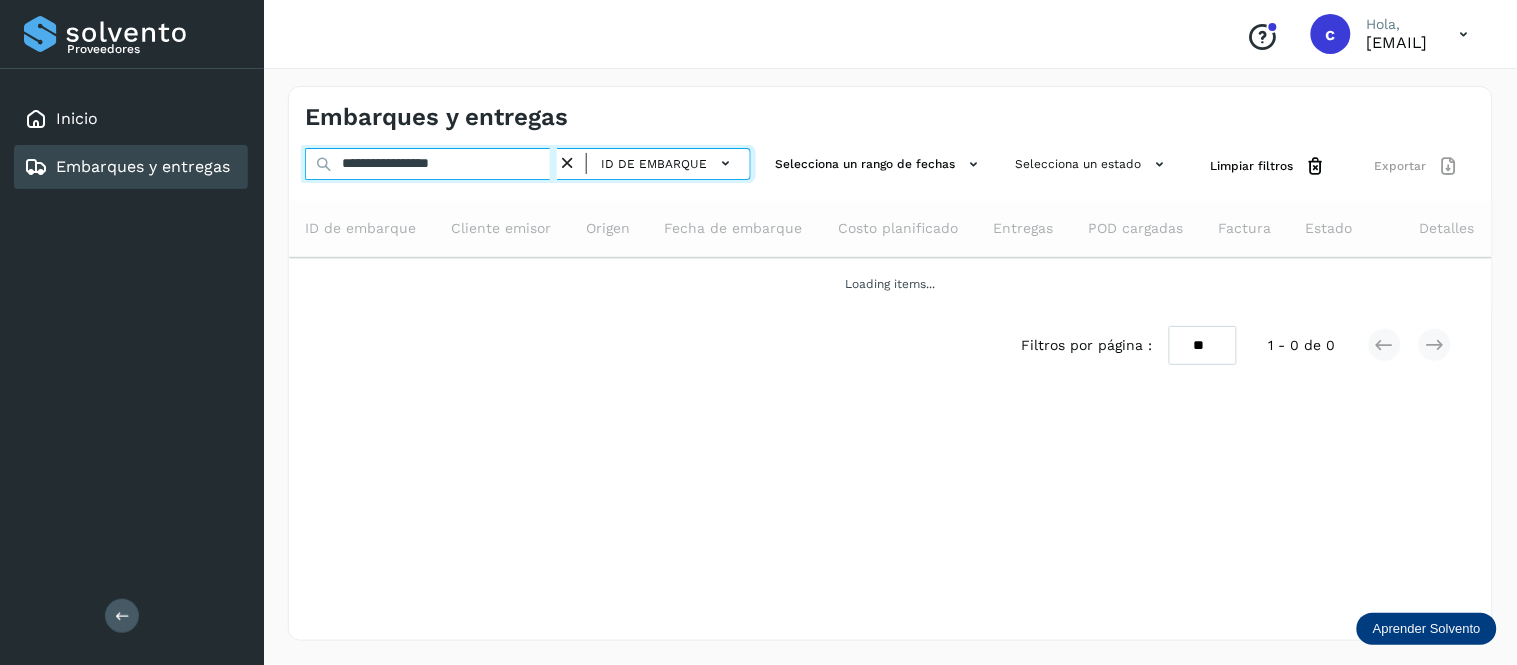 type on "**********" 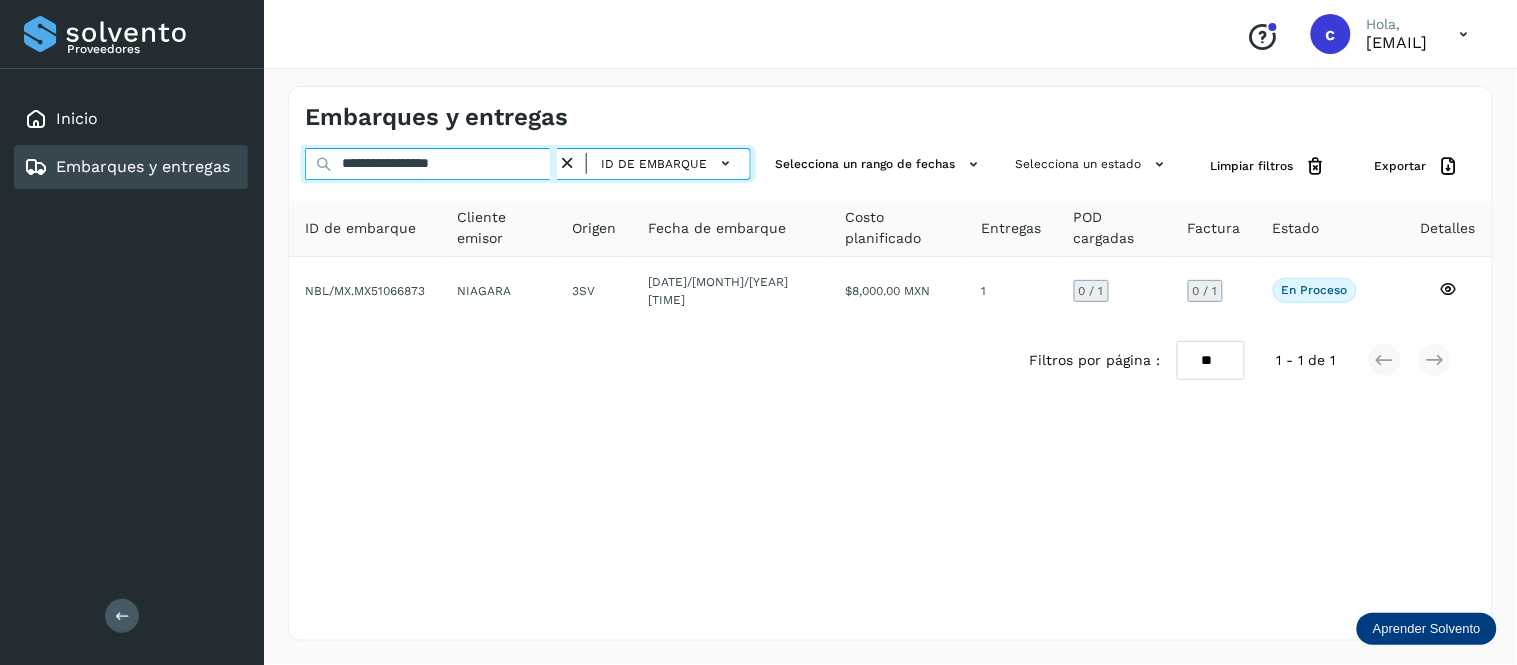 drag, startPoint x: 515, startPoint y: 162, endPoint x: 258, endPoint y: 167, distance: 257.04865 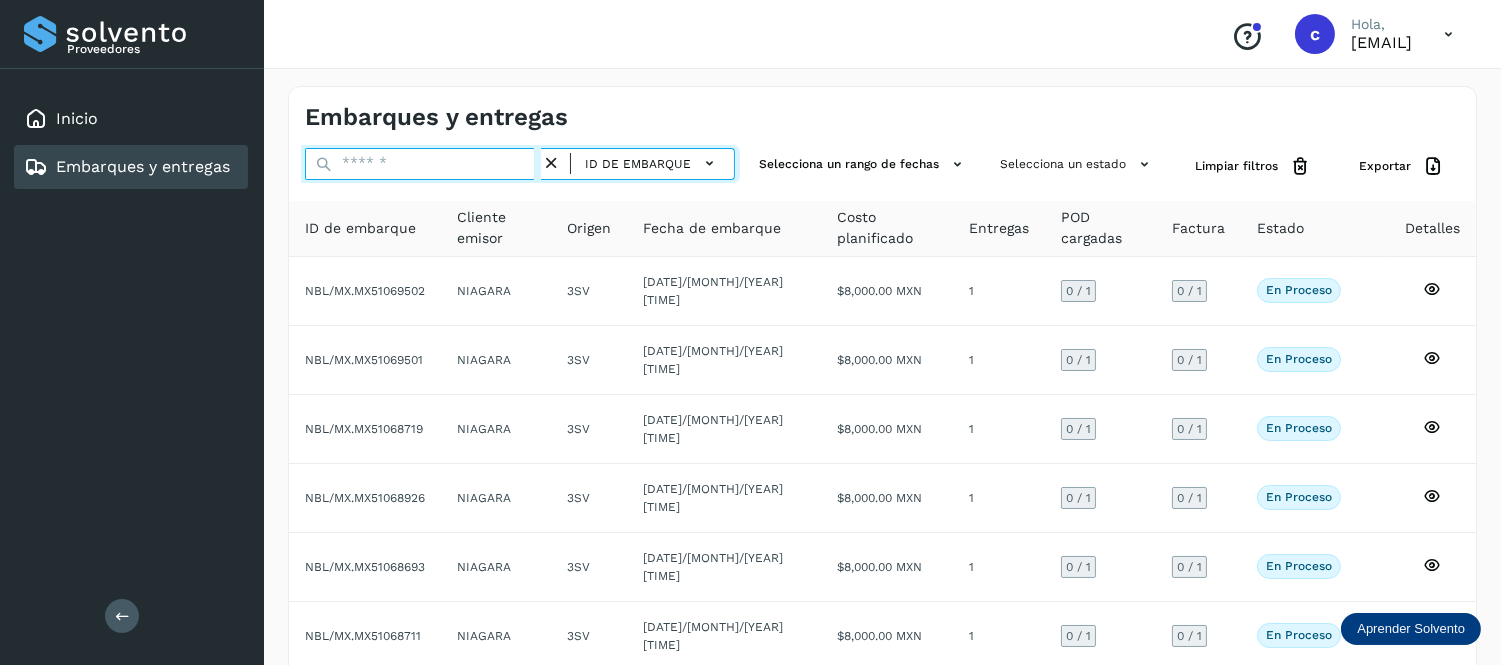 paste on "**********" 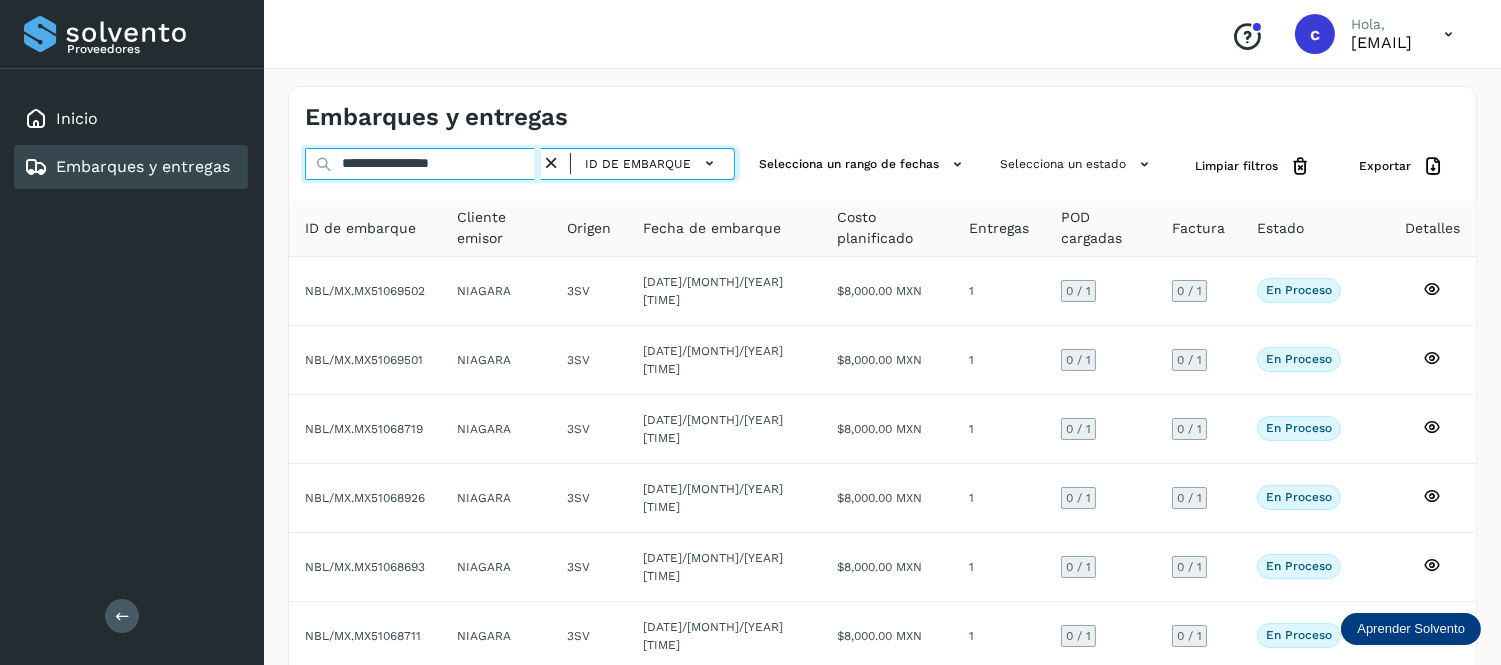type on "**********" 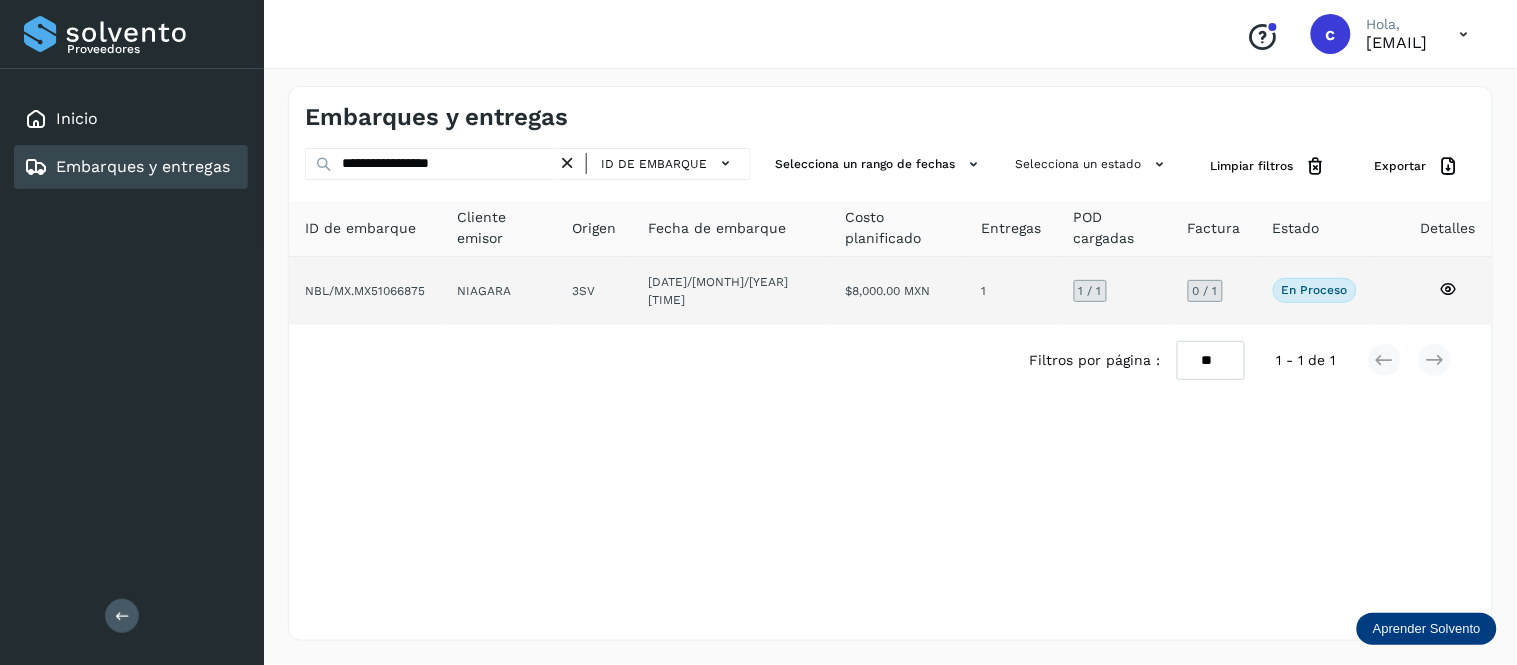 click on "[DATE] [TIME]" 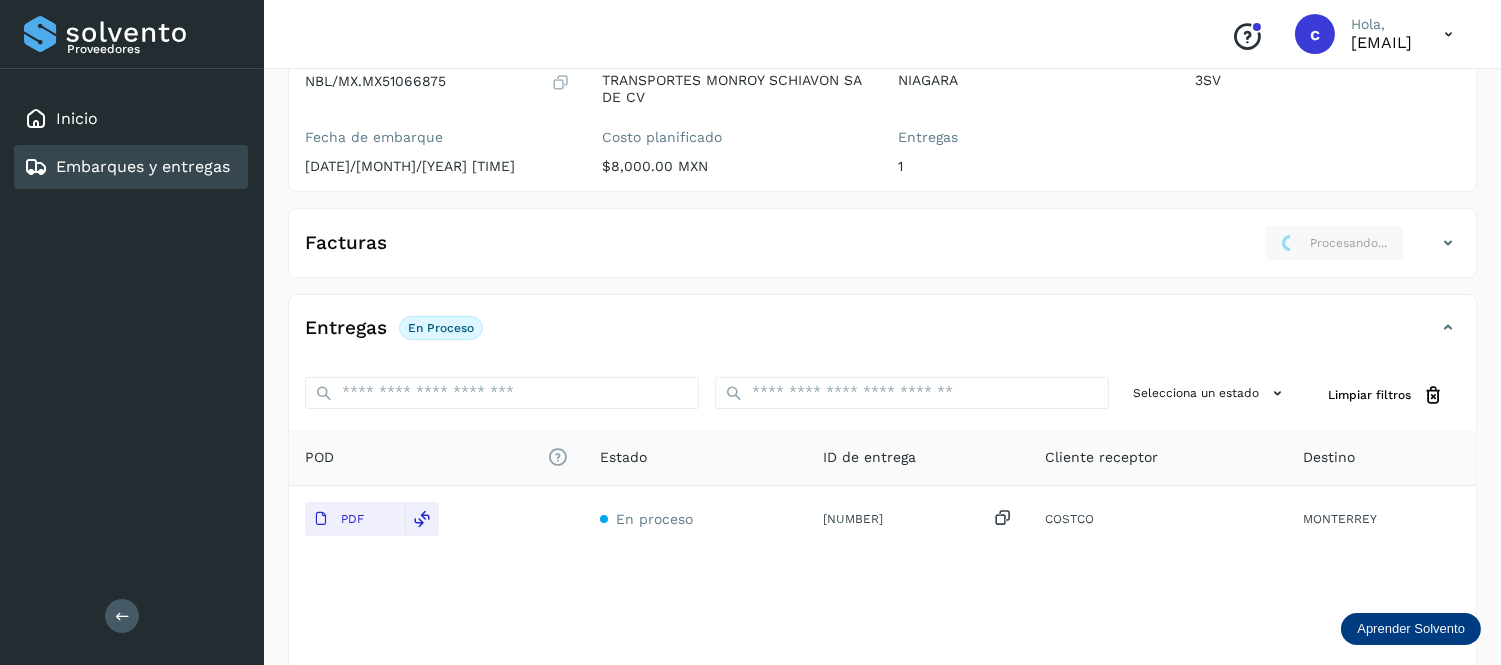 scroll, scrollTop: 214, scrollLeft: 0, axis: vertical 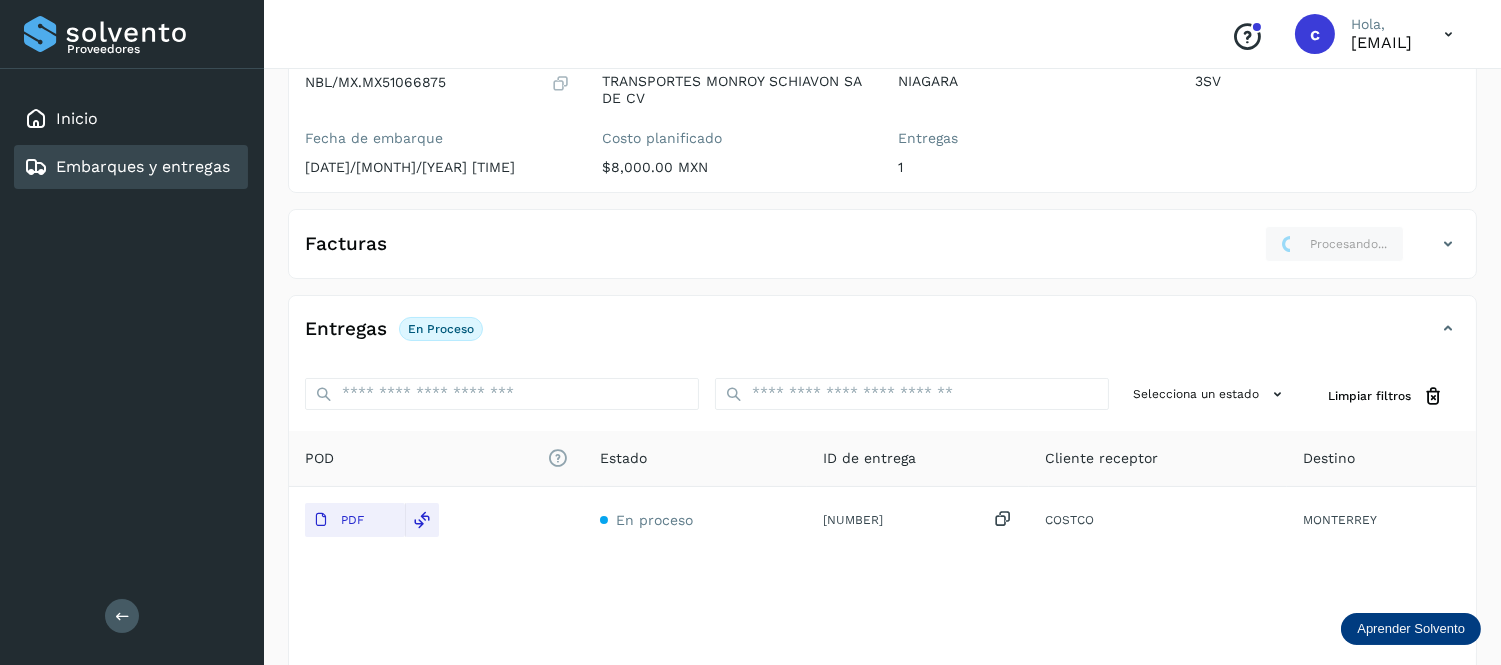 click on "Facturas" at bounding box center [346, 244] 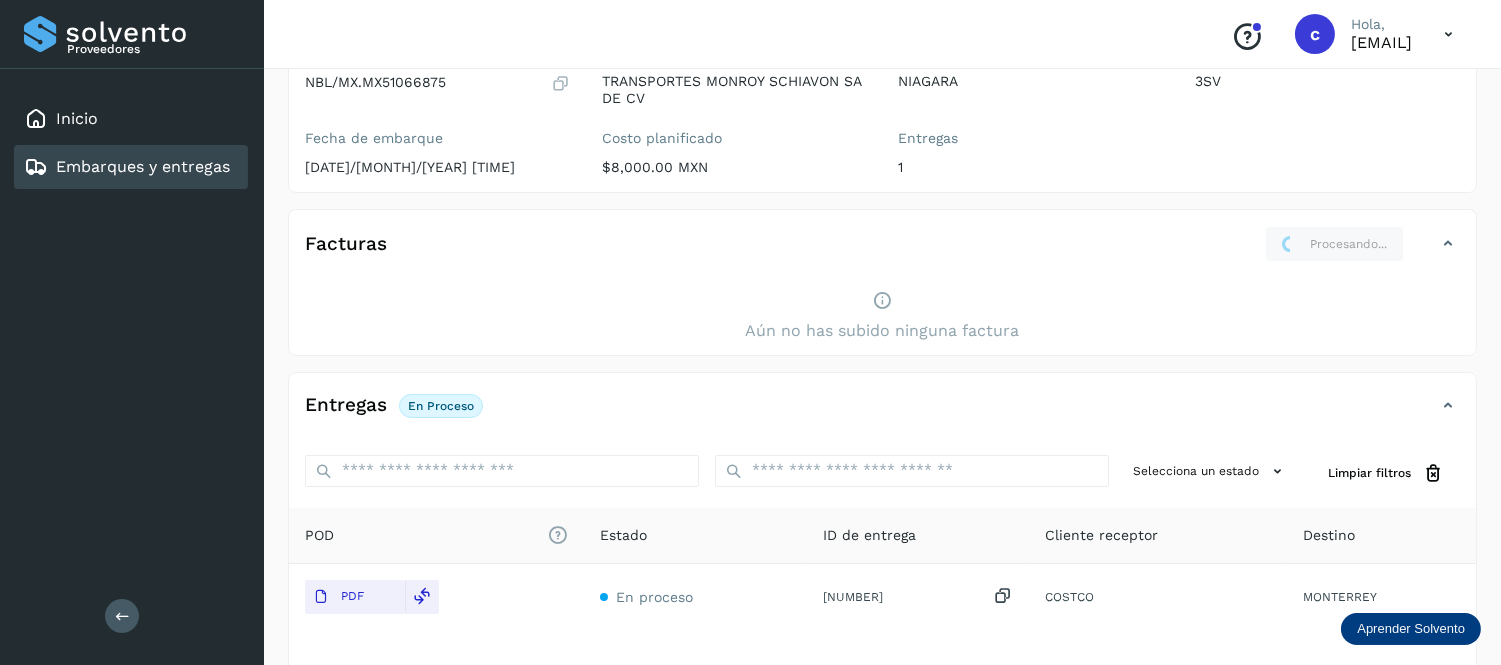 click on "Aún no has subido ninguna factura" at bounding box center [882, 316] 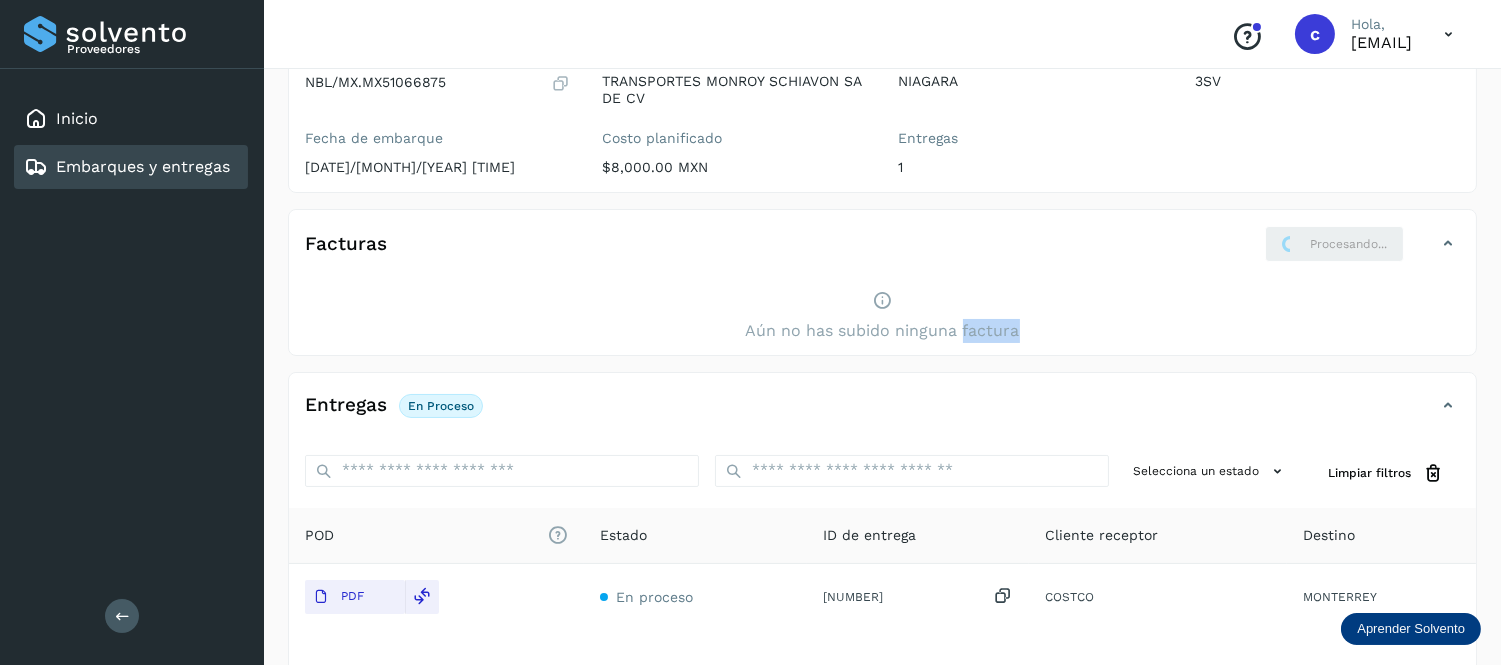 drag, startPoint x: 967, startPoint y: 313, endPoint x: 1296, endPoint y: 242, distance: 336.5739 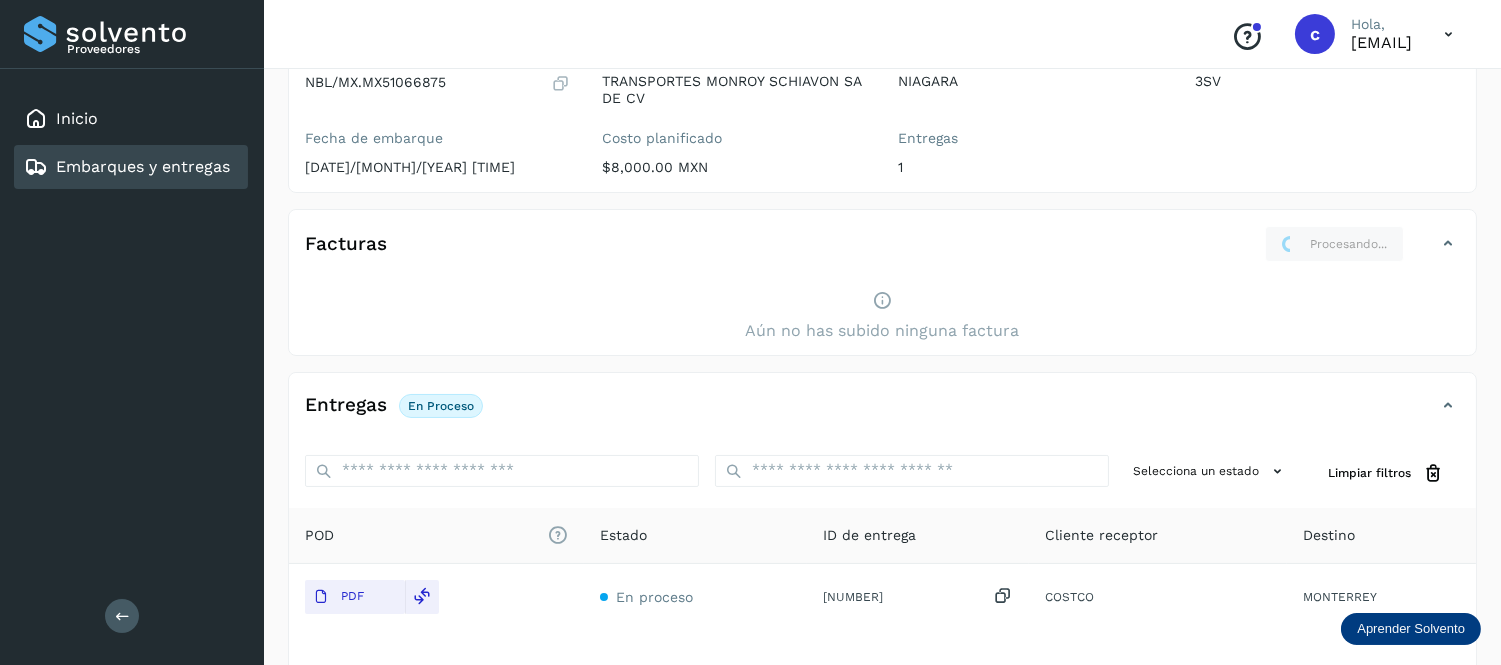 click at bounding box center (1448, 244) 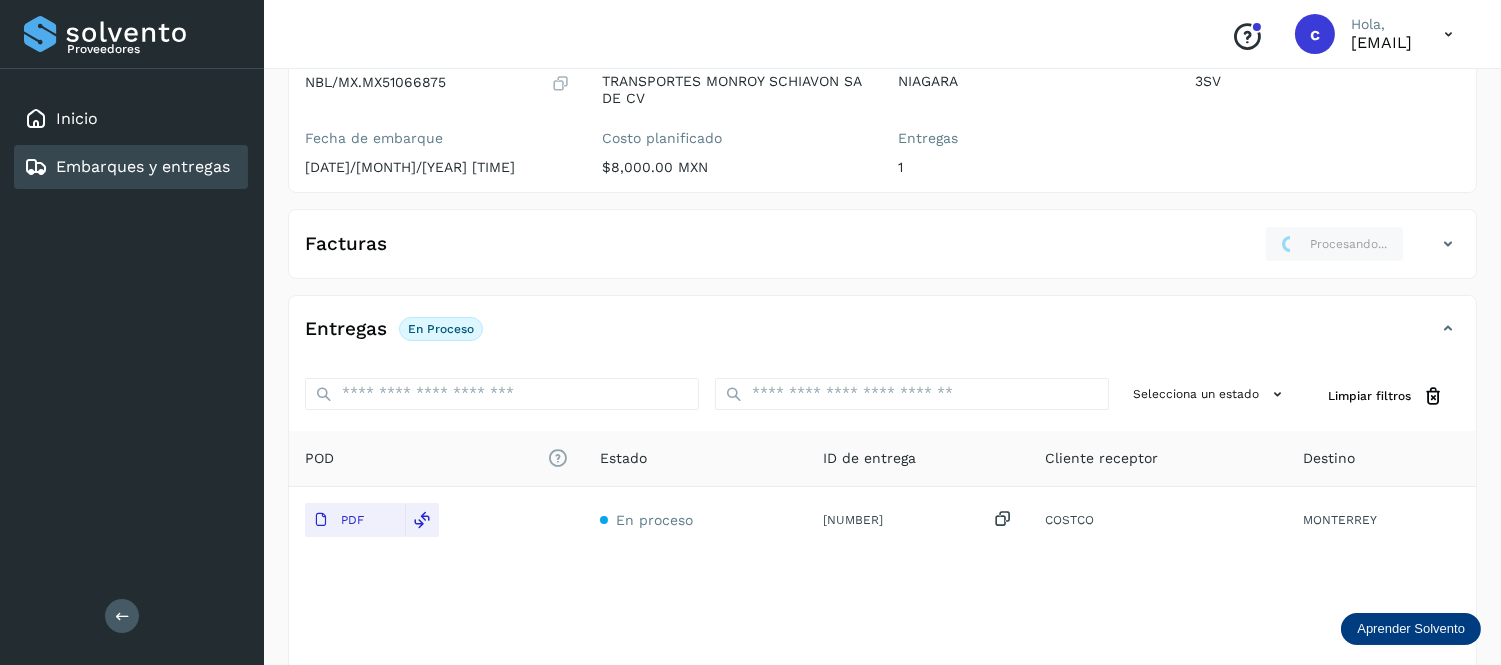 scroll, scrollTop: 0, scrollLeft: 0, axis: both 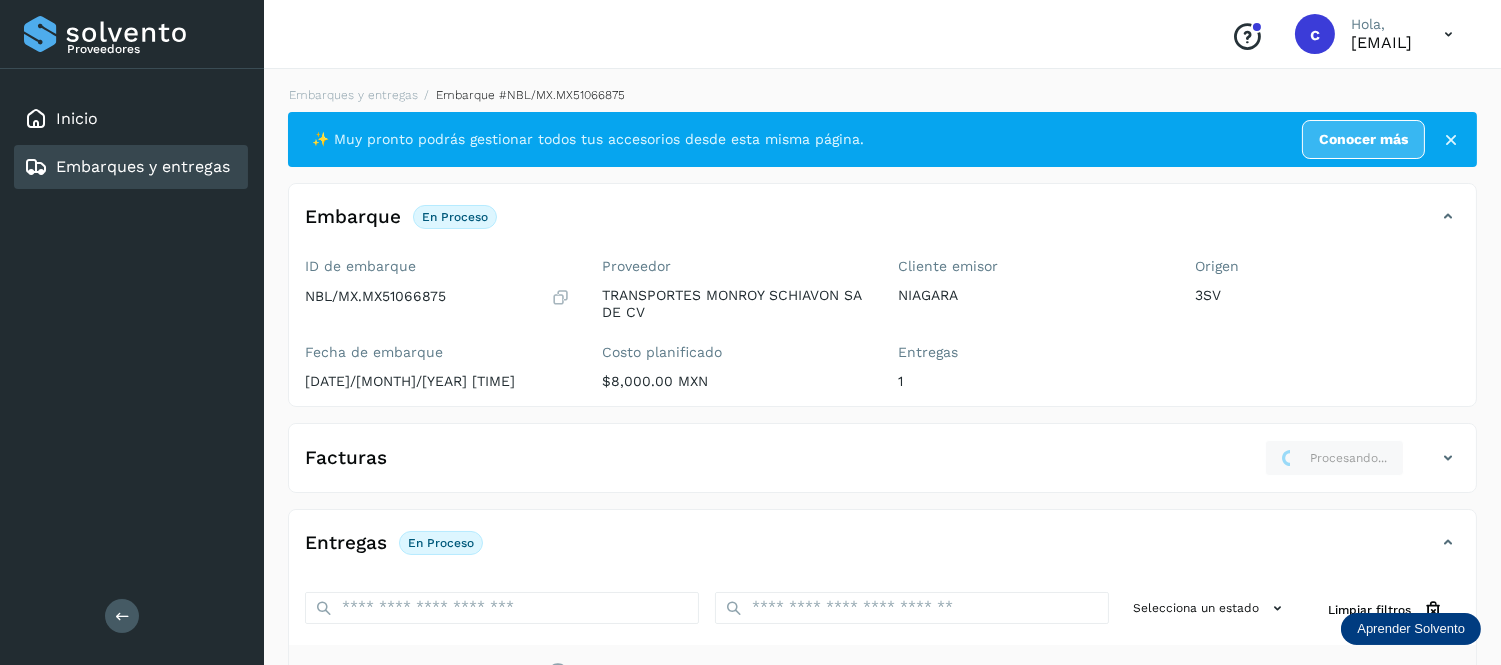 click on "Embarques y entregas" 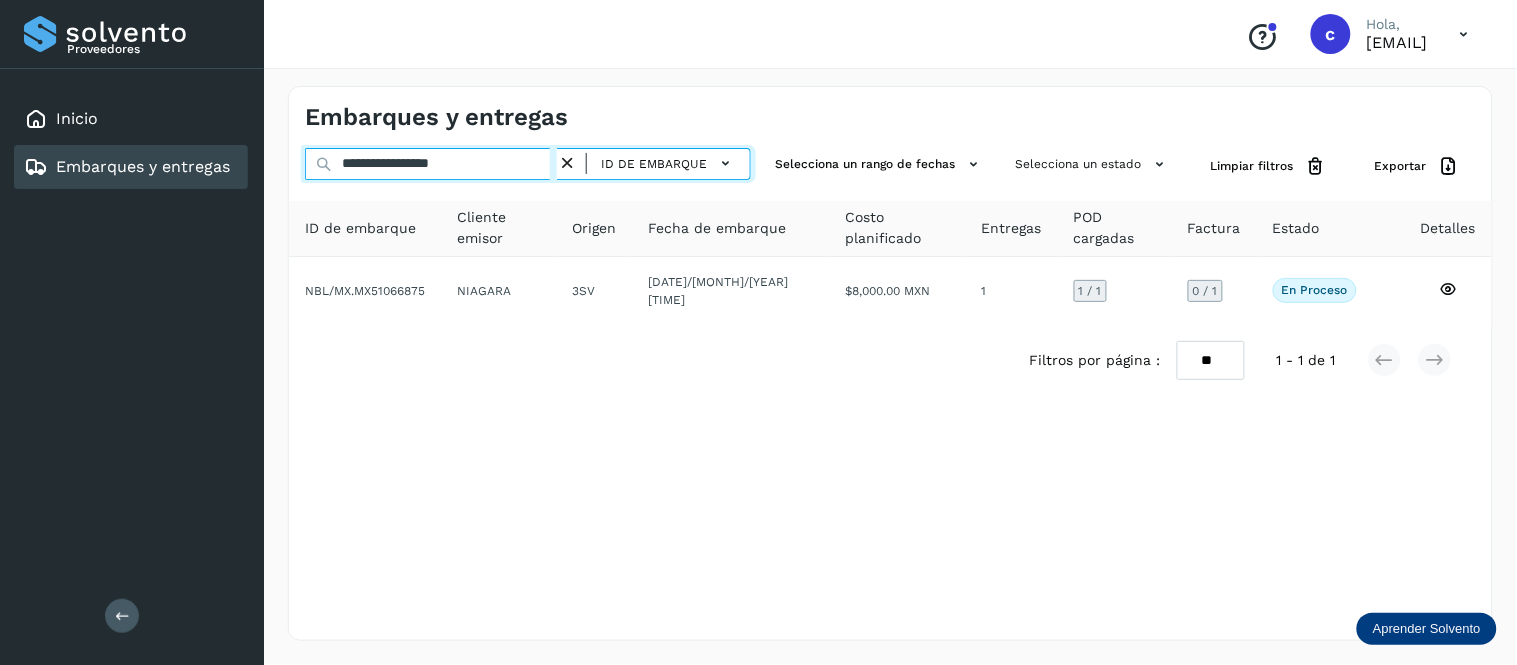 drag, startPoint x: 512, startPoint y: 165, endPoint x: 213, endPoint y: 163, distance: 299.00668 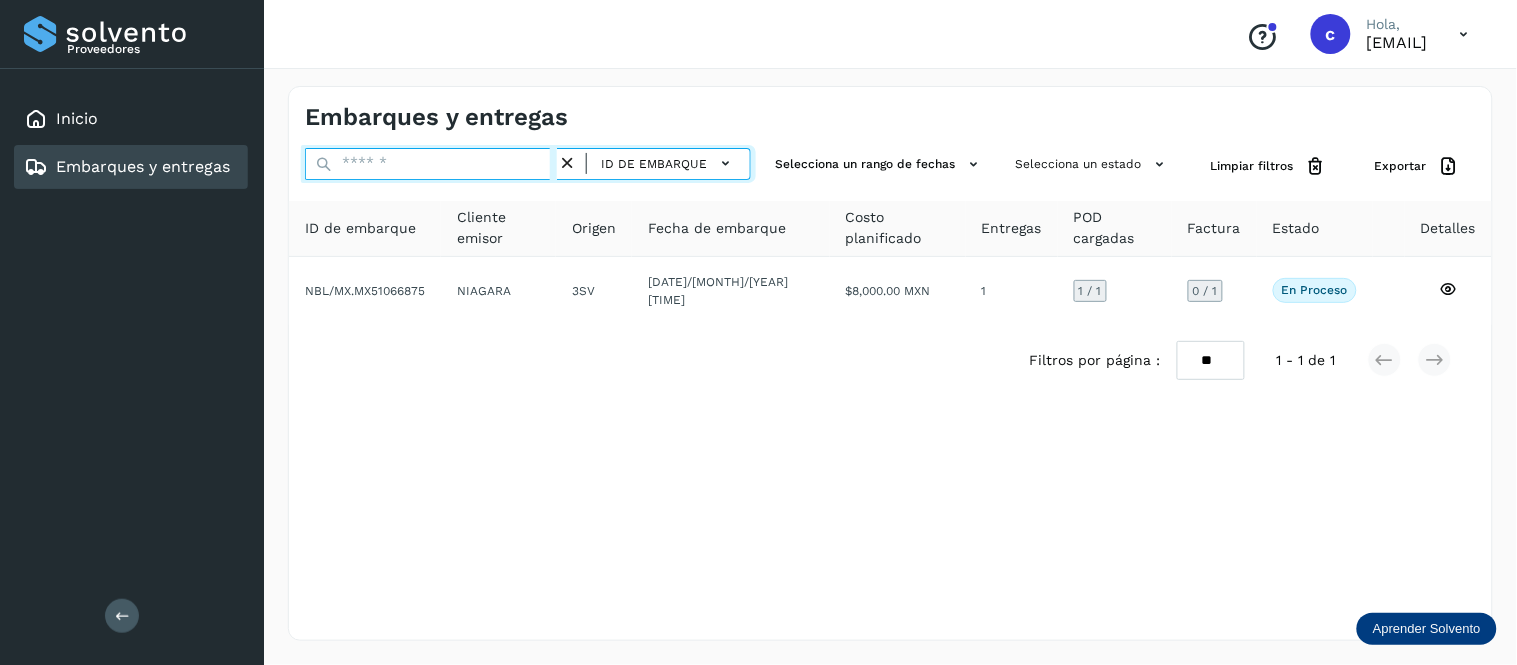paste on "**********" 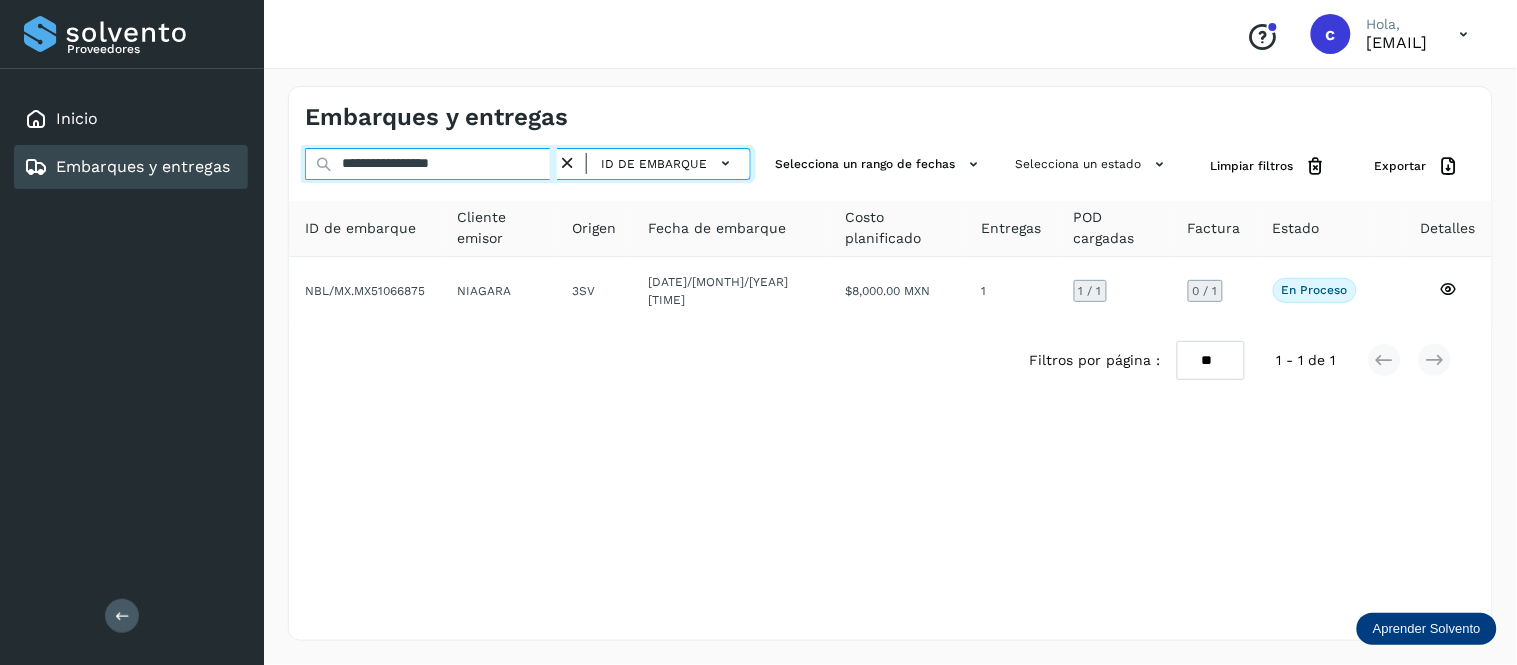 type on "**********" 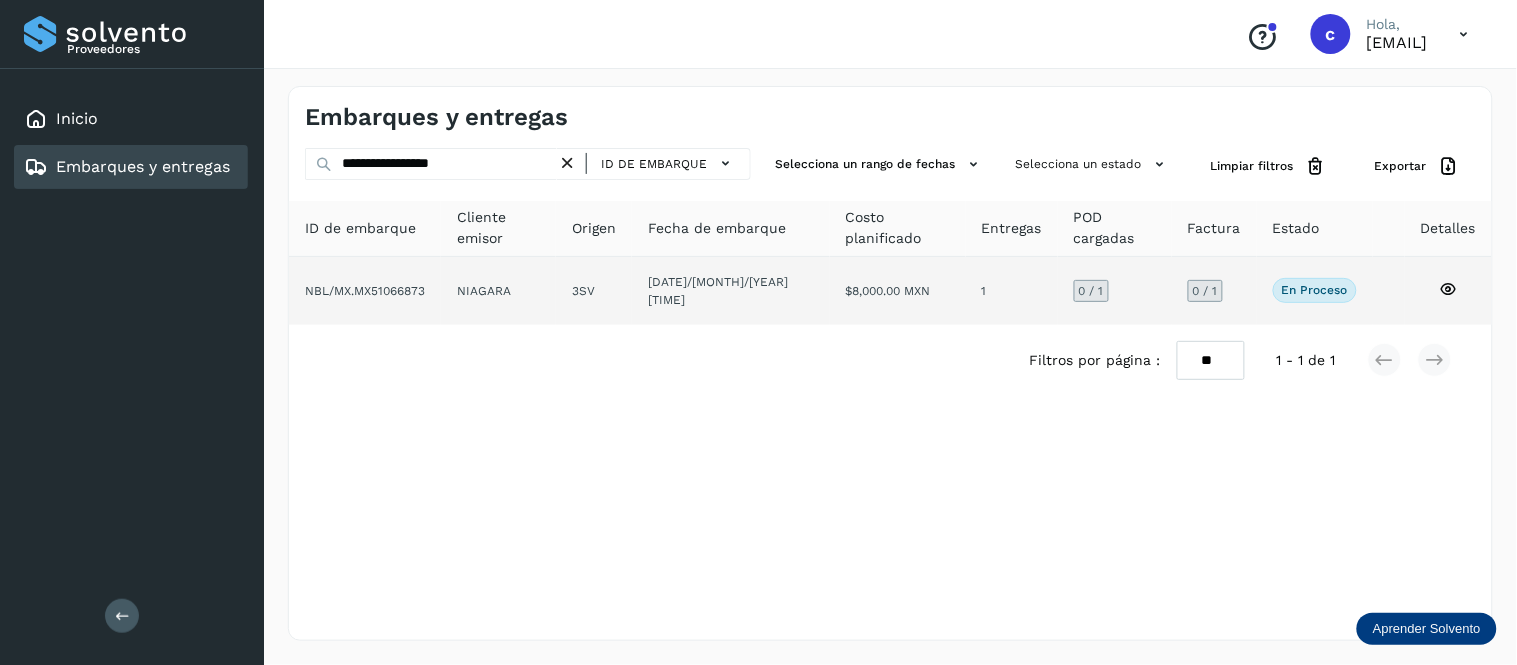 click on "[DATE] [TIME]" 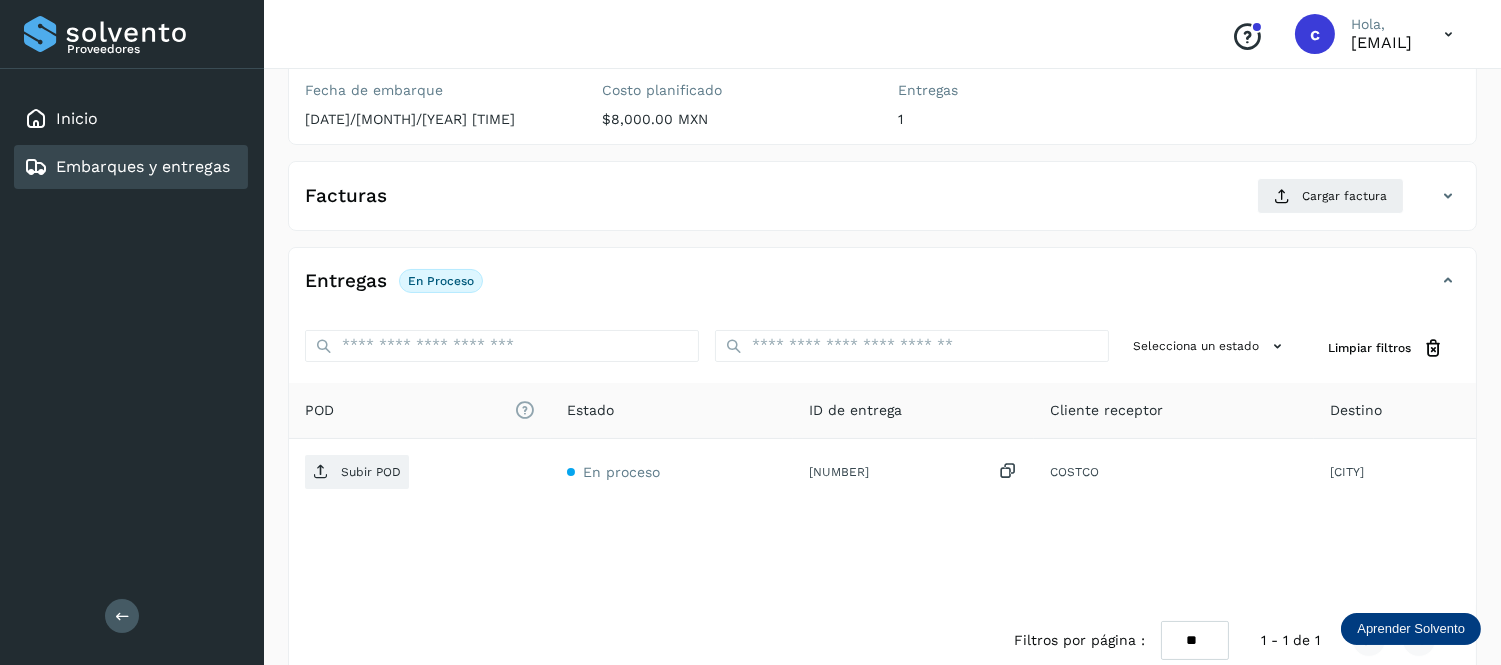 scroll, scrollTop: 261, scrollLeft: 0, axis: vertical 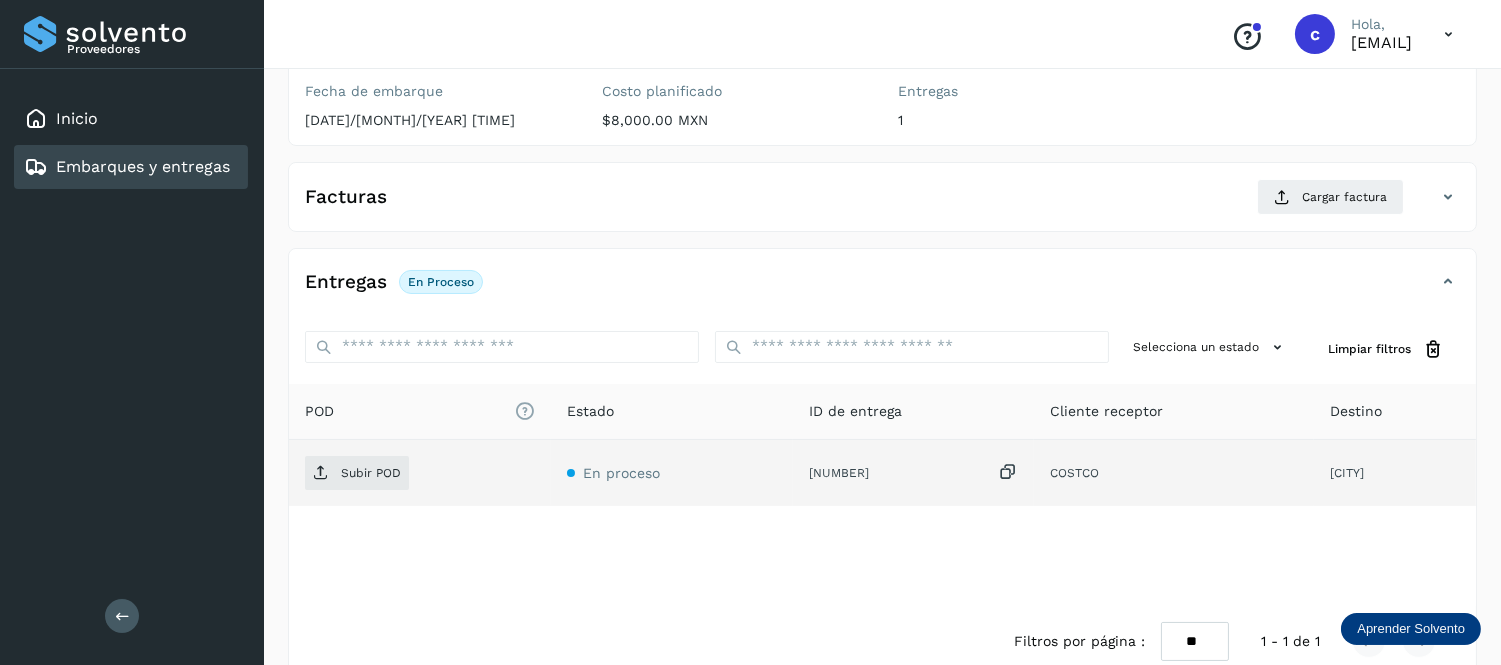 click on "Subir POD" 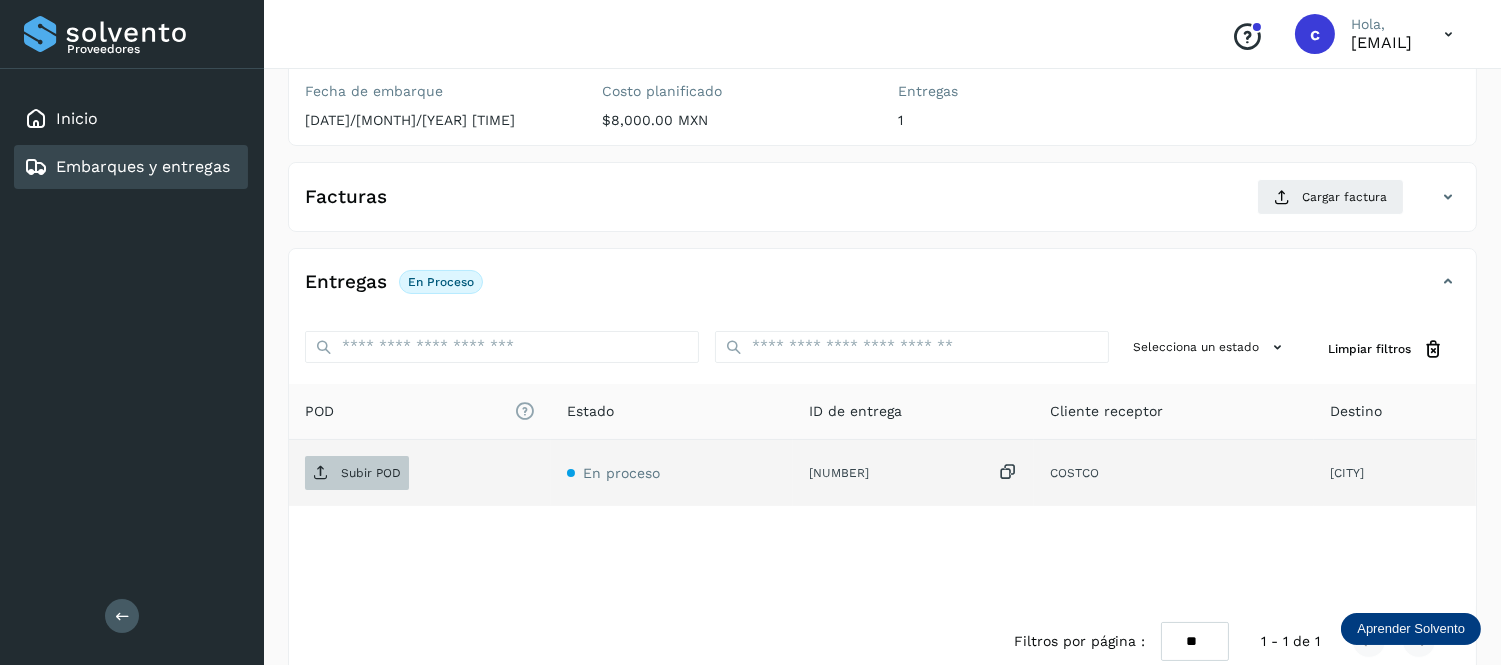 click on "Subir POD" at bounding box center (371, 473) 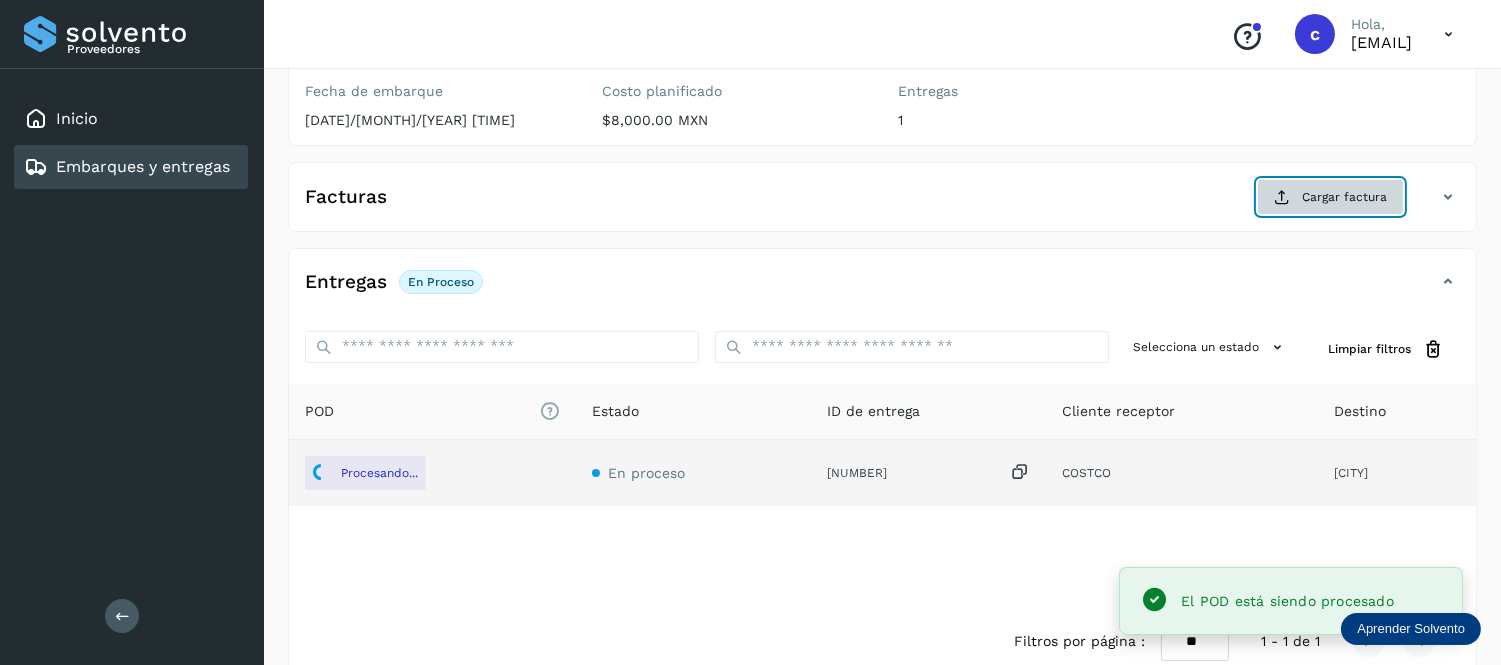 click on "Cargar factura" at bounding box center (1330, 197) 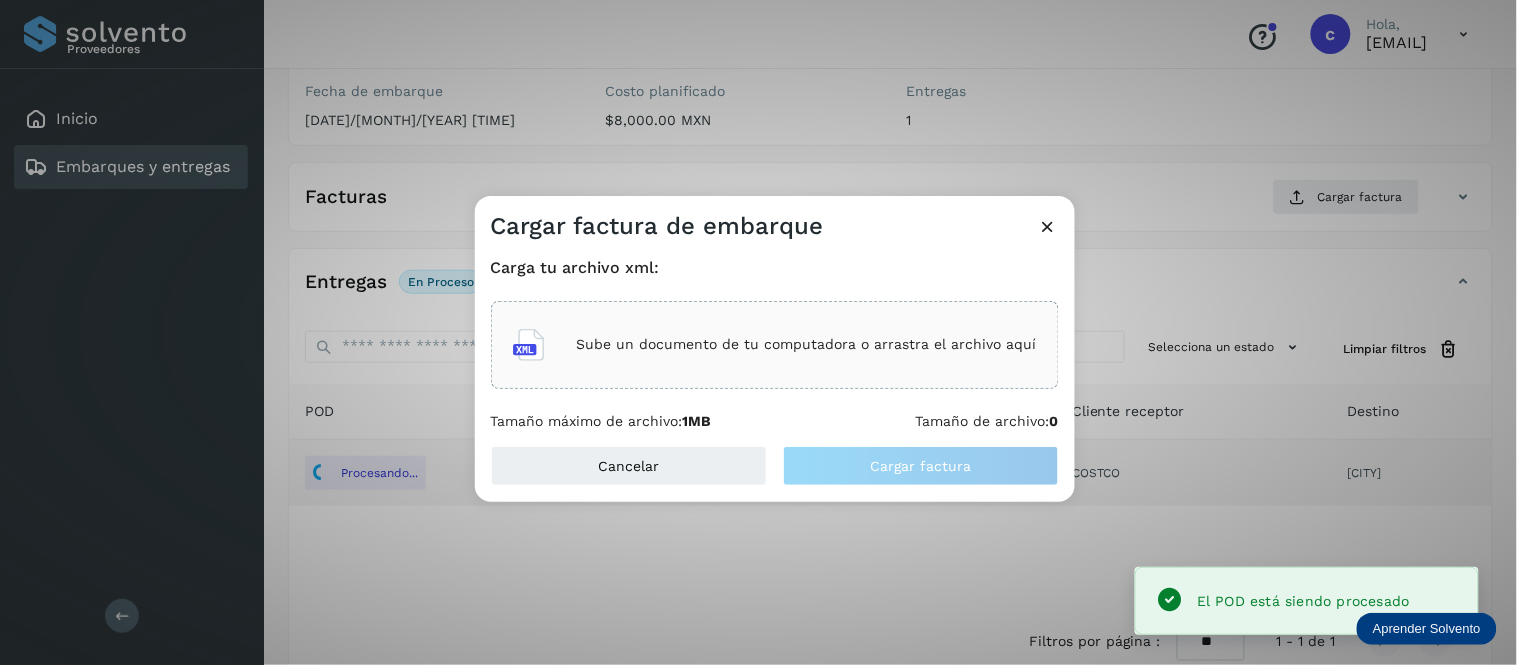 click on "Sube un documento de tu computadora o arrastra el archivo aquí" 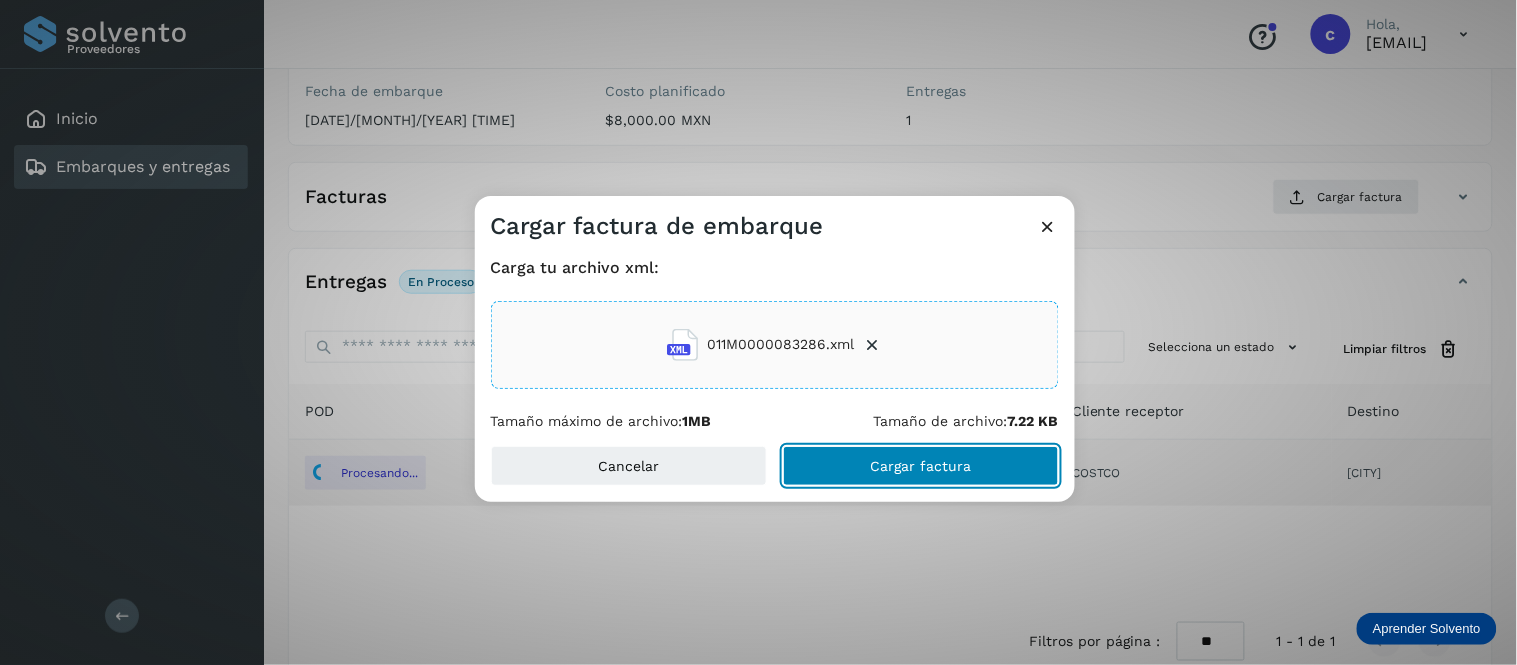 click on "Cargar factura" 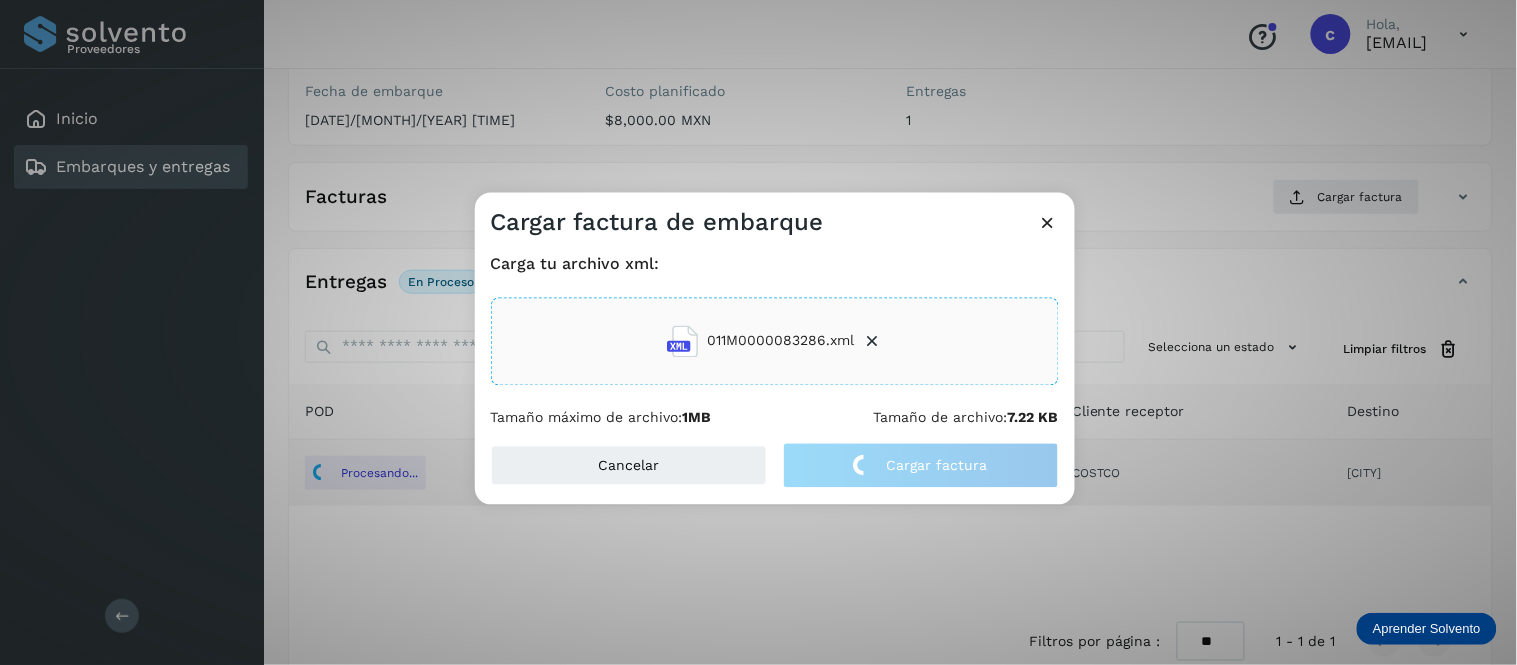 click on "Cargar factura de embarque Carga tu archivo xml: 011M0000083286.xml Tamaño máximo de archivo:  1MB Tamaño de archivo:  7.22 KB Cancelar Cargar factura" 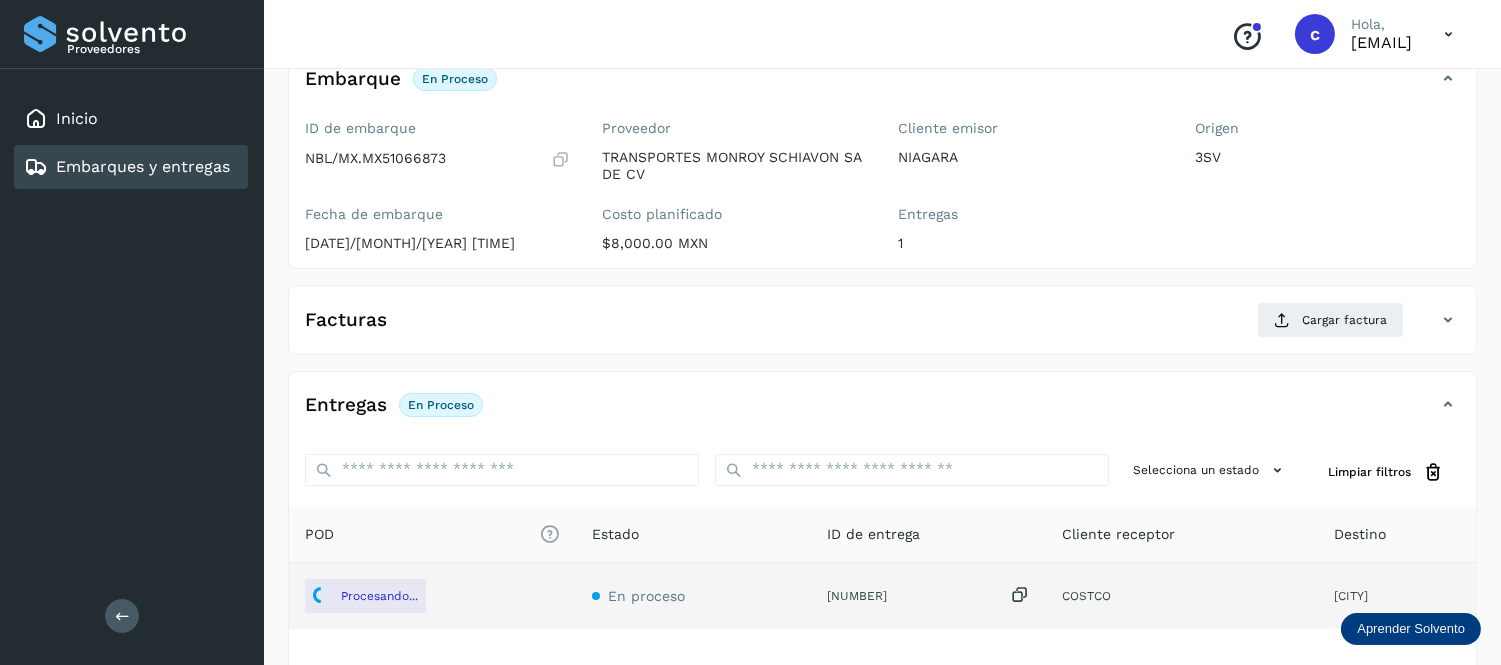 scroll, scrollTop: 131, scrollLeft: 0, axis: vertical 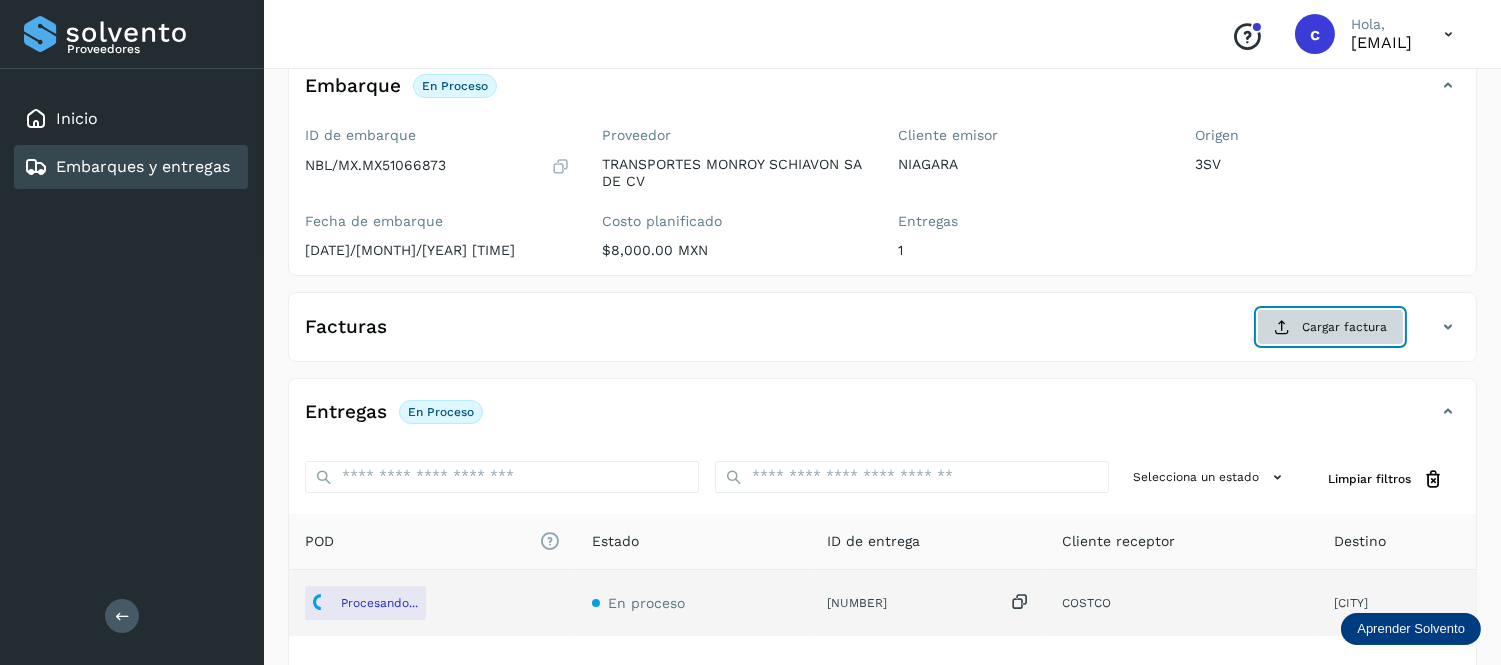click on "Cargar factura" 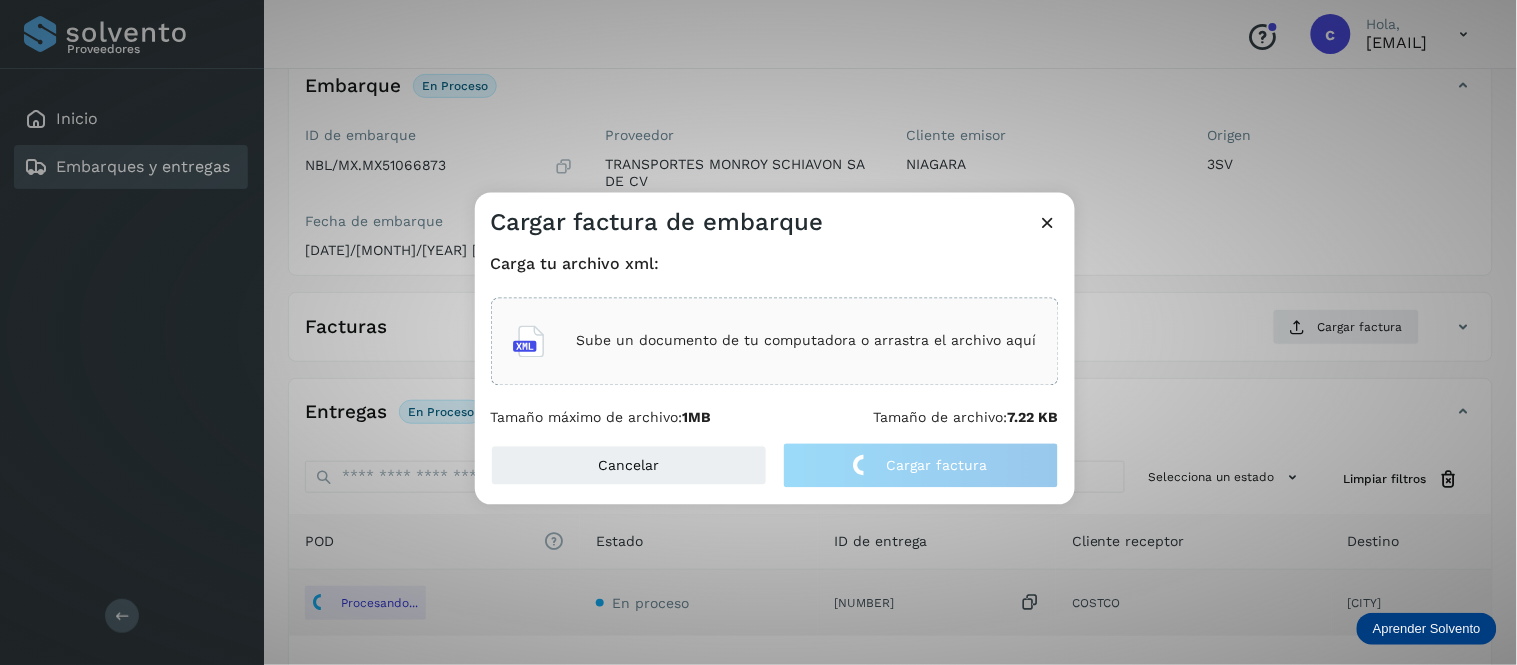 click on "Sube un documento de tu computadora o arrastra el archivo aquí" 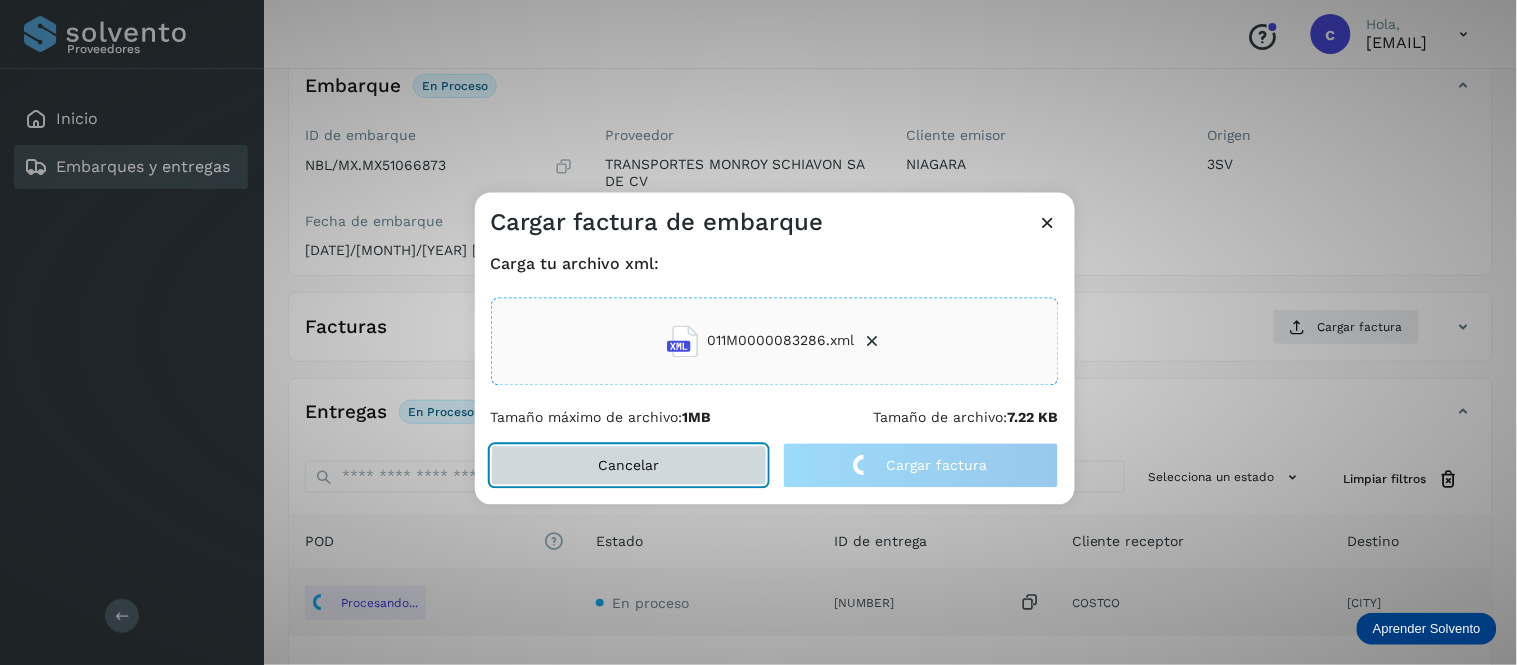 click on "Cancelar" 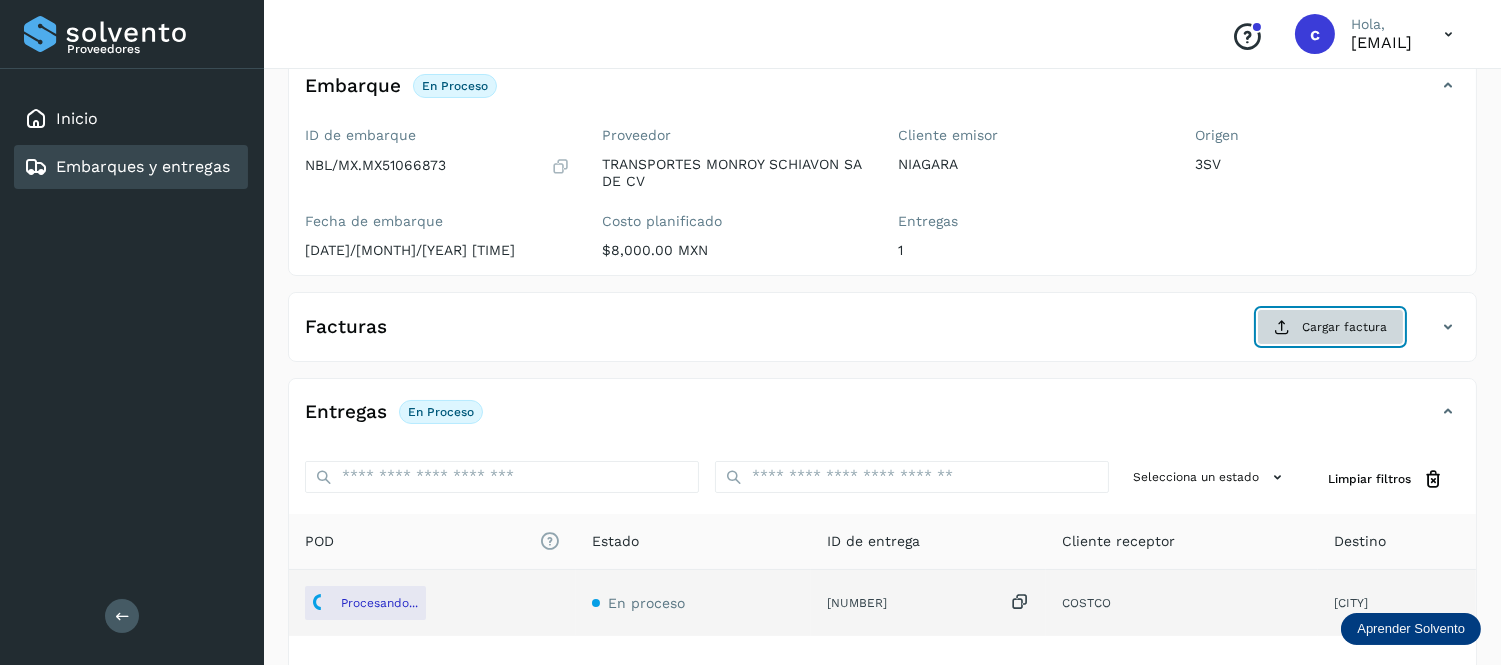 click on "Cargar factura" at bounding box center [1330, 327] 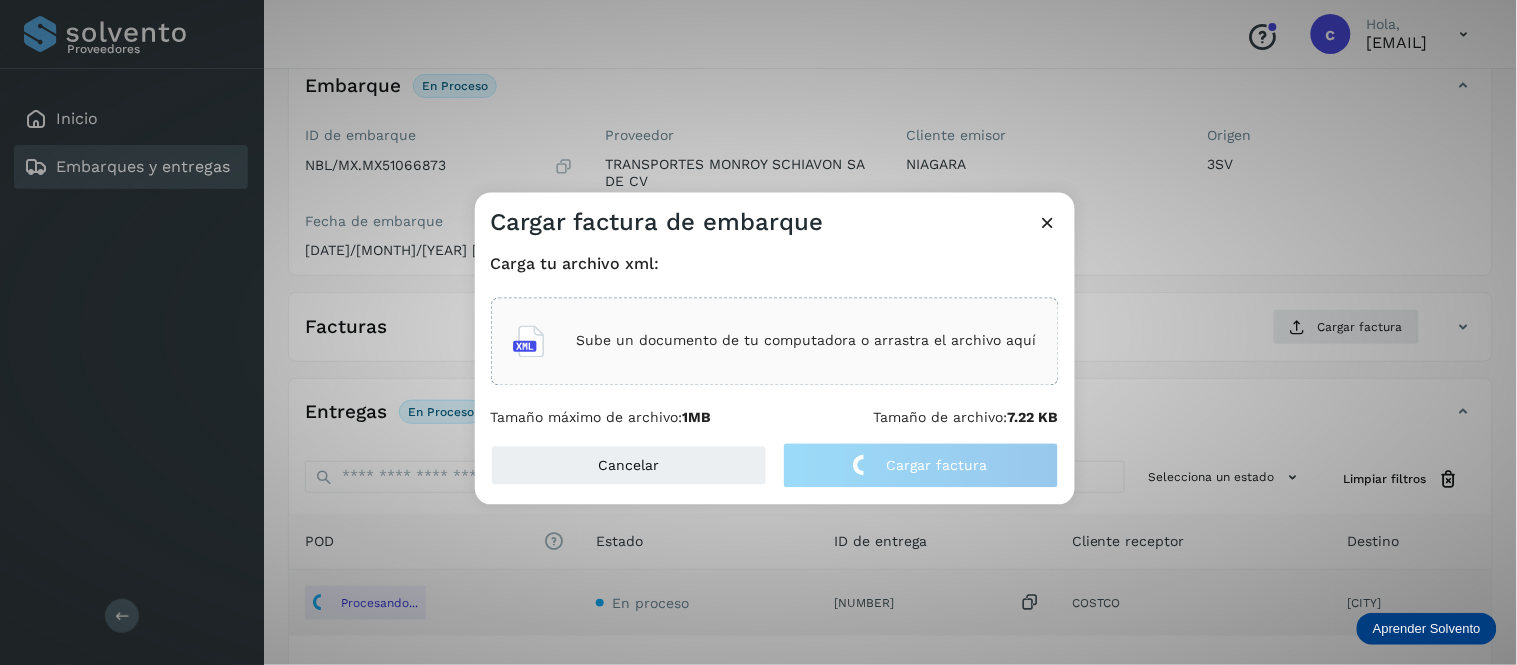 click on "Sube un documento de tu computadora o arrastra el archivo aquí" at bounding box center (807, 341) 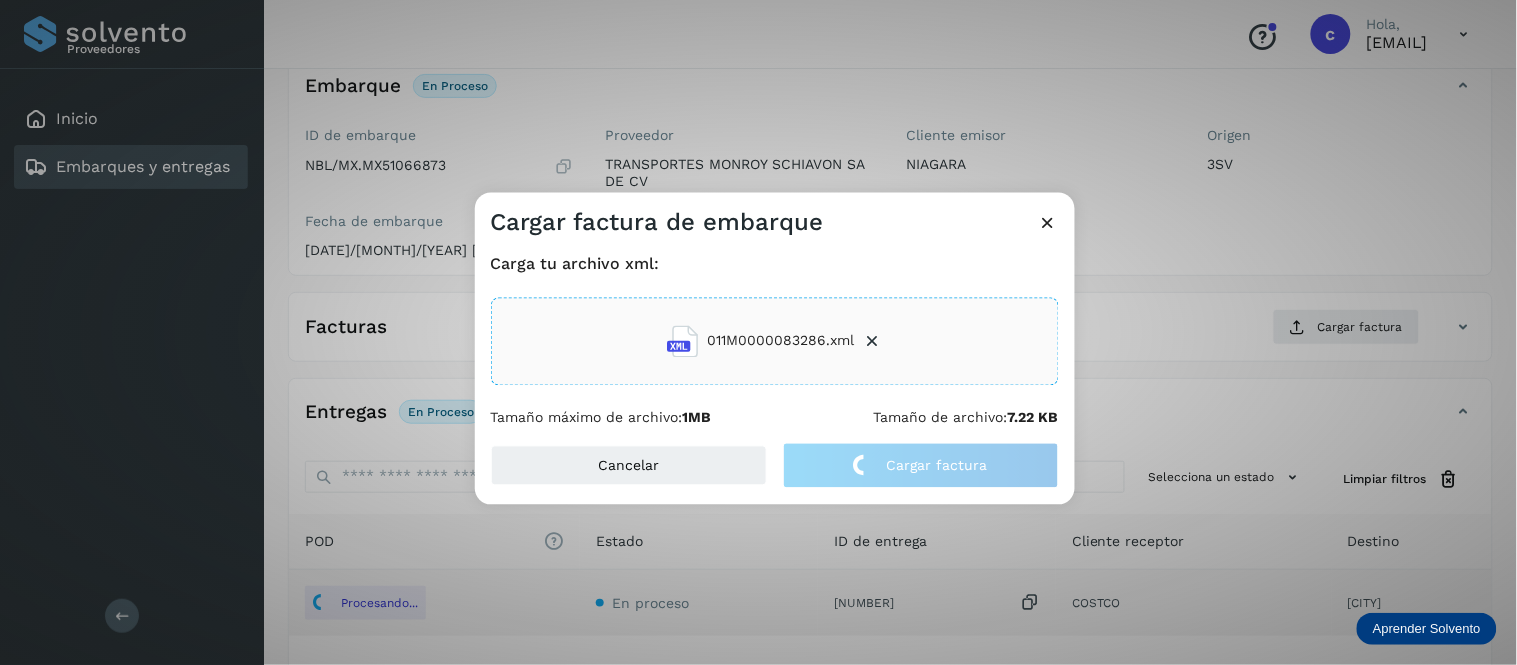 click at bounding box center (1048, 222) 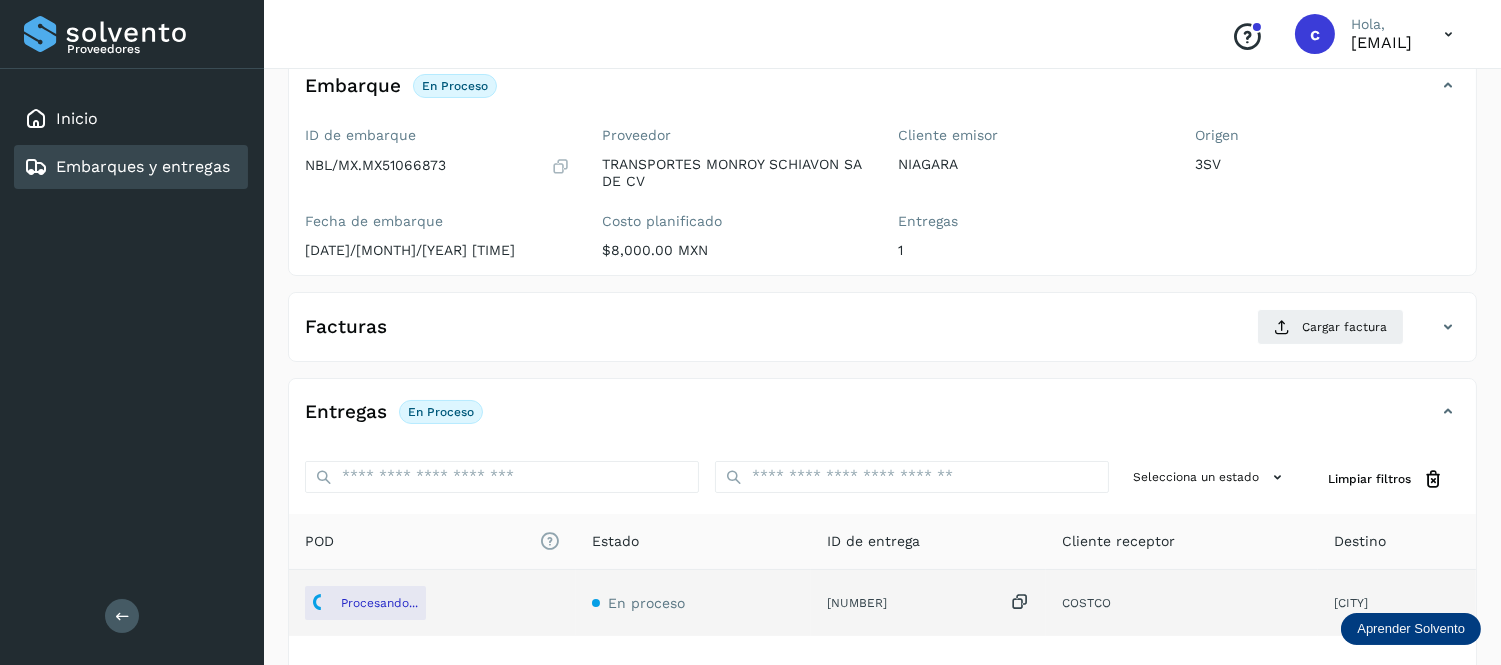 click on "Embarques y entregas" at bounding box center (127, 167) 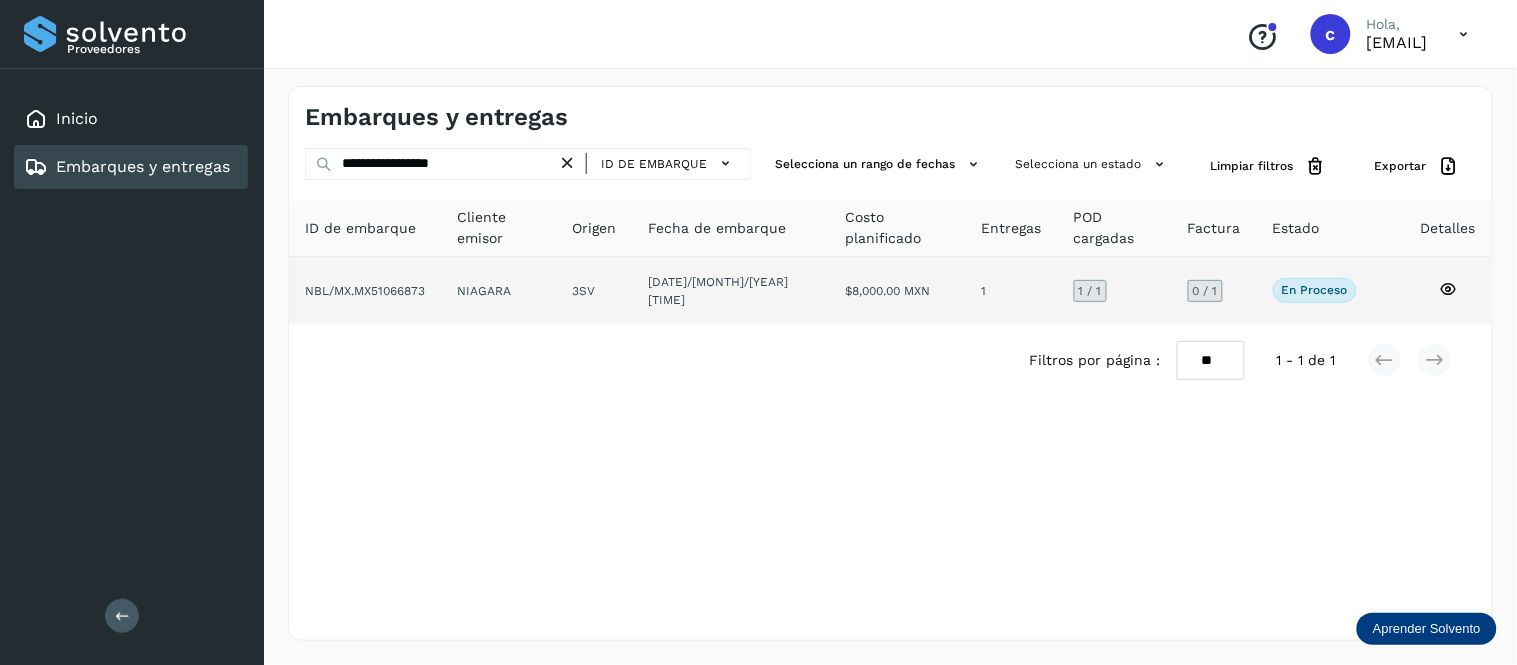 click on "NIAGARA" 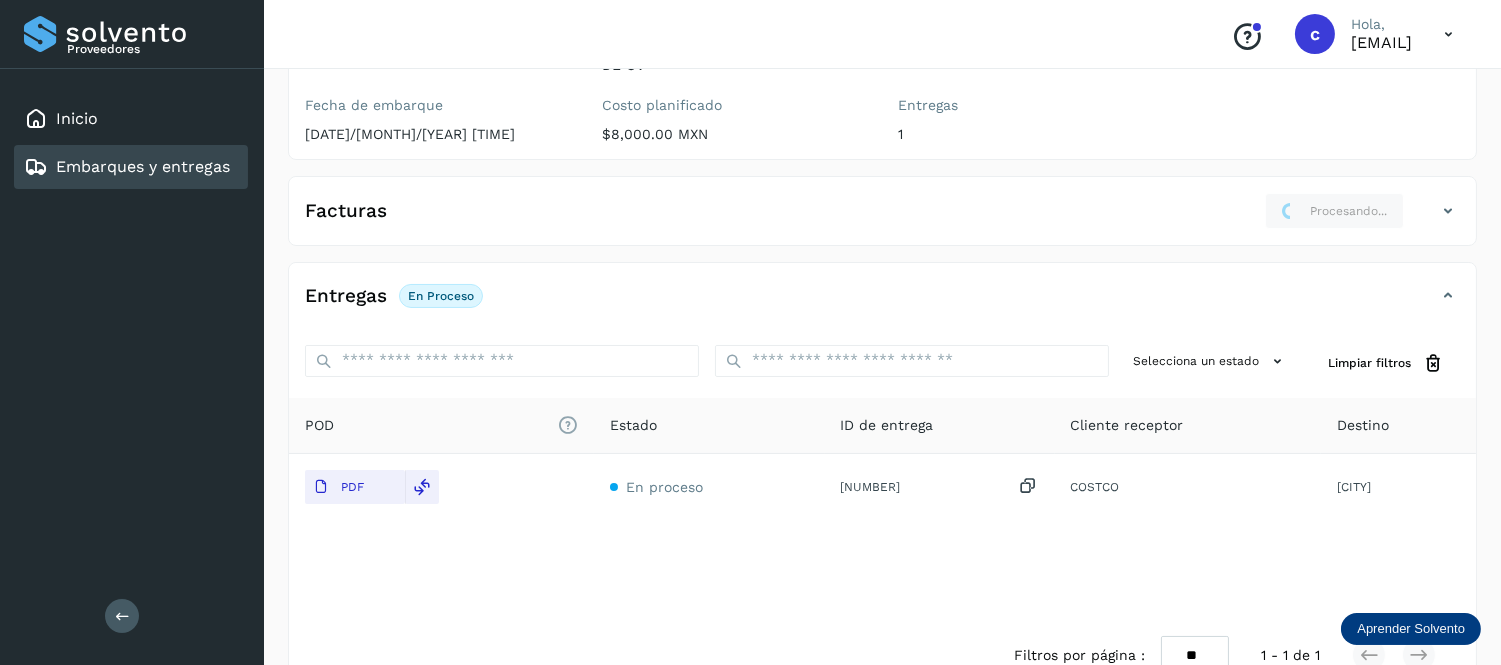 scroll, scrollTop: 246, scrollLeft: 0, axis: vertical 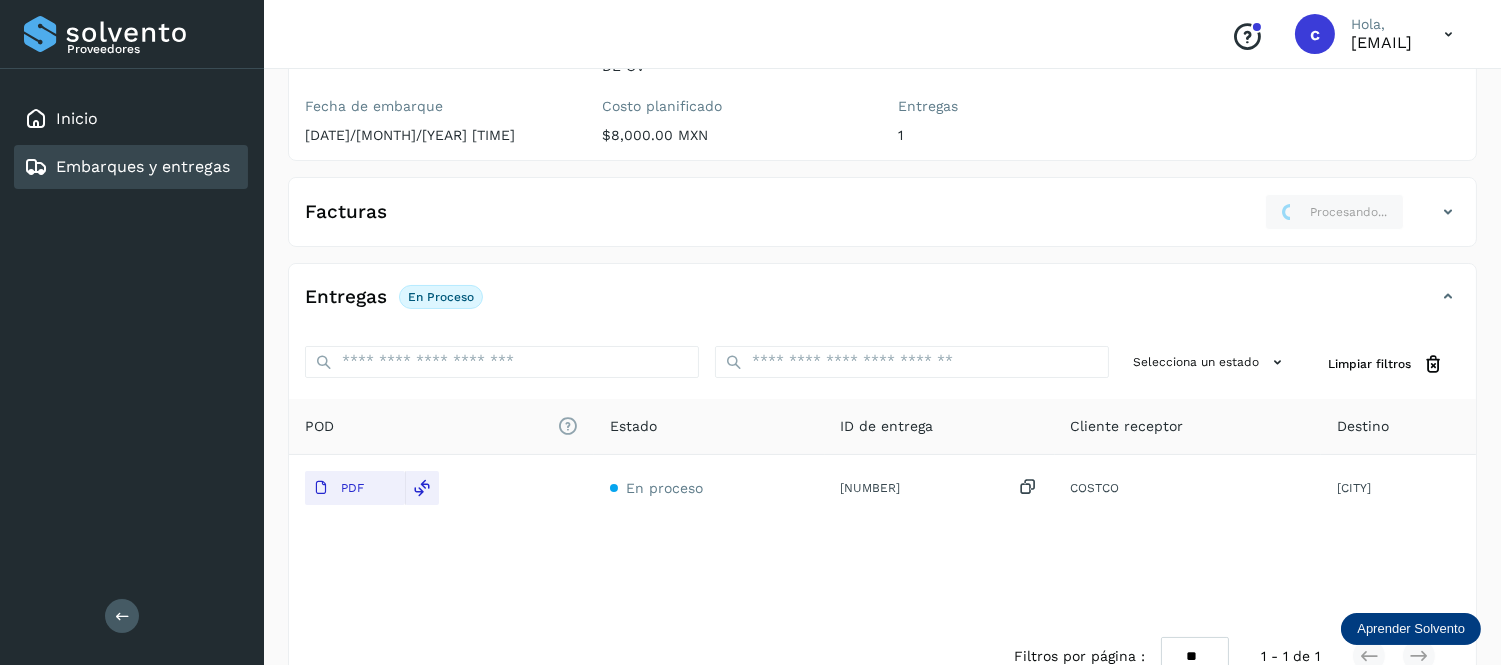 click on "Facturas Procesando..." 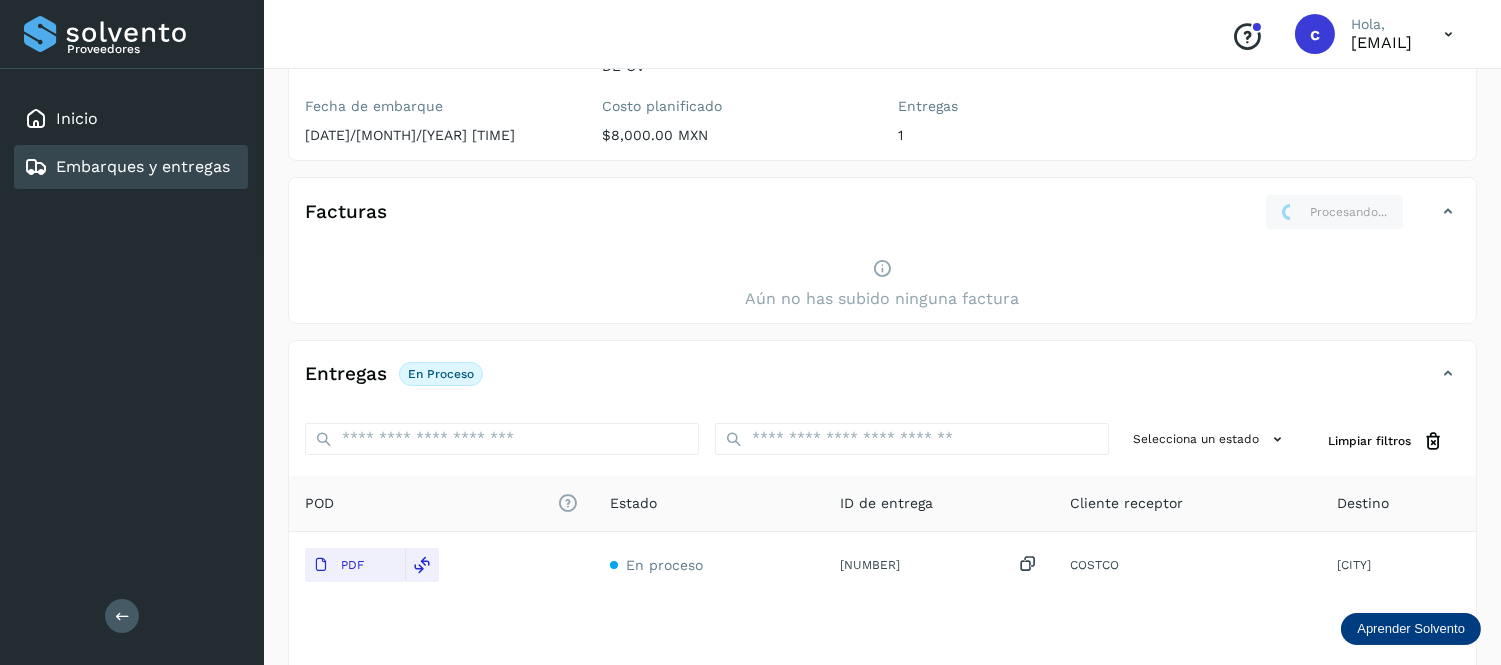 click on "Facturas Procesando..." 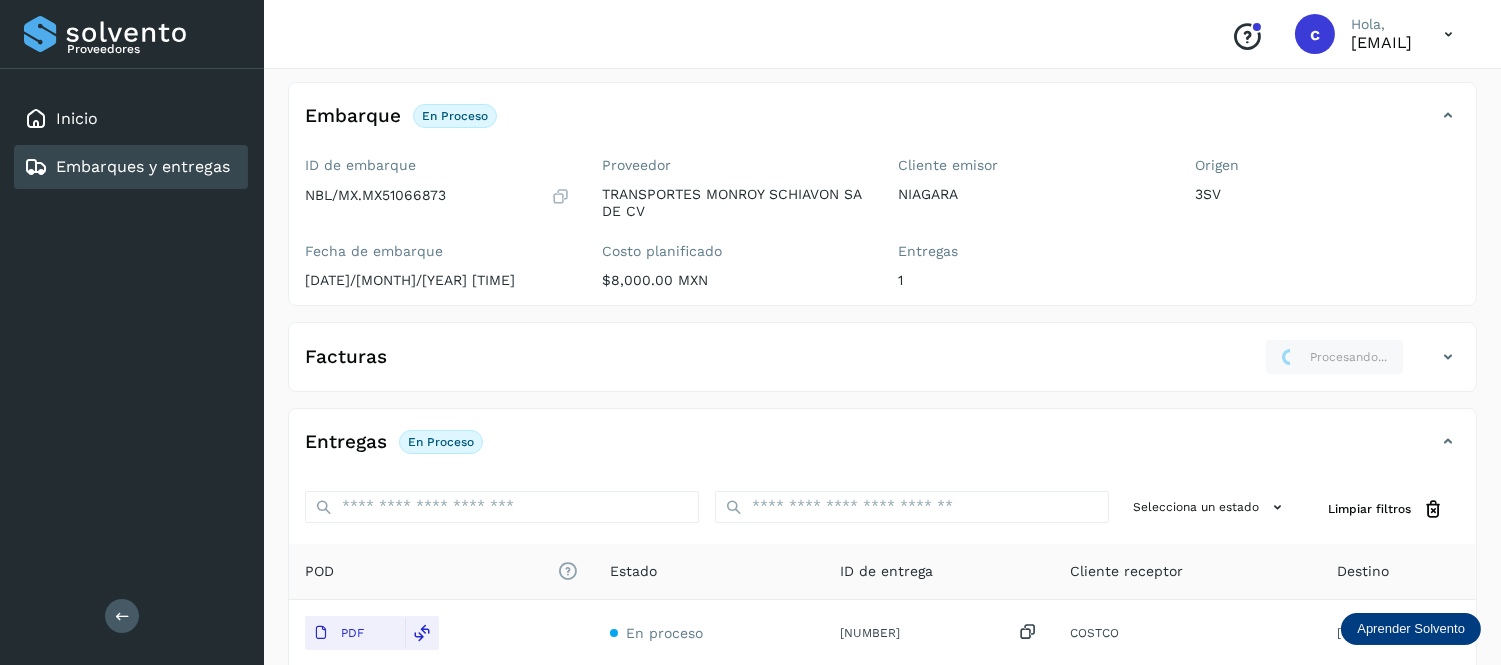 scroll, scrollTop: 98, scrollLeft: 0, axis: vertical 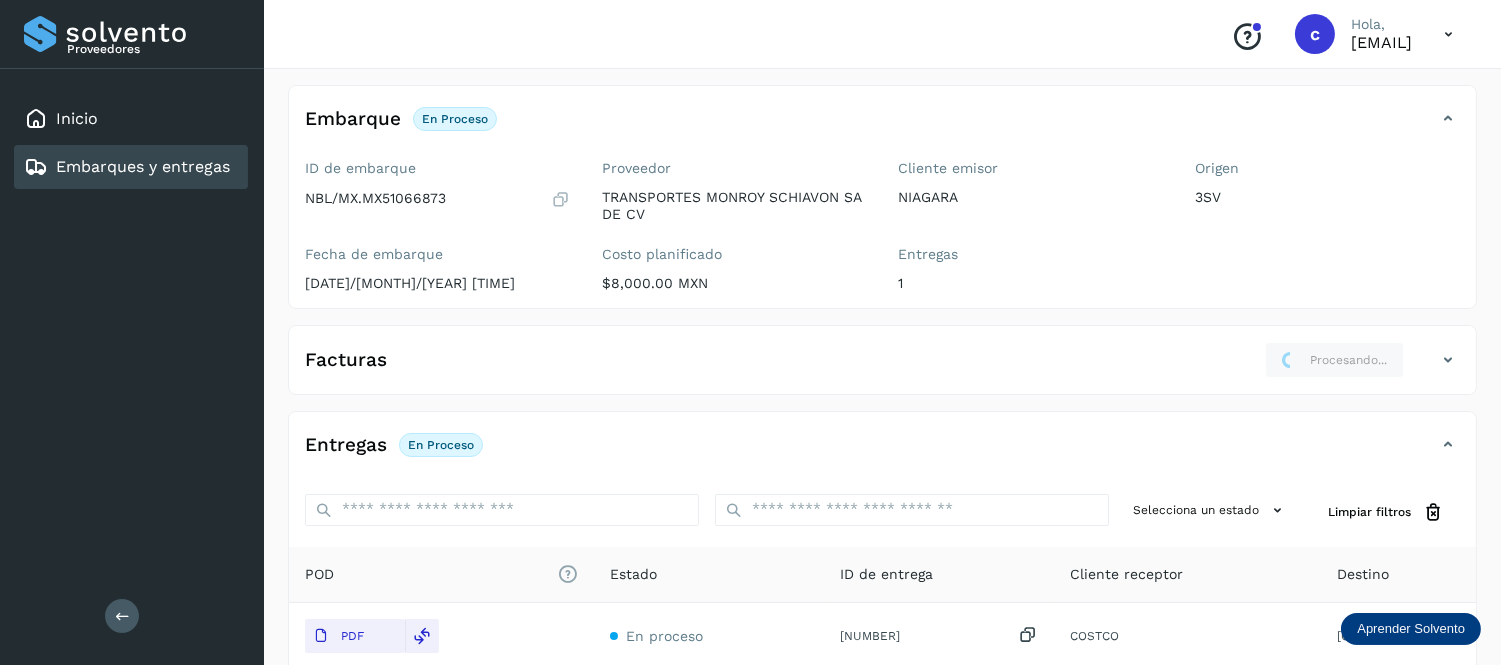 click on "Embarques y entregas" at bounding box center (143, 166) 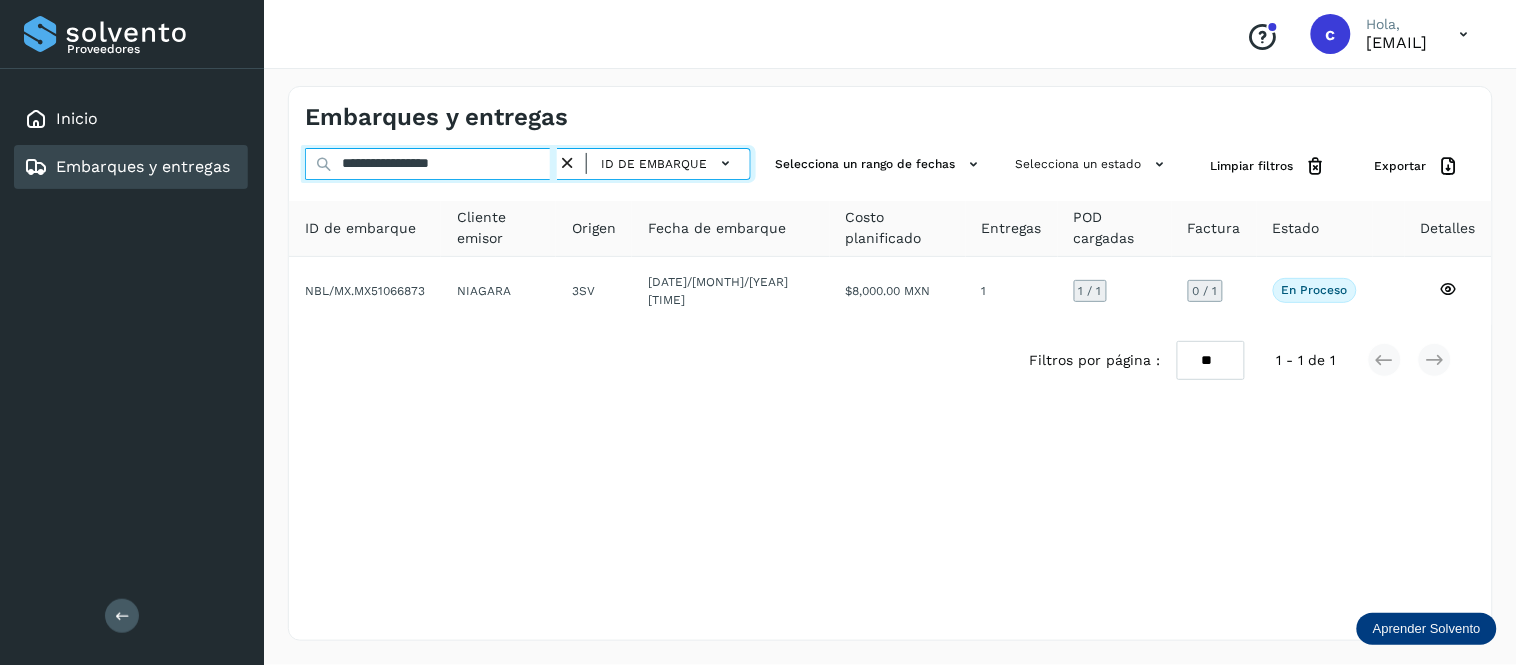 drag, startPoint x: 507, startPoint y: 165, endPoint x: 212, endPoint y: 164, distance: 295.0017 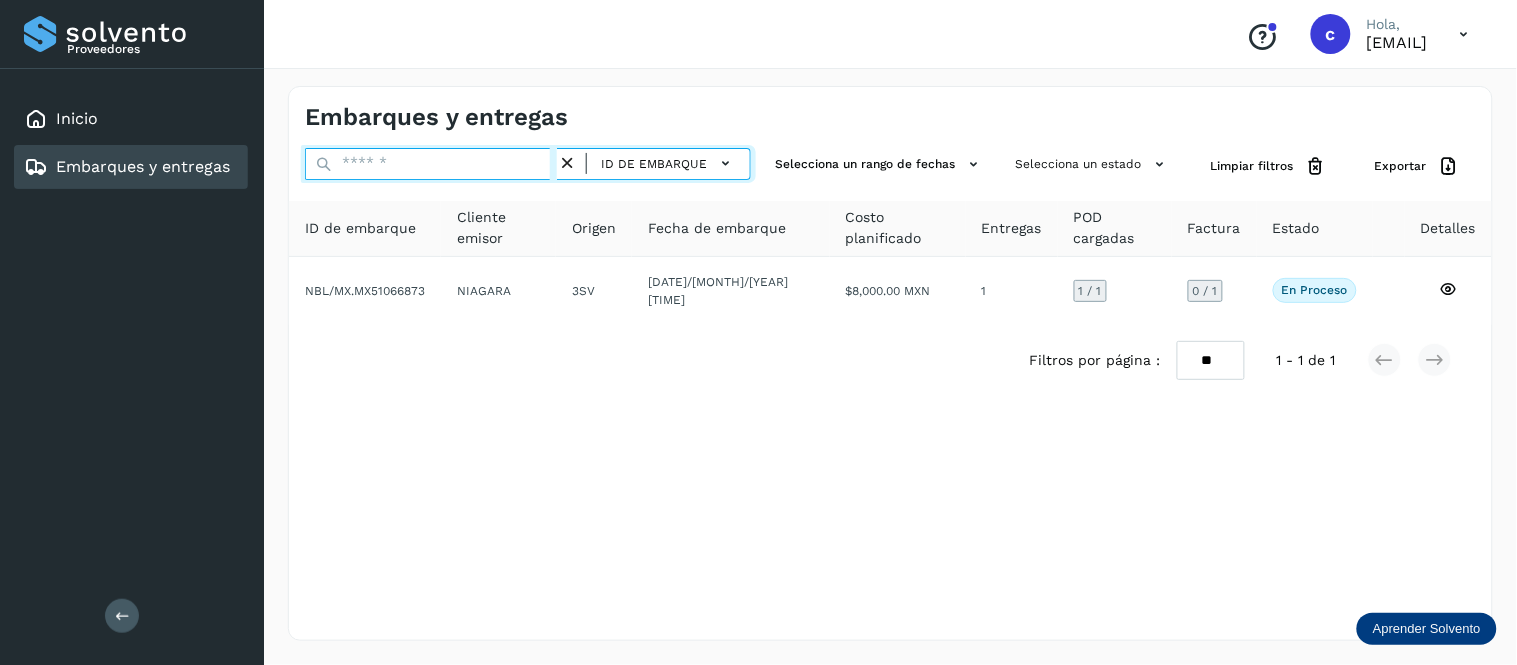paste on "**********" 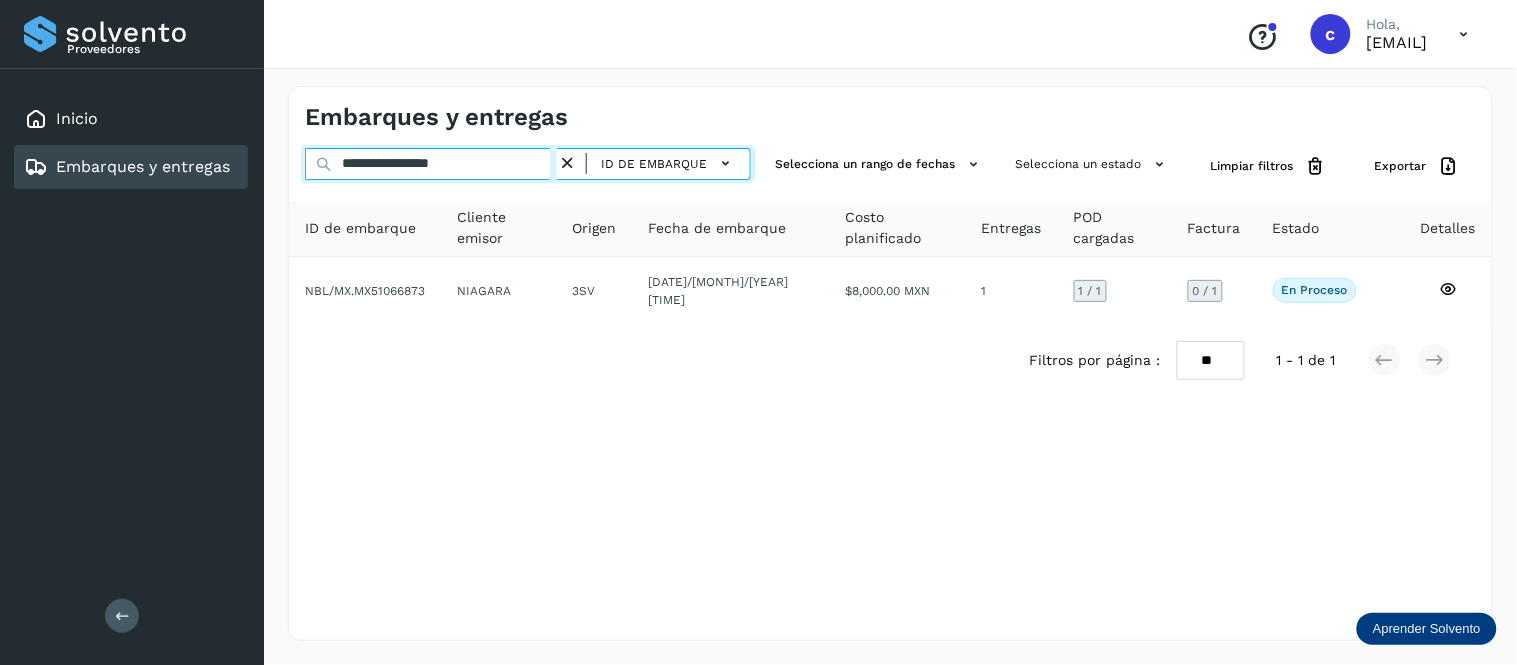 type on "**********" 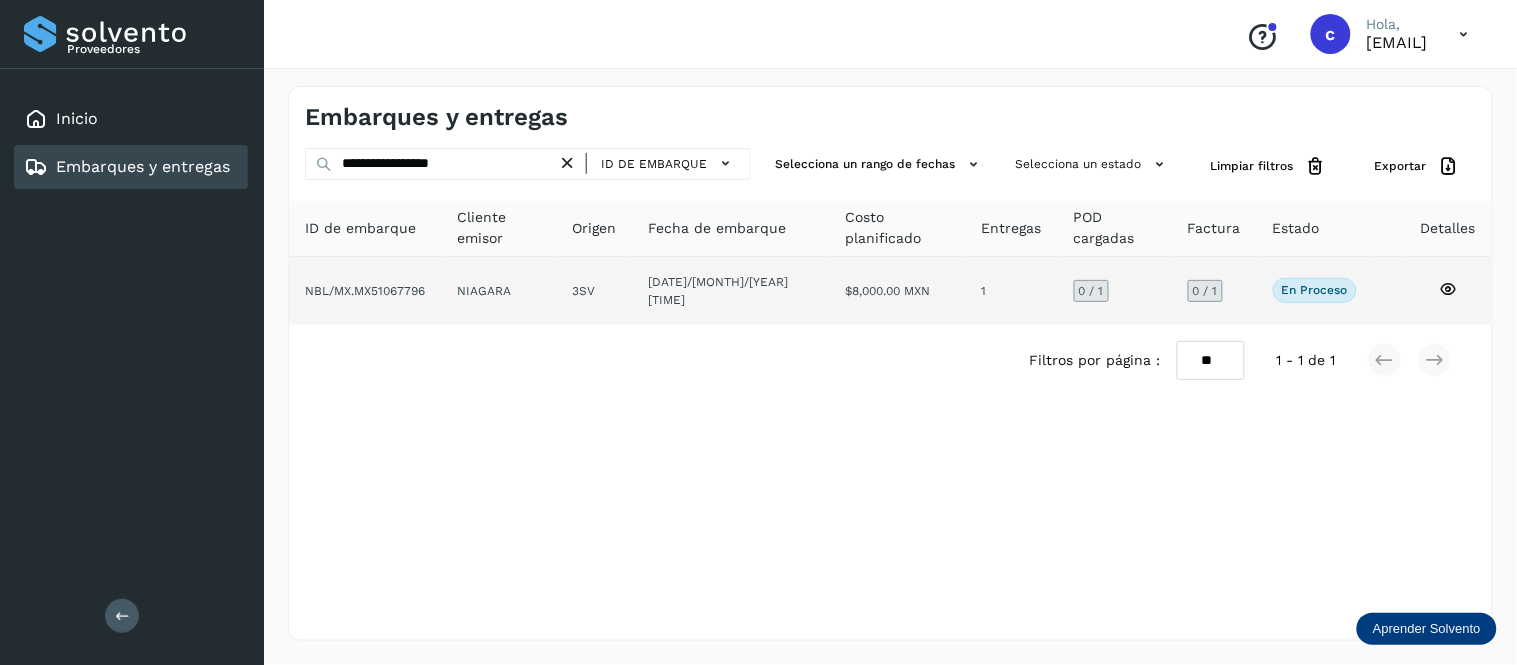 click on "NIAGARA" 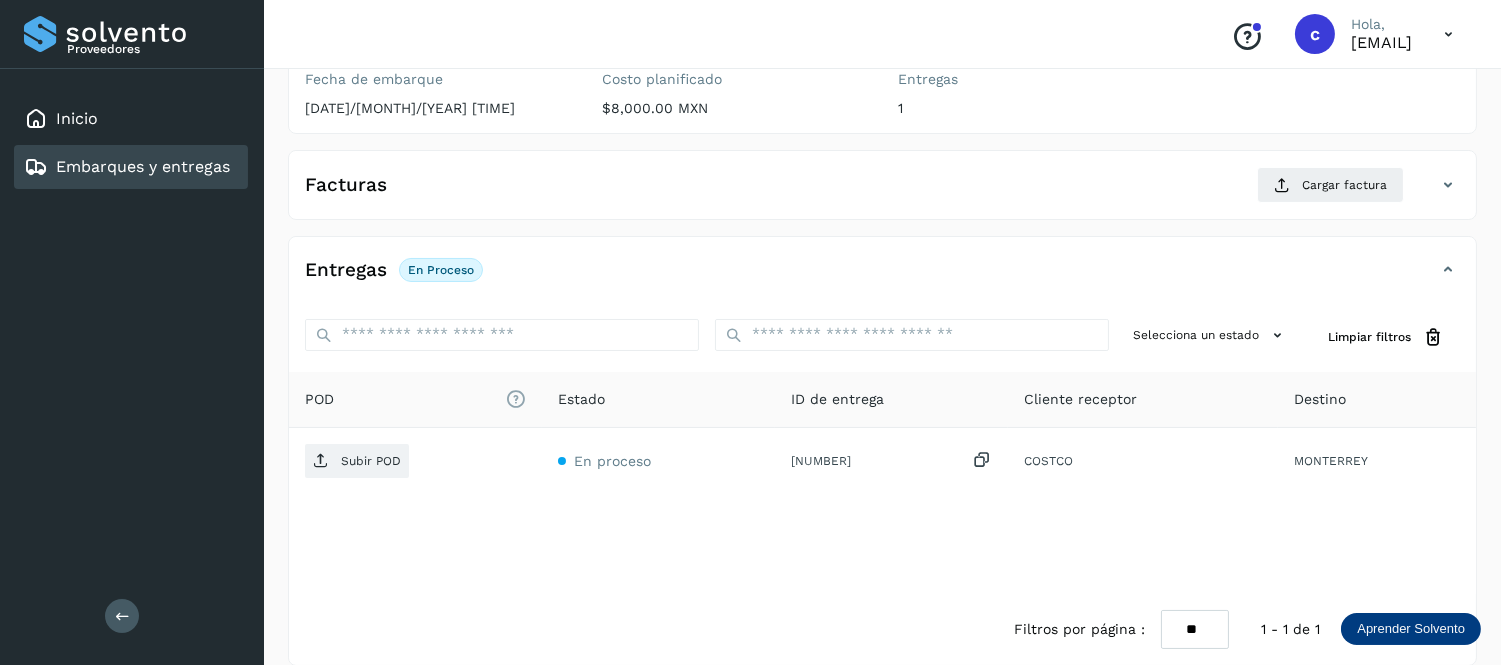 scroll, scrollTop: 272, scrollLeft: 0, axis: vertical 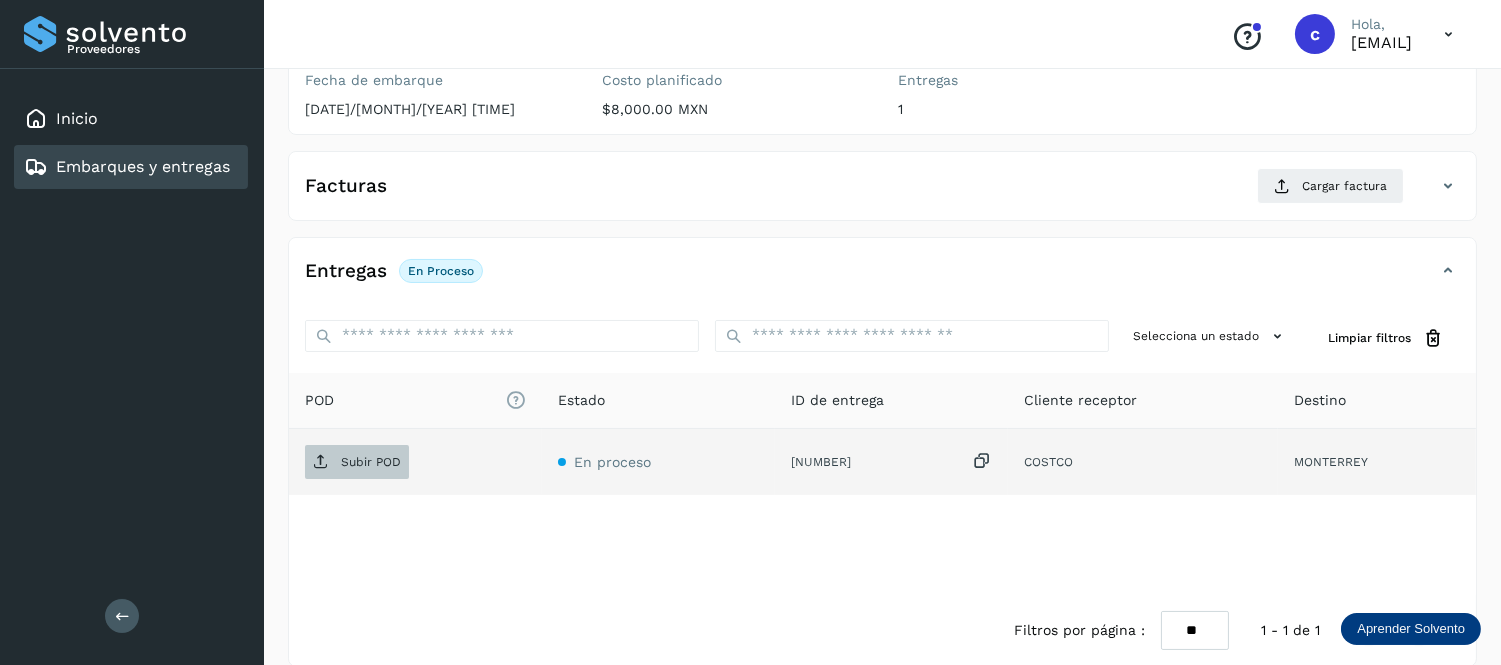 click on "Subir POD" at bounding box center (357, 462) 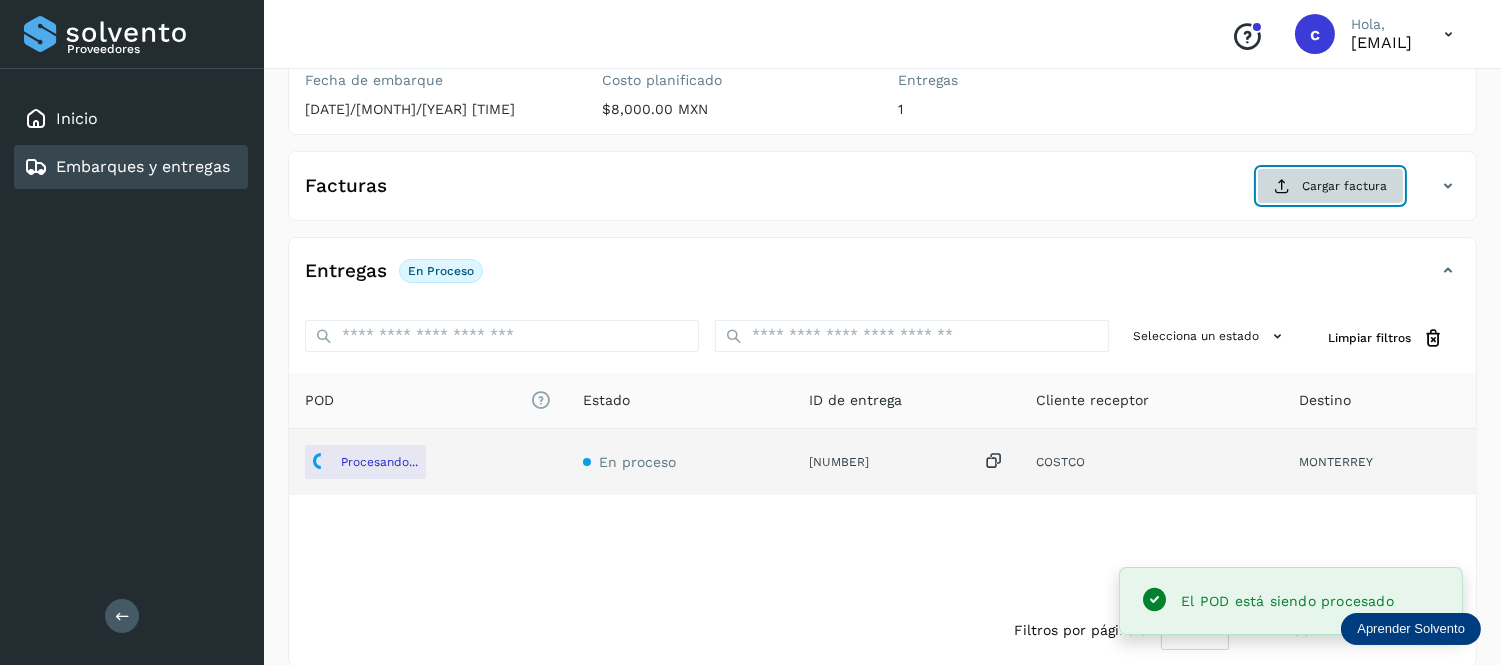 click on "Cargar factura" at bounding box center (1330, 186) 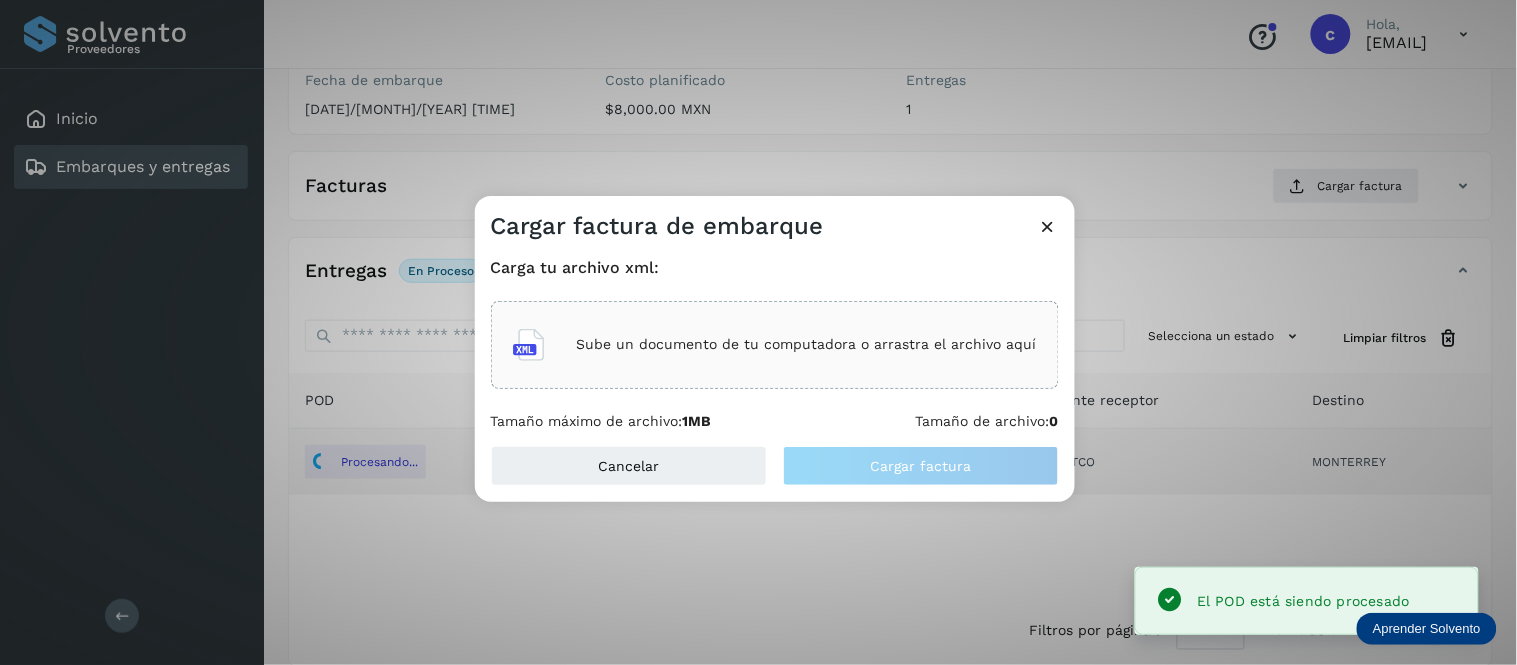 click on "Sube un documento de tu computadora o arrastra el archivo aquí" at bounding box center [807, 344] 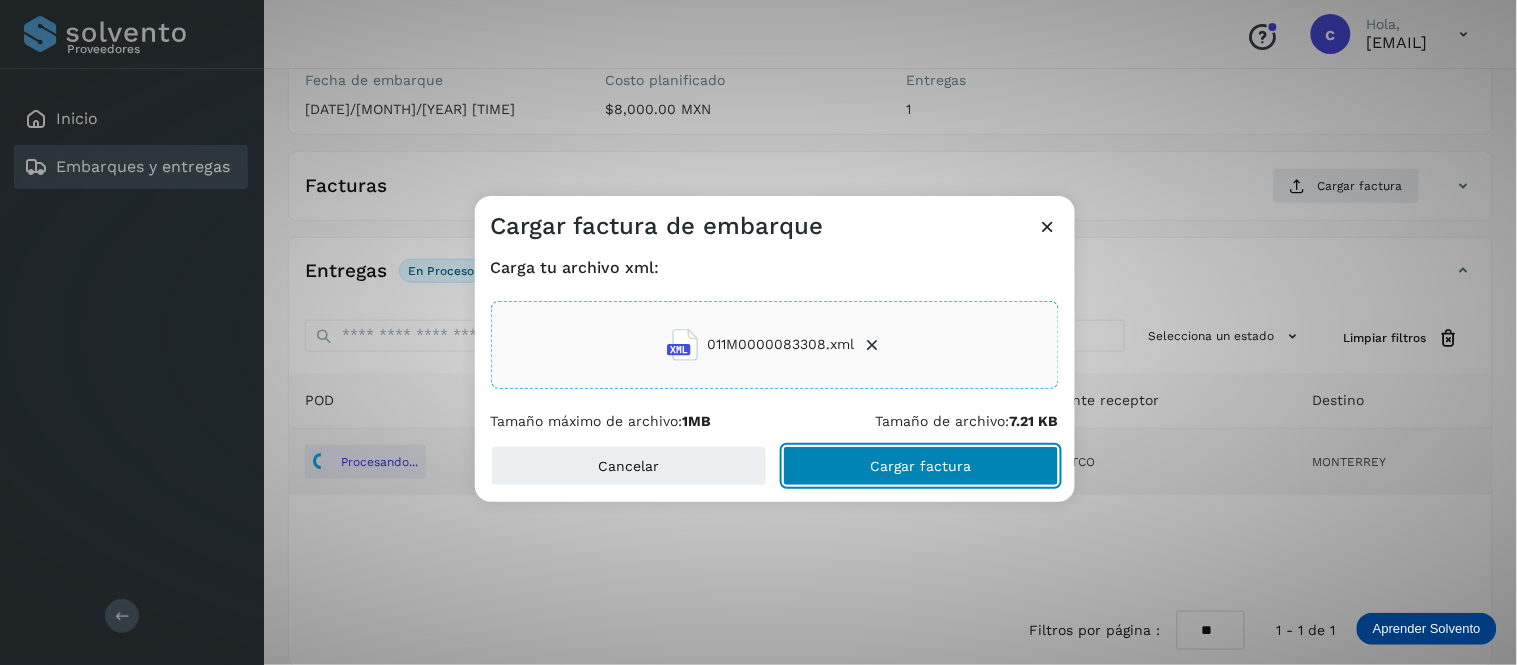 click on "Cargar factura" 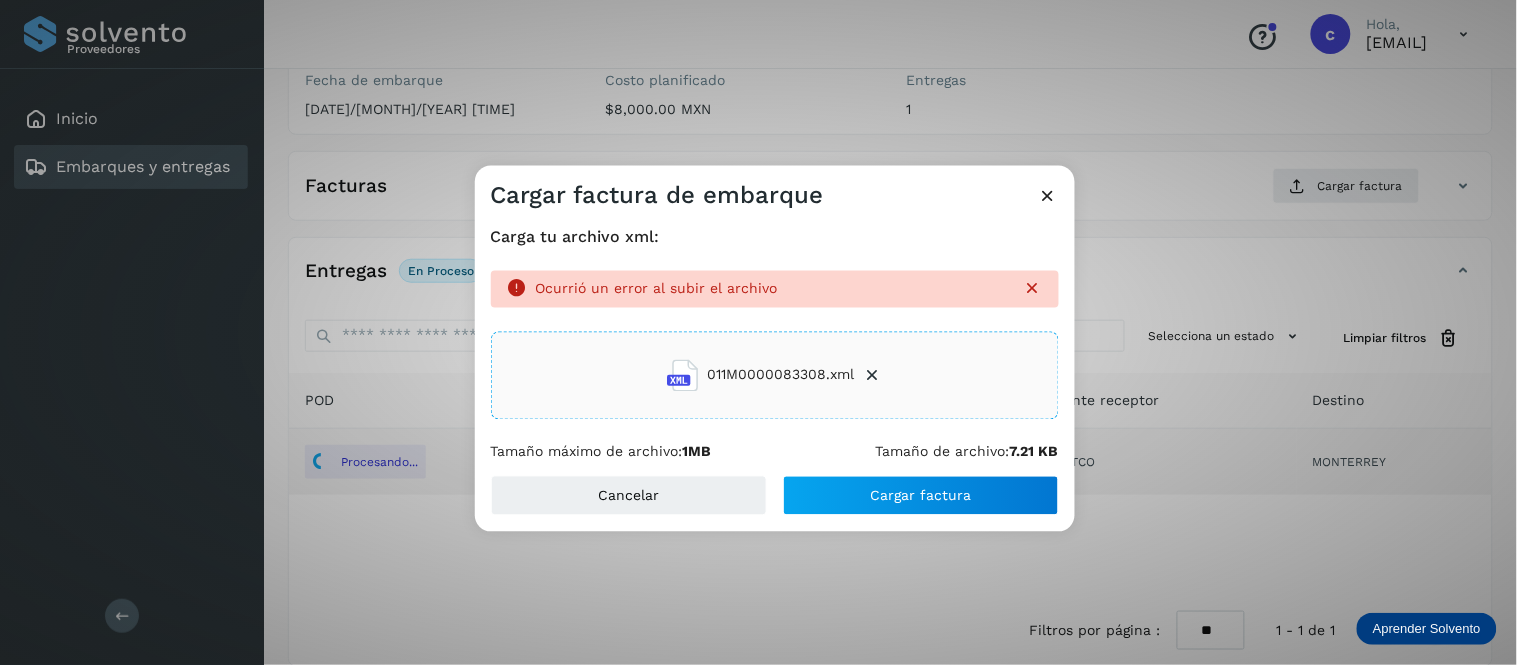click at bounding box center (1048, 195) 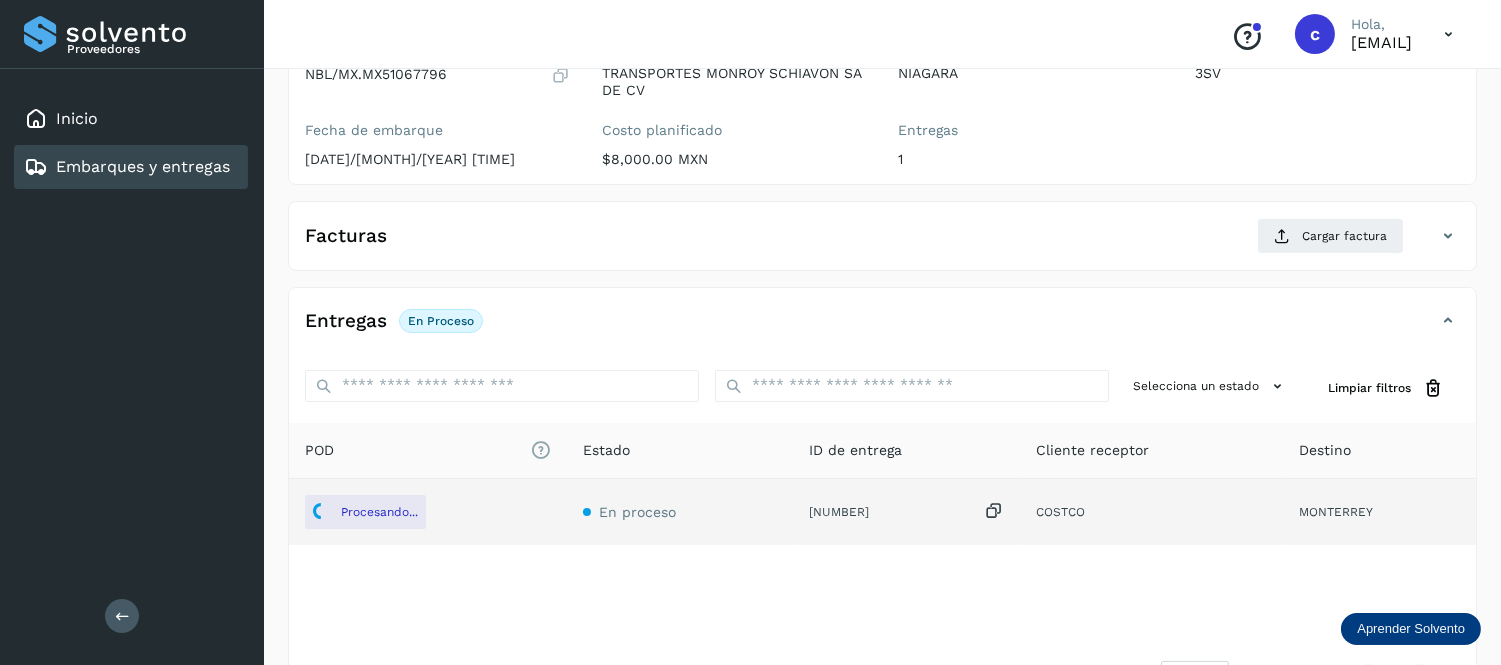 scroll, scrollTop: 220, scrollLeft: 0, axis: vertical 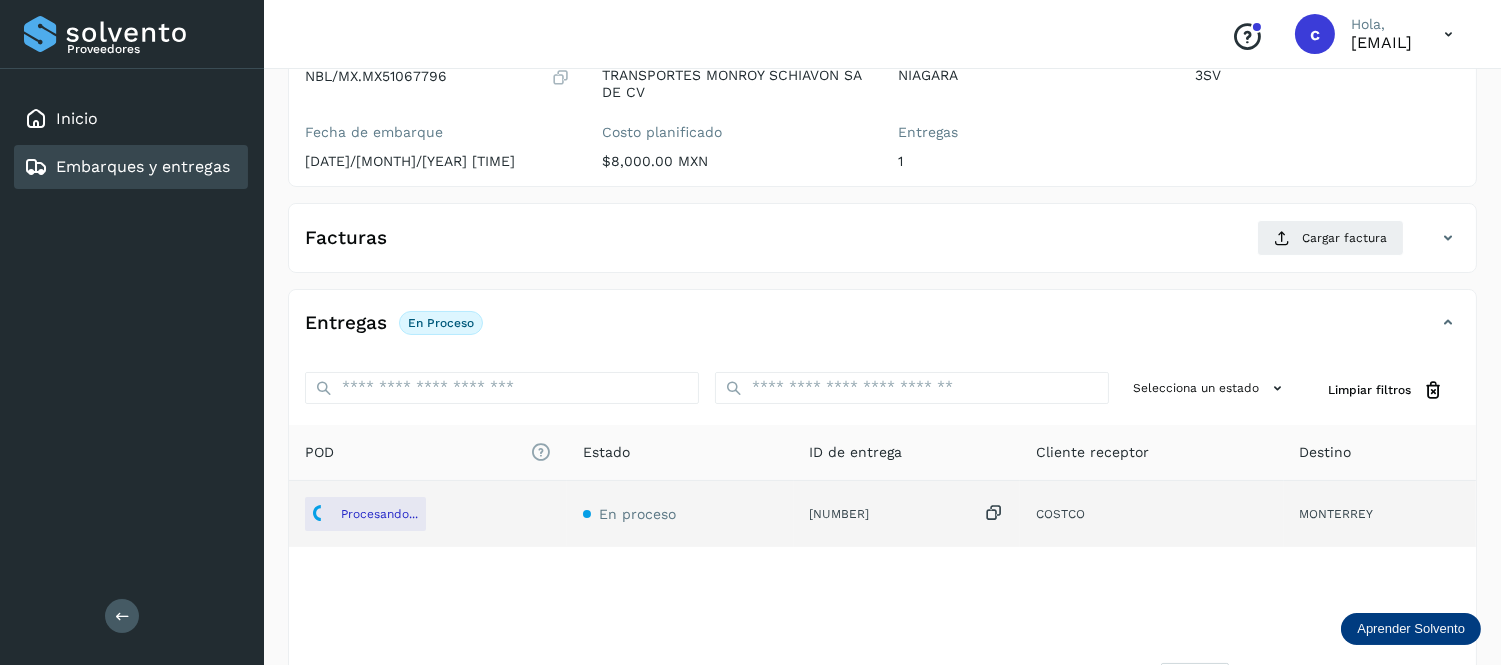 click on "Embarques y entregas" at bounding box center [143, 166] 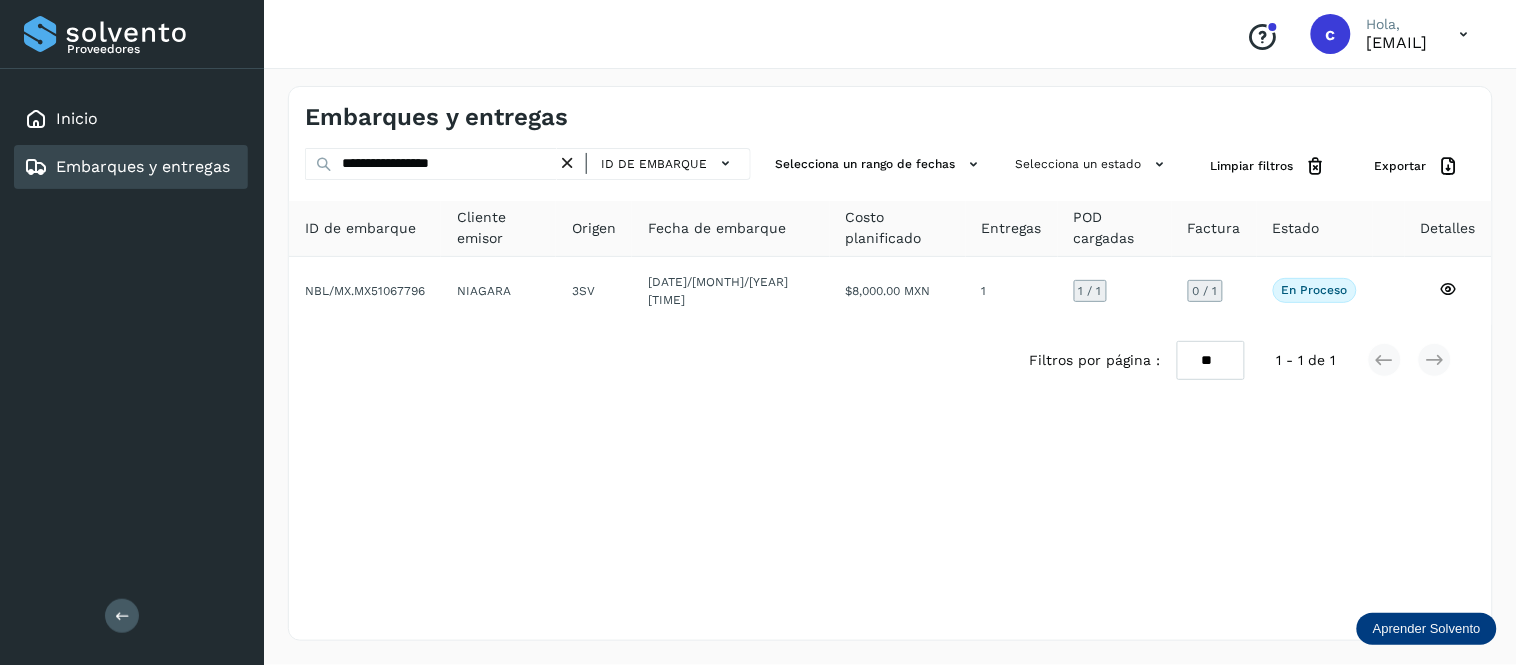 click at bounding box center [567, 163] 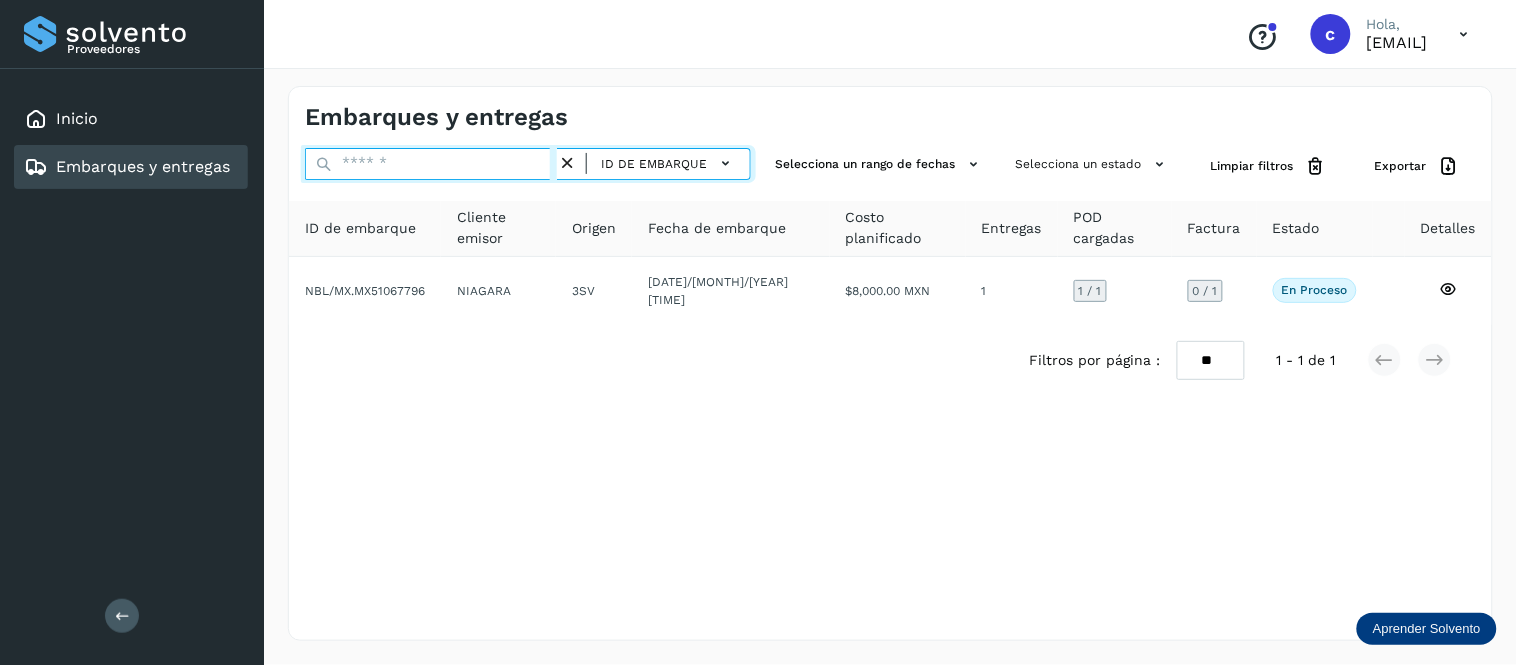 click at bounding box center [431, 164] 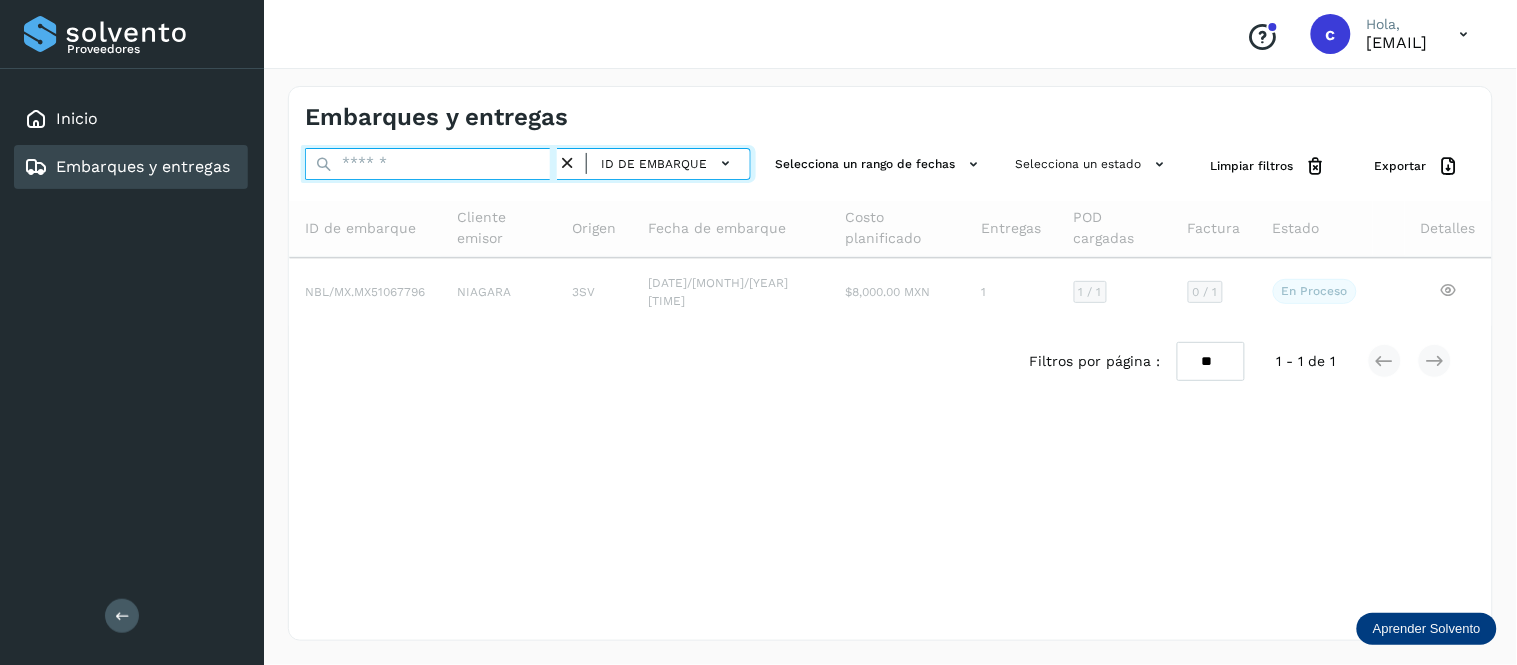 paste on "**********" 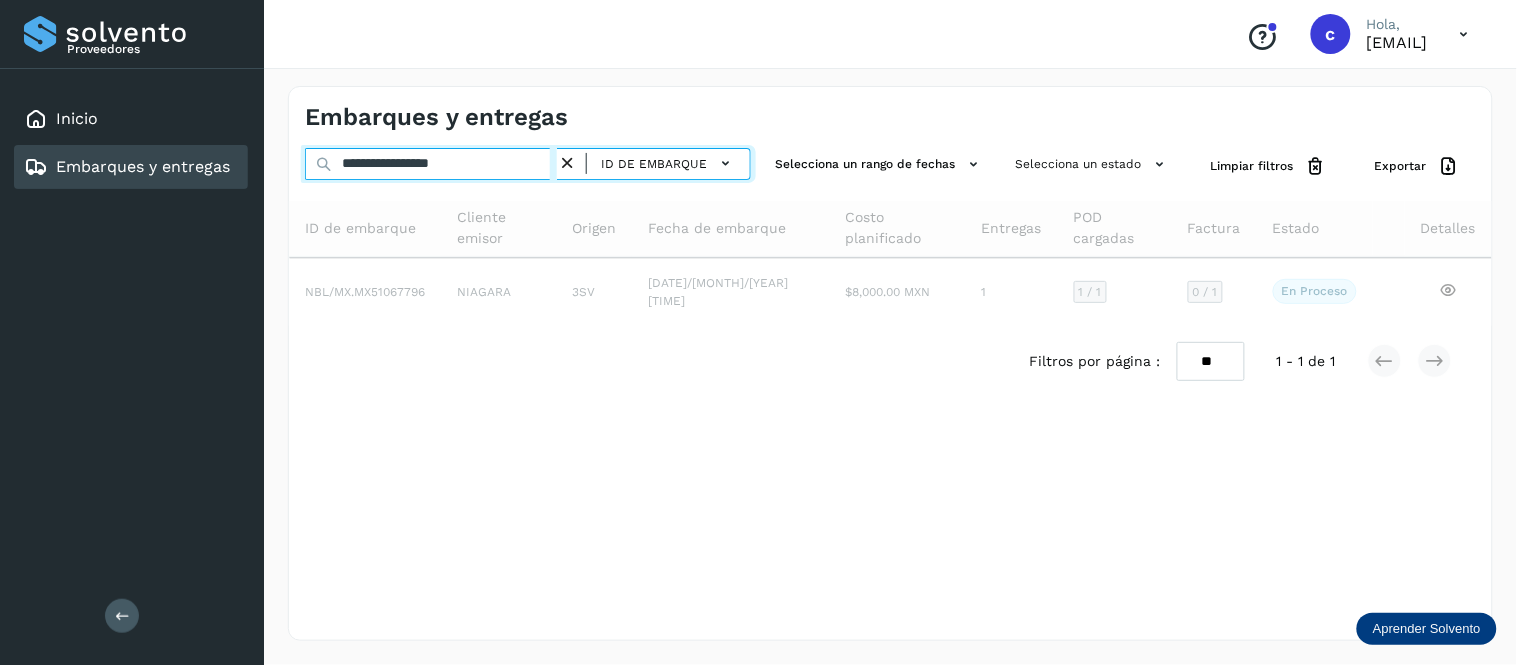 type on "**********" 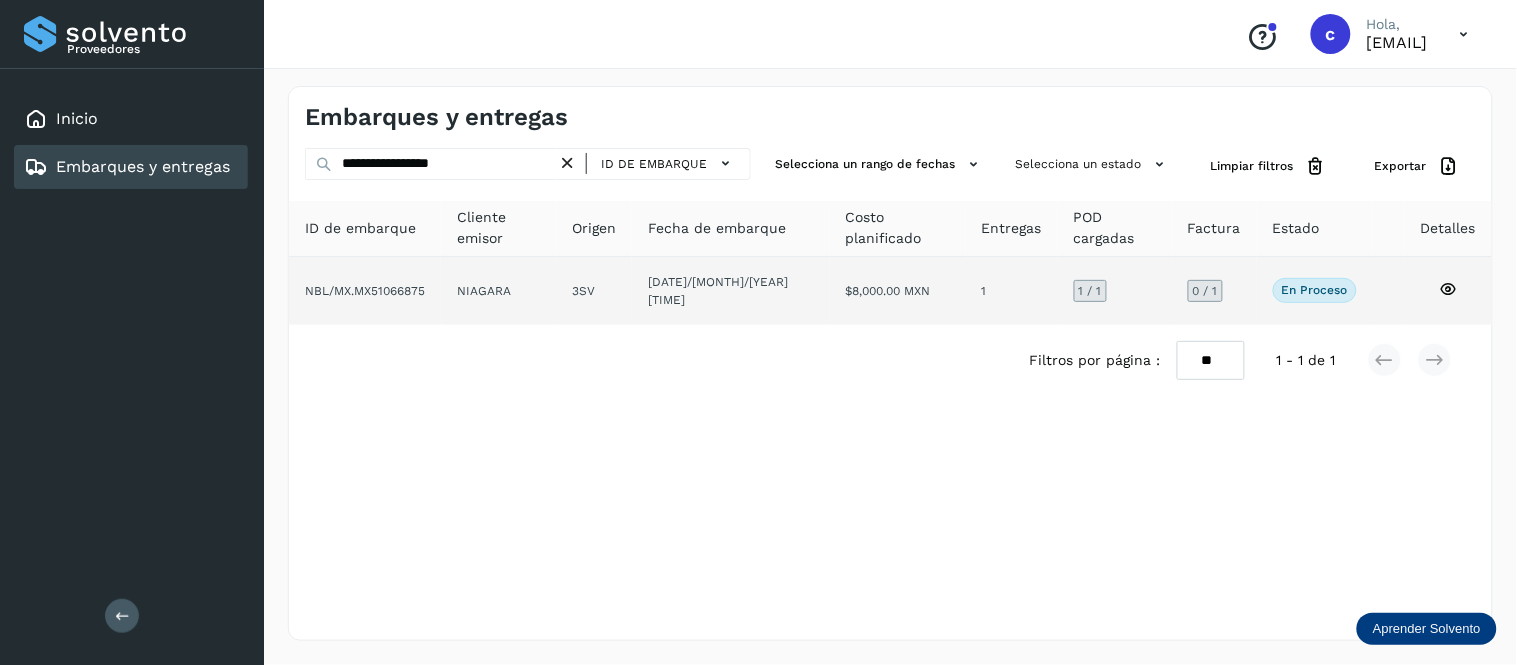 click on "$8,000.00 MXN" 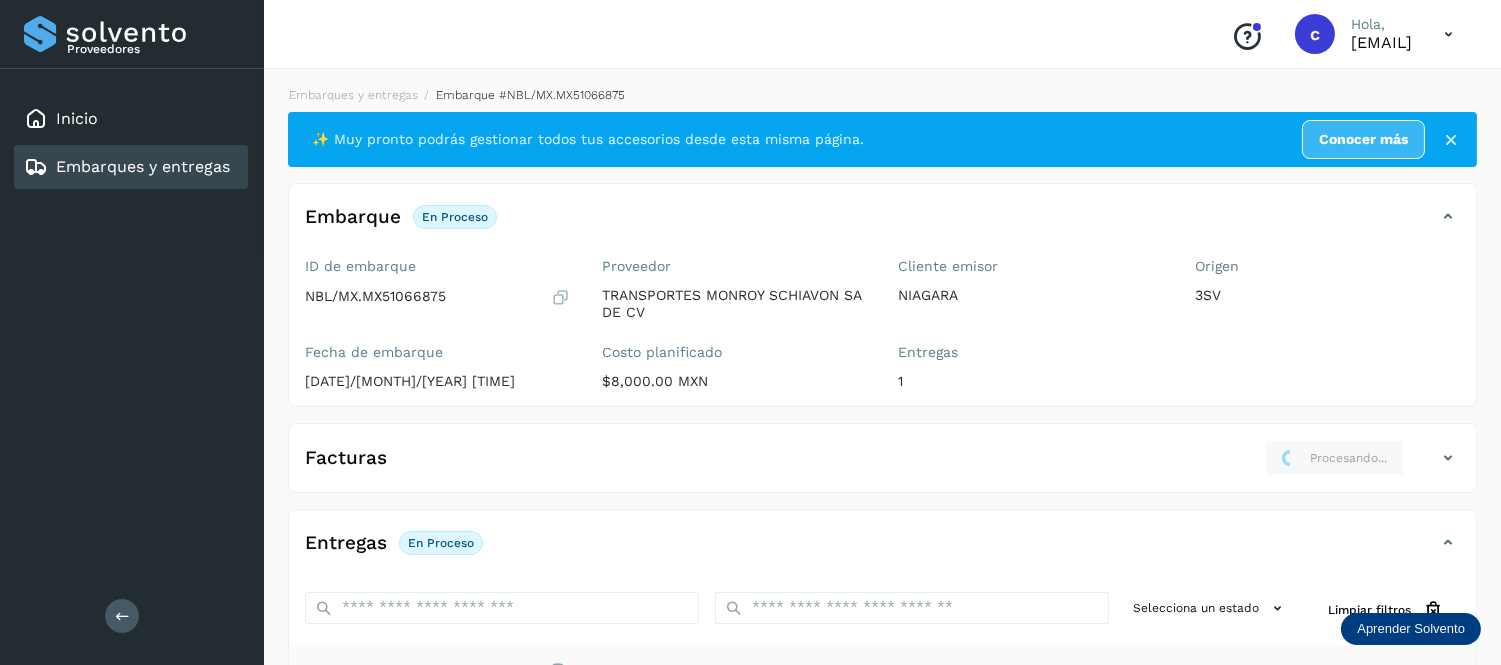 scroll, scrollTop: 102, scrollLeft: 0, axis: vertical 